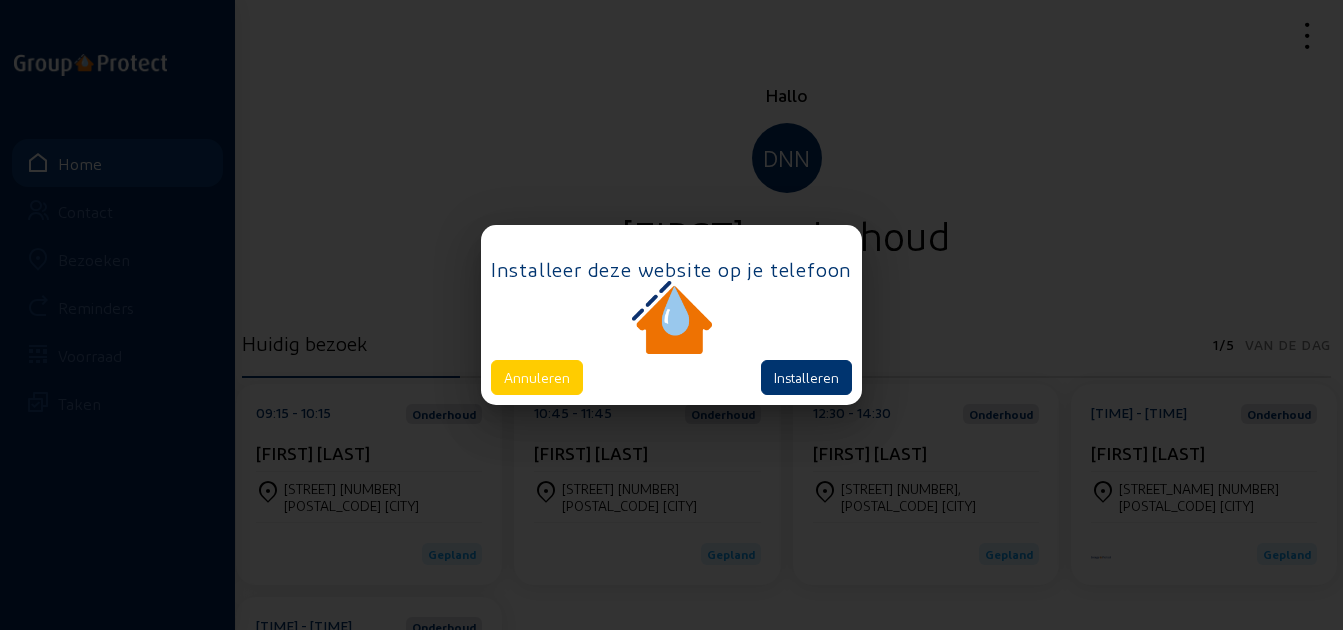 scroll, scrollTop: 0, scrollLeft: 0, axis: both 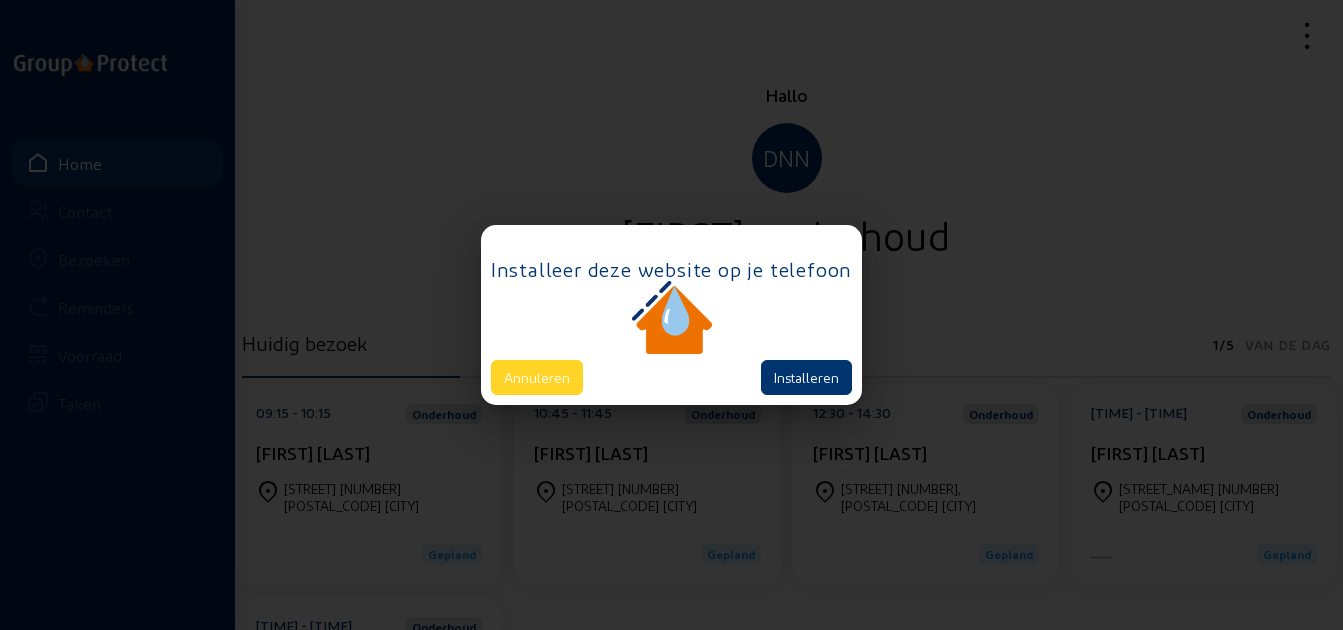 click on "Annuleren" at bounding box center [537, 377] 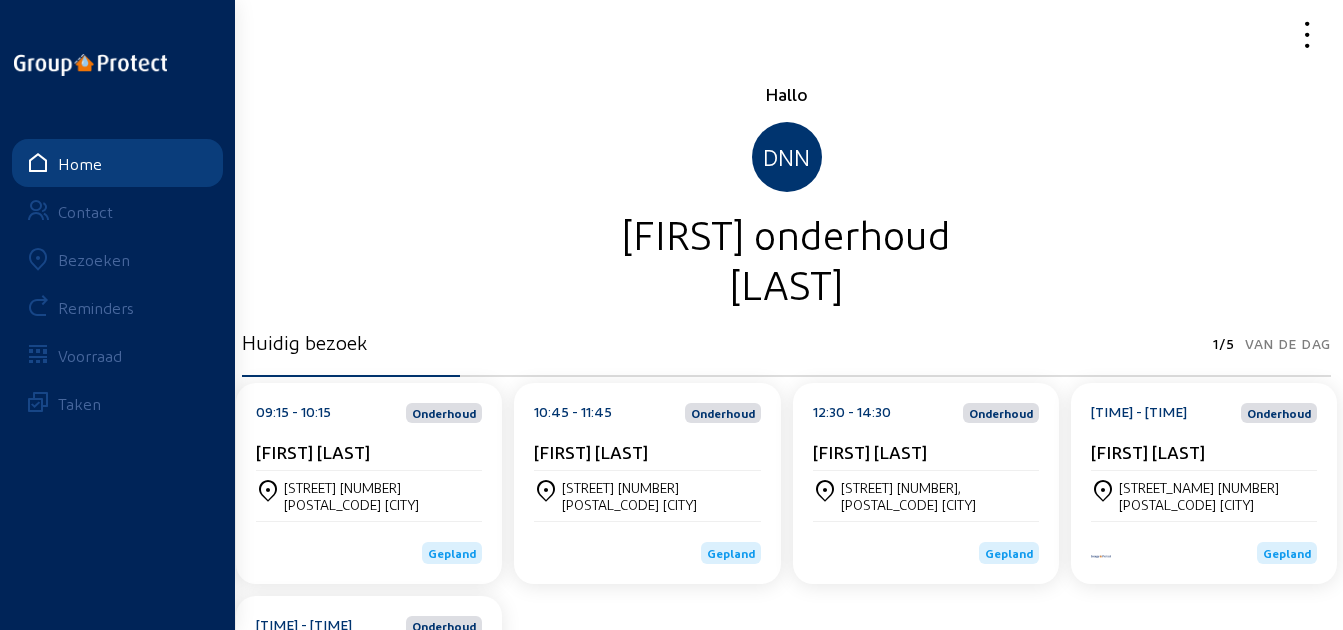 scroll, scrollTop: 0, scrollLeft: 0, axis: both 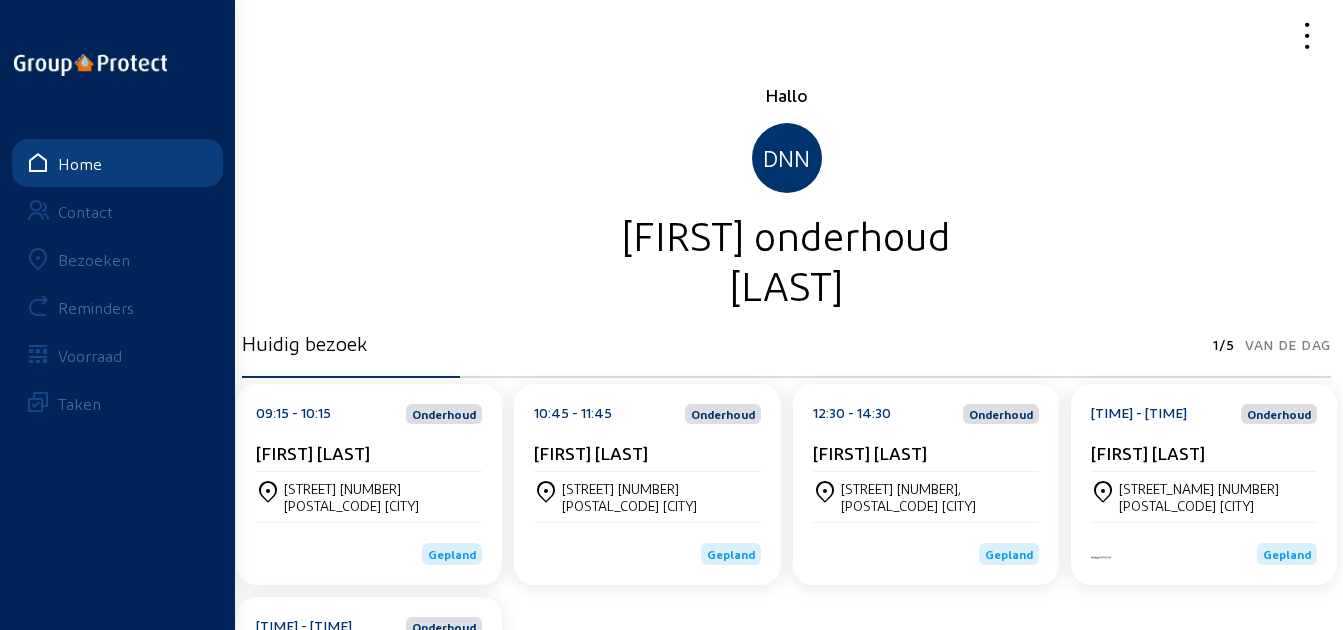 drag, startPoint x: 105, startPoint y: 263, endPoint x: 138, endPoint y: 258, distance: 33.37664 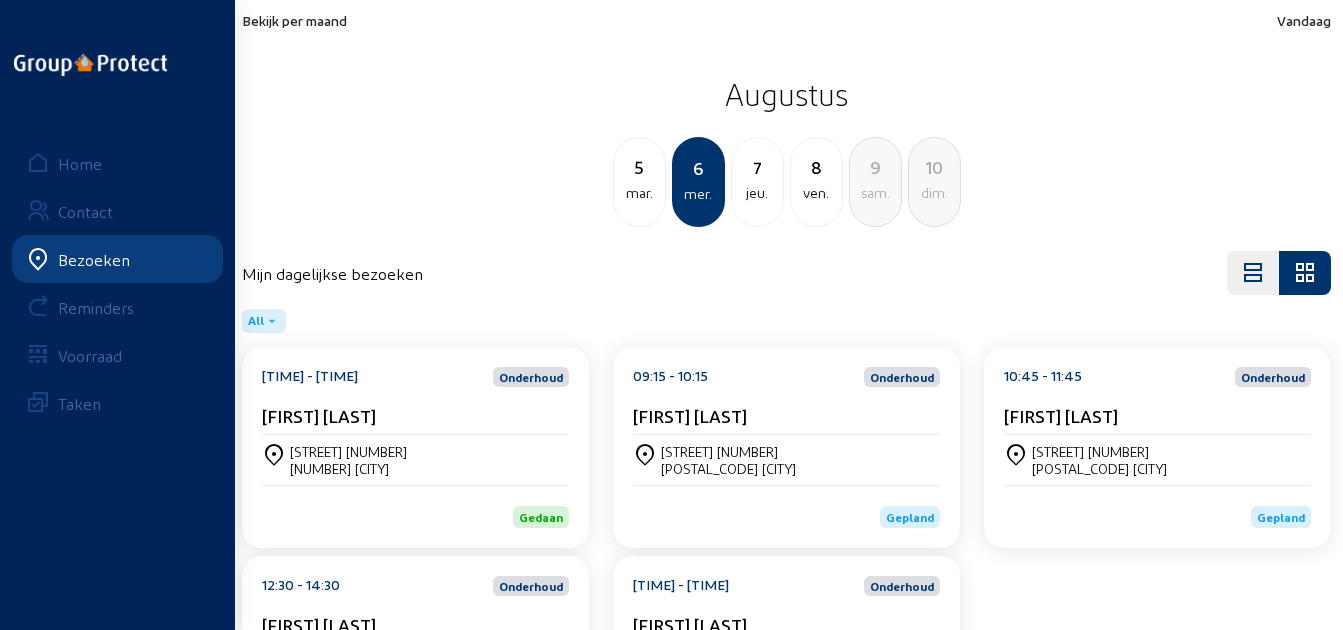 click on "Bekijk per maand Vandaag Augustus 5 mar. 6 mer. 7 jeu. 8 ven. 9 sam. 10 dim." 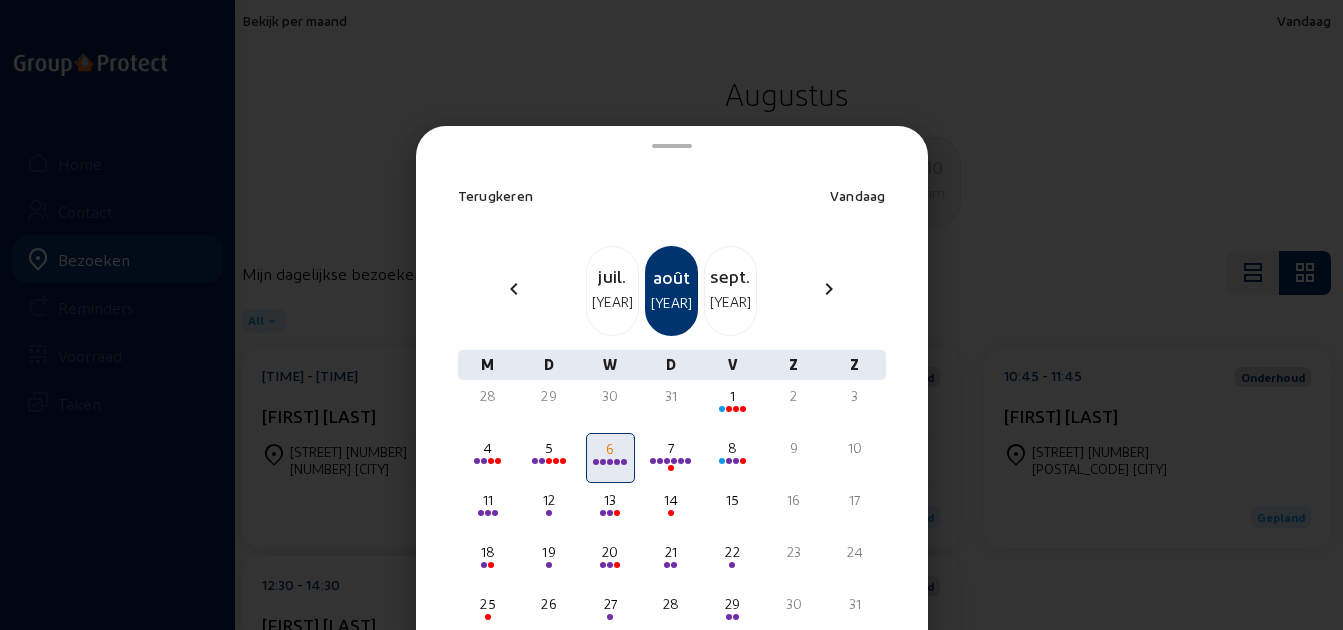 click on "juil." at bounding box center [612, 276] 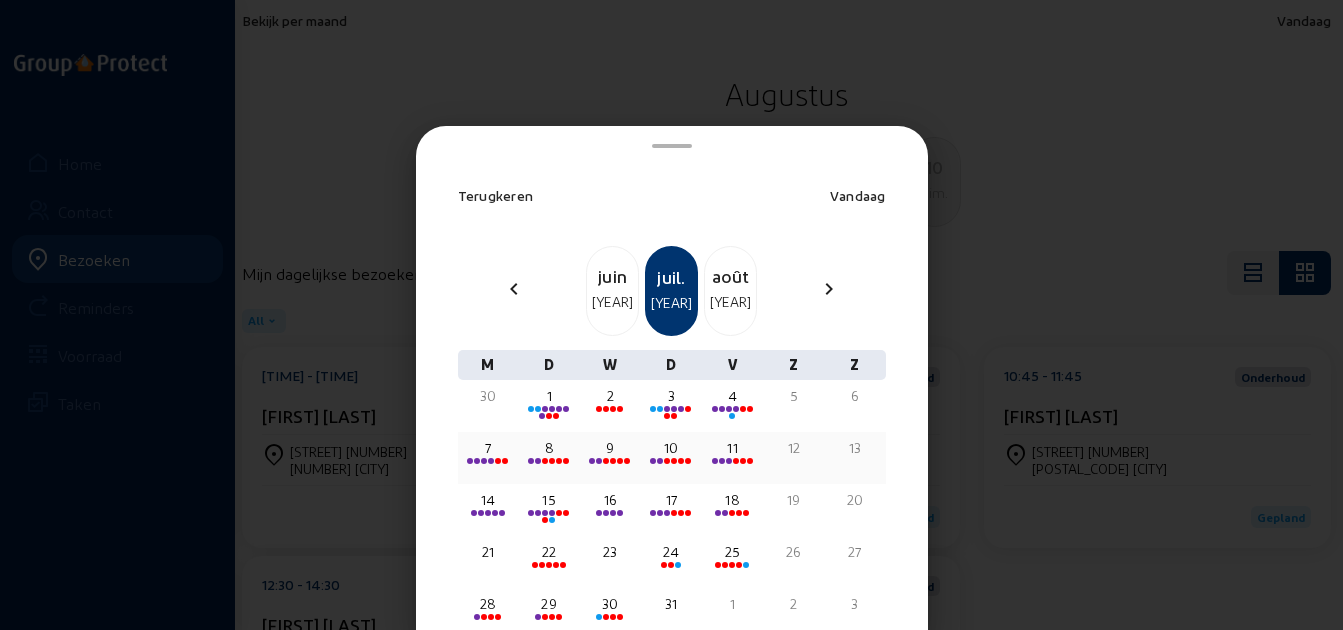 click on "11" at bounding box center (732, 448) 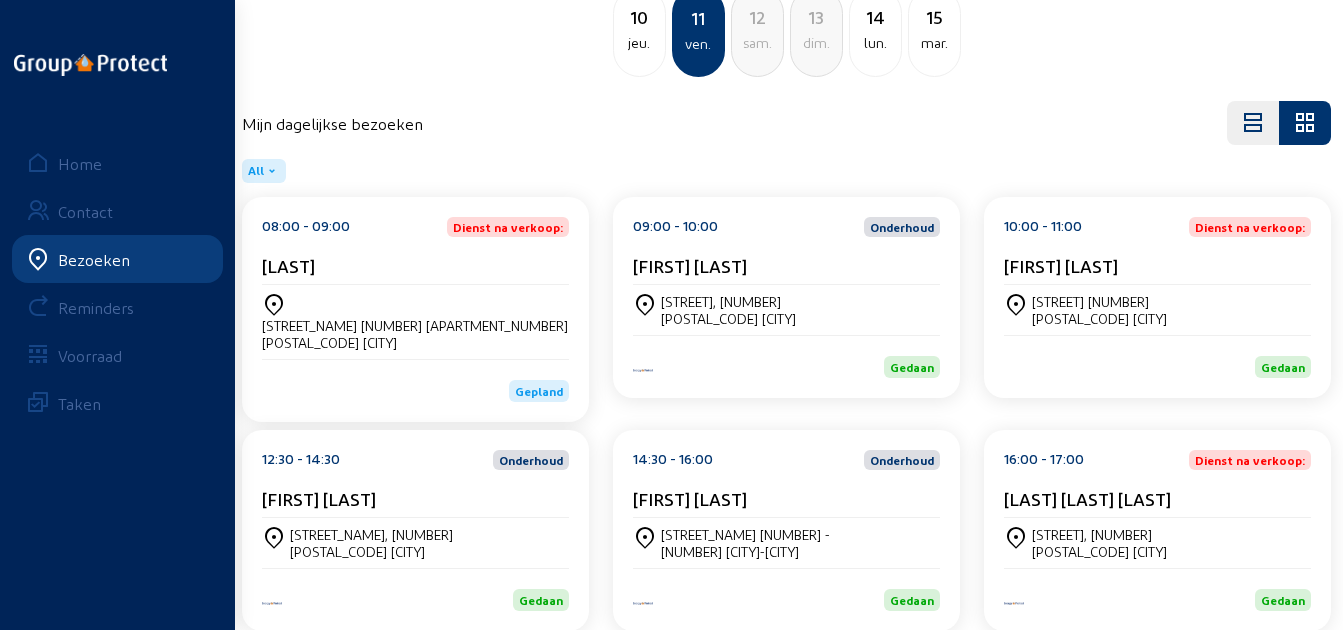 scroll, scrollTop: 161, scrollLeft: 0, axis: vertical 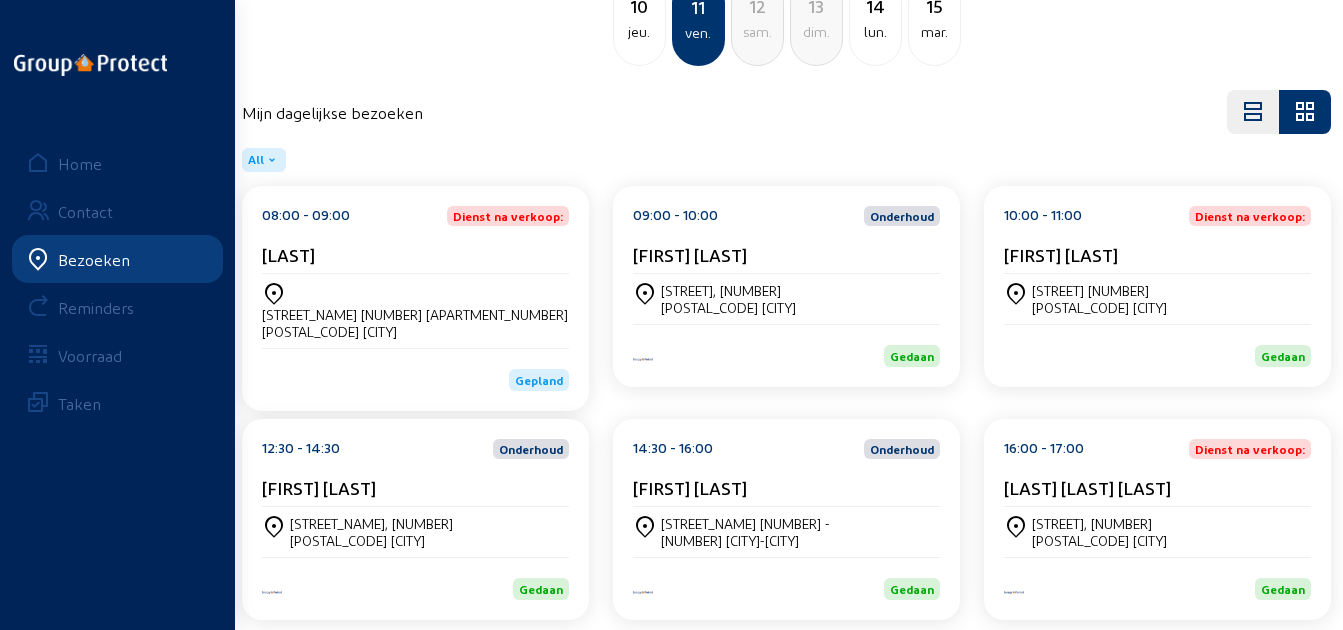 click on "lun." 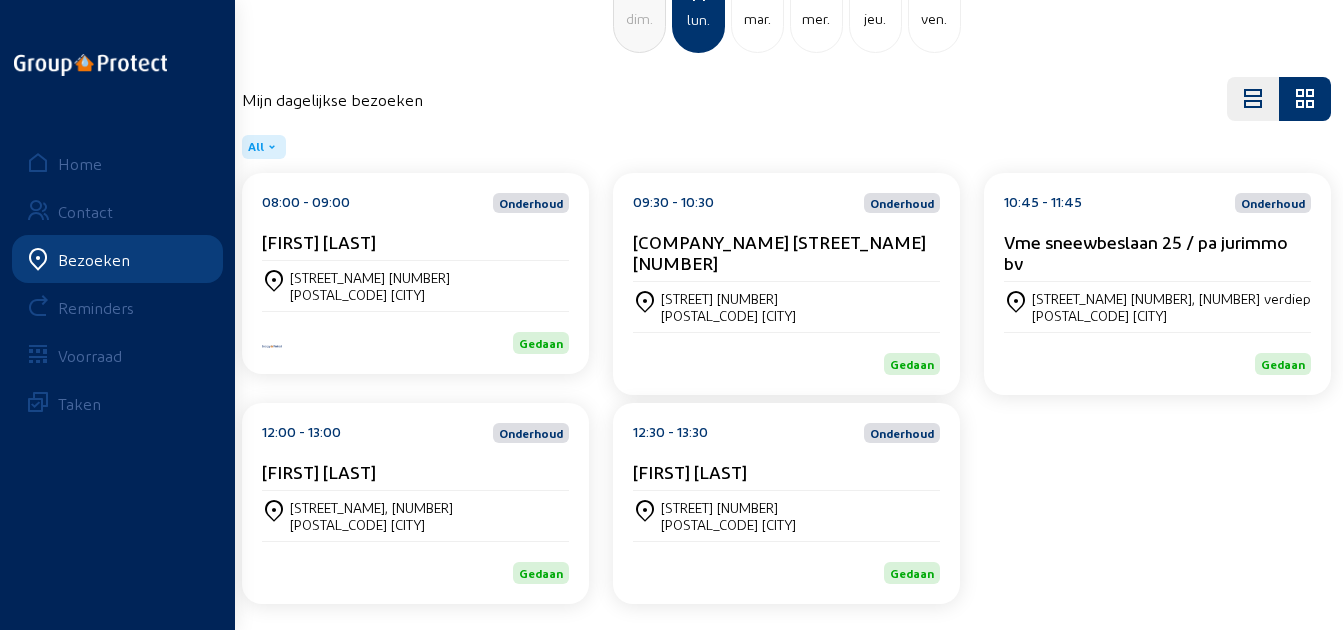 scroll, scrollTop: 182, scrollLeft: 0, axis: vertical 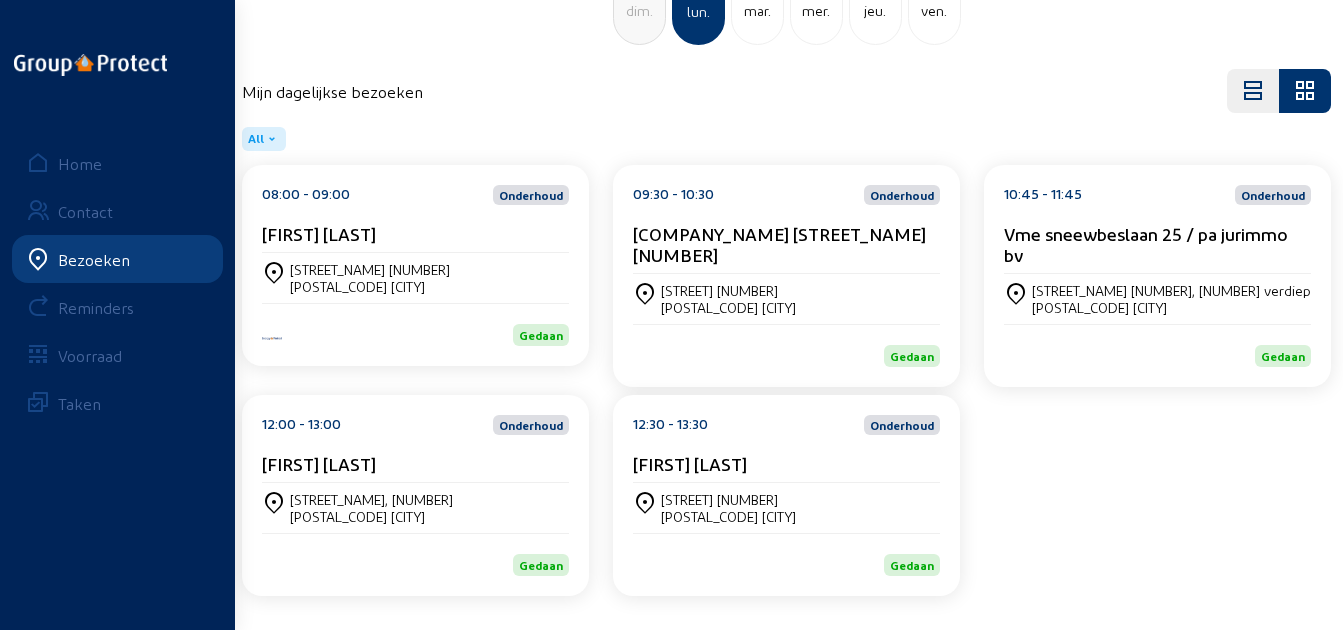 click on "[FIRST] [LAST]" 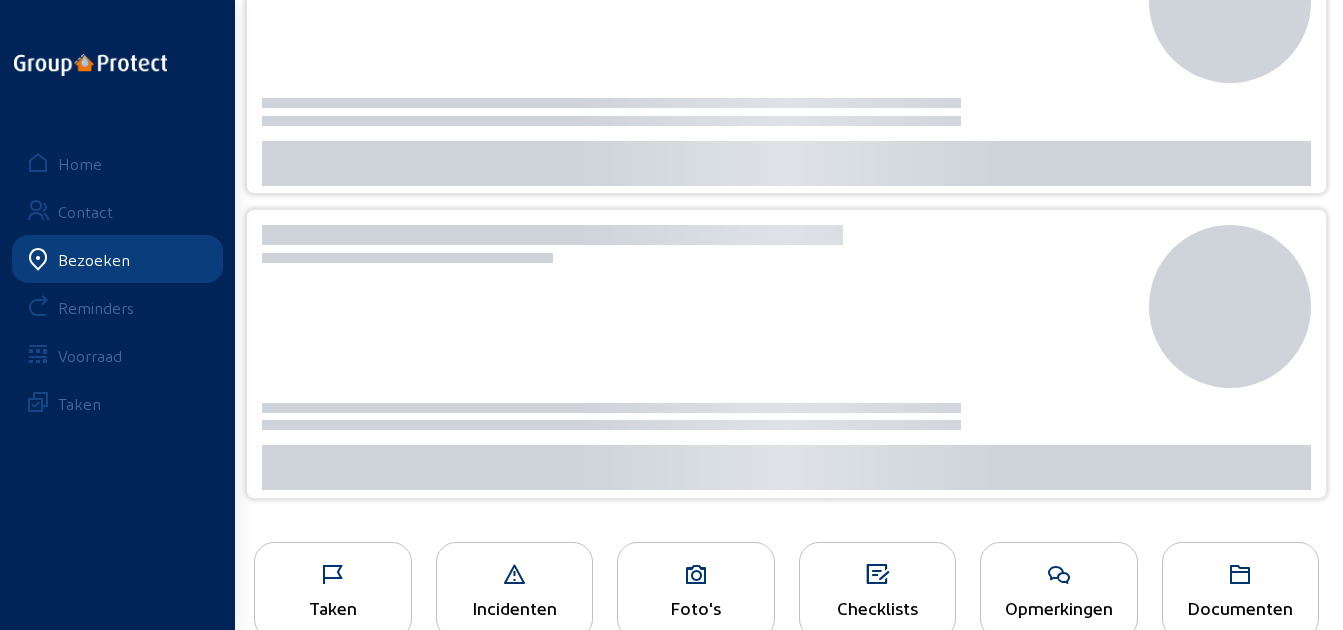 scroll, scrollTop: 0, scrollLeft: 0, axis: both 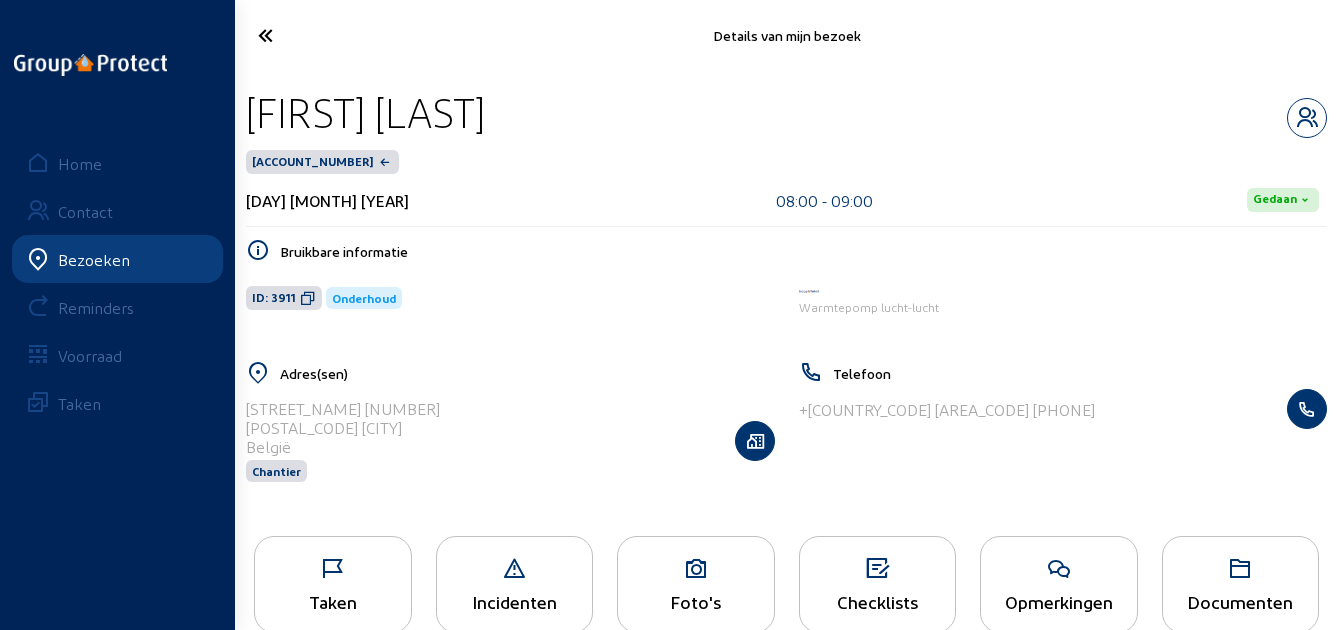 drag, startPoint x: 507, startPoint y: 106, endPoint x: 238, endPoint y: 102, distance: 269.02972 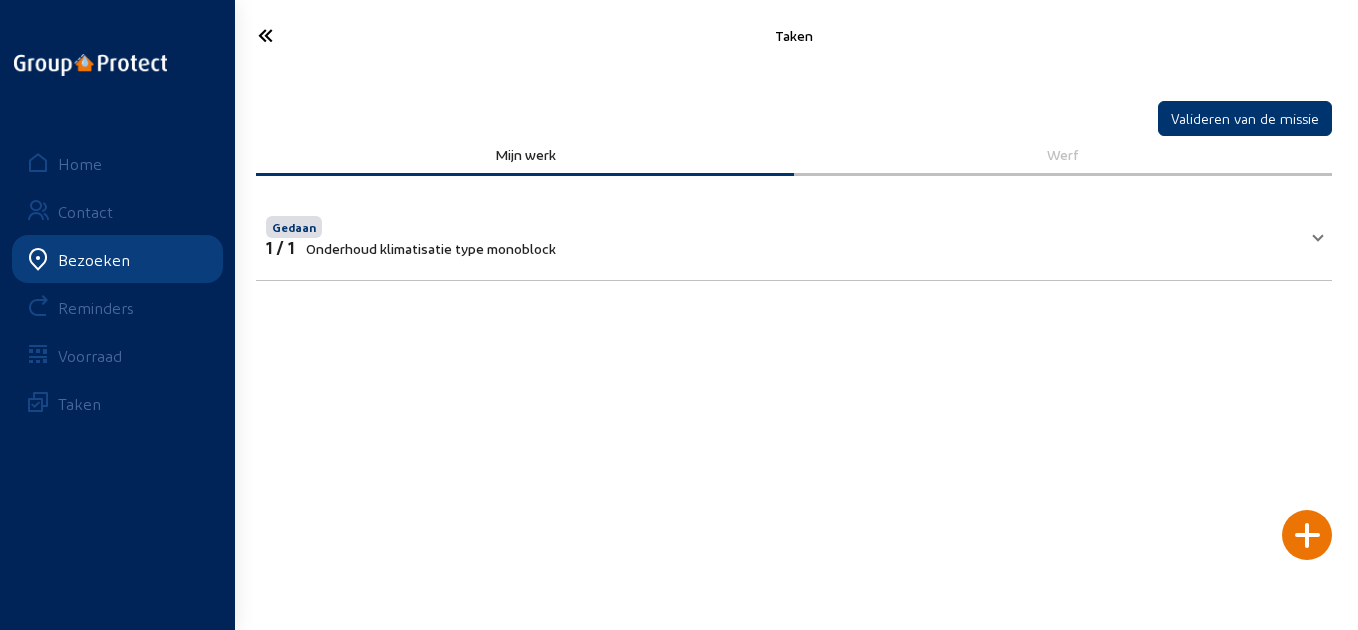 click 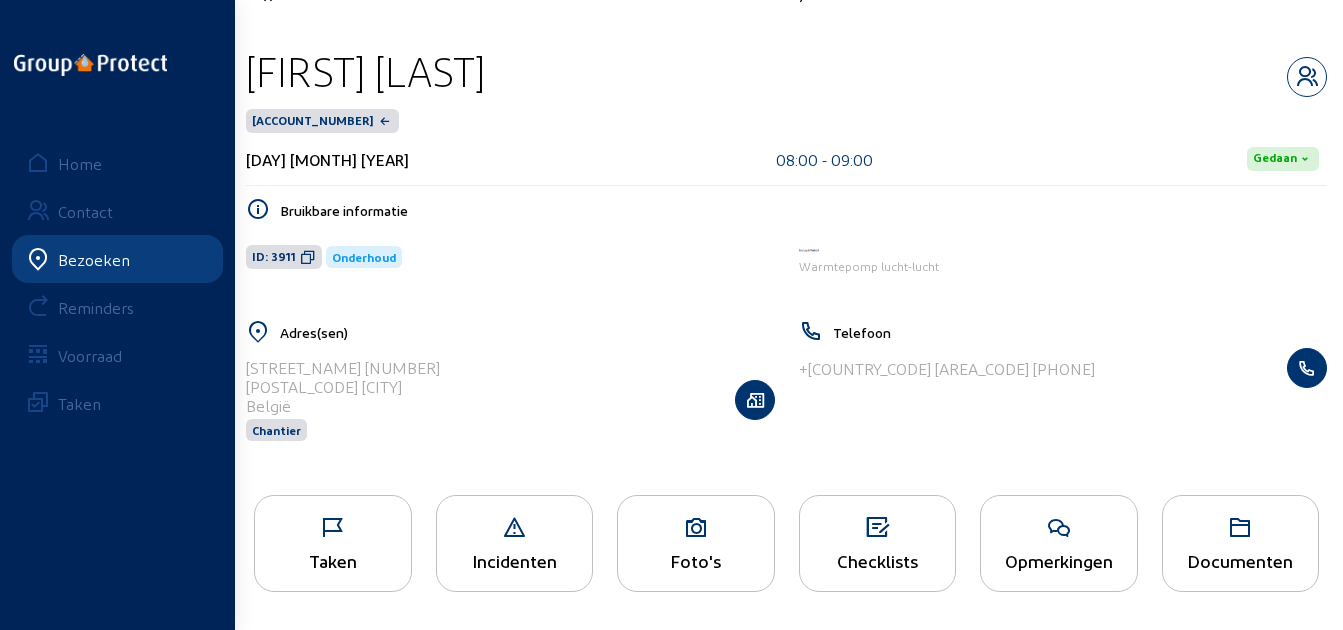 scroll, scrollTop: 0, scrollLeft: 0, axis: both 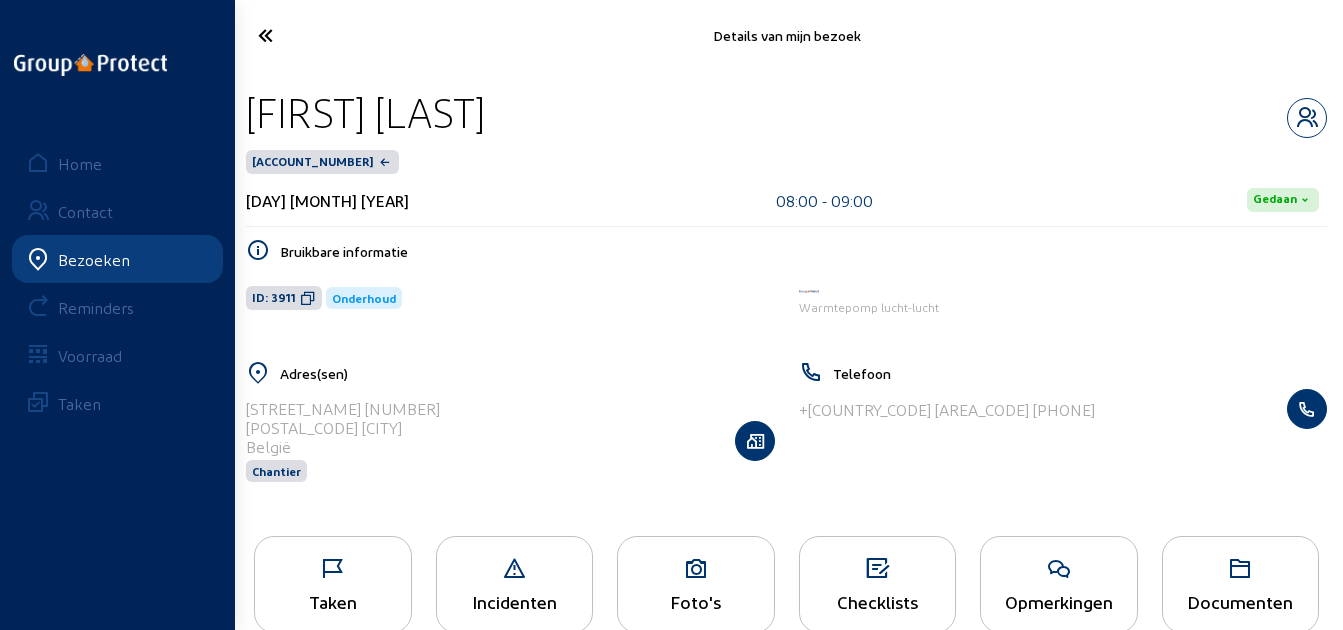 click 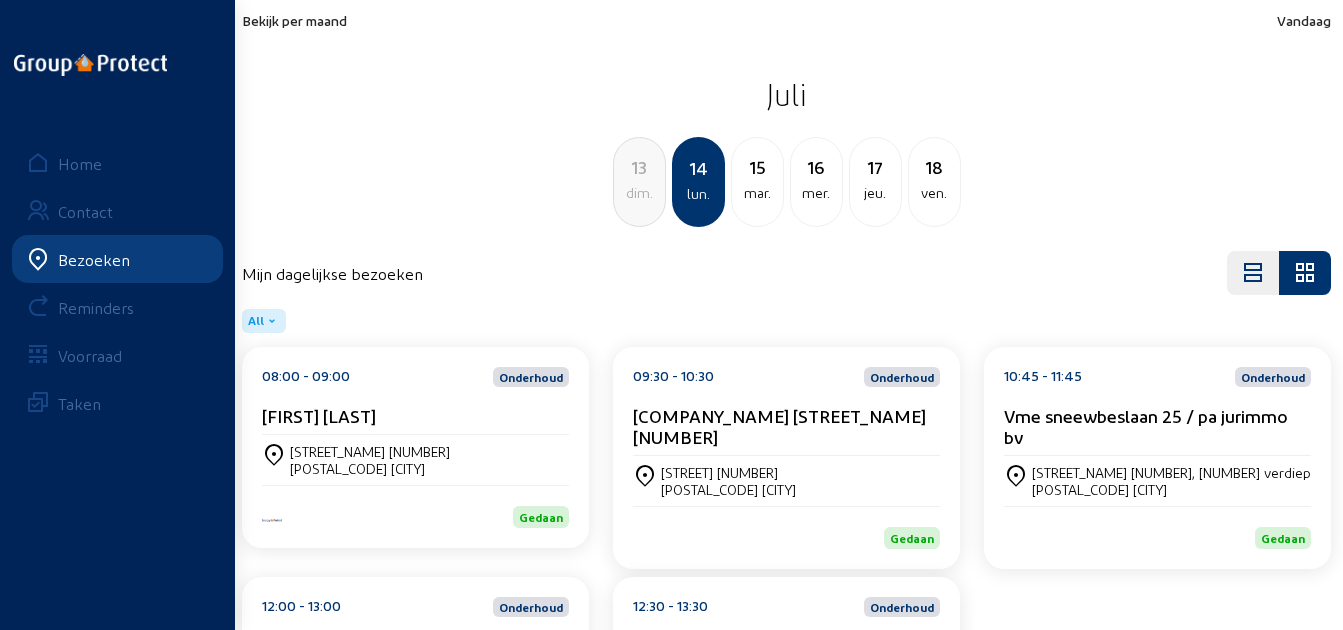 click on "[COMPANY_NAME] [STREET_NAME] [NUMBER]" 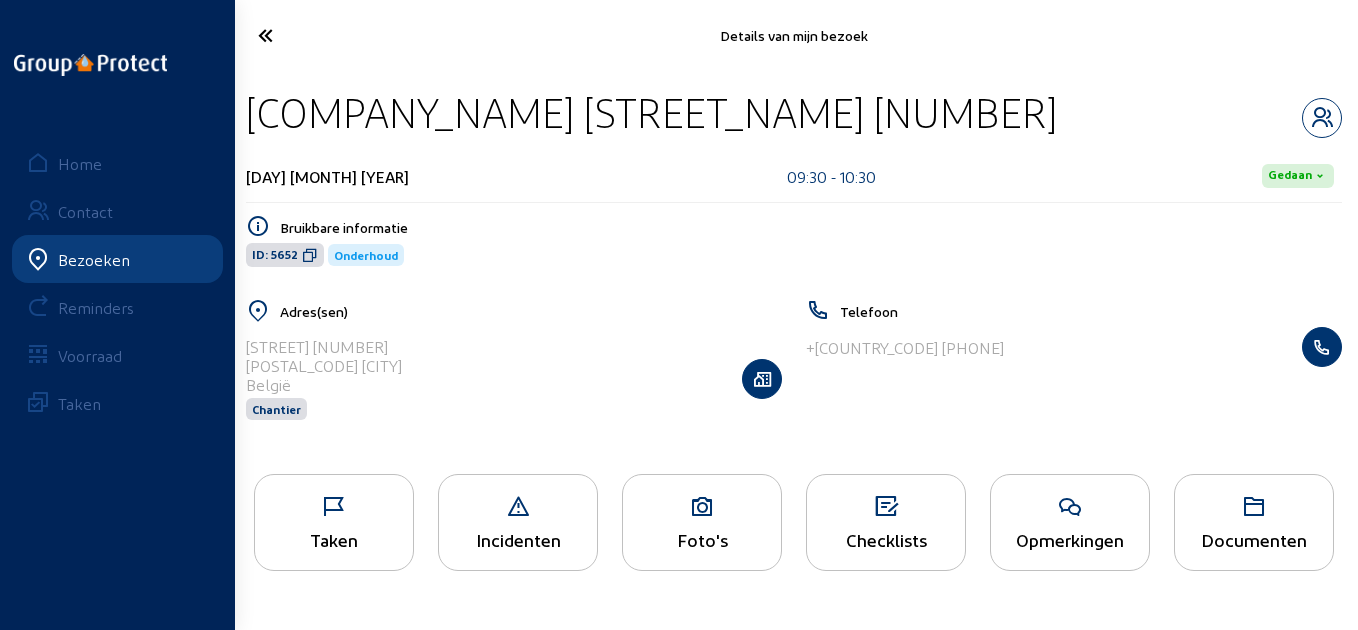 drag, startPoint x: 625, startPoint y: 112, endPoint x: 250, endPoint y: 118, distance: 375.048 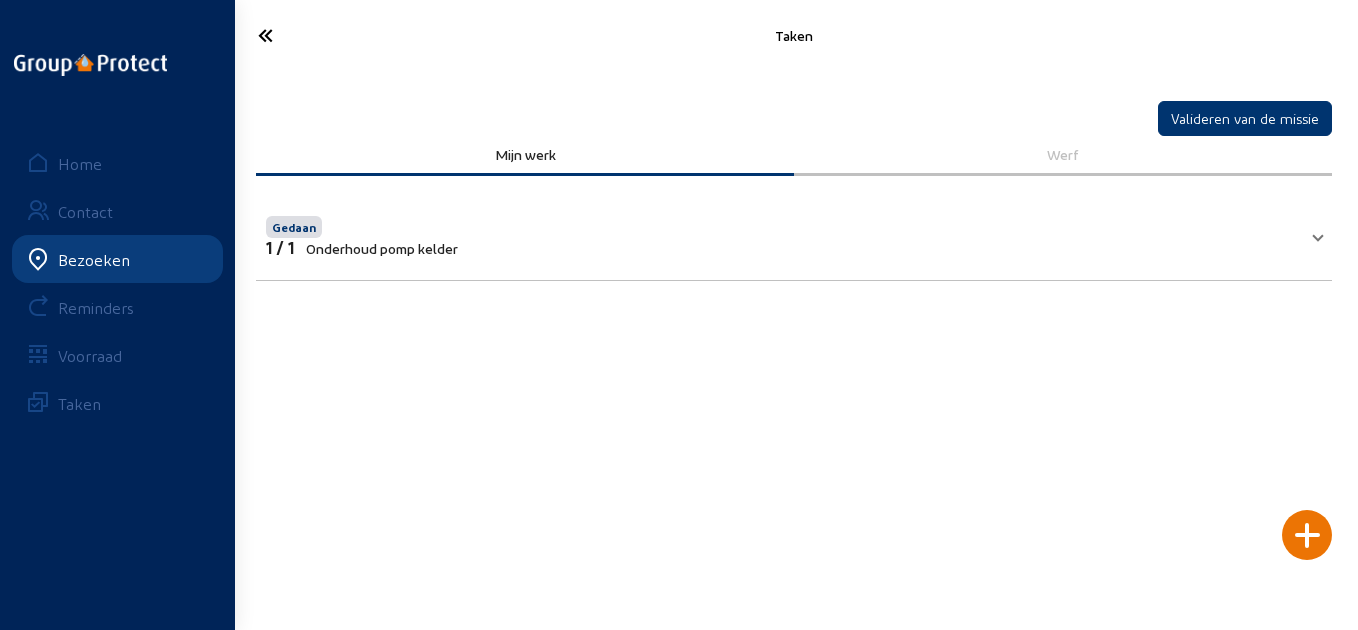click 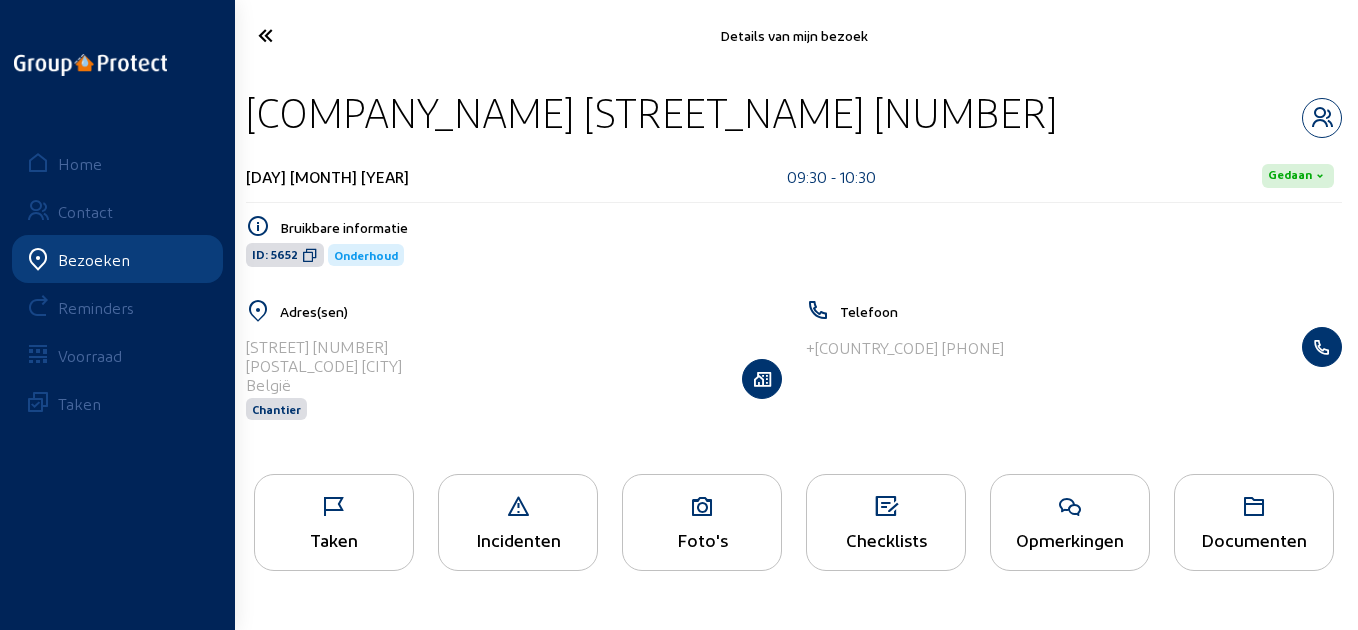 click 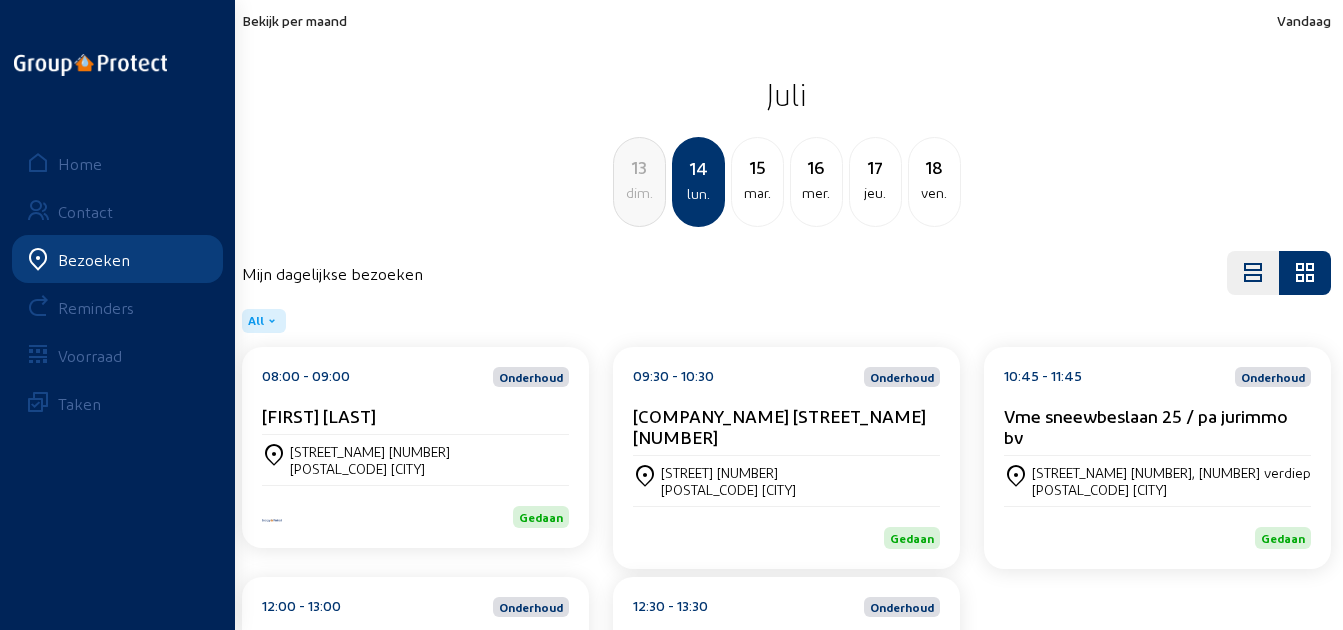click on "Vme sneewbeslaan 25 / pa jurimmo bv" 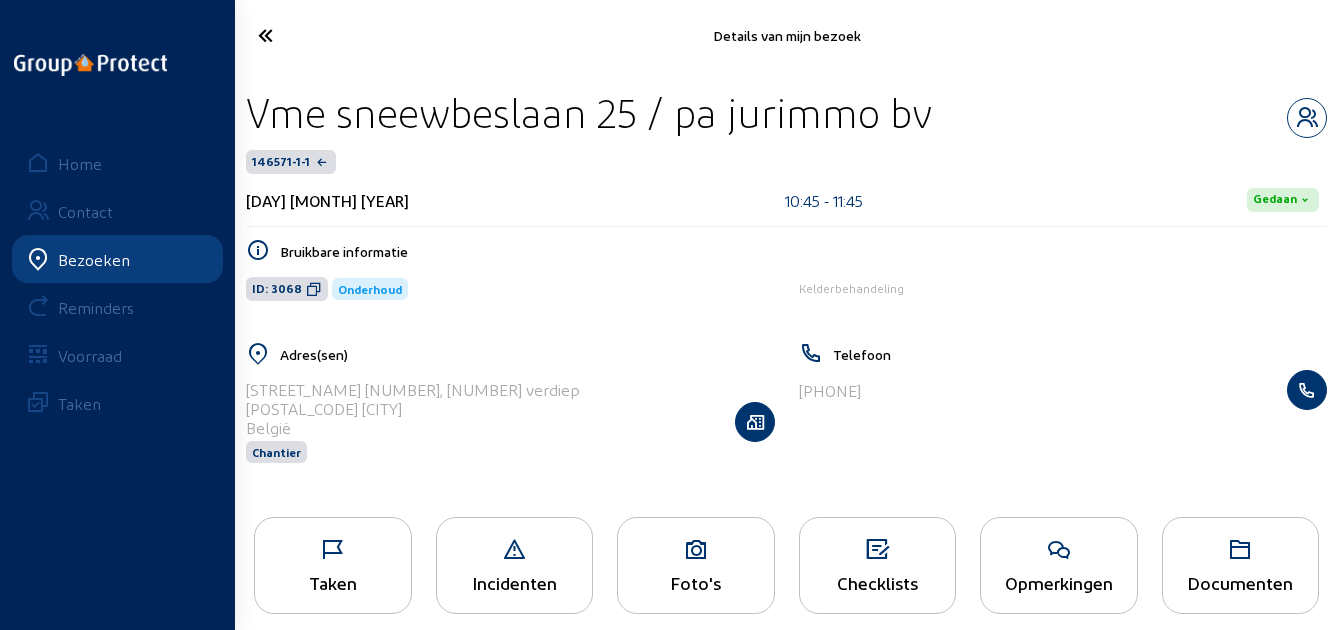 drag, startPoint x: 961, startPoint y: 122, endPoint x: 250, endPoint y: 130, distance: 711.045 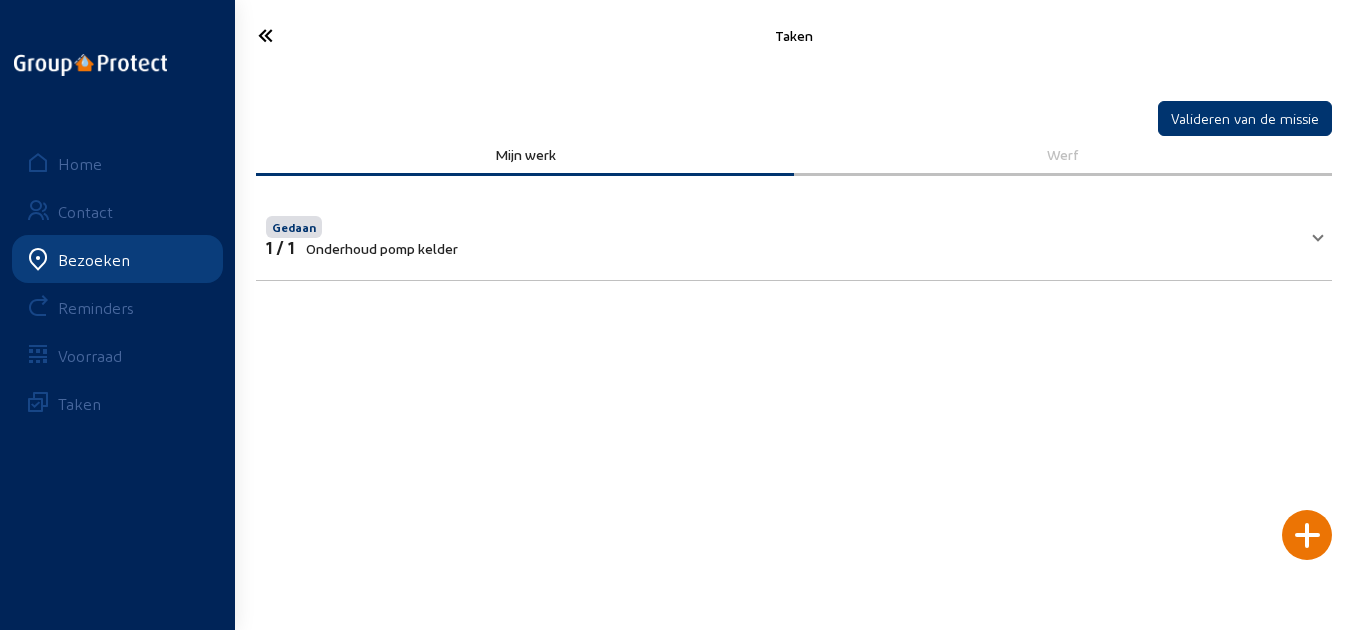 click 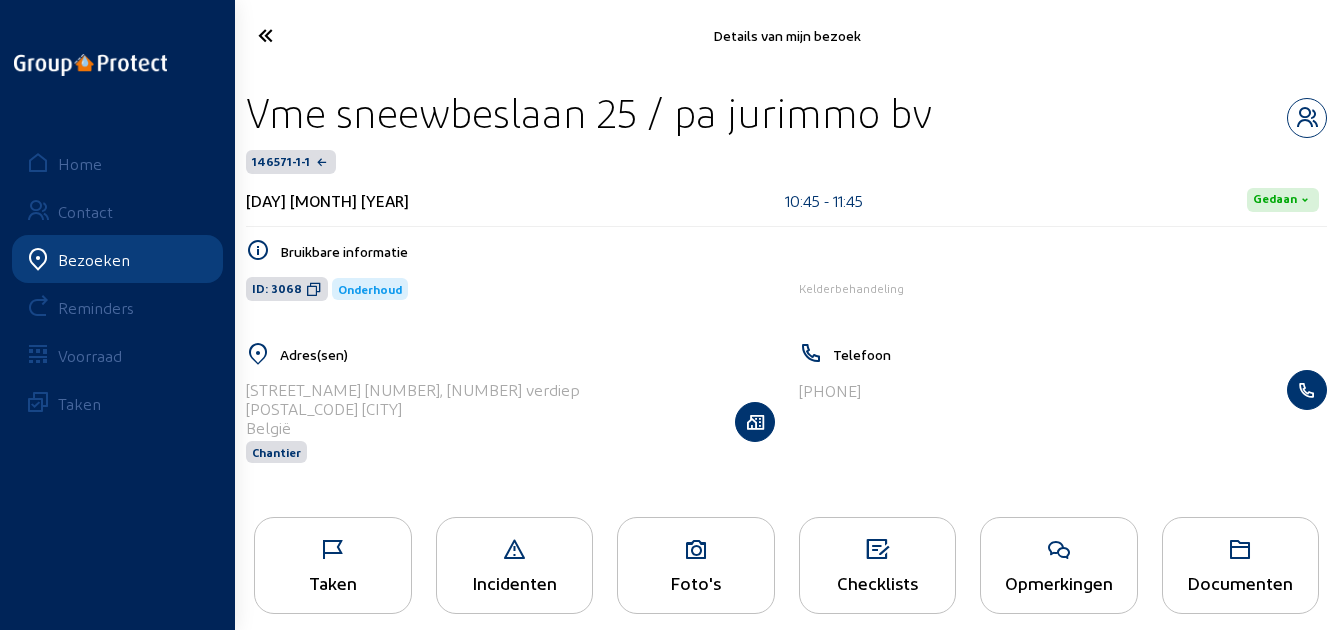 click 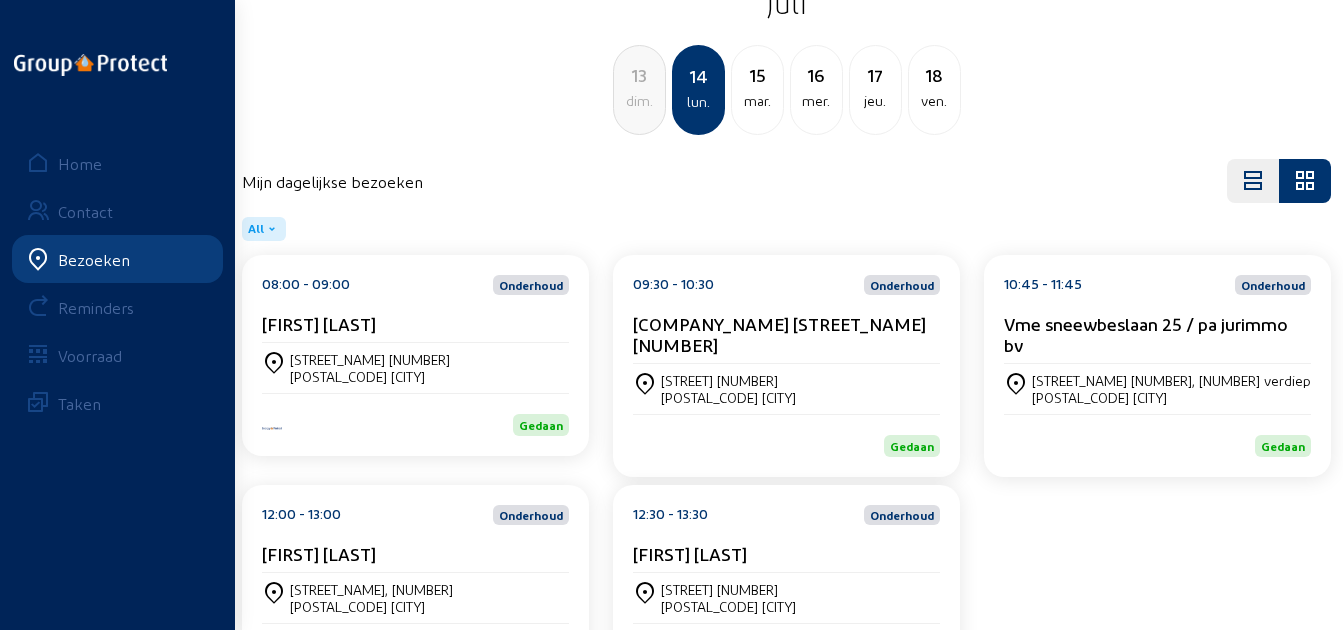 scroll, scrollTop: 182, scrollLeft: 0, axis: vertical 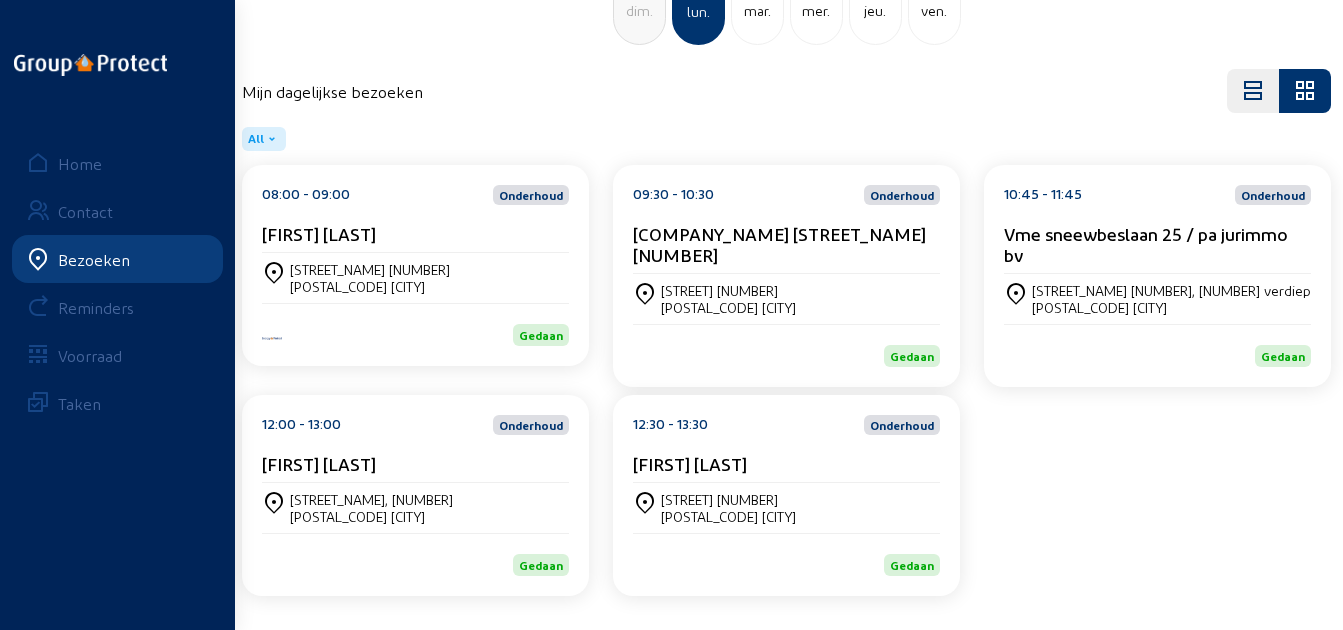 click on "[TIME] - [TIME] Onderhoud [FIRST] [LAST]" 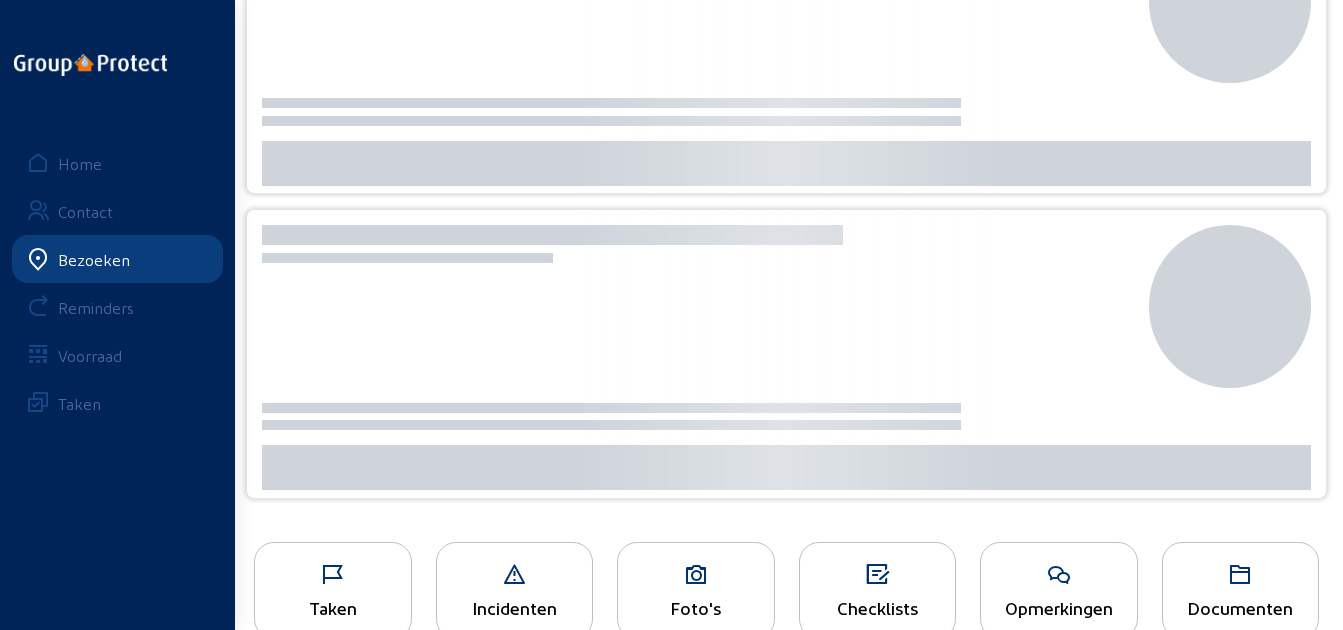 scroll, scrollTop: 0, scrollLeft: 0, axis: both 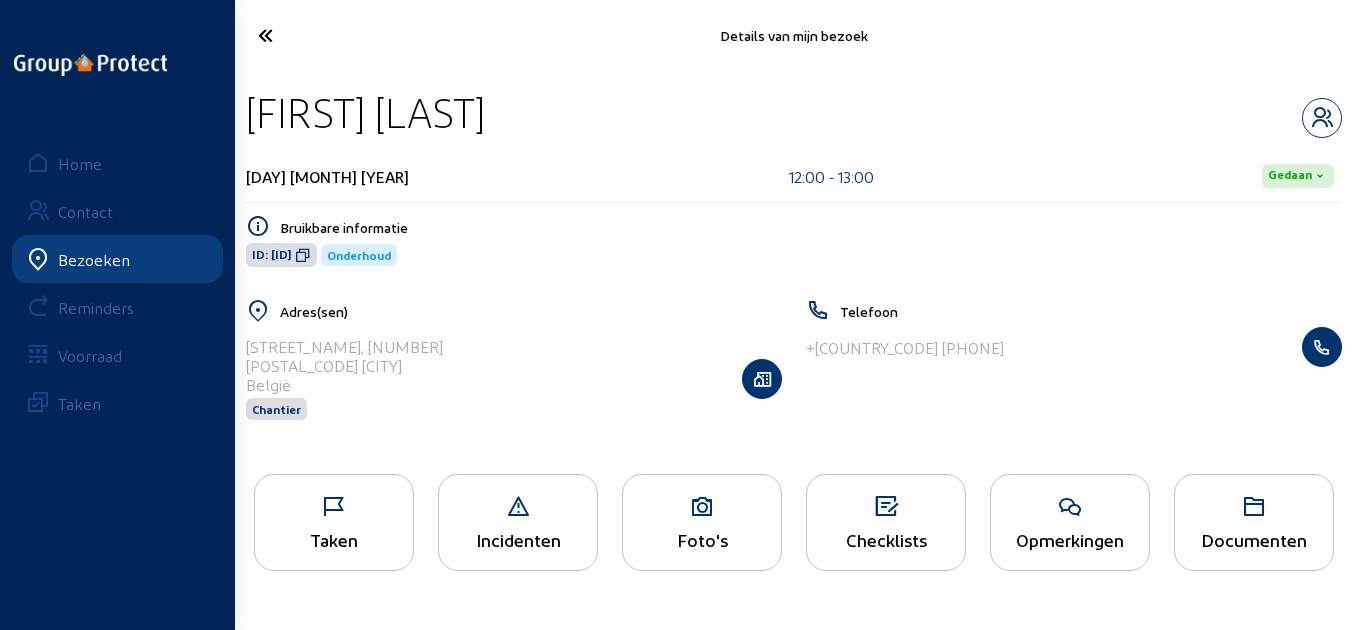 drag, startPoint x: 494, startPoint y: 119, endPoint x: 248, endPoint y: 121, distance: 246.00813 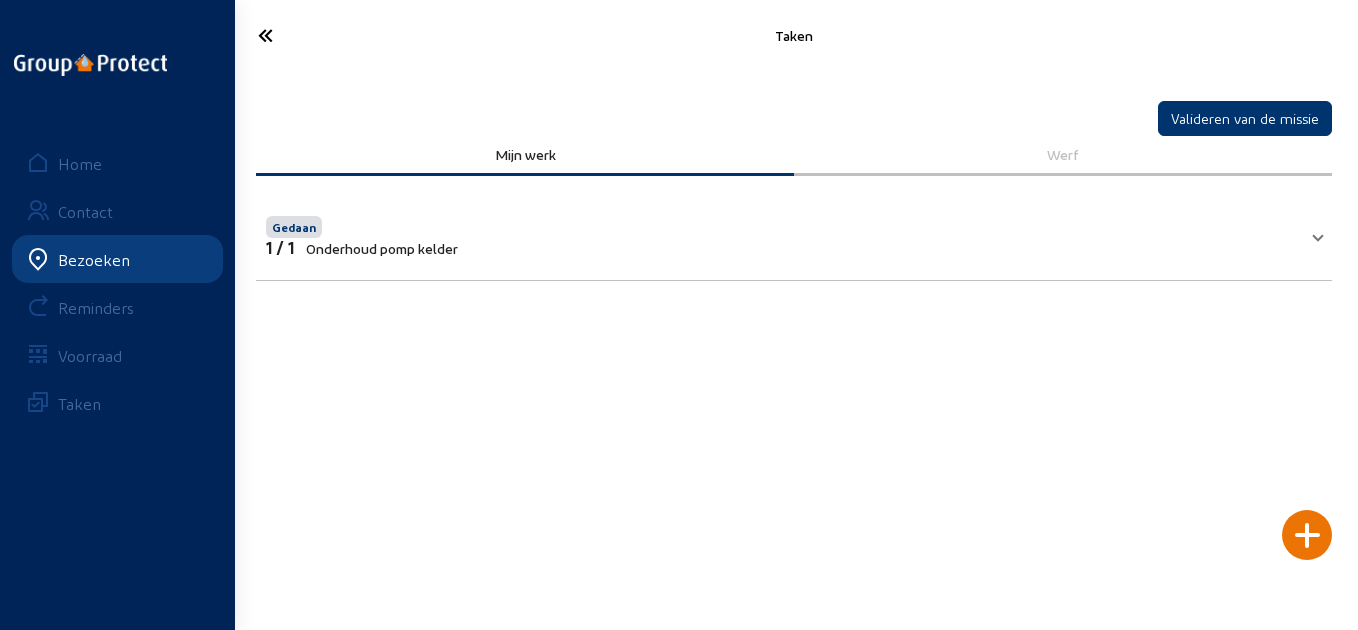 click 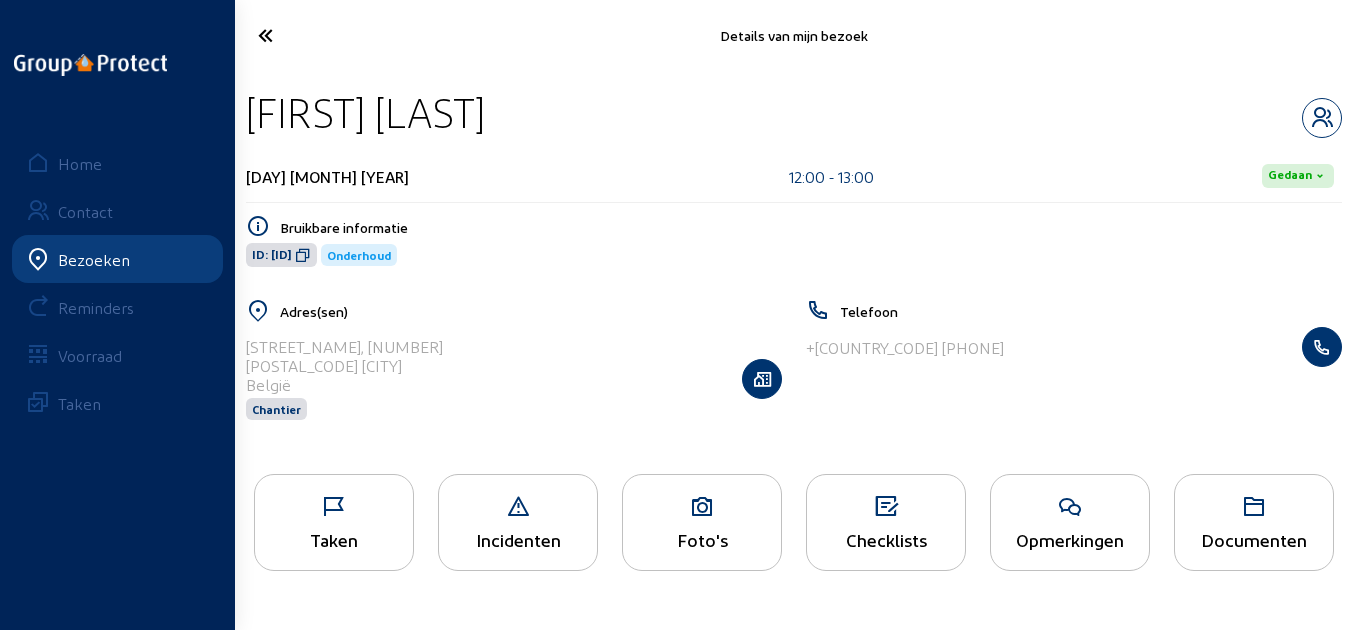 click 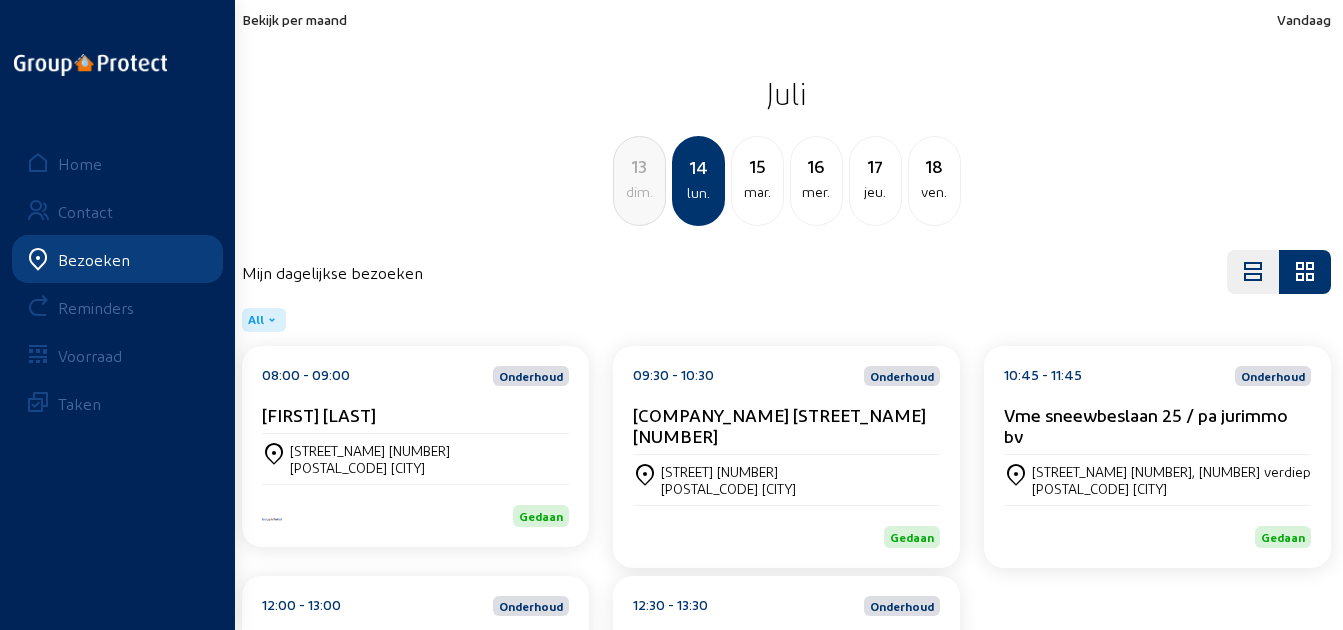 scroll, scrollTop: 182, scrollLeft: 0, axis: vertical 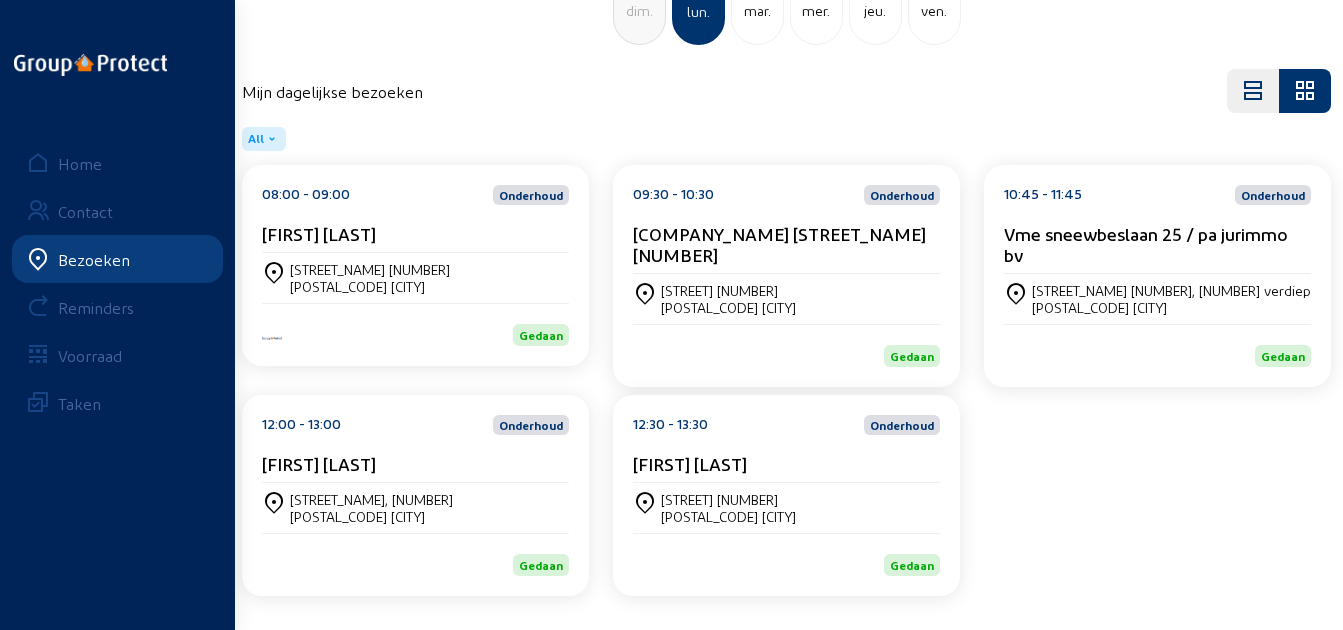 click on "[TIME] - [TIME]  Onderhoud [FIRST] [LAST]" 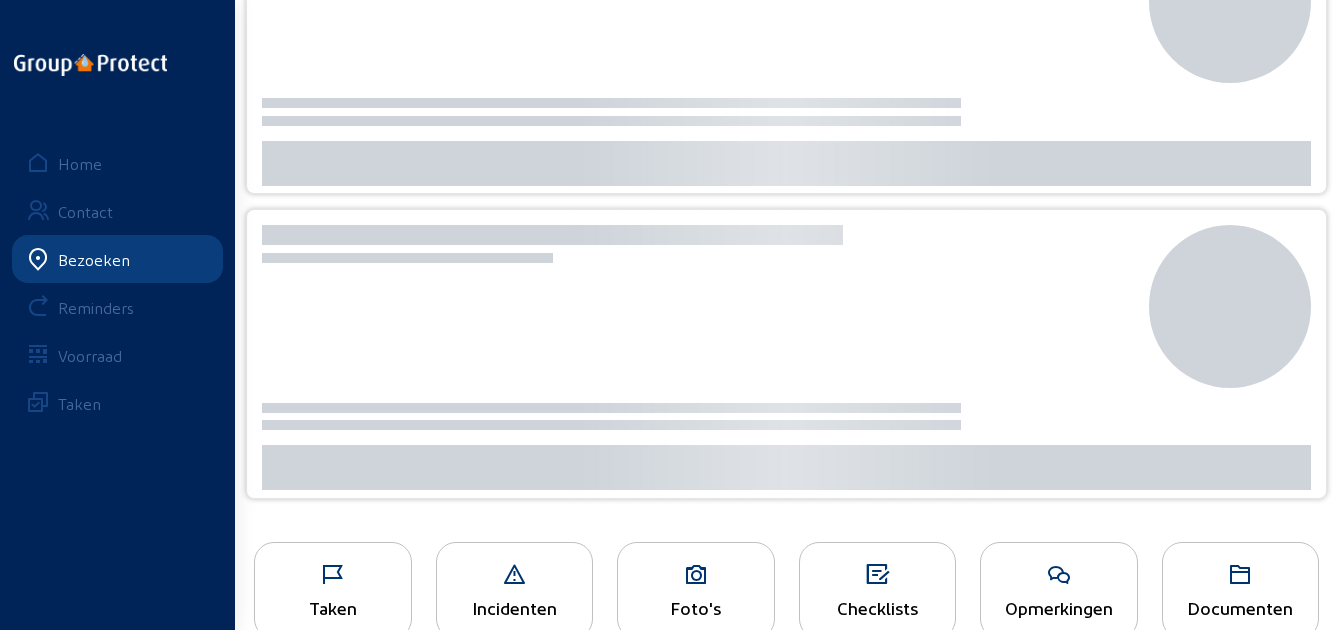 scroll, scrollTop: 0, scrollLeft: 0, axis: both 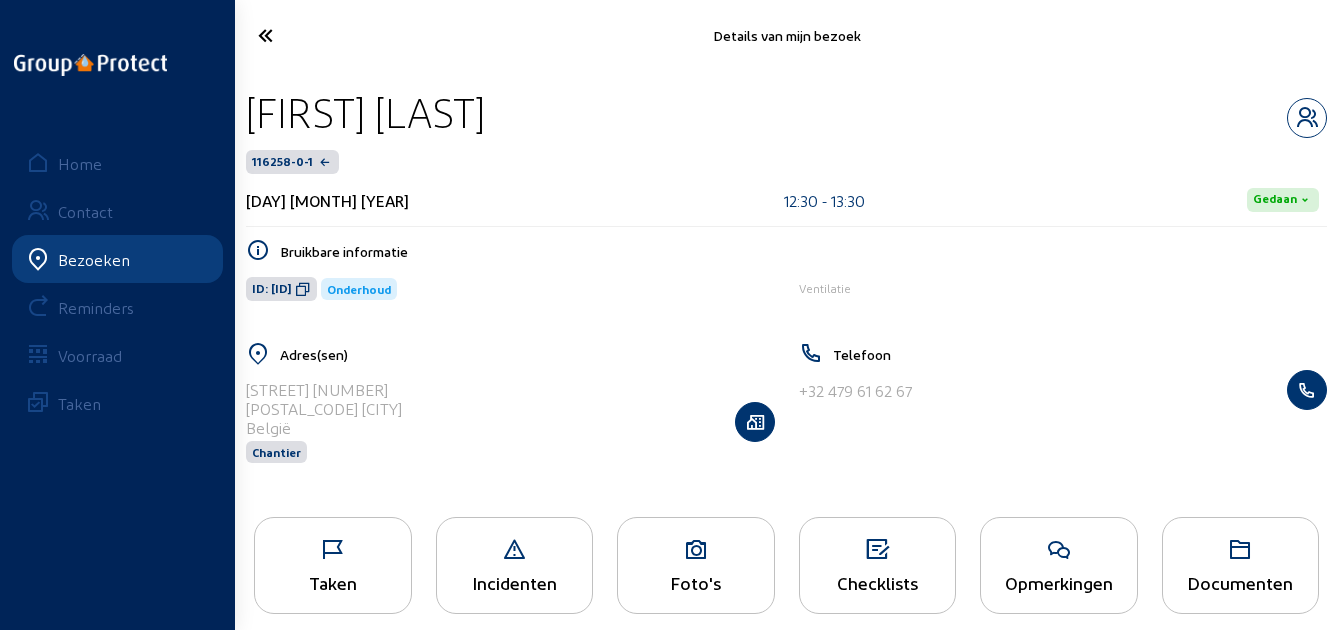 drag, startPoint x: 701, startPoint y: 113, endPoint x: 256, endPoint y: 116, distance: 445.0101 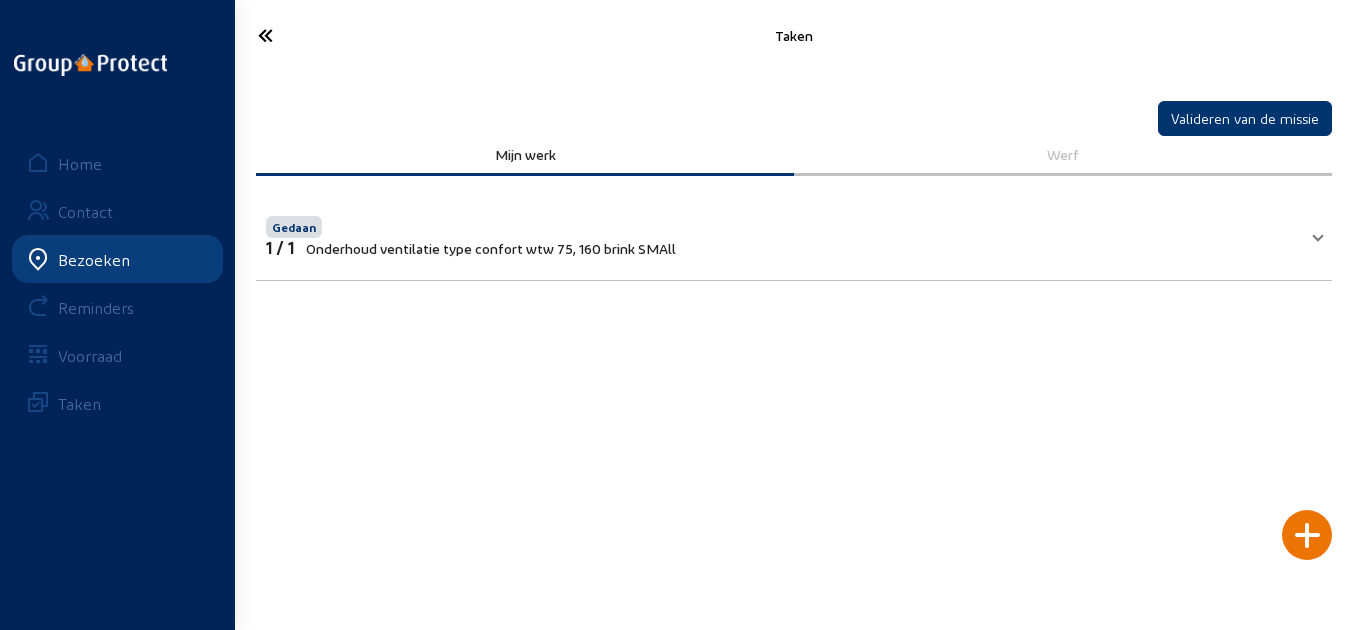 click 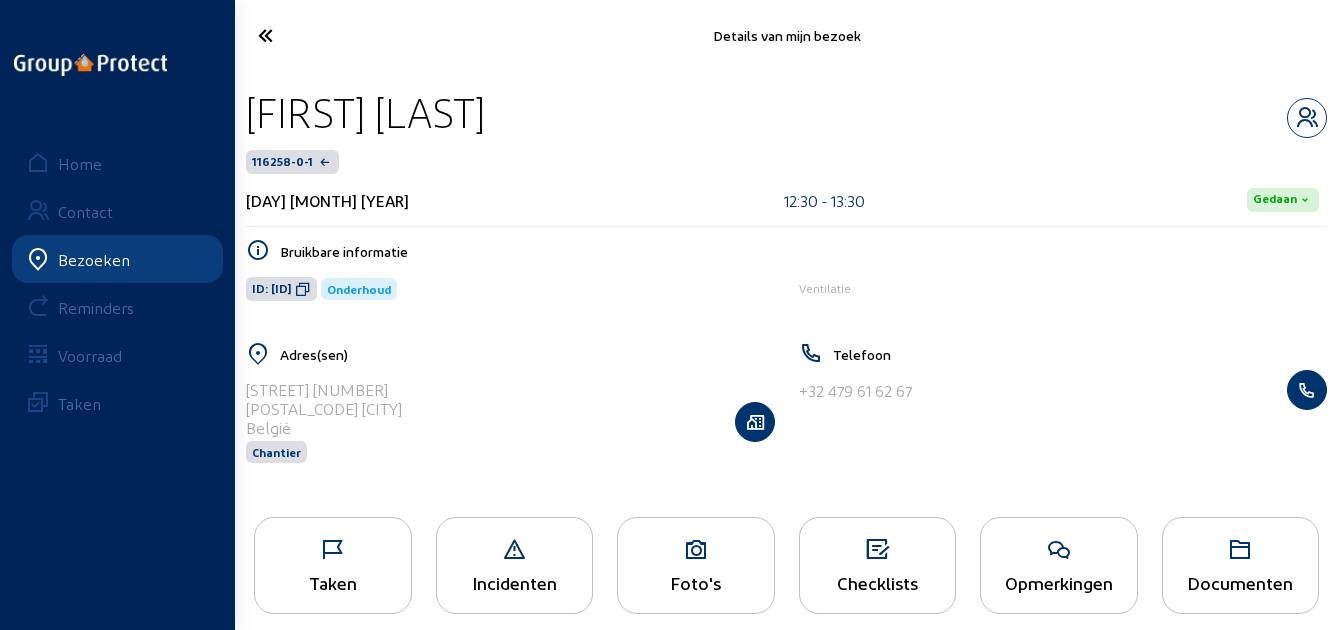 click 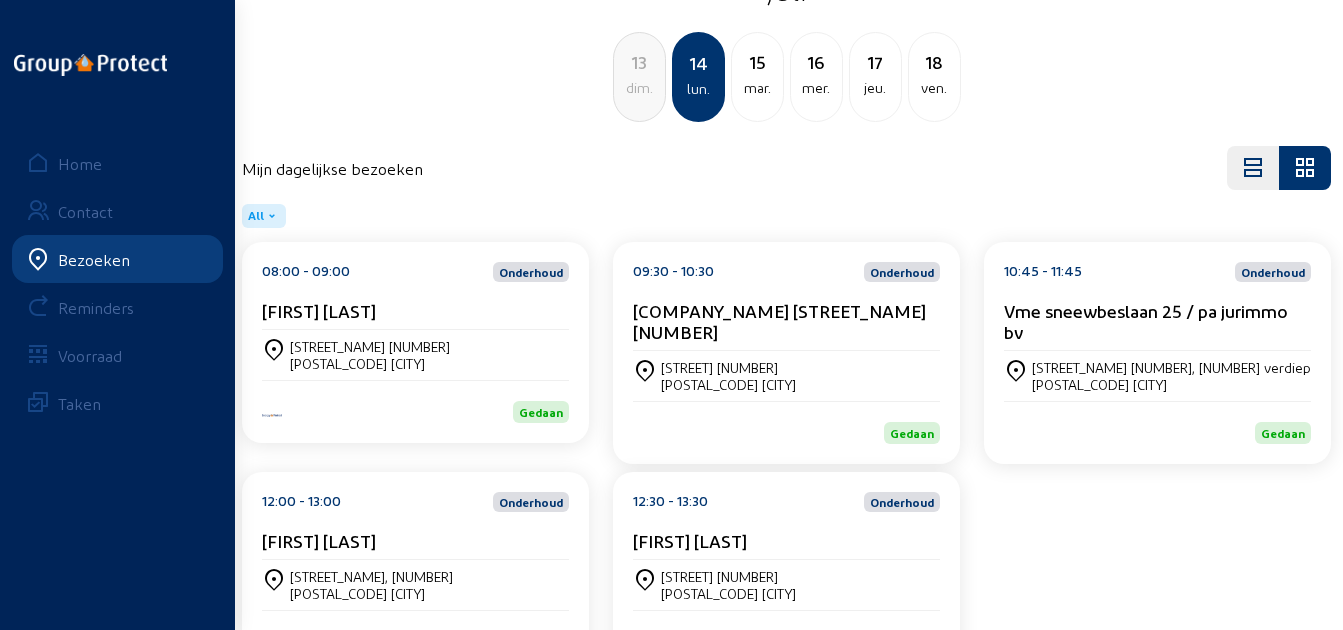 scroll, scrollTop: 0, scrollLeft: 0, axis: both 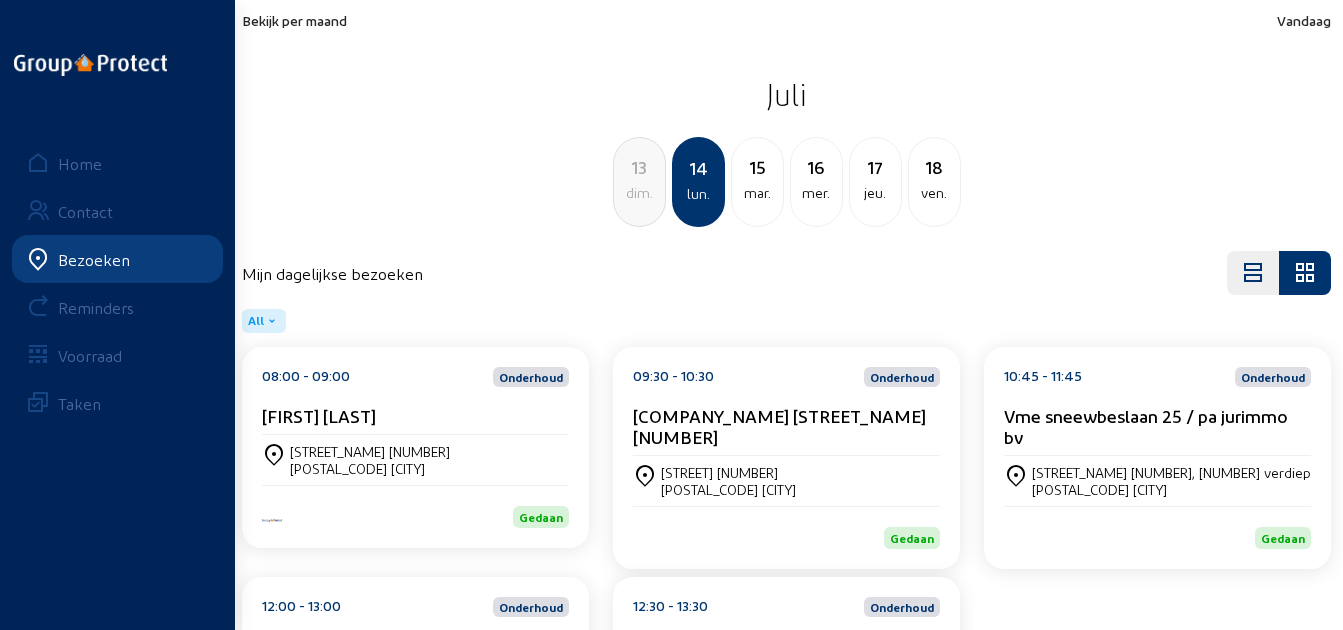 click on "15" 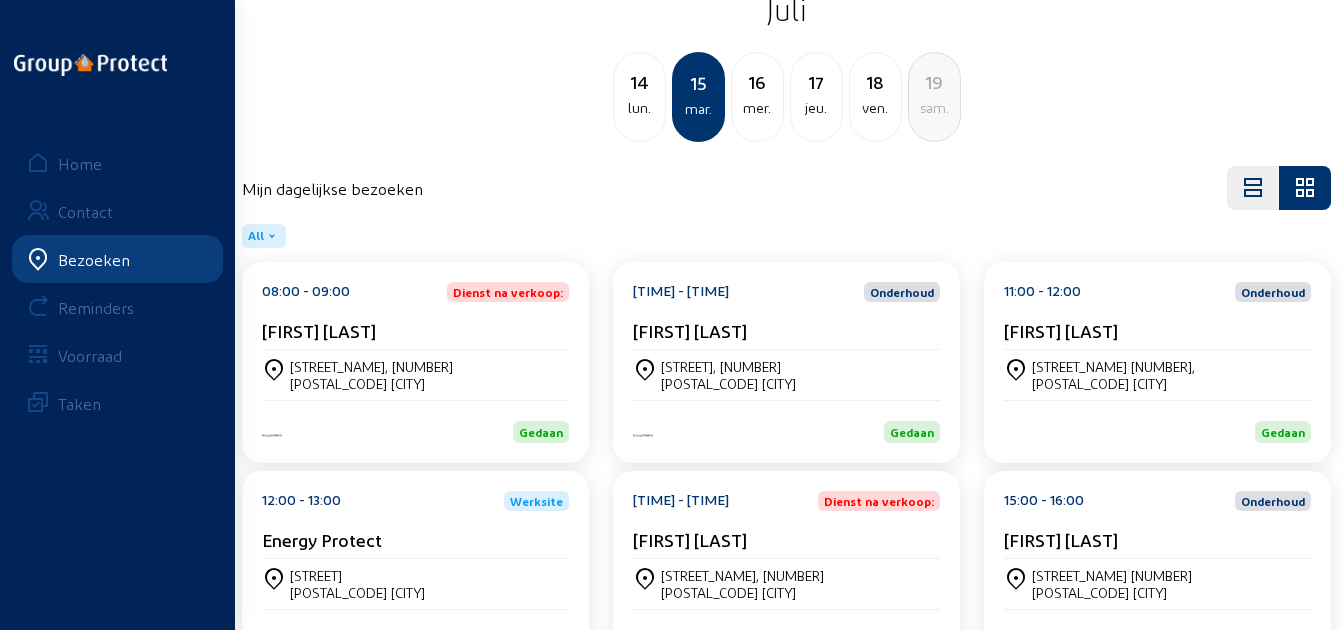 scroll, scrollTop: 300, scrollLeft: 0, axis: vertical 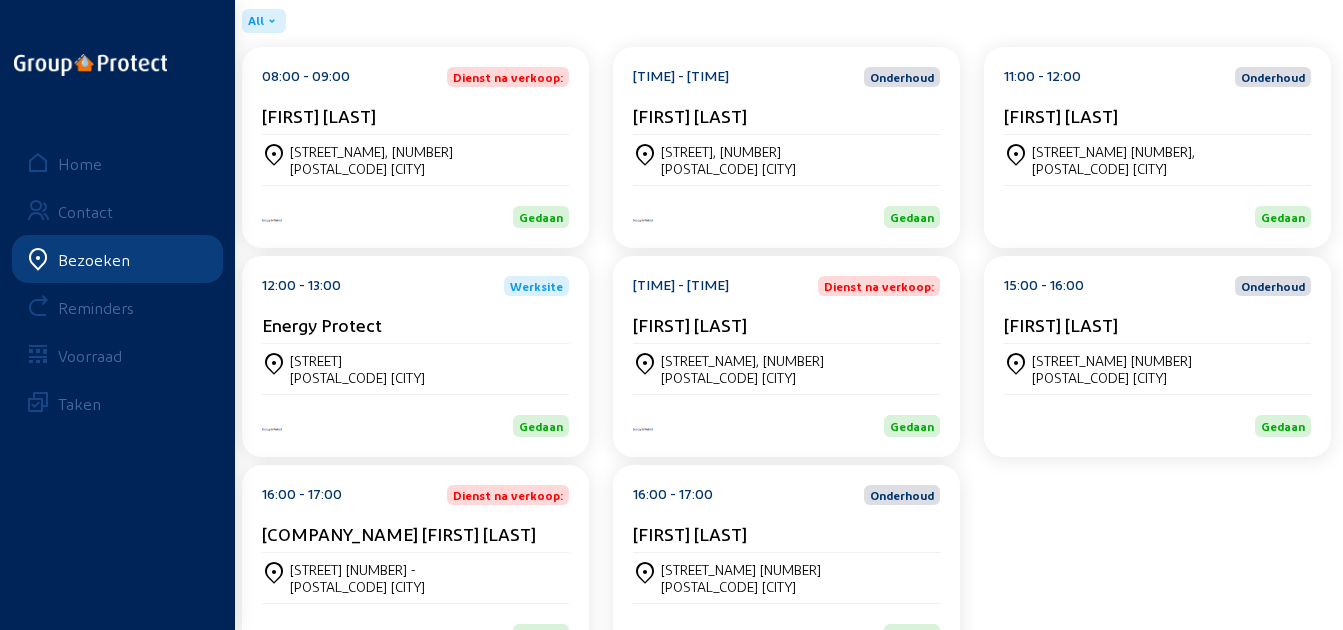 click on "[TIME] - [TIME]  Dienst na verkoop:" 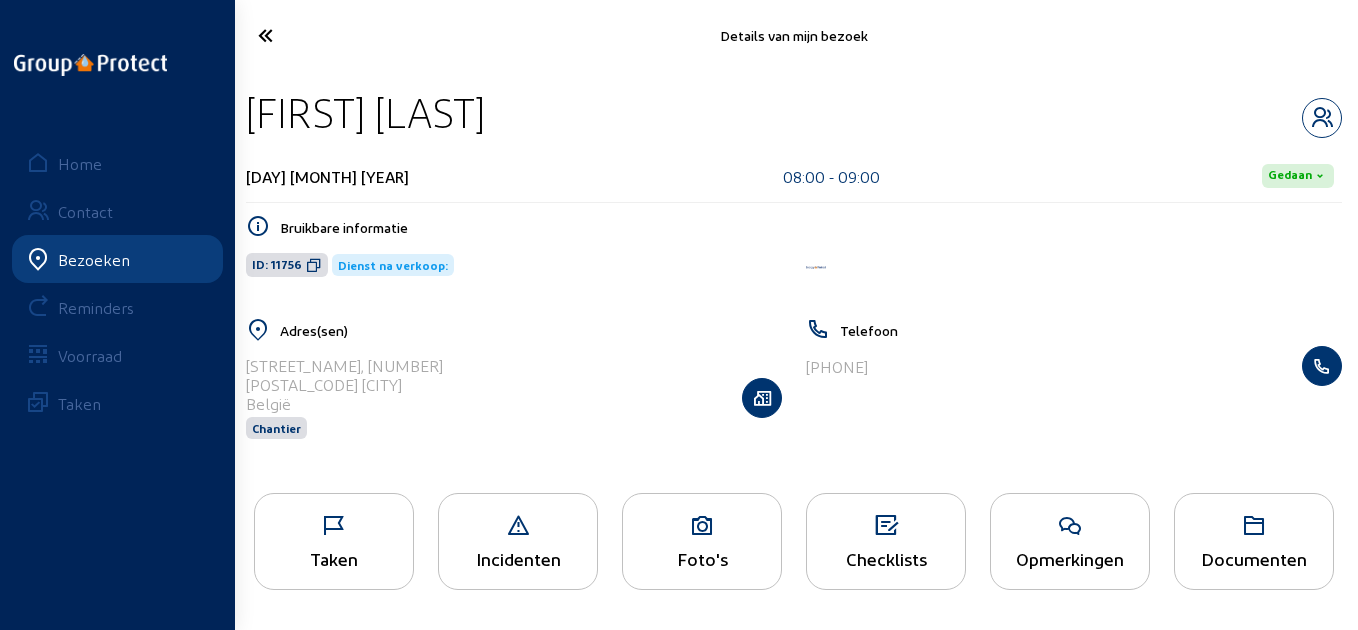 drag, startPoint x: 486, startPoint y: 112, endPoint x: 253, endPoint y: 112, distance: 233 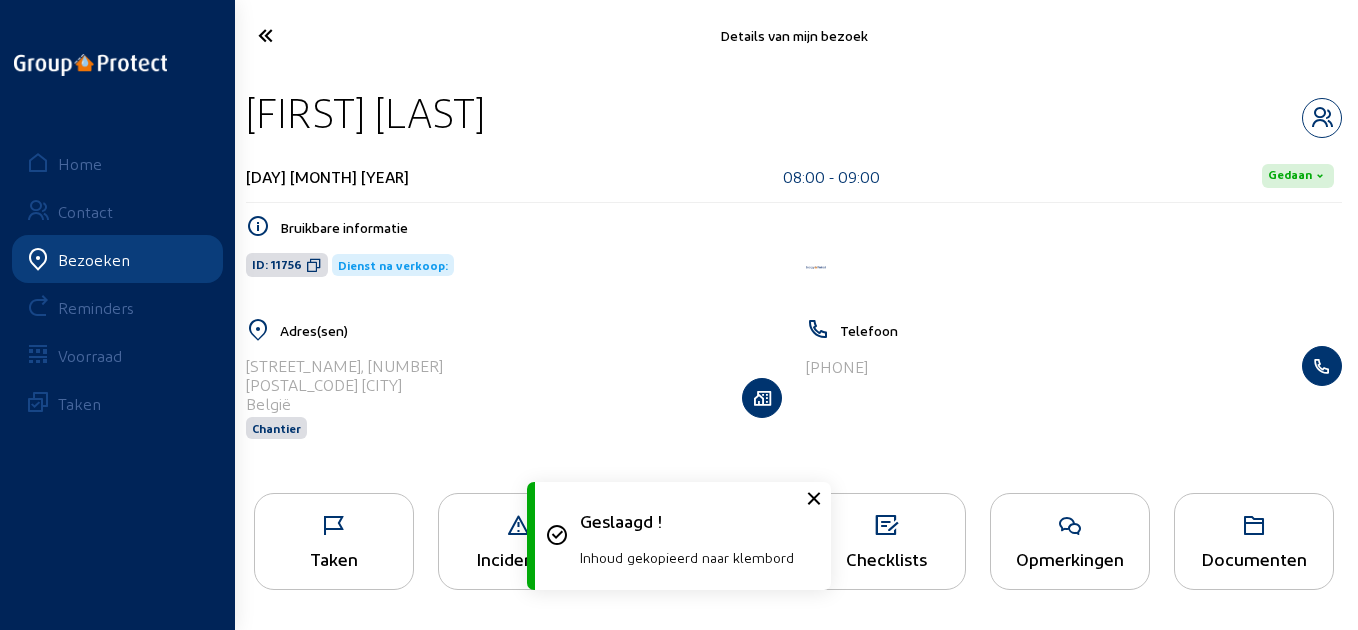 click on "Taken" 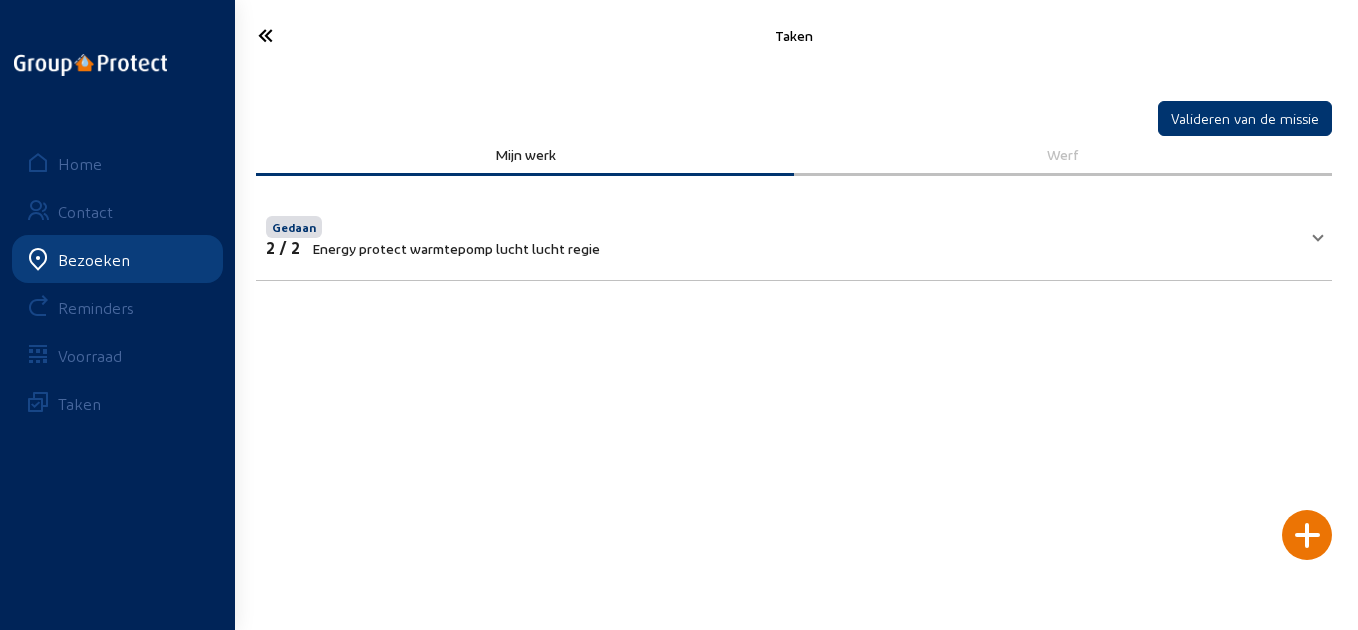 click on "Energy protect warmtepomp lucht lucht regie" at bounding box center [456, 248] 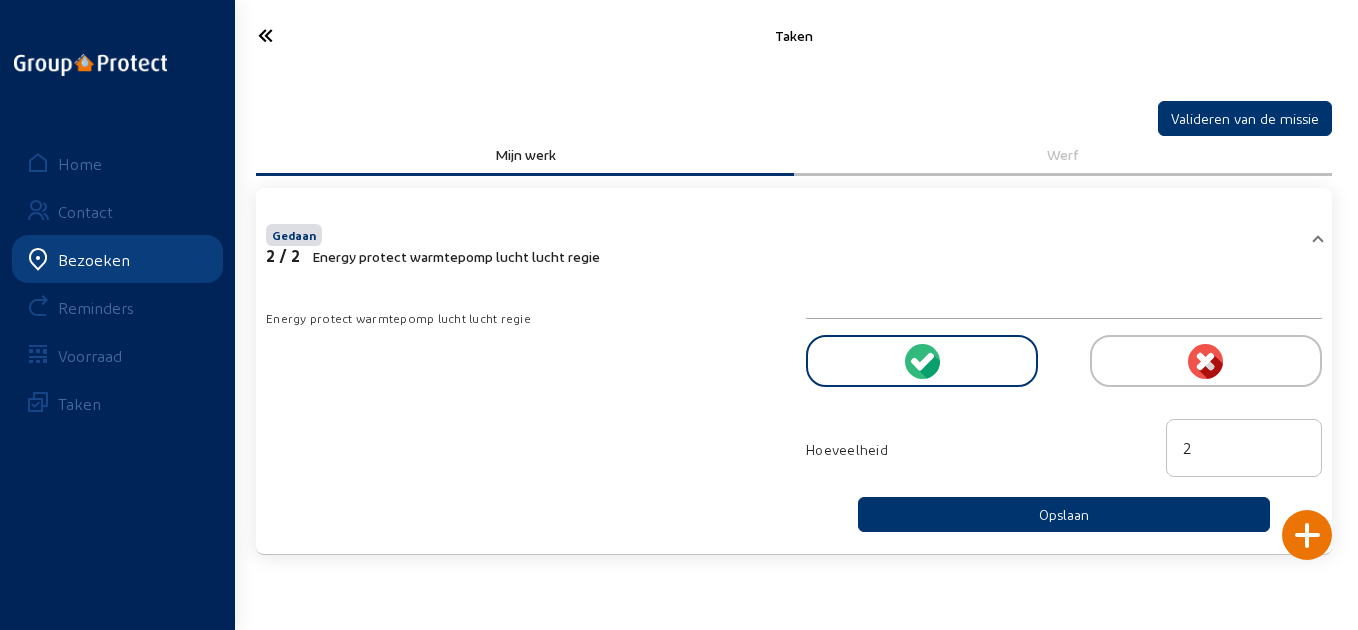 click 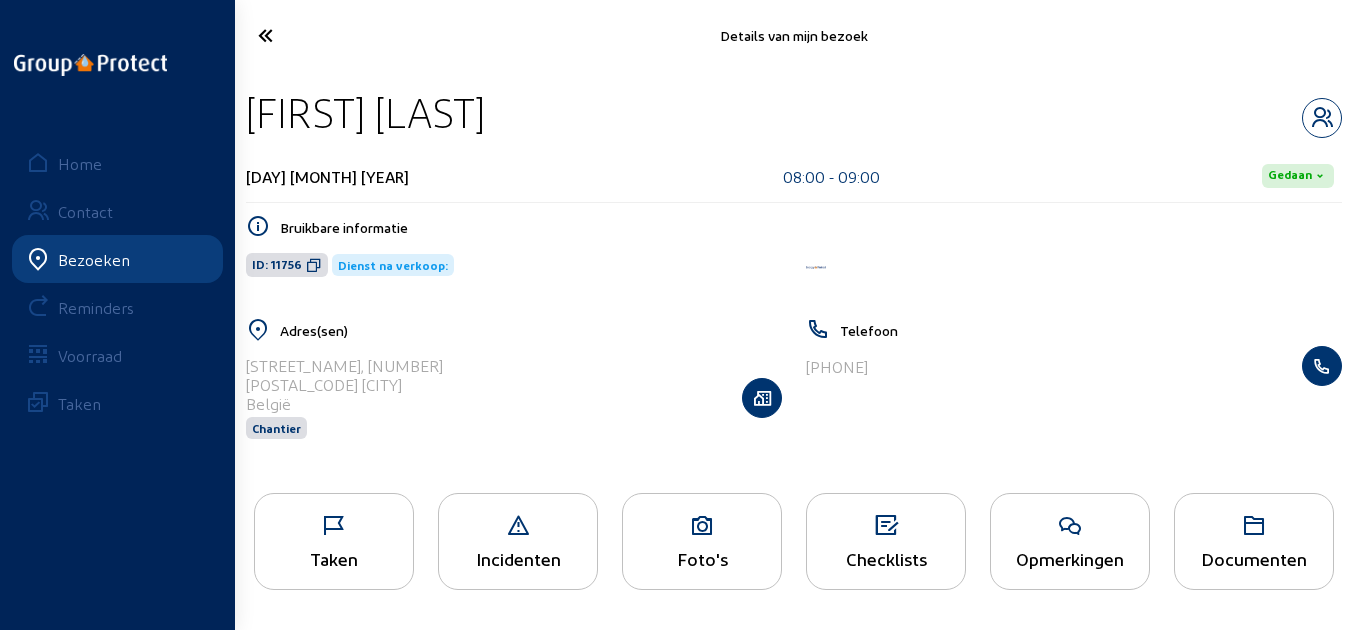 click 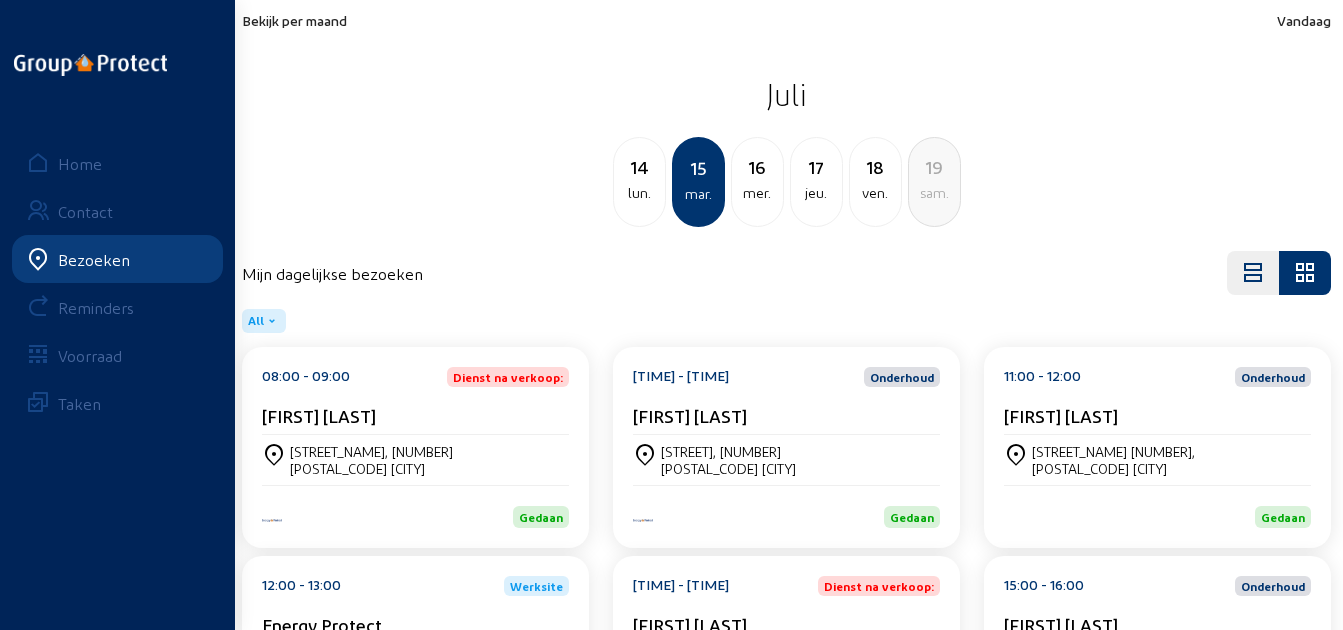click on "[TIME] - [TIME] Onderhoud [FIRST] [LAST]" 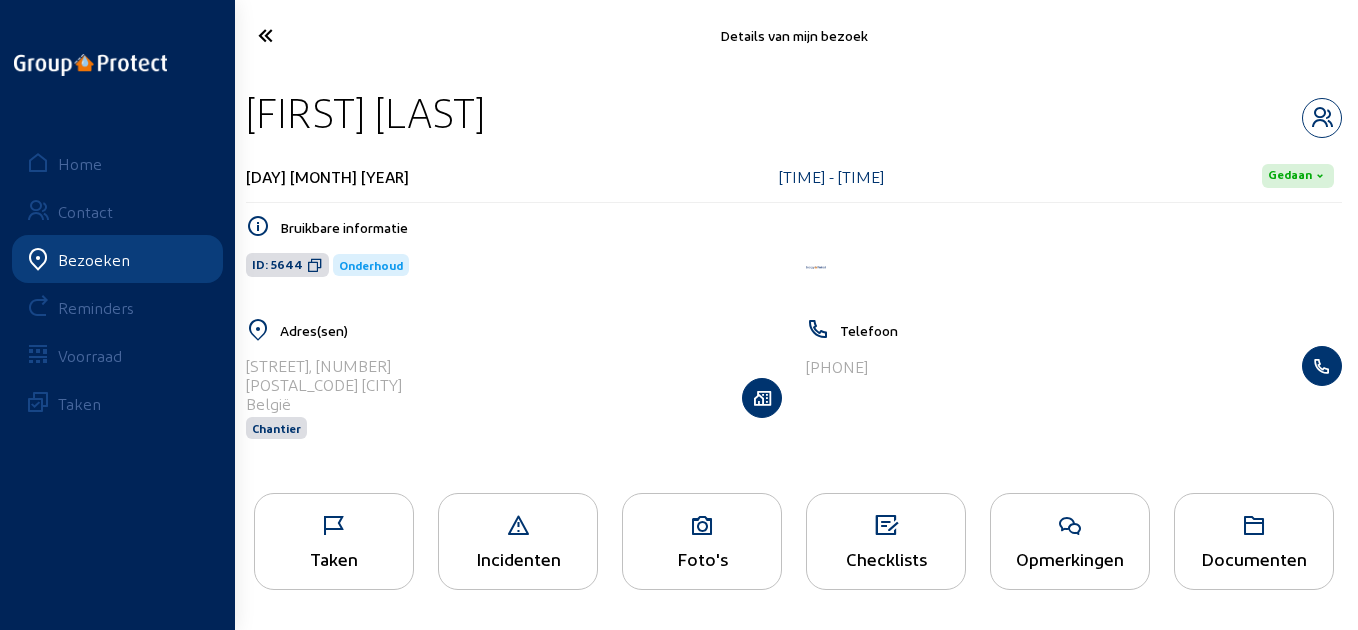 drag, startPoint x: 494, startPoint y: 119, endPoint x: 250, endPoint y: 126, distance: 244.10039 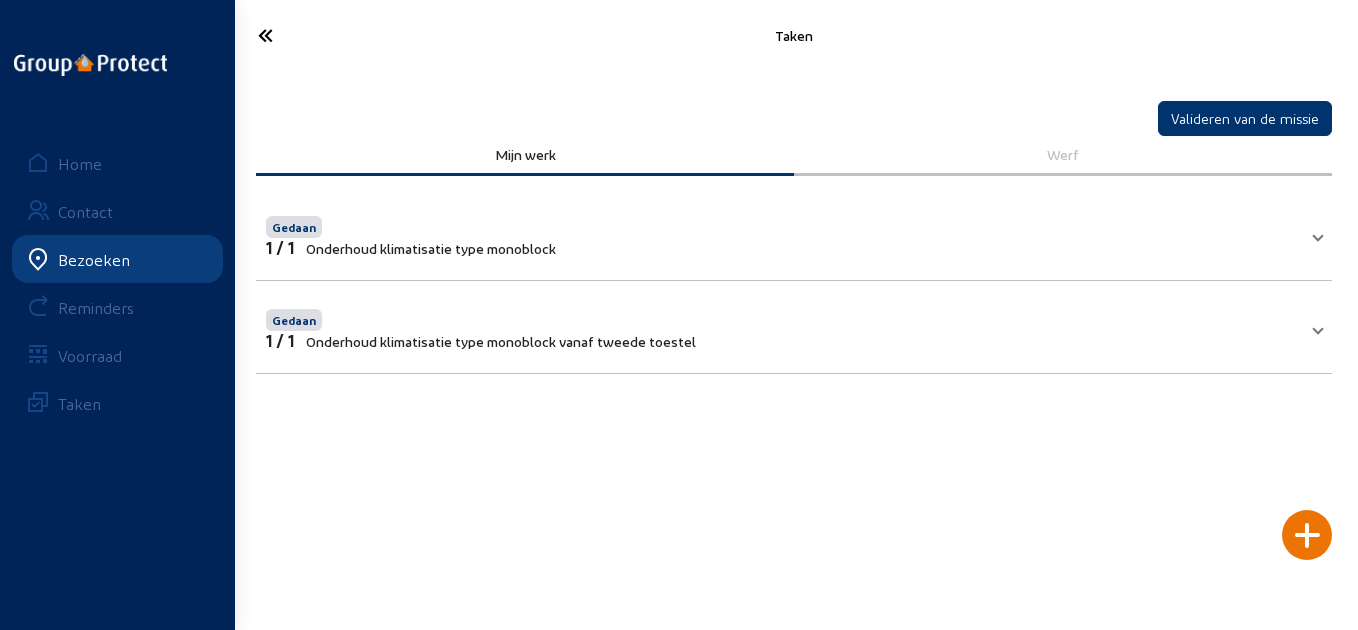 click on "Onderhoud klimatisatie type monoblock vanaf tweede toestel" at bounding box center [501, 341] 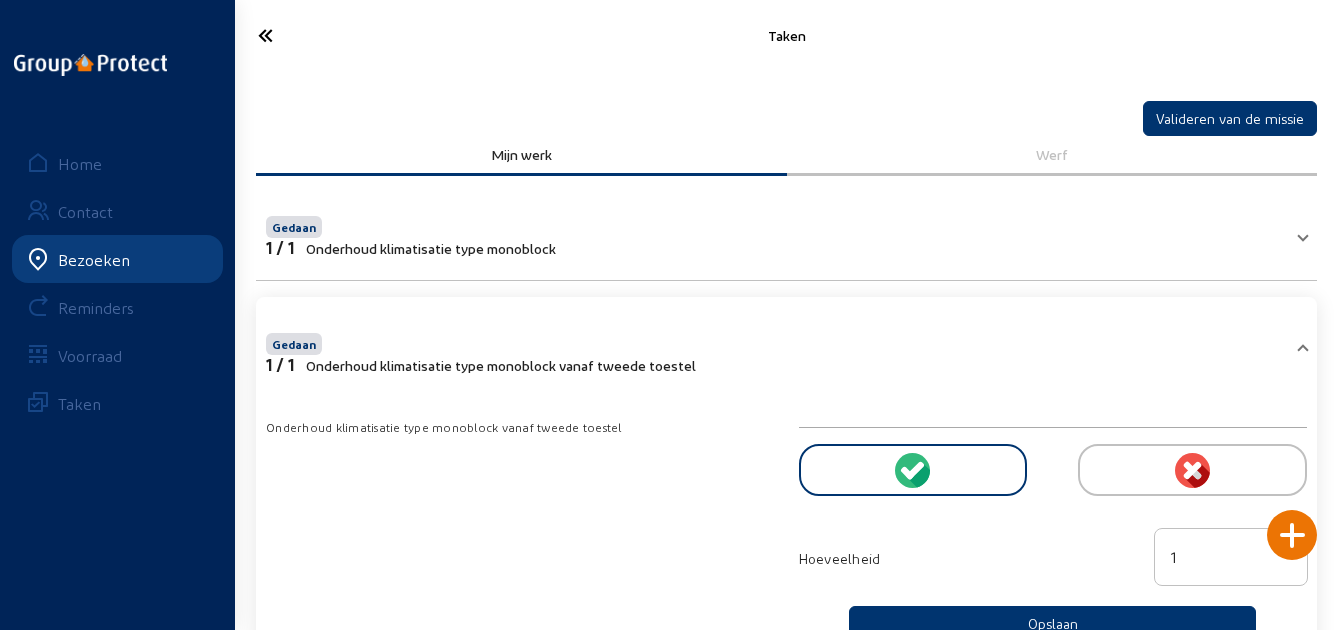 click 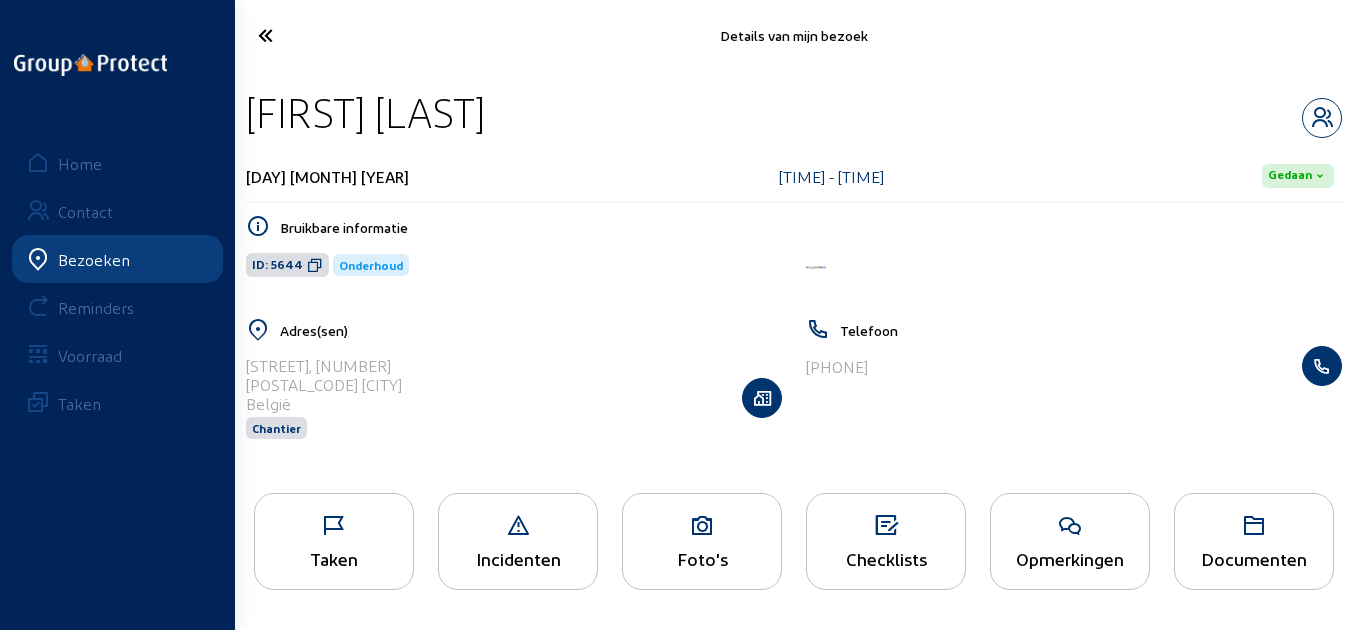 click 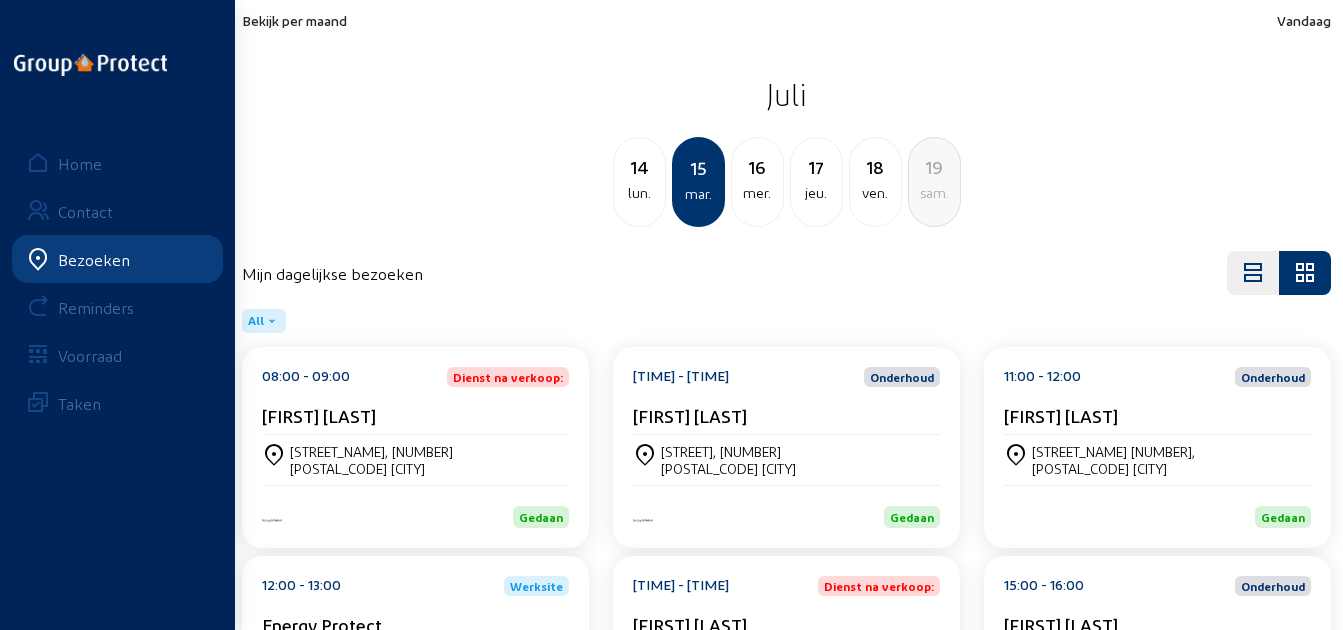 click on "[TIME] - [TIME] Onderhoud [FIRST] [LAST]" 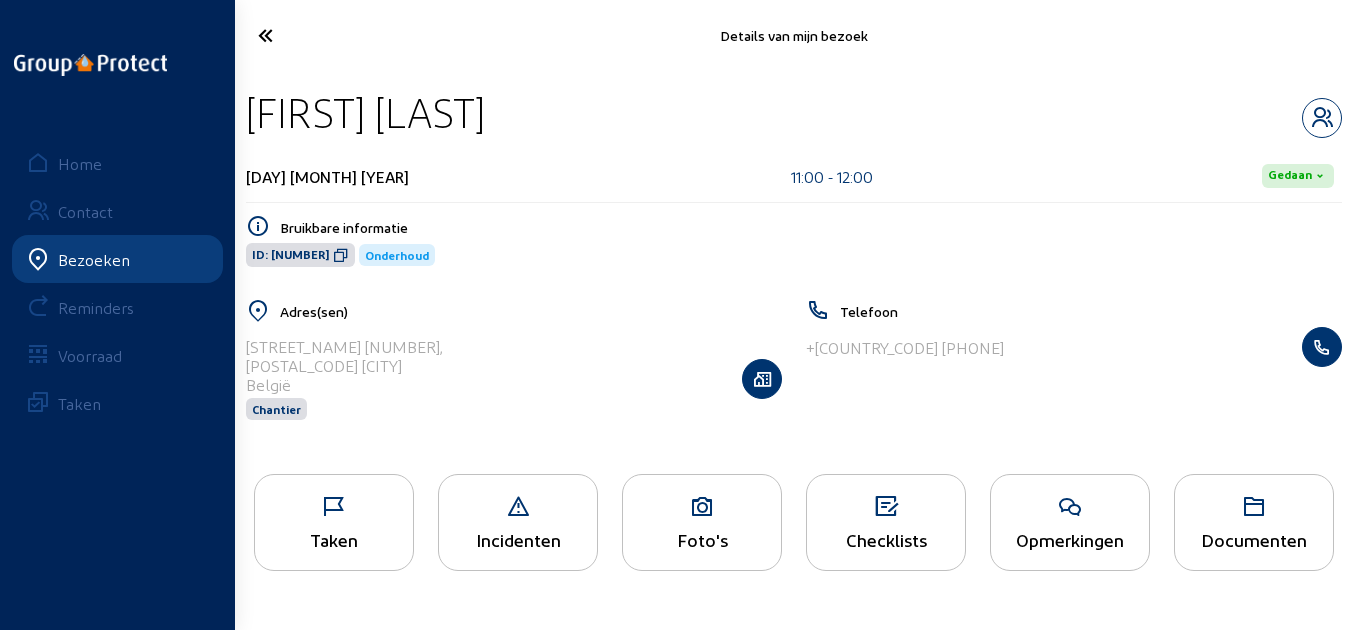 drag, startPoint x: 488, startPoint y: 121, endPoint x: 240, endPoint y: 132, distance: 248.24384 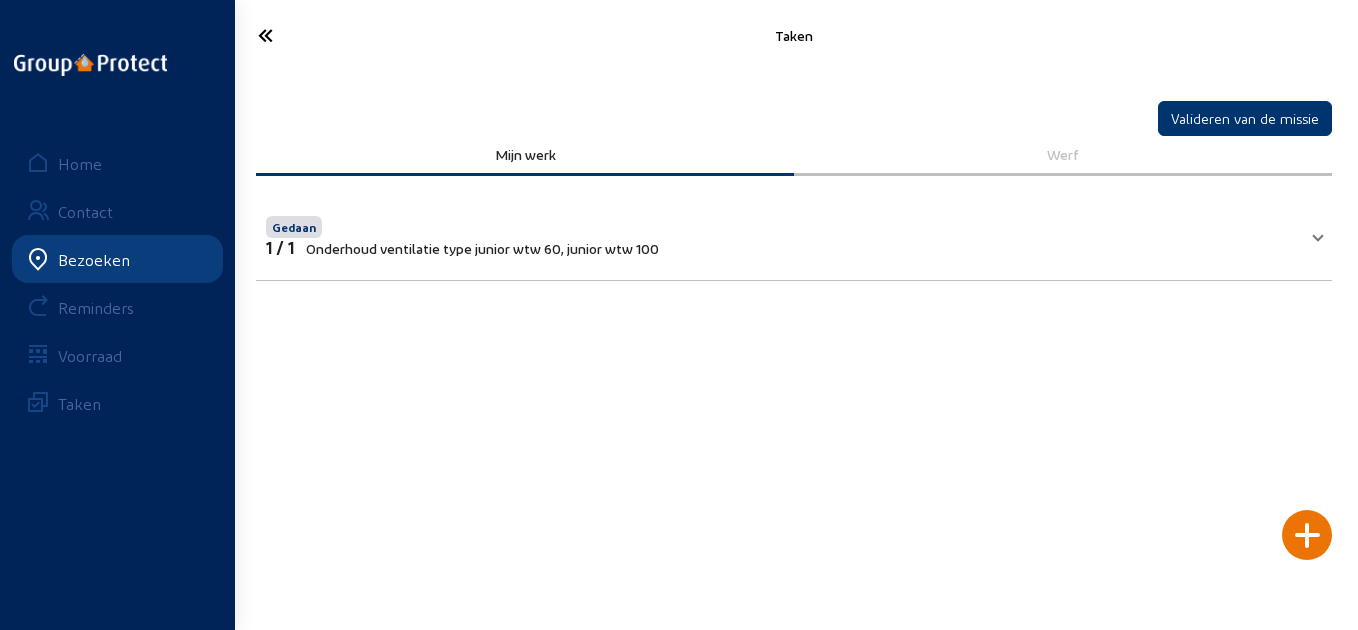 click on "Gedaan 1 / 1 Onderhoud ventilatie type junior wtw 60, junior wtw 100" at bounding box center (790, 234) 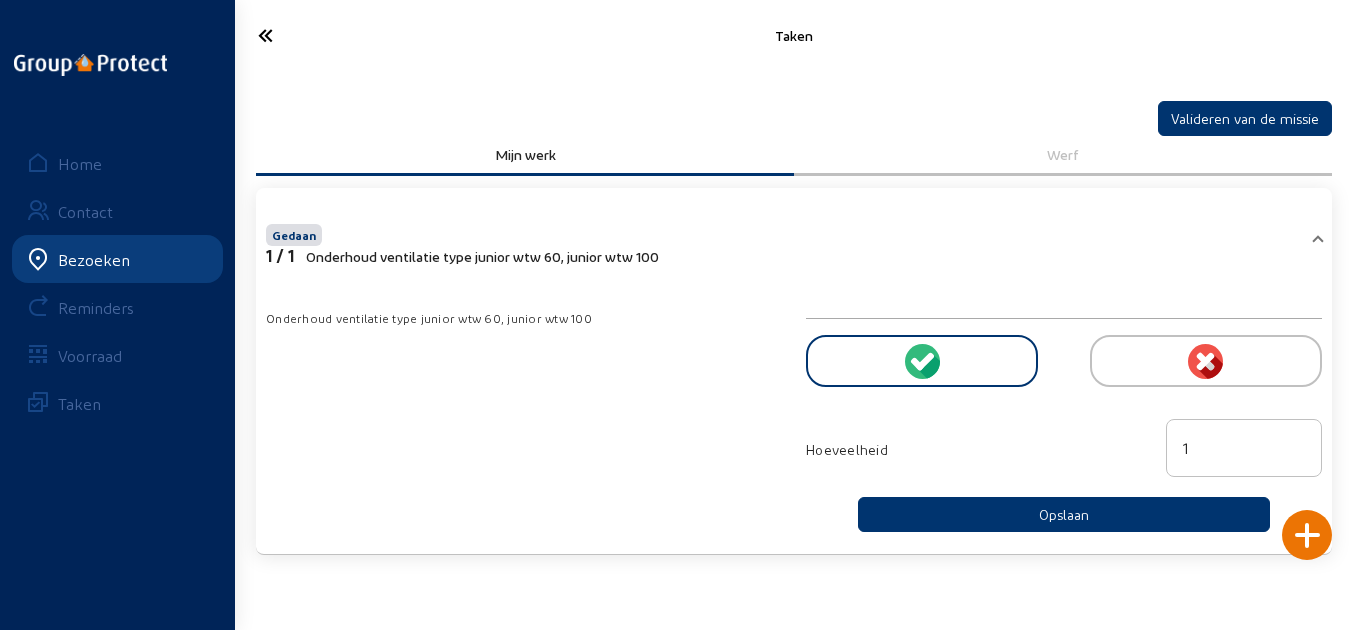 click 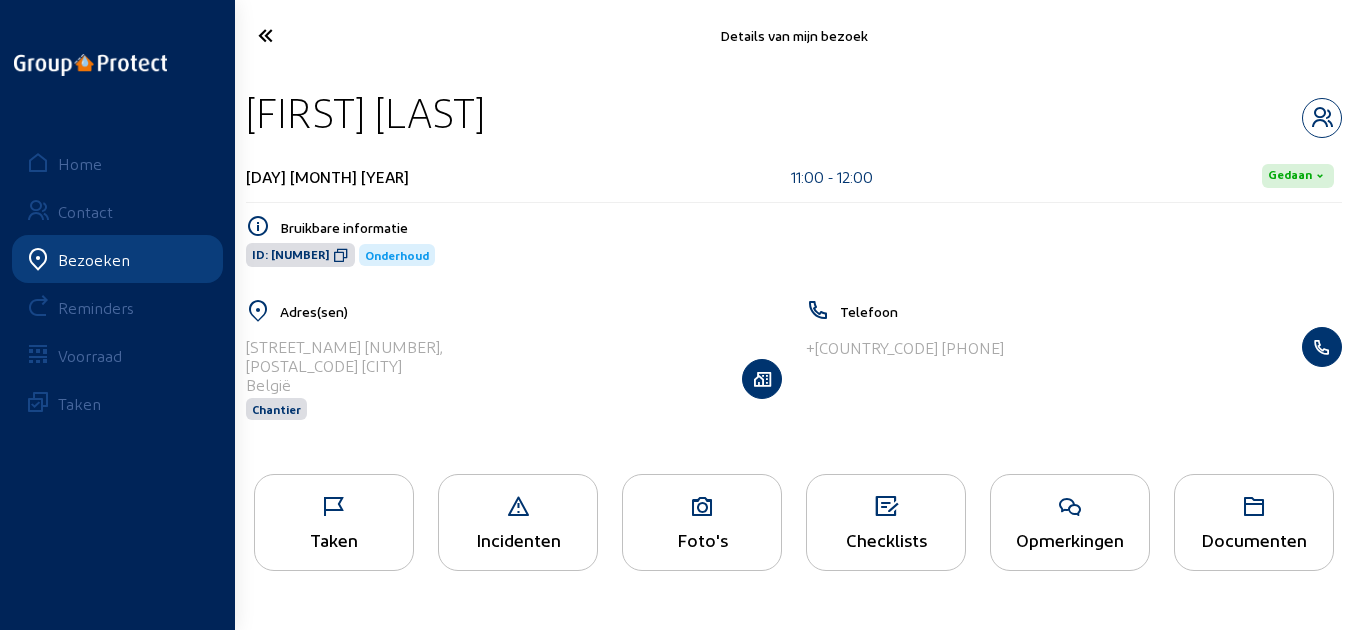 click on "Taken" 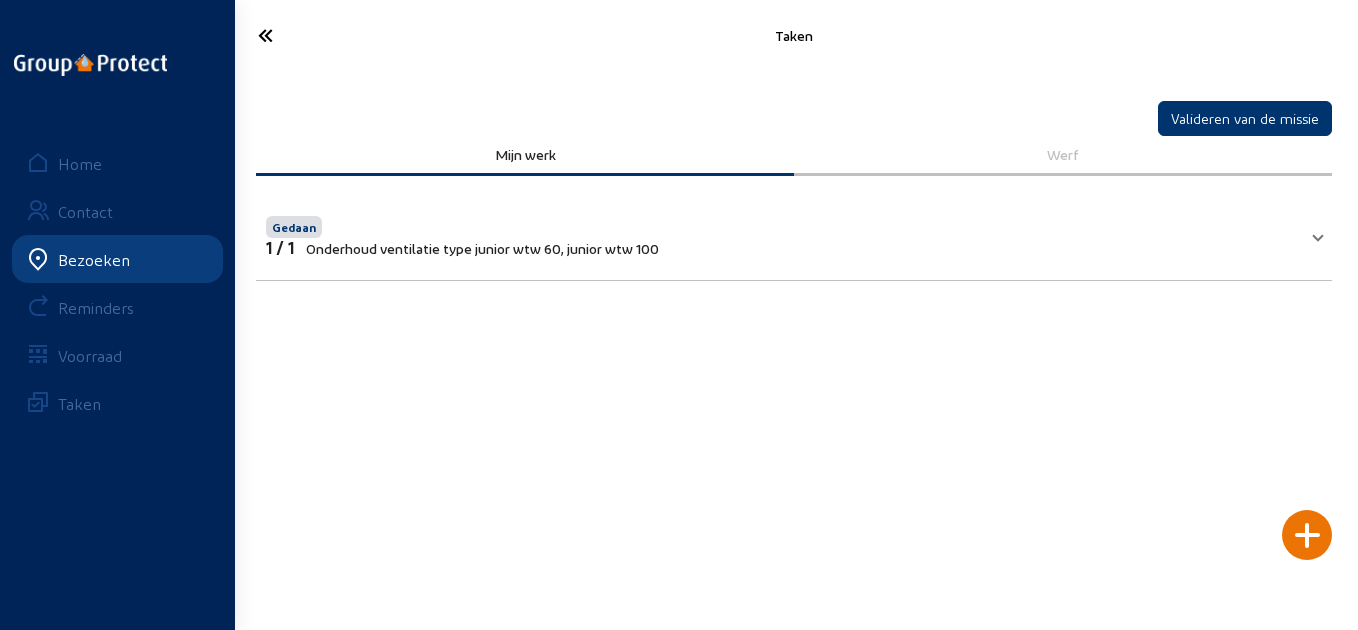 click on "Gedaan 1 / 1 Onderhoud ventilatie type junior wtw 60, junior wtw 100" at bounding box center (782, 234) 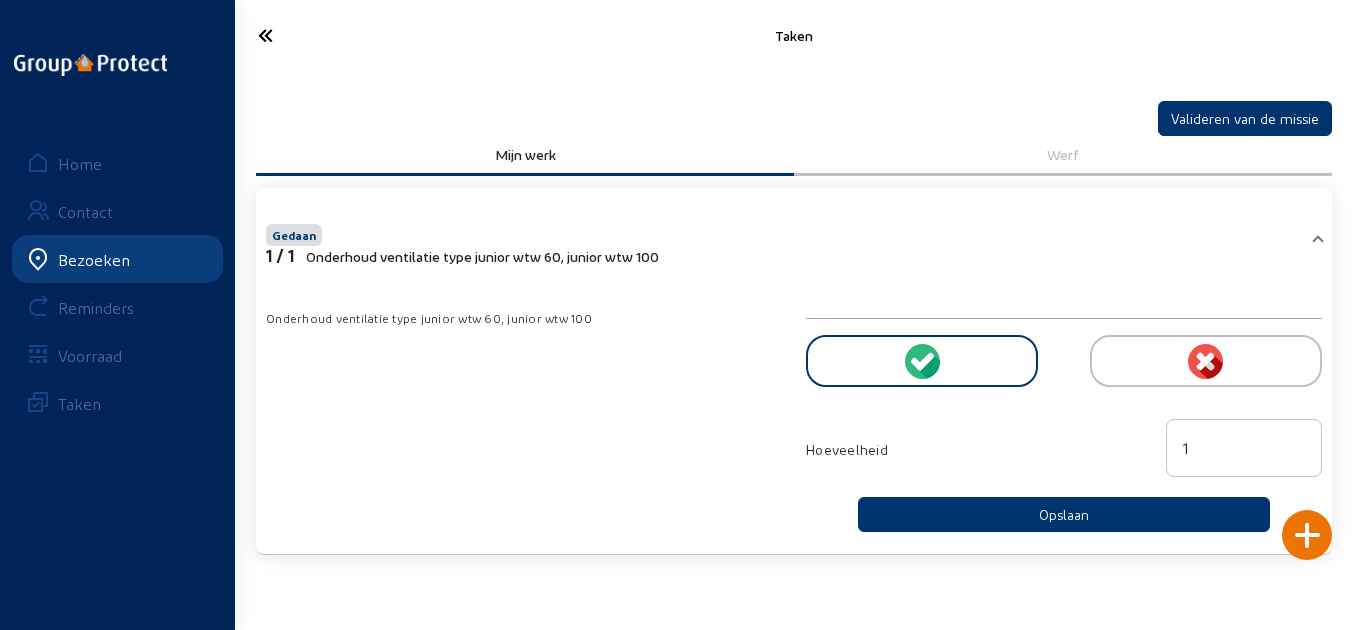 click 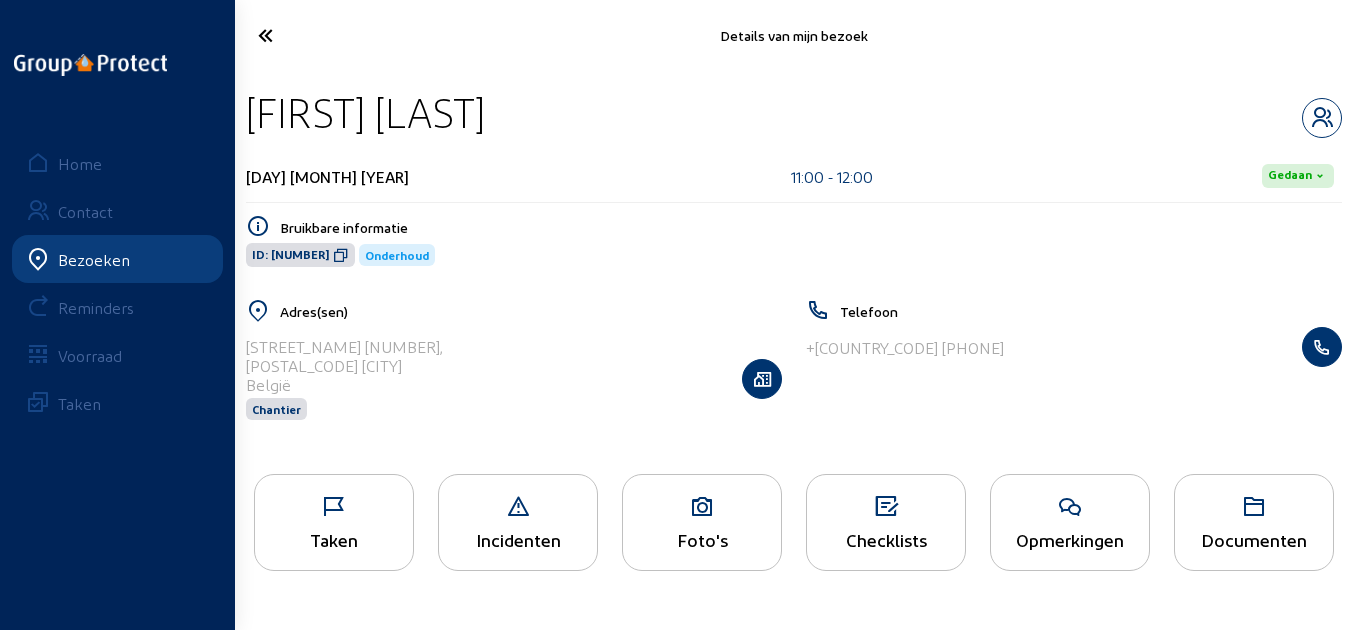 click 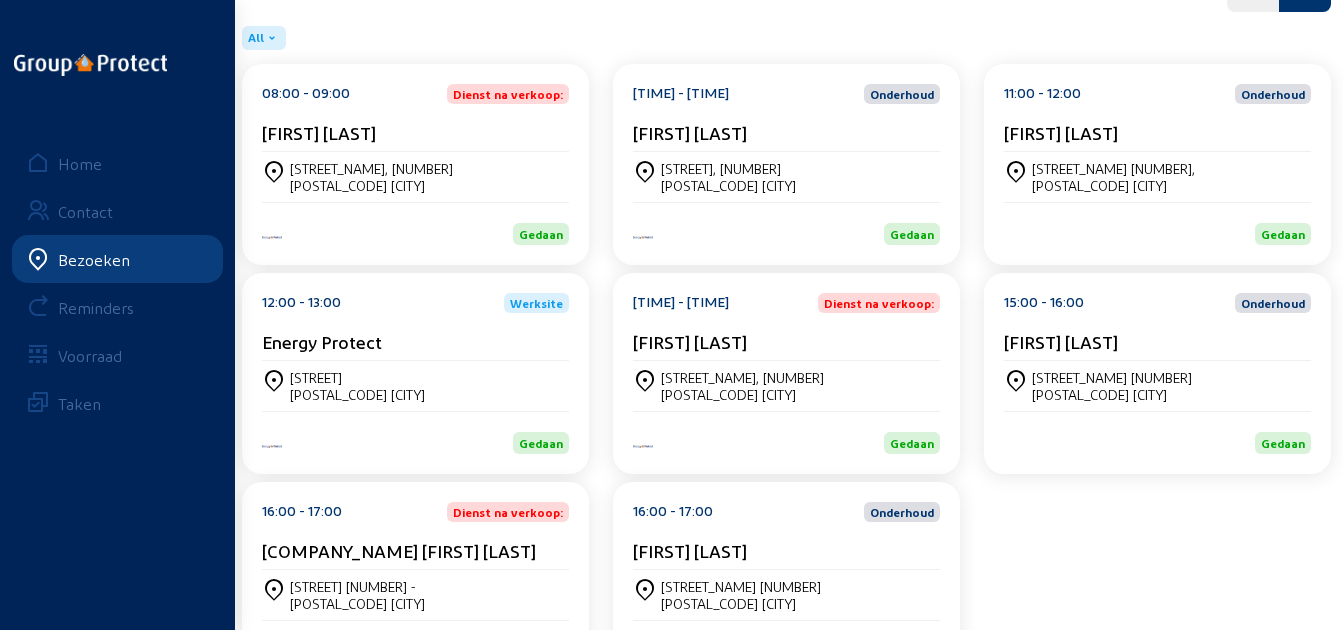scroll, scrollTop: 300, scrollLeft: 0, axis: vertical 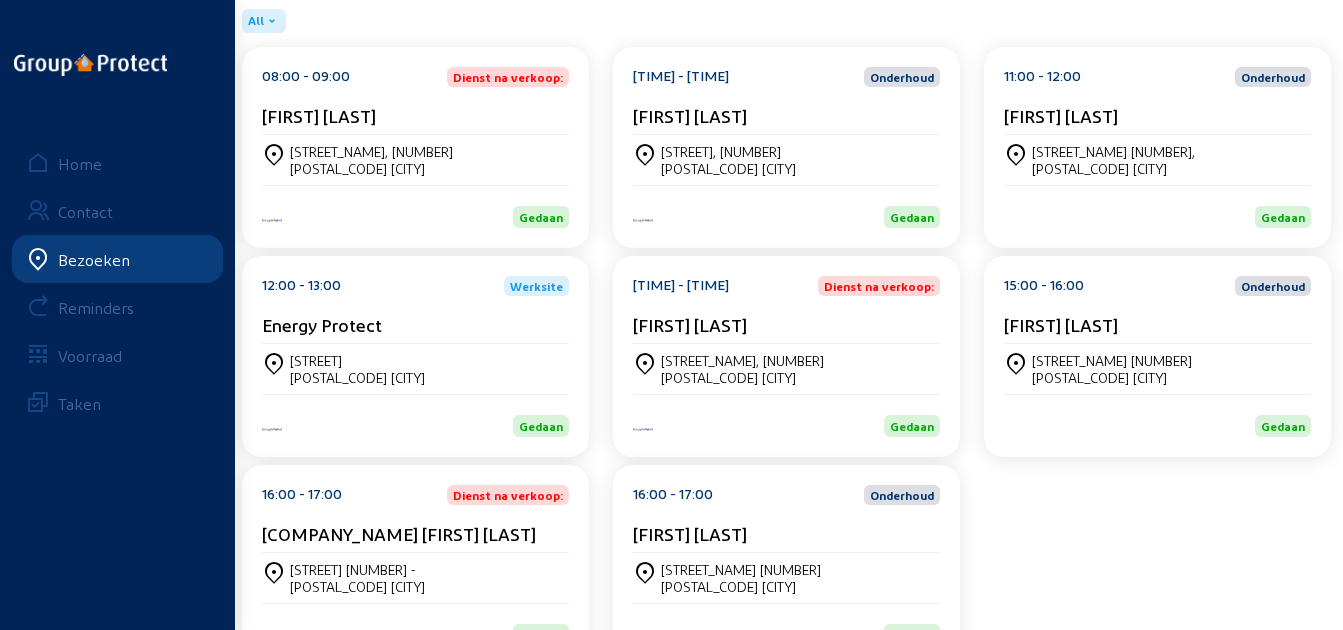 click on "Energy Protect" 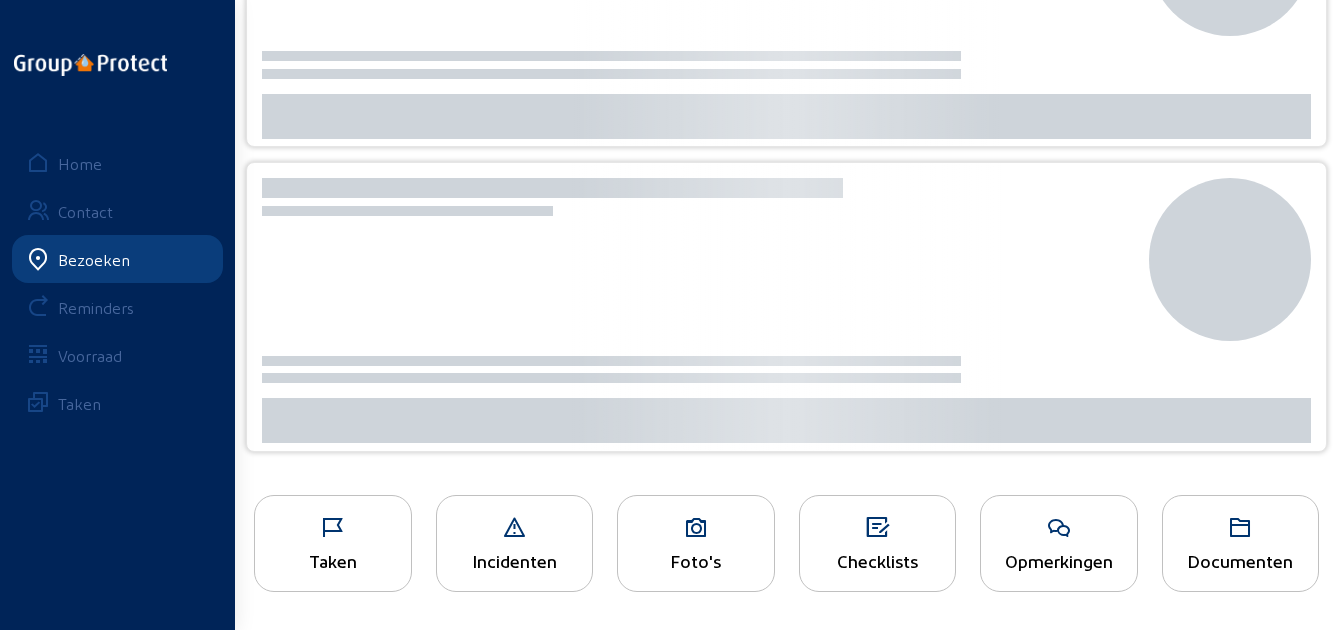scroll, scrollTop: 0, scrollLeft: 0, axis: both 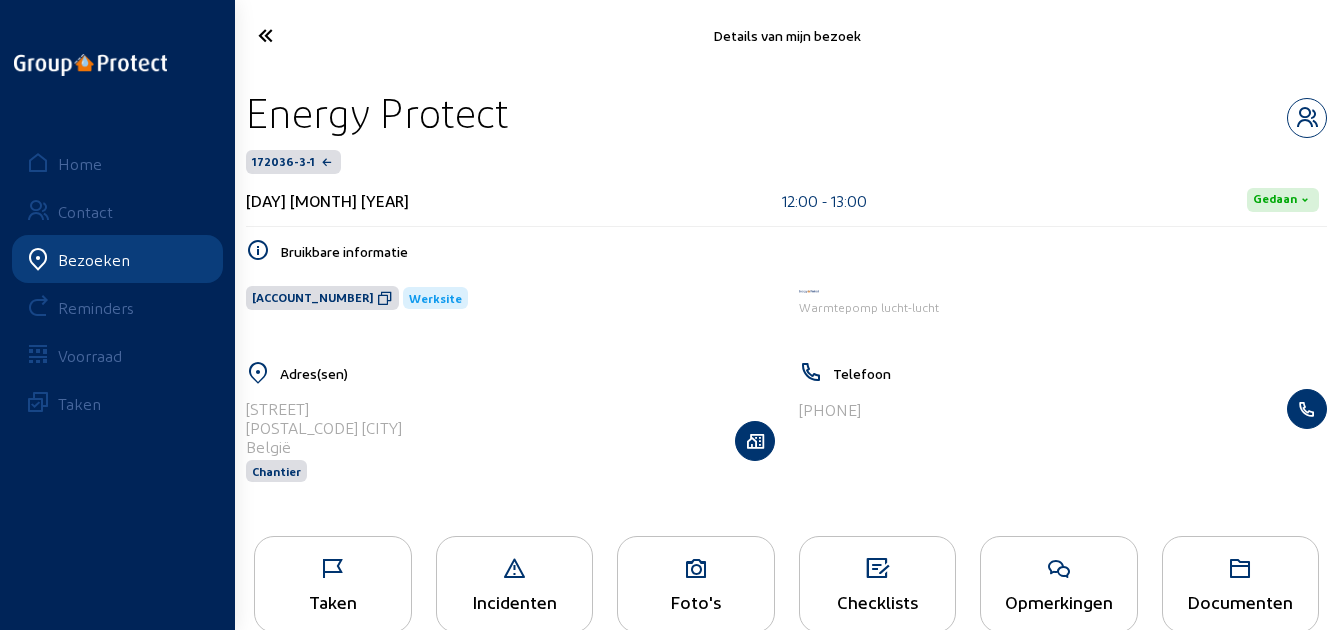 drag, startPoint x: 557, startPoint y: 108, endPoint x: 251, endPoint y: 112, distance: 306.02615 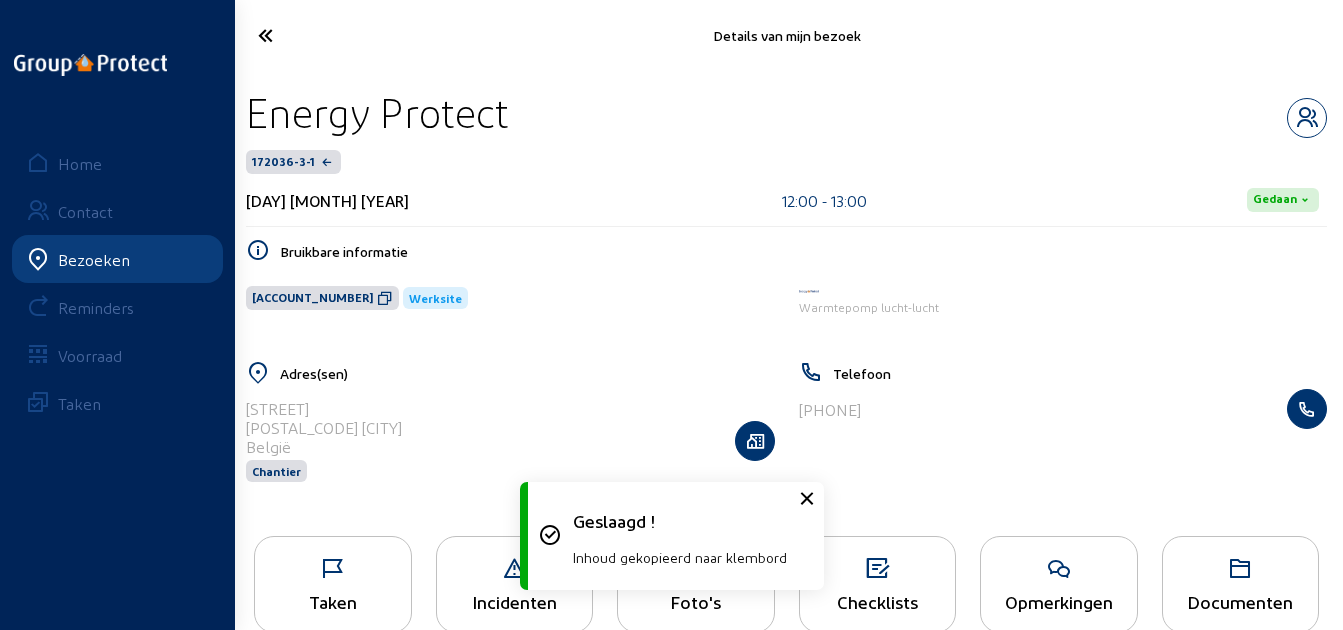 click 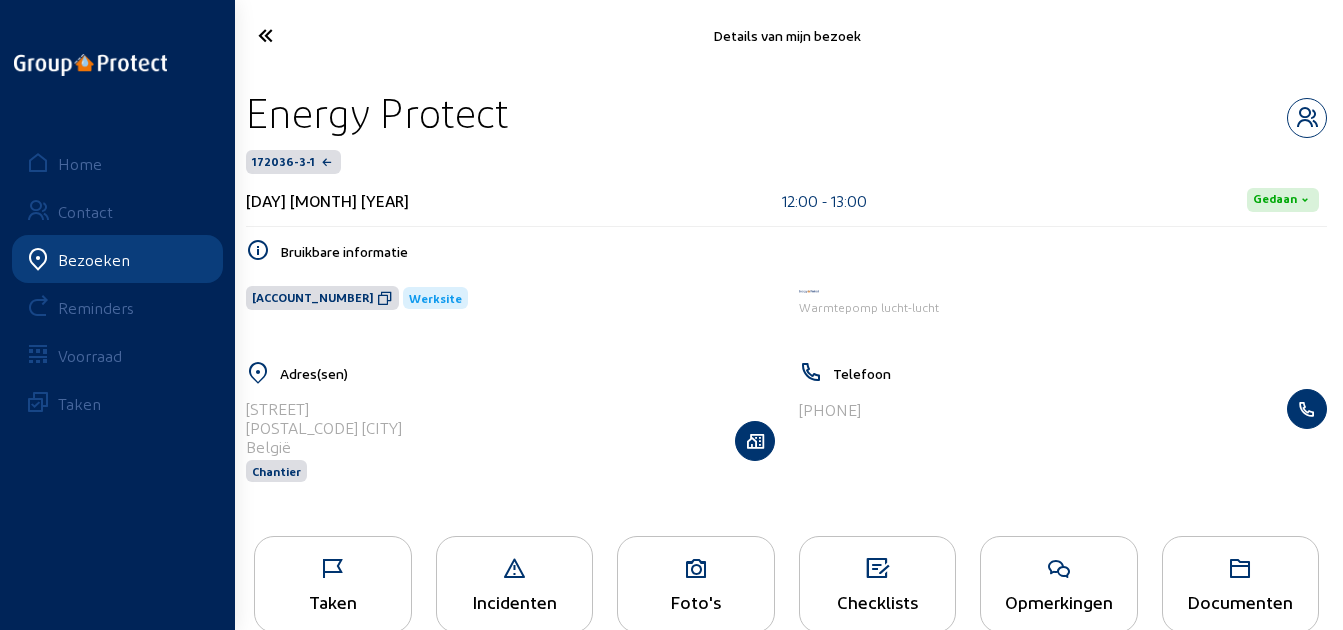 click 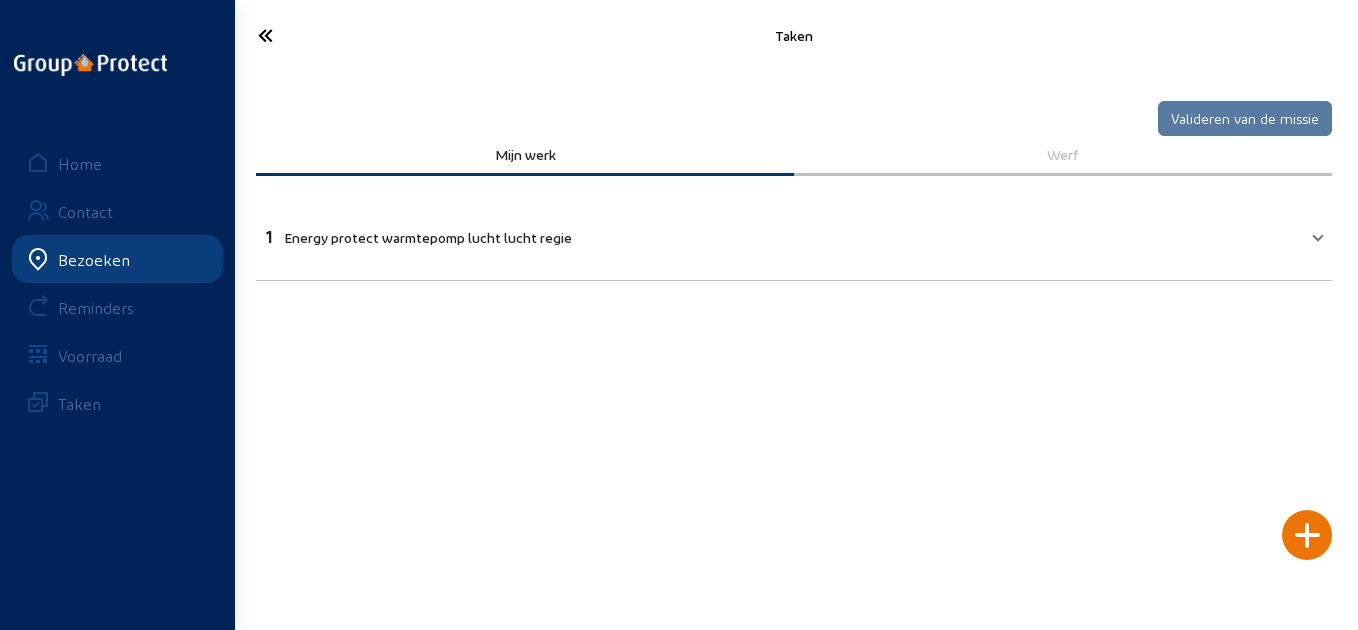 click on "1 Energy protect warmtepomp lucht lucht regie" at bounding box center (782, 234) 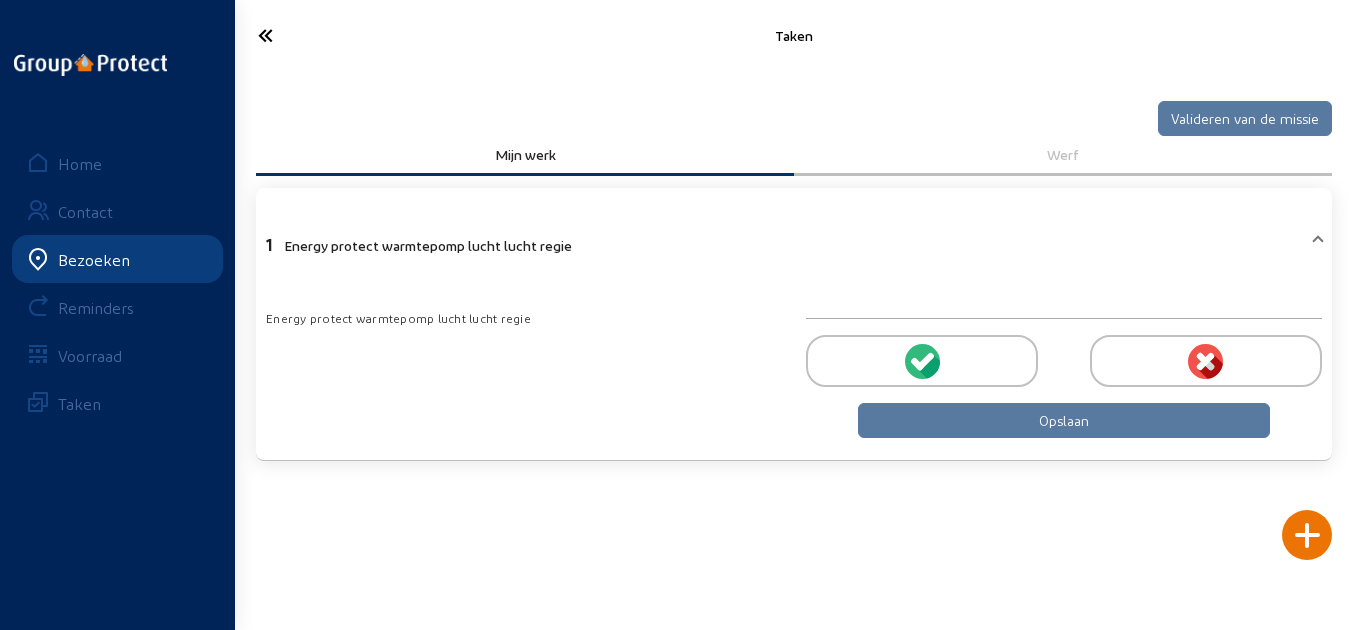 click on "Energy protect warmtepomp lucht lucht regie        Opslaan" at bounding box center [794, 366] 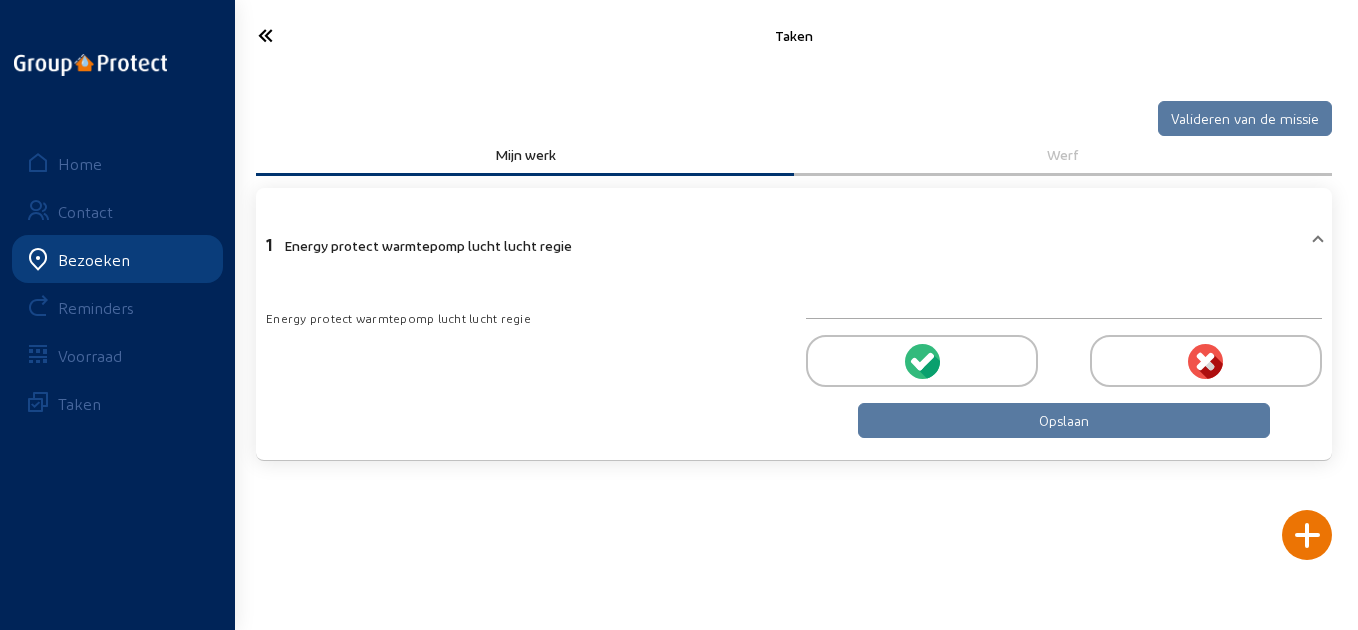 click 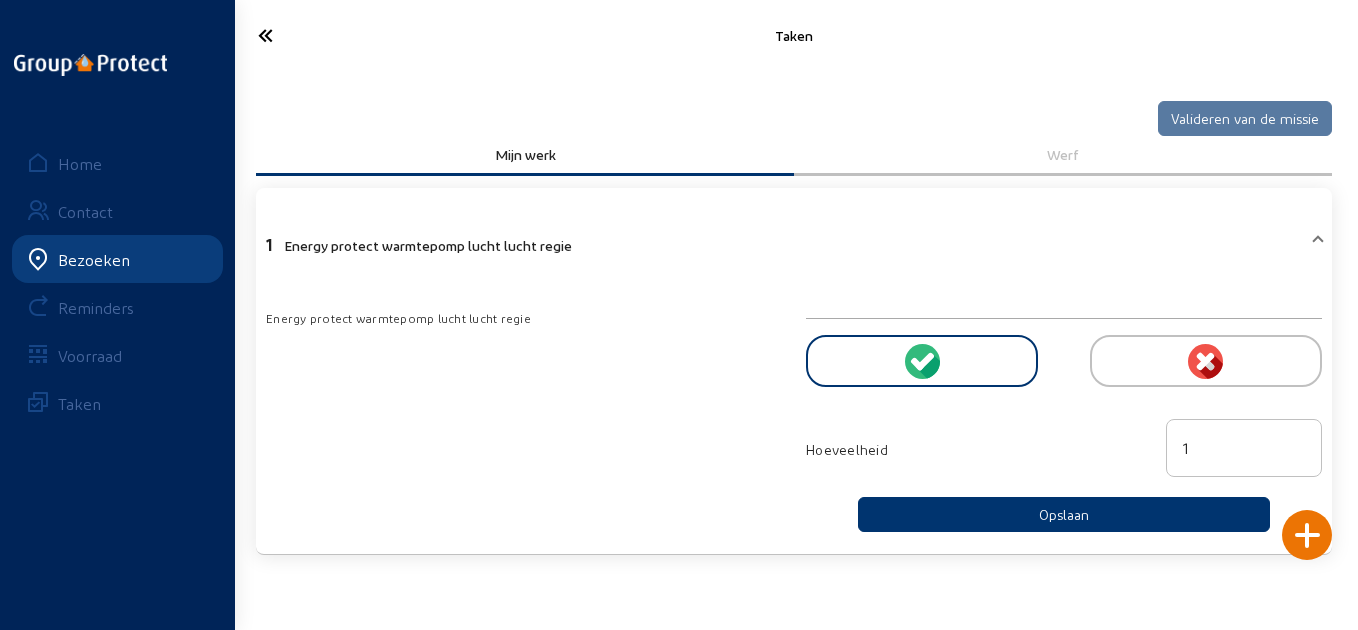 drag, startPoint x: 1219, startPoint y: 445, endPoint x: 1156, endPoint y: 442, distance: 63.07139 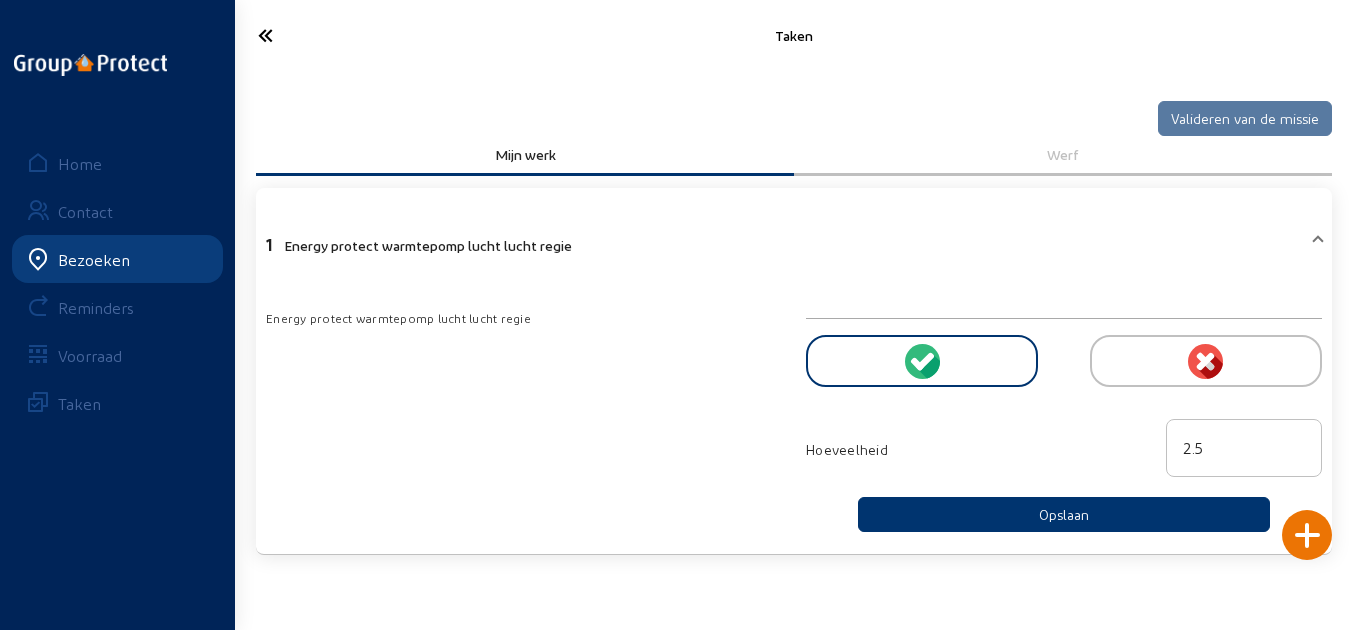 type on "2.5" 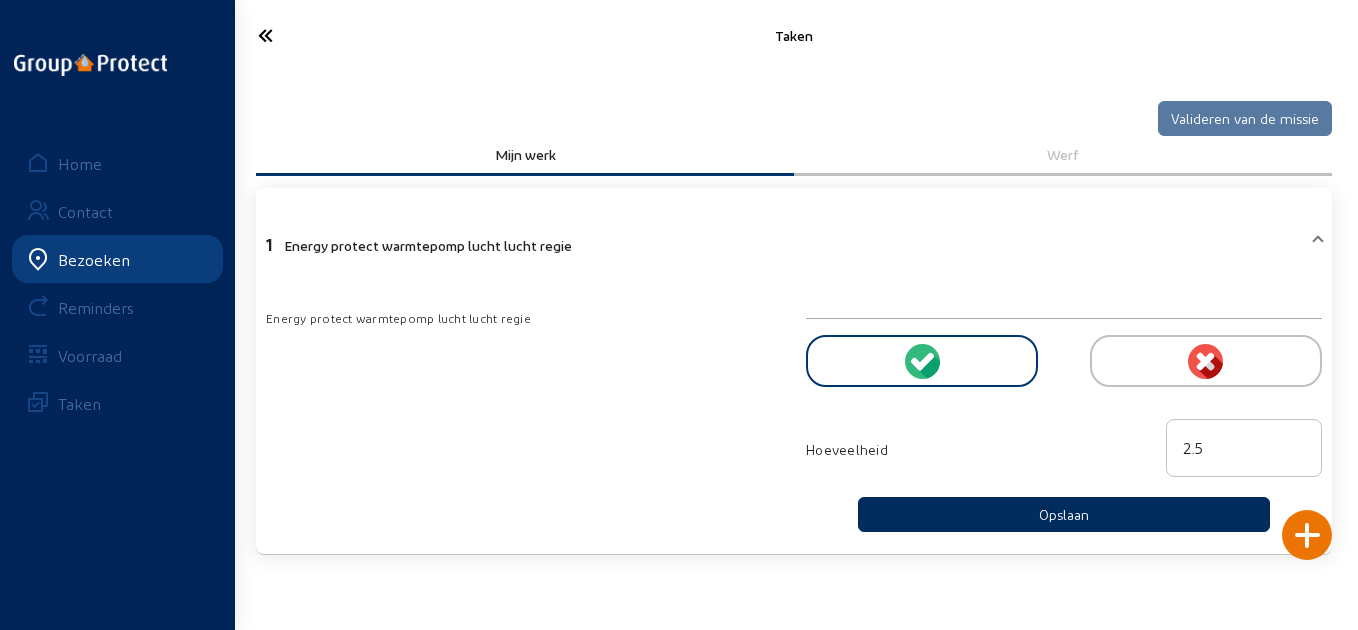 click on "Opslaan" at bounding box center (1064, 514) 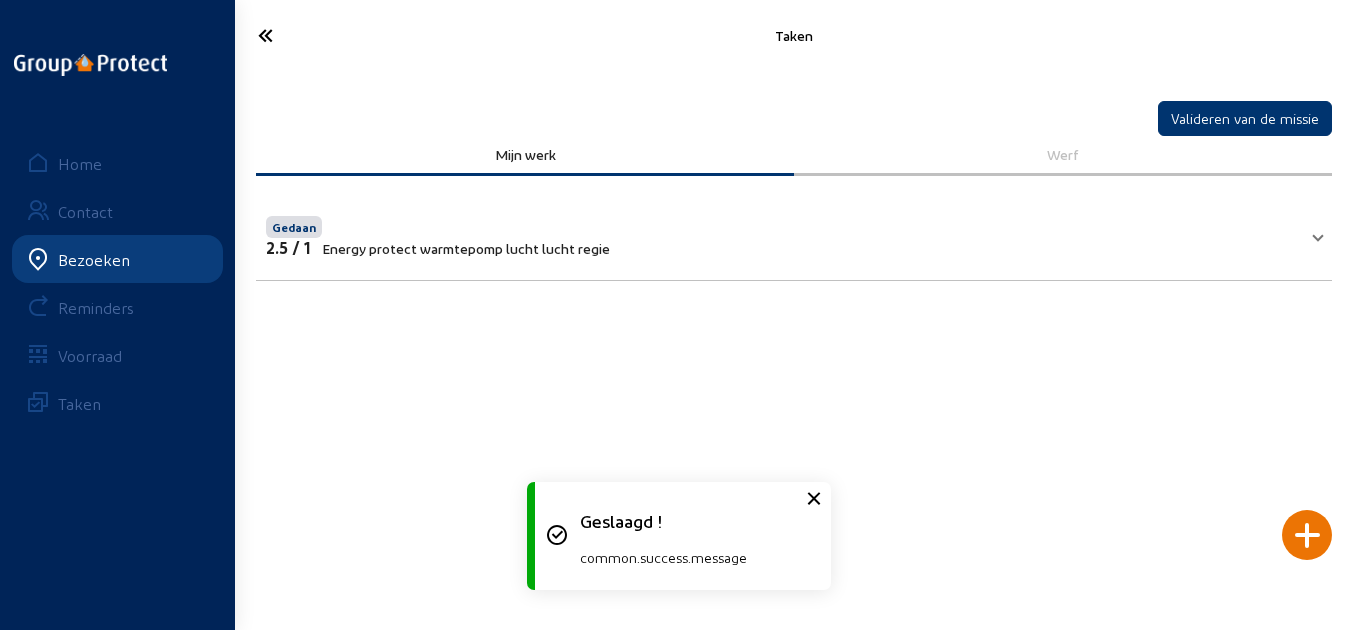 click 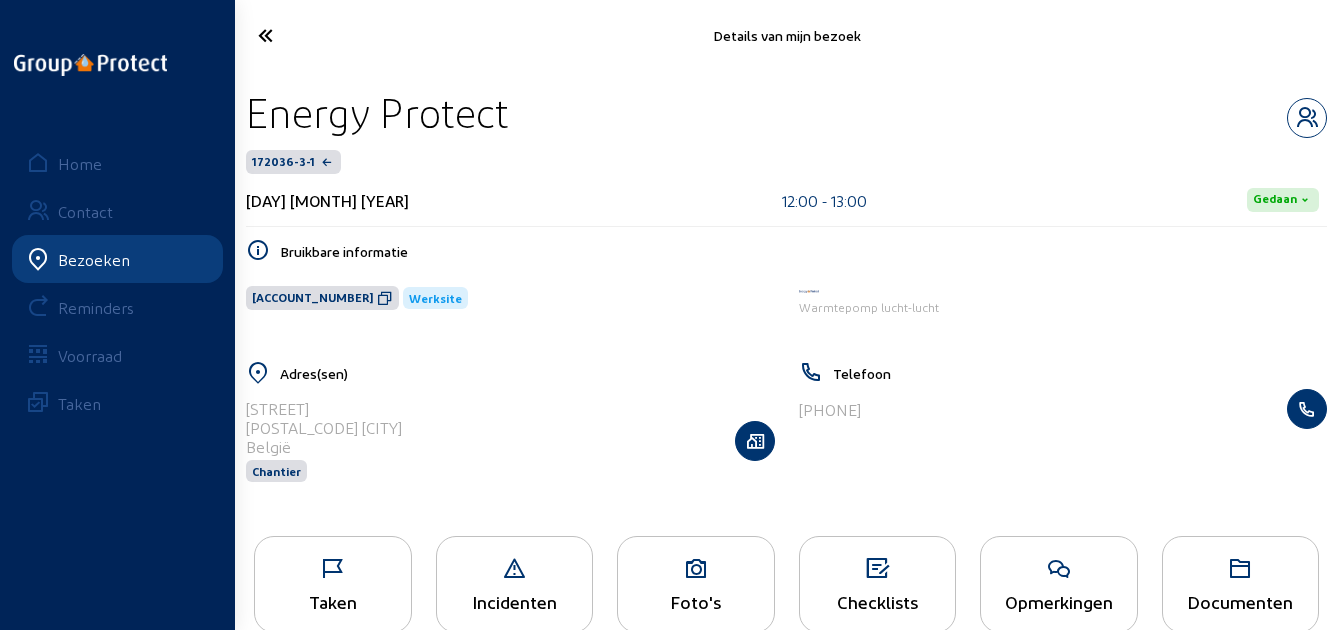 click 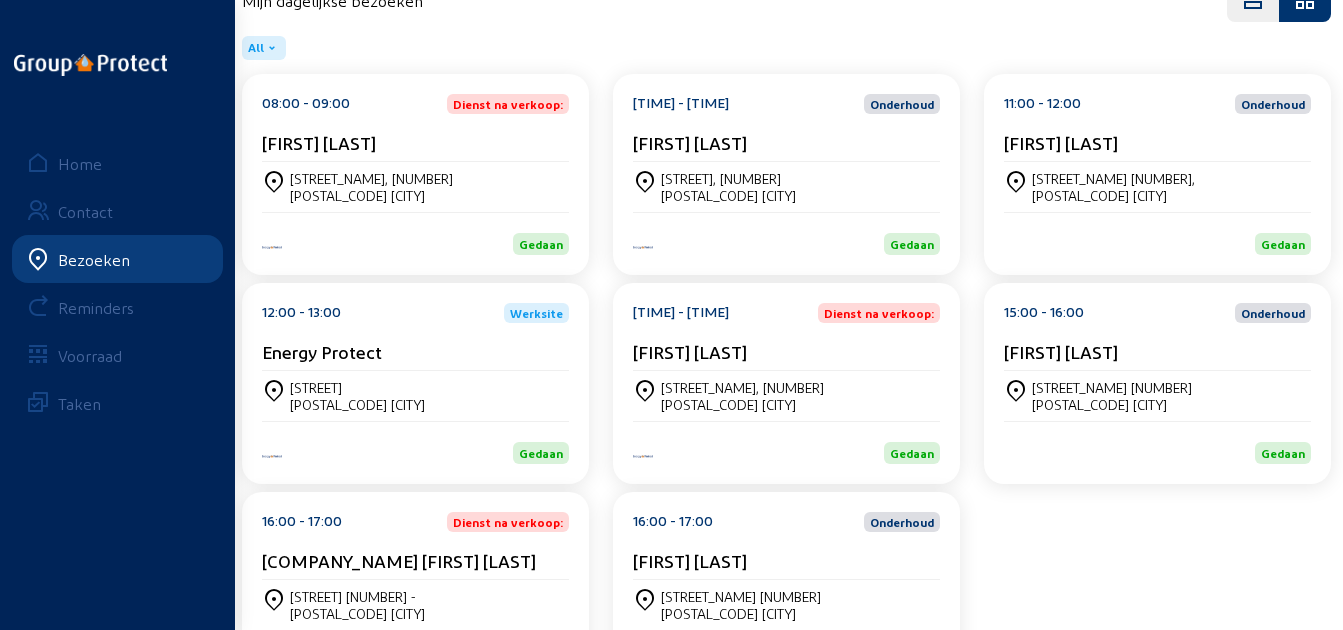 scroll, scrollTop: 300, scrollLeft: 0, axis: vertical 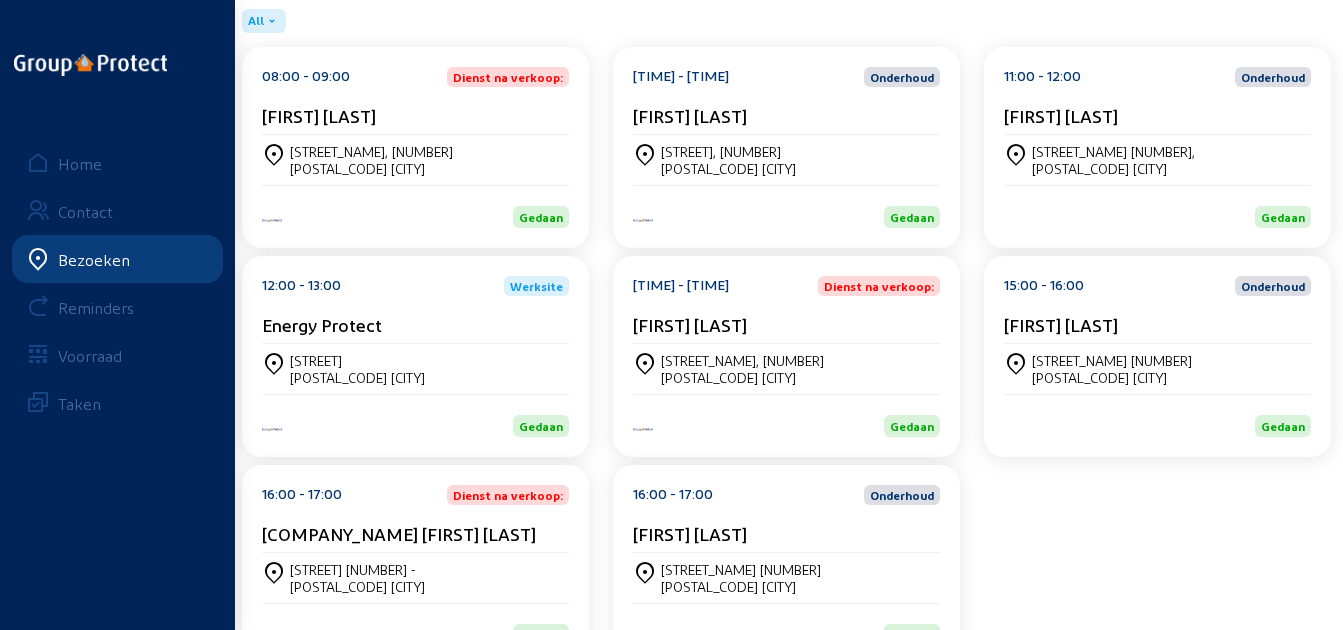 click on "[FIRST] [LAST]" 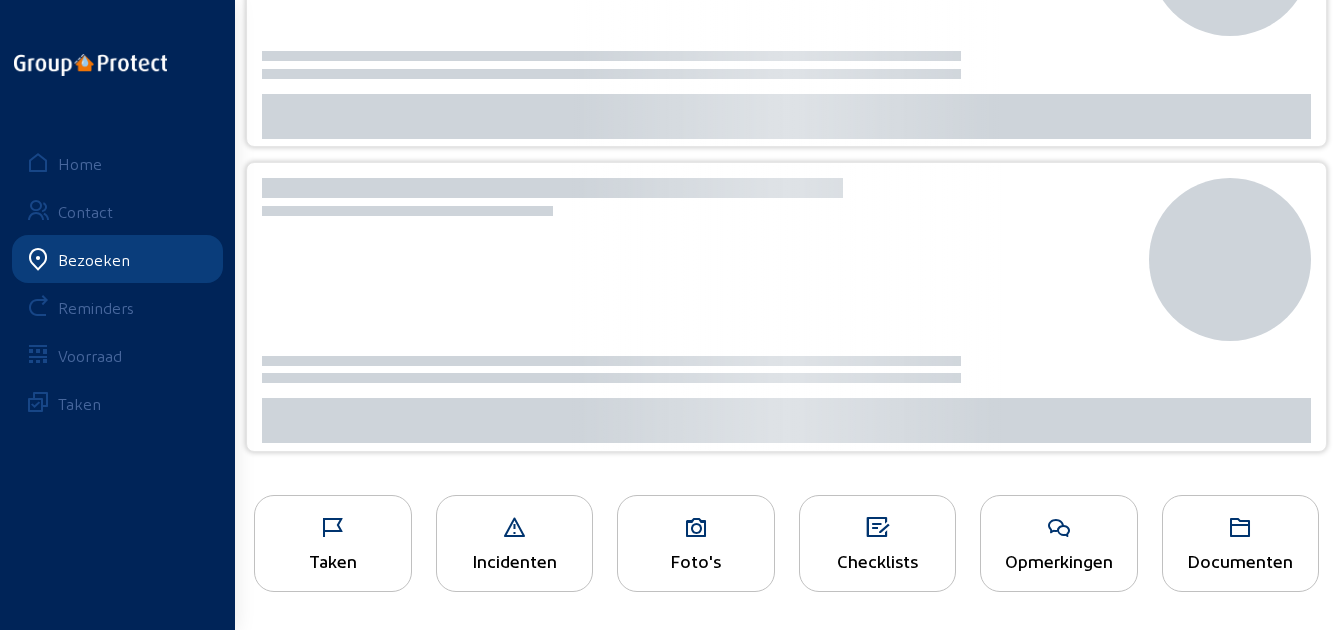 scroll, scrollTop: 0, scrollLeft: 0, axis: both 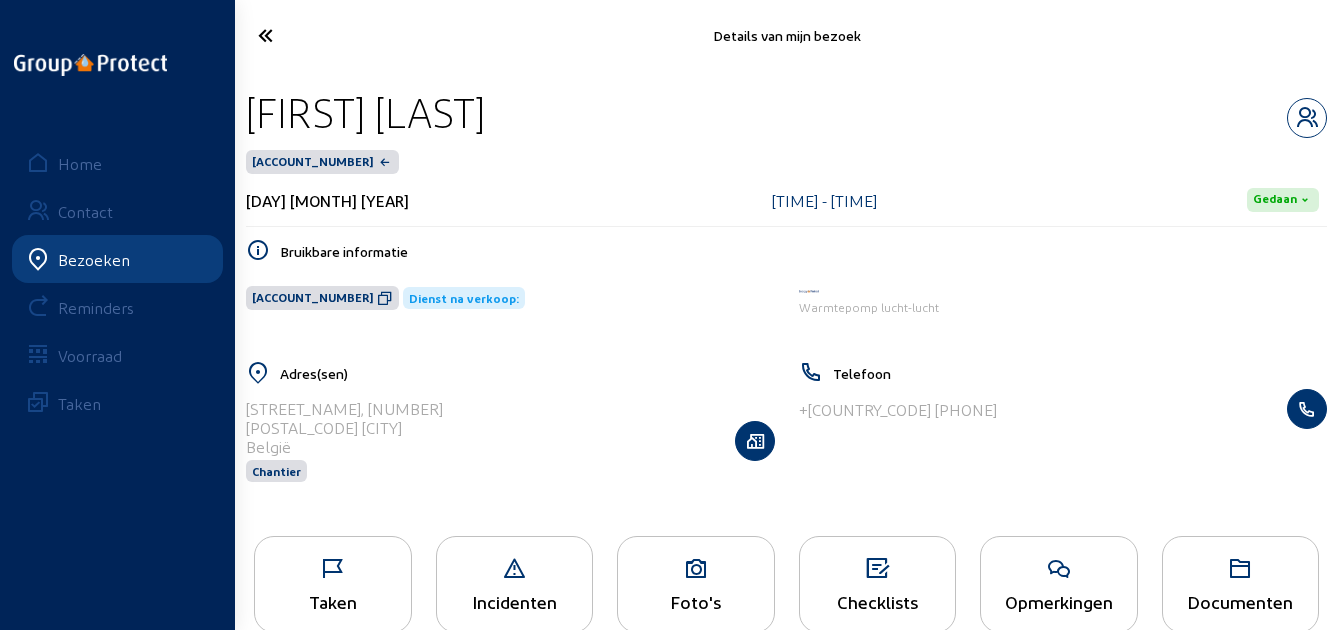 drag, startPoint x: 593, startPoint y: 102, endPoint x: 241, endPoint y: 108, distance: 352.05115 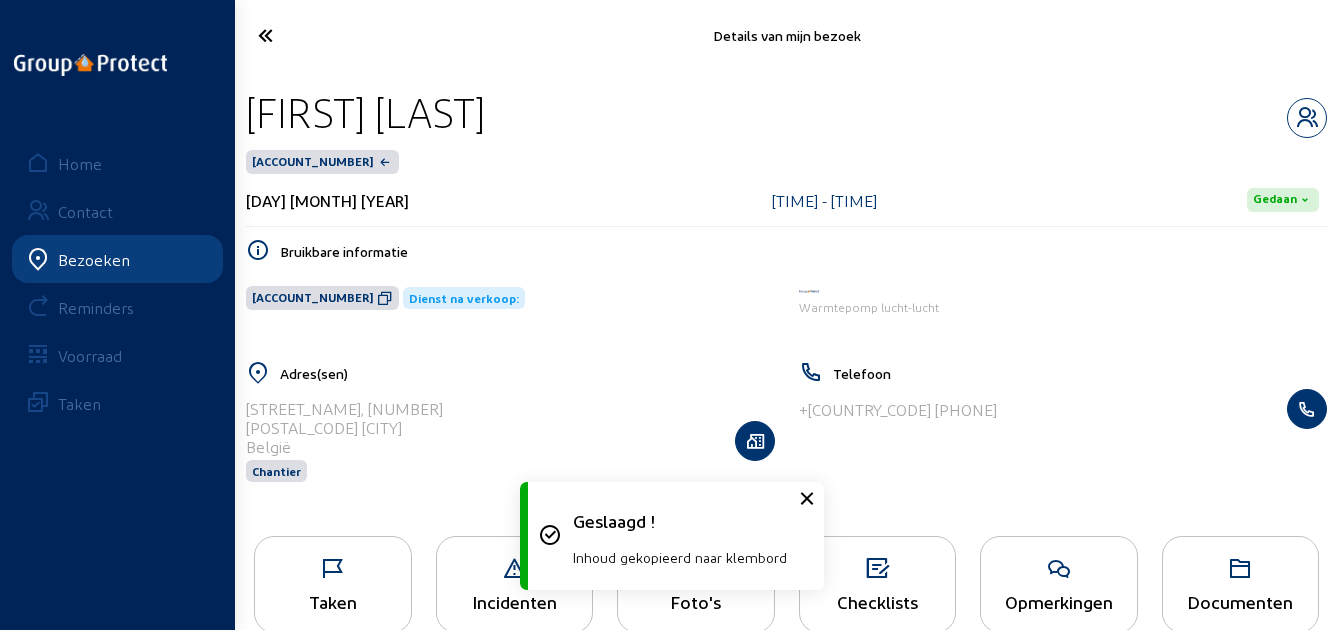 click 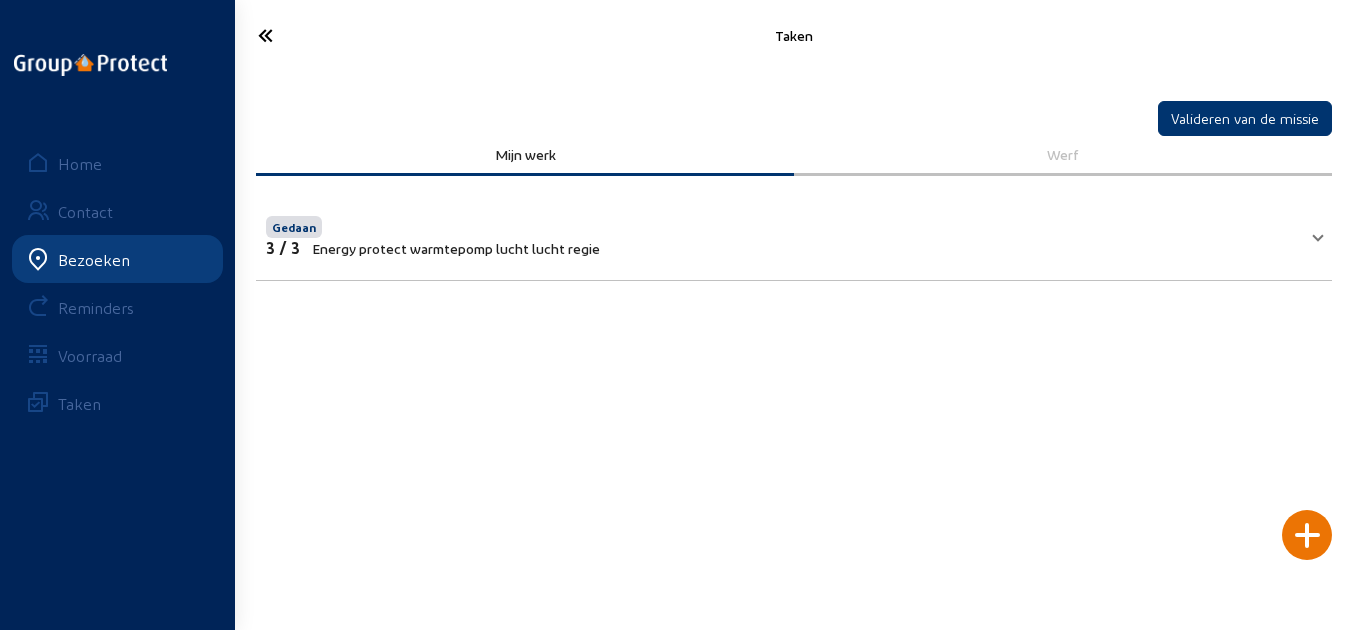 click on "Gedaan 3 / 3 Energy protect warmtepomp lucht lucht regie" at bounding box center (782, 234) 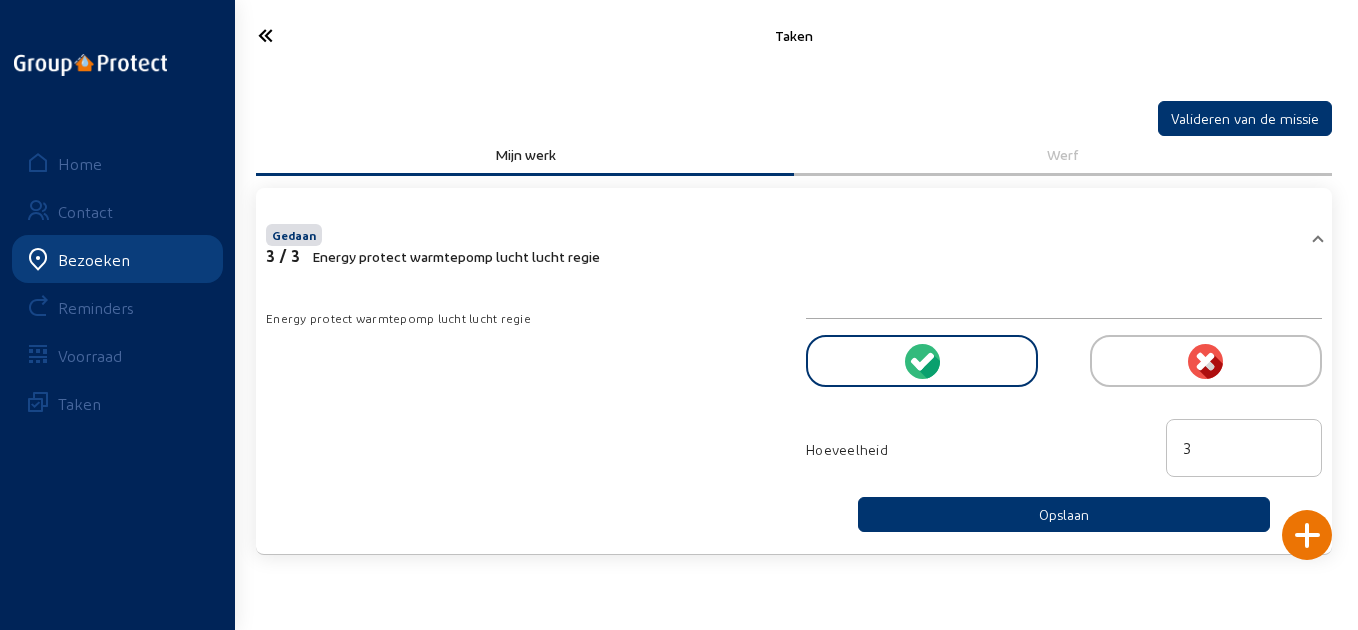 click 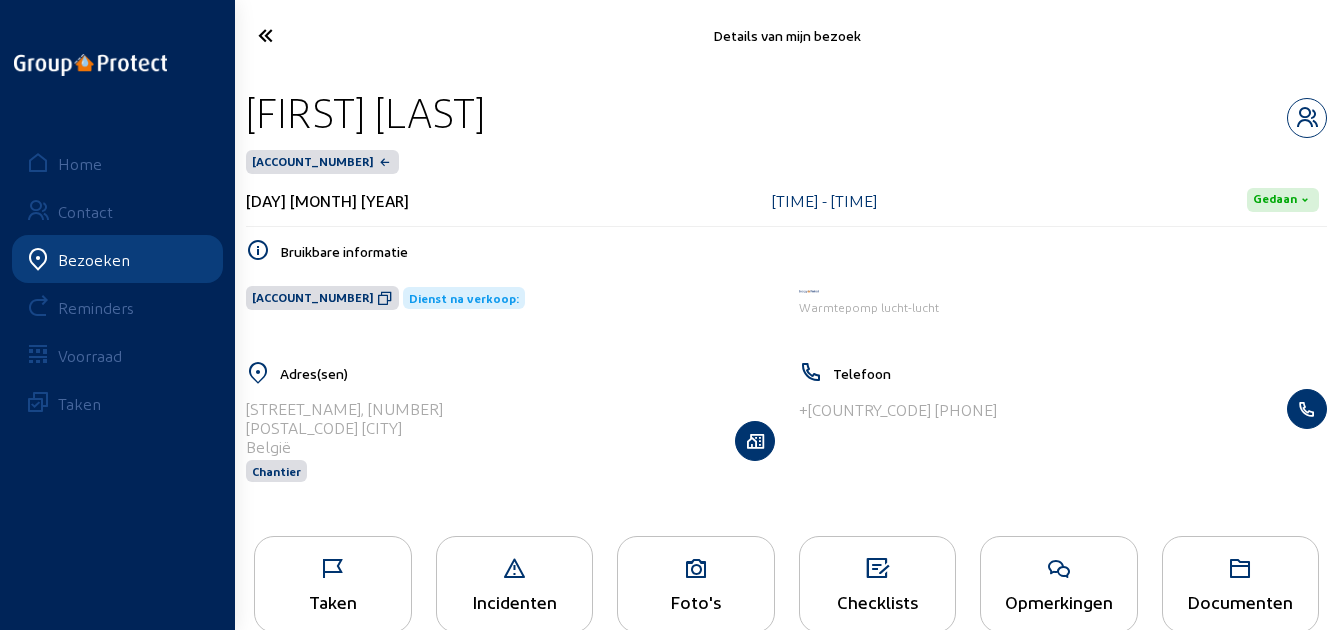 click 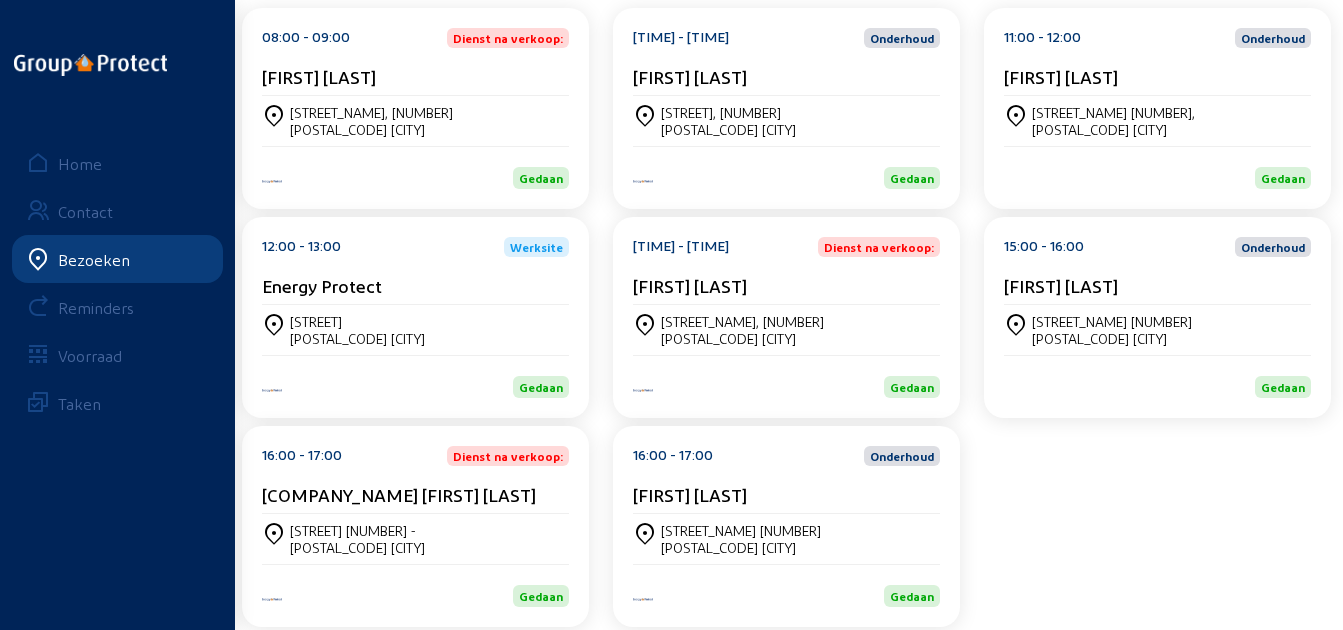 scroll, scrollTop: 370, scrollLeft: 0, axis: vertical 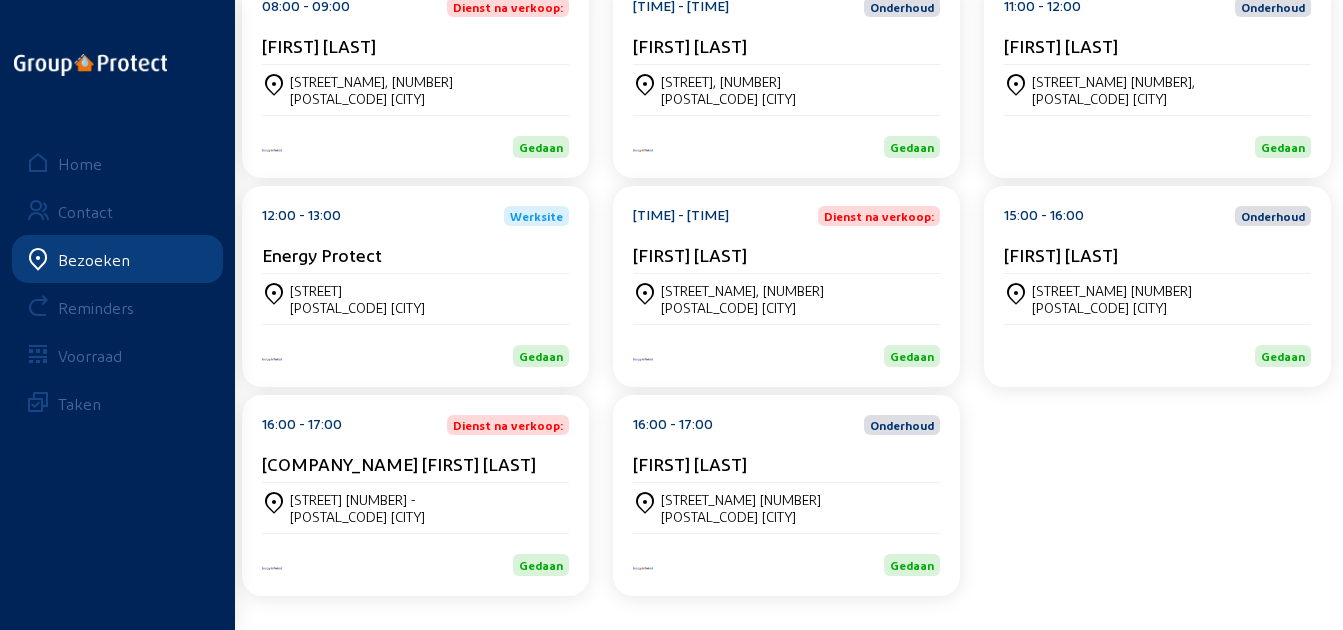 click on "[FIRST] [LAST]" 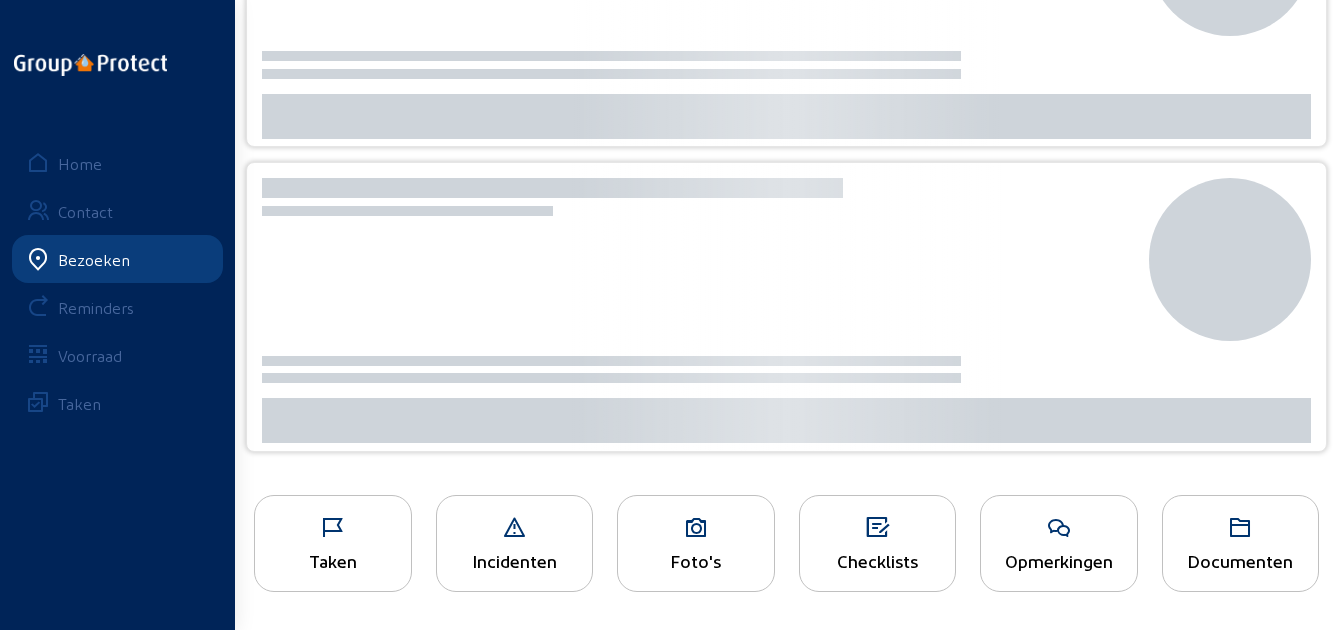 scroll, scrollTop: 0, scrollLeft: 0, axis: both 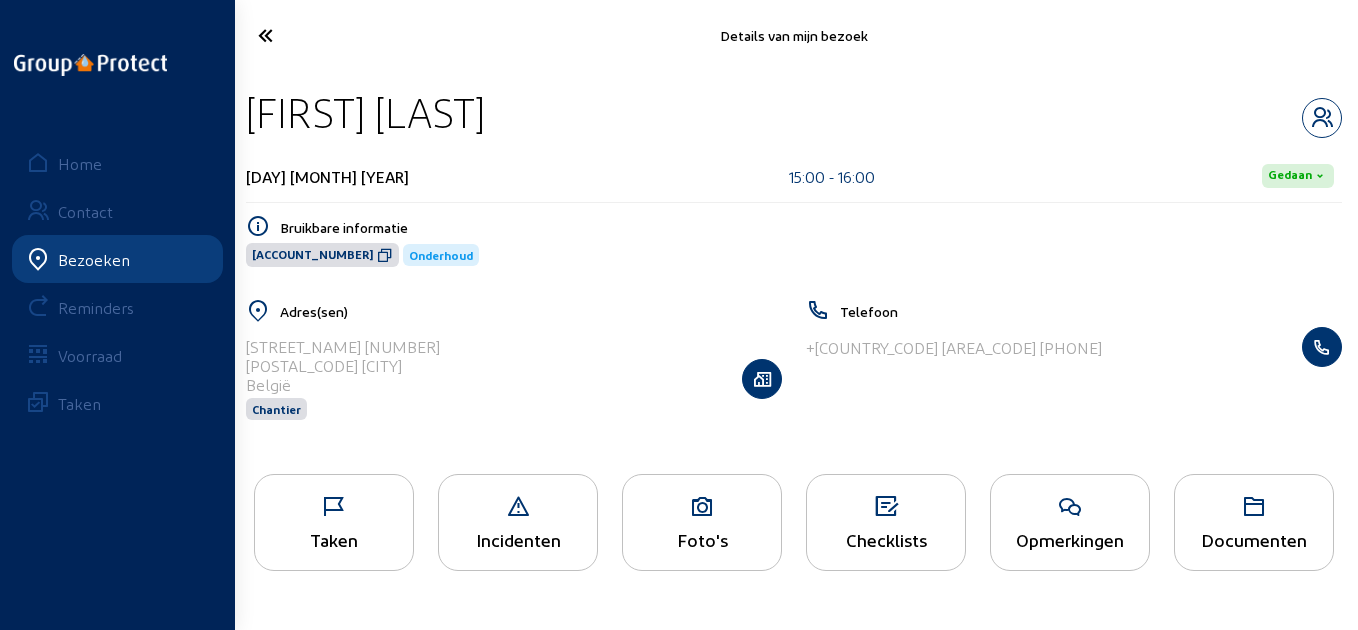 drag, startPoint x: 653, startPoint y: 126, endPoint x: 241, endPoint y: 121, distance: 412.03033 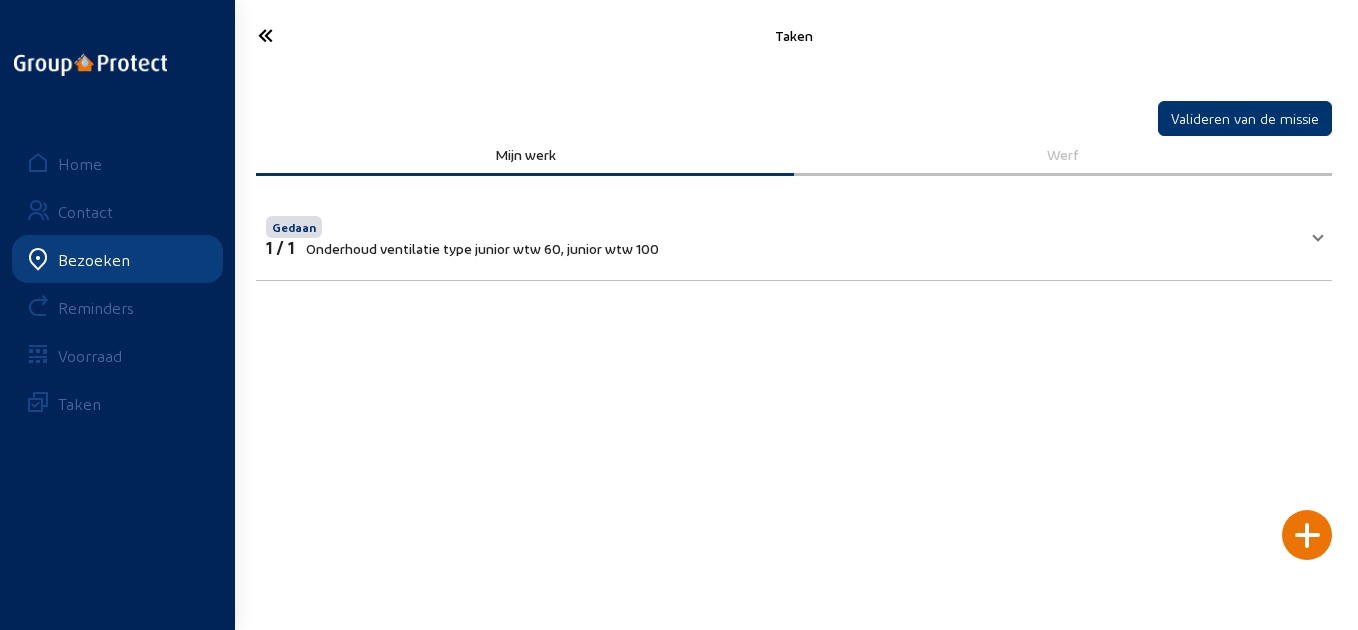 click on "Gedaan" at bounding box center [462, 225] 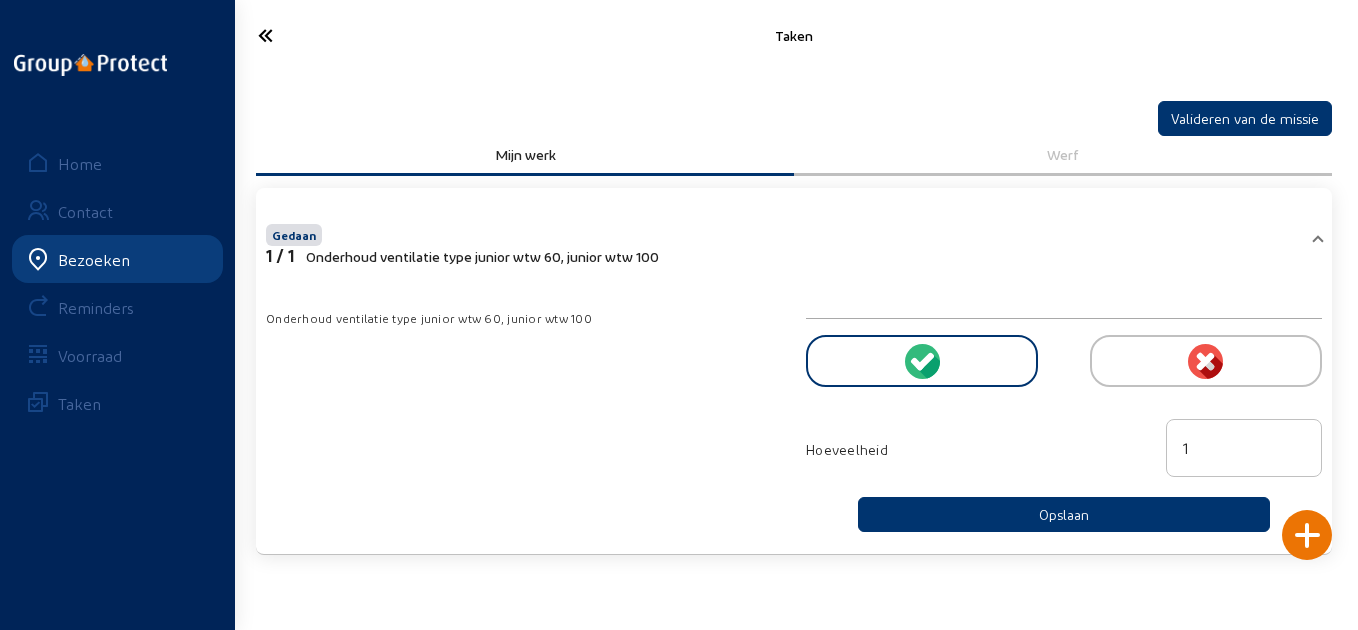 click 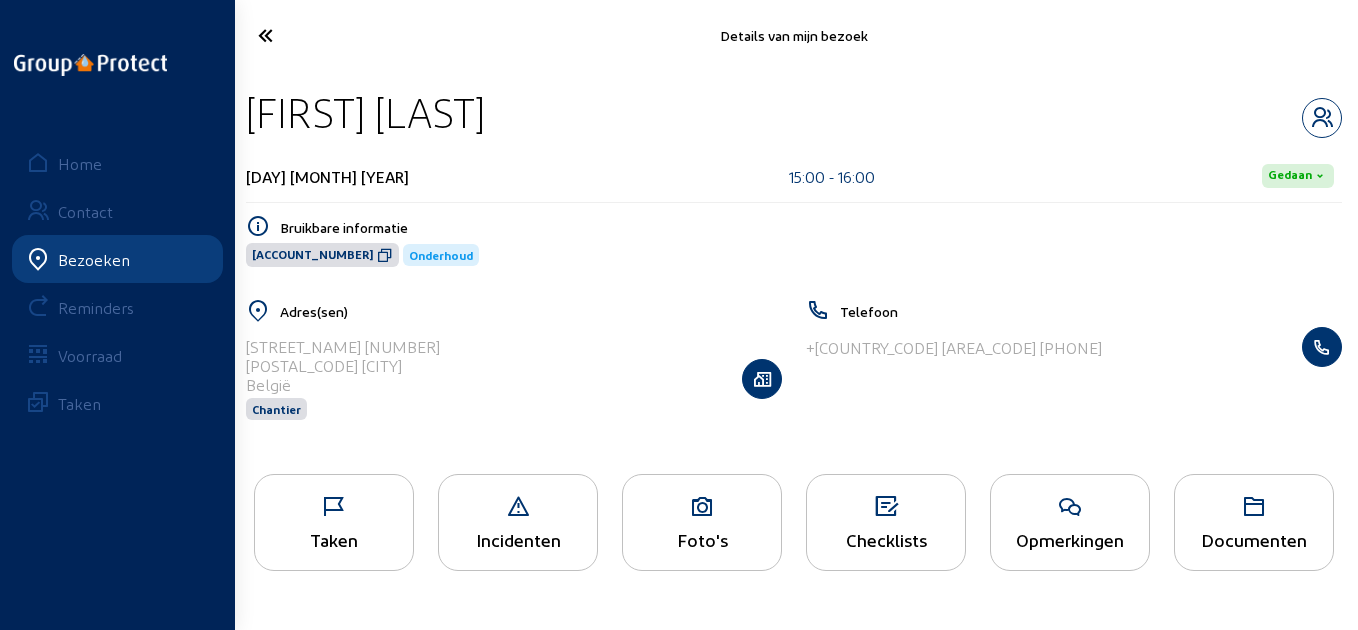 click 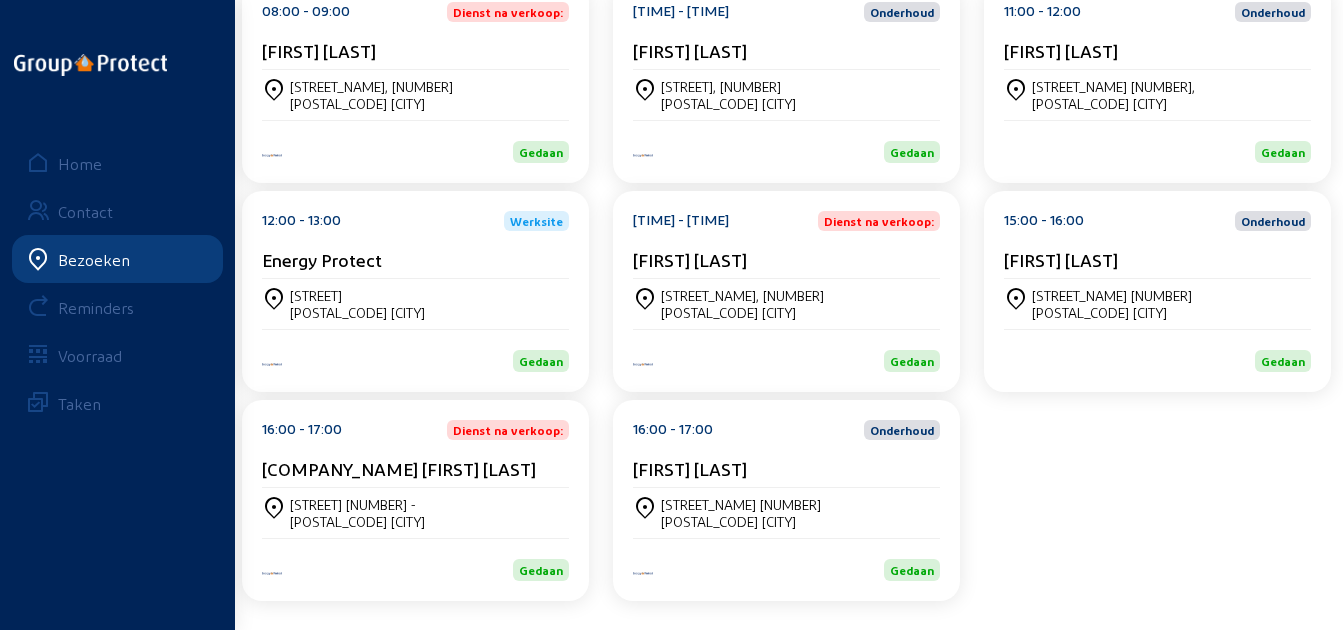 scroll, scrollTop: 370, scrollLeft: 0, axis: vertical 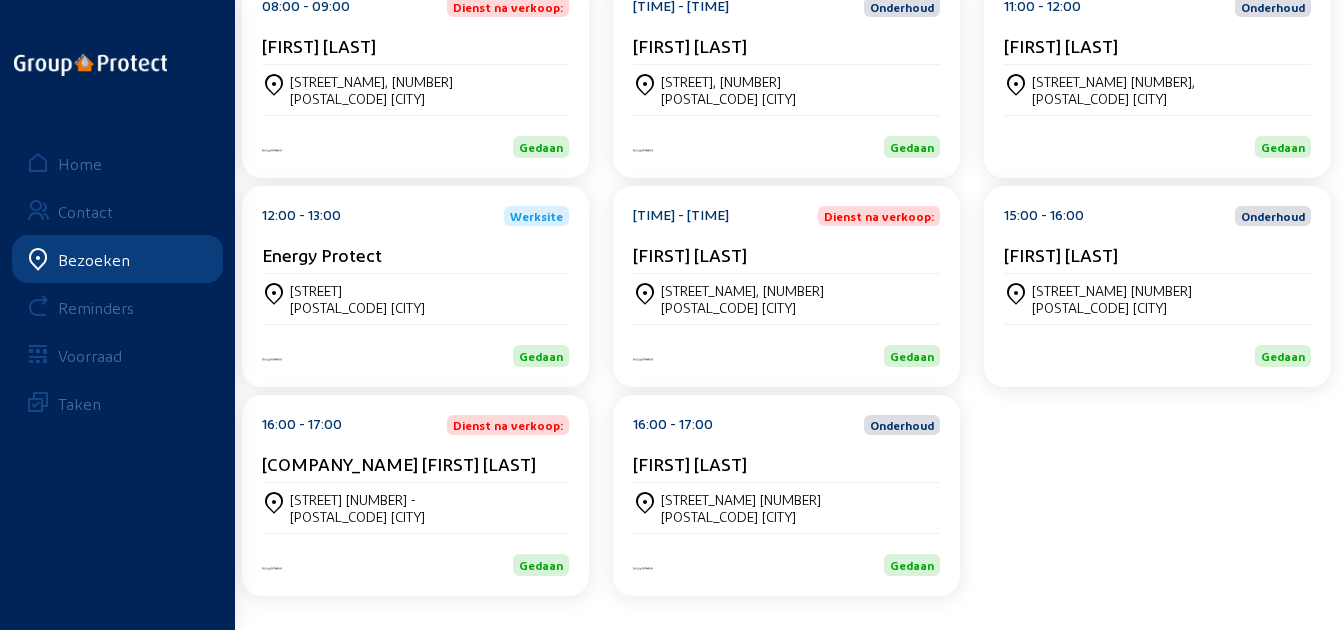 click on "[COMPANY_NAME] [FIRST] [LAST]" 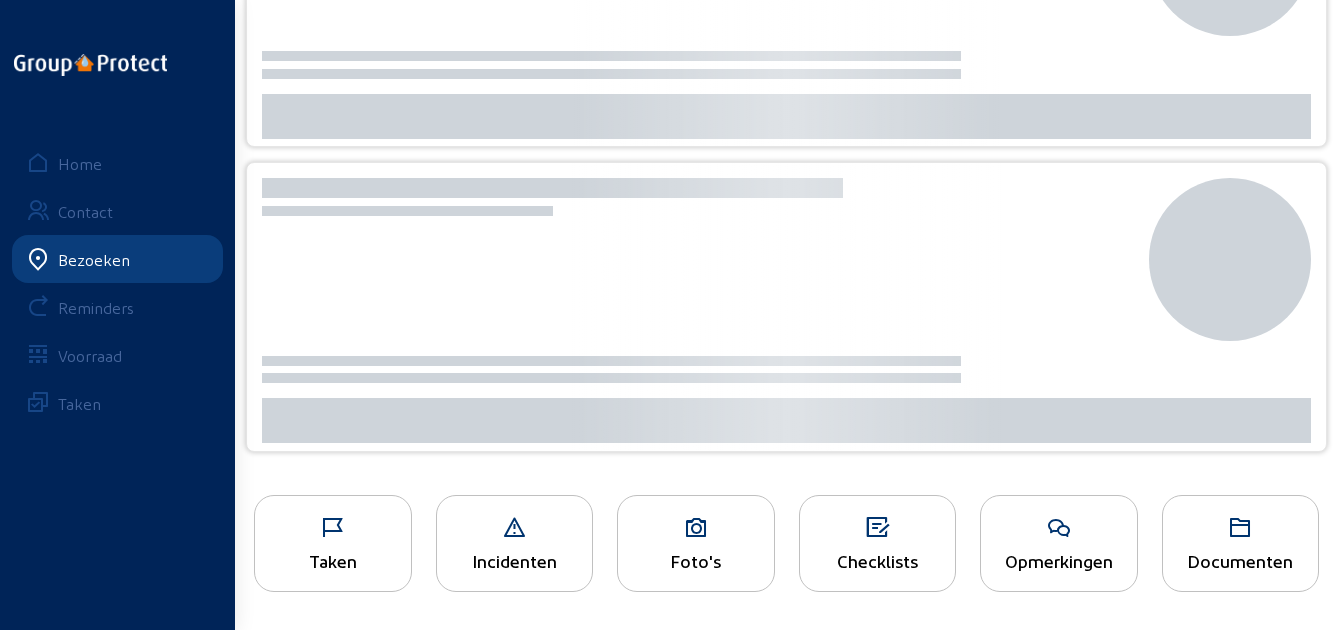 scroll, scrollTop: 0, scrollLeft: 0, axis: both 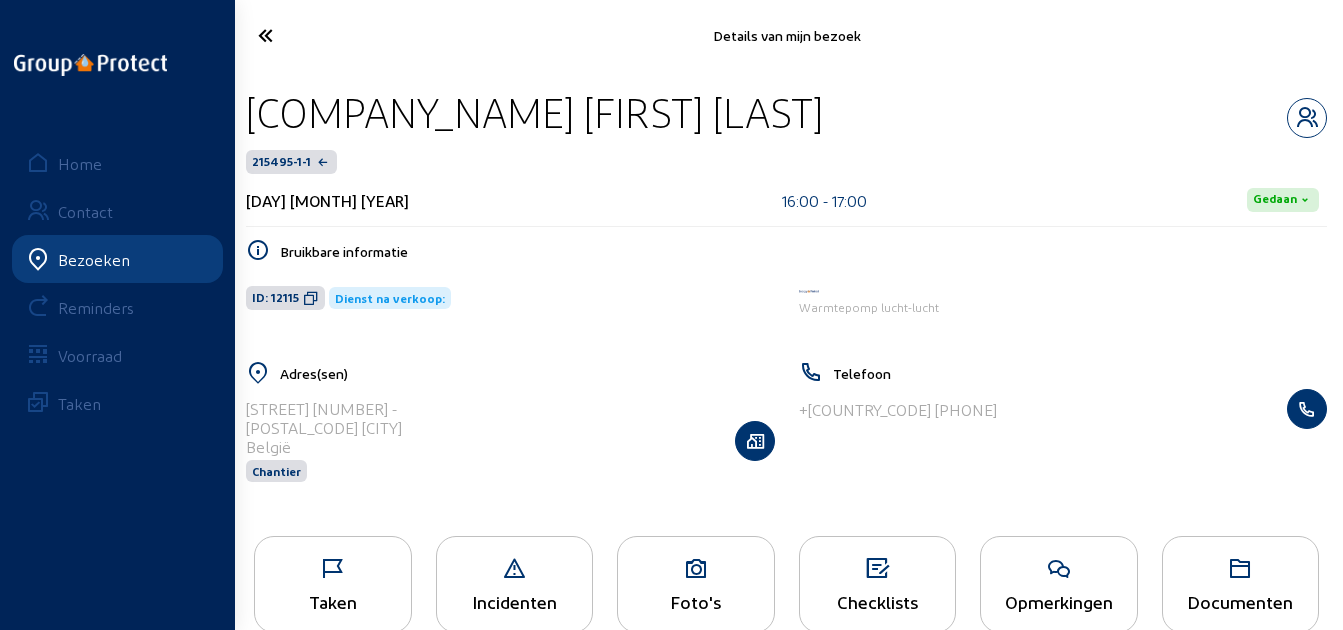click on "[NAME] BV [ID] [DATE] [TIME] - [TIME] Gedaan Bruikbare informatie ID: [ID] Dienst na verkoop: Warmtepomp lucht-lucht Adres(sen) [STREET] [NUMBER] [POSTAL_CODE] België Chantier Telefoon [PHONE]" 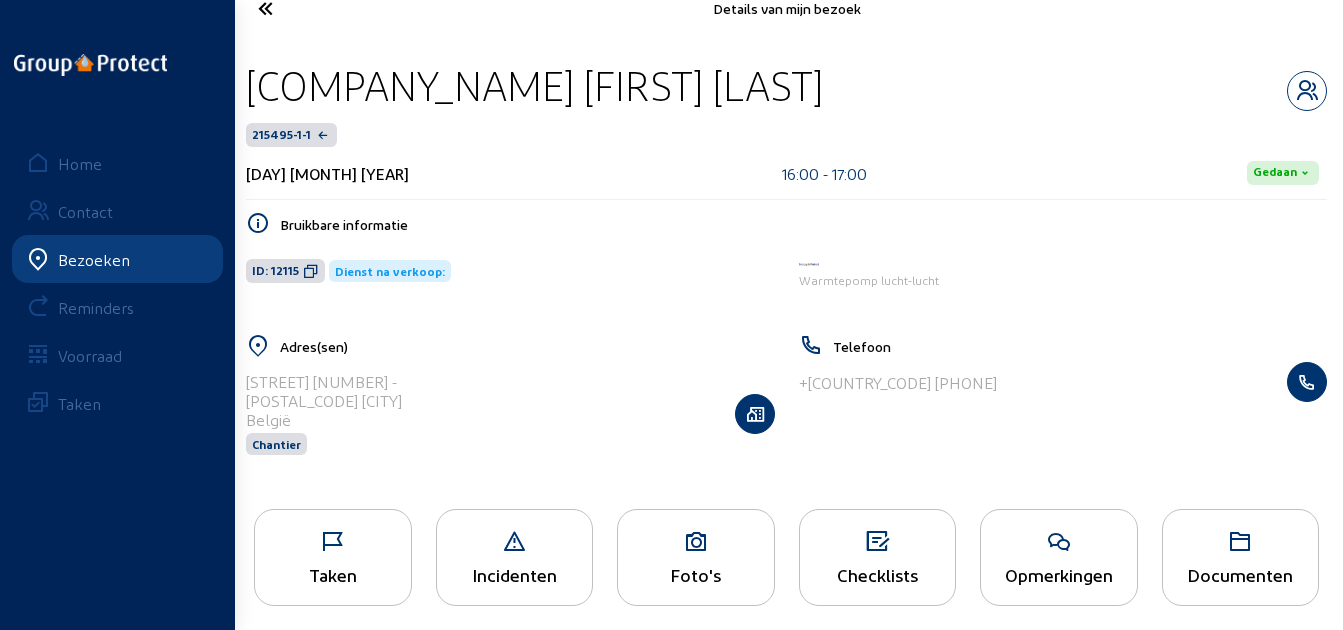 scroll, scrollTop: 41, scrollLeft: 0, axis: vertical 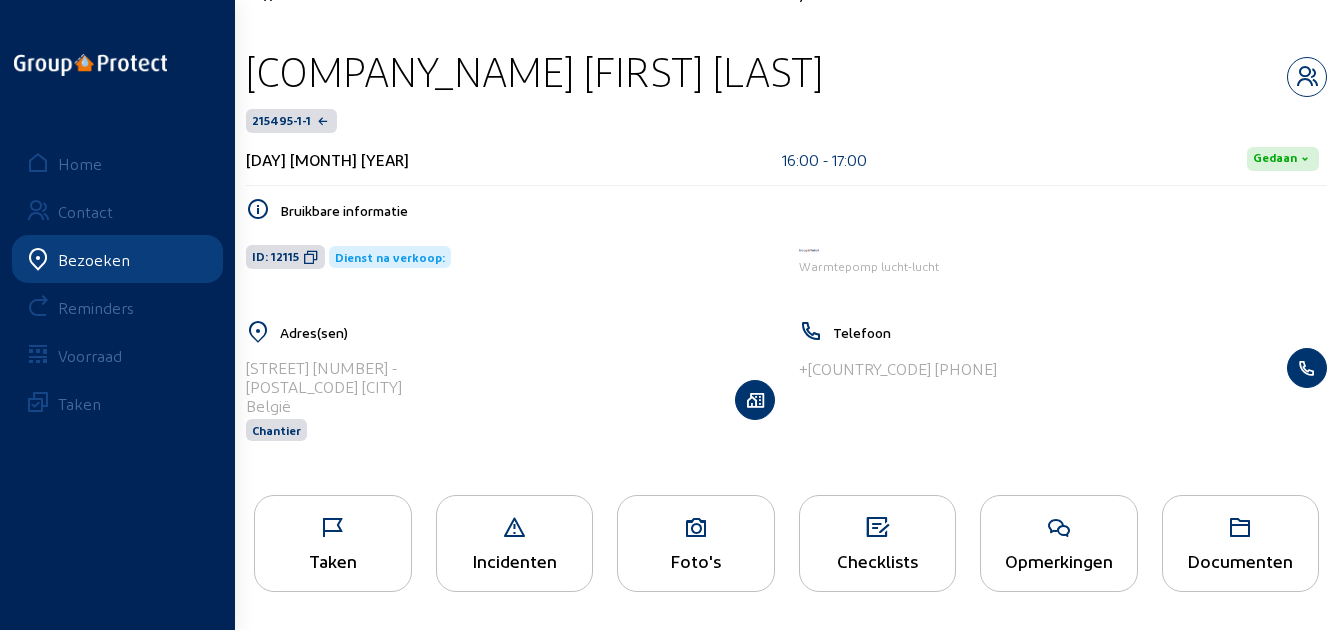 click 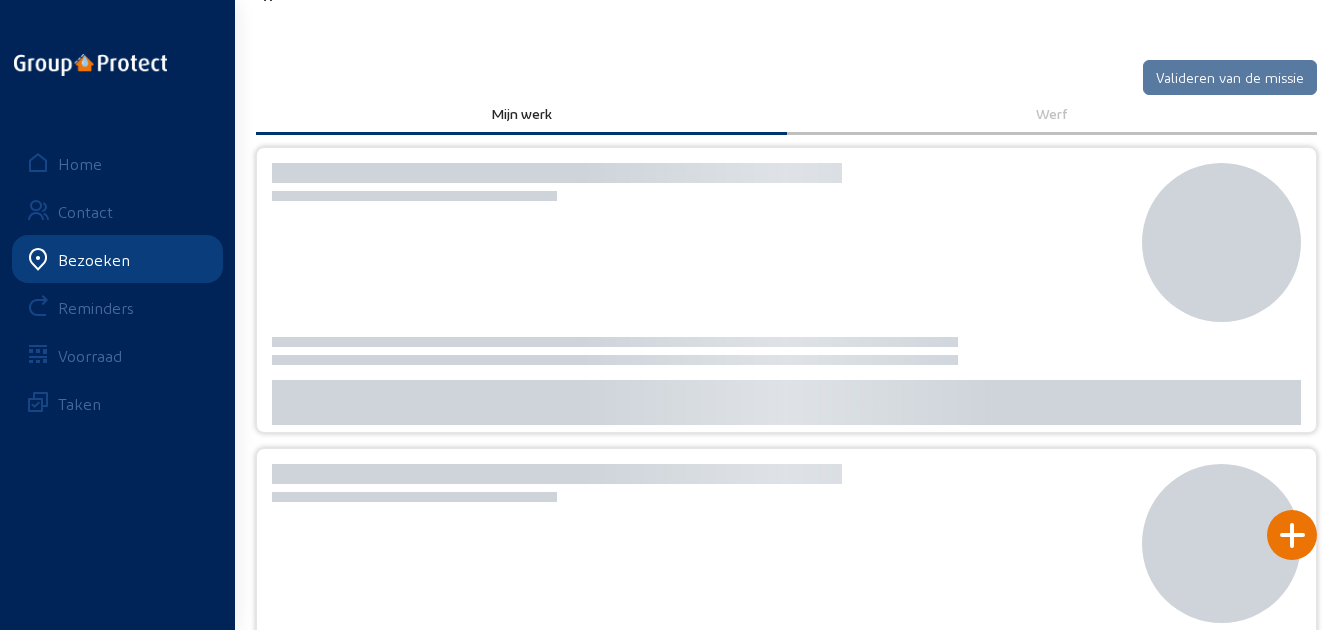 scroll, scrollTop: 0, scrollLeft: 0, axis: both 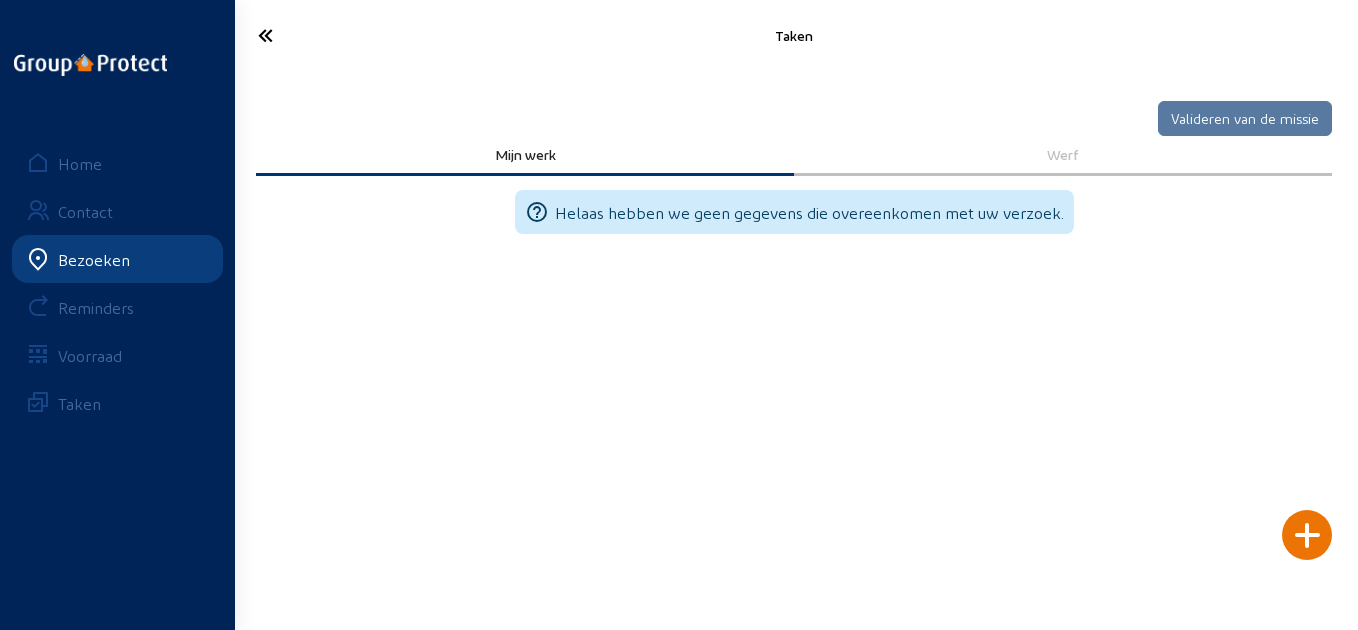 click 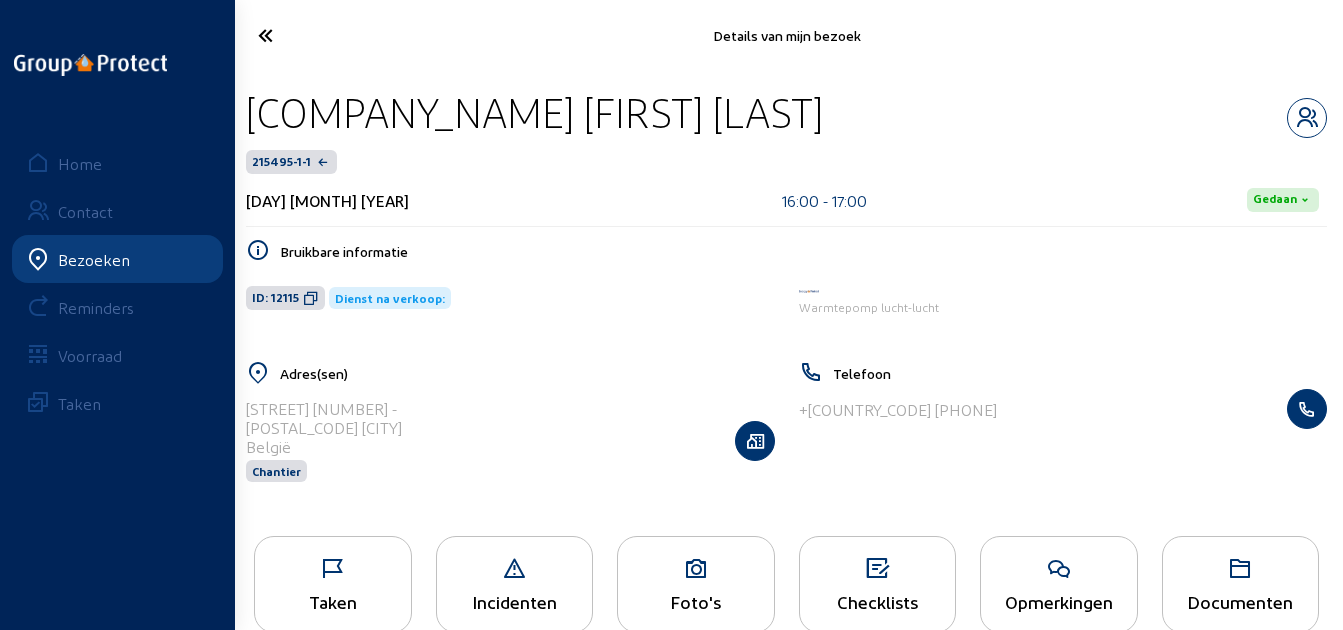 scroll, scrollTop: 41, scrollLeft: 0, axis: vertical 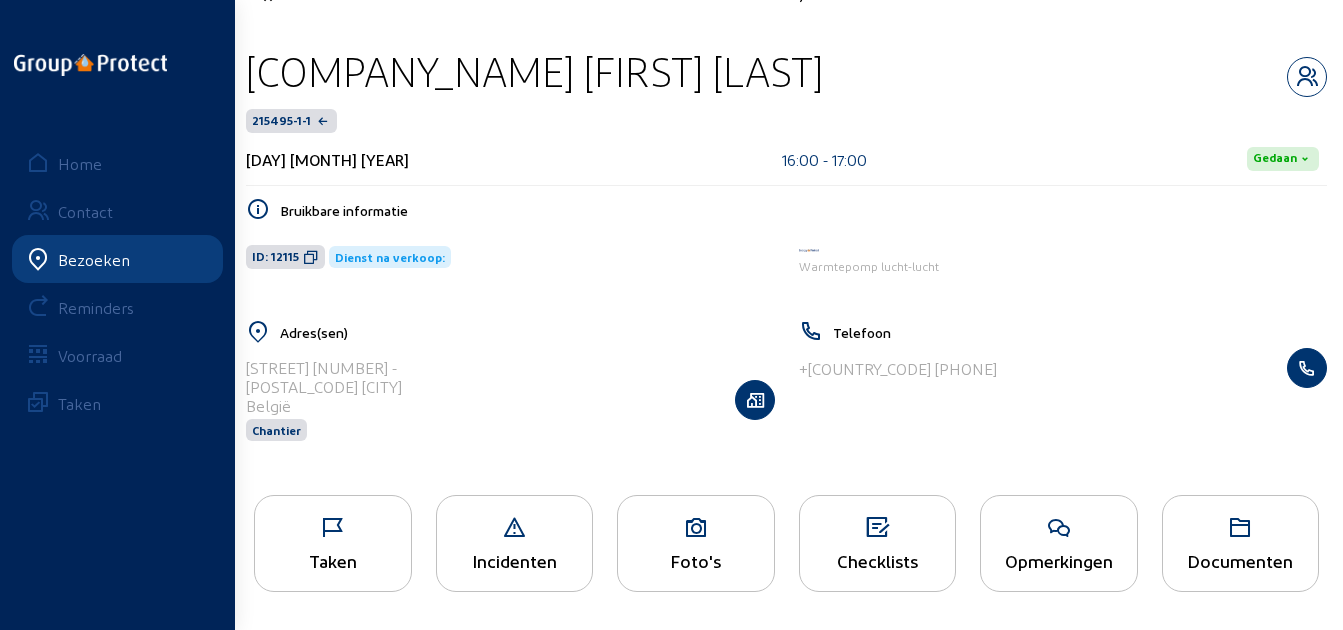click on "Taken" 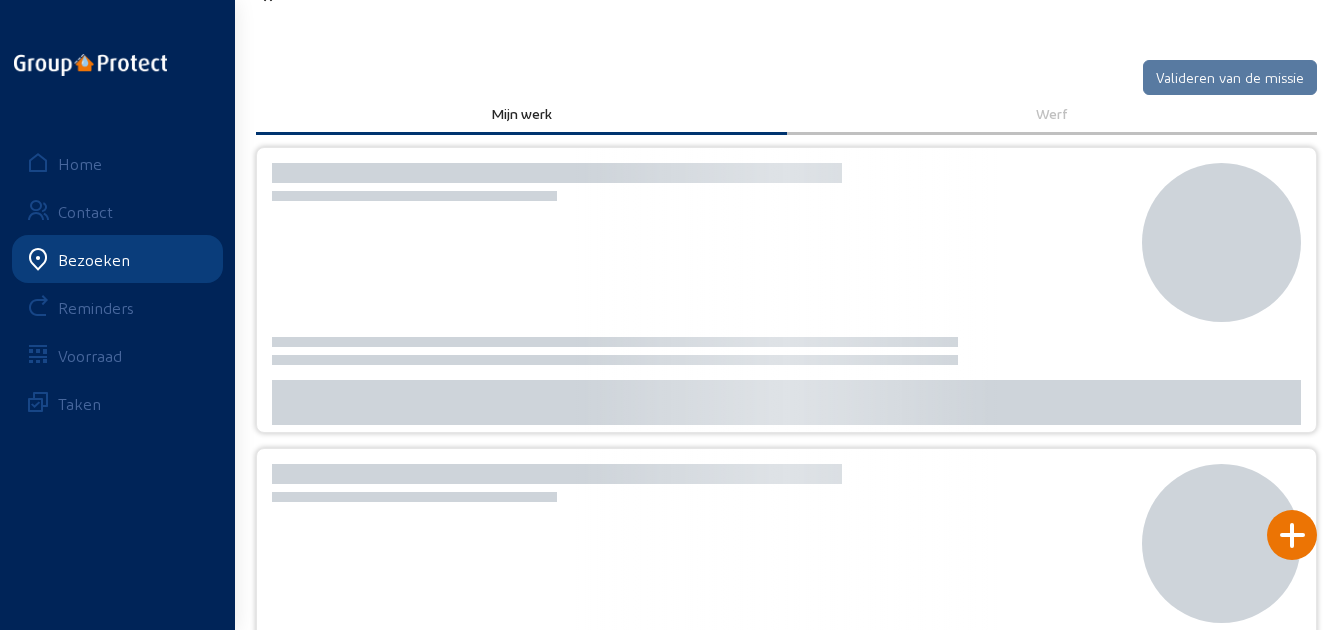 scroll, scrollTop: 0, scrollLeft: 0, axis: both 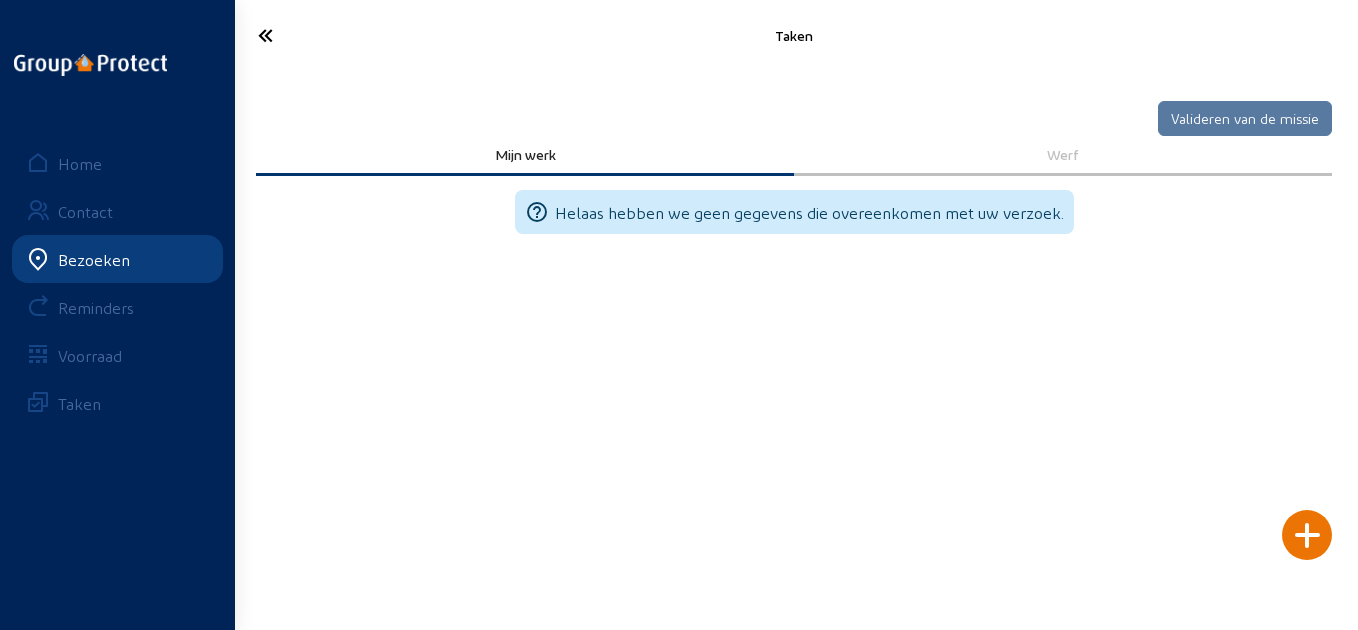 click 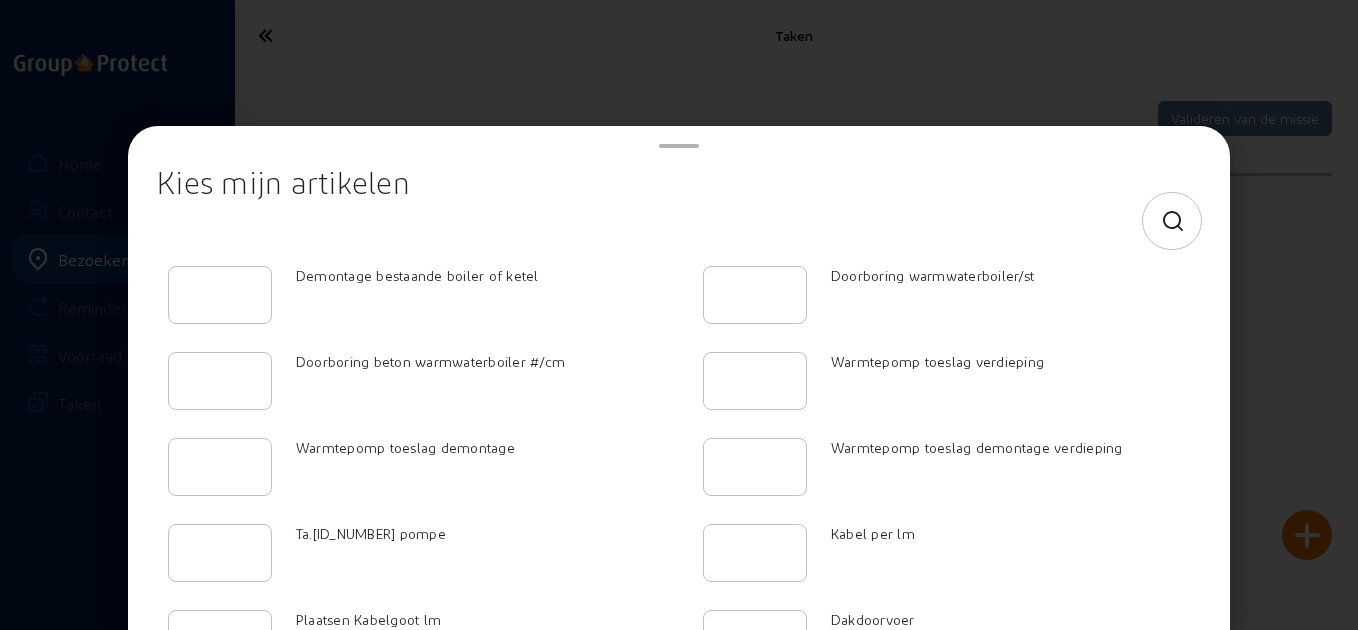 click 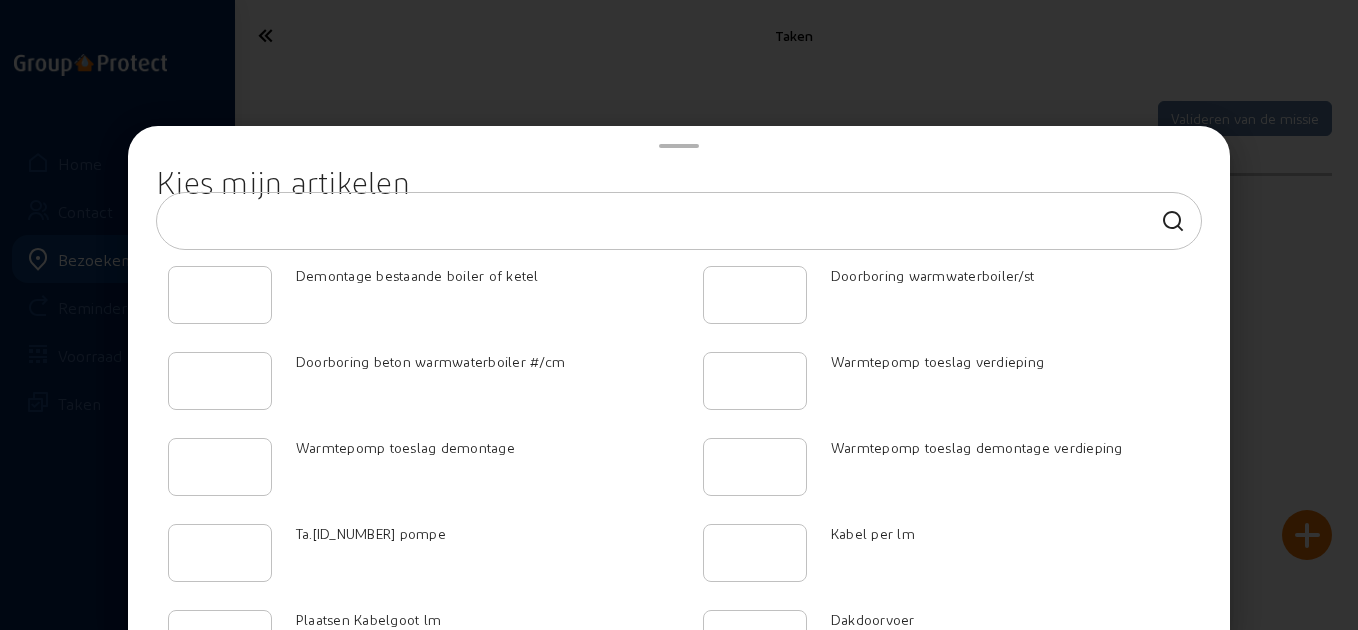 click at bounding box center (661, 221) 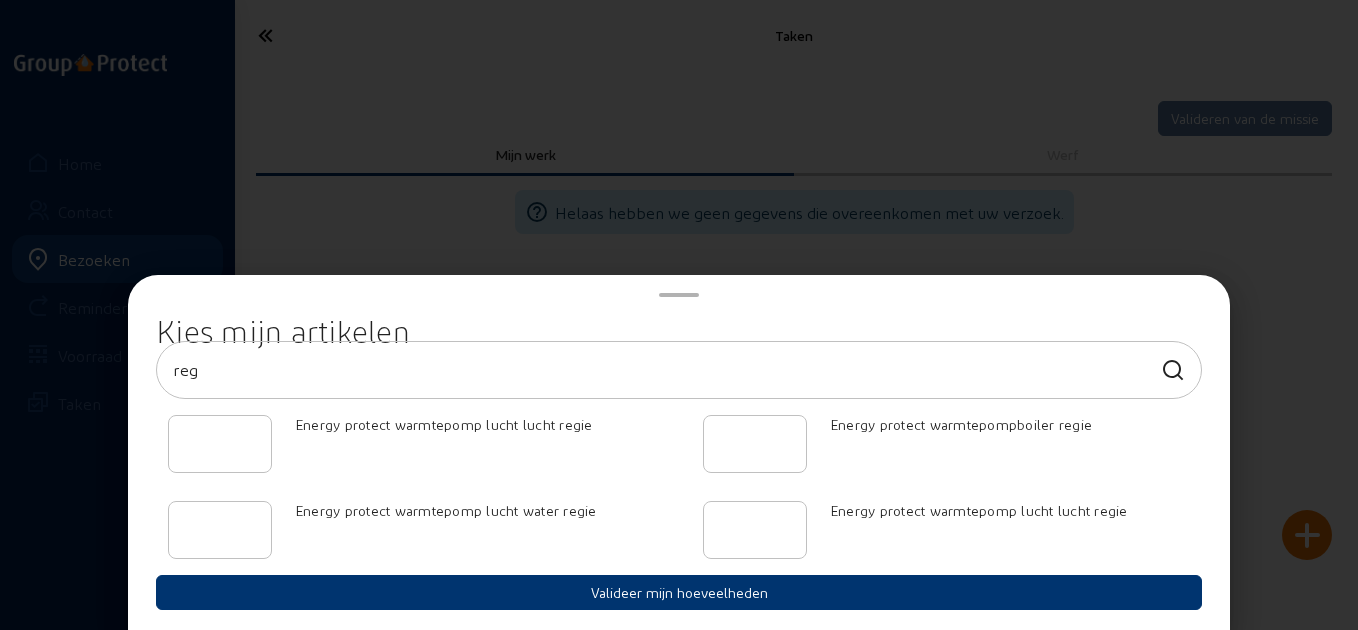 type on "reg" 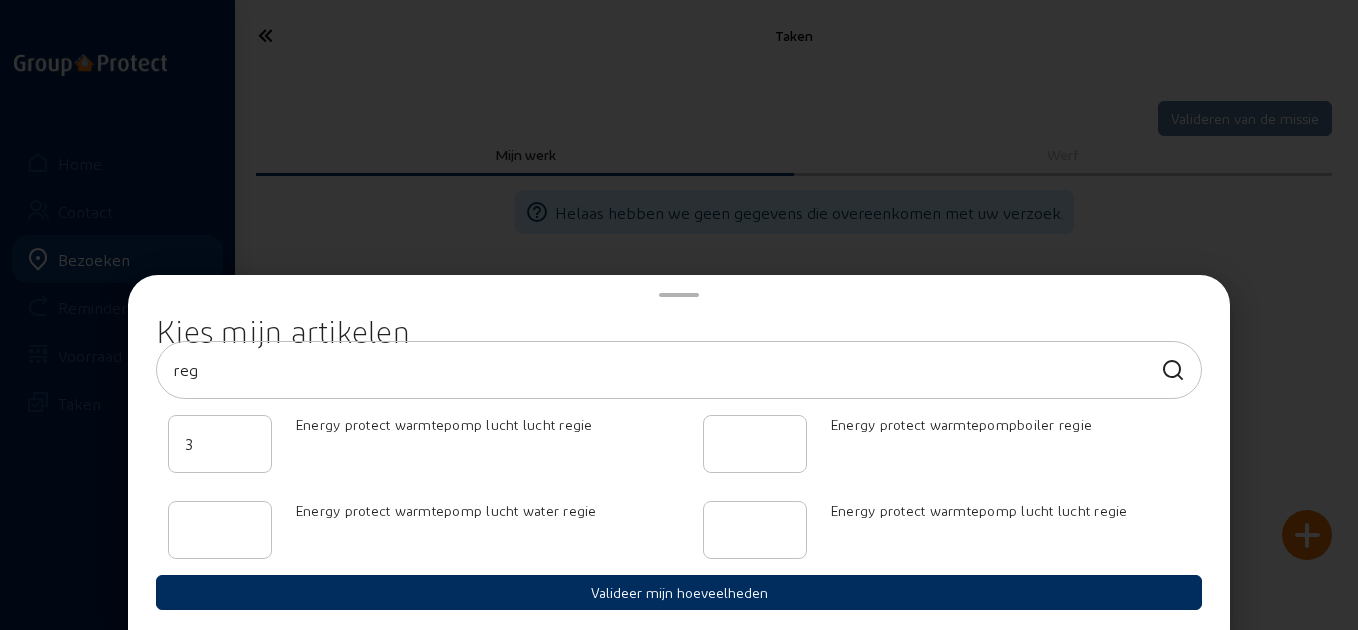 type on "3" 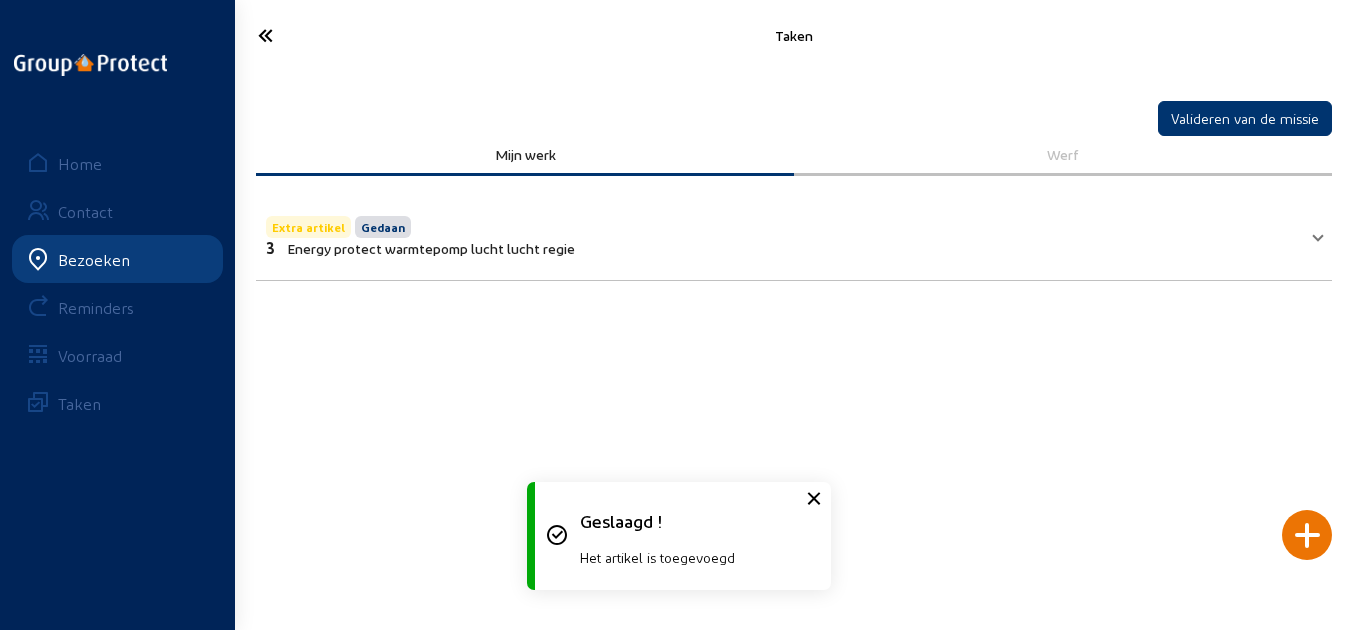 click 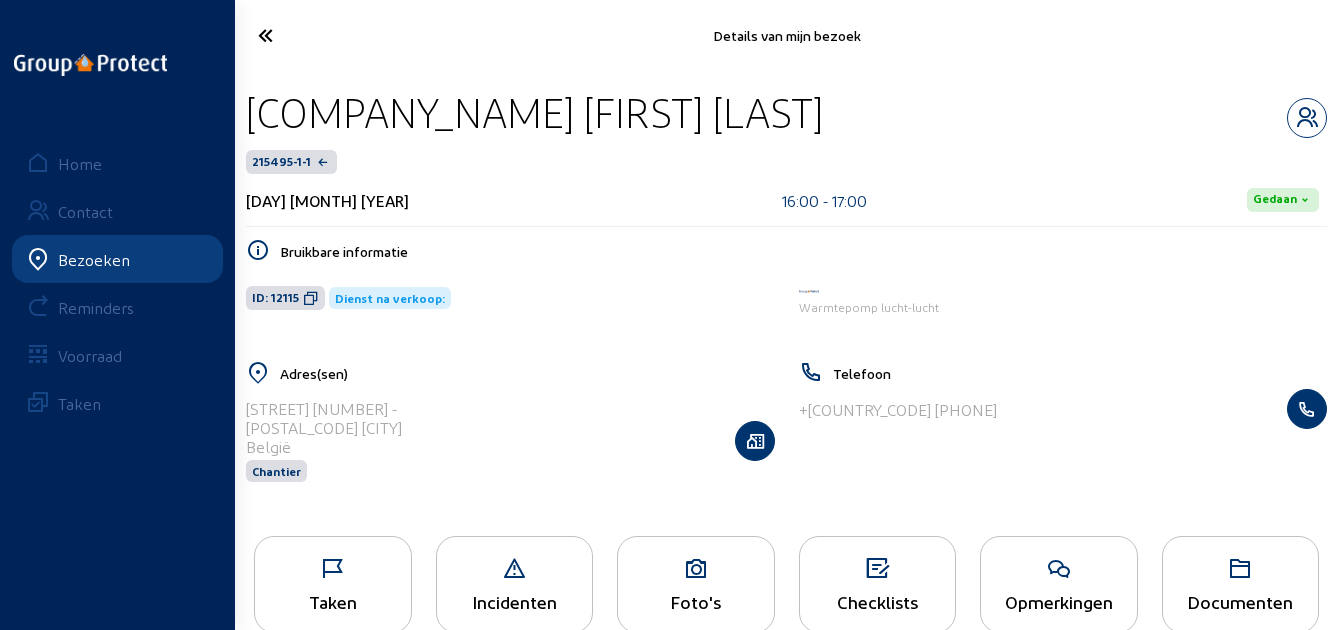 click 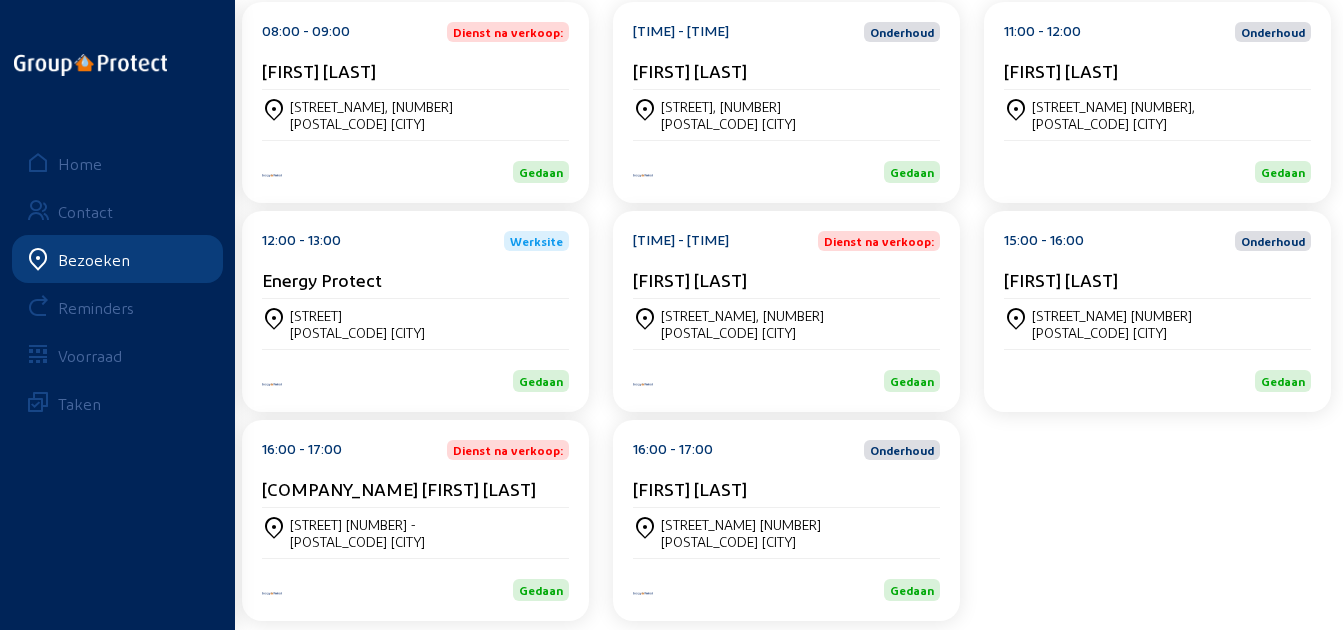scroll, scrollTop: 370, scrollLeft: 0, axis: vertical 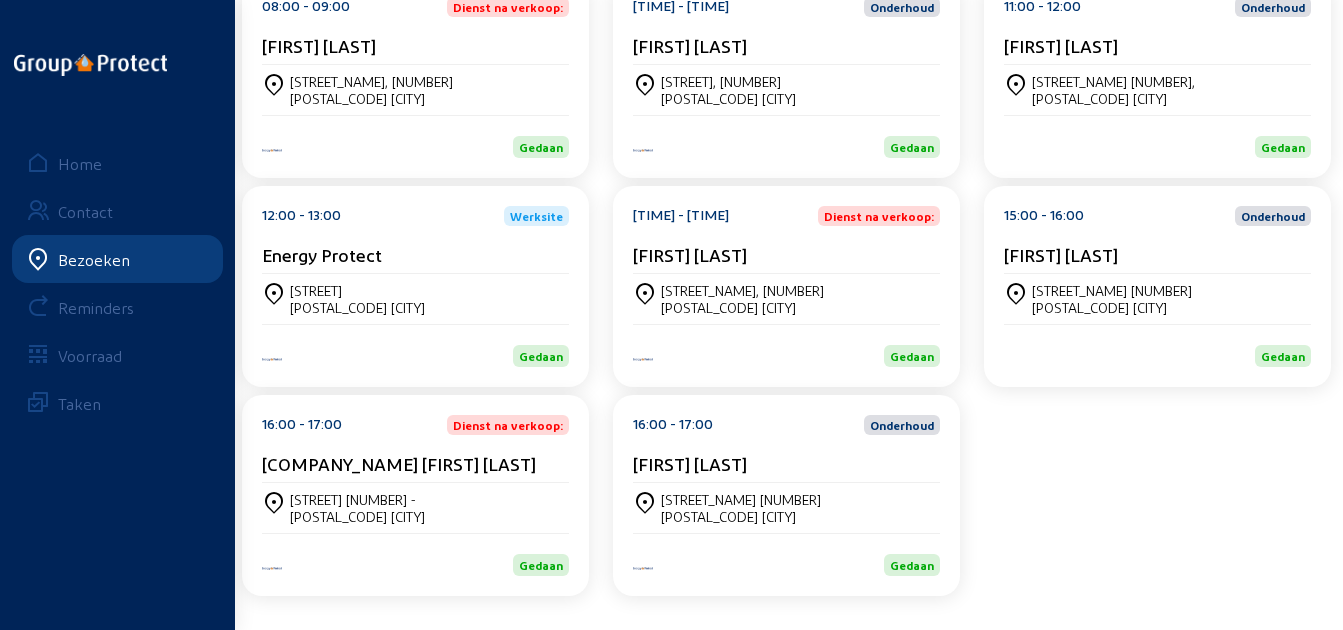 click on "[TIME] - [TIME] Onderhoud [FIRST] [LAST]" 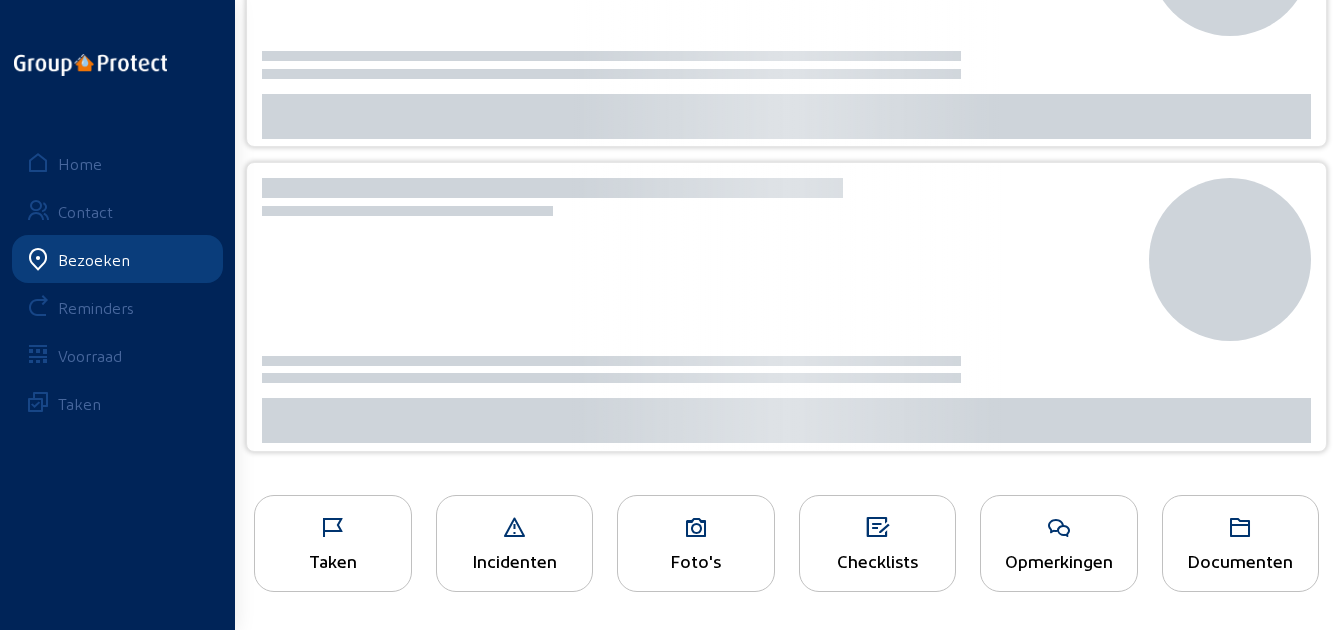 scroll, scrollTop: 0, scrollLeft: 0, axis: both 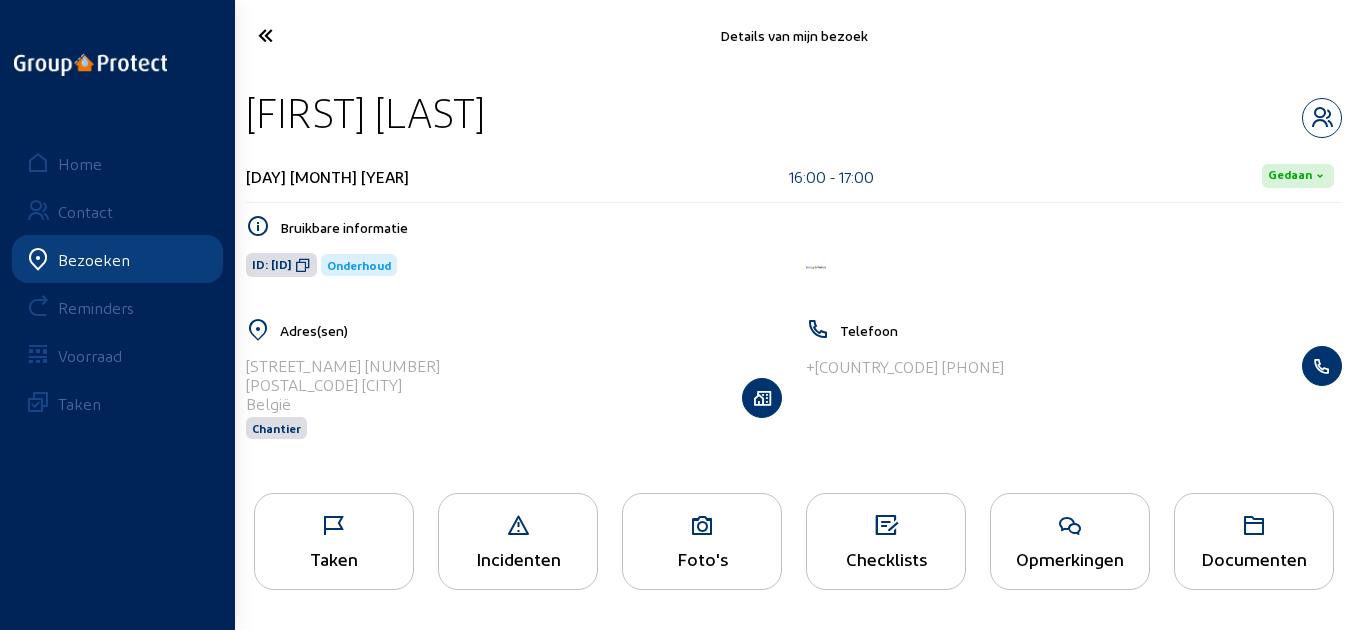 drag, startPoint x: 532, startPoint y: 109, endPoint x: 251, endPoint y: 122, distance: 281.30054 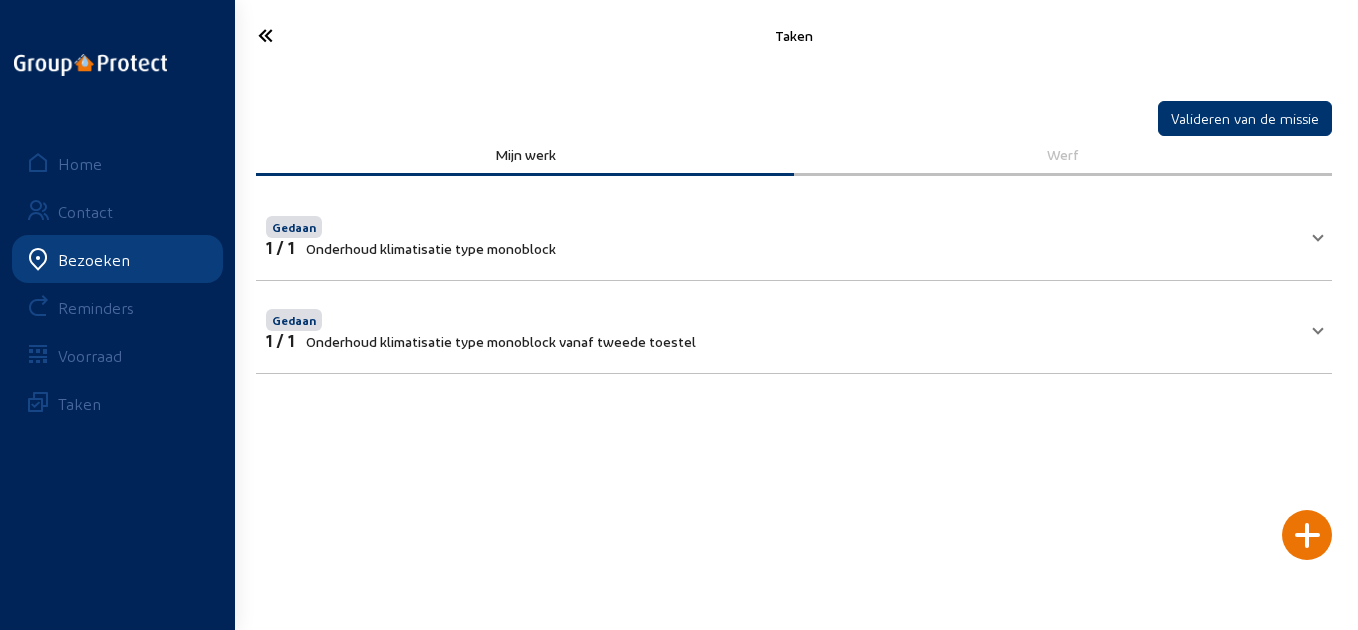 click on "Gedaan" at bounding box center (481, 318) 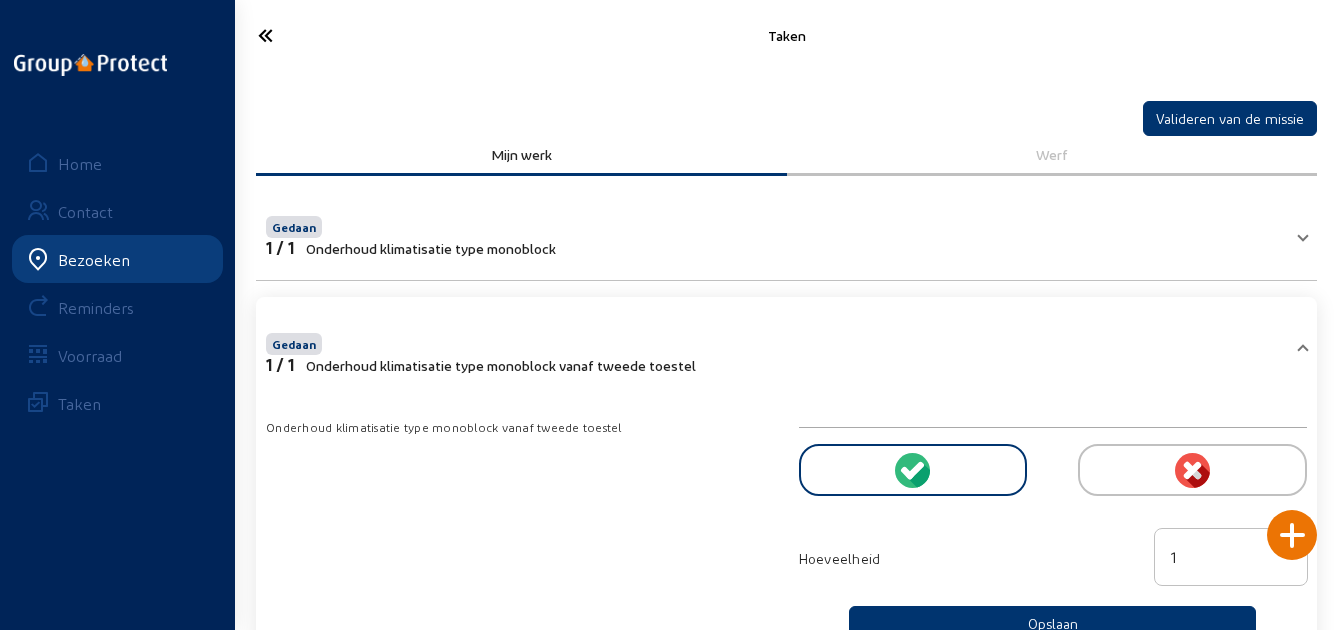 click 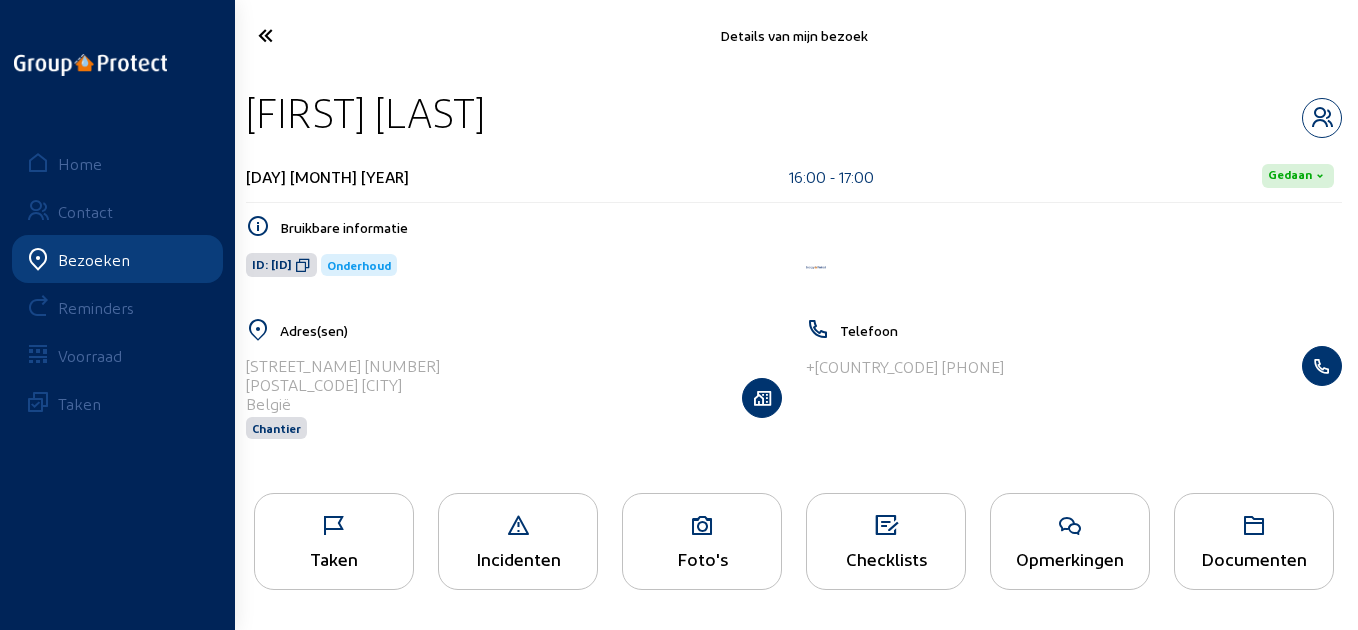 click 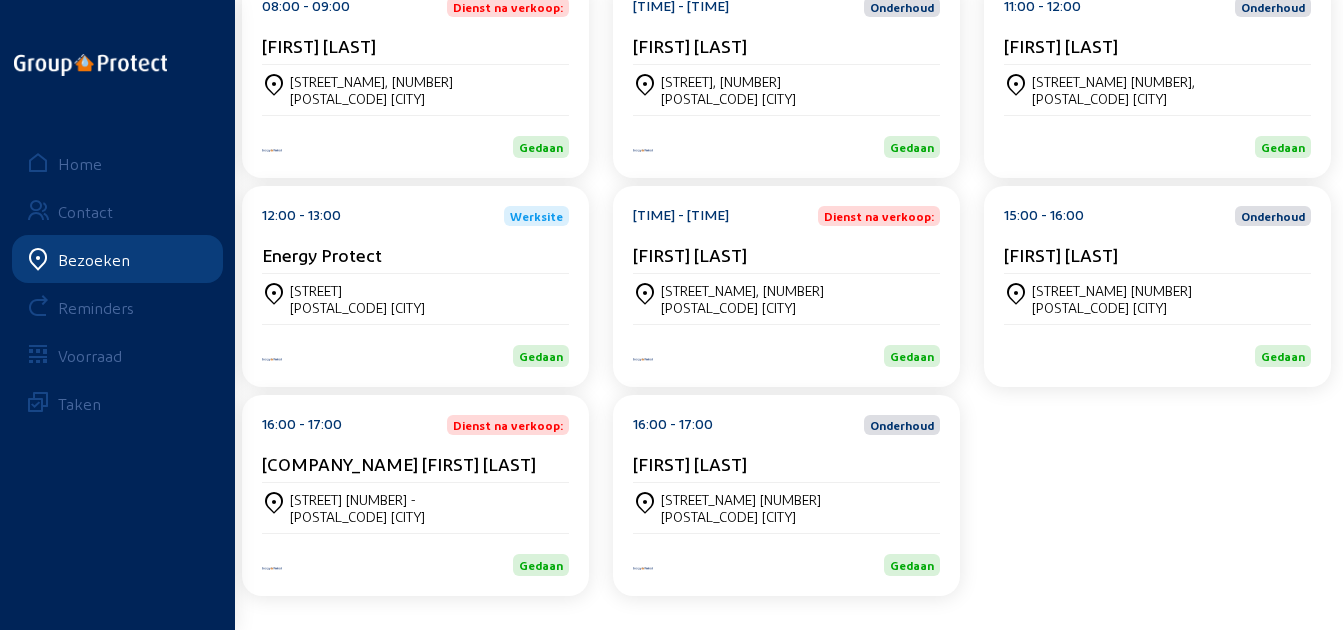 scroll, scrollTop: 0, scrollLeft: 0, axis: both 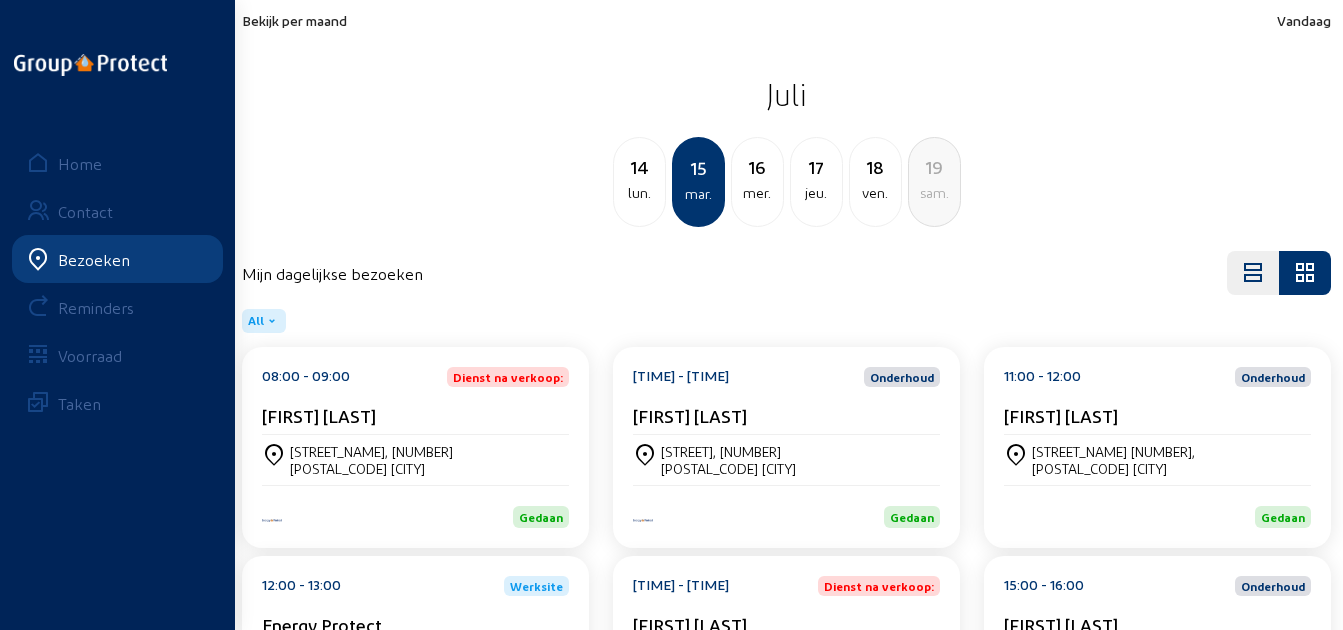click on "16" 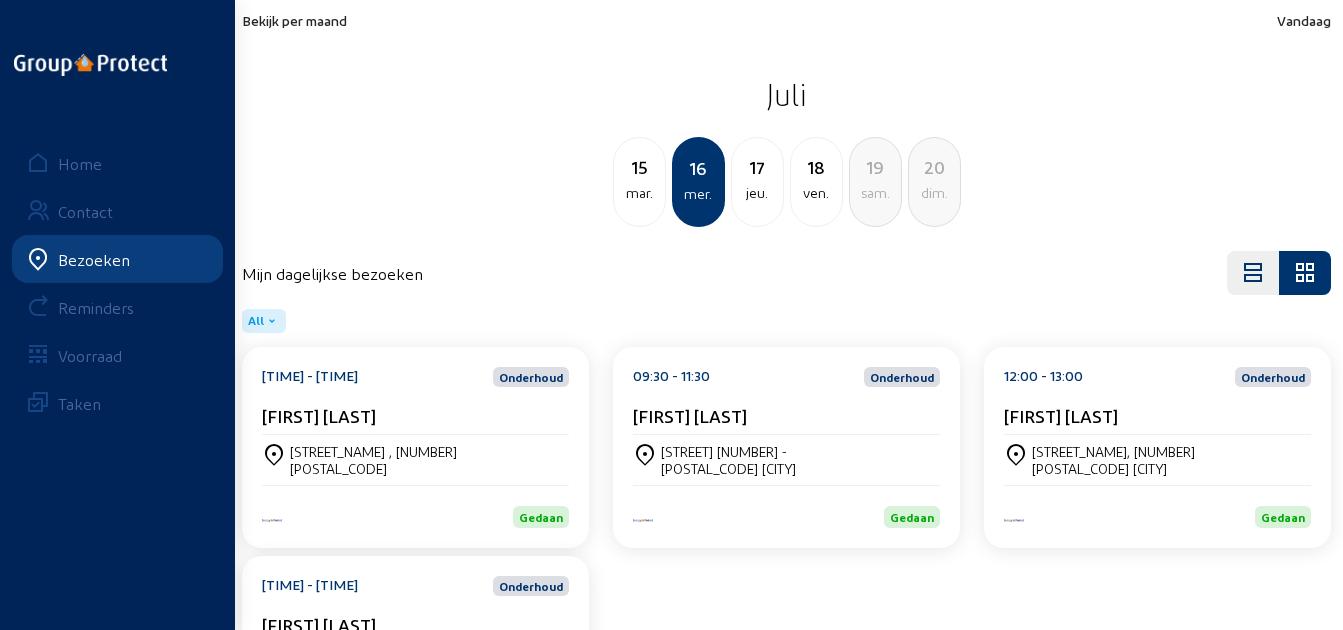 click on "[TIME] - [TIME] Onderhoud [FIRST] [LAST]" 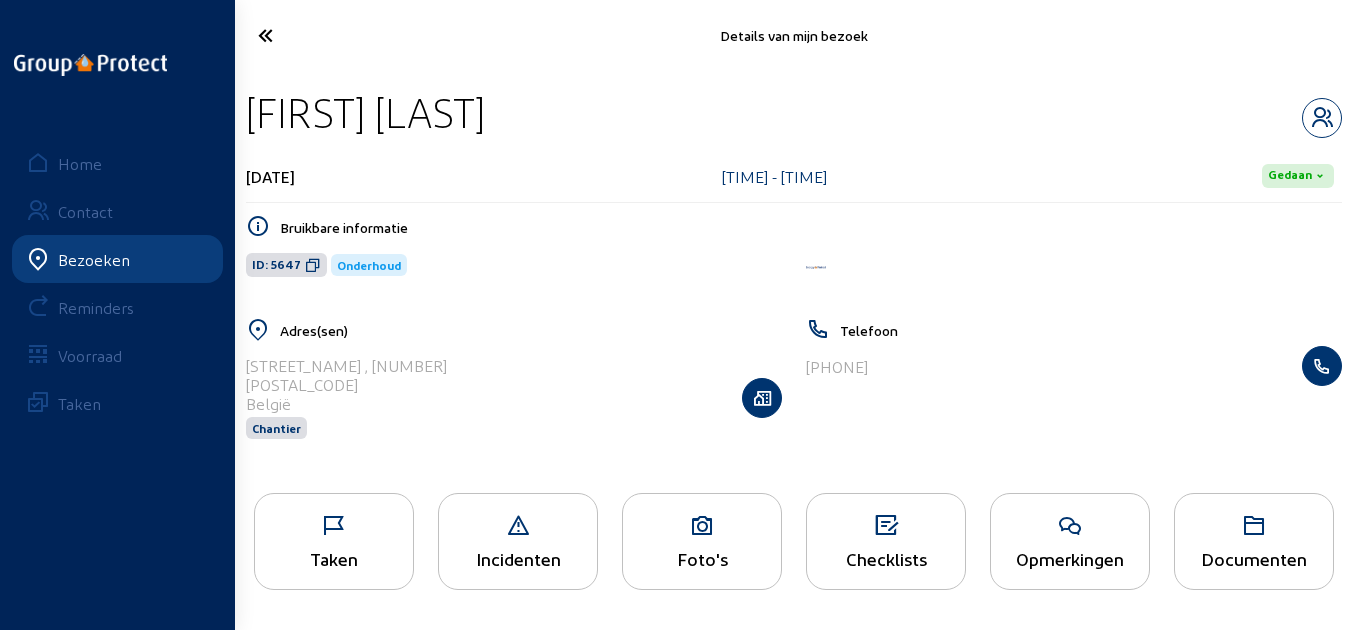 drag, startPoint x: 596, startPoint y: 123, endPoint x: 252, endPoint y: 119, distance: 344.02325 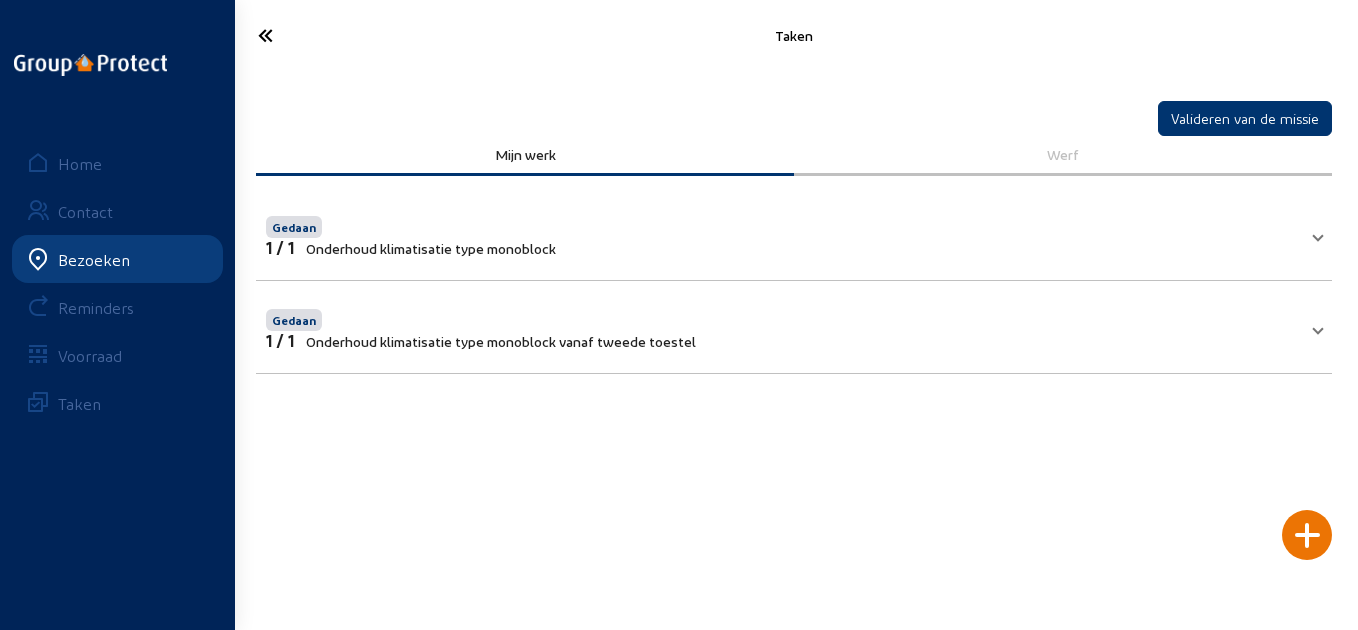 click on "Gedaan 1 / 1 Onderhoud klimatisatie type monoblock vanaf tweede toestel" at bounding box center [782, 327] 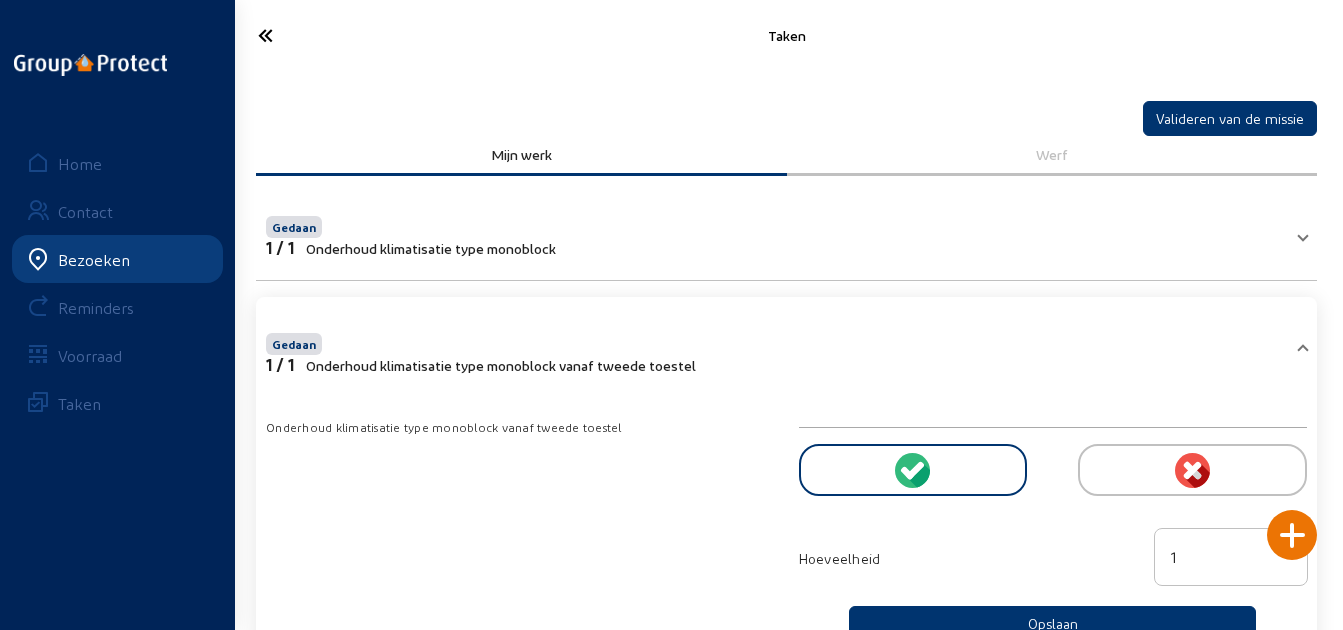 click 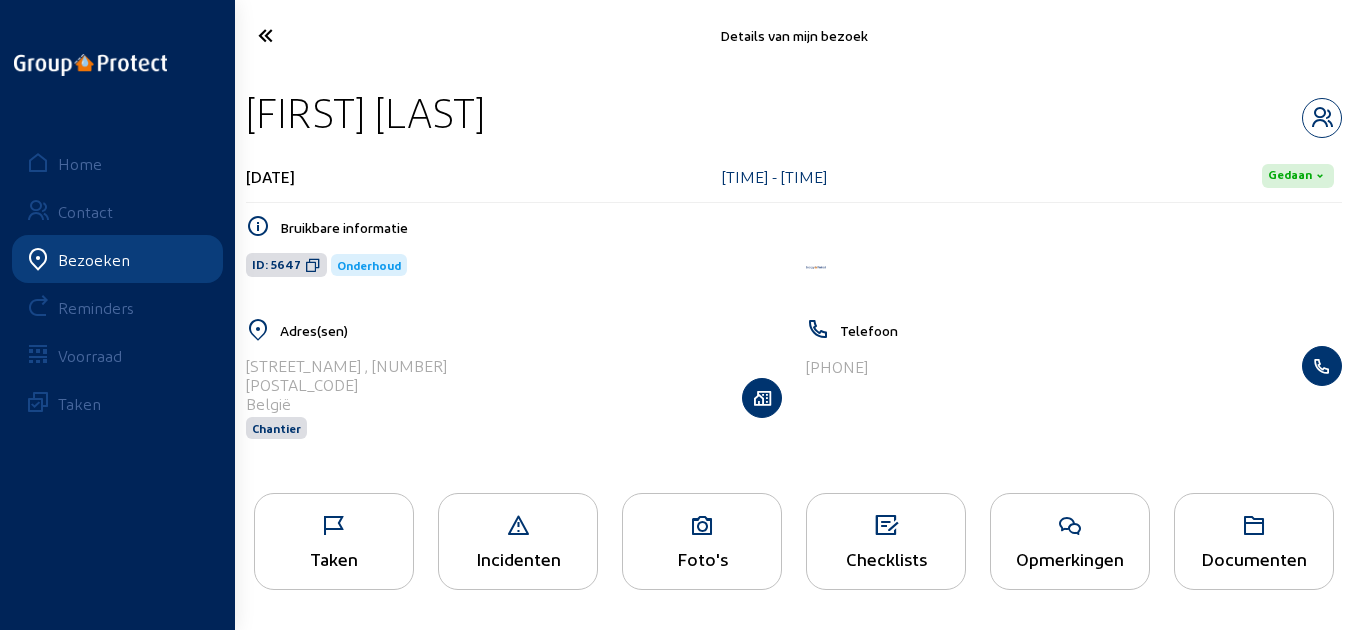 click 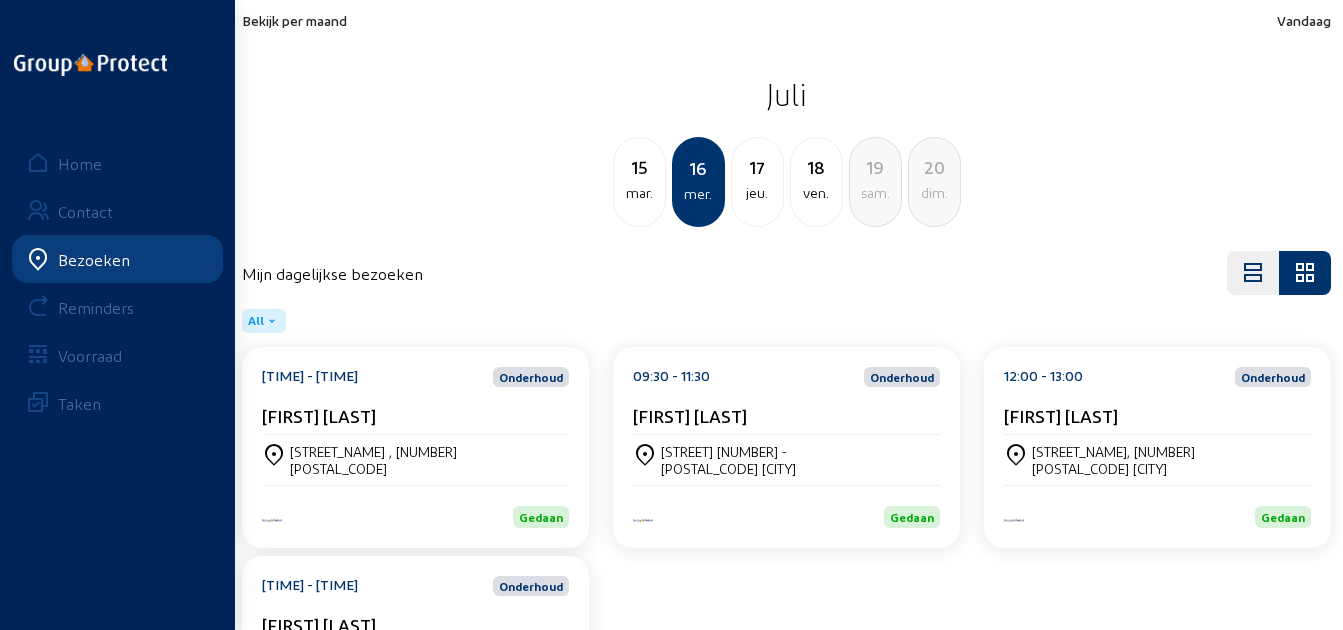 click on "[FIRST] [LAST]" 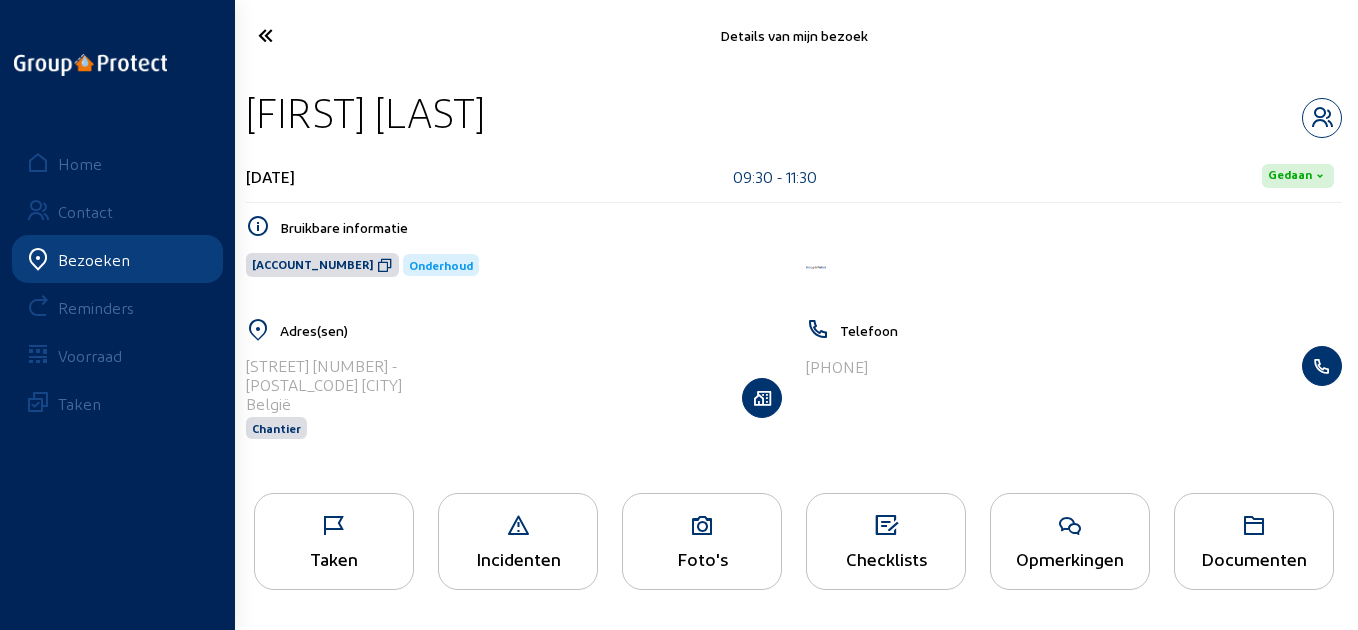 drag, startPoint x: 512, startPoint y: 105, endPoint x: 247, endPoint y: 98, distance: 265.09244 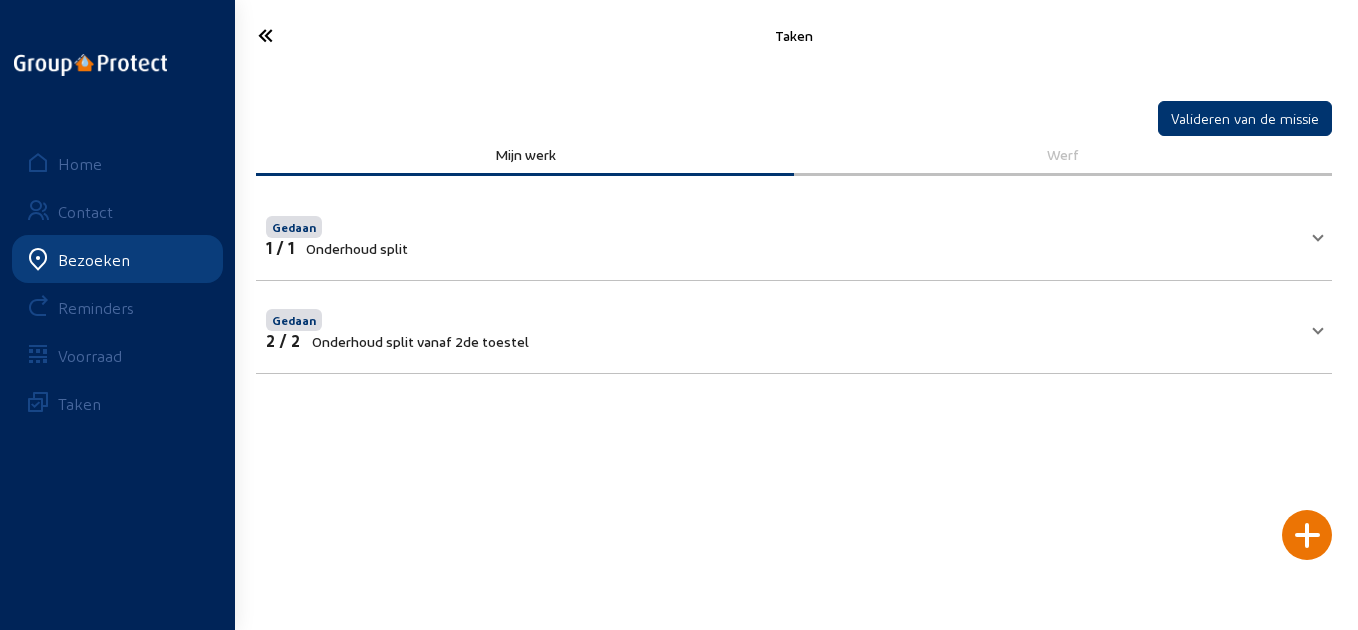 click on "Onderhoud split vanaf 2de toestel" at bounding box center (420, 341) 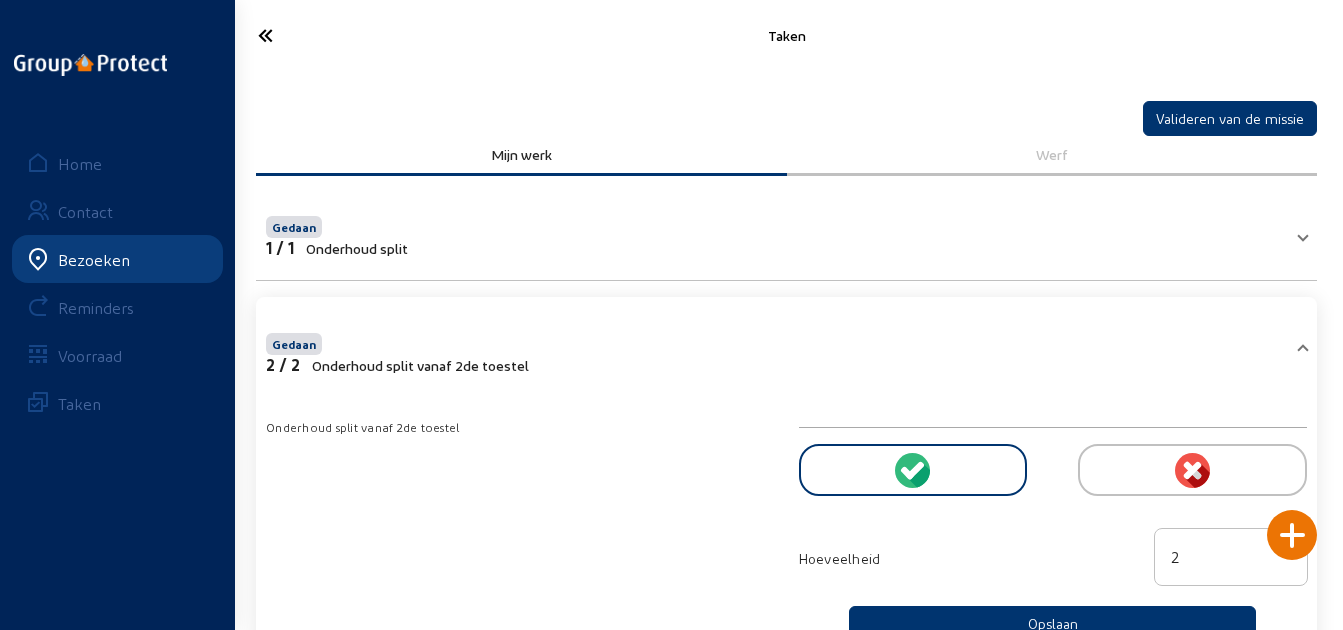 click 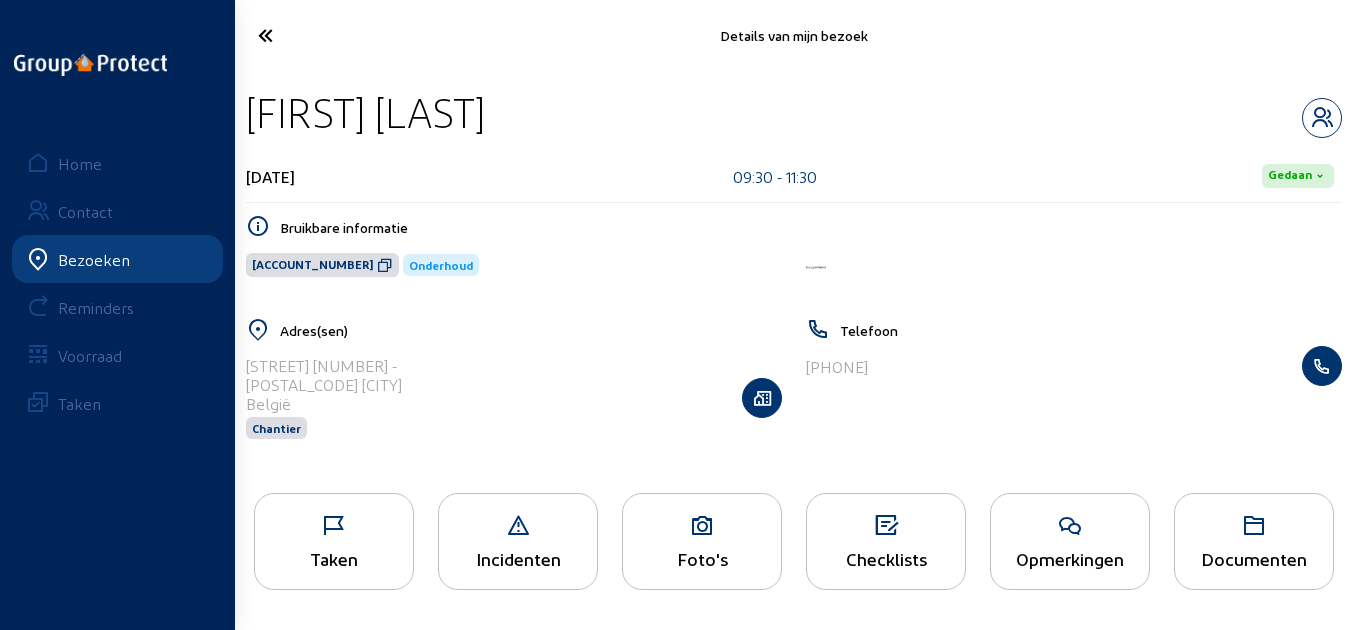 click 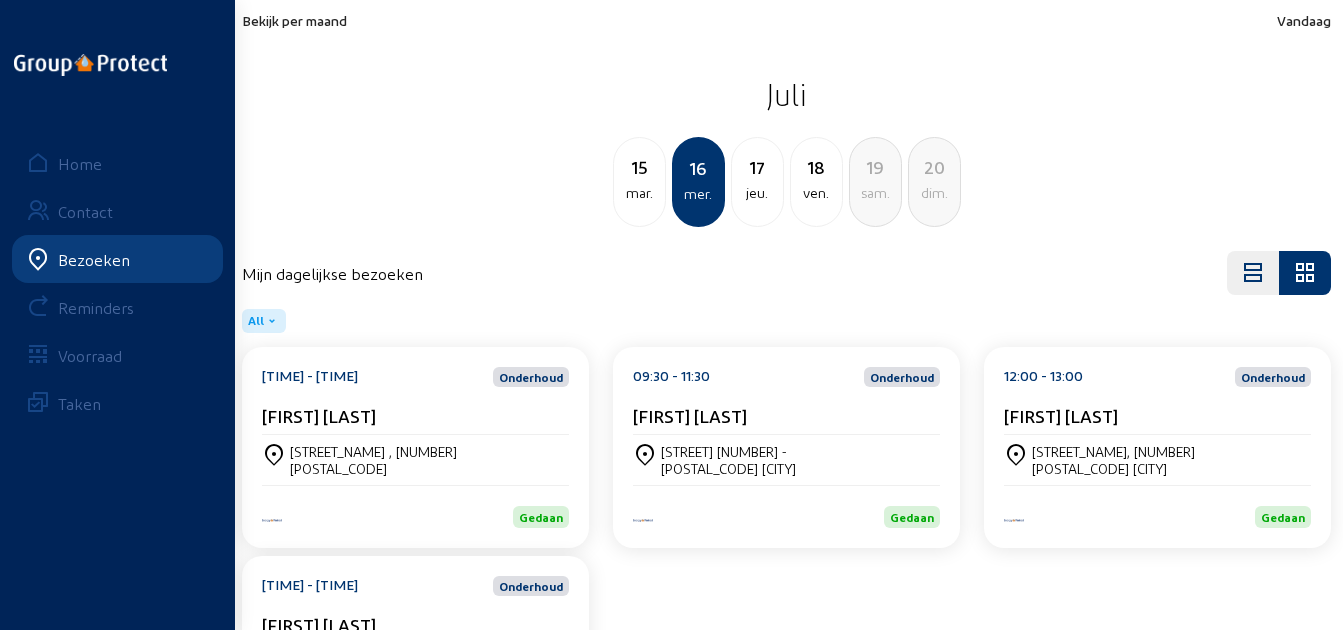 click on "[FIRST] [LAST]" 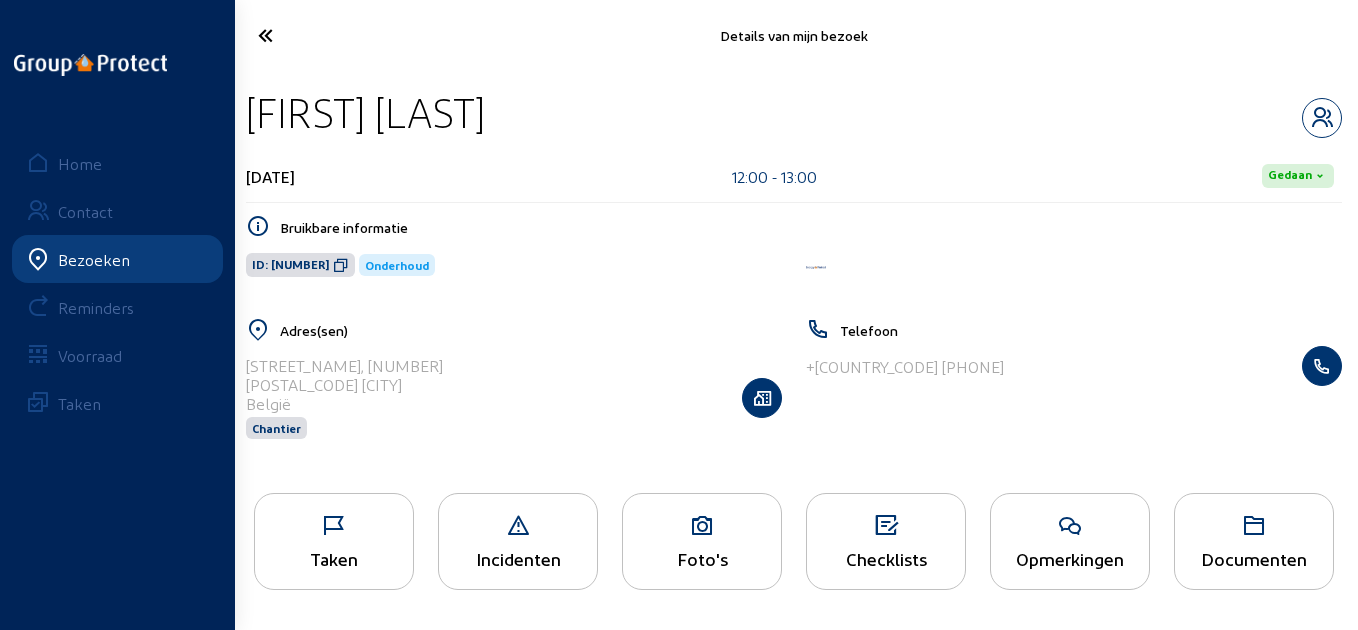 drag, startPoint x: 536, startPoint y: 120, endPoint x: 248, endPoint y: 99, distance: 288.76462 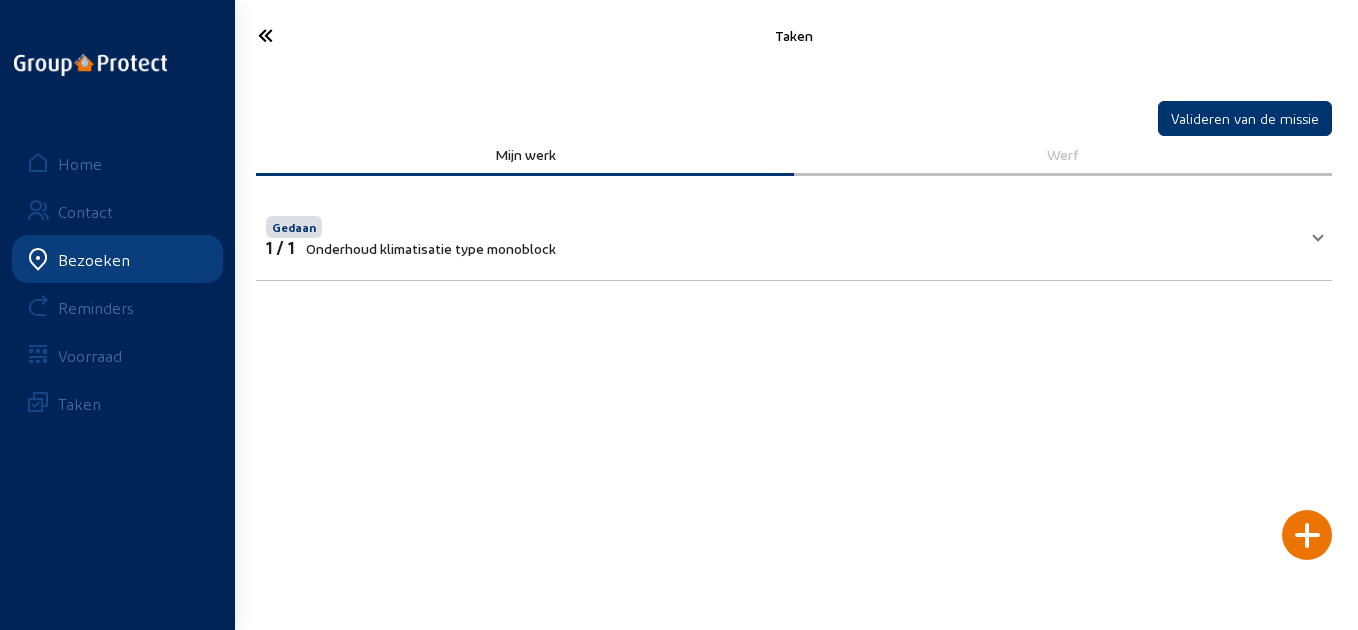 click on "Onderhoud klimatisatie type monoblock" at bounding box center [431, 248] 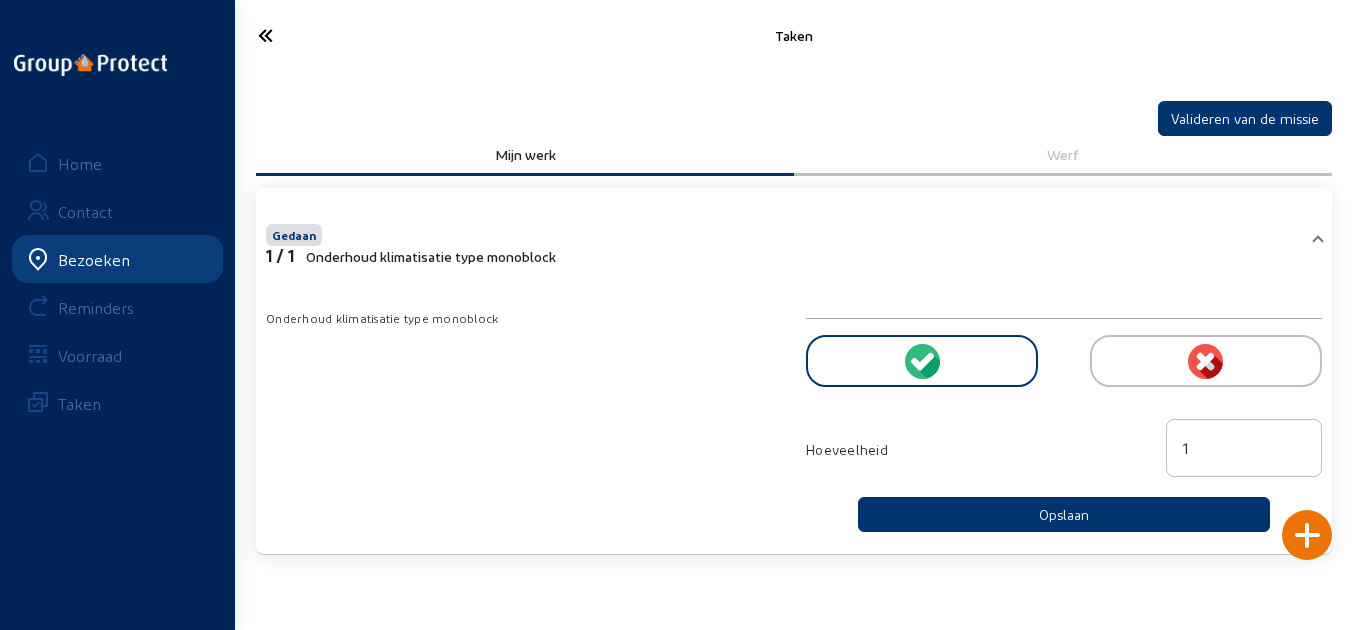 click 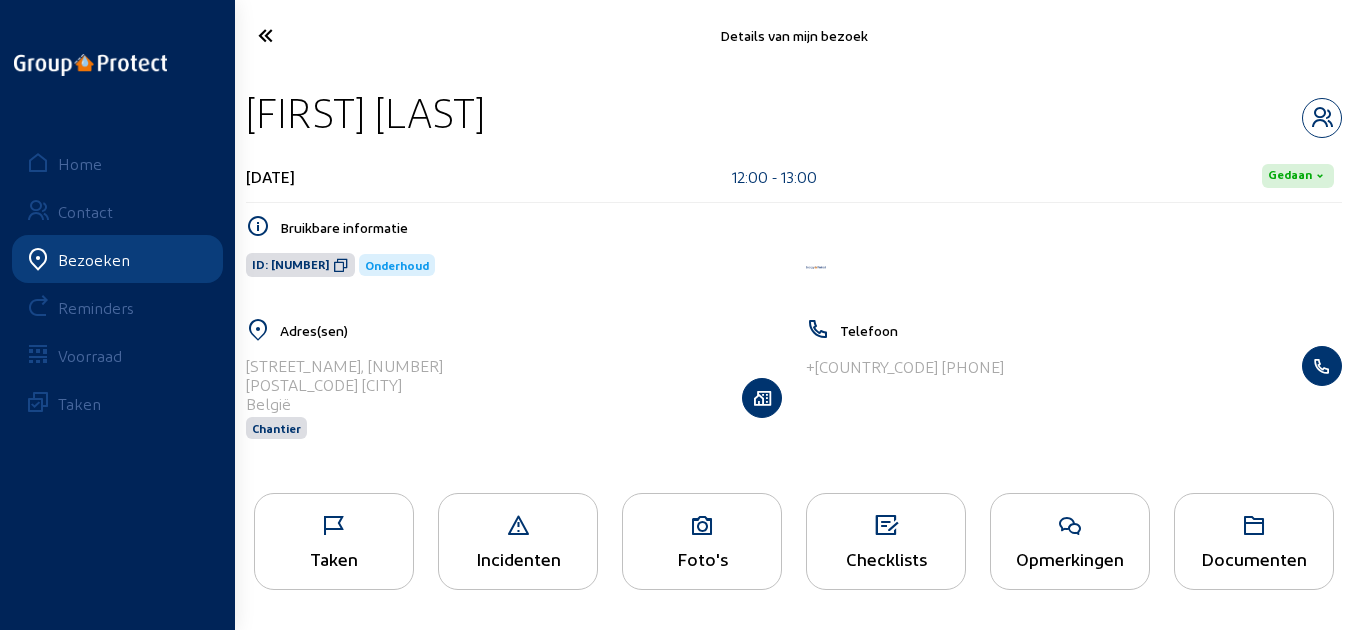 click 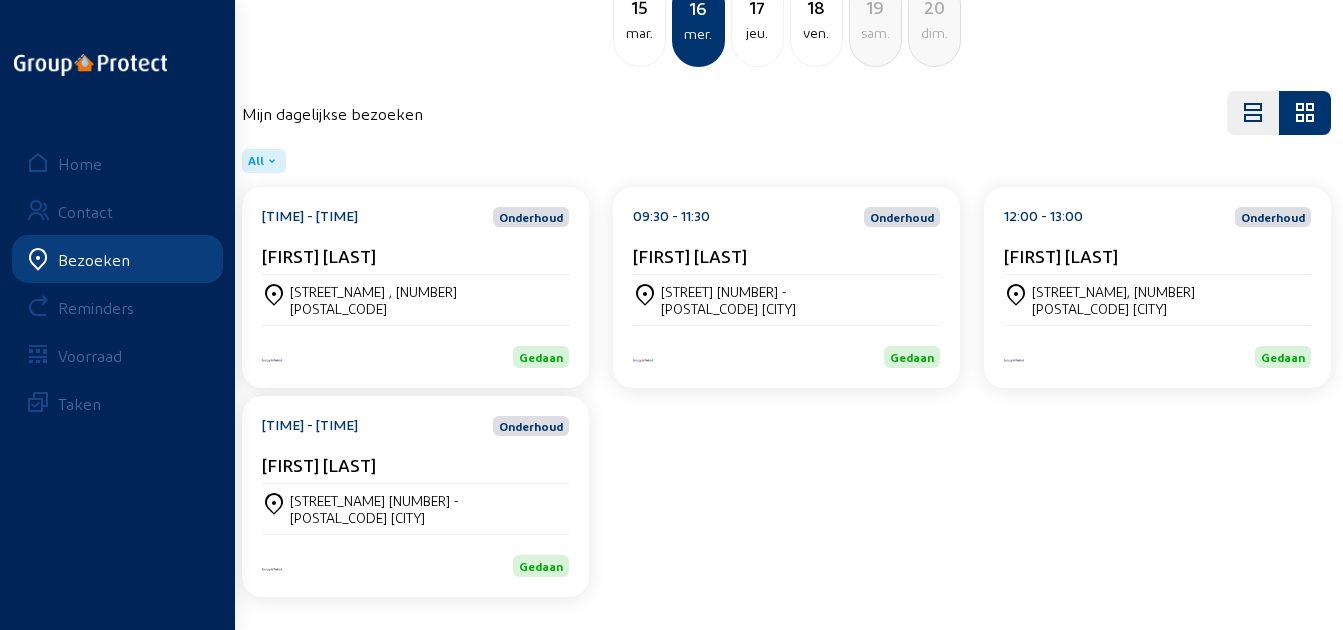 scroll, scrollTop: 161, scrollLeft: 0, axis: vertical 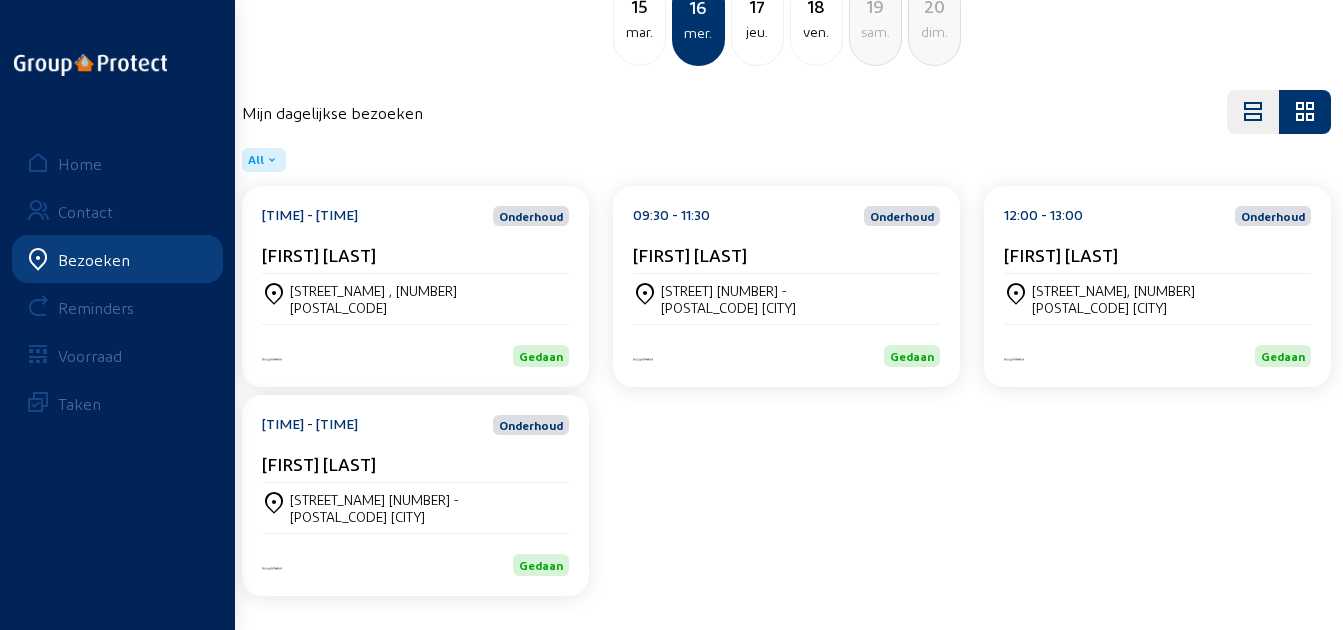 click on "[FIRST] [LAST]" 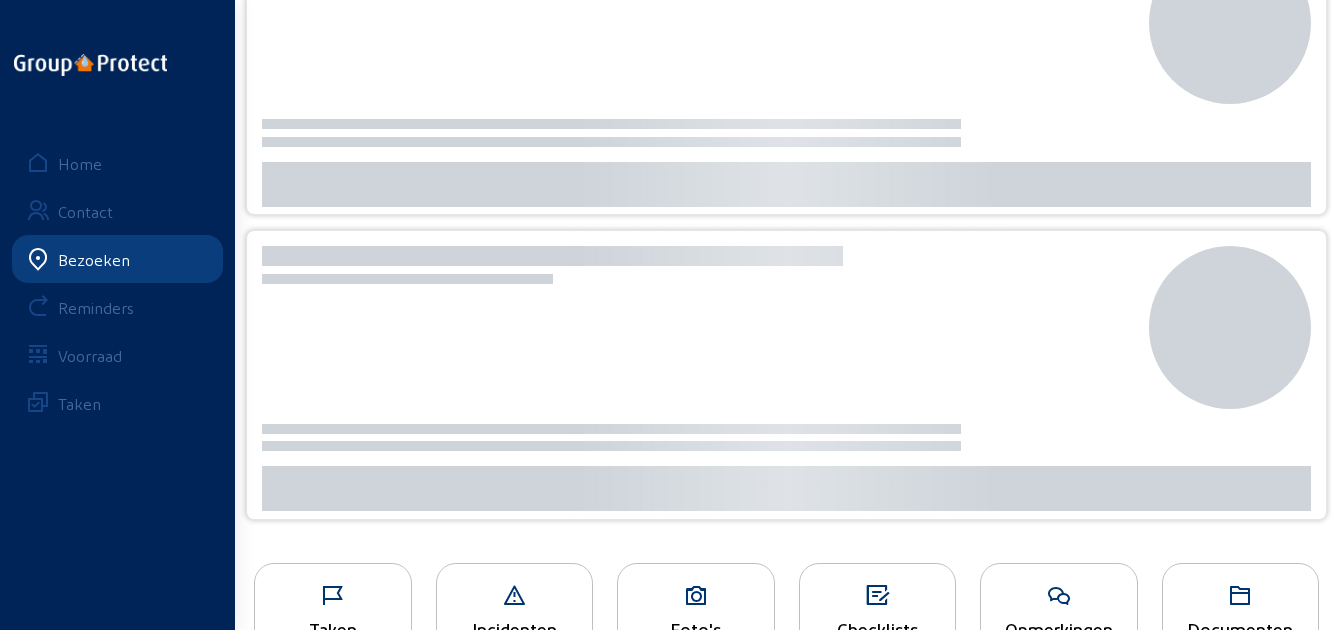 scroll, scrollTop: 0, scrollLeft: 0, axis: both 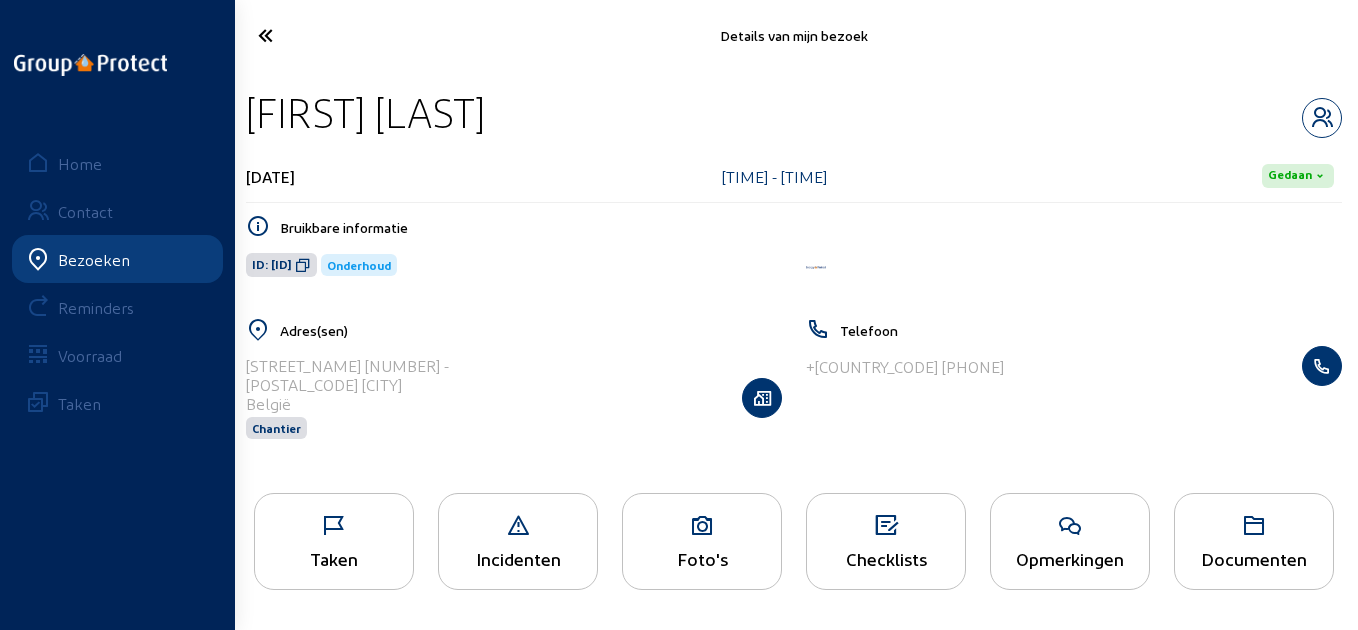 drag, startPoint x: 504, startPoint y: 115, endPoint x: 254, endPoint y: 109, distance: 250.07199 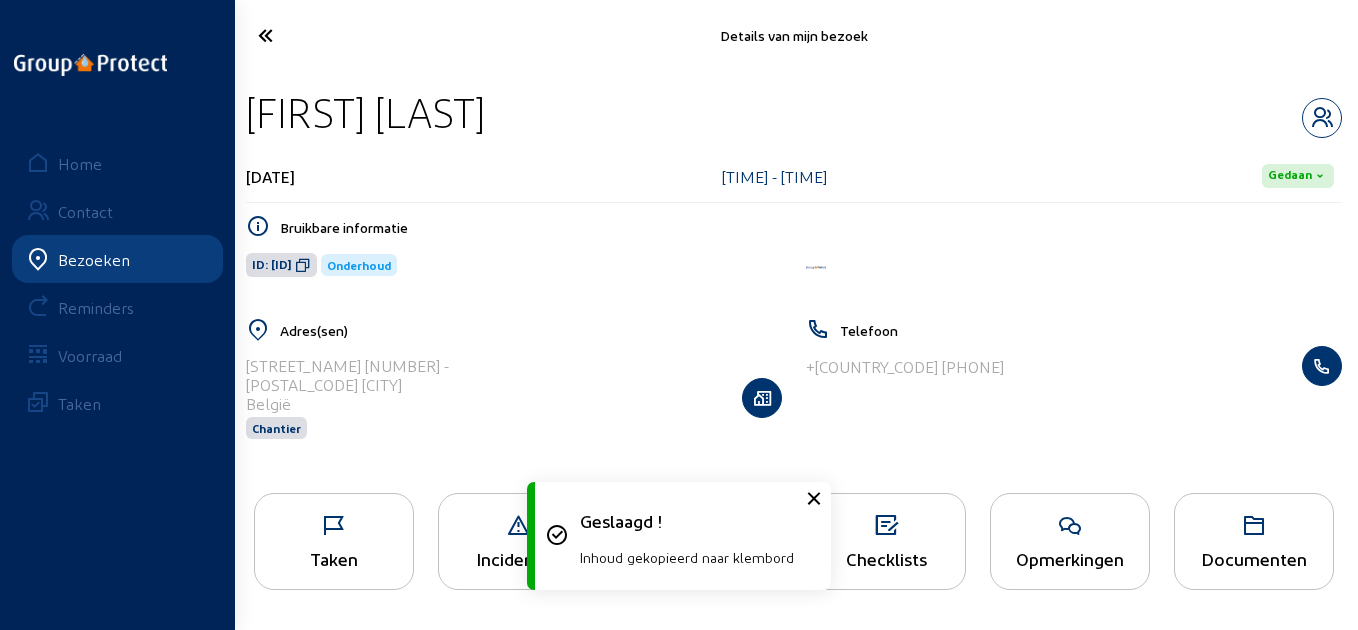 click on "Taken" 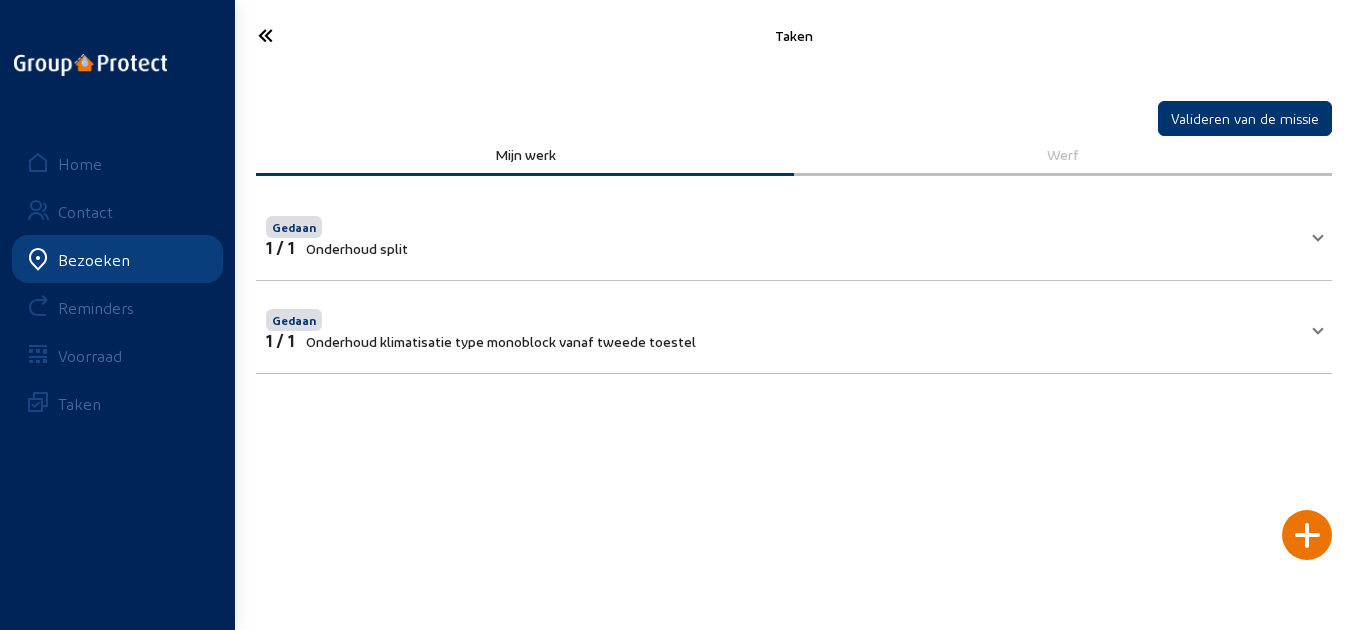 click on "Gedaan 1 / 1 Onderhoud klimatisatie type monoblock vanaf tweede toestel" at bounding box center [782, 327] 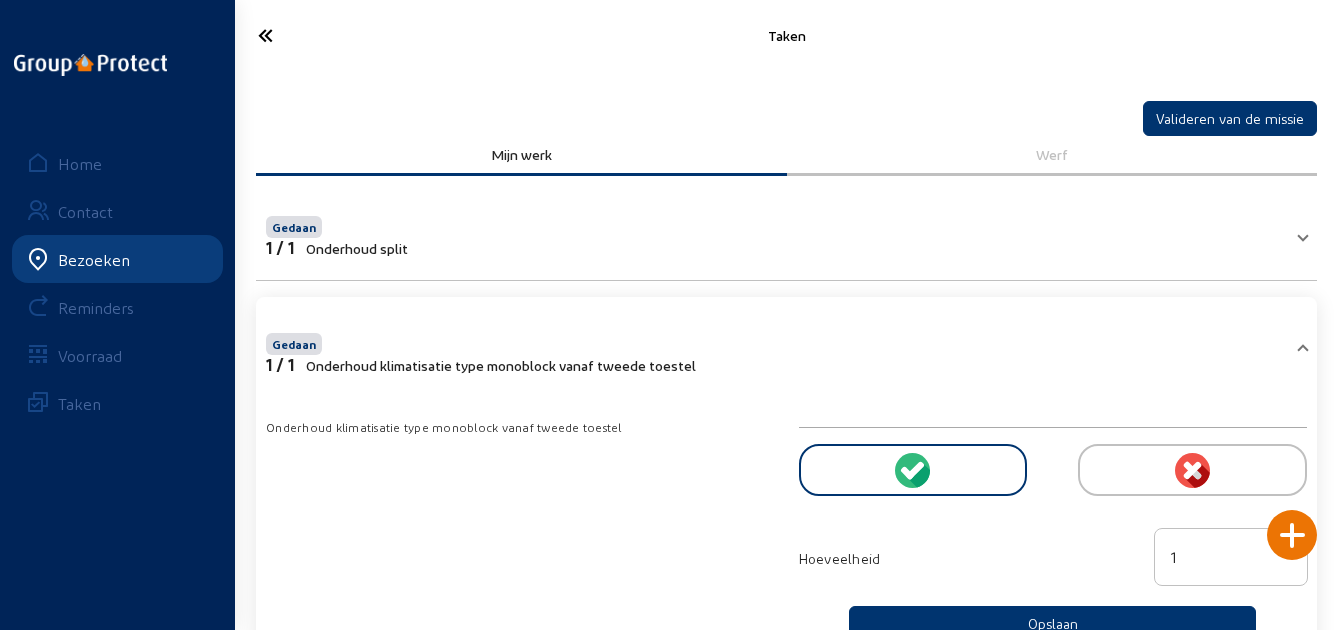 click 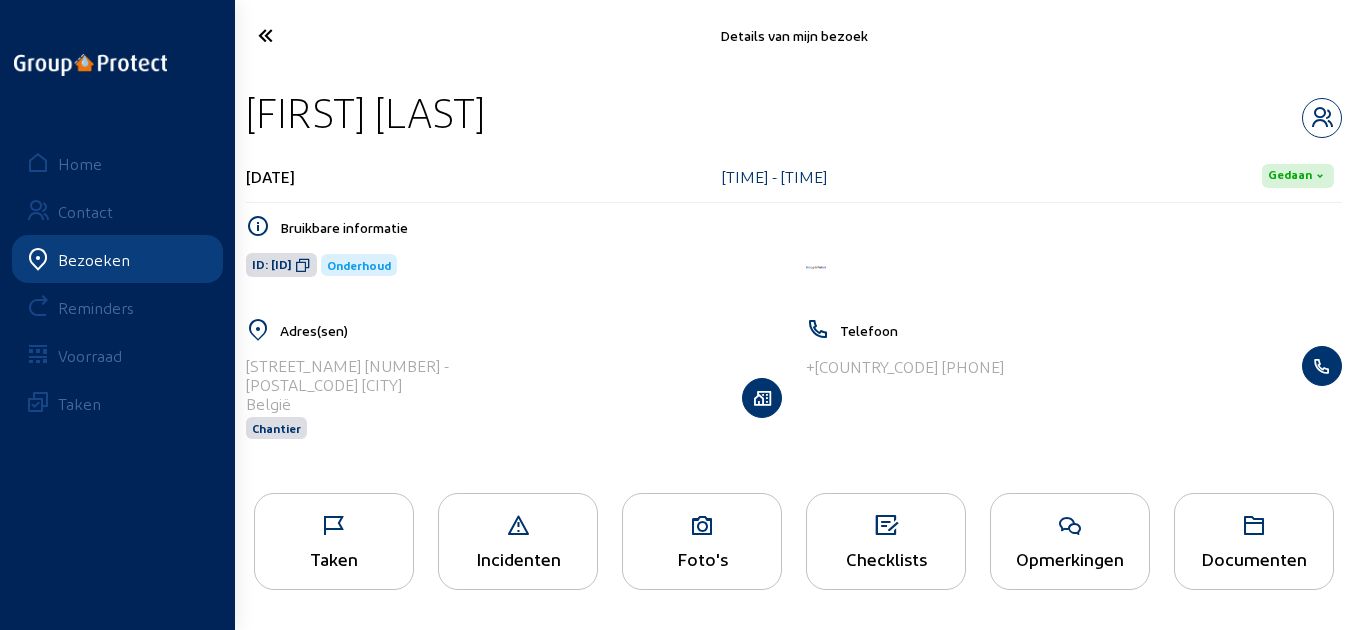 click 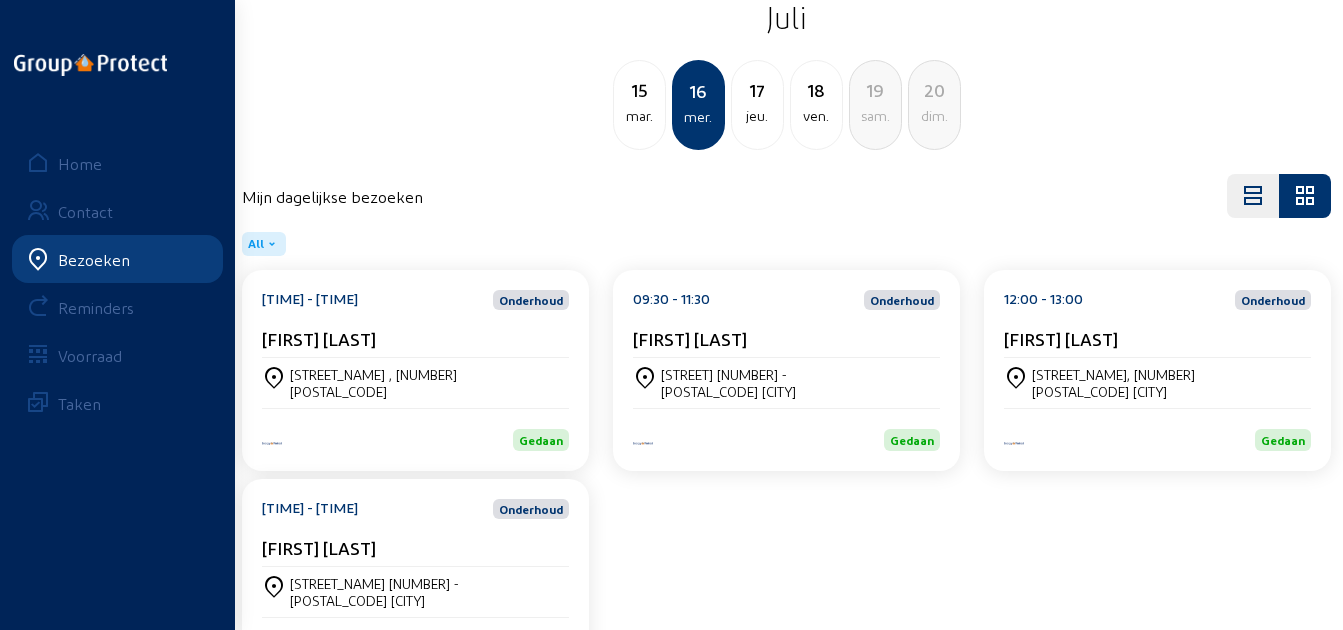 scroll, scrollTop: 100, scrollLeft: 0, axis: vertical 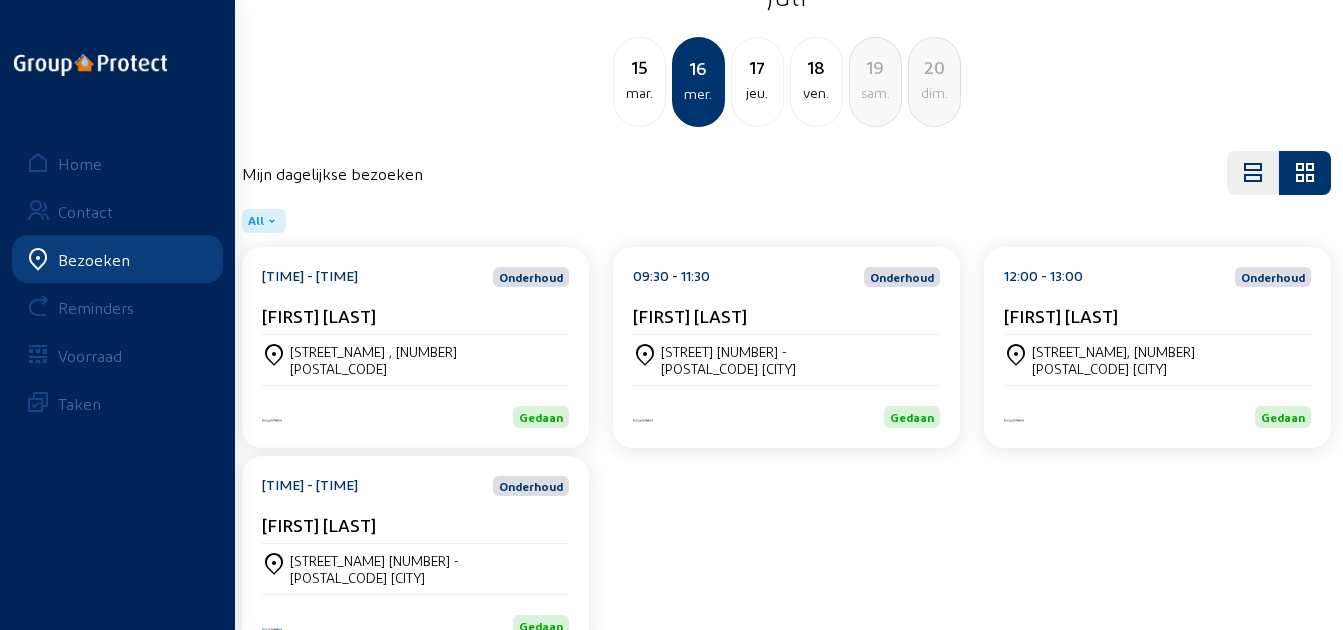click on "jeu." 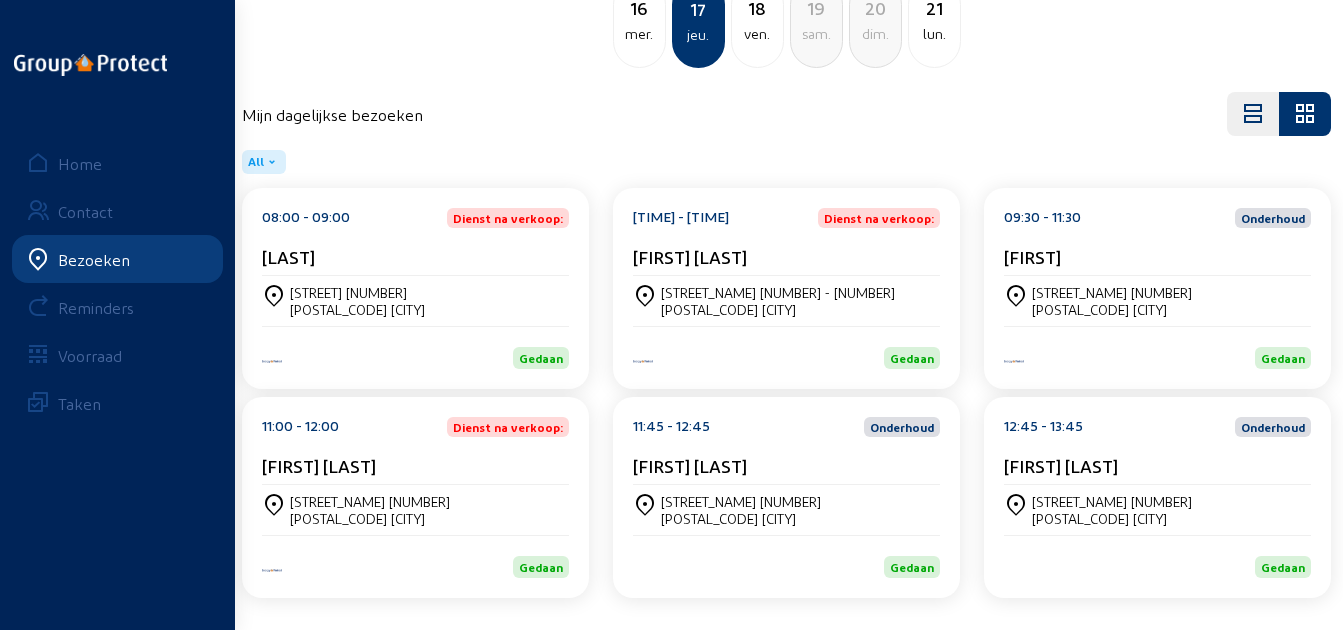 scroll, scrollTop: 161, scrollLeft: 0, axis: vertical 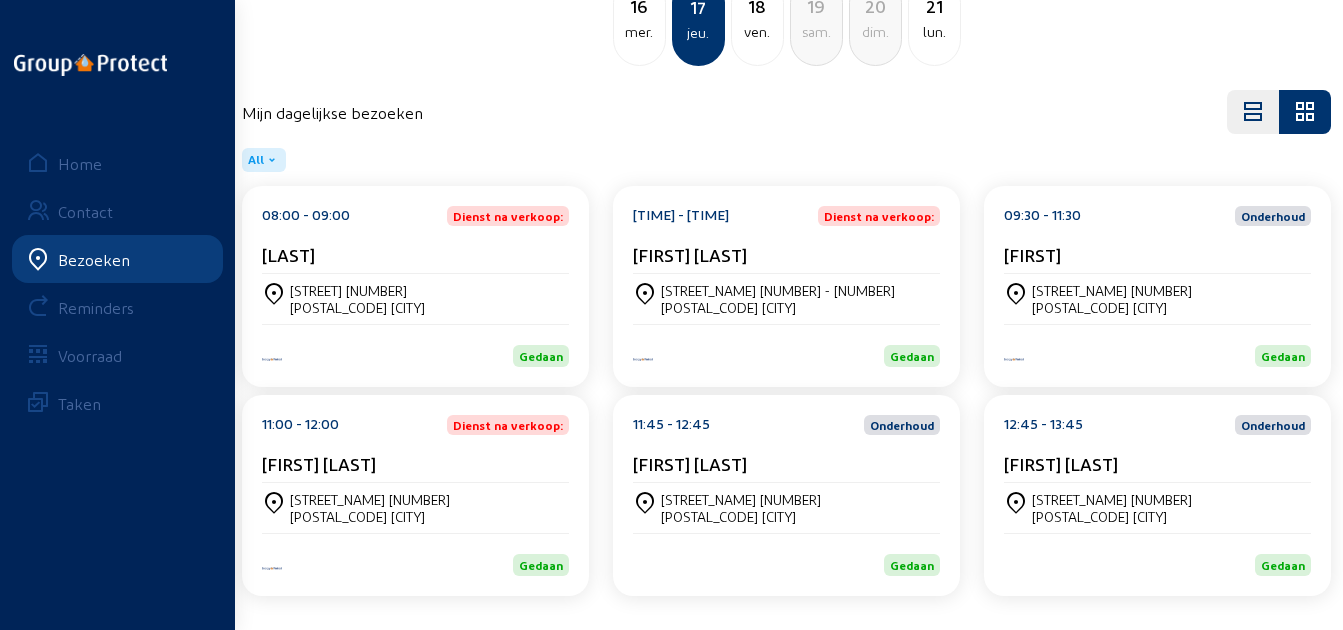 click on "[TIME] - [TIME] Dienst na verkoop: [FIRST]" 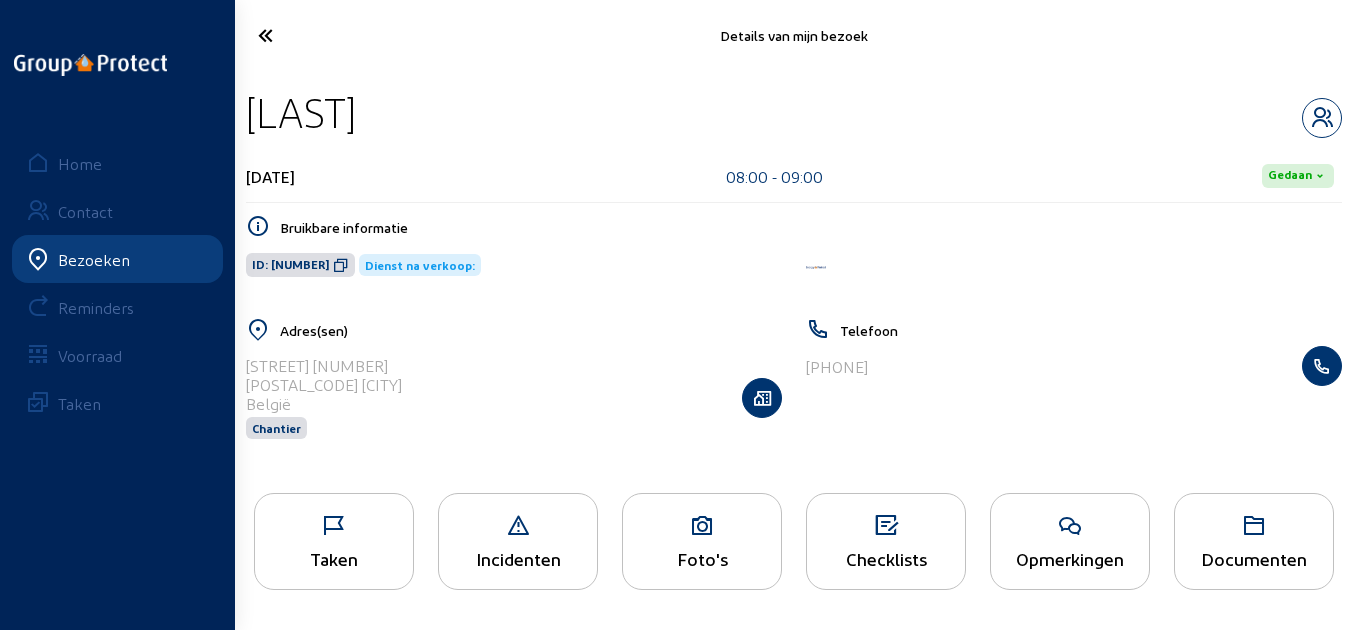 drag, startPoint x: 416, startPoint y: 126, endPoint x: 249, endPoint y: 131, distance: 167.07483 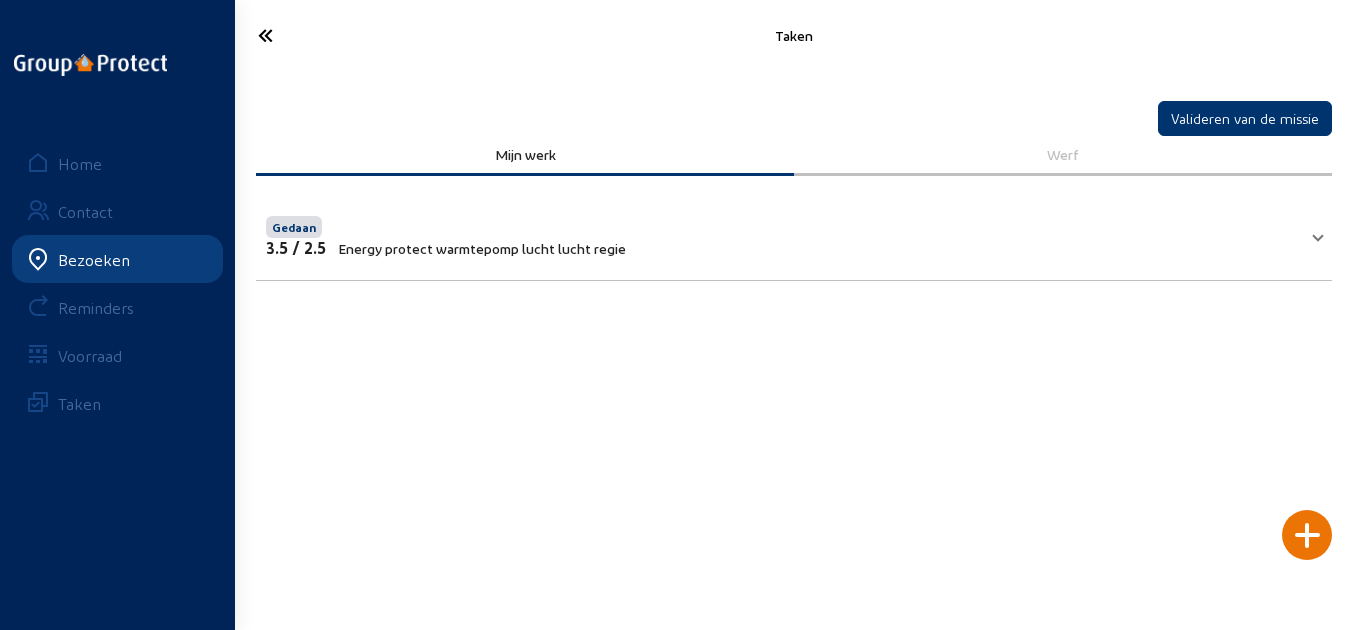 click on "Gedaan 3.5 / 2.5 Energy protect warmtepomp lucht lucht regie" at bounding box center (782, 234) 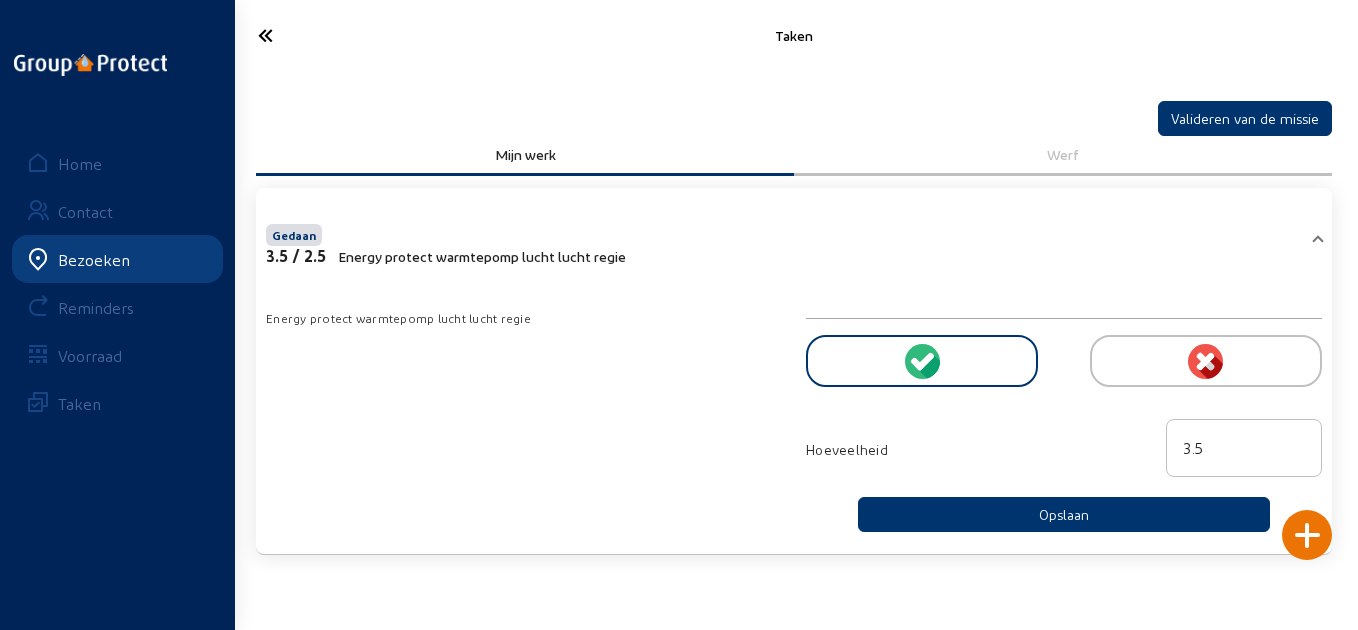 click 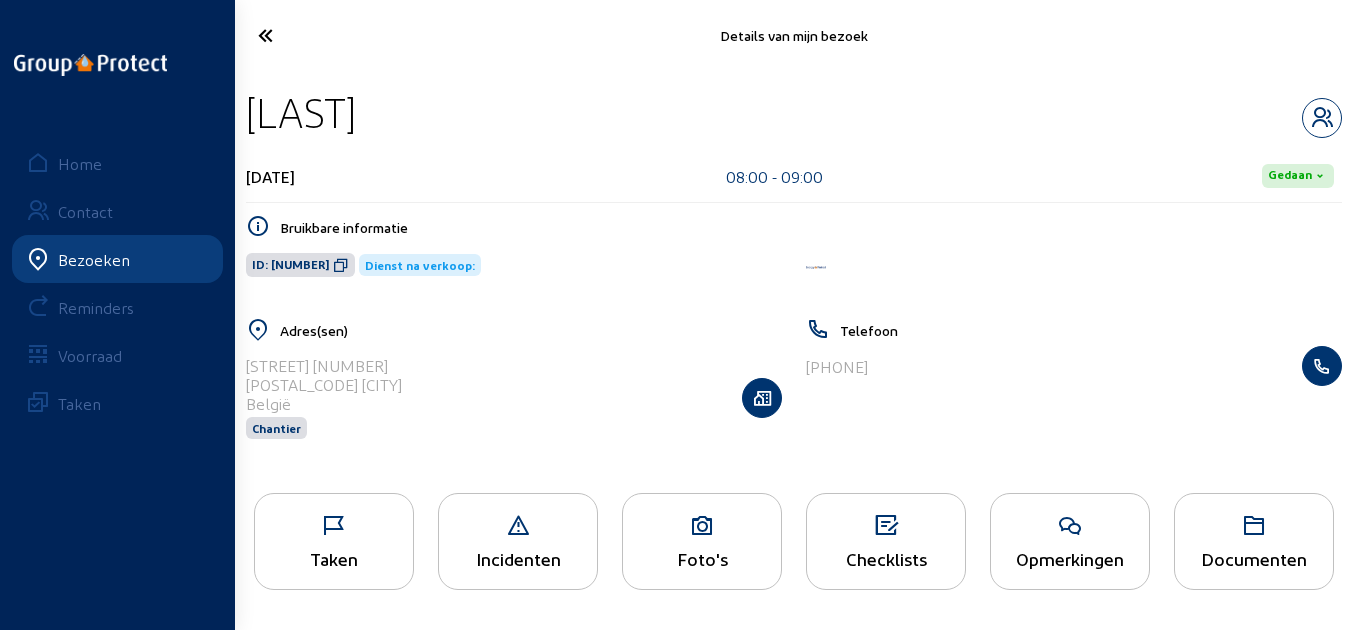 click 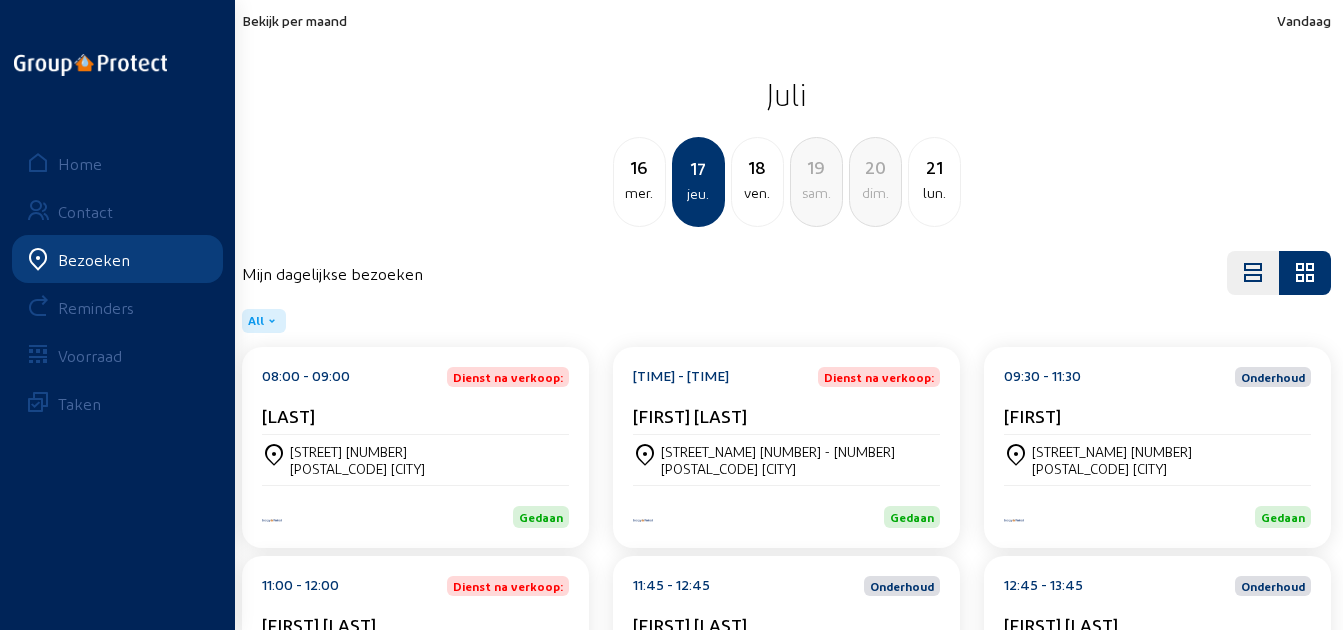 click on "[STREET_NAME] [NUMBER] - [NUMBER]" 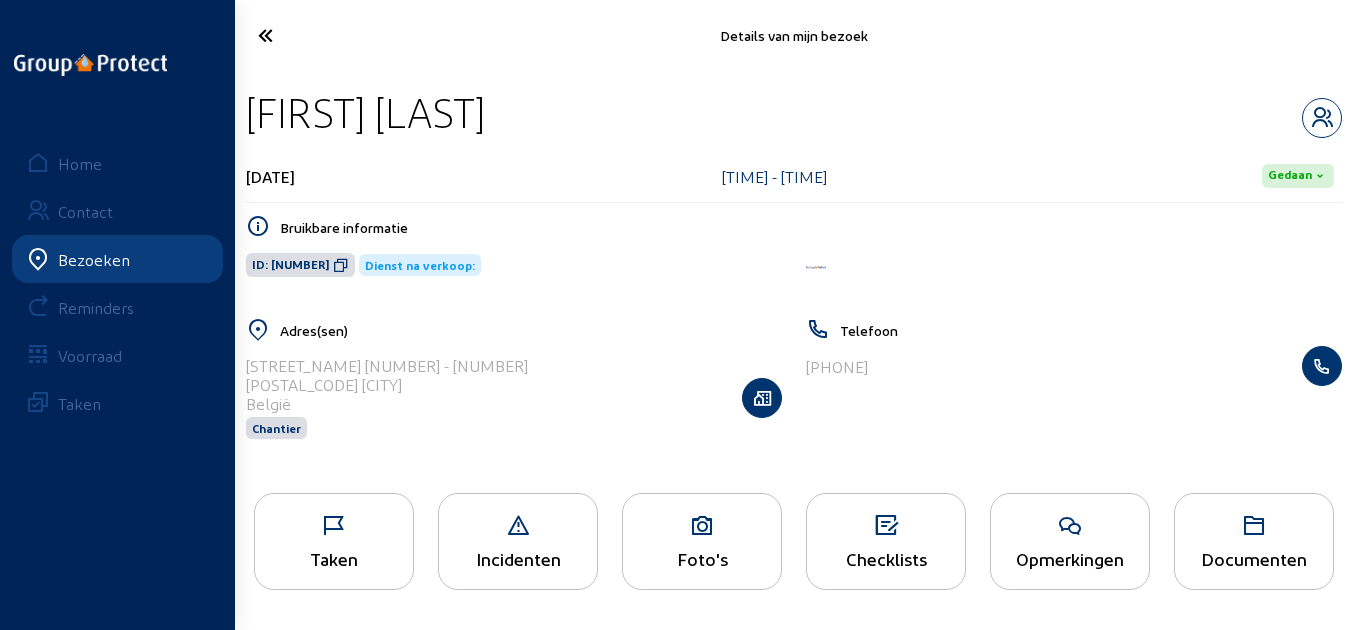 drag, startPoint x: 528, startPoint y: 133, endPoint x: 251, endPoint y: 119, distance: 277.35358 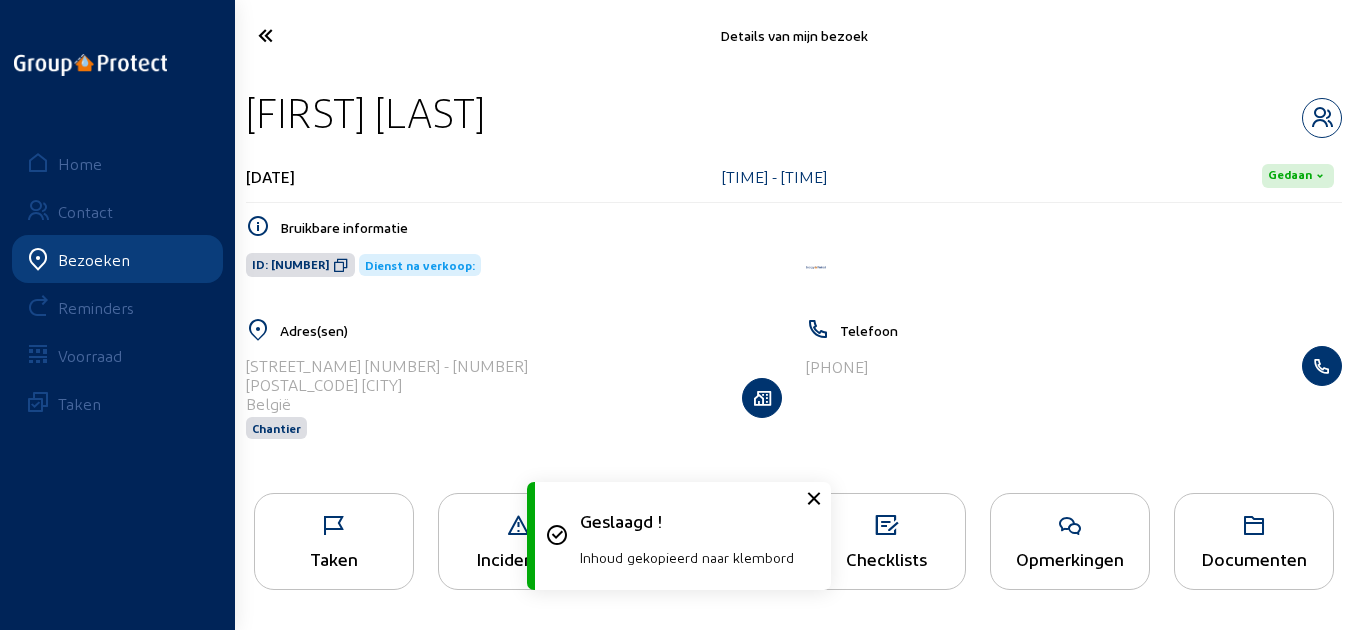 click on "Taken" 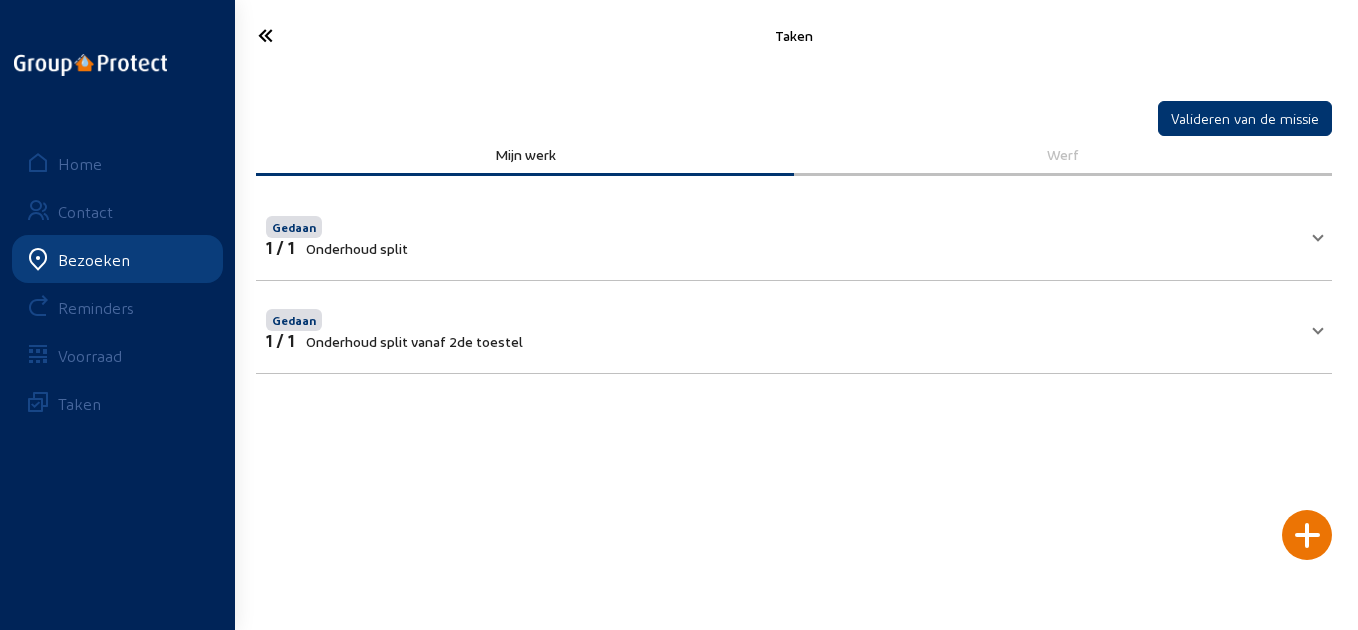 click on "Gedaan 1 / 1 Onderhoud split vanaf 2de toestel" at bounding box center [782, 327] 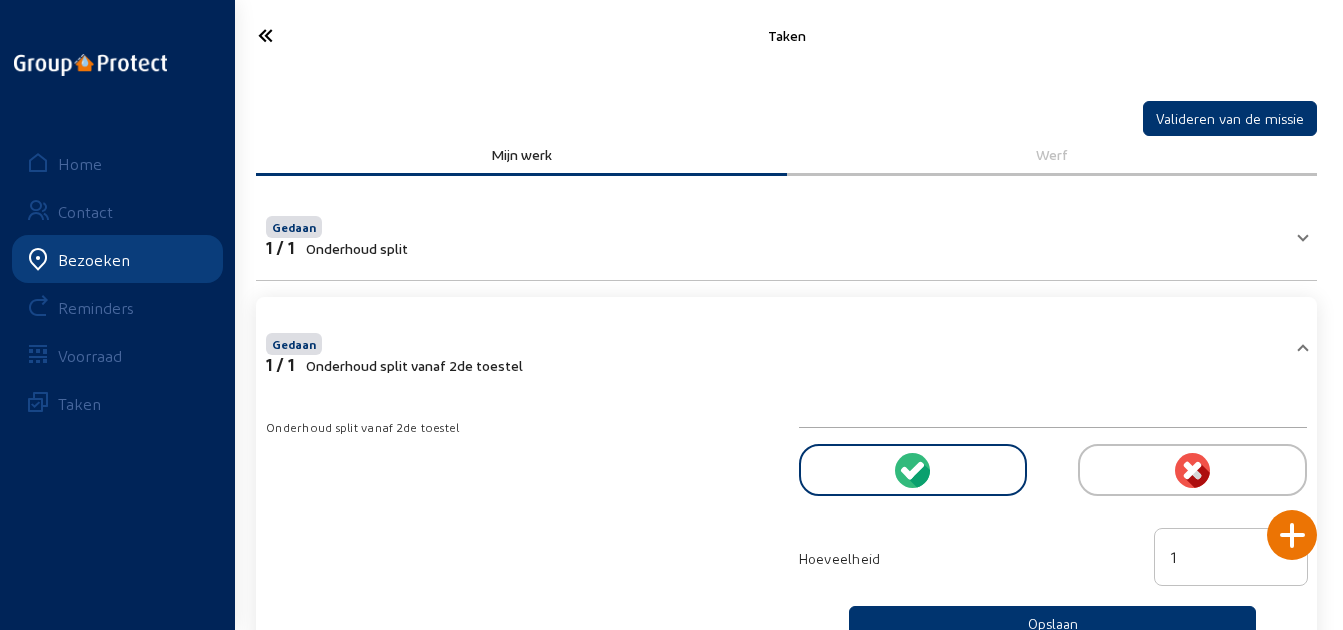 click 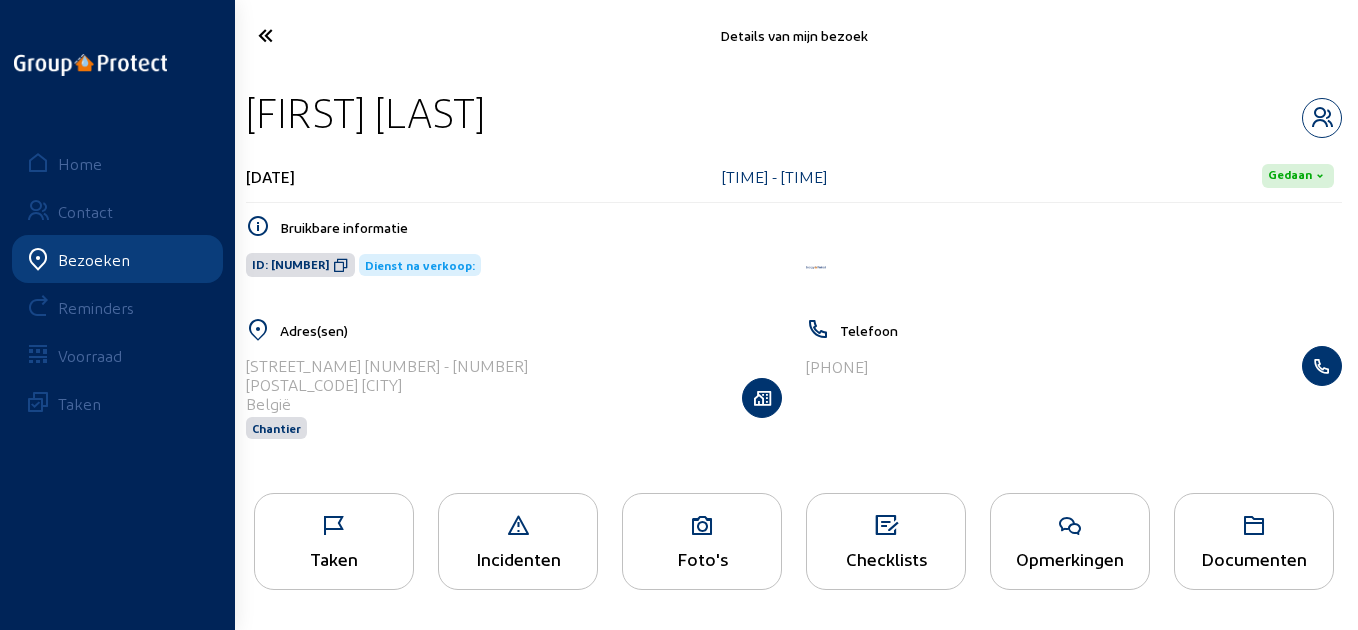 type 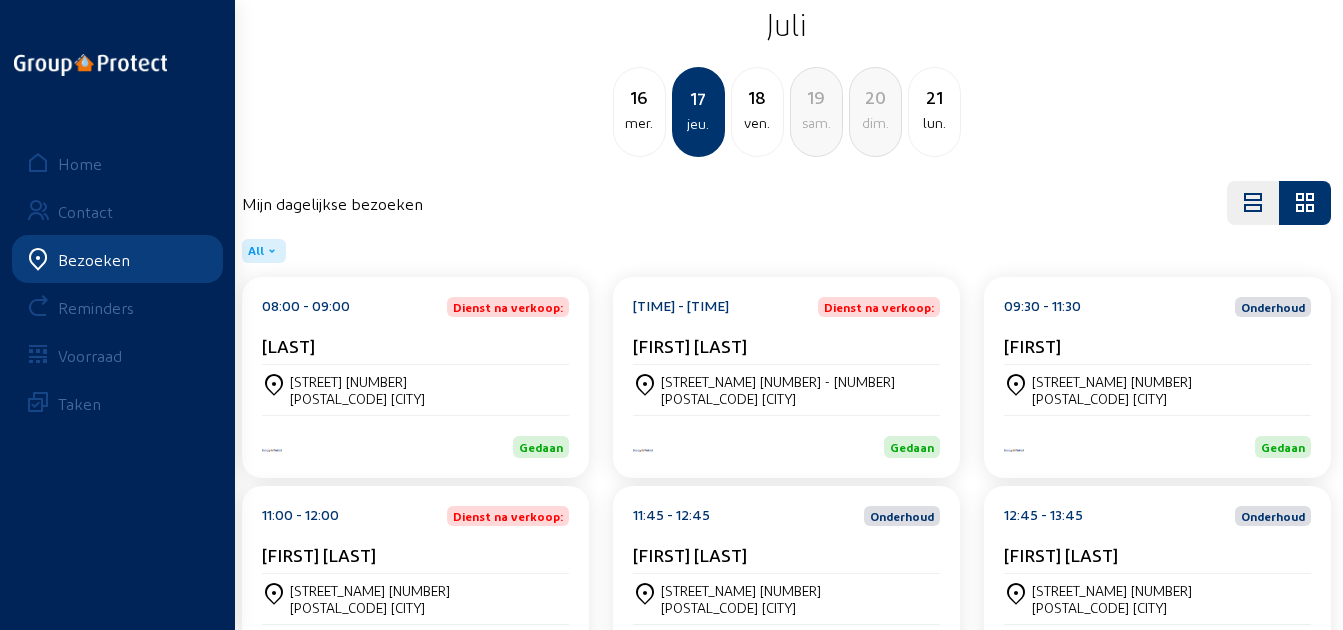 scroll, scrollTop: 100, scrollLeft: 0, axis: vertical 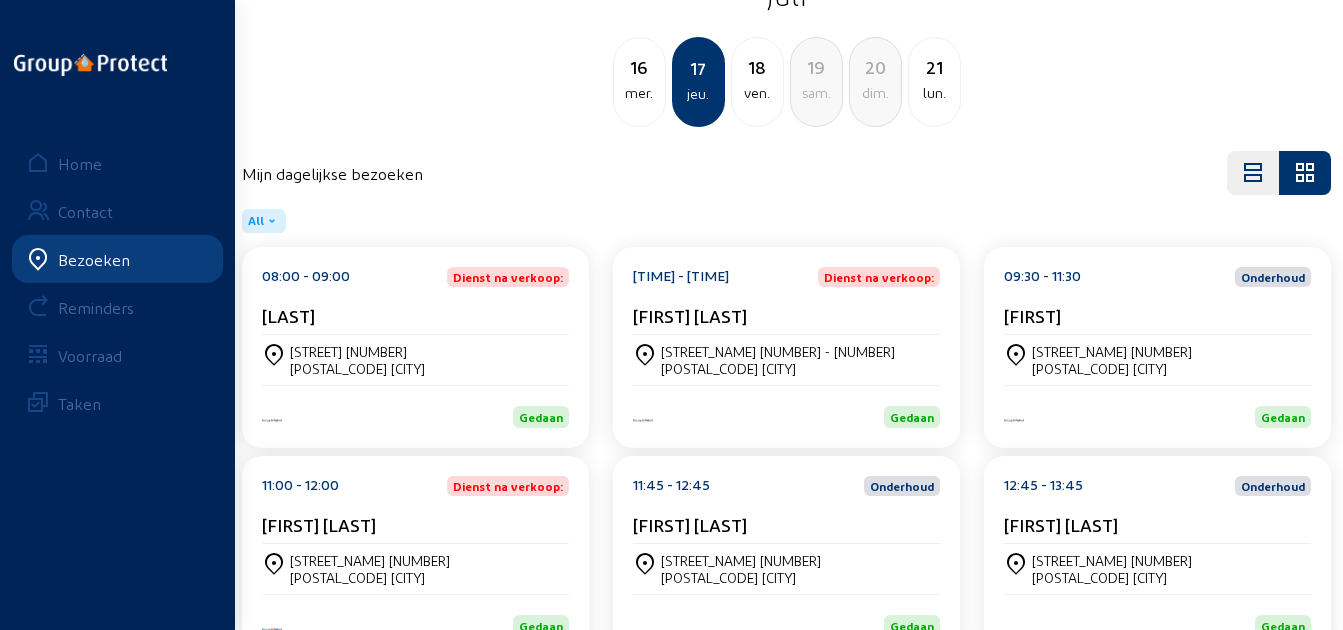 click on "[TIME] - [TIME] Onderhoud [FIRST]" 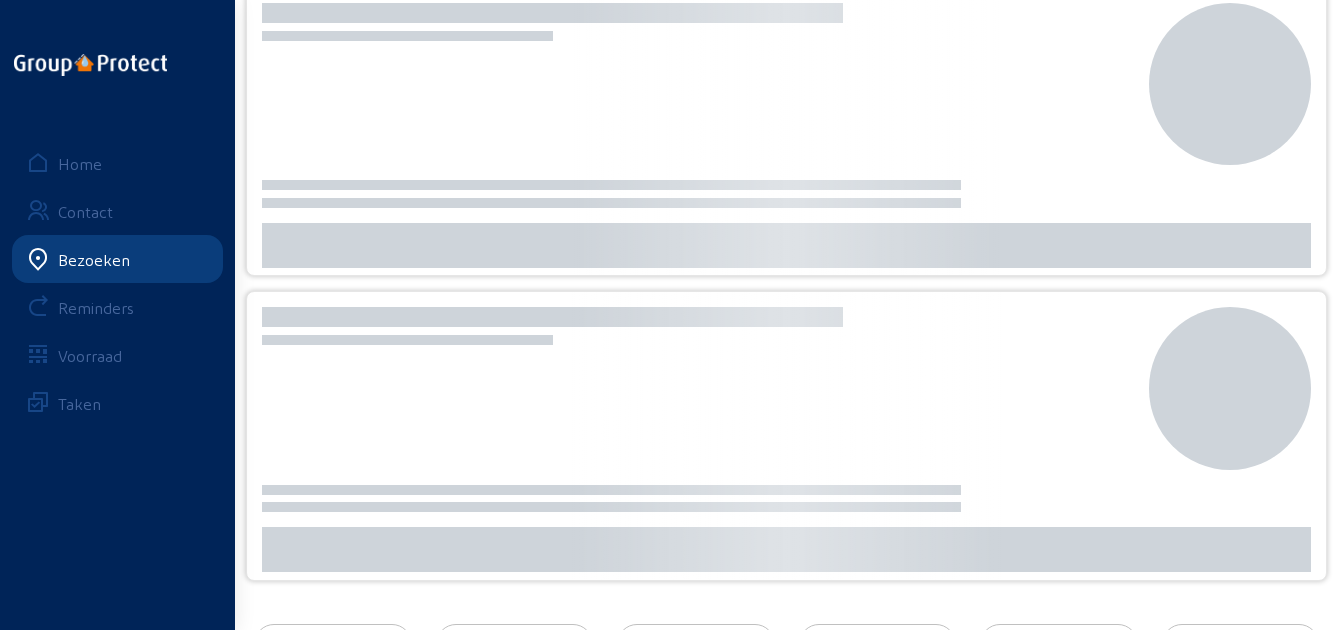 scroll, scrollTop: 0, scrollLeft: 0, axis: both 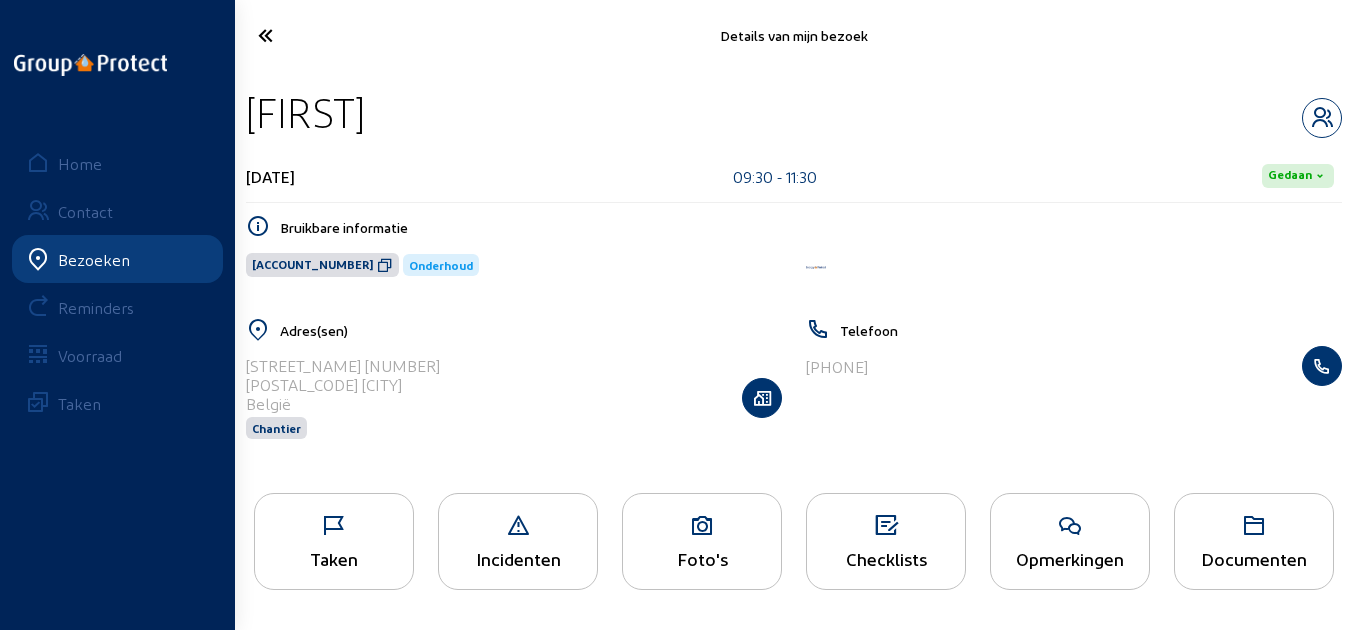 drag, startPoint x: 394, startPoint y: 110, endPoint x: 243, endPoint y: 97, distance: 151.55856 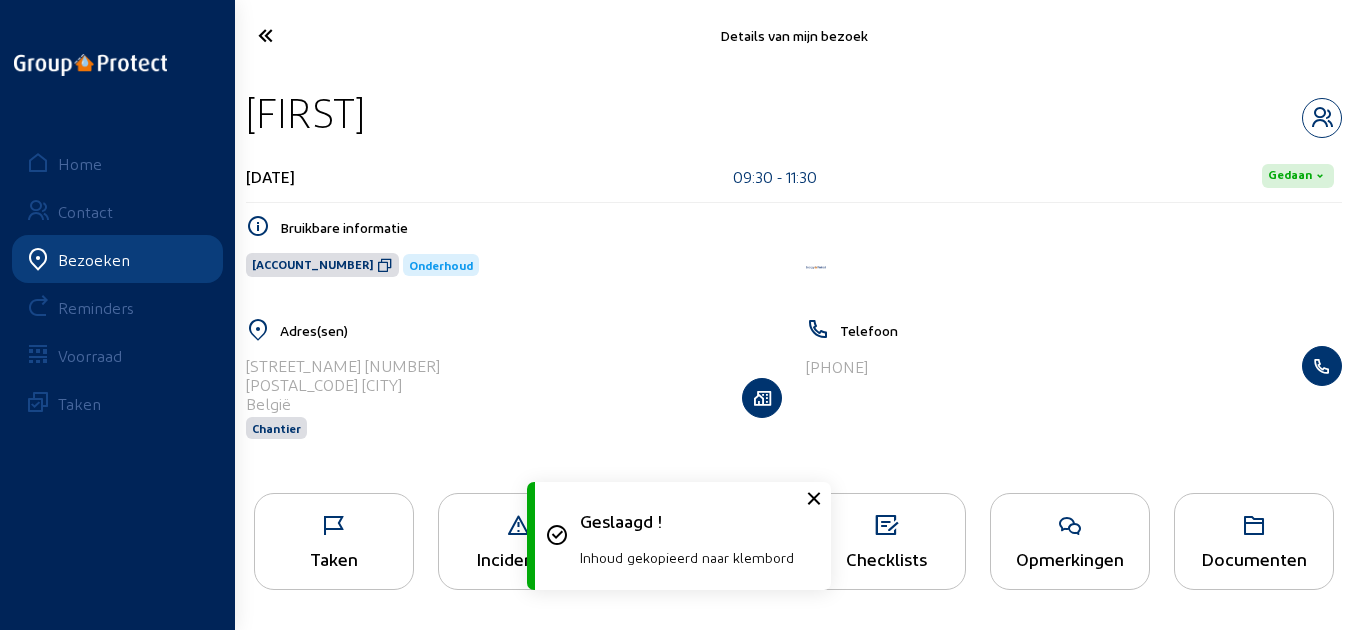 click on "Taken" 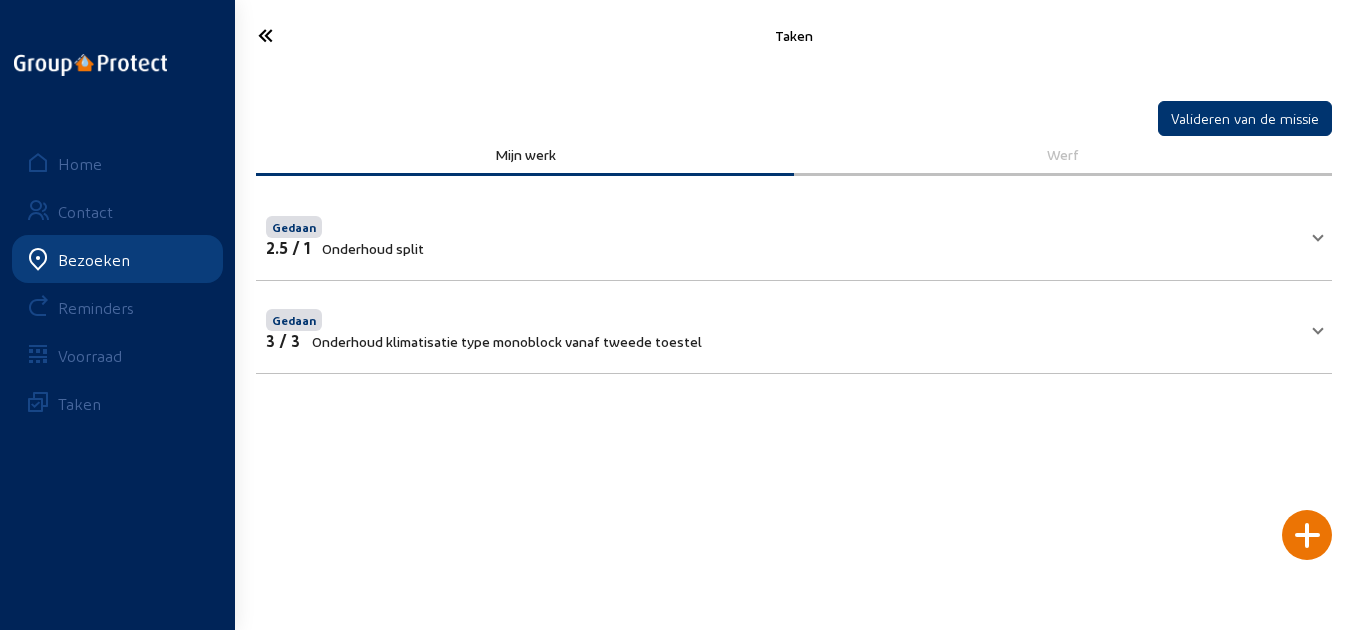 click on "Onderhoud klimatisatie type monoblock vanaf tweede toestel" at bounding box center (507, 341) 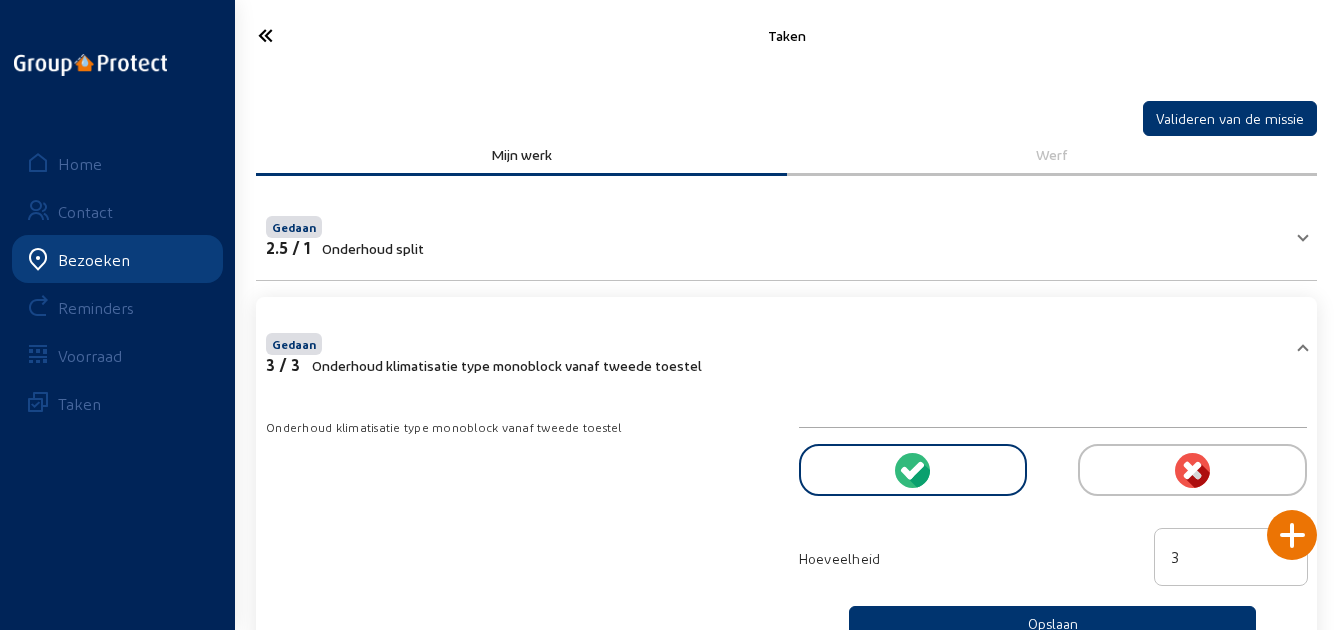 click 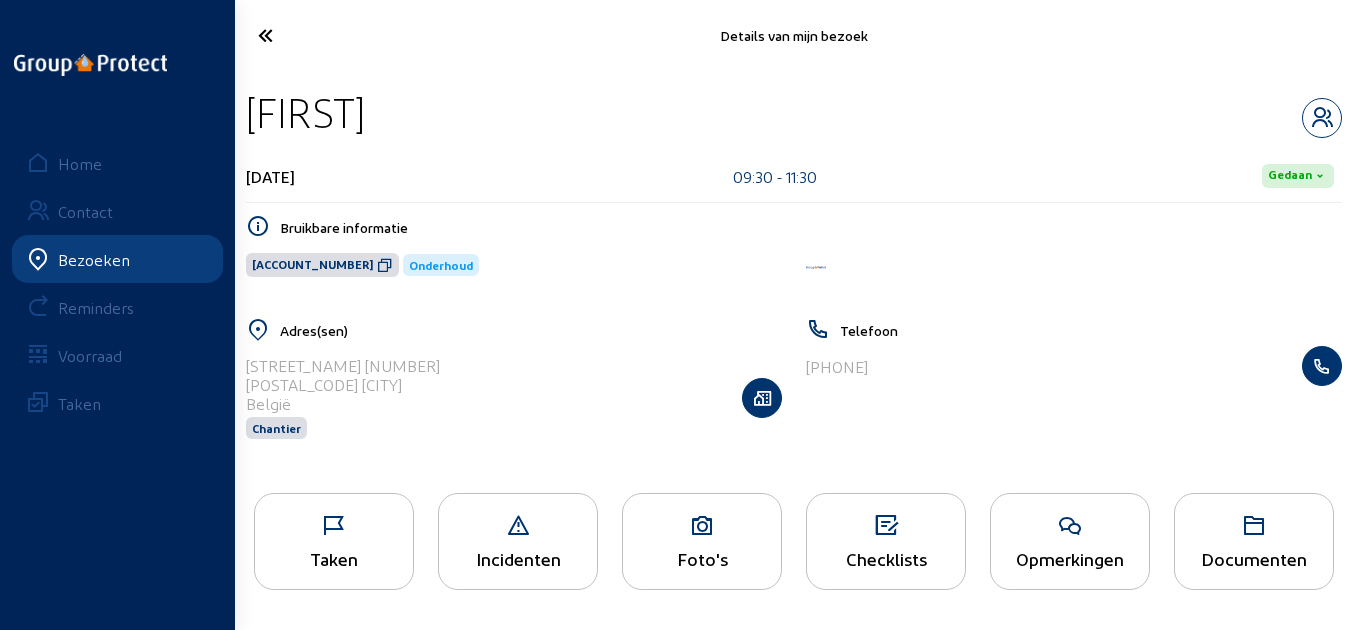 click 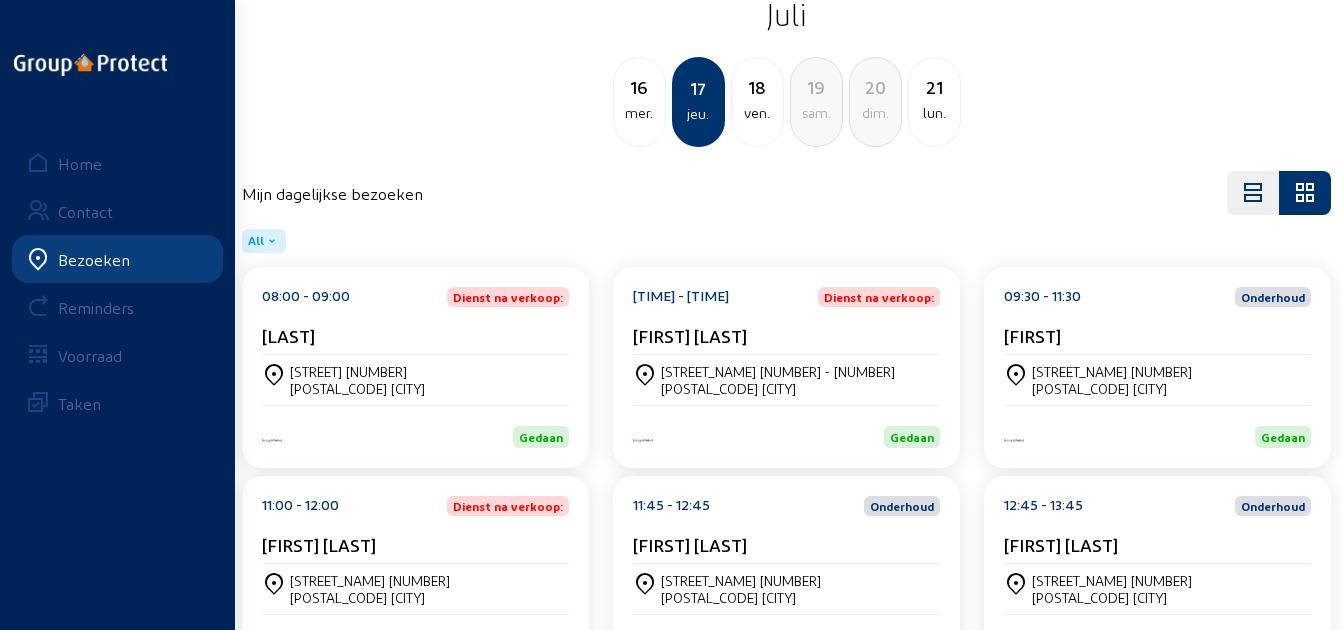 scroll, scrollTop: 161, scrollLeft: 0, axis: vertical 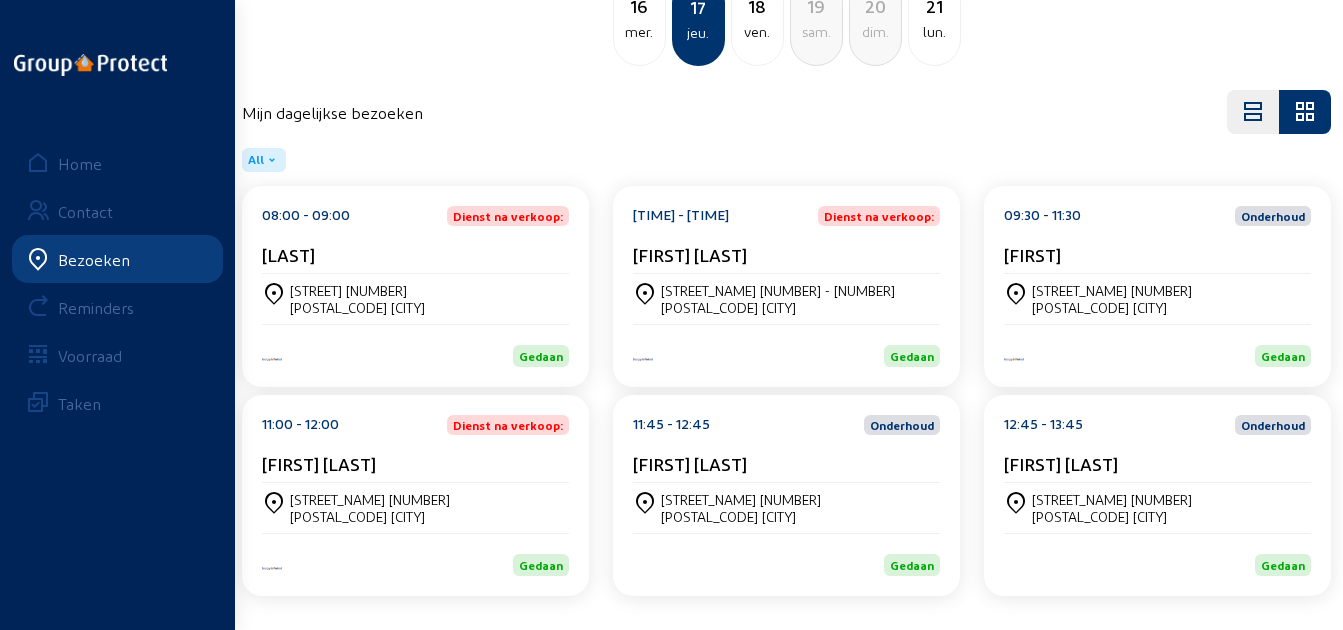 click on "[TIME] - [TIME]  Dienst na verkoop: [FIRST] [LAST]" 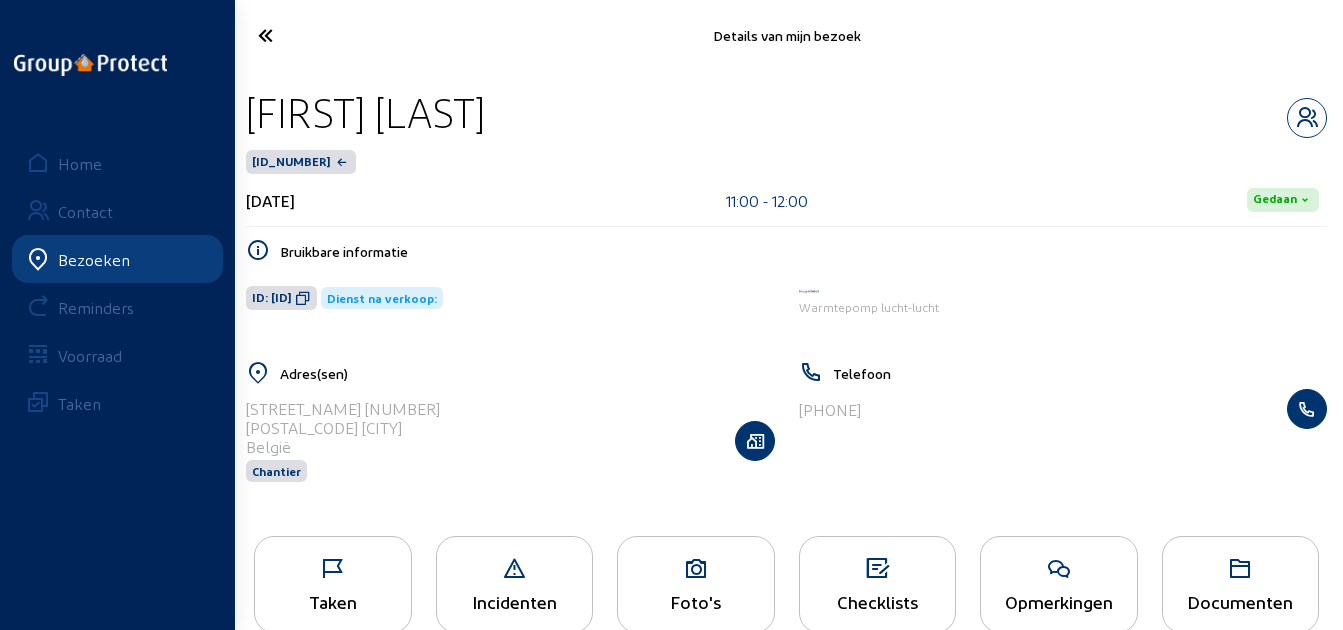 drag, startPoint x: 548, startPoint y: 114, endPoint x: 246, endPoint y: 123, distance: 302.13406 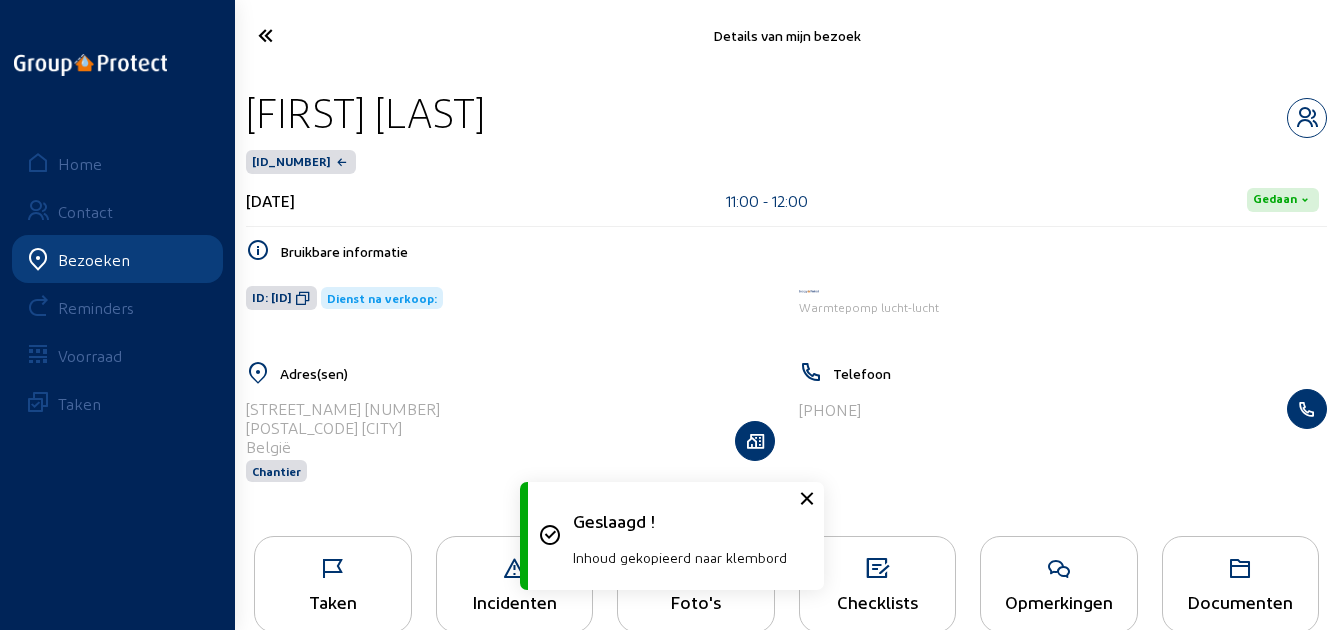 click 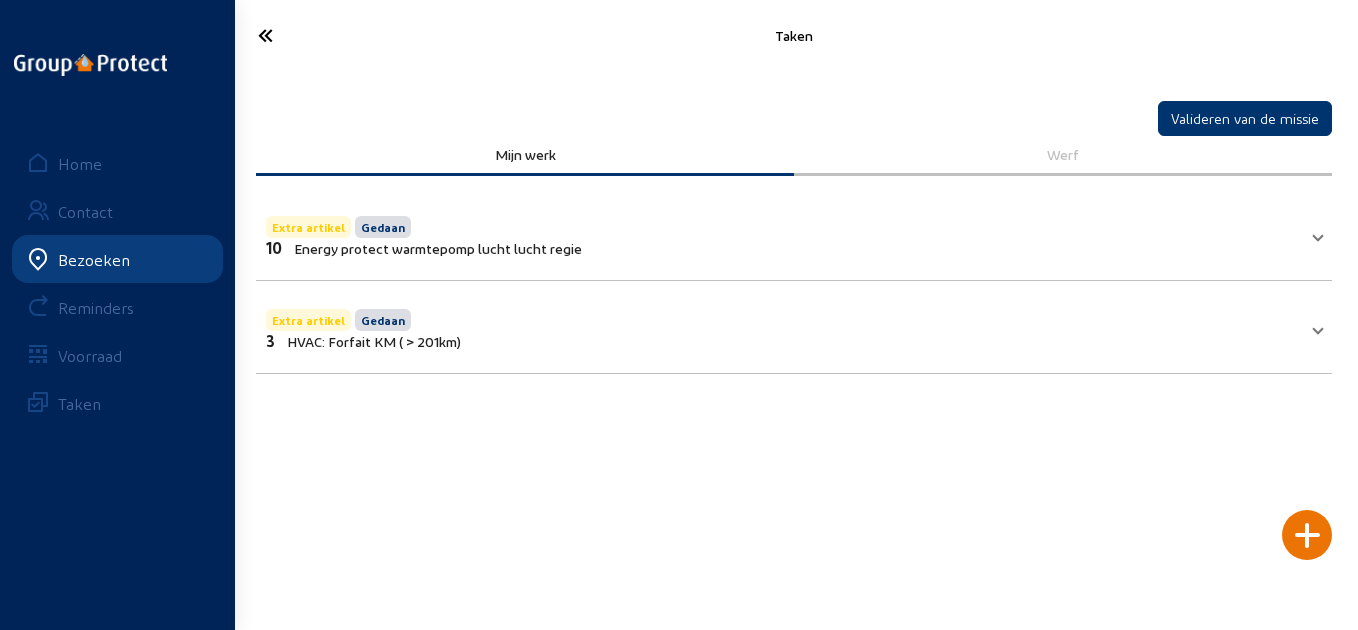 click on "Extra artikel Gedaan 10 Energy protect warmtepomp lucht lucht regie" at bounding box center (782, 234) 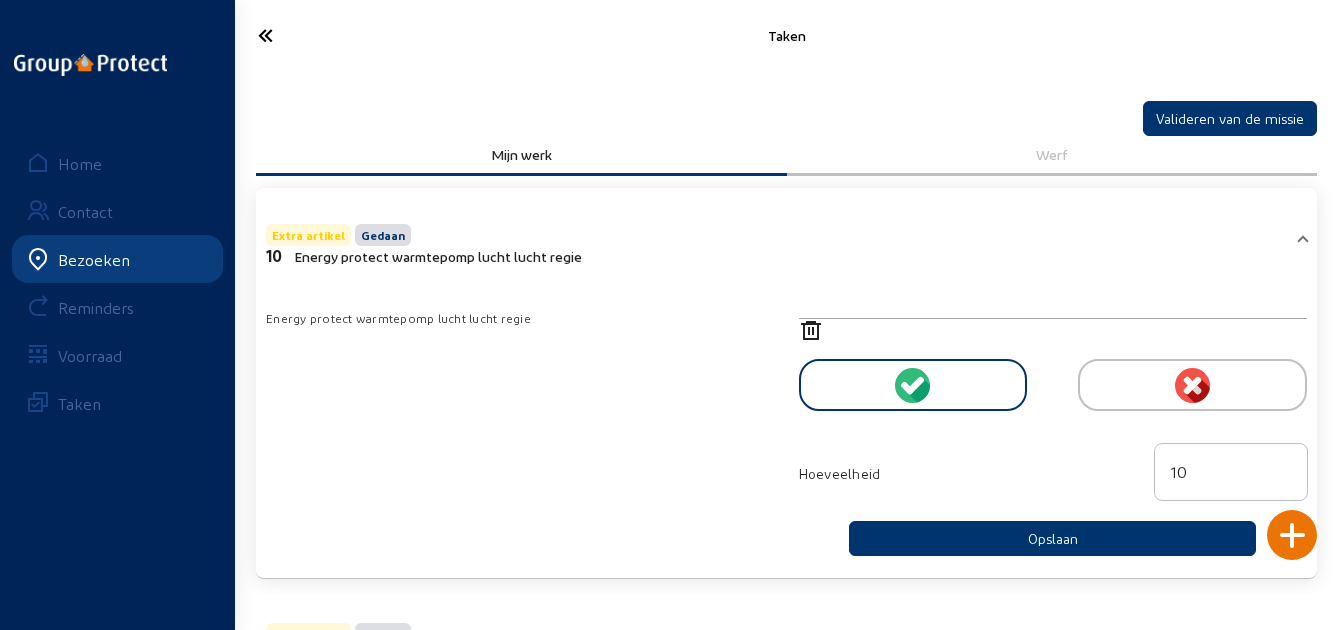 drag, startPoint x: 278, startPoint y: 12, endPoint x: 276, endPoint y: 28, distance: 16.124516 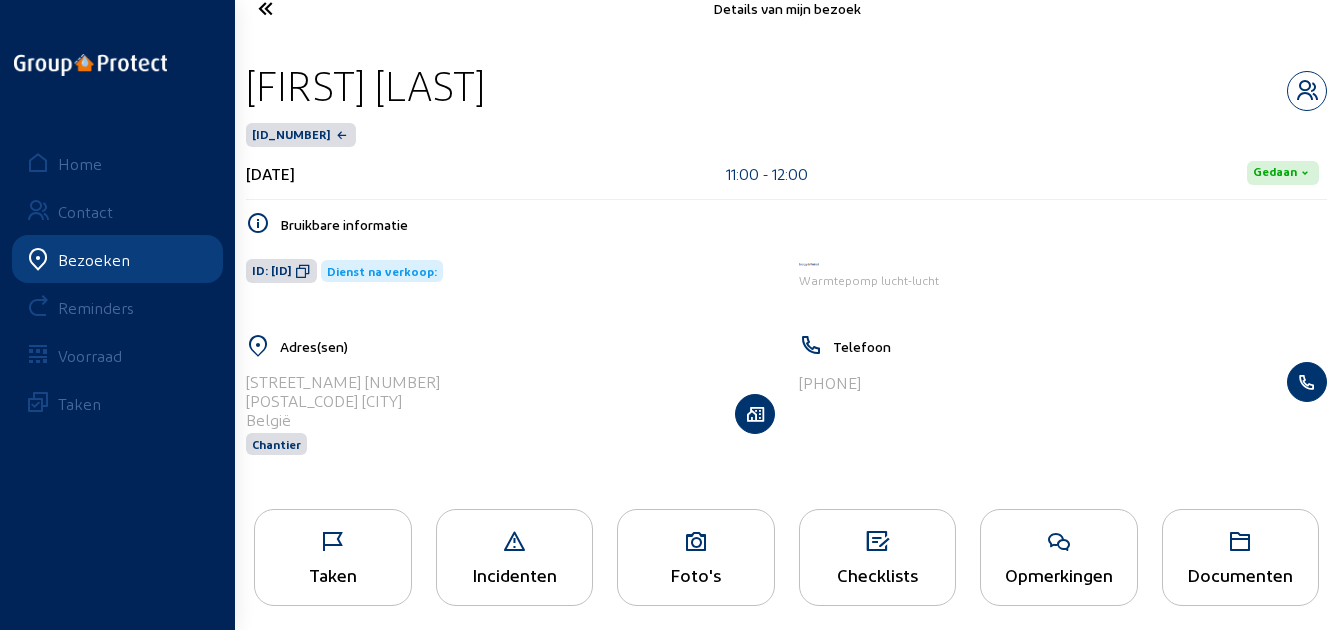scroll, scrollTop: 41, scrollLeft: 0, axis: vertical 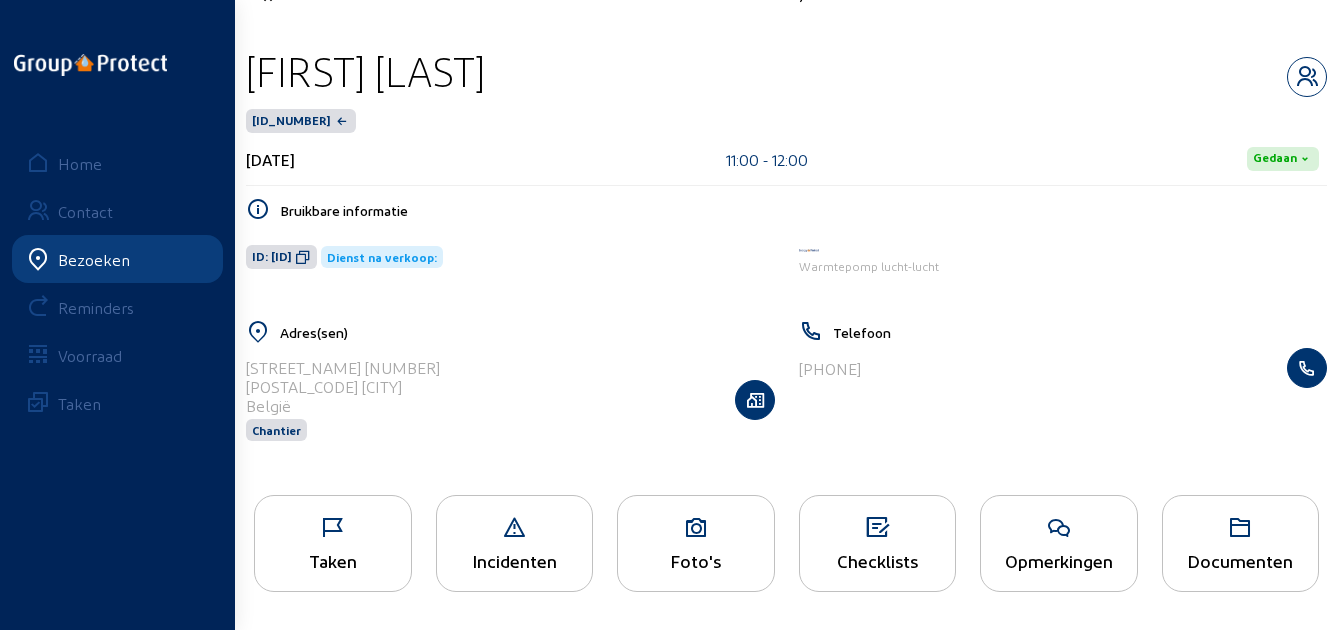 click on "Foto's" 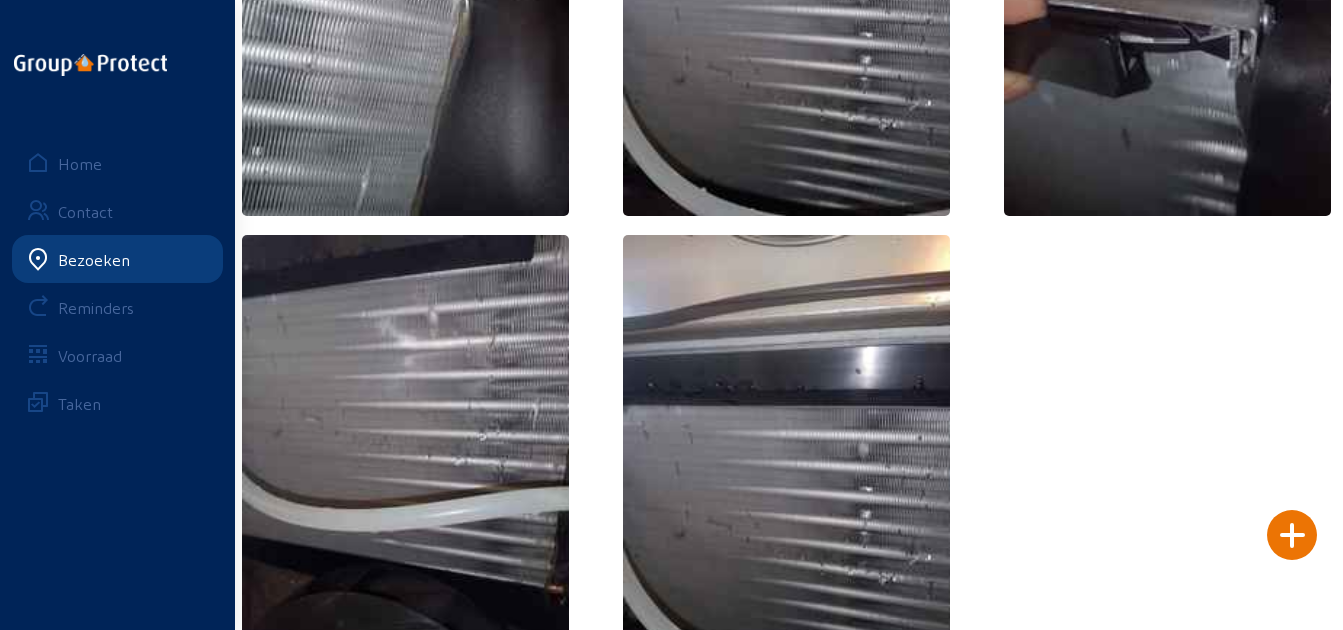 scroll, scrollTop: 1173, scrollLeft: 0, axis: vertical 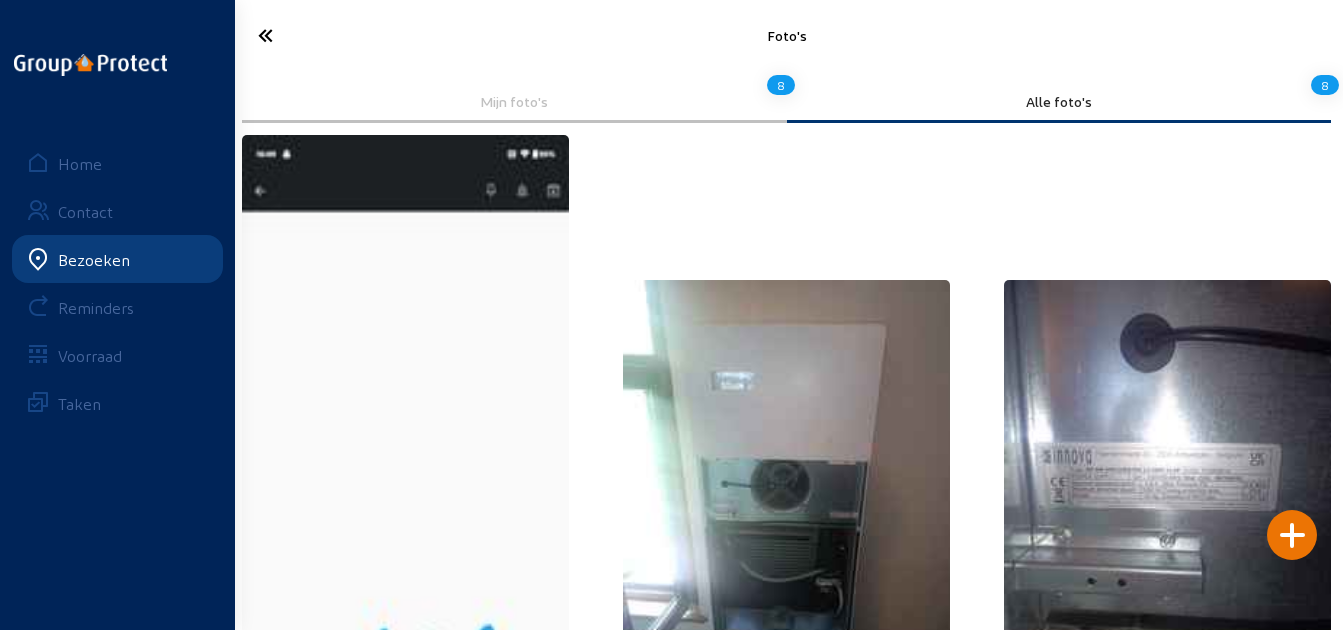 click 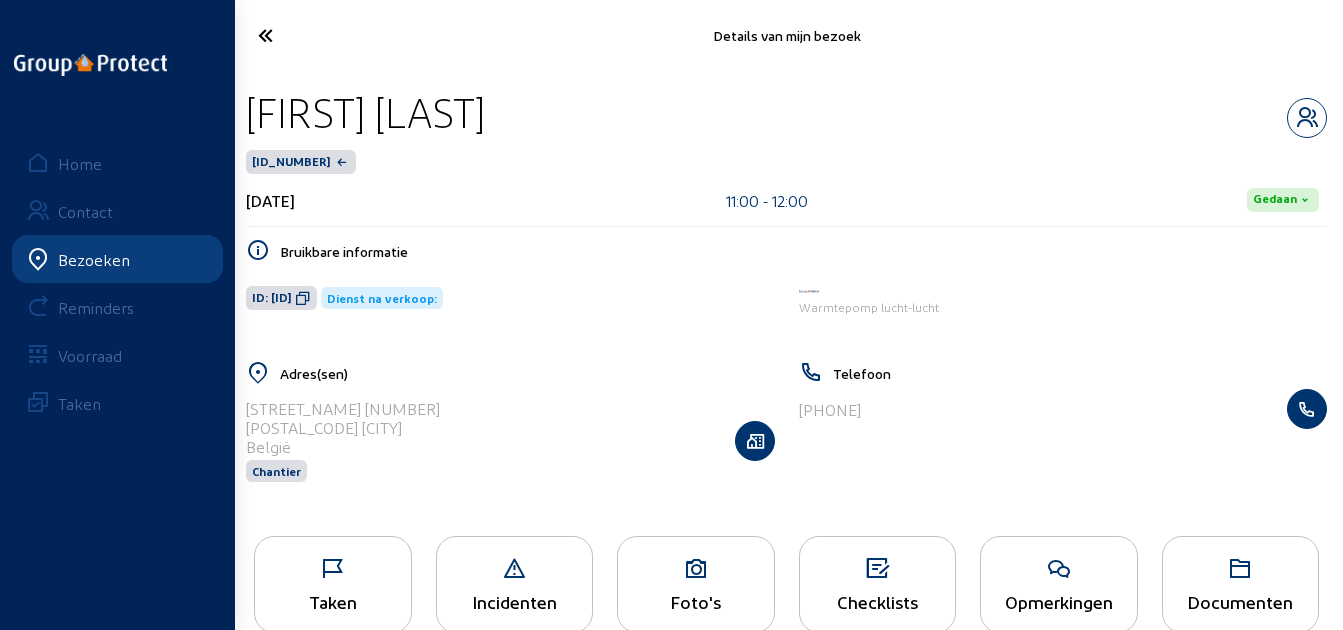 click 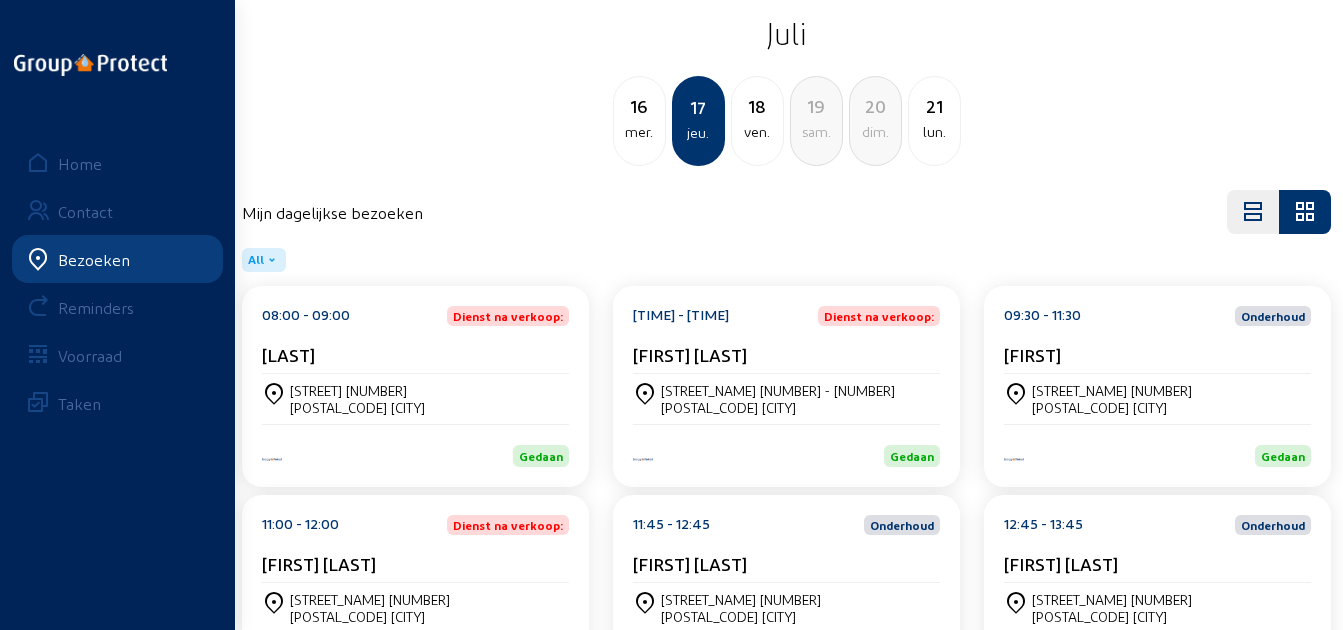 scroll, scrollTop: 161, scrollLeft: 0, axis: vertical 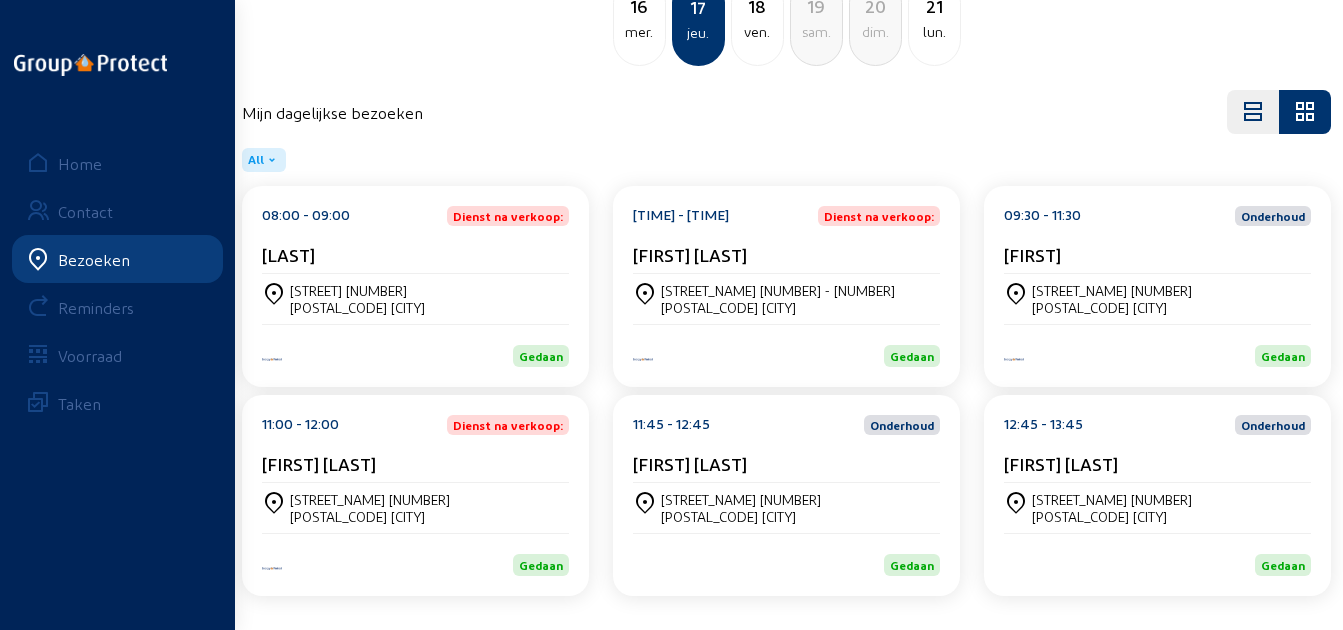 click on "[TIME] - [TIME]  Onderhoud [FIRST] [LAST]" 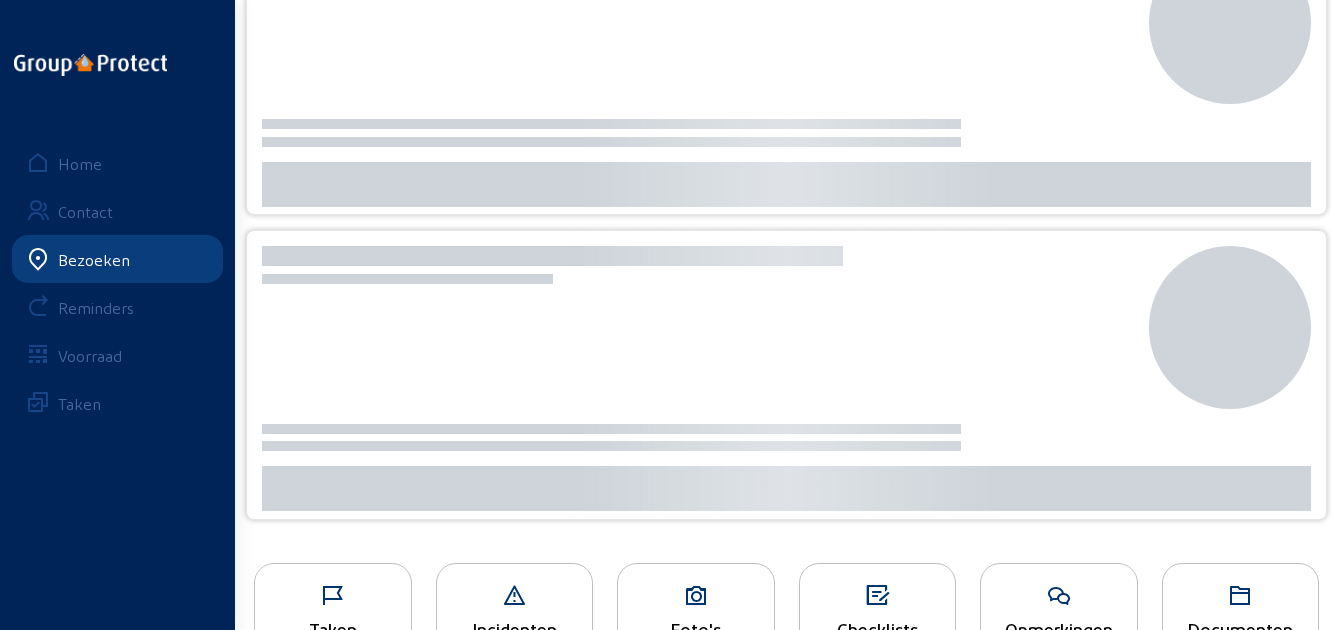 scroll, scrollTop: 0, scrollLeft: 0, axis: both 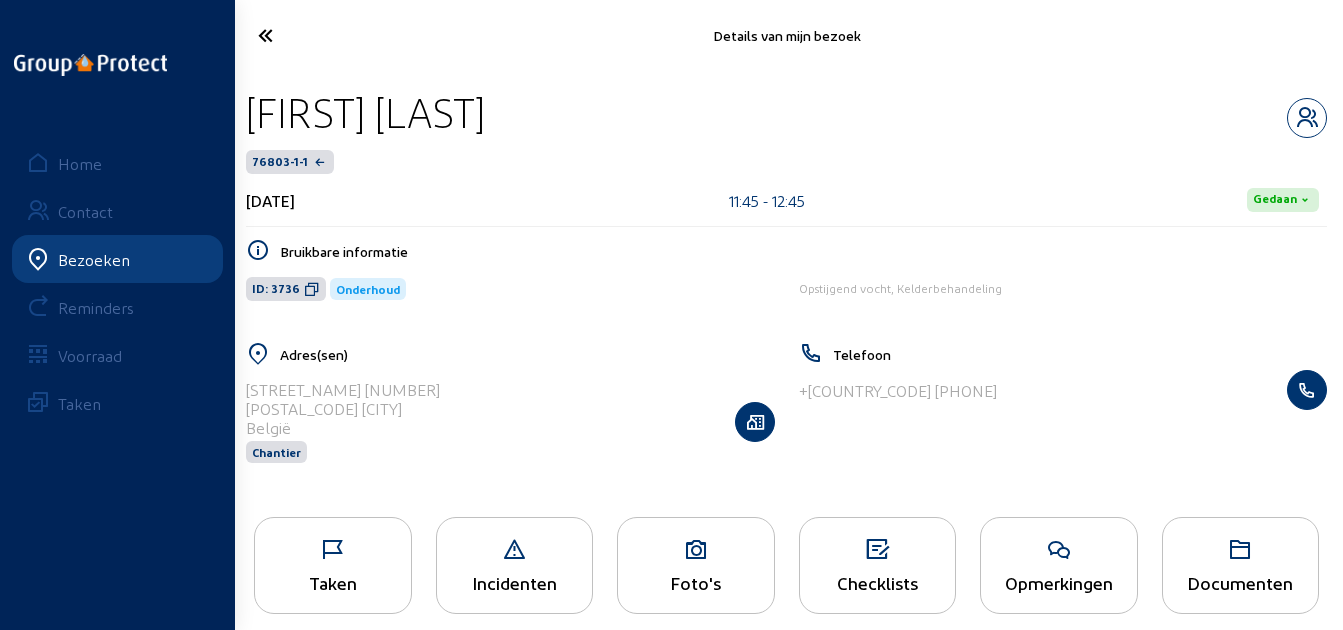 drag, startPoint x: 576, startPoint y: 118, endPoint x: 237, endPoint y: 124, distance: 339.0531 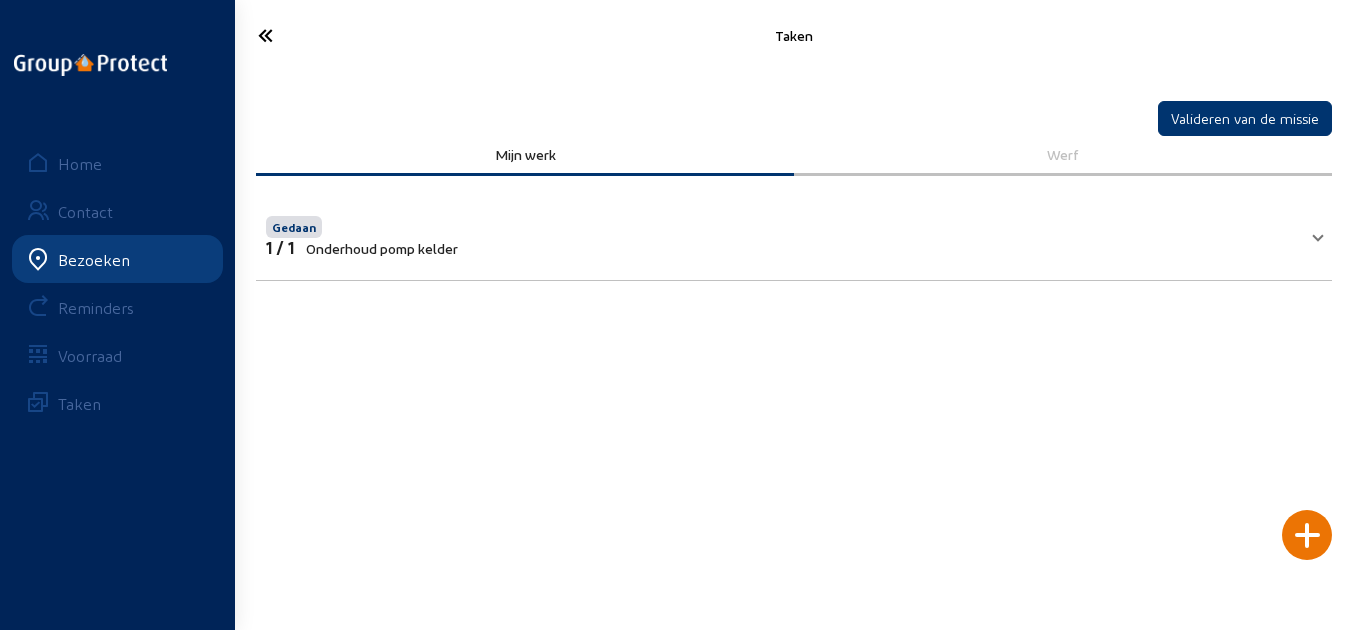click on "Gedaan 1 / 1 Onderhoud pomp kelder" at bounding box center [782, 234] 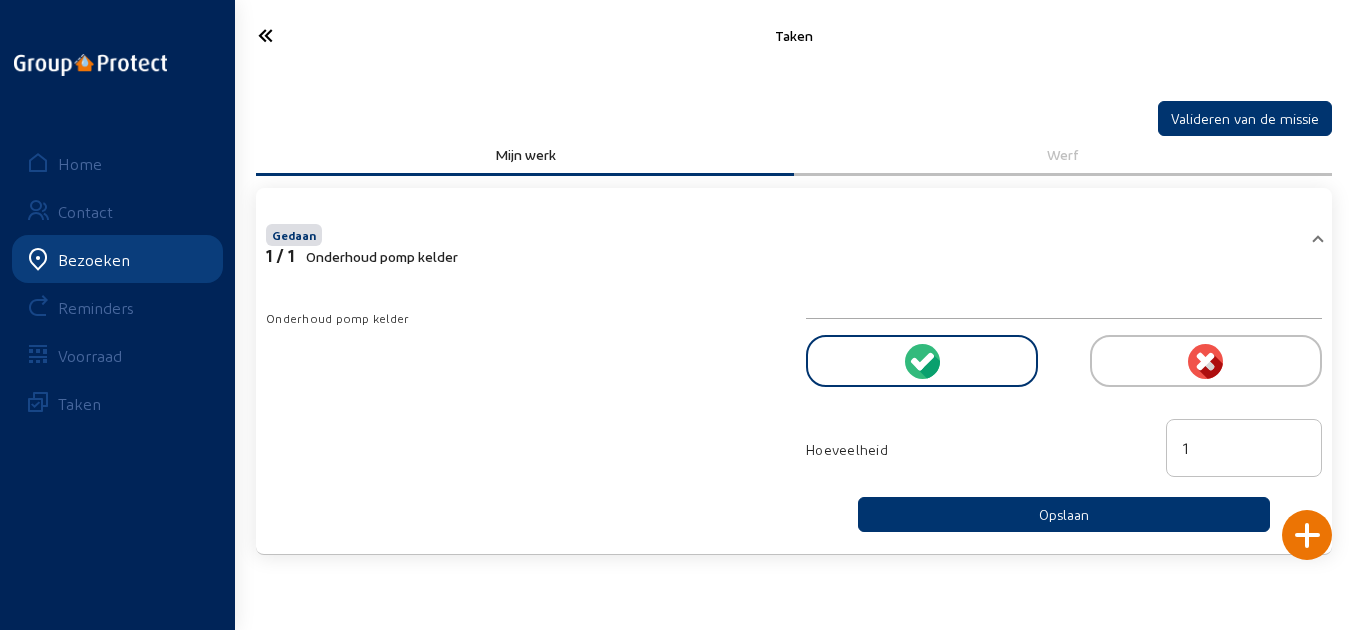 drag, startPoint x: 264, startPoint y: 39, endPoint x: 304, endPoint y: 75, distance: 53.814495 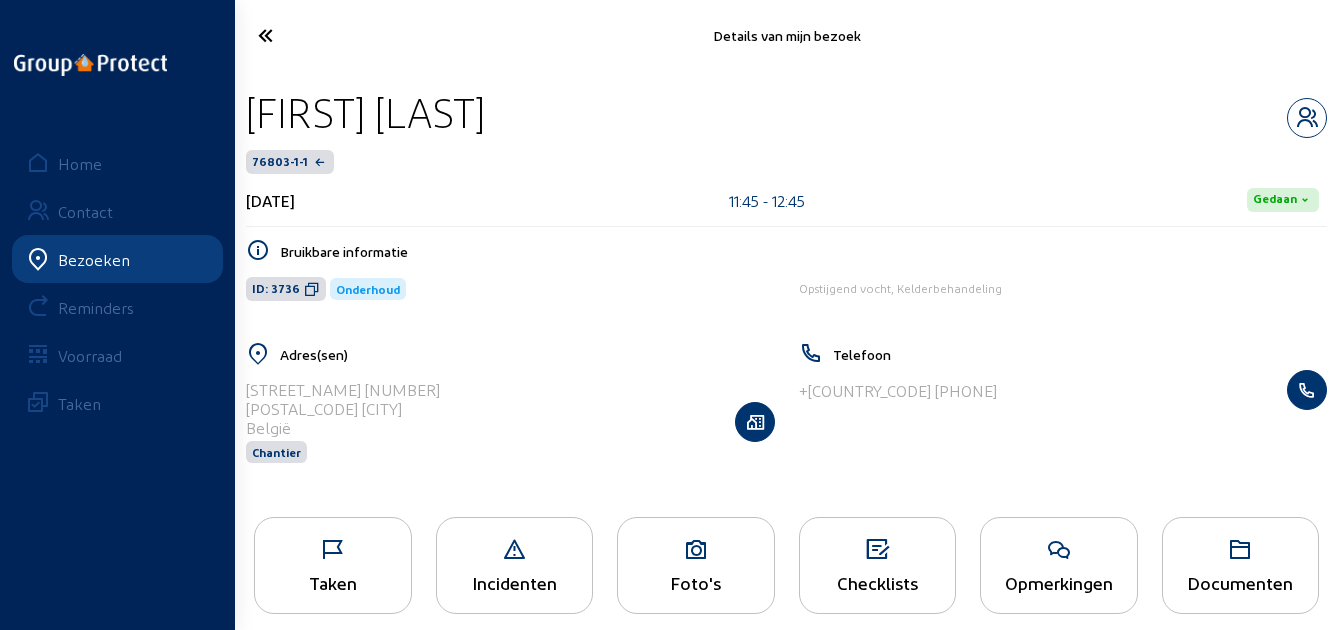 click 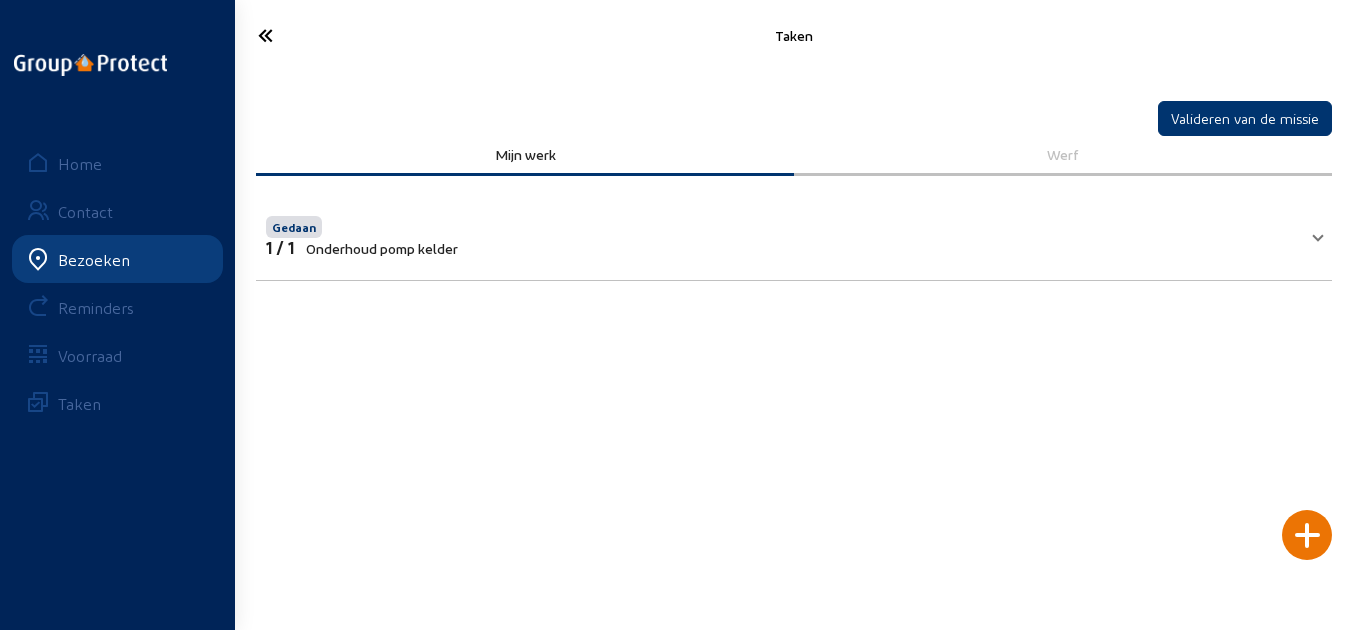 click 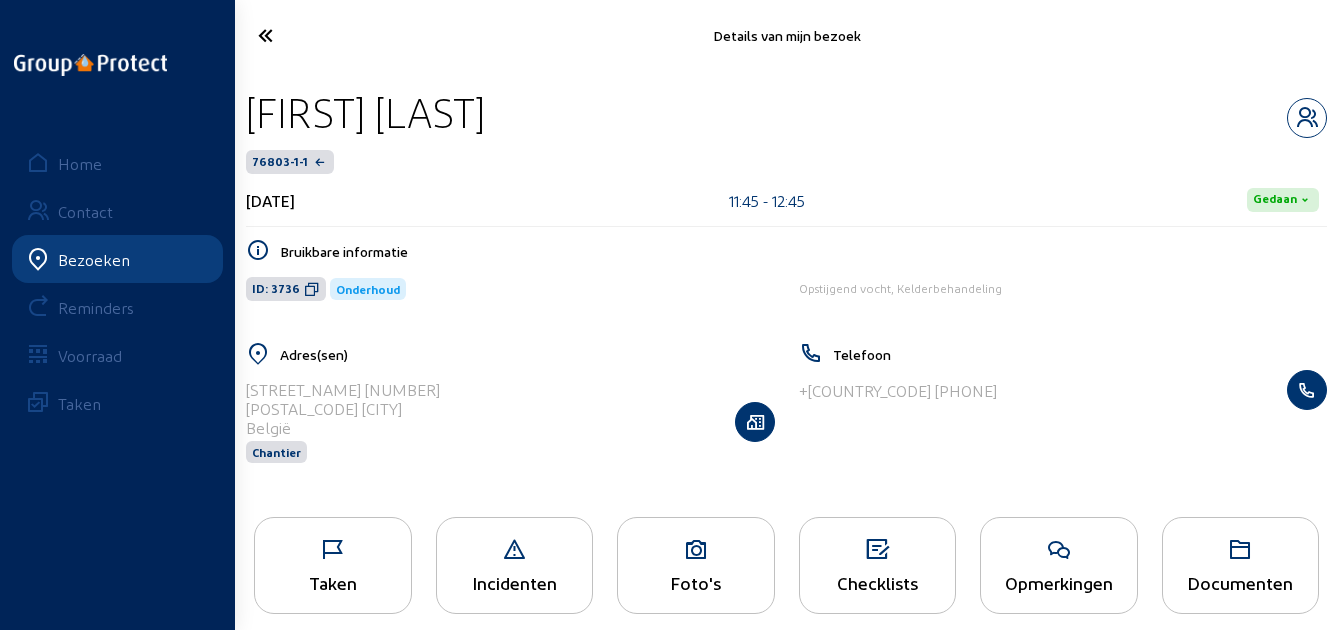 click 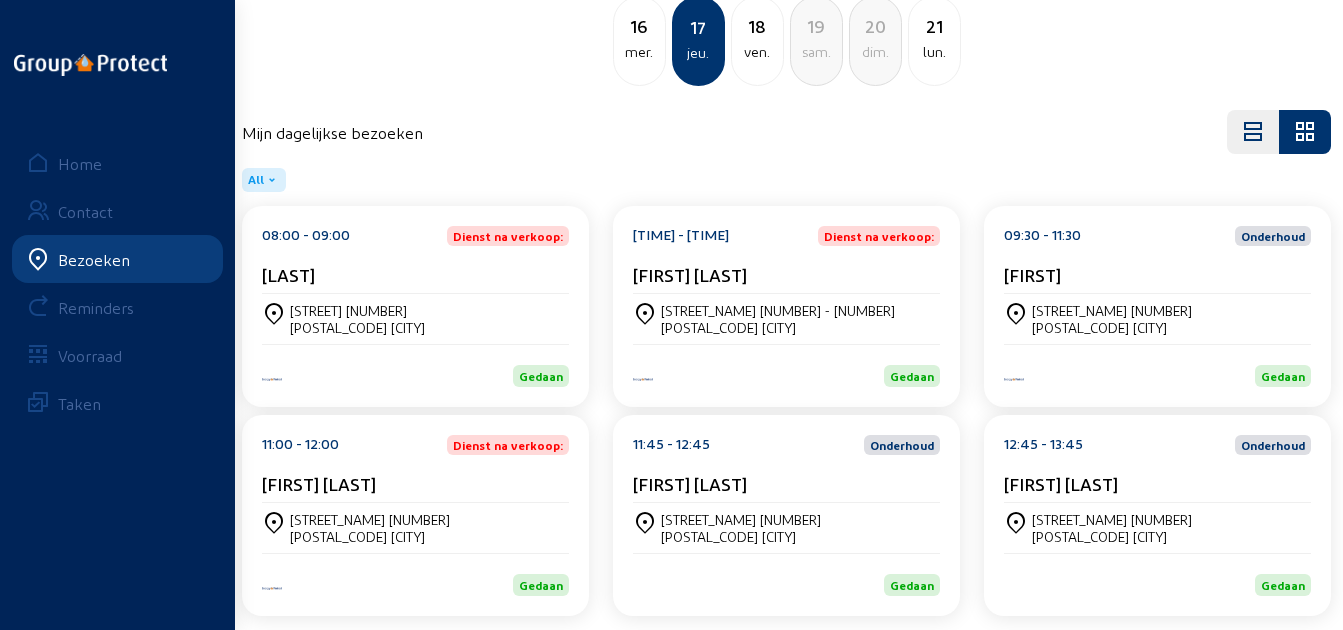 scroll, scrollTop: 161, scrollLeft: 0, axis: vertical 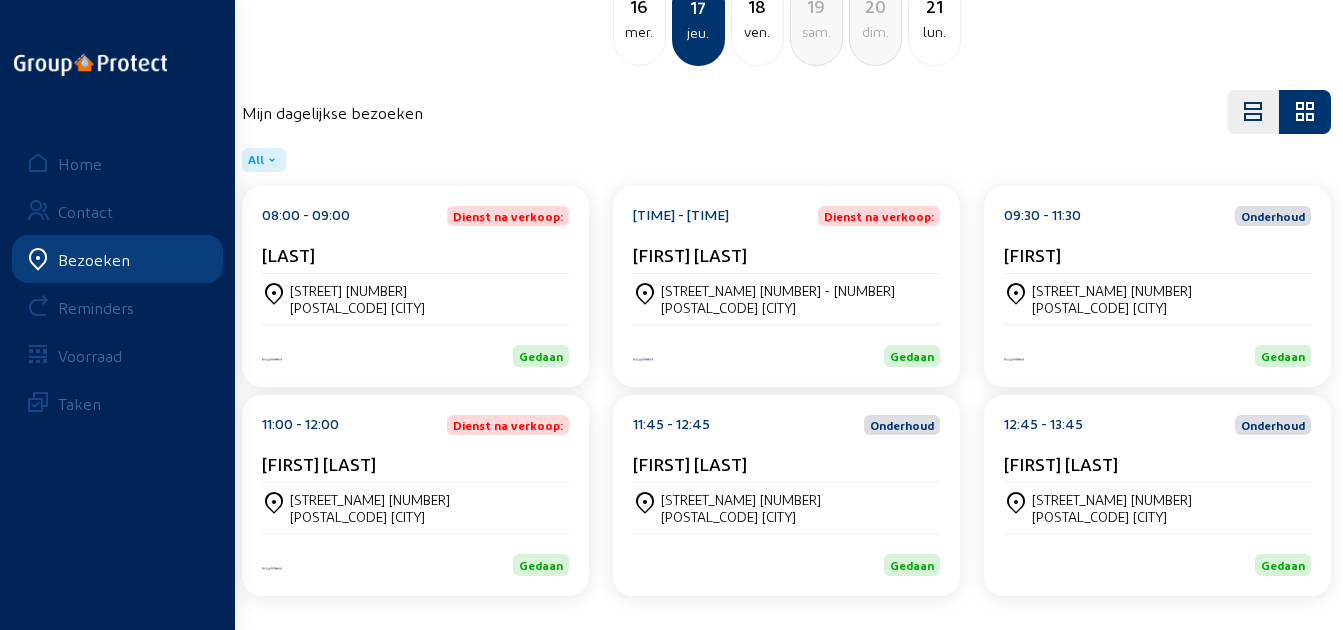 click on "[FIRST] [LAST]" 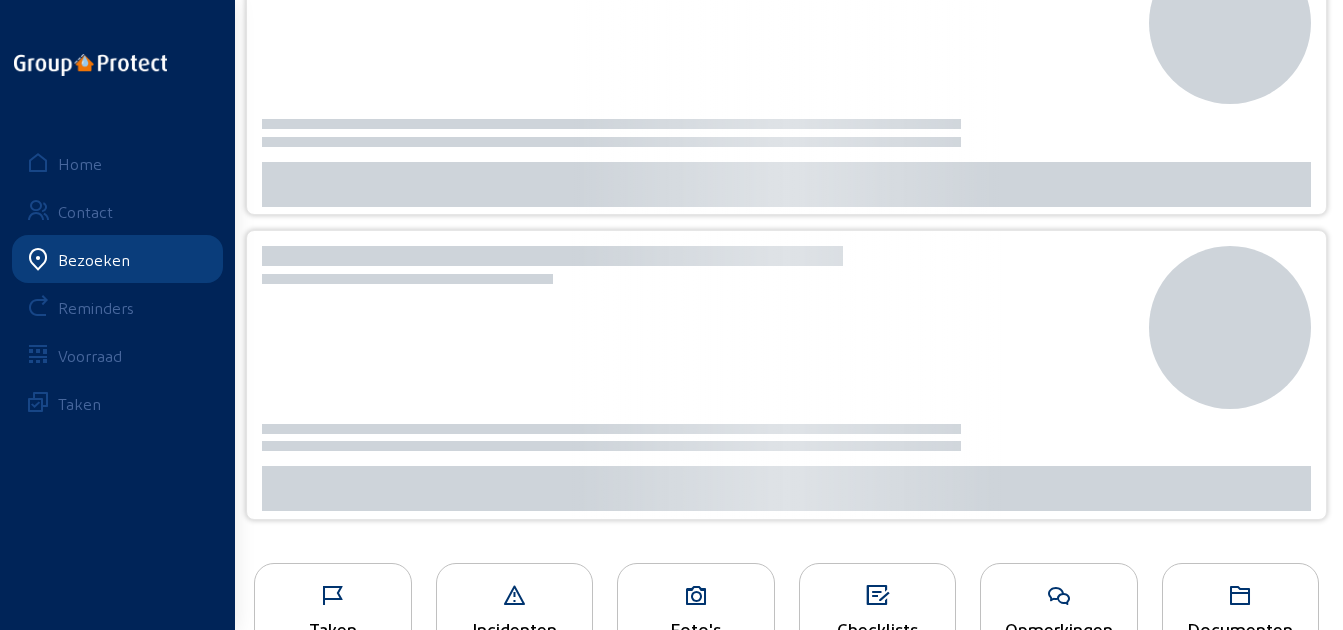 scroll, scrollTop: 0, scrollLeft: 0, axis: both 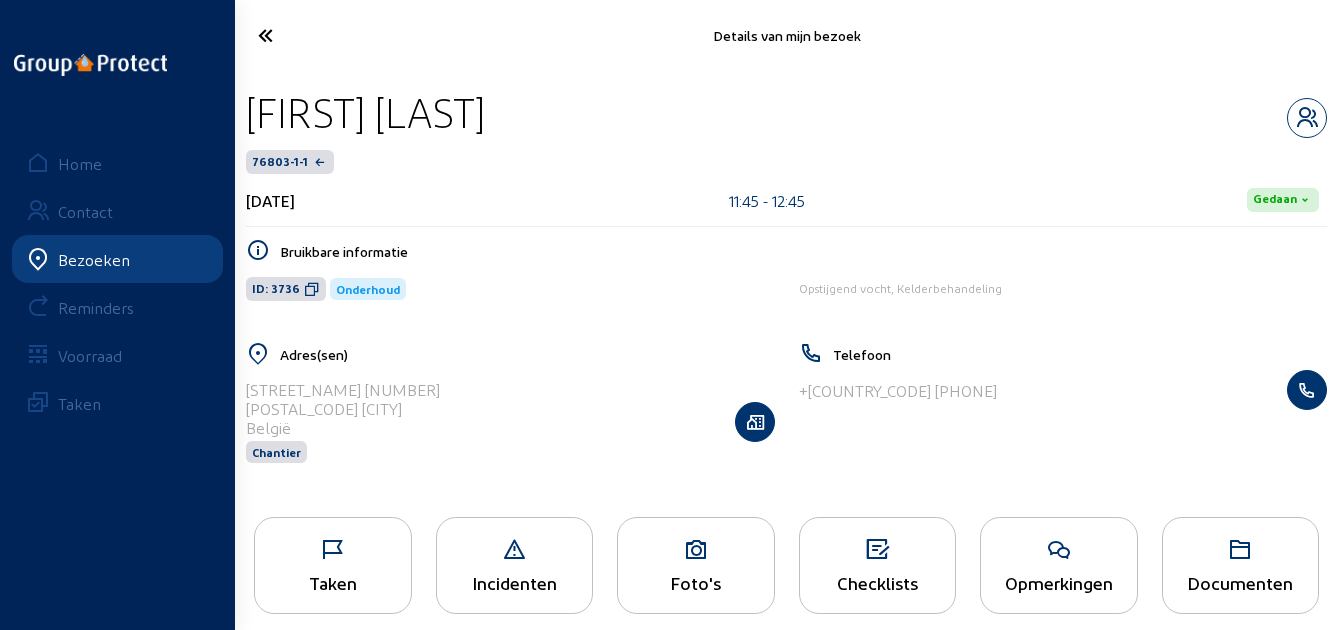 drag, startPoint x: 578, startPoint y: 116, endPoint x: 250, endPoint y: 131, distance: 328.3428 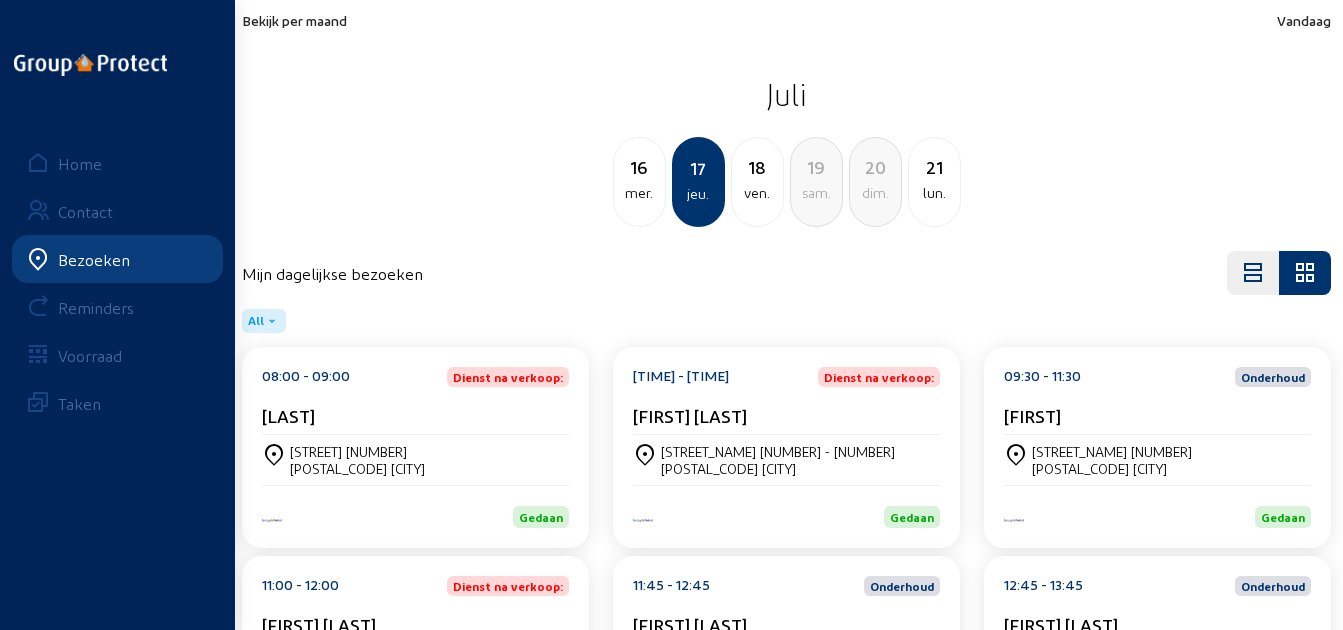 scroll, scrollTop: 161, scrollLeft: 0, axis: vertical 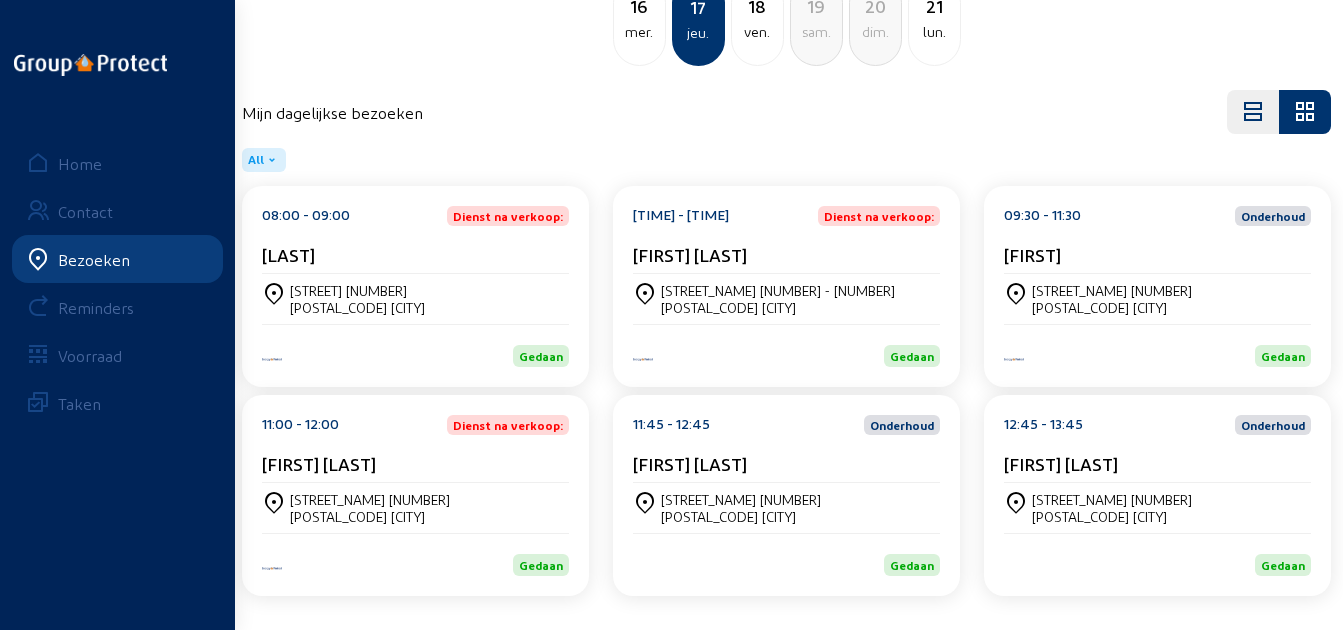 click on "[FIRST] [LAST]" 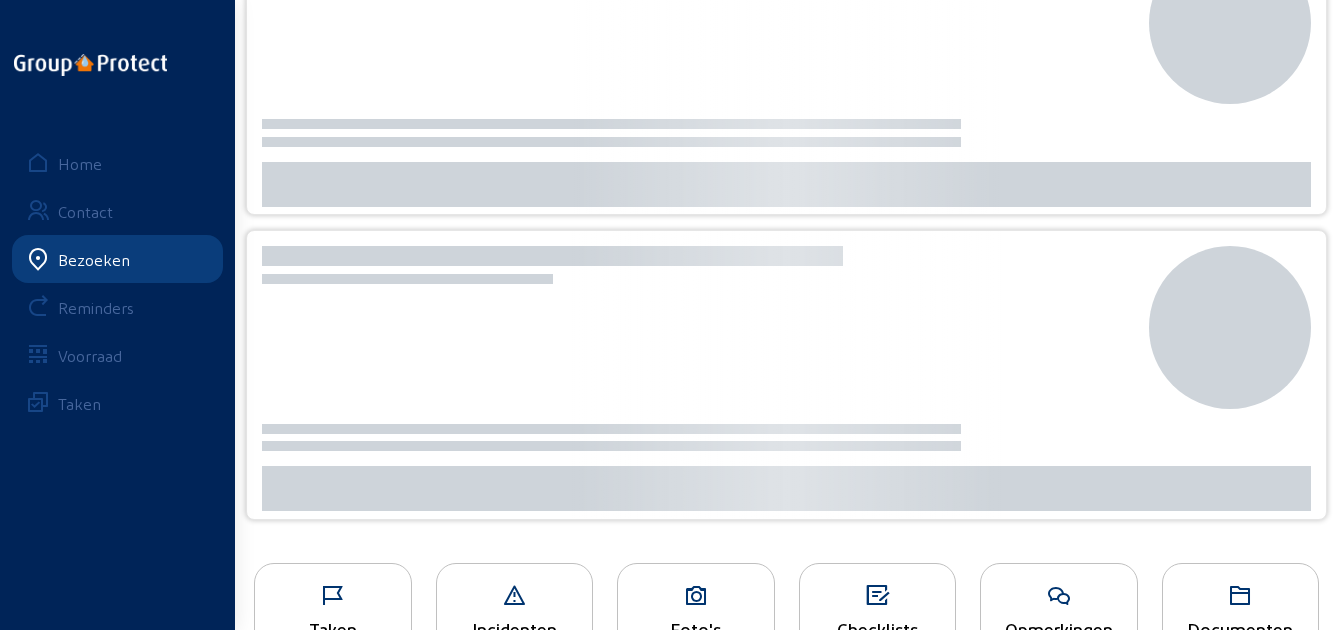 scroll, scrollTop: 0, scrollLeft: 0, axis: both 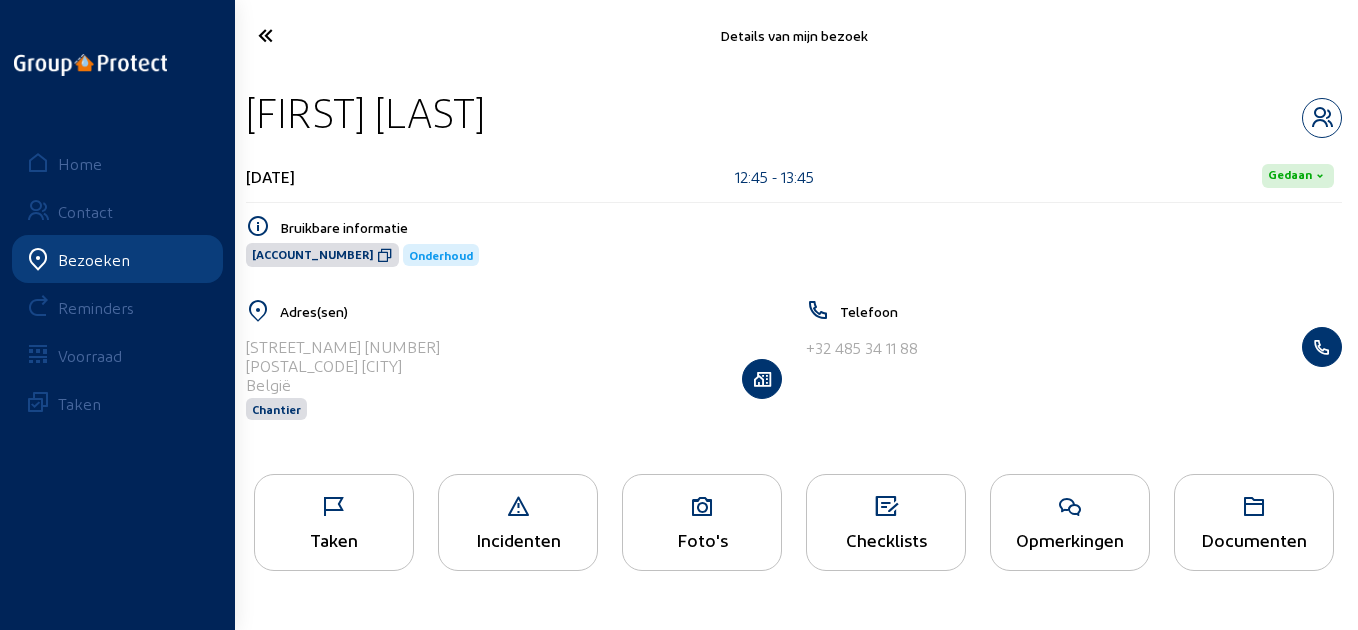 drag, startPoint x: 576, startPoint y: 97, endPoint x: 242, endPoint y: 112, distance: 334.33667 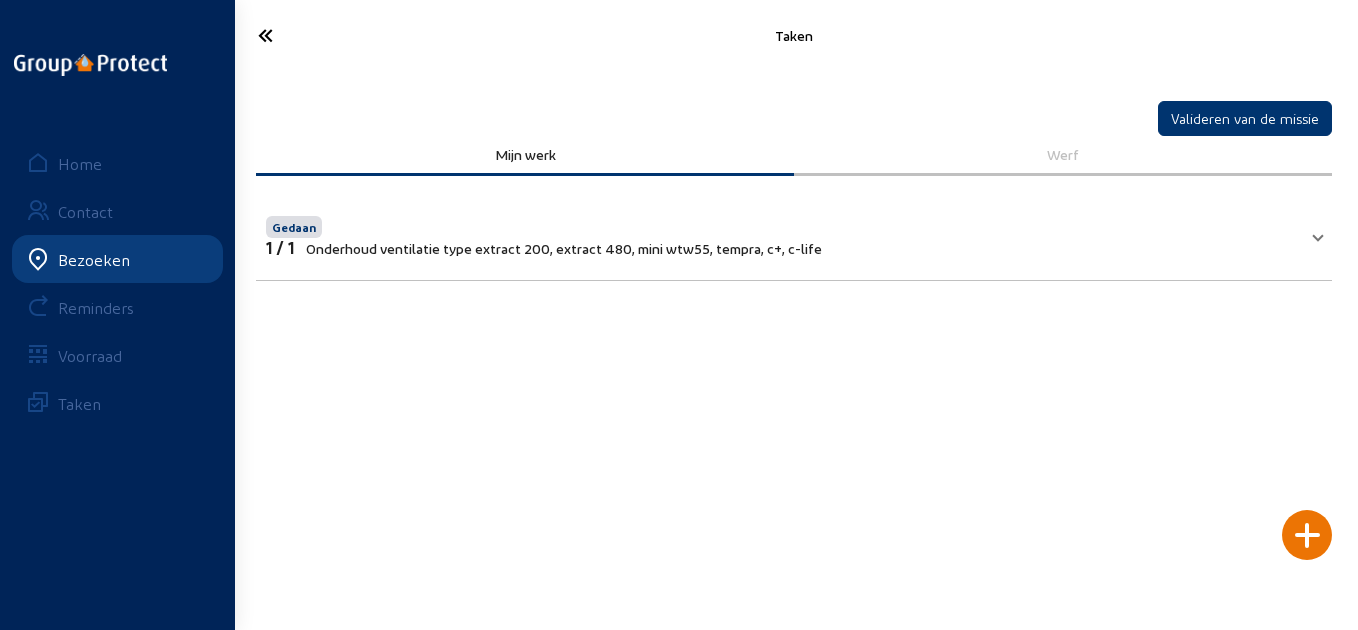 click on "Gedaan 1 / 1 Onderhoud ventilatie type extract 200, extract 480, mini wtw55, tempra, c+, c-life" at bounding box center [794, 234] 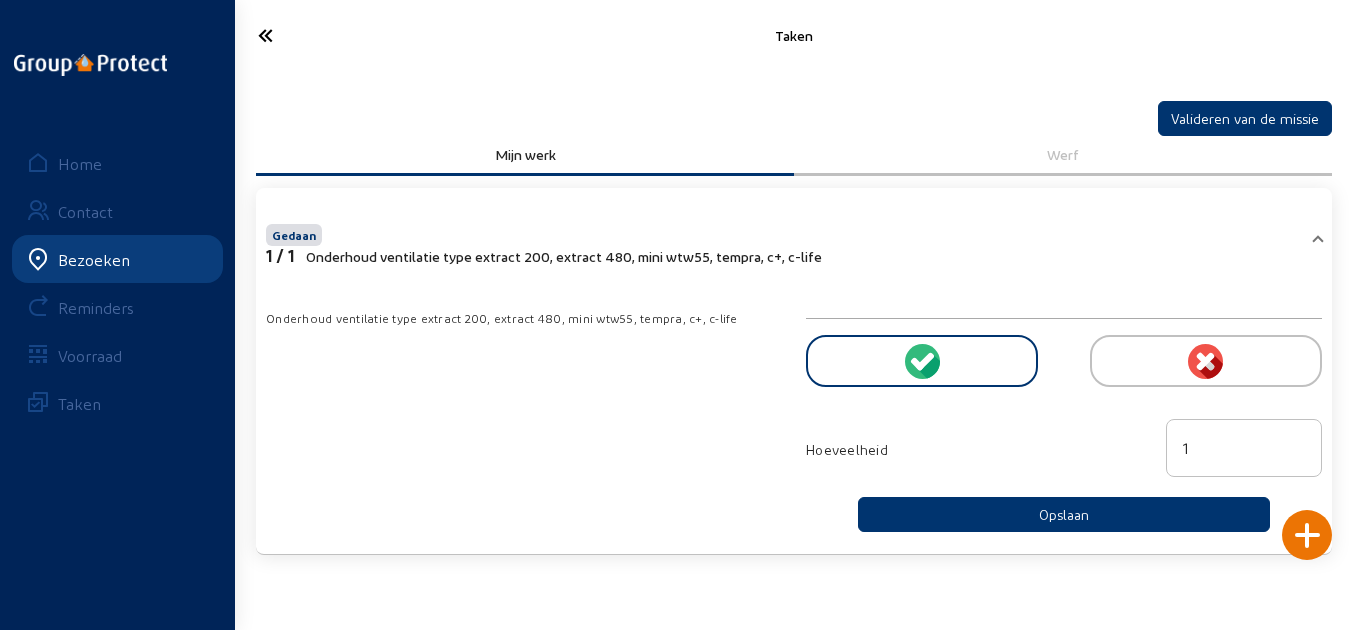 drag, startPoint x: 657, startPoint y: 429, endPoint x: 536, endPoint y: 399, distance: 124.66354 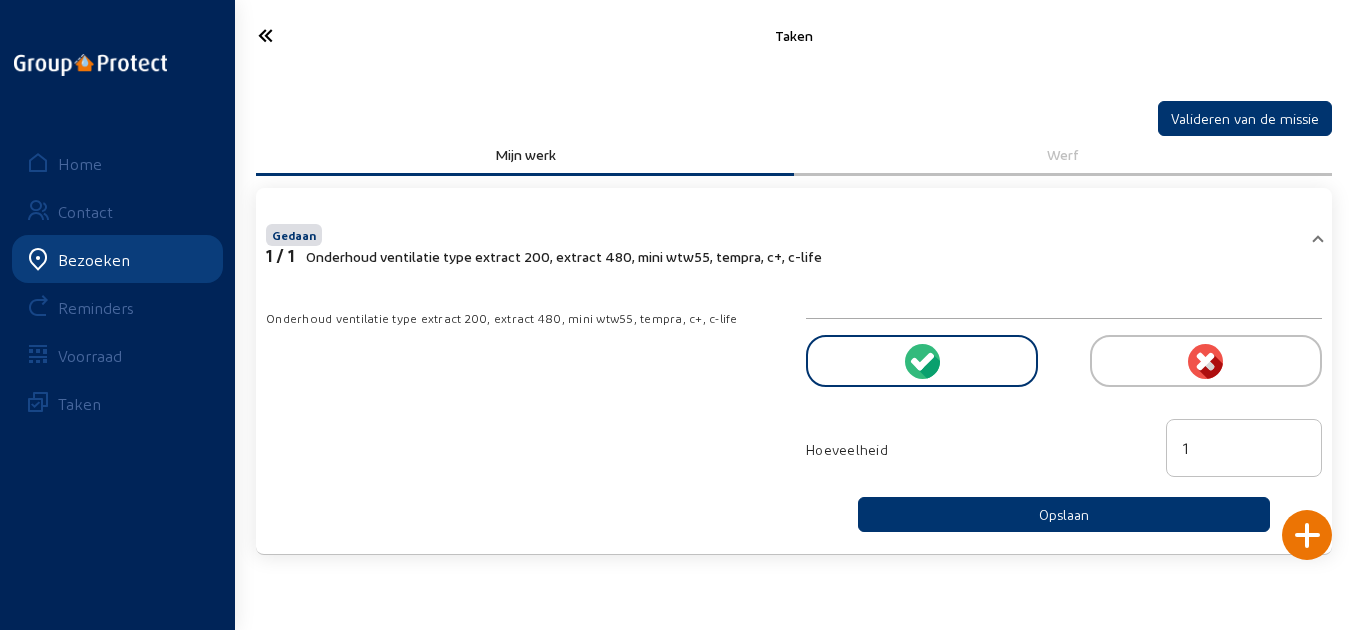click 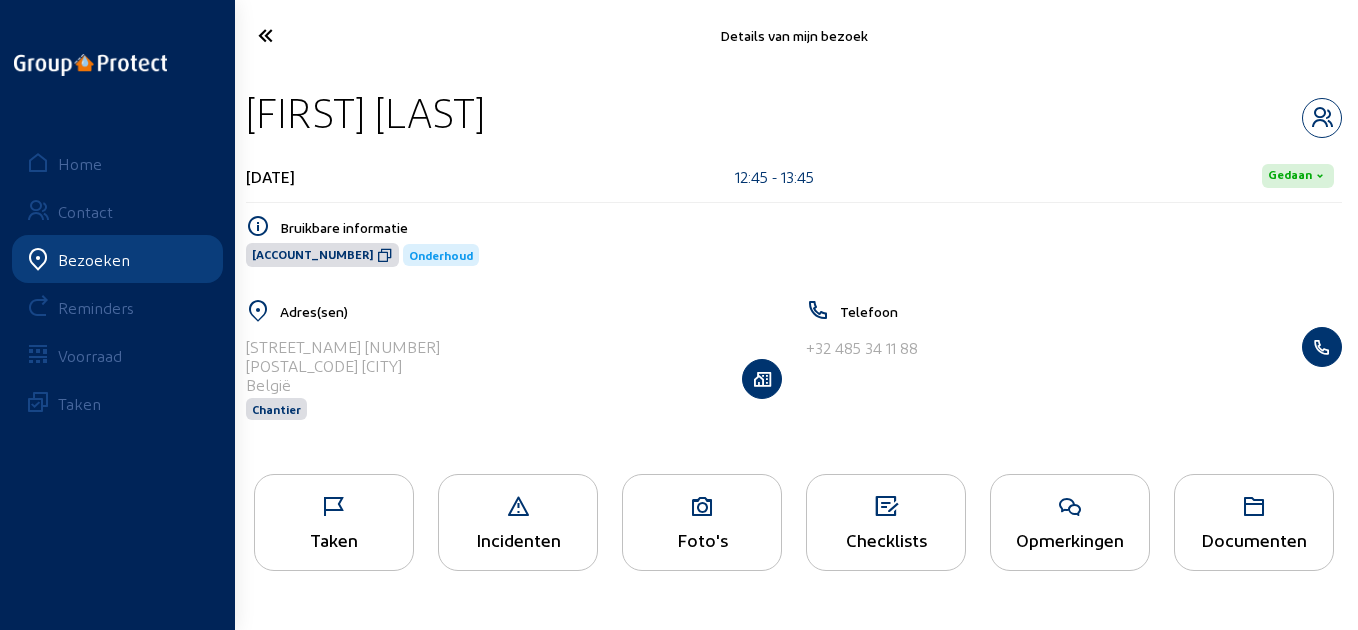 click 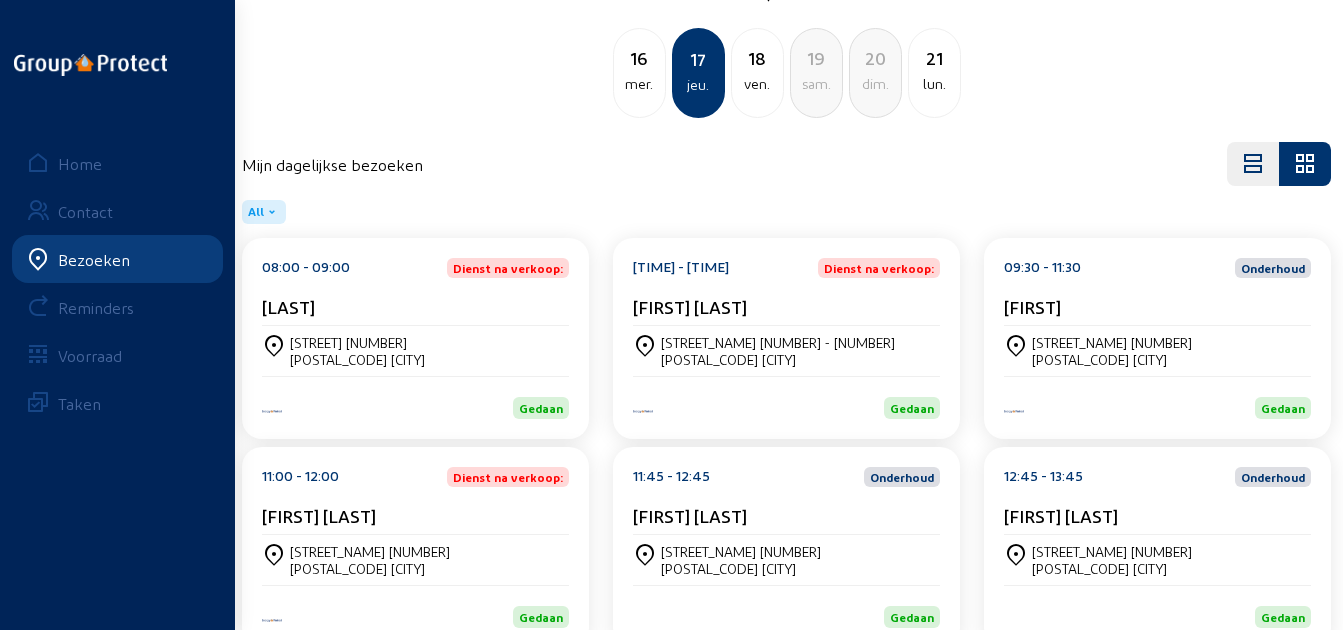 scroll, scrollTop: 0, scrollLeft: 0, axis: both 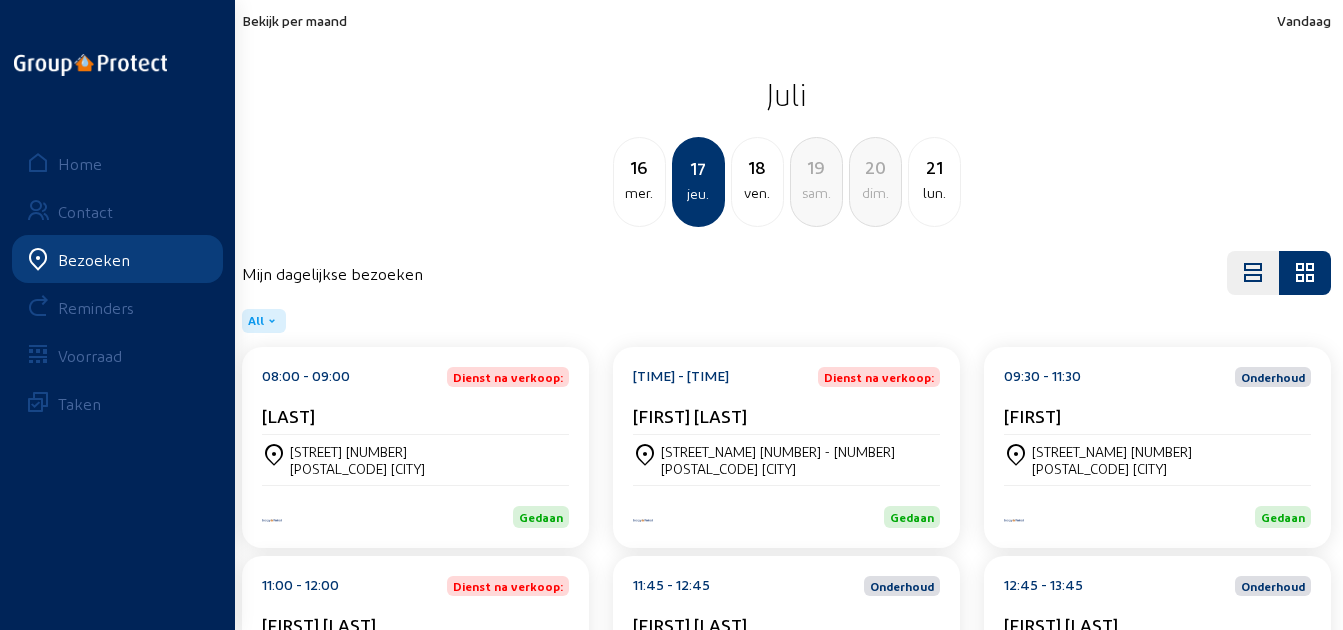 click on "18" 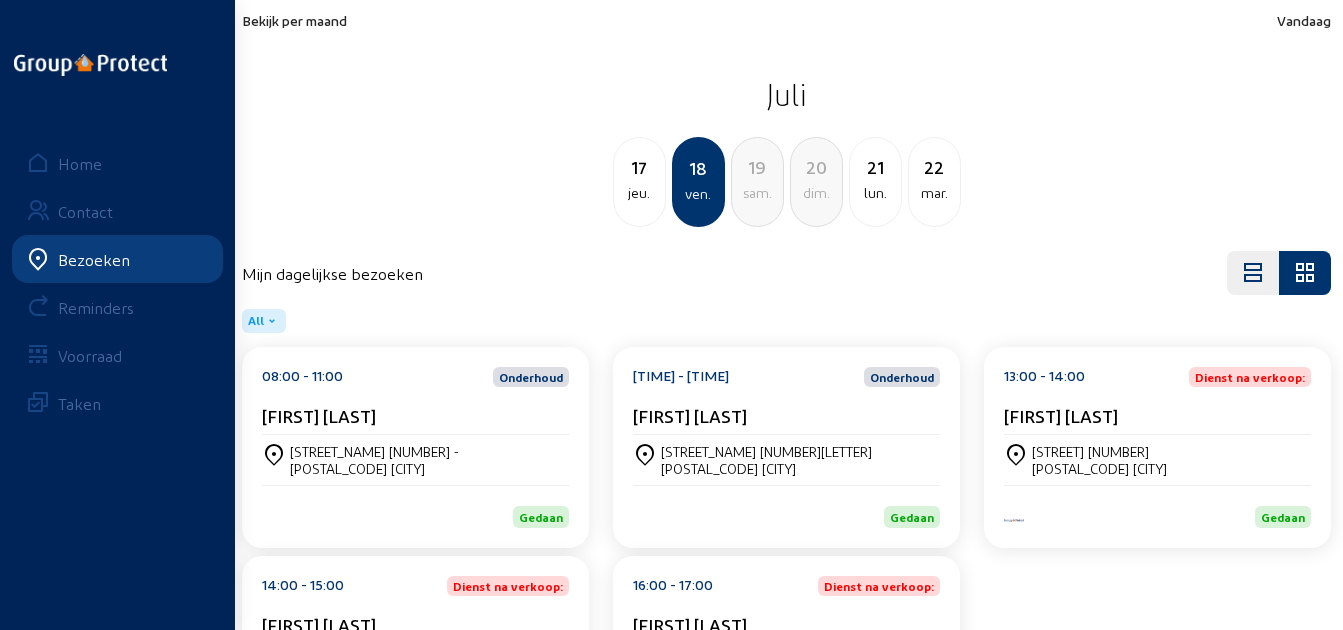 scroll, scrollTop: 161, scrollLeft: 0, axis: vertical 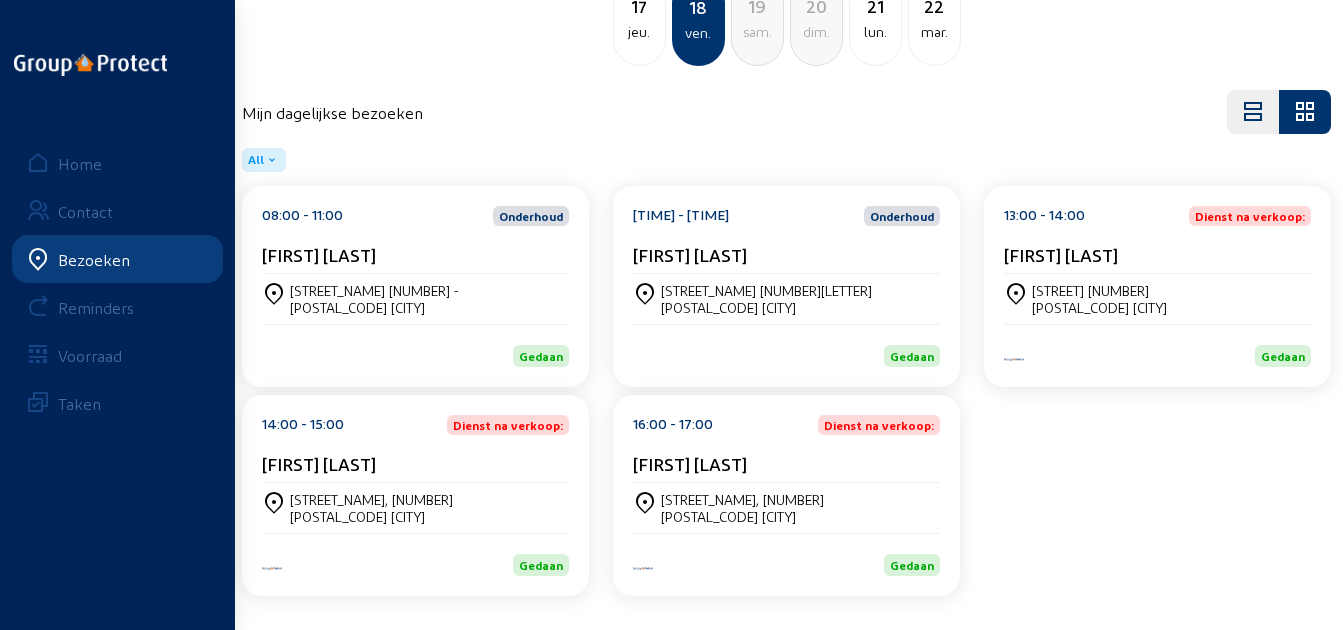 click on "[FIRST] [LAST]" 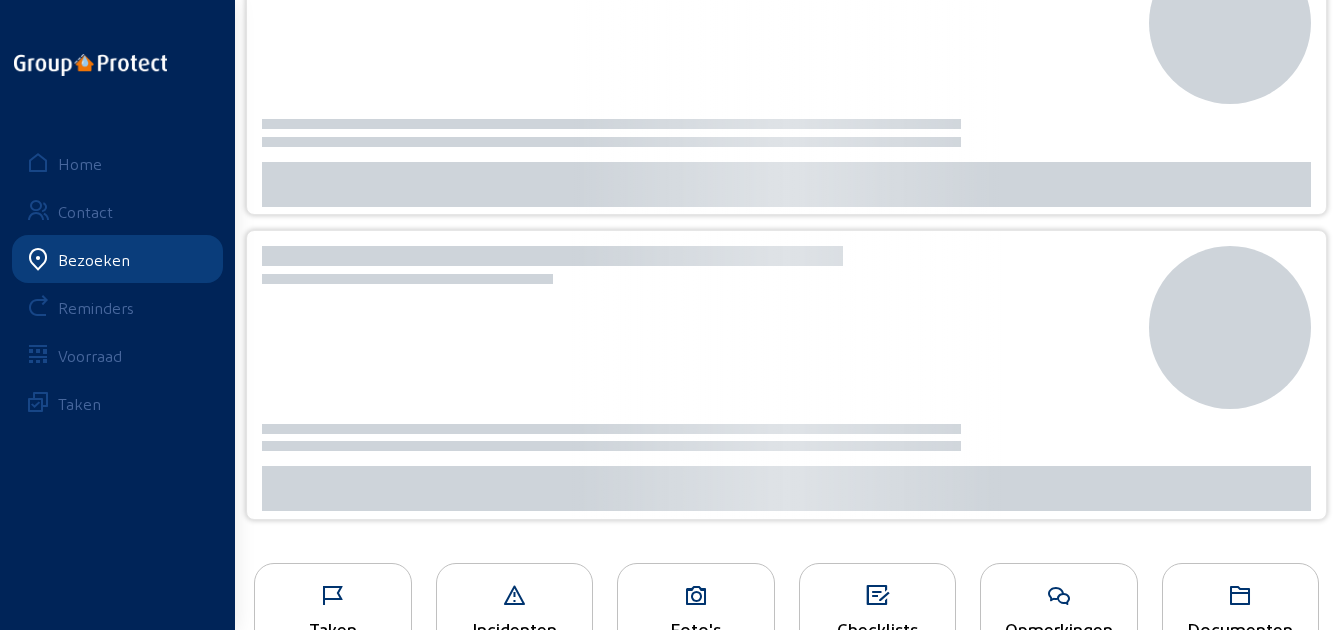scroll, scrollTop: 0, scrollLeft: 0, axis: both 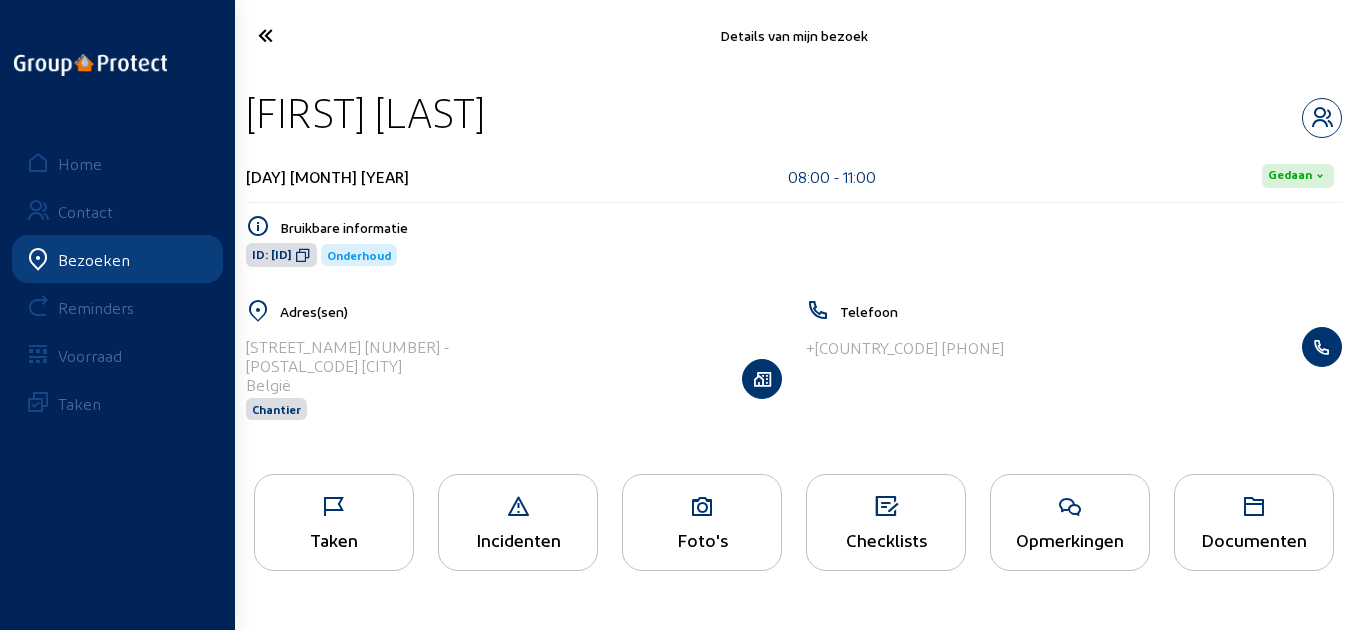 drag, startPoint x: 476, startPoint y: 92, endPoint x: 255, endPoint y: 116, distance: 222.29935 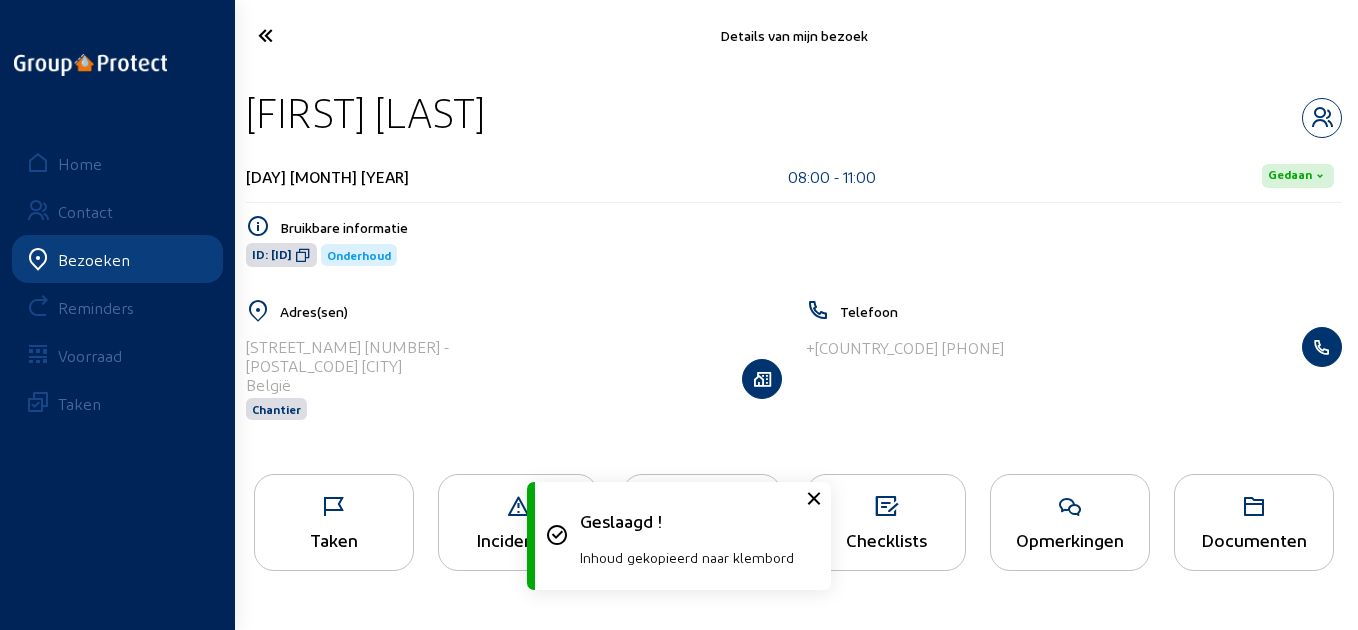 click on "Taken" 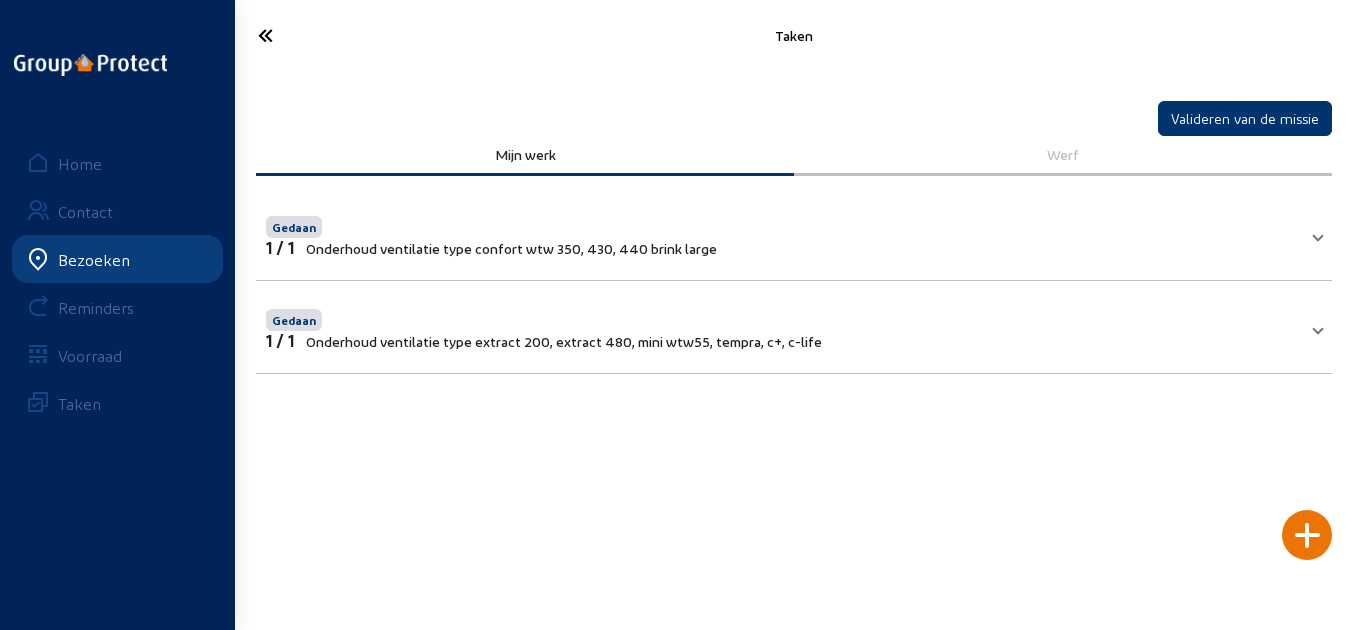 click on "Gedaan 1 / 1 Onderhoud ventilatie type confort wtw 350, 430, 440 brink large" at bounding box center [782, 234] 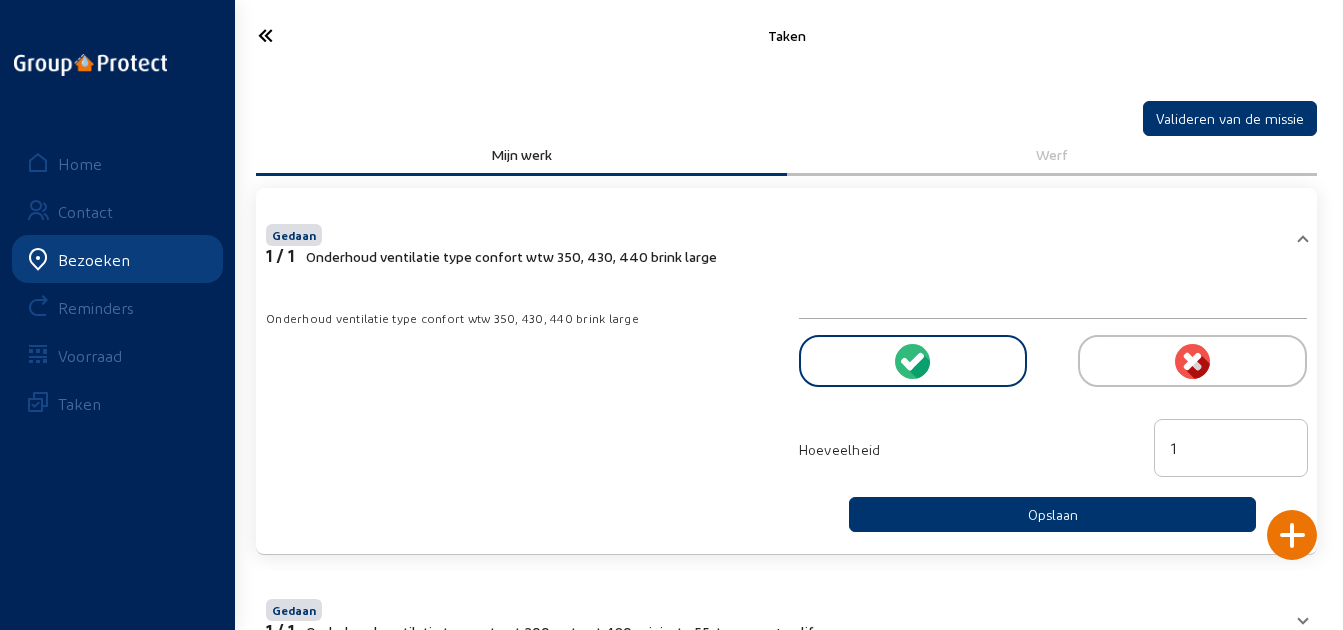 scroll, scrollTop: 74, scrollLeft: 0, axis: vertical 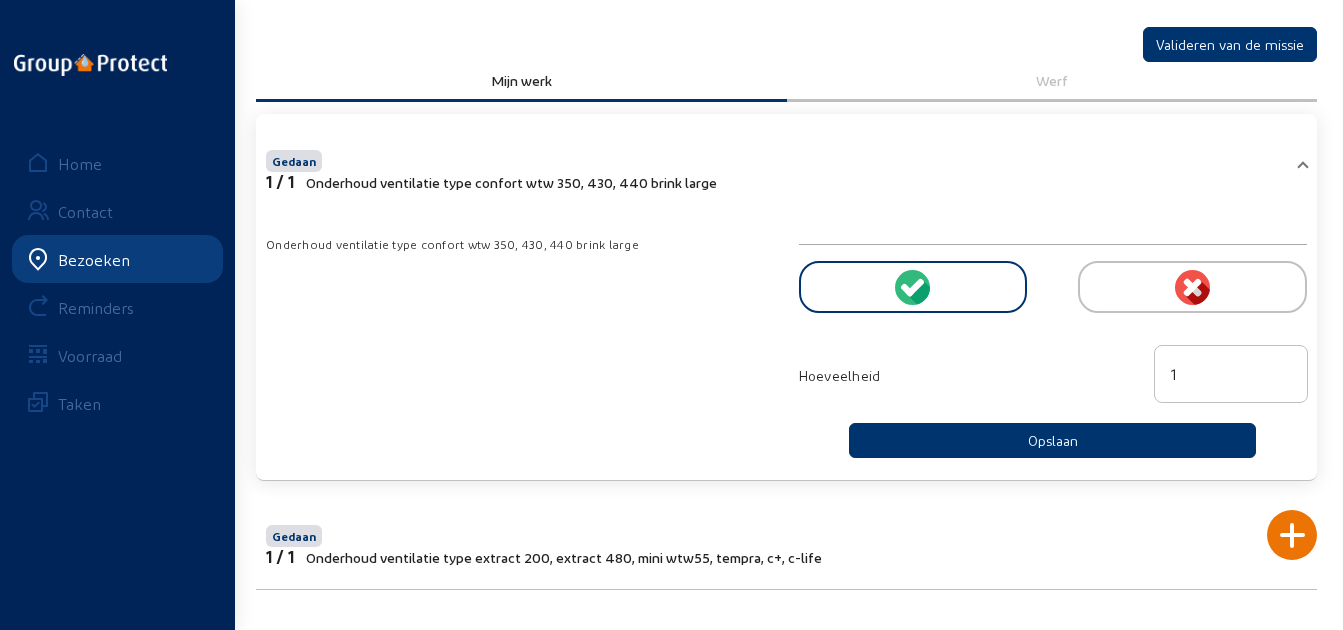 click on "Valideren van de missie   Mijn werk   Werf  Gedaan 1 / 1 Onderhoud ventilatie type confort wtw 350, 430, 440 brink Onderhoud ventilatie type confort wtw 350, 430, 440 brink       Hoeveelheid 1  Opslaan  Gedaan 1 / 1 Onderhoud ventilatie type extract 200, extract 480, mini wtw55, tempra, c+, c-life Onderhoud ventilatie type extract 200, extract 480, mini wtw55, tempra, c+, c-life       Hoeveelheid 1  Opslaan" 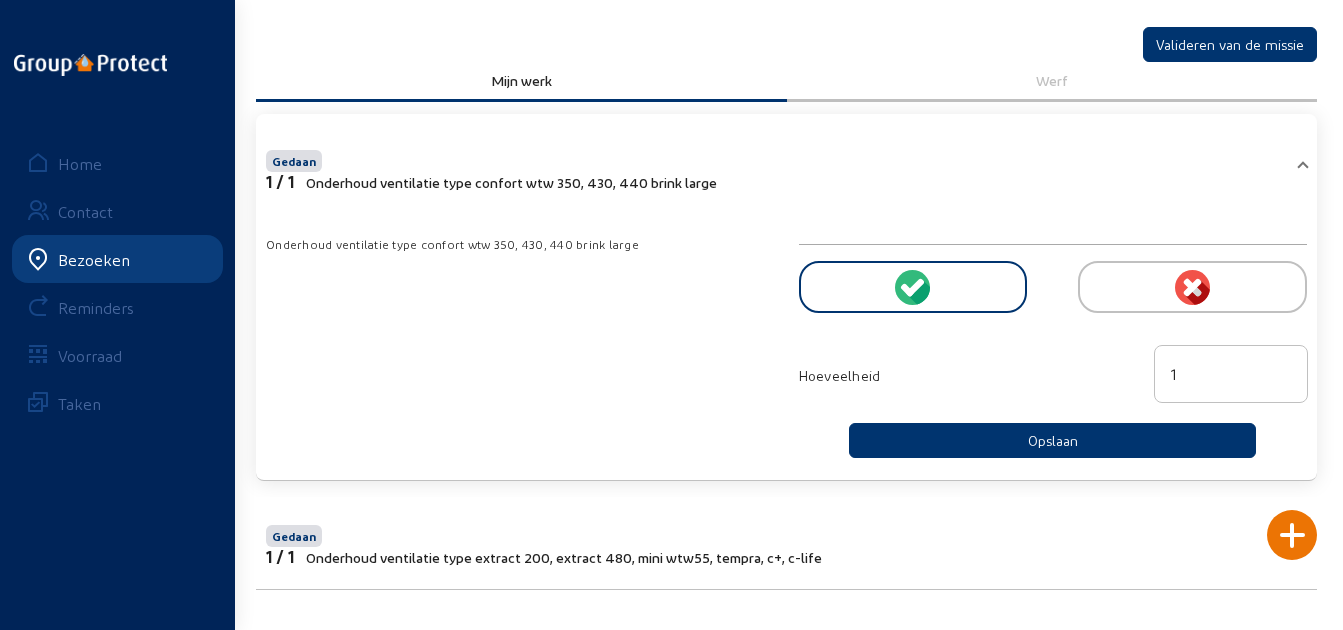 click on "Gedaan 1 / 1 Onderhoud ventilatie type extract 200, extract 480, mini wtw55, tempra, c+, c-life" at bounding box center [774, 543] 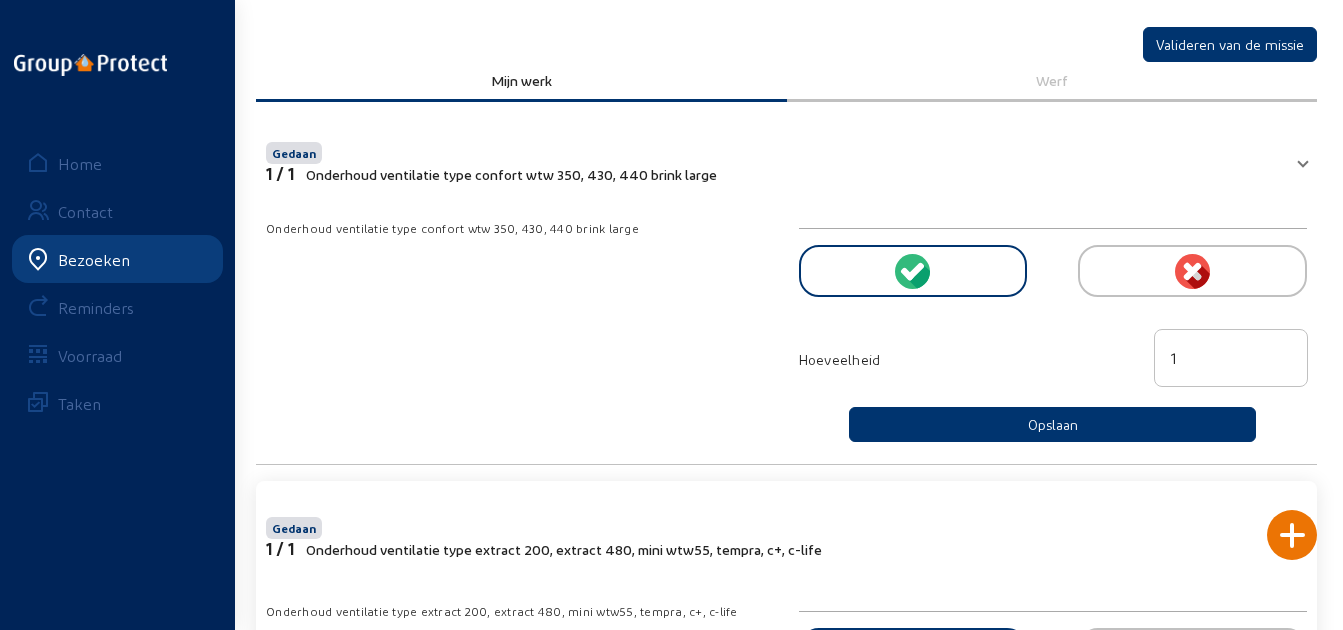 scroll, scrollTop: 74, scrollLeft: 0, axis: vertical 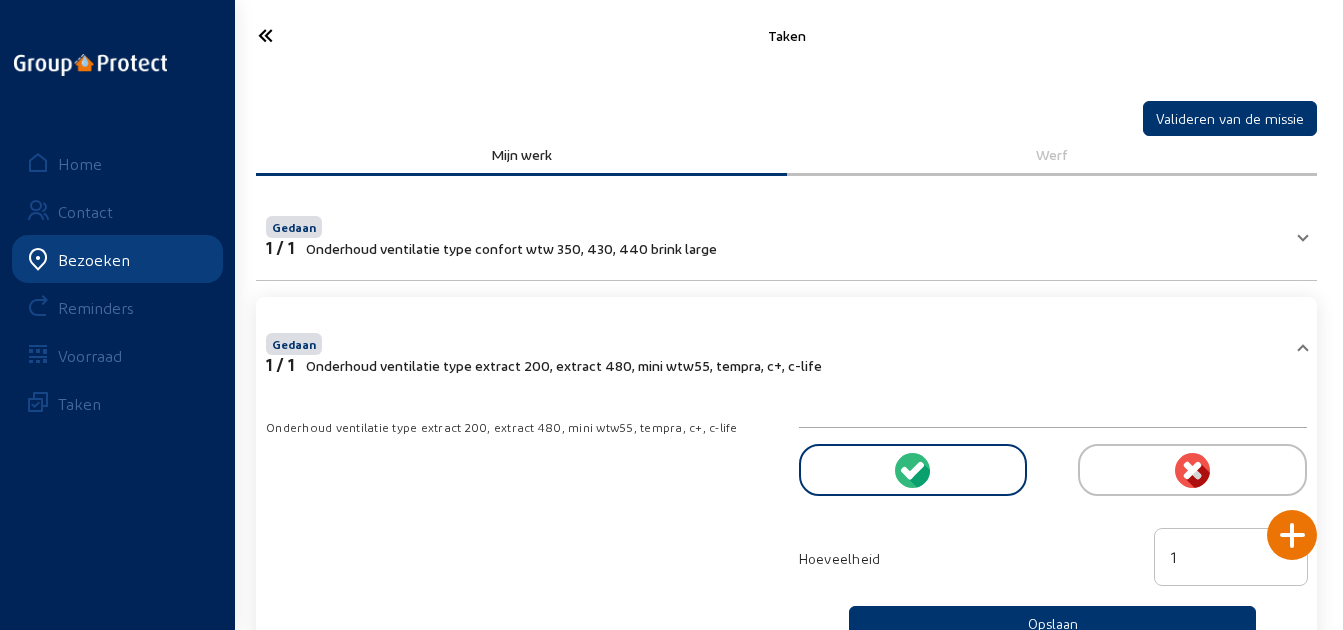click 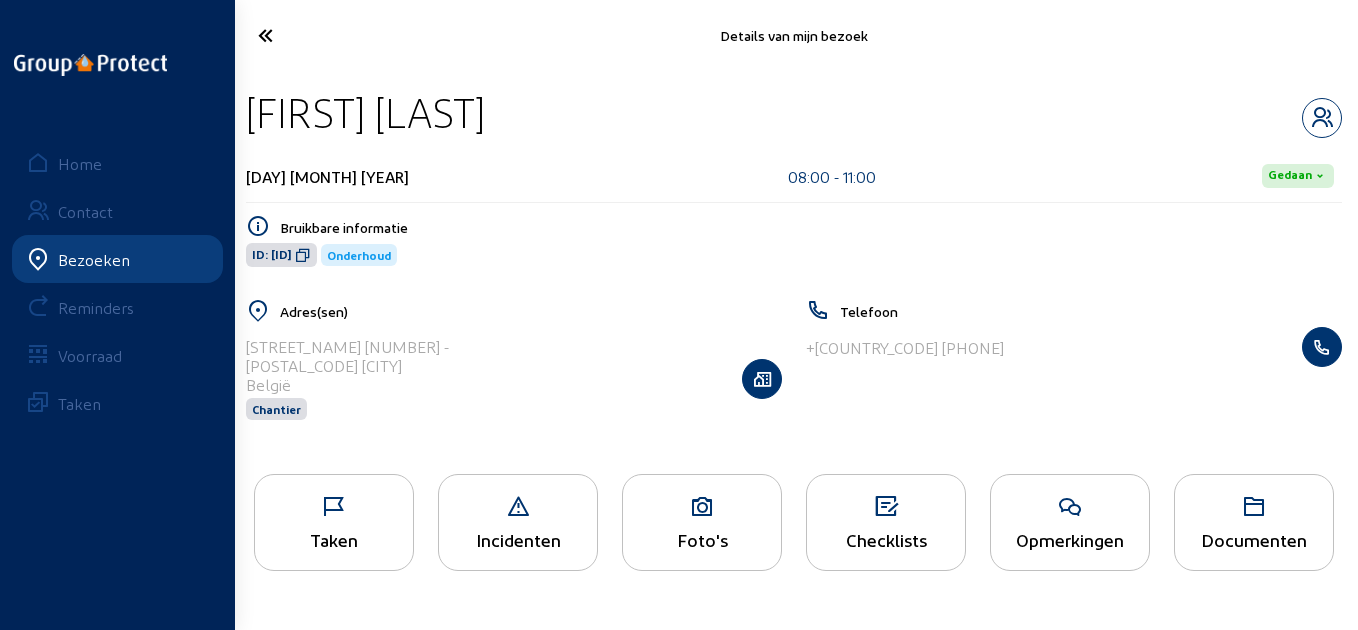 click 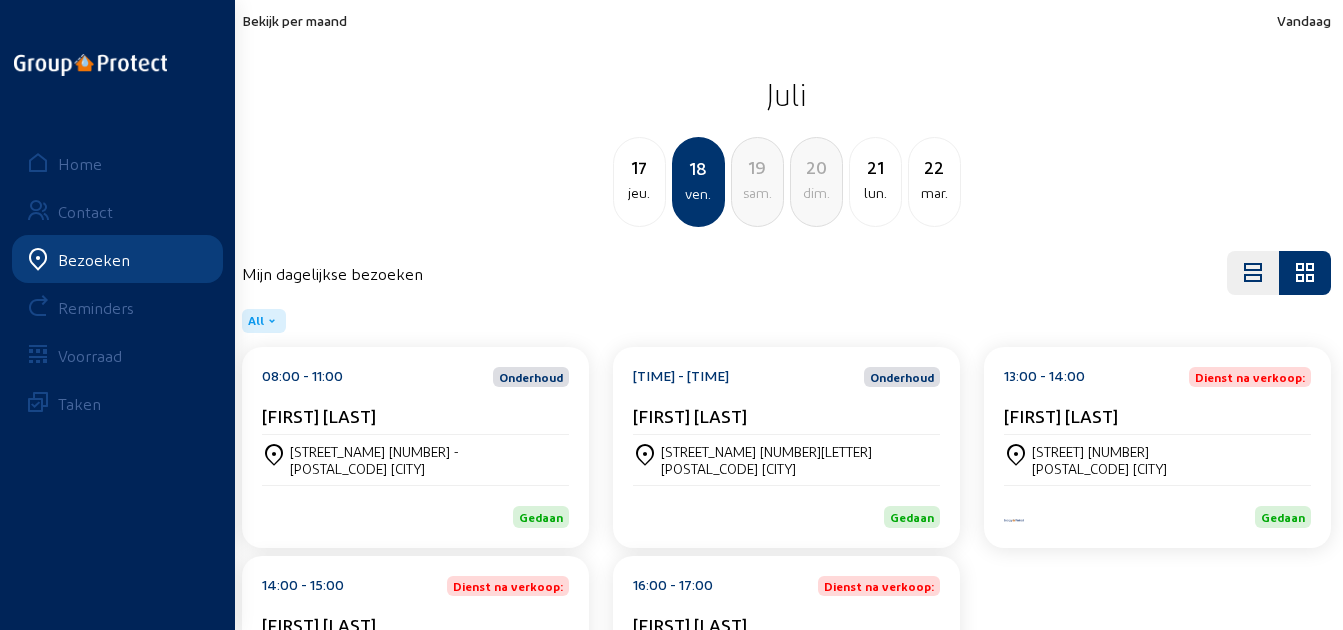 click on "[FIRST] [LAST]" 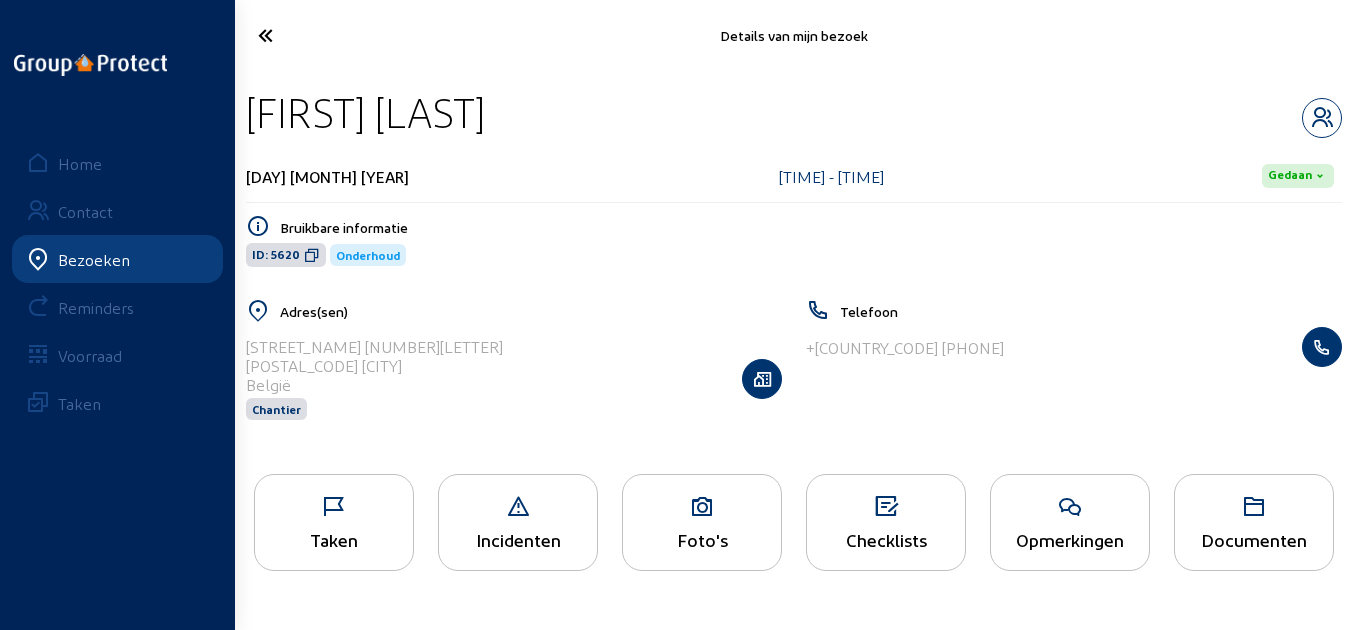 drag, startPoint x: 501, startPoint y: 116, endPoint x: 258, endPoint y: 125, distance: 243.16661 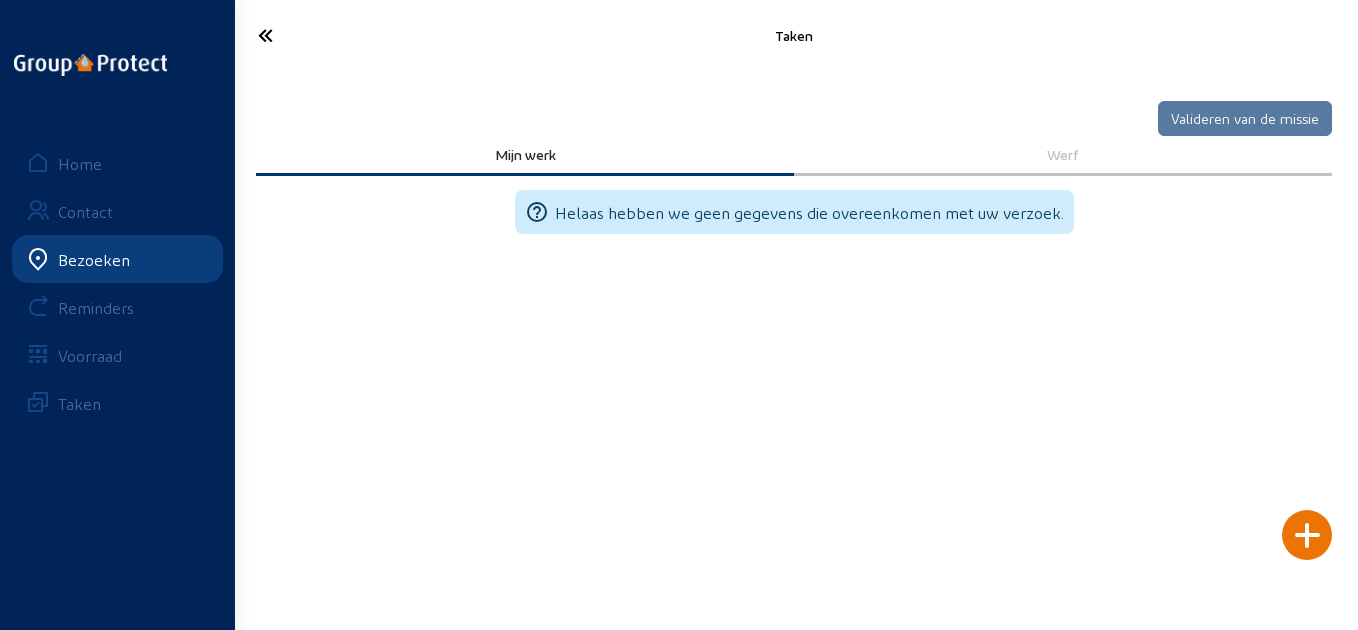 click 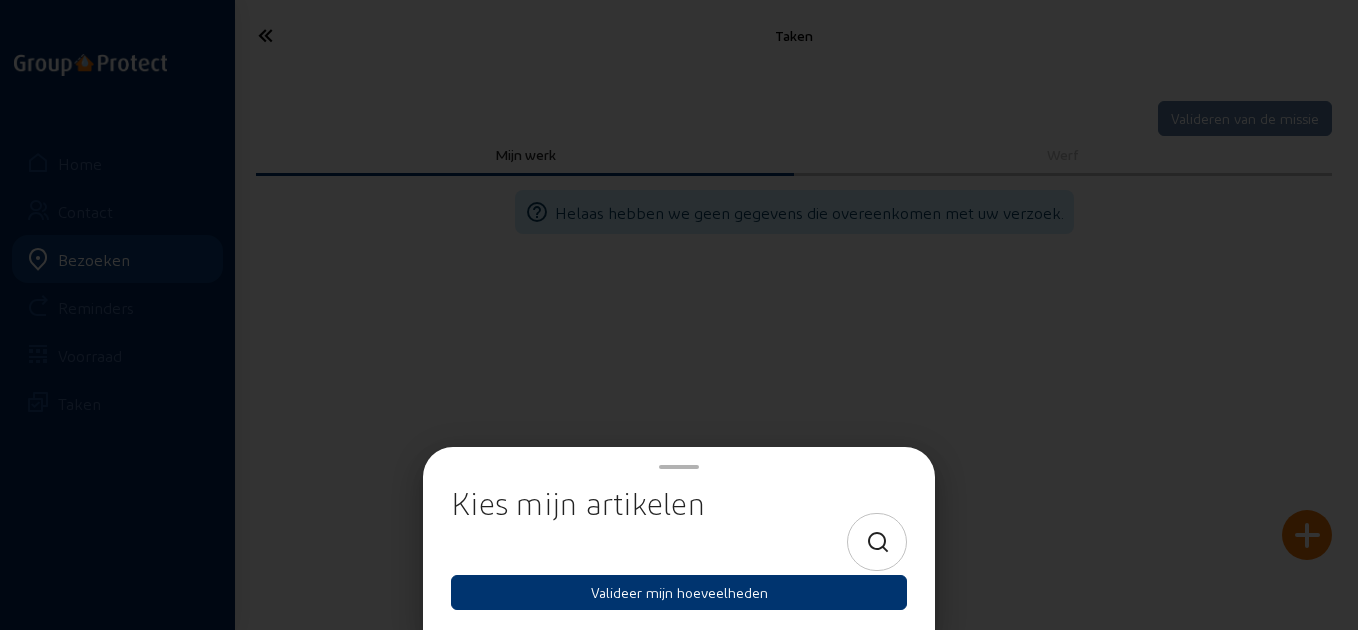 click 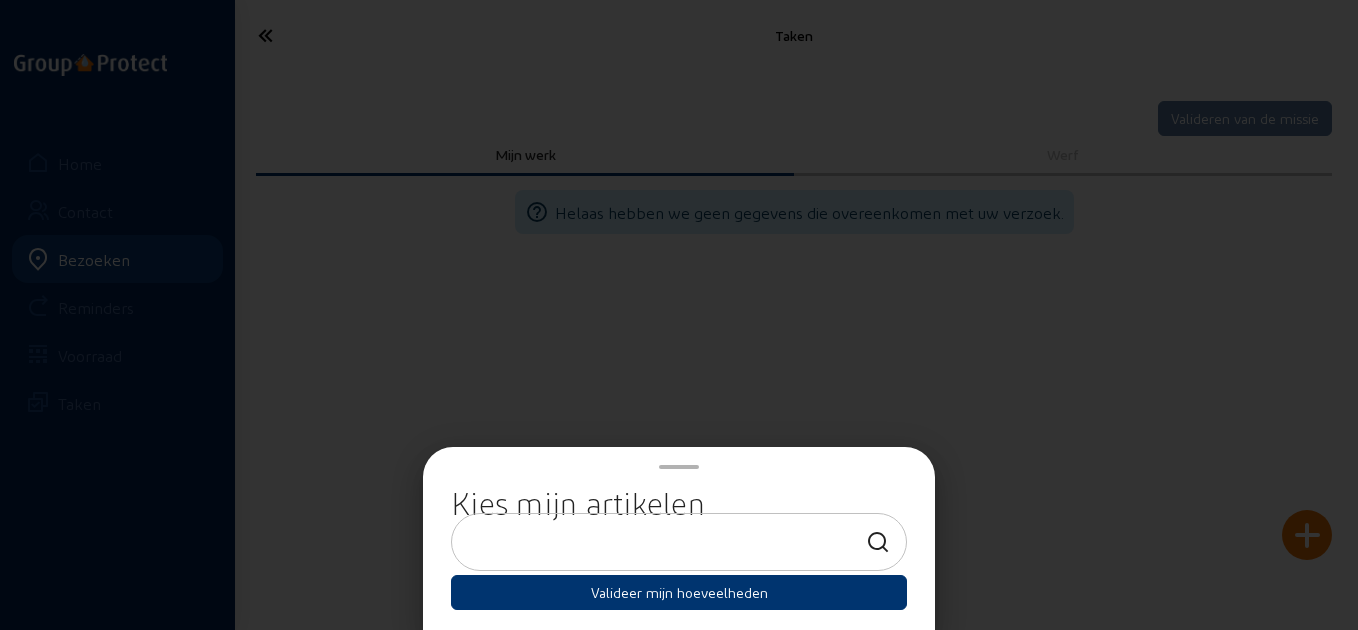 click at bounding box center (661, 542) 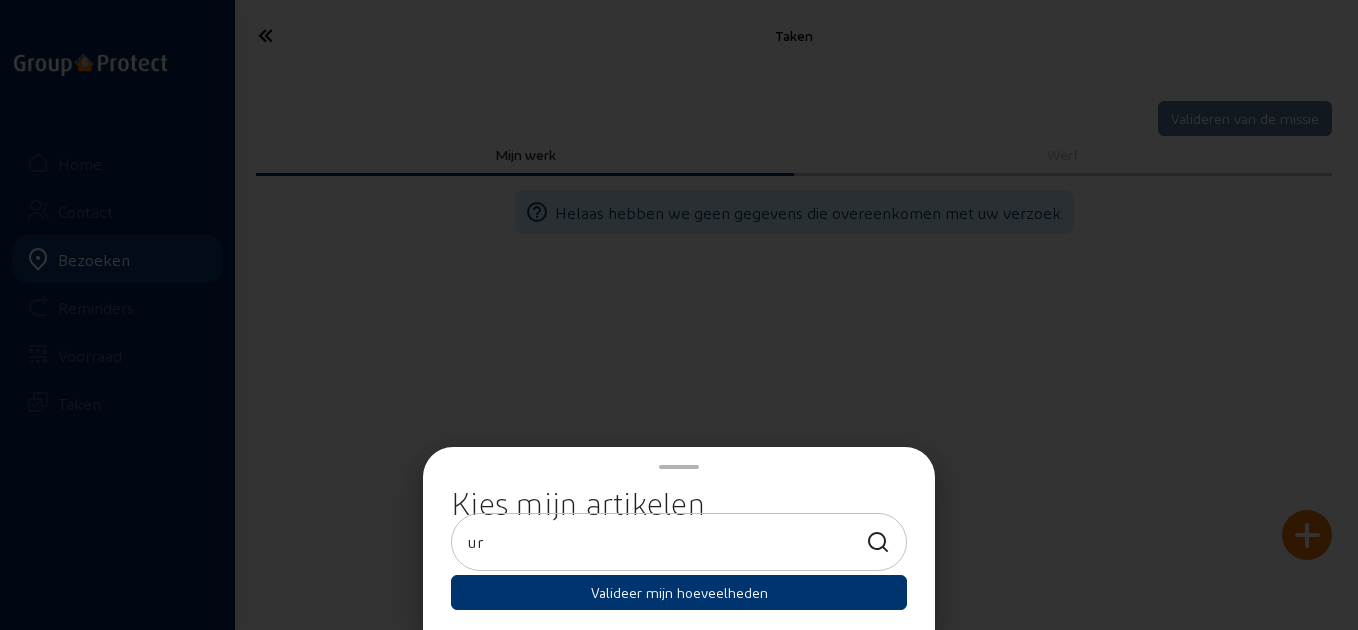 type on "u" 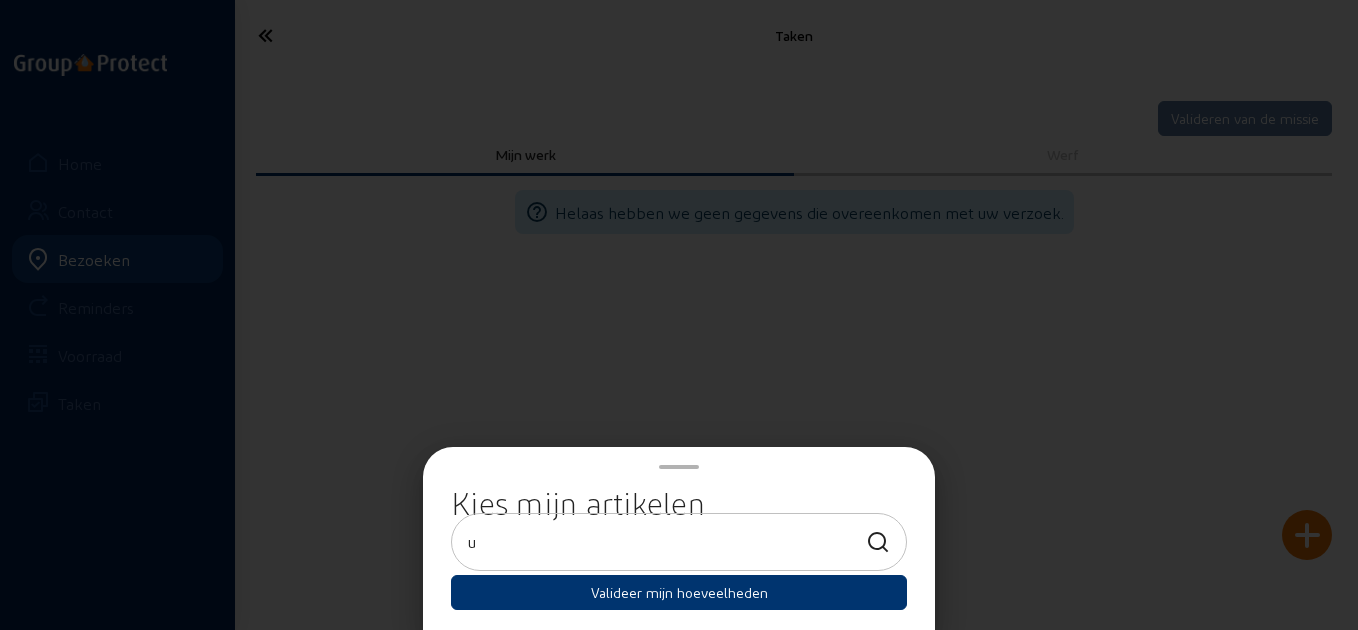 type 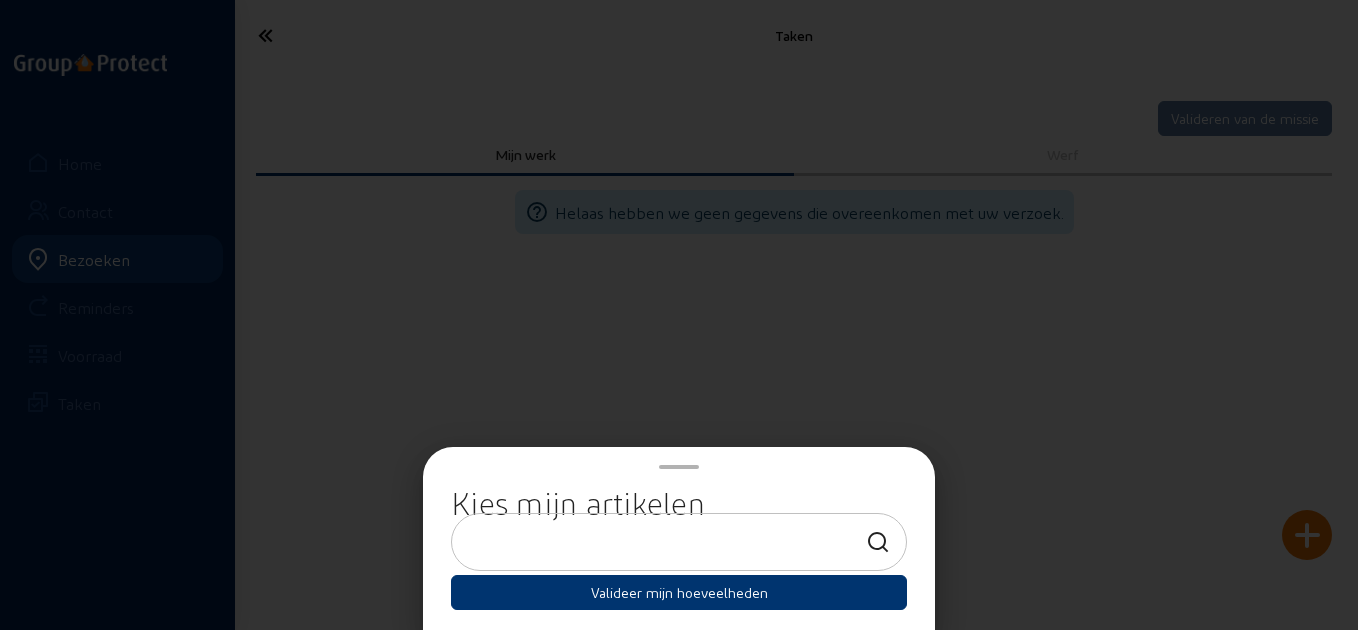 click at bounding box center (679, 315) 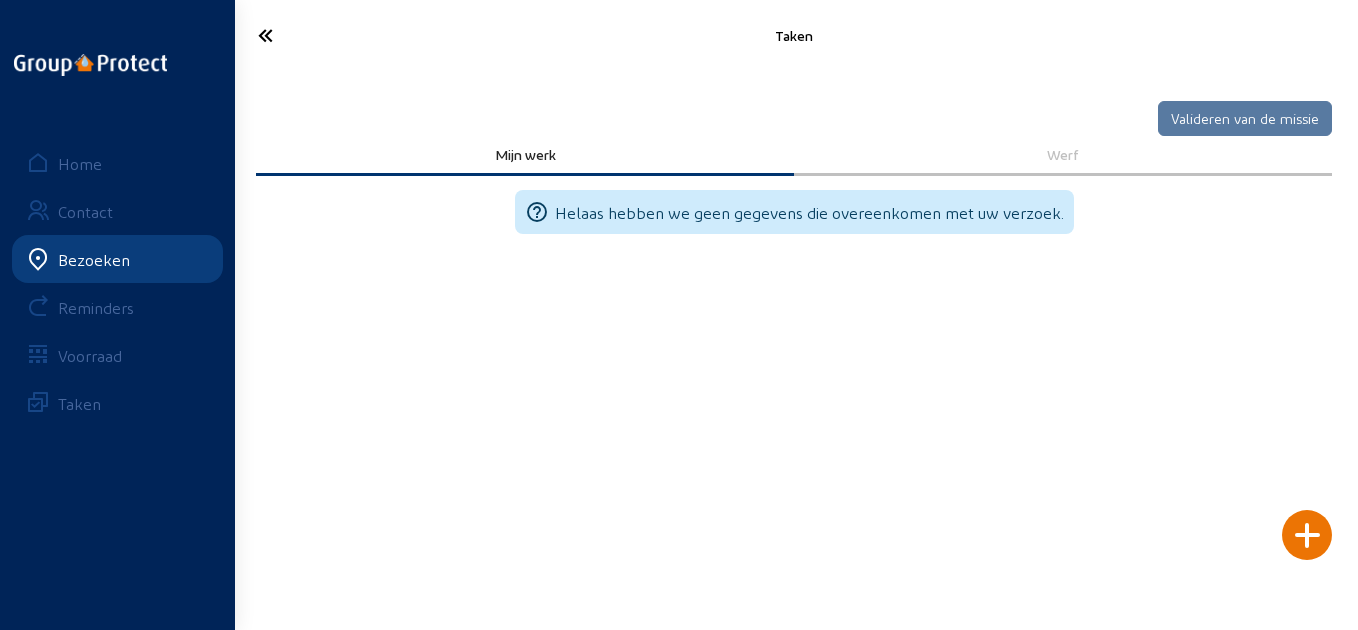 click 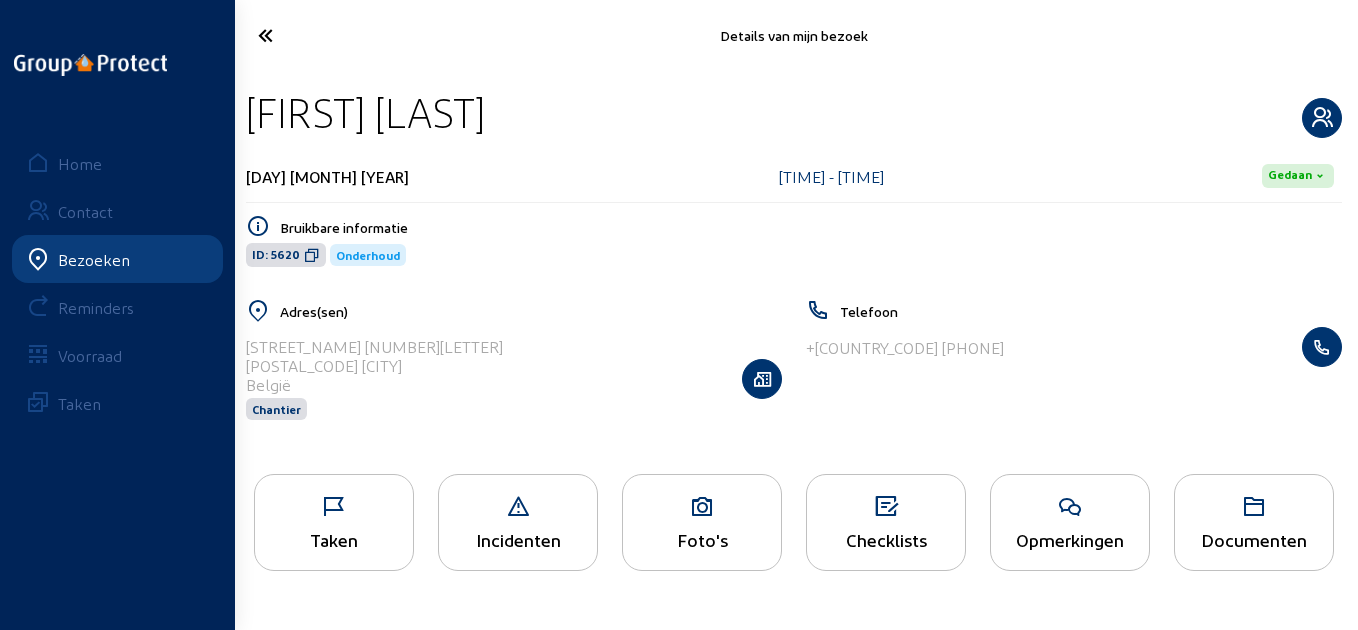 click 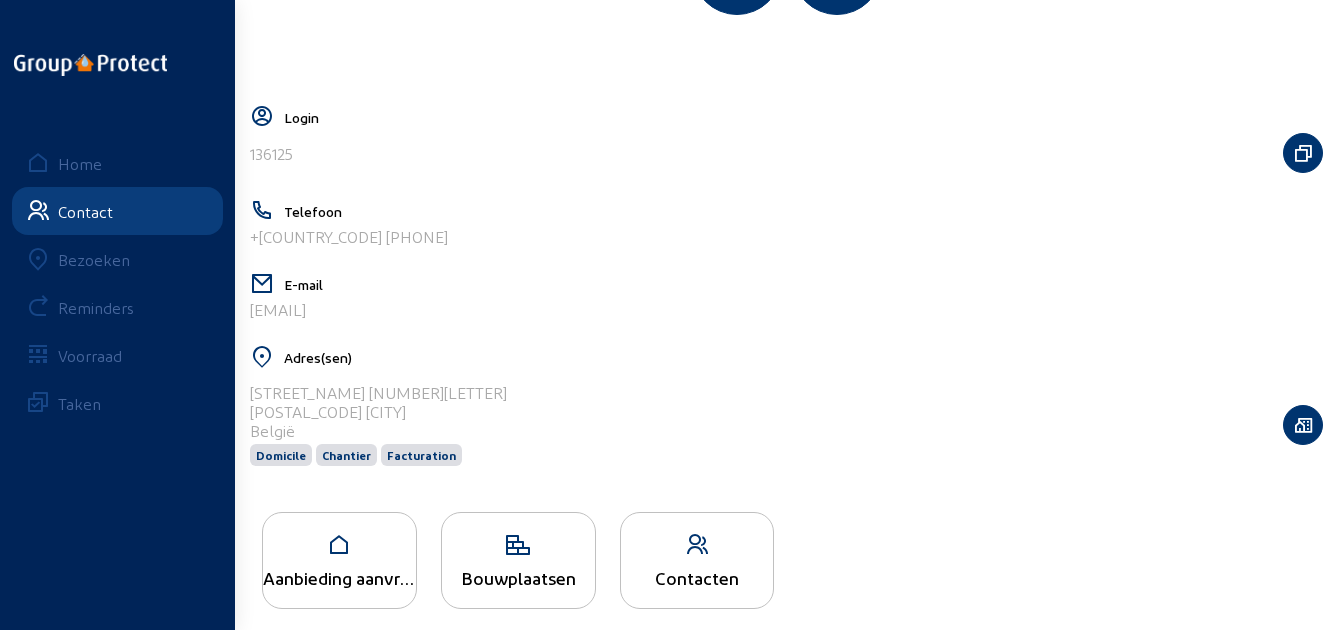 scroll, scrollTop: 351, scrollLeft: 0, axis: vertical 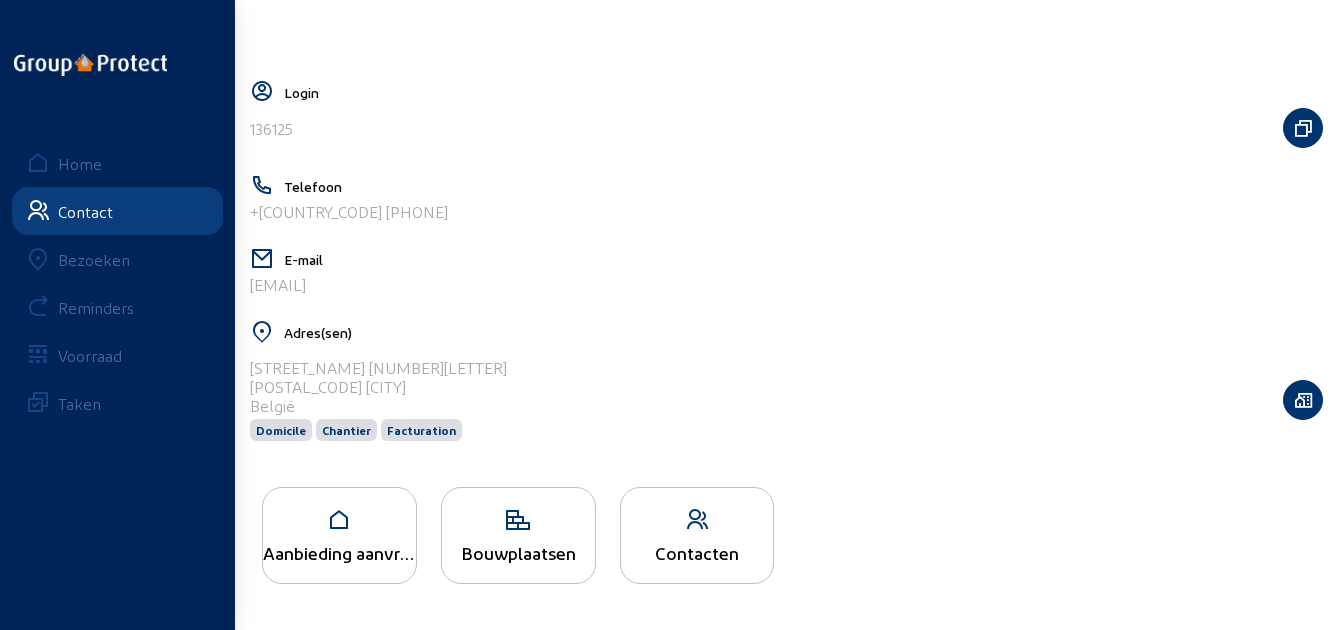 click 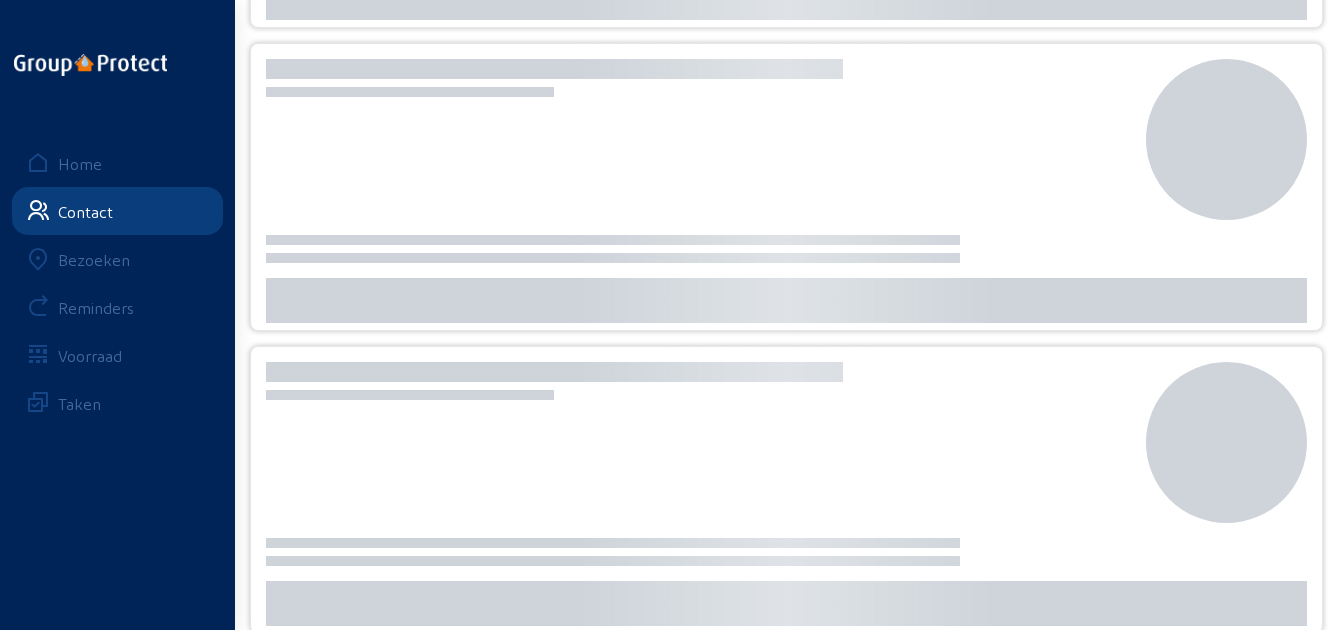 scroll, scrollTop: 0, scrollLeft: 0, axis: both 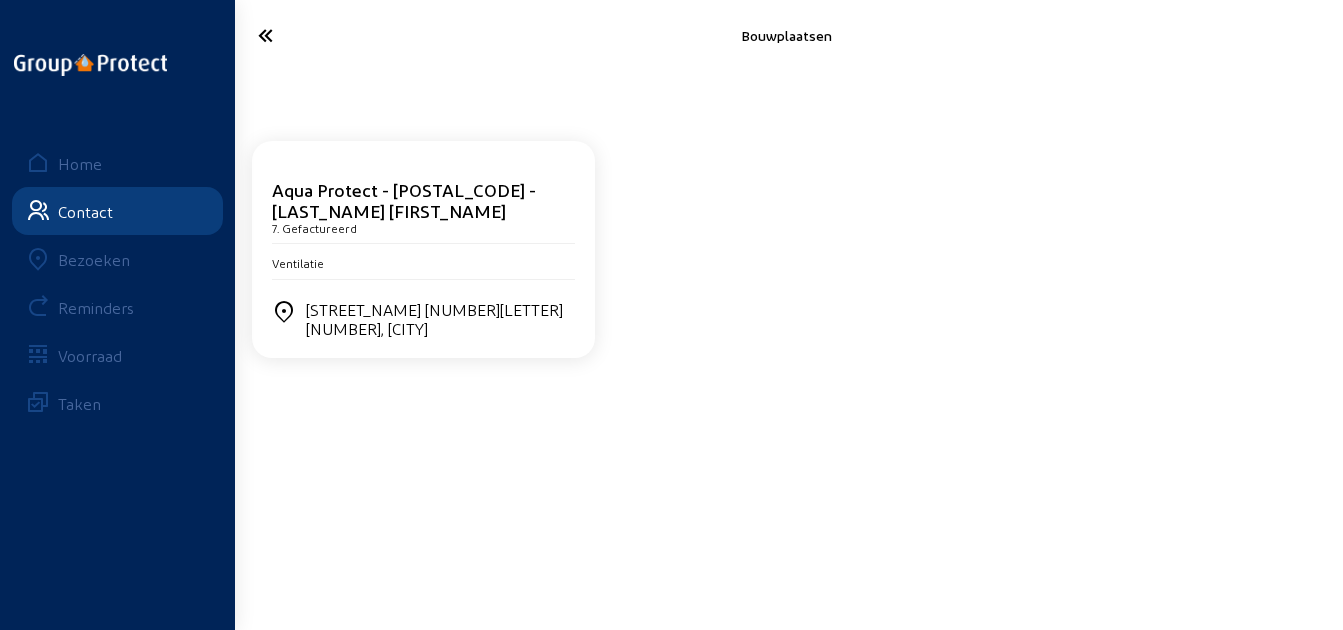 click on "Ventilatie" 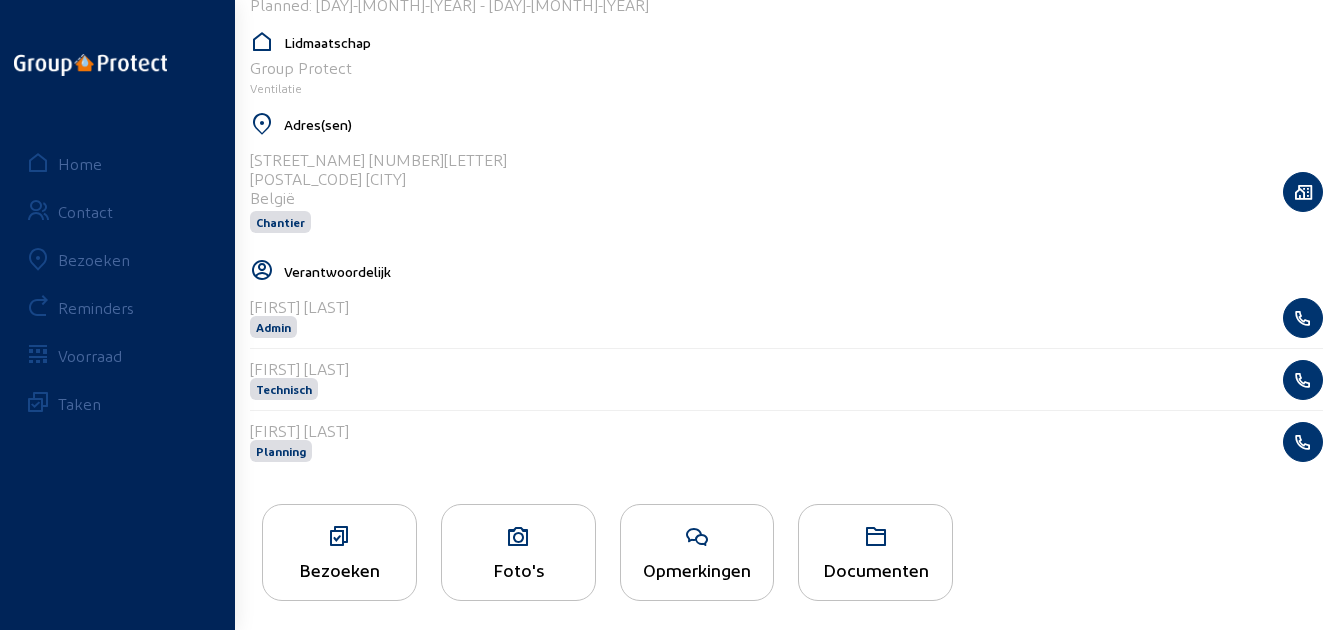 scroll, scrollTop: 548, scrollLeft: 0, axis: vertical 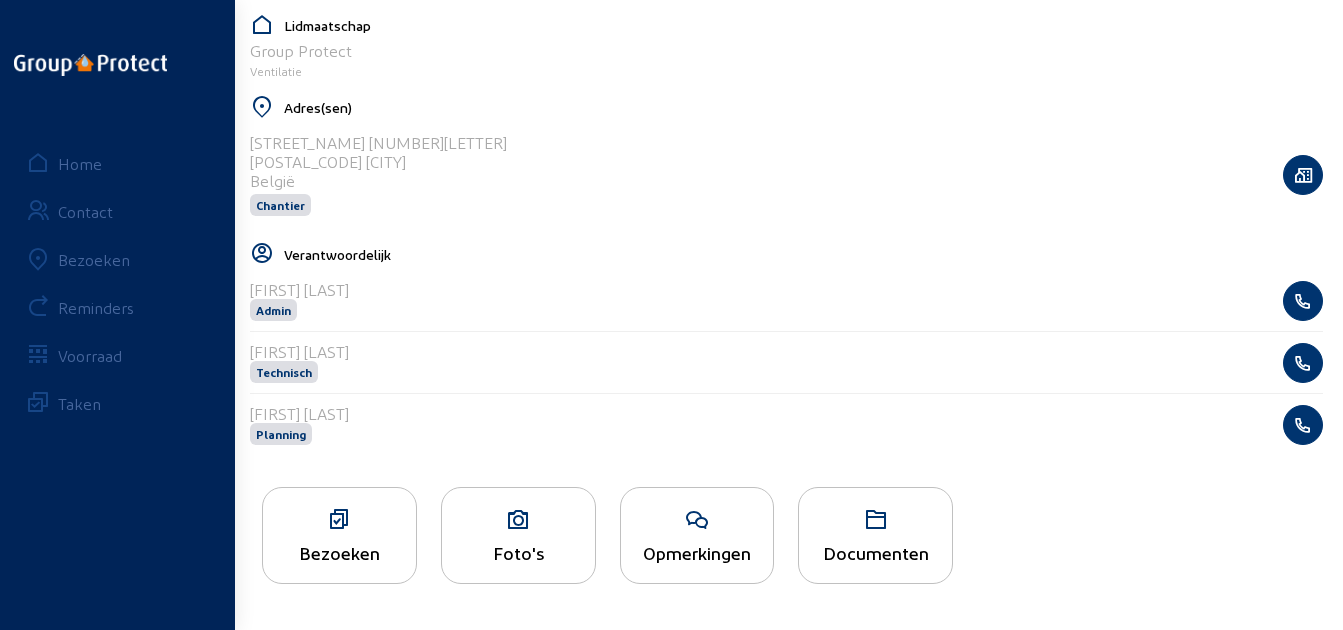 click on "Bezoeken" 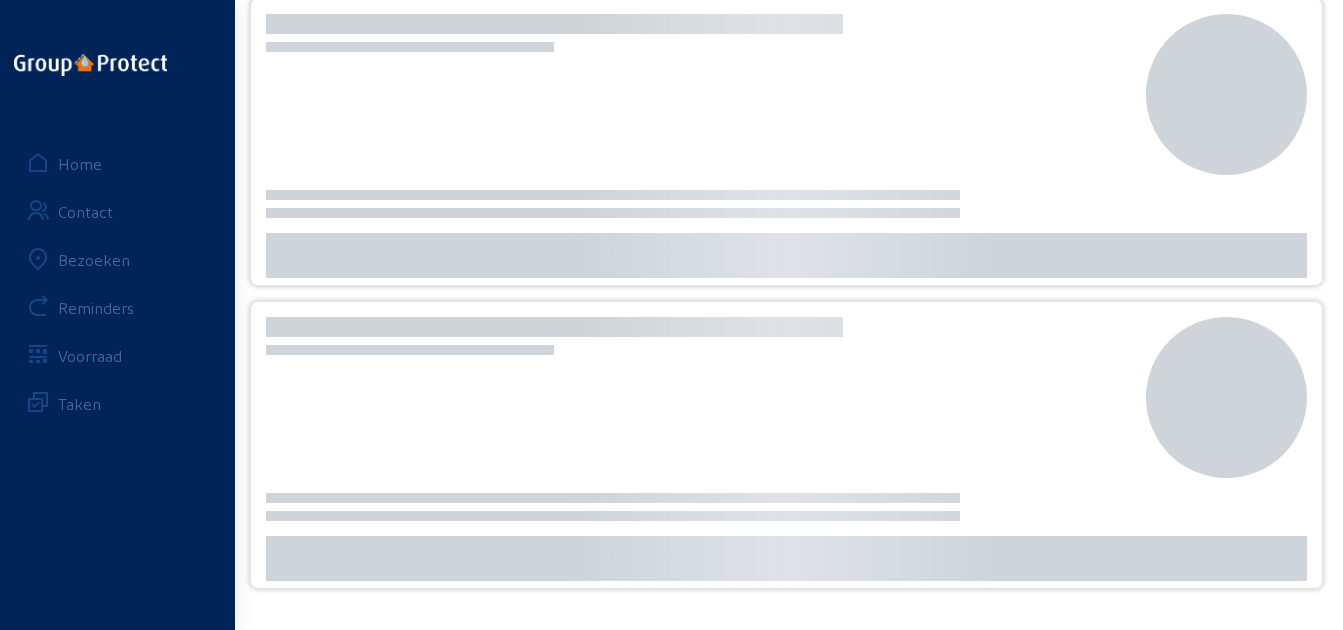 scroll, scrollTop: 0, scrollLeft: 0, axis: both 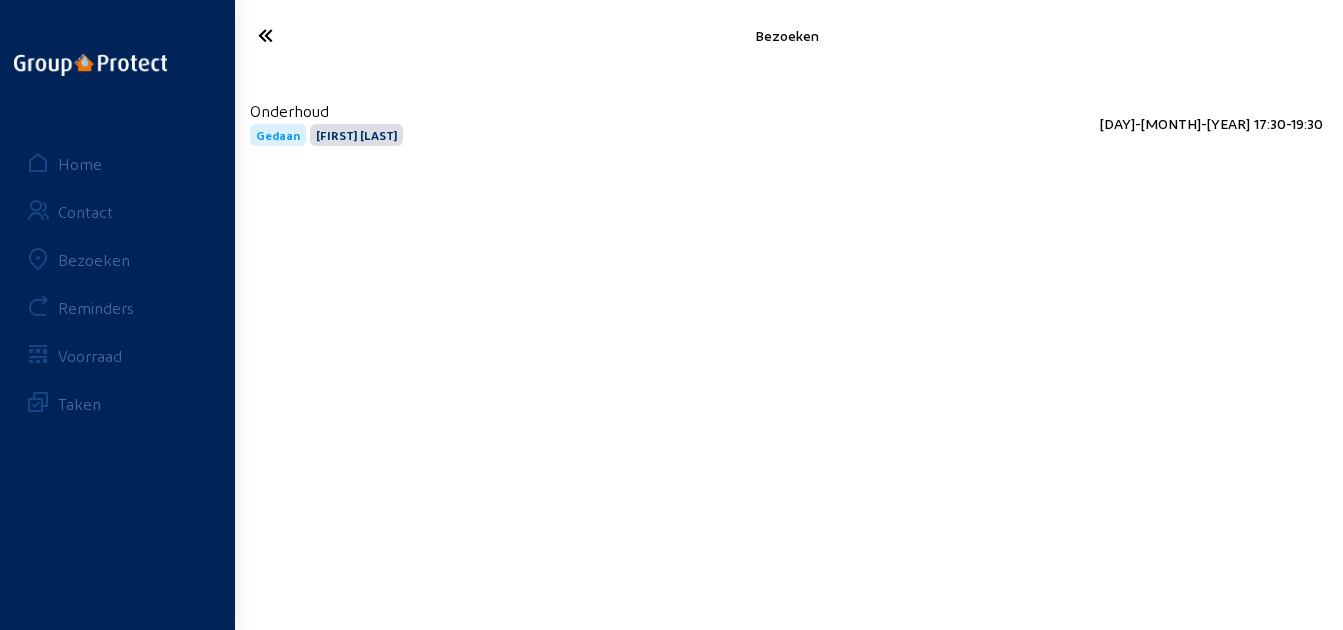 click 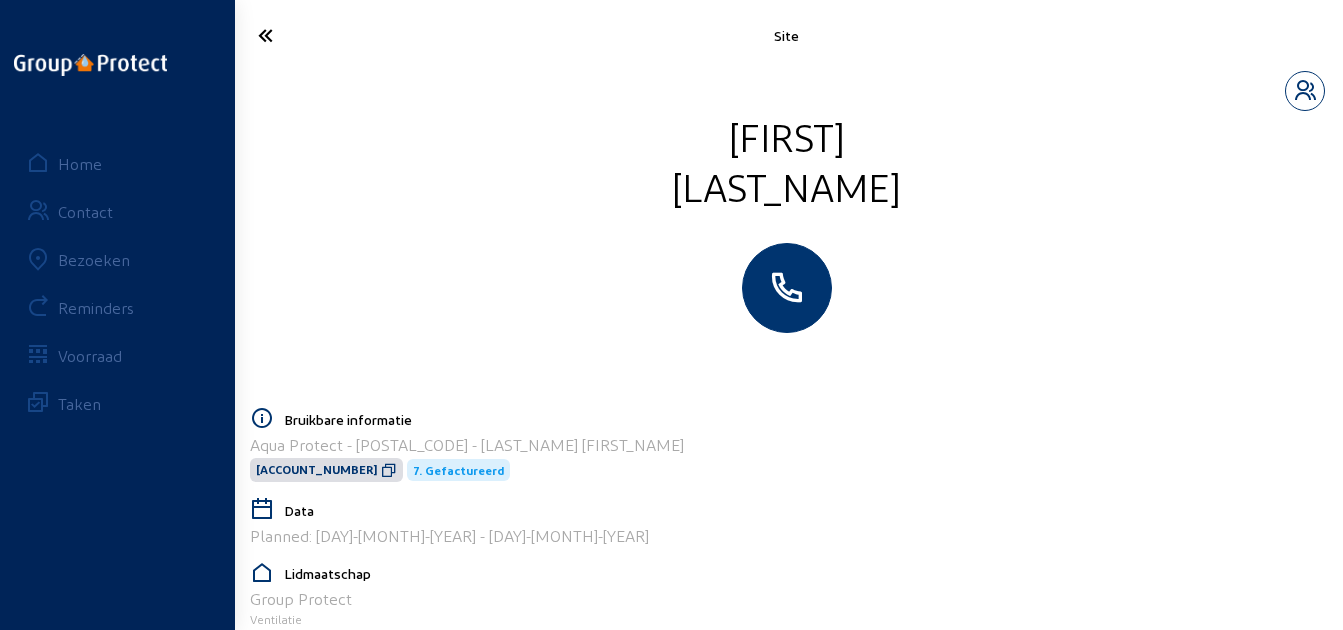 click 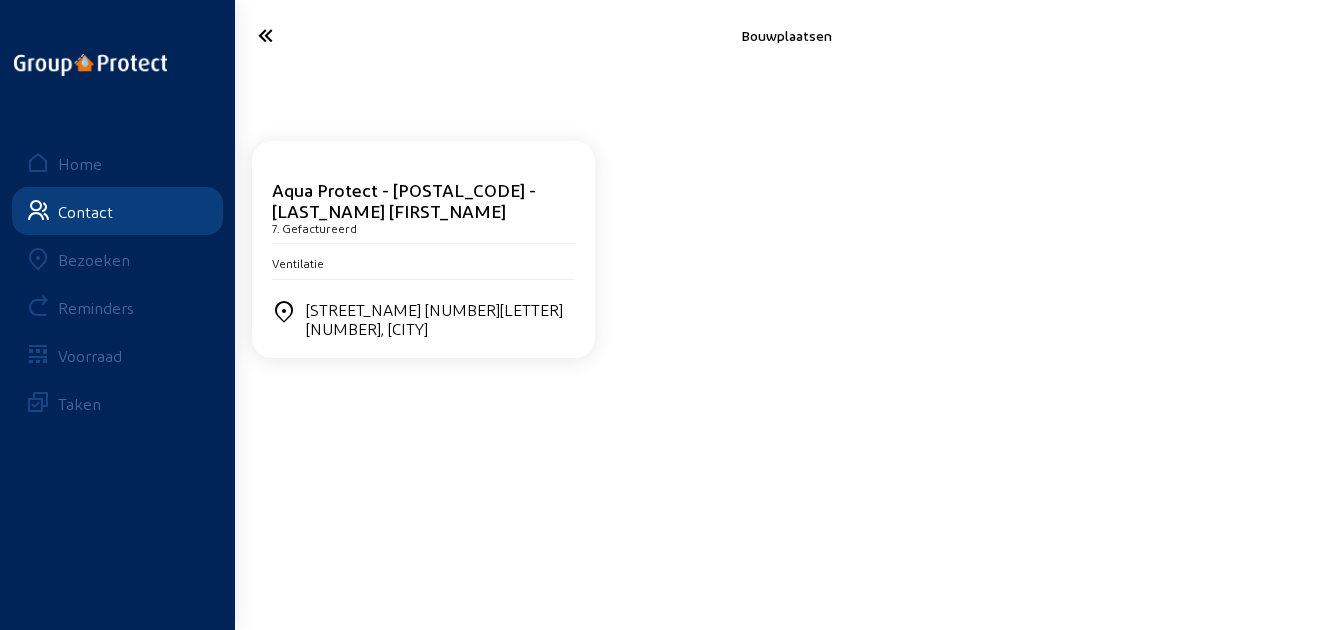 click 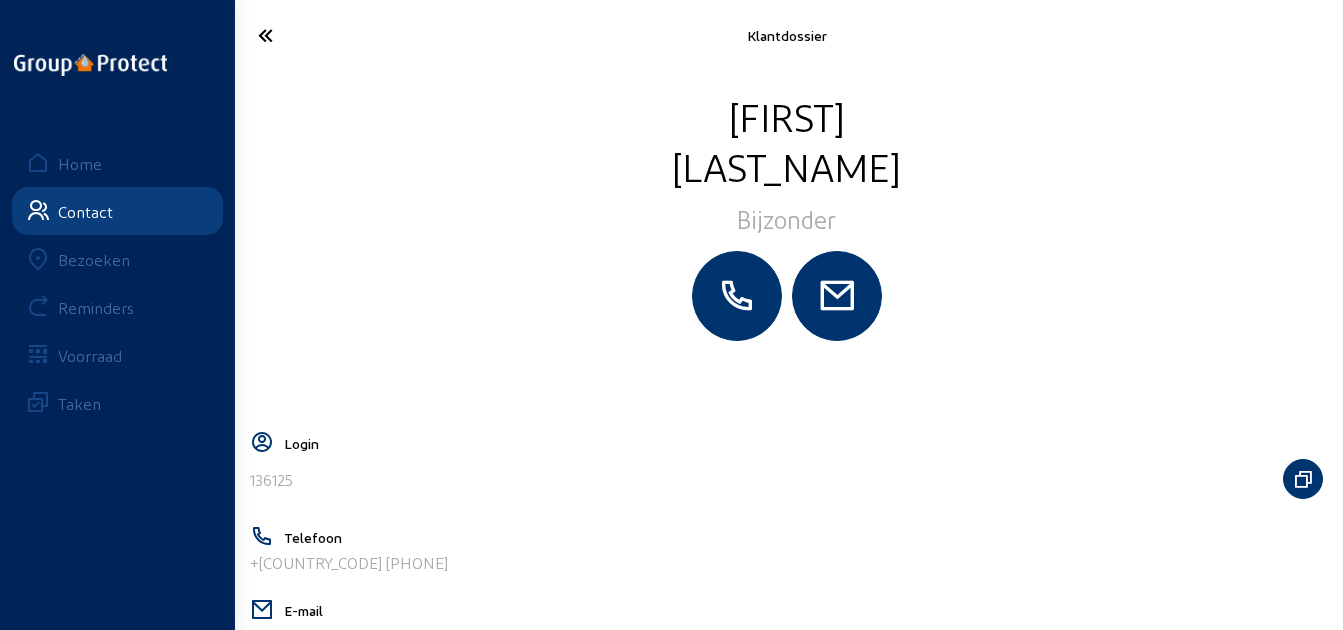 click 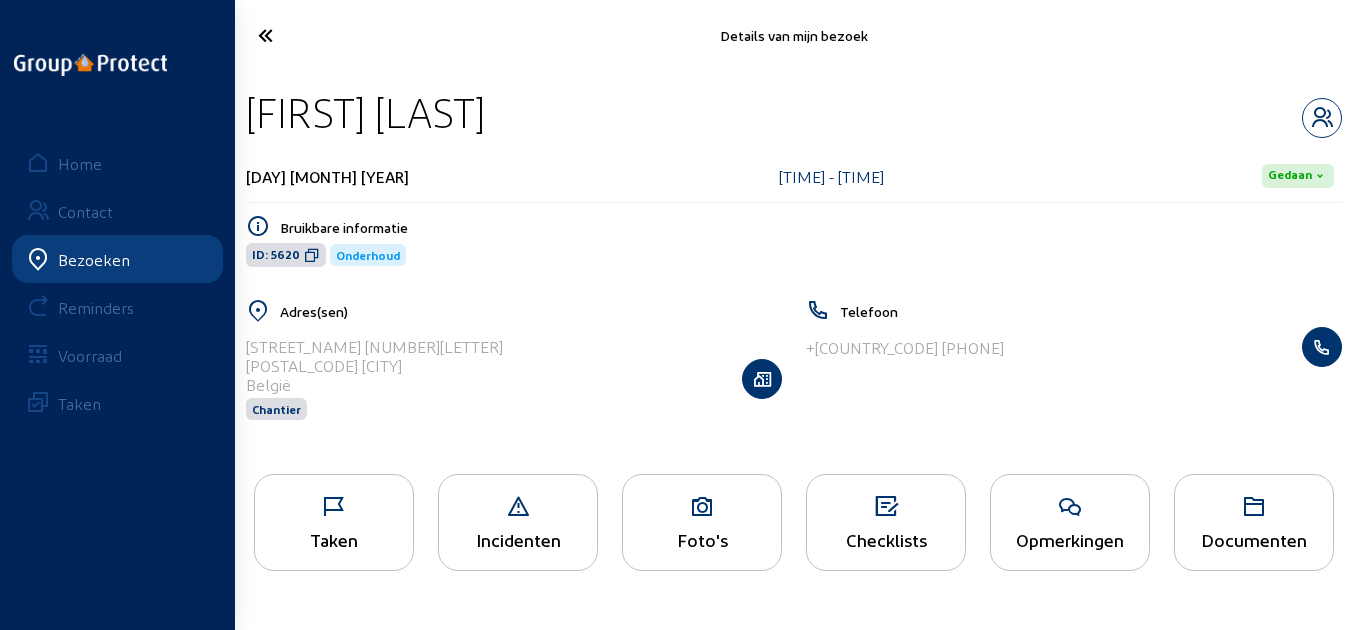 click 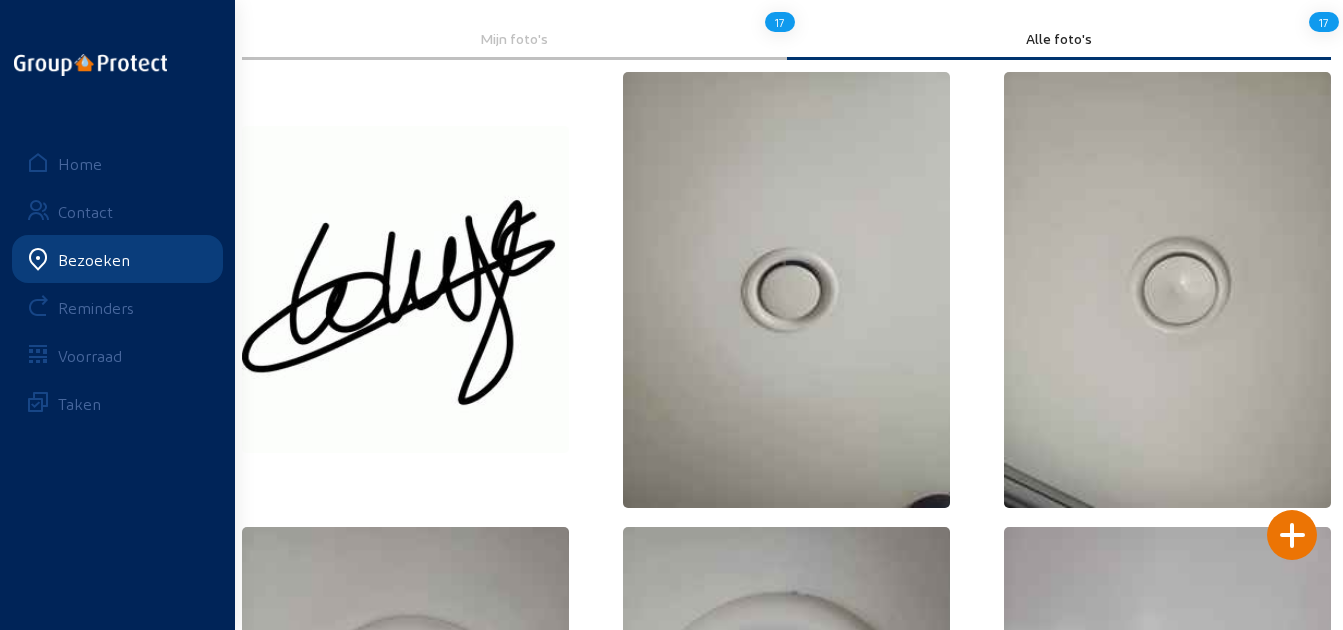 scroll, scrollTop: 0, scrollLeft: 0, axis: both 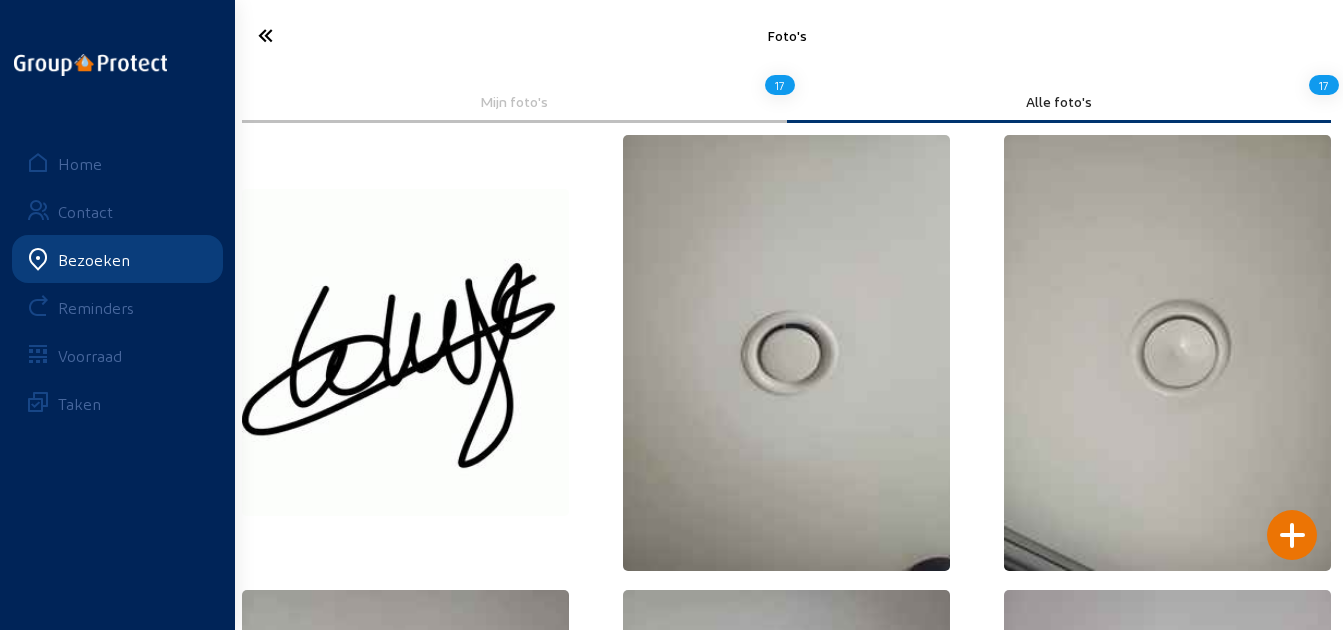 click 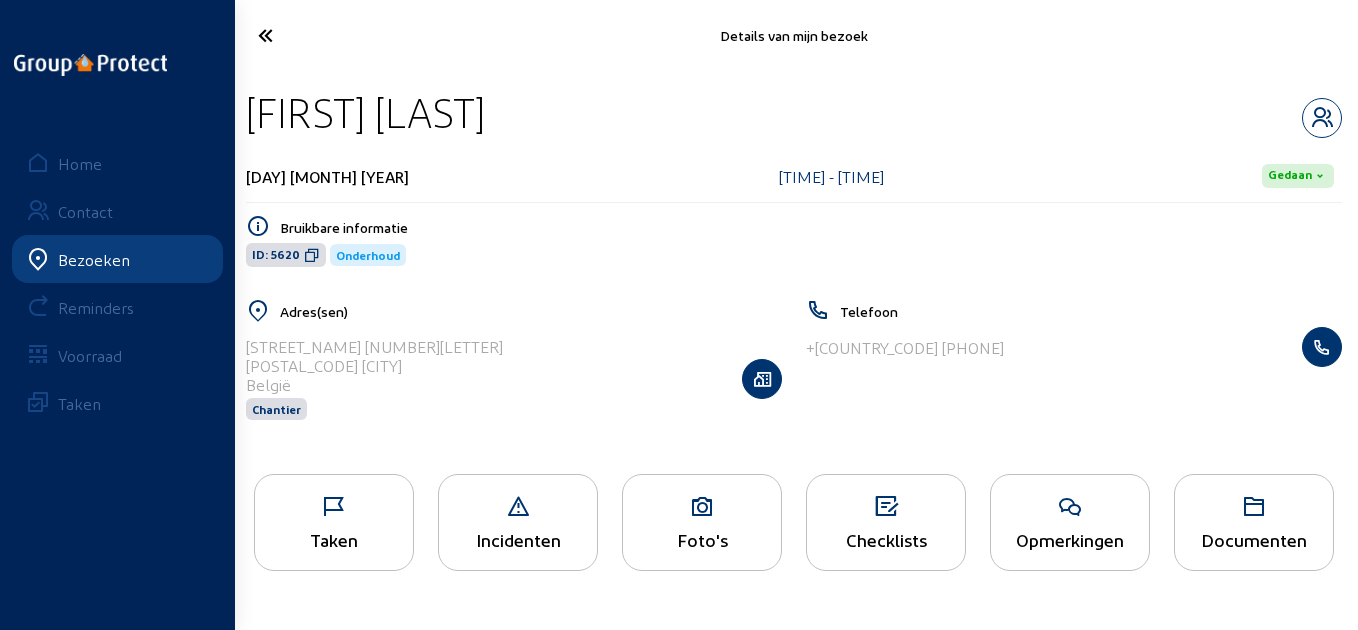 click 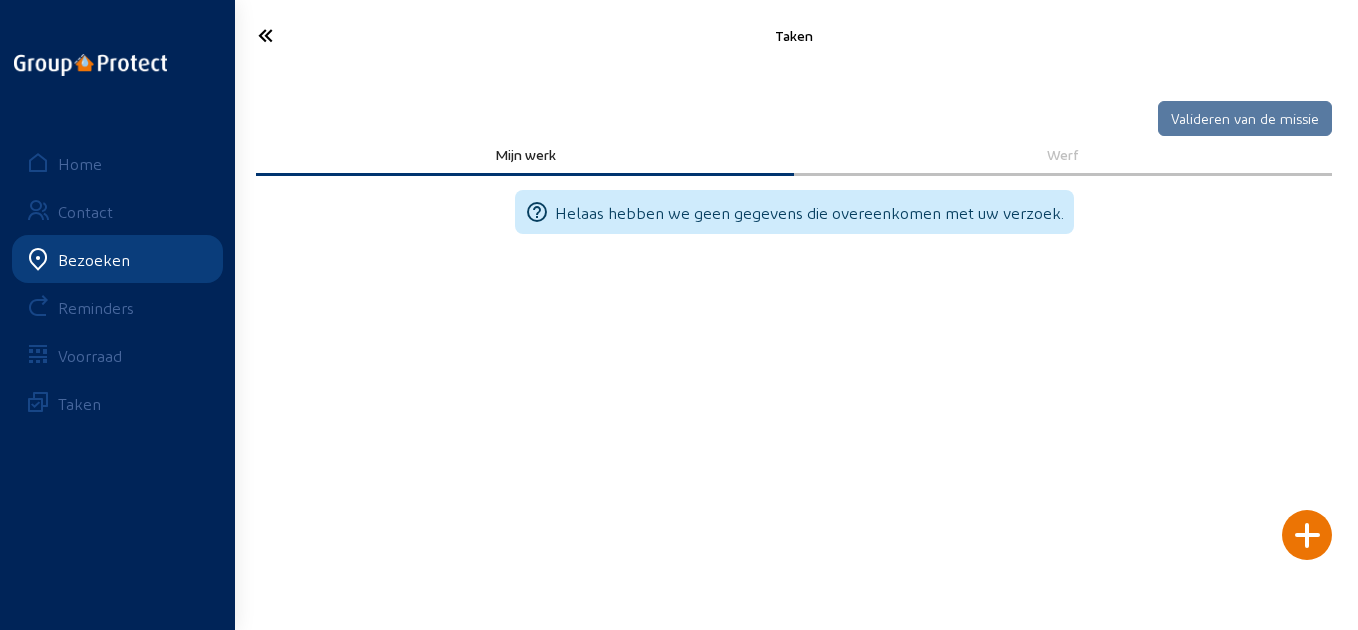click 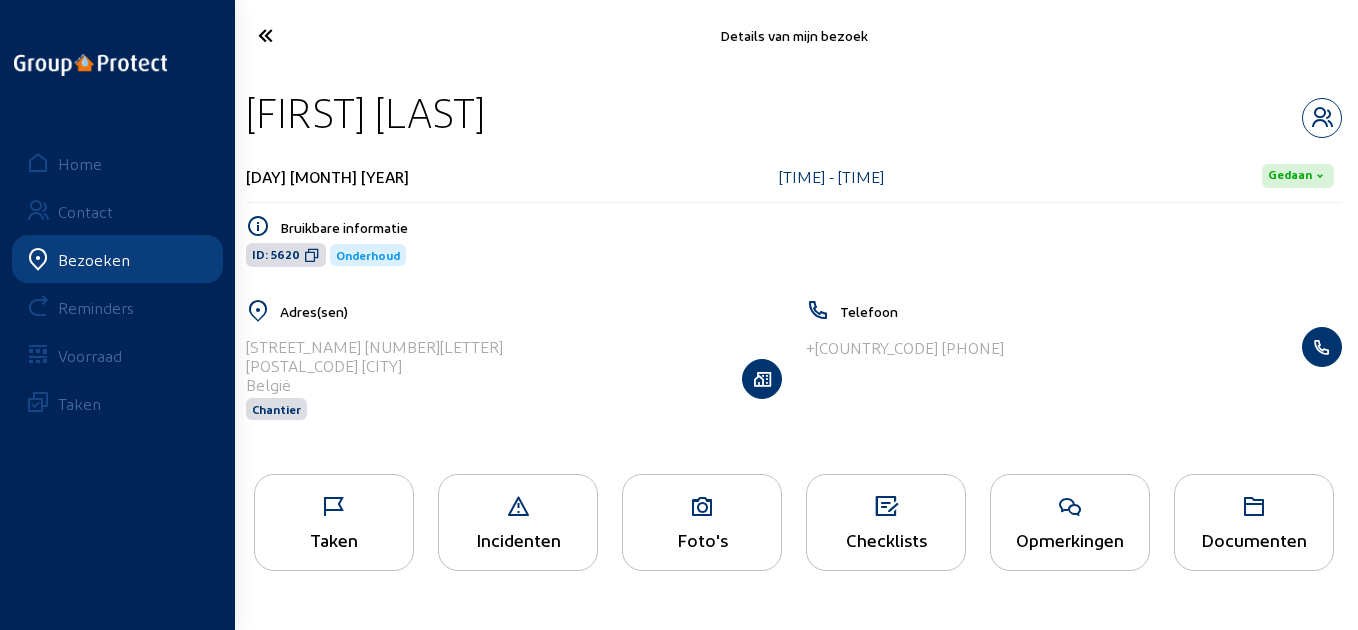 click on "Foto's" 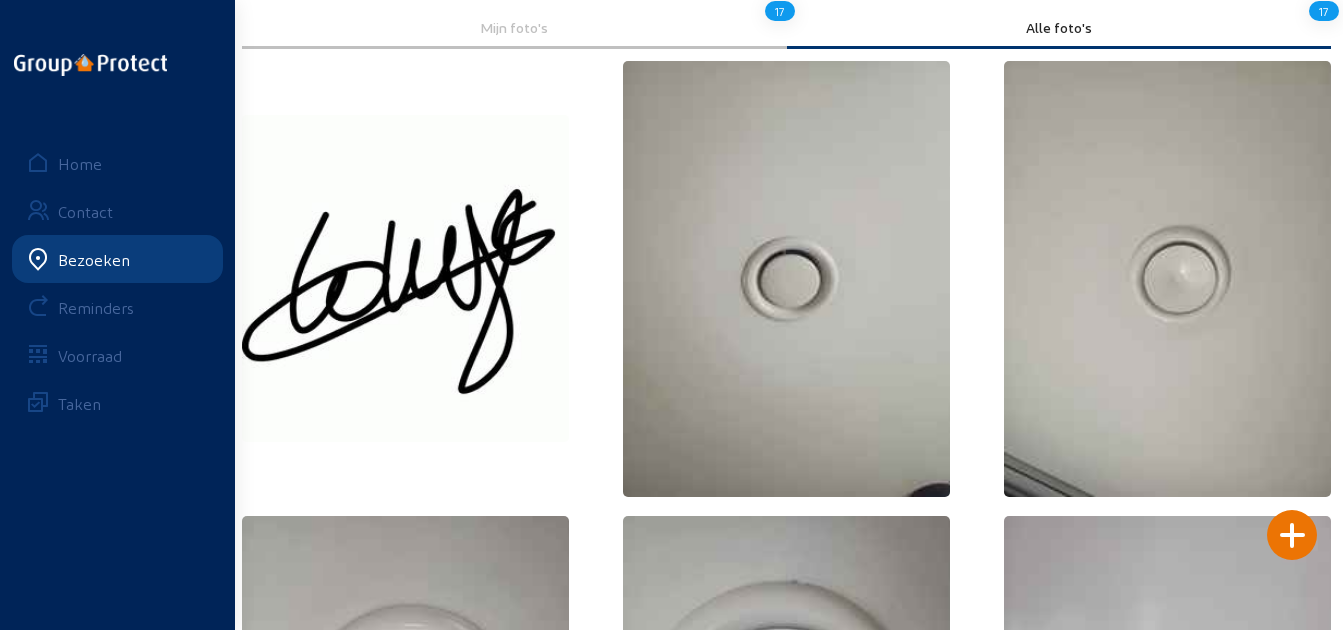 scroll, scrollTop: 0, scrollLeft: 0, axis: both 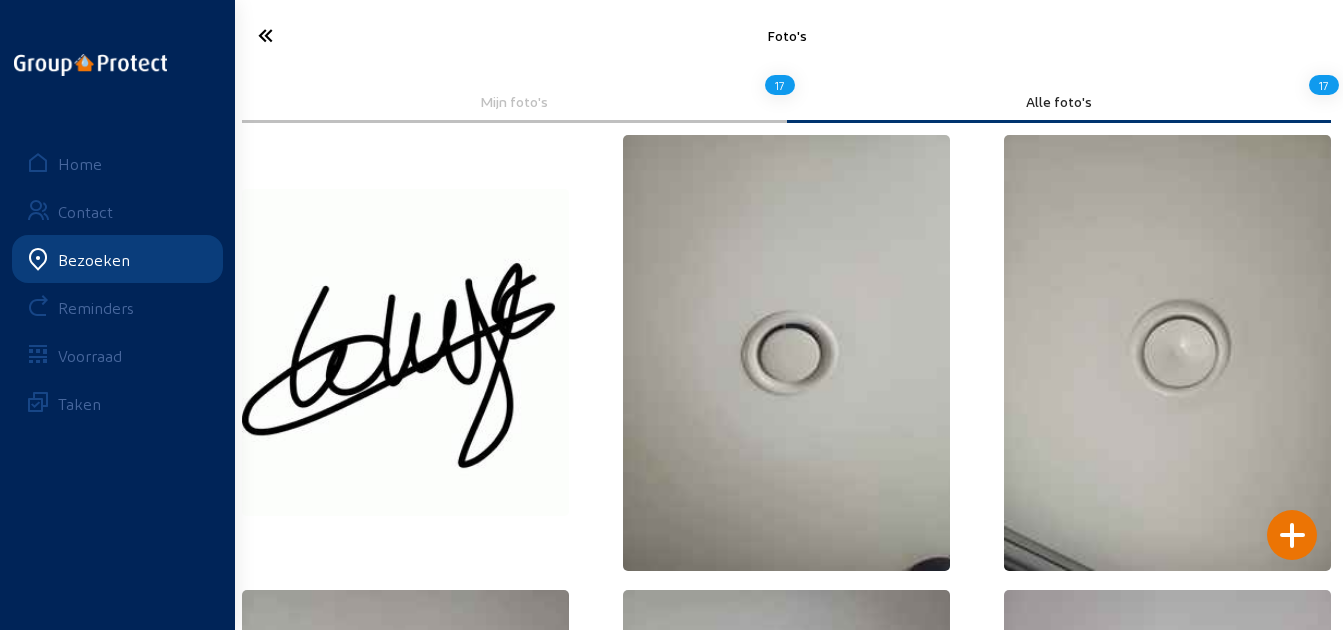 click 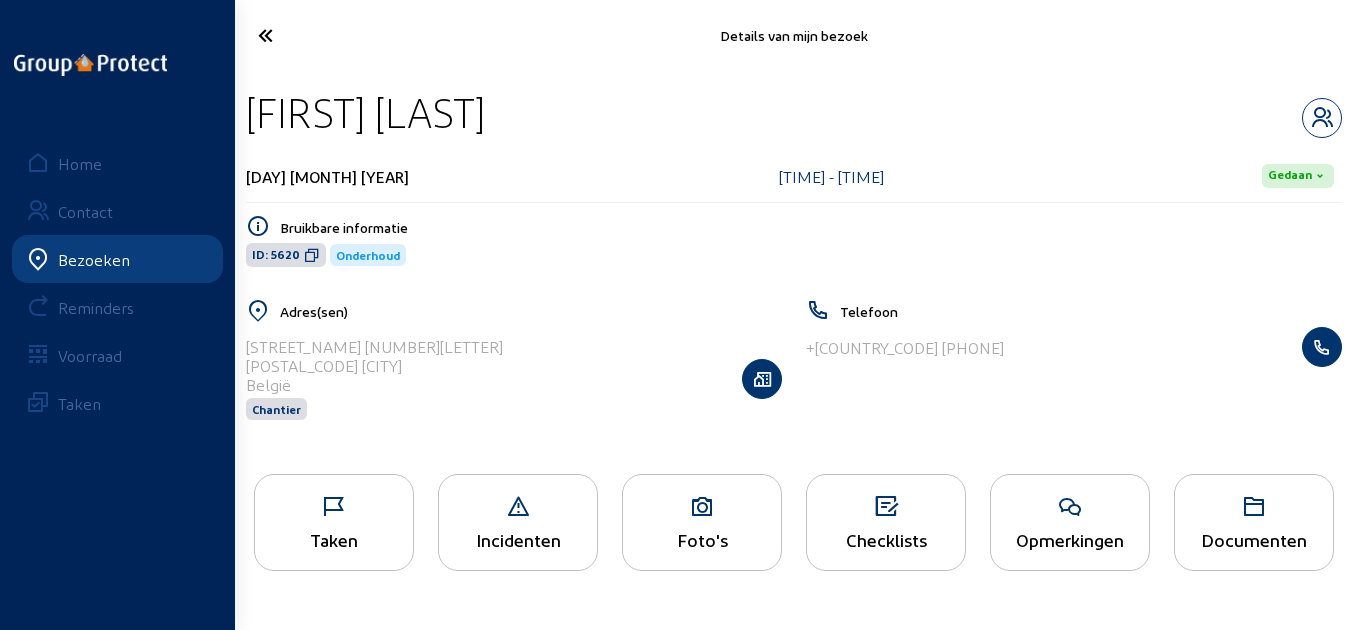drag, startPoint x: 246, startPoint y: 100, endPoint x: 473, endPoint y: 95, distance: 227.05505 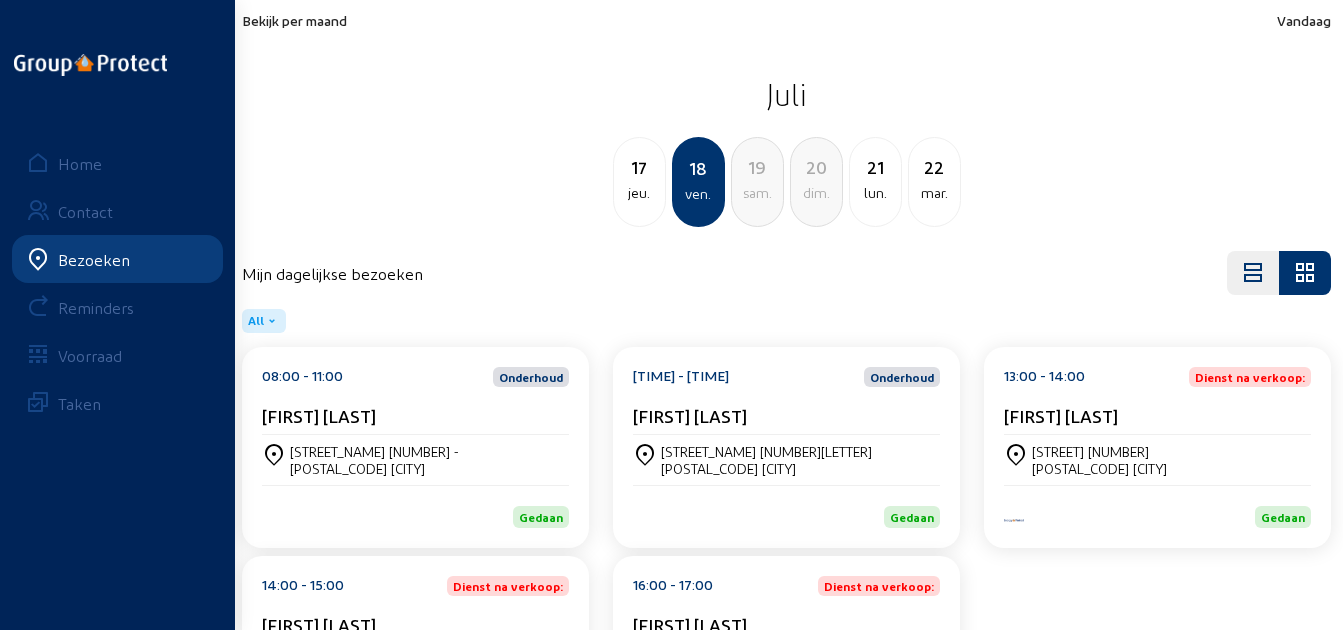 click on "[TIME] - [TIME] Dienst na verkoop:" 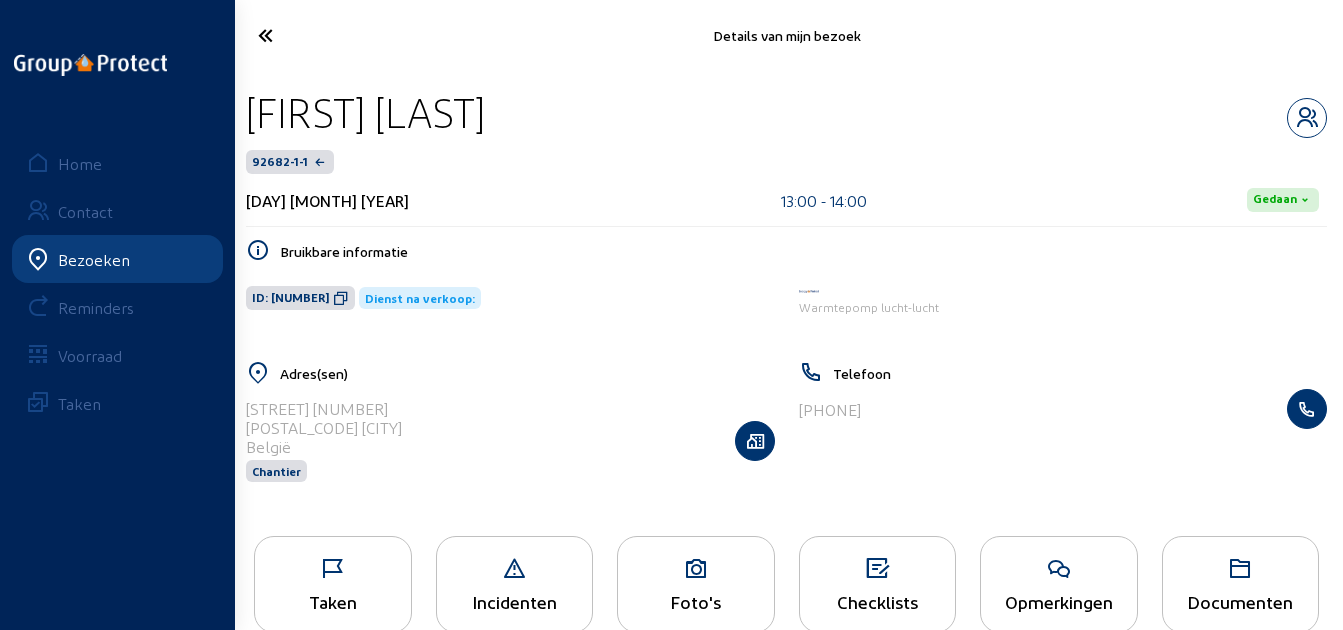 drag, startPoint x: 598, startPoint y: 122, endPoint x: 248, endPoint y: 109, distance: 350.24133 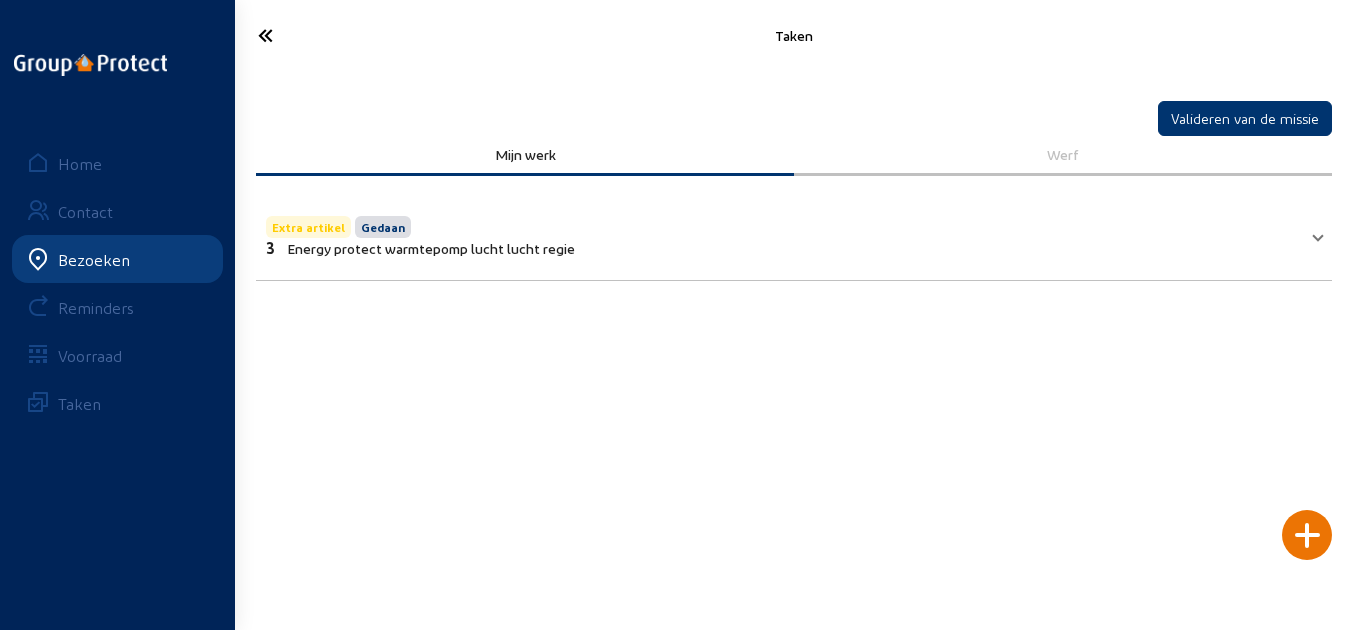 click on "Extra artikel Gedaan" at bounding box center [420, 225] 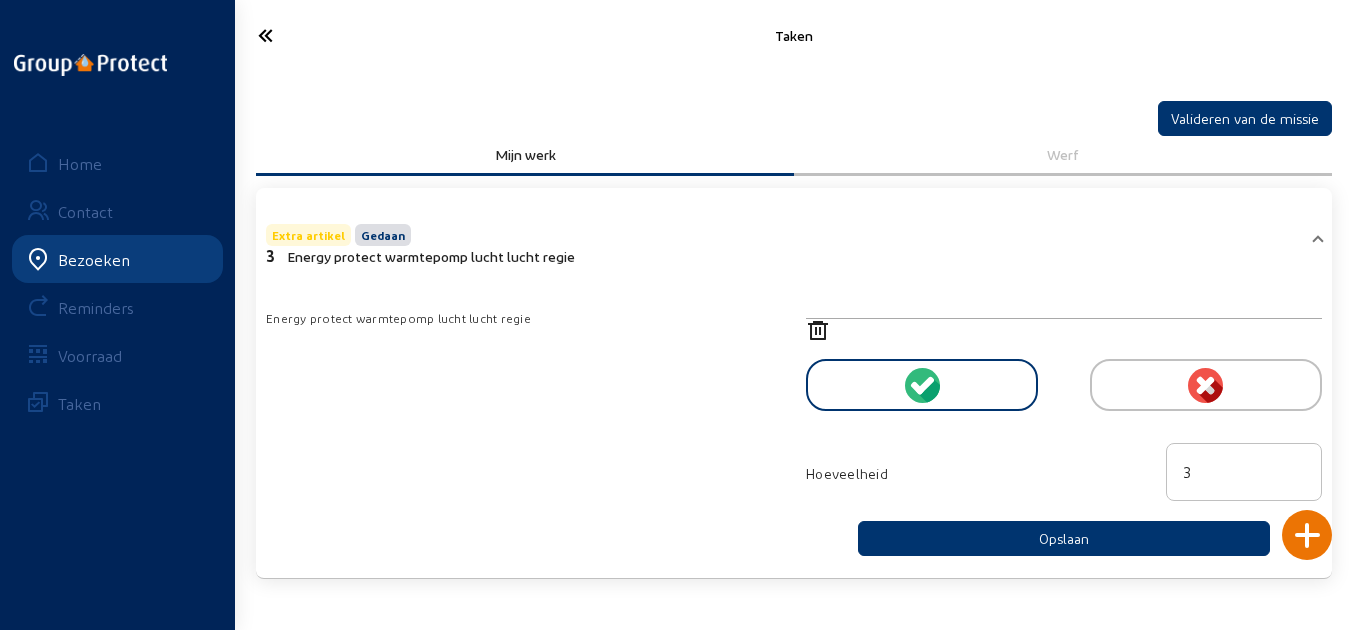 click 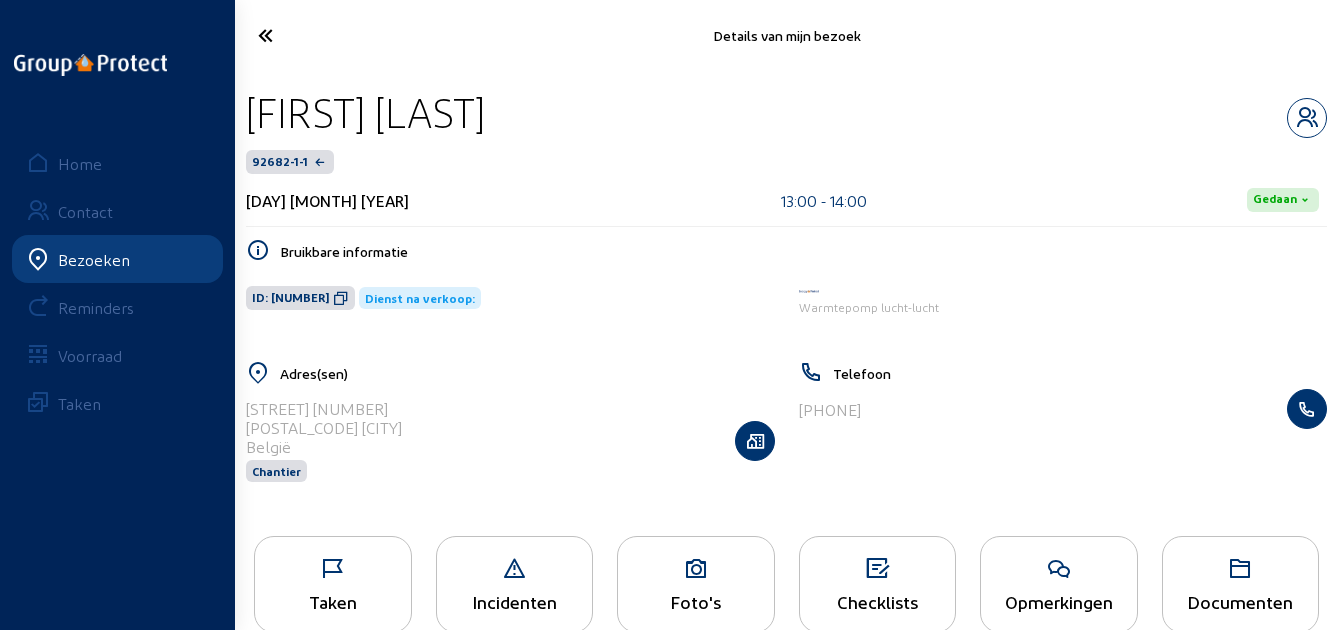 click 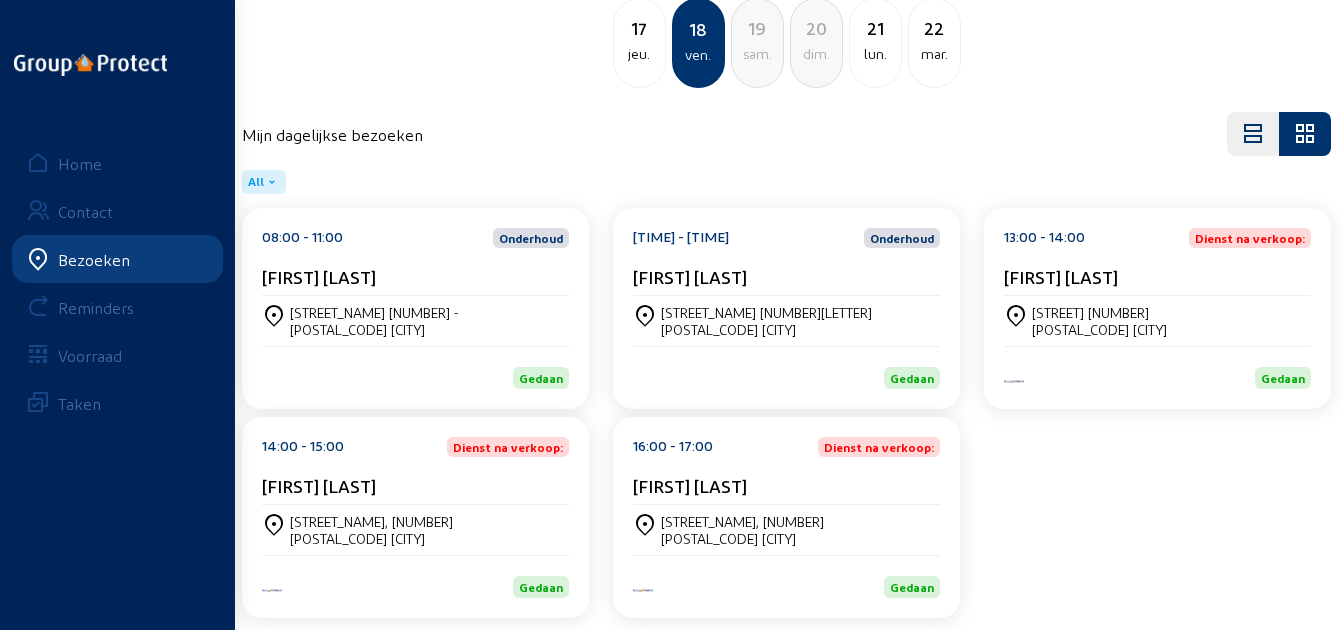 scroll, scrollTop: 161, scrollLeft: 0, axis: vertical 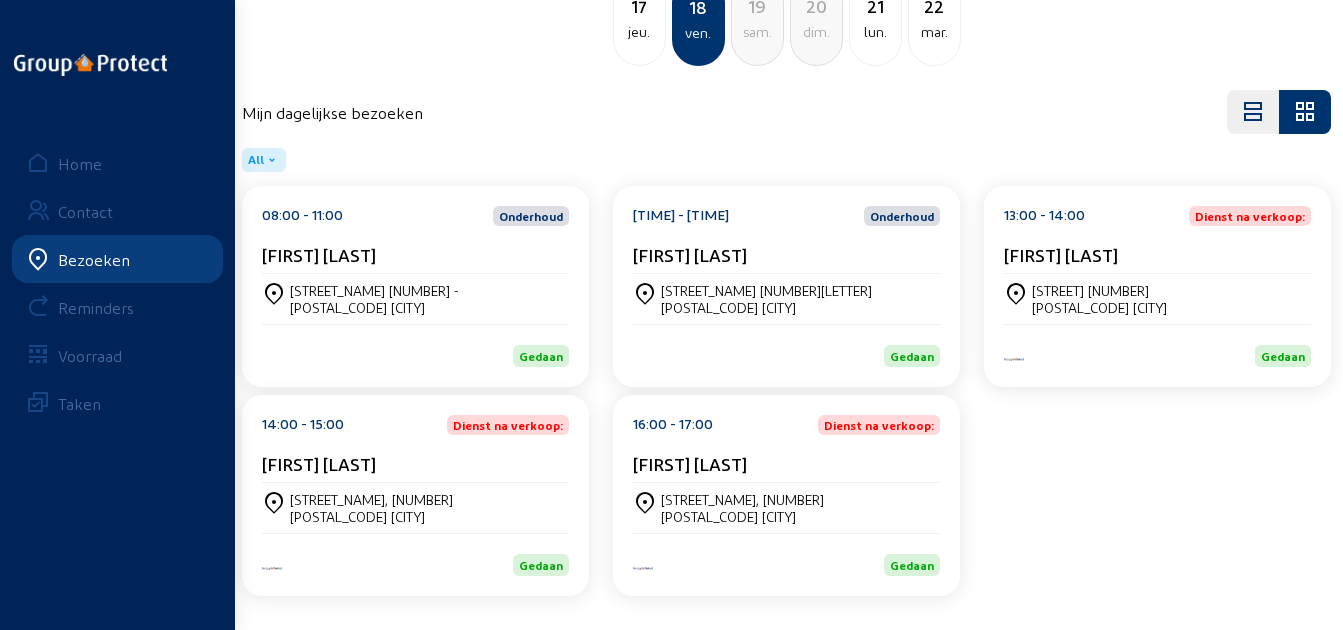 click on "[STREET_NAME], [NUMBER]" 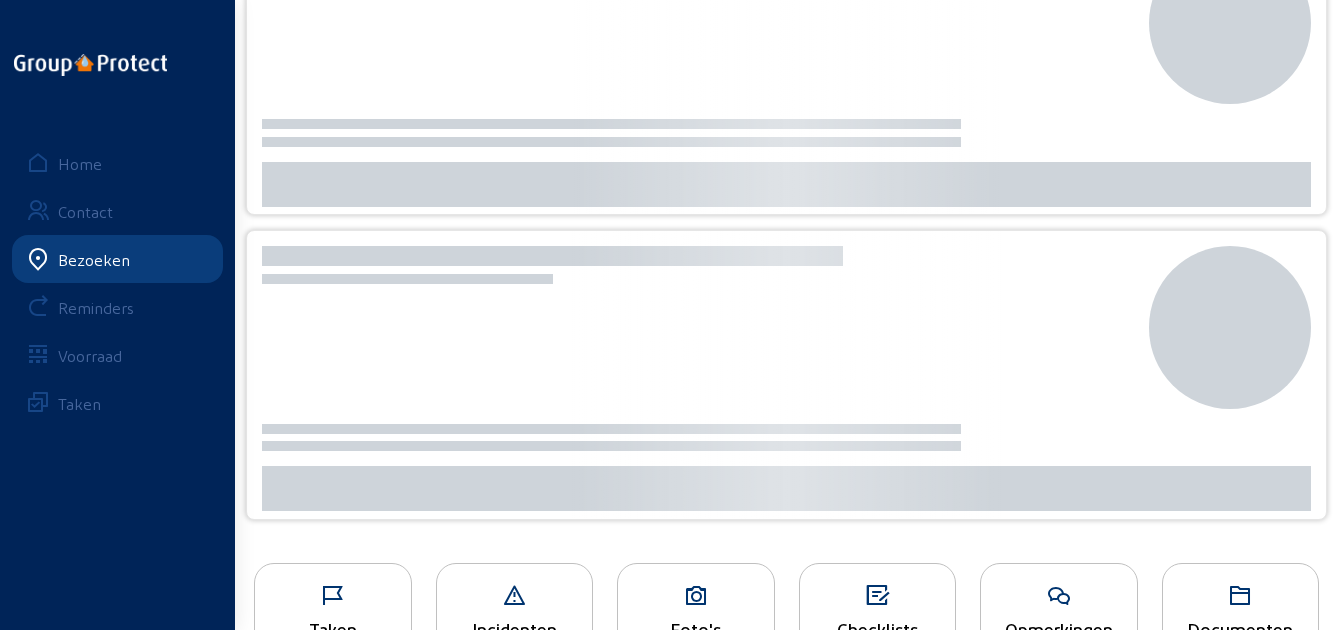 scroll, scrollTop: 0, scrollLeft: 0, axis: both 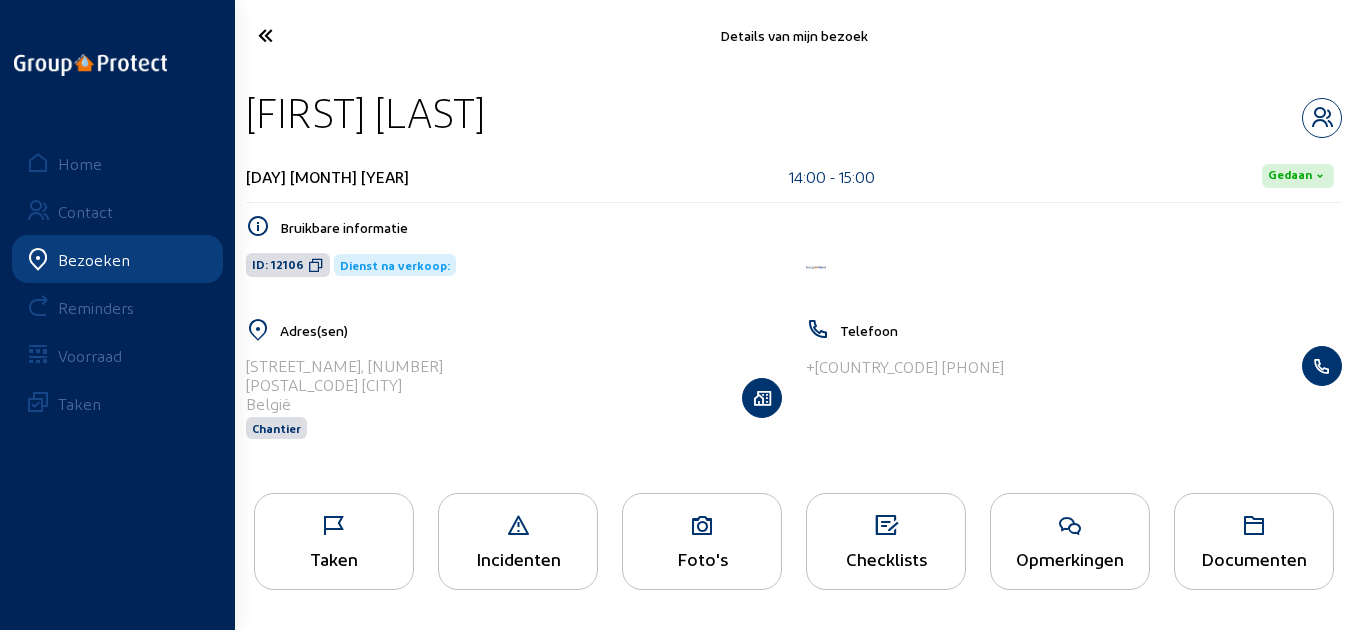 drag, startPoint x: 513, startPoint y: 123, endPoint x: 246, endPoint y: 125, distance: 267.00748 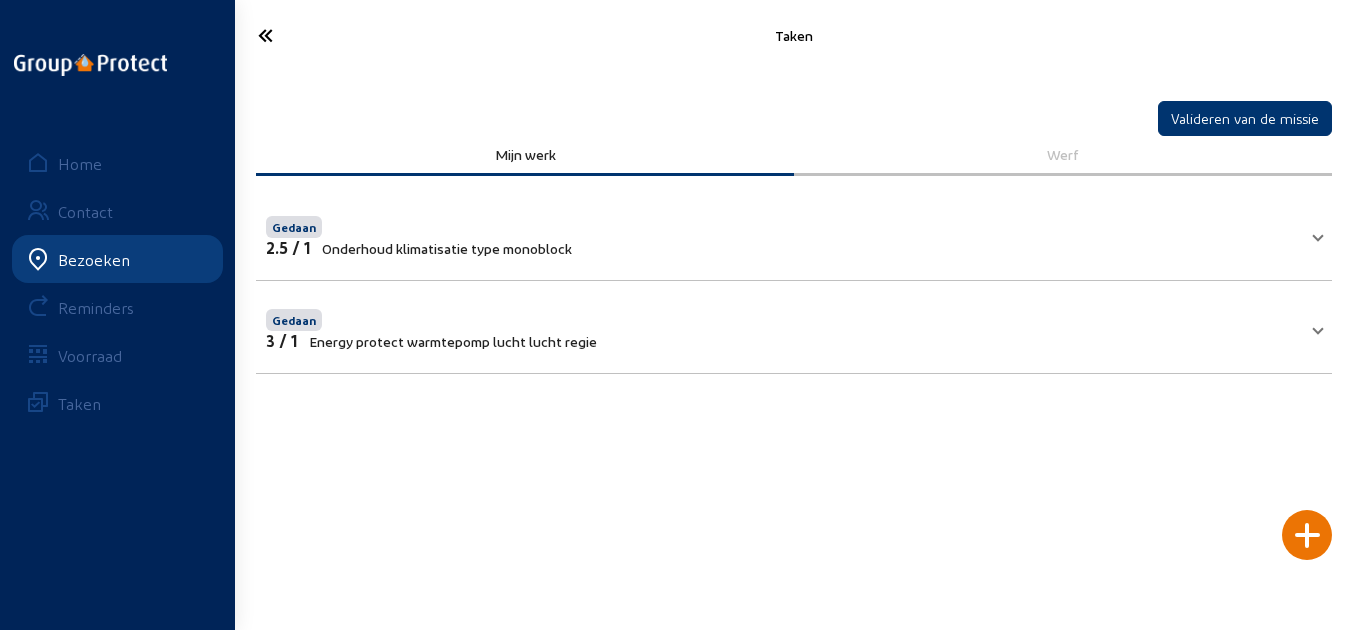 click on "Onderhoud klimatisatie type monoblock" at bounding box center [447, 248] 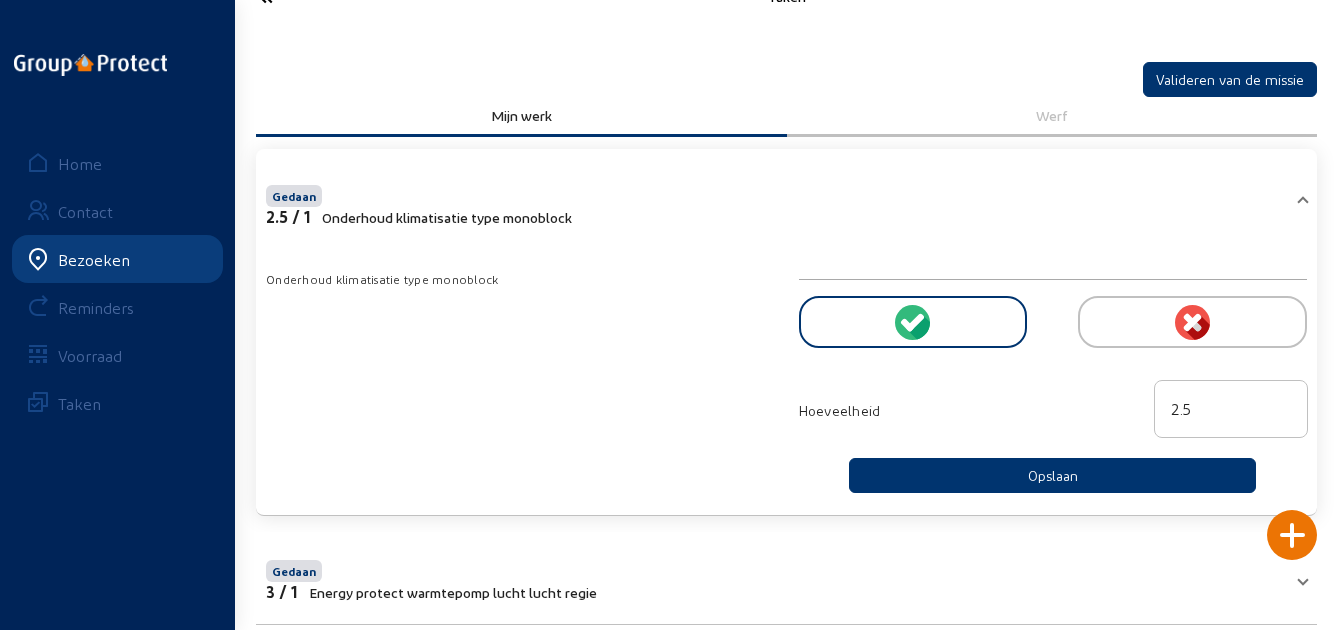 scroll, scrollTop: 74, scrollLeft: 0, axis: vertical 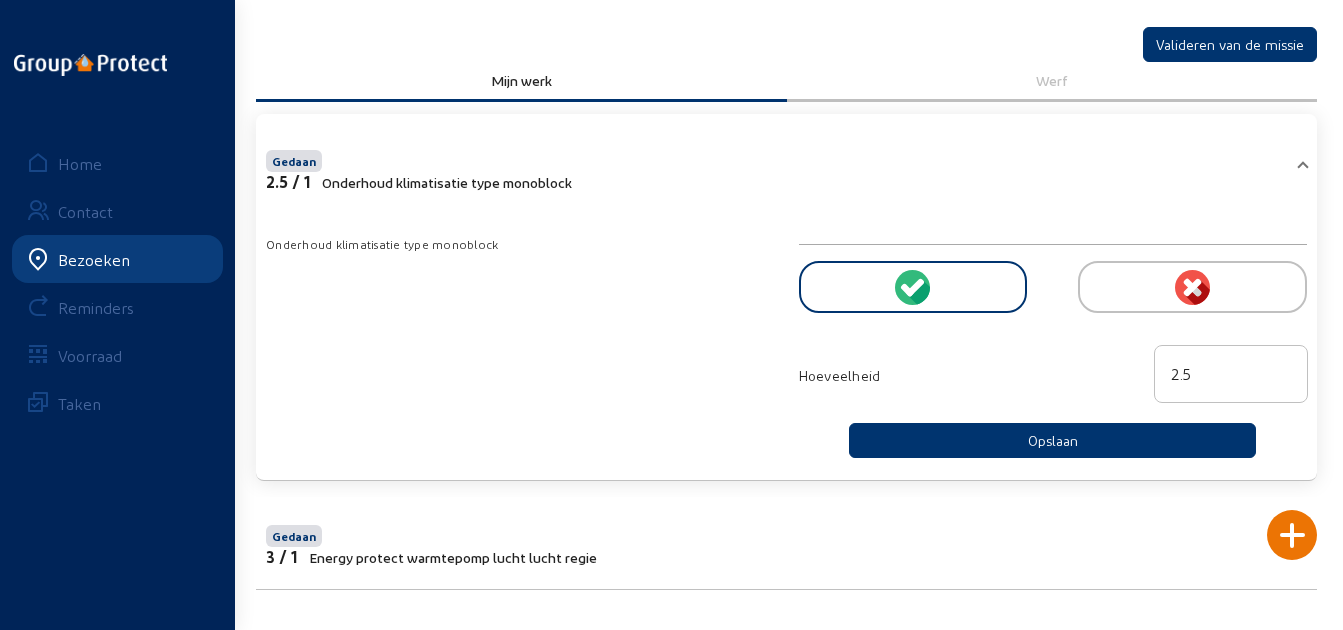 click on "3 / 1 Energy protect warmtepomp lucht lucht regie" at bounding box center (431, 556) 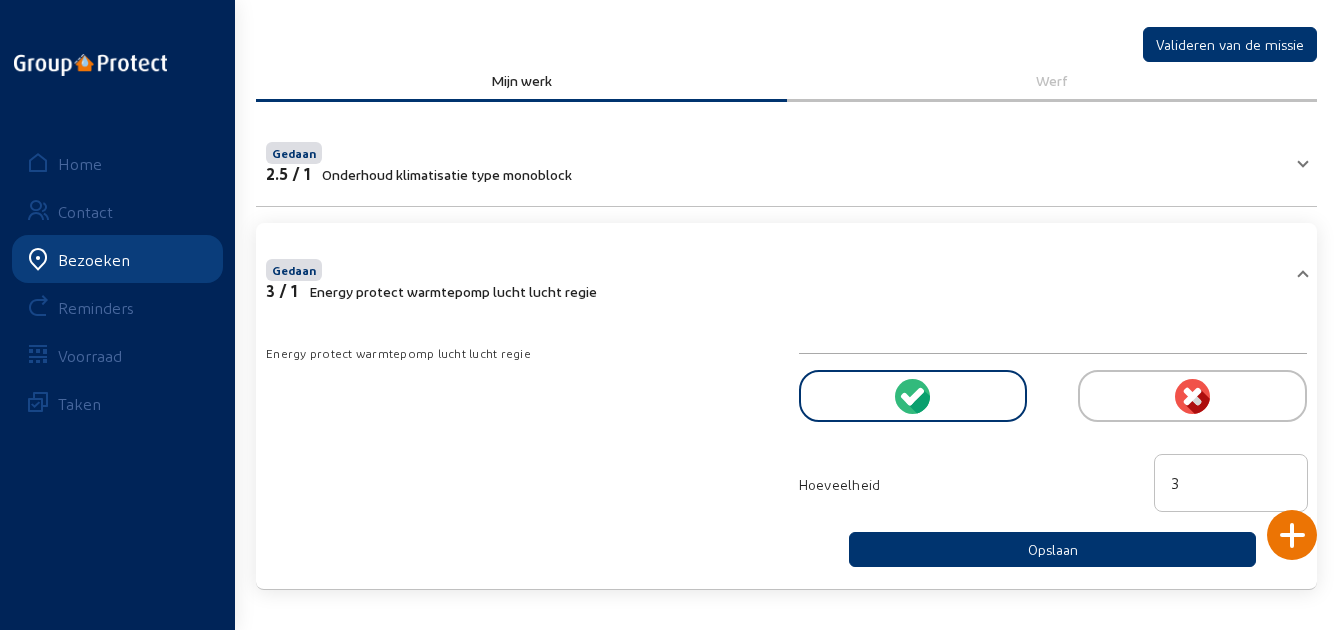 scroll, scrollTop: 0, scrollLeft: 0, axis: both 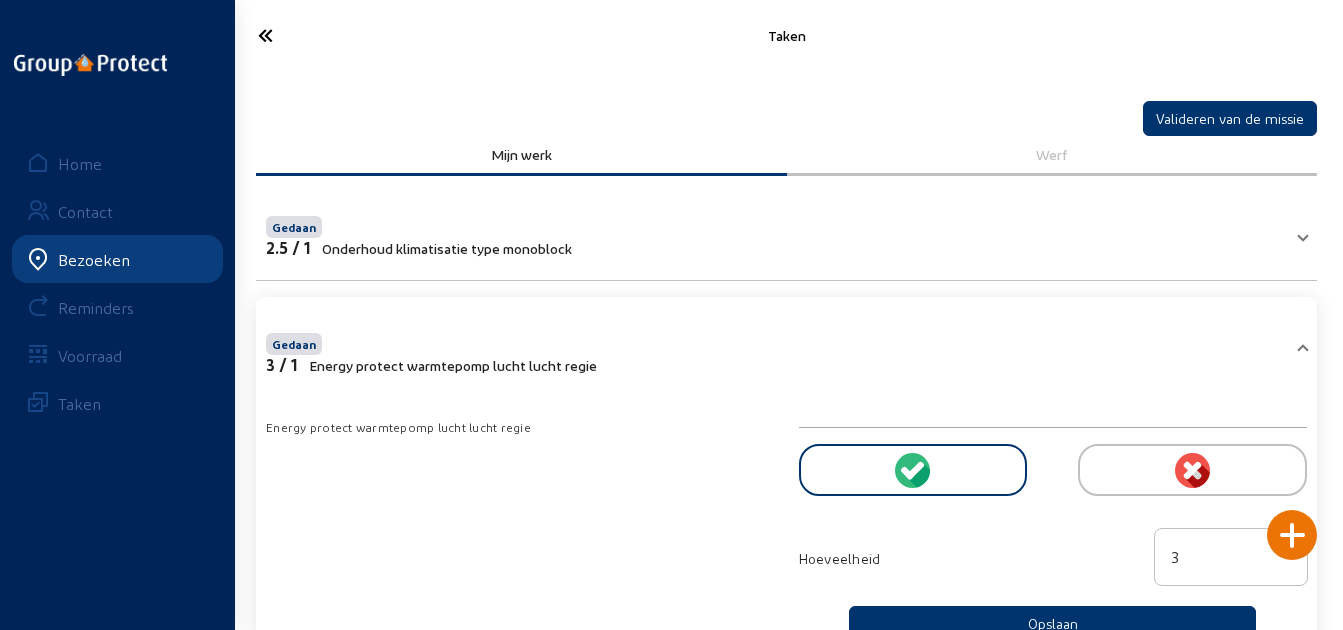 drag, startPoint x: 282, startPoint y: 35, endPoint x: 297, endPoint y: 43, distance: 17 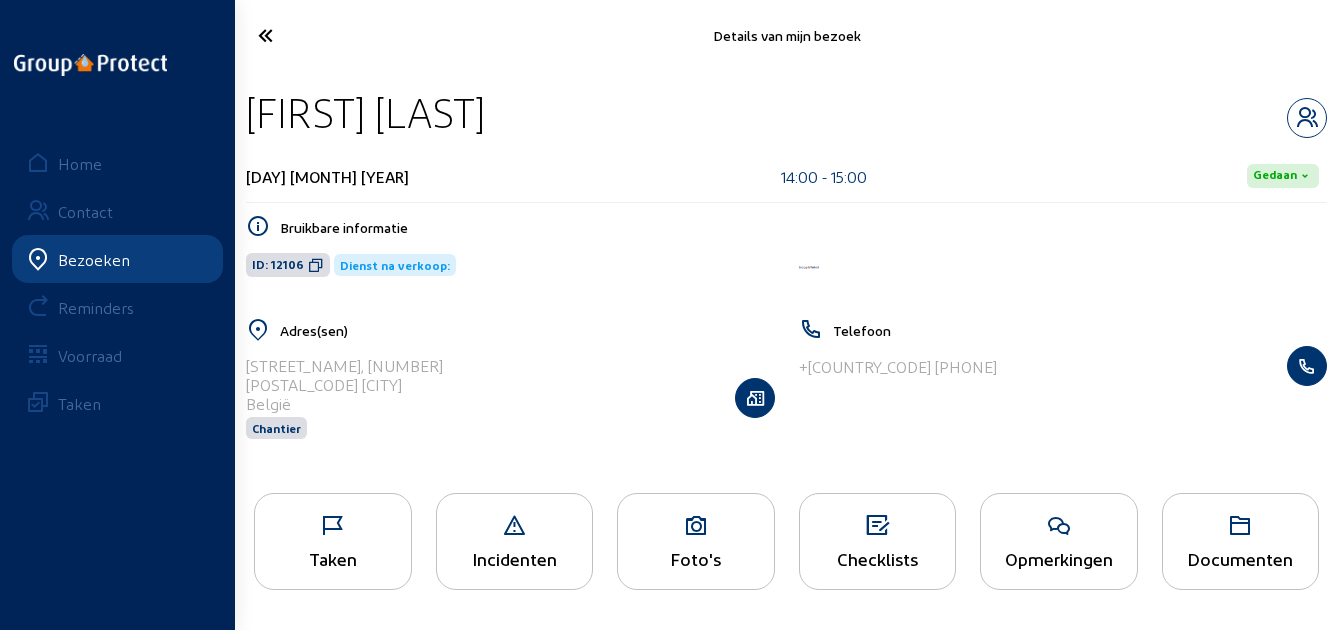scroll, scrollTop: 0, scrollLeft: 0, axis: both 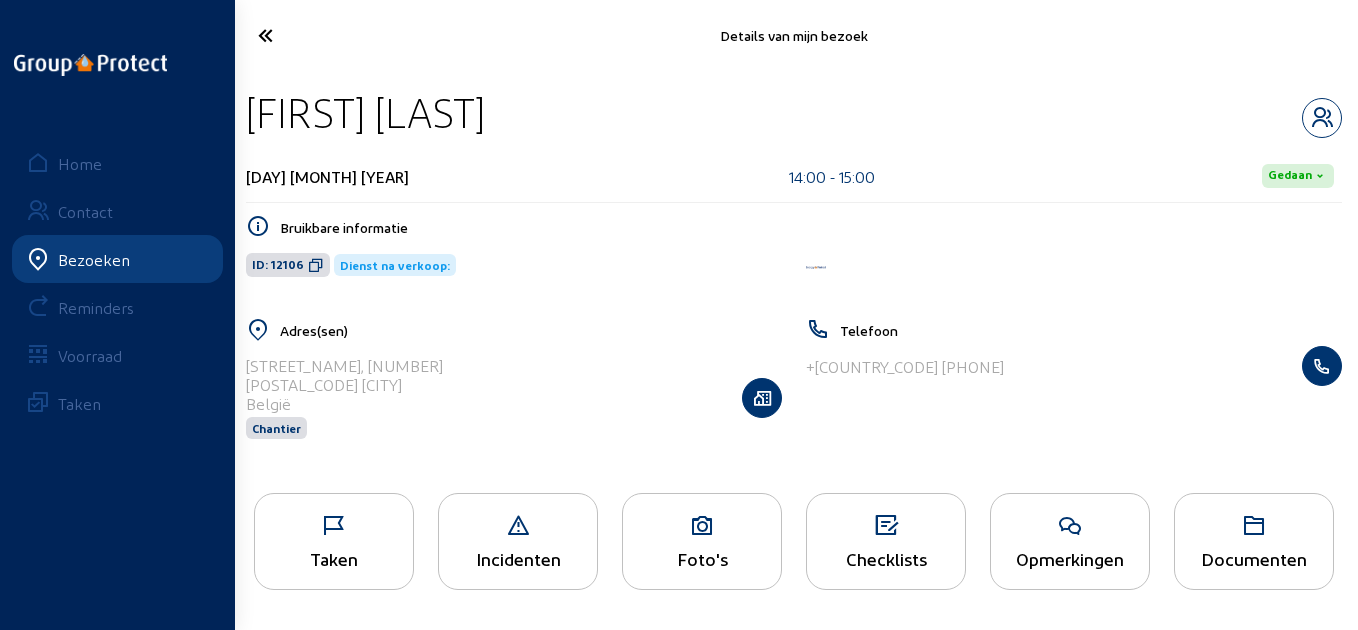 click on "Opmerkingen" 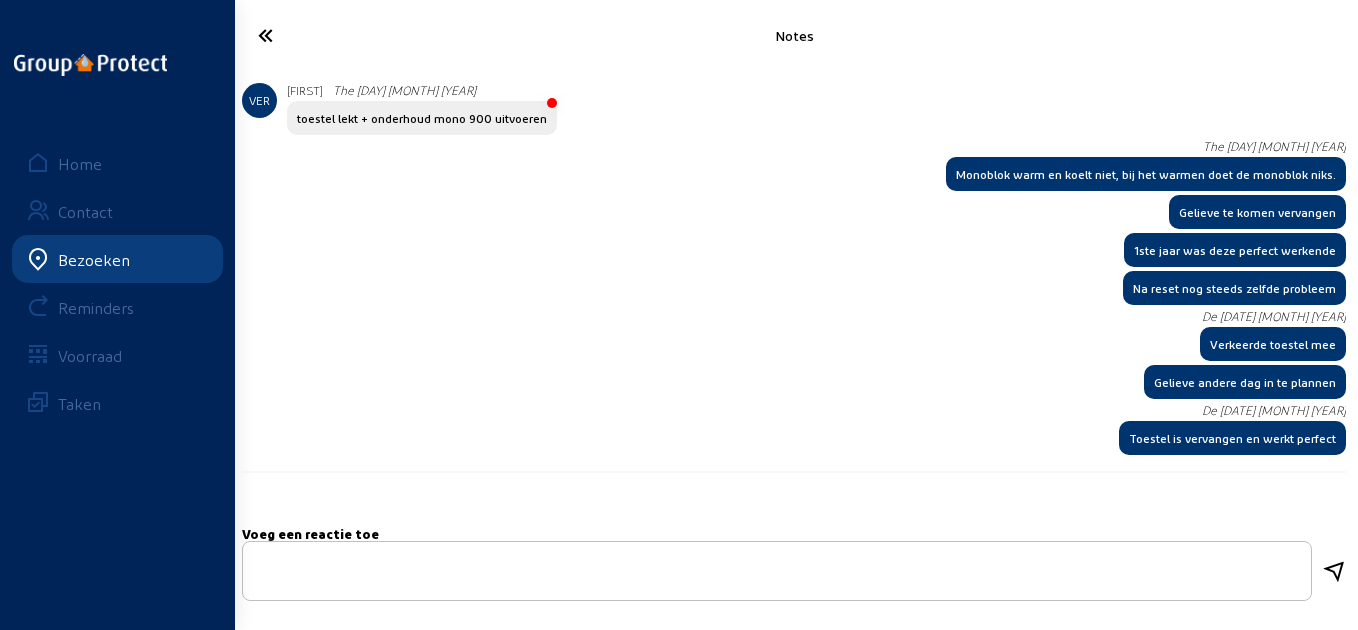 click 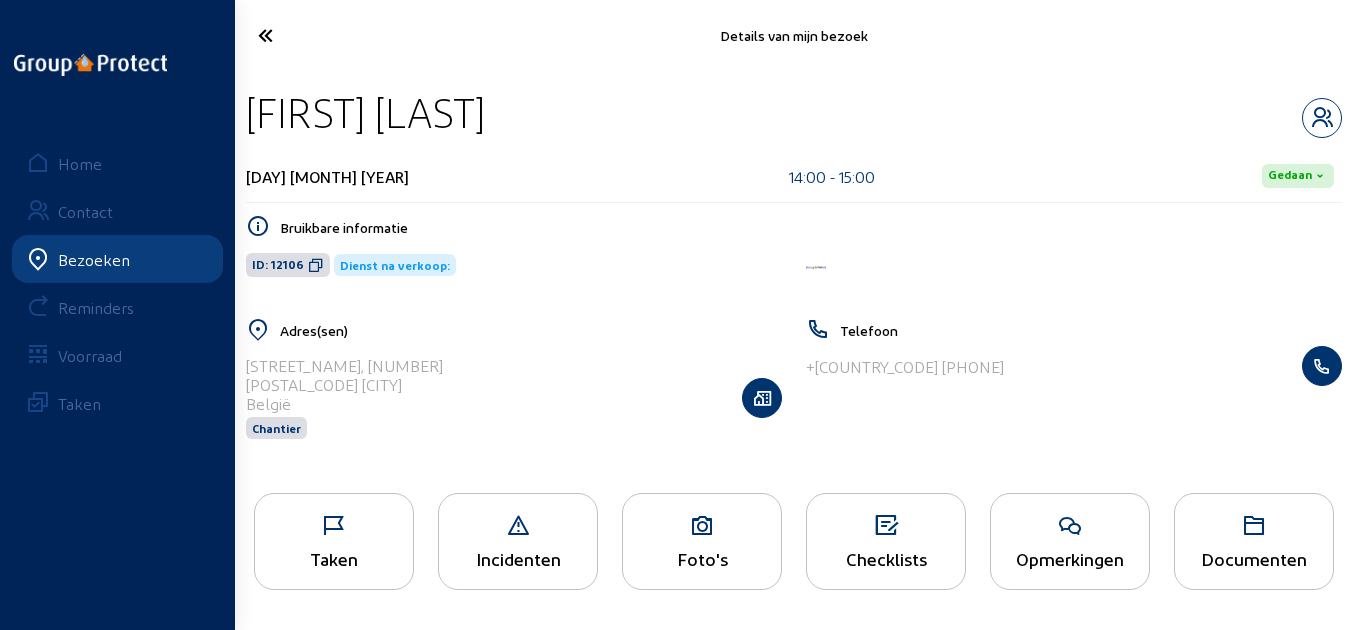 click 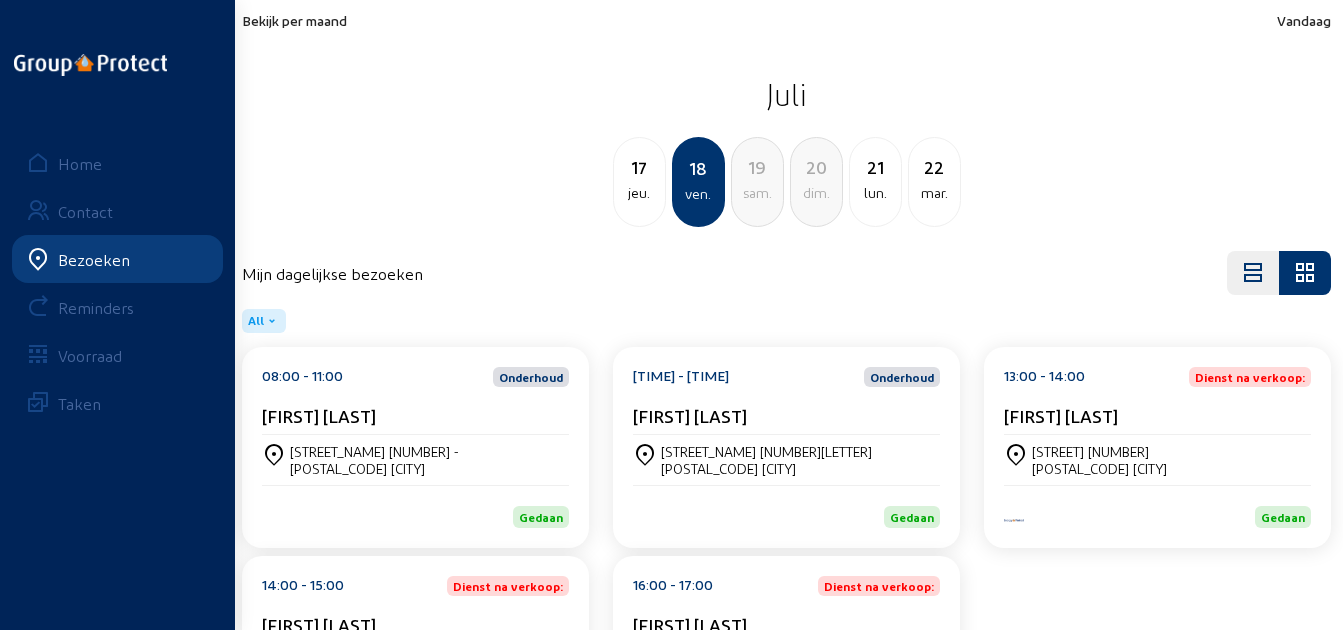 scroll, scrollTop: 161, scrollLeft: 0, axis: vertical 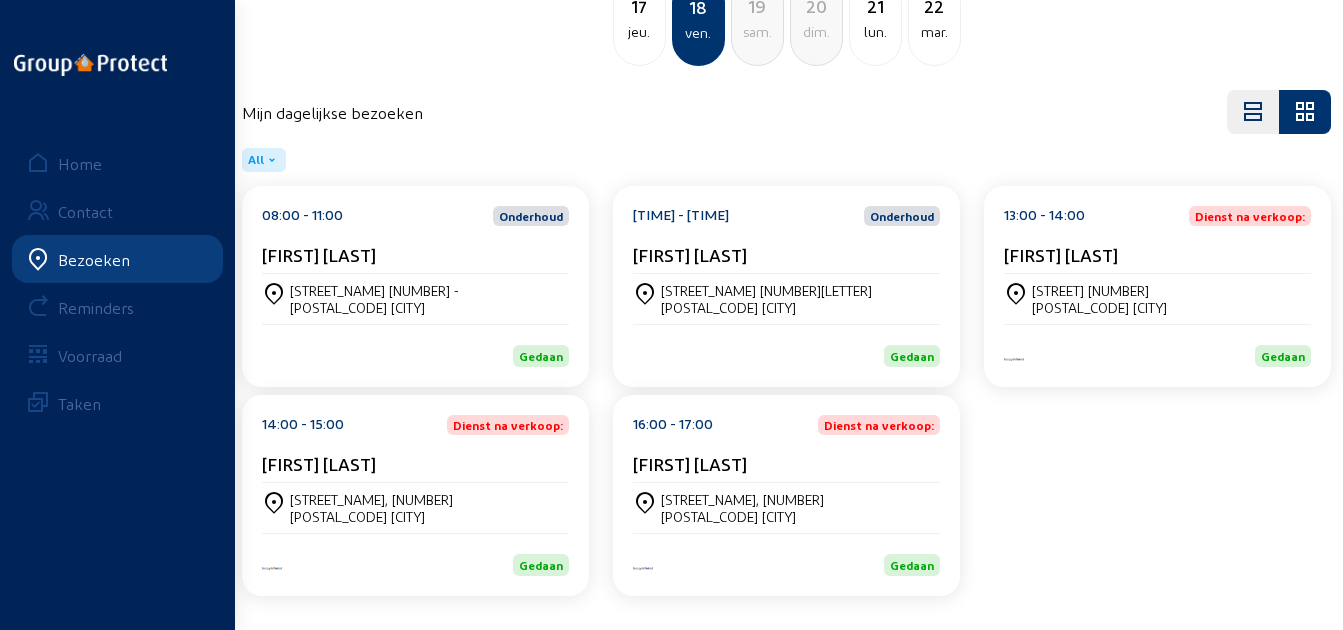 click on "[FIRST] [LAST]" 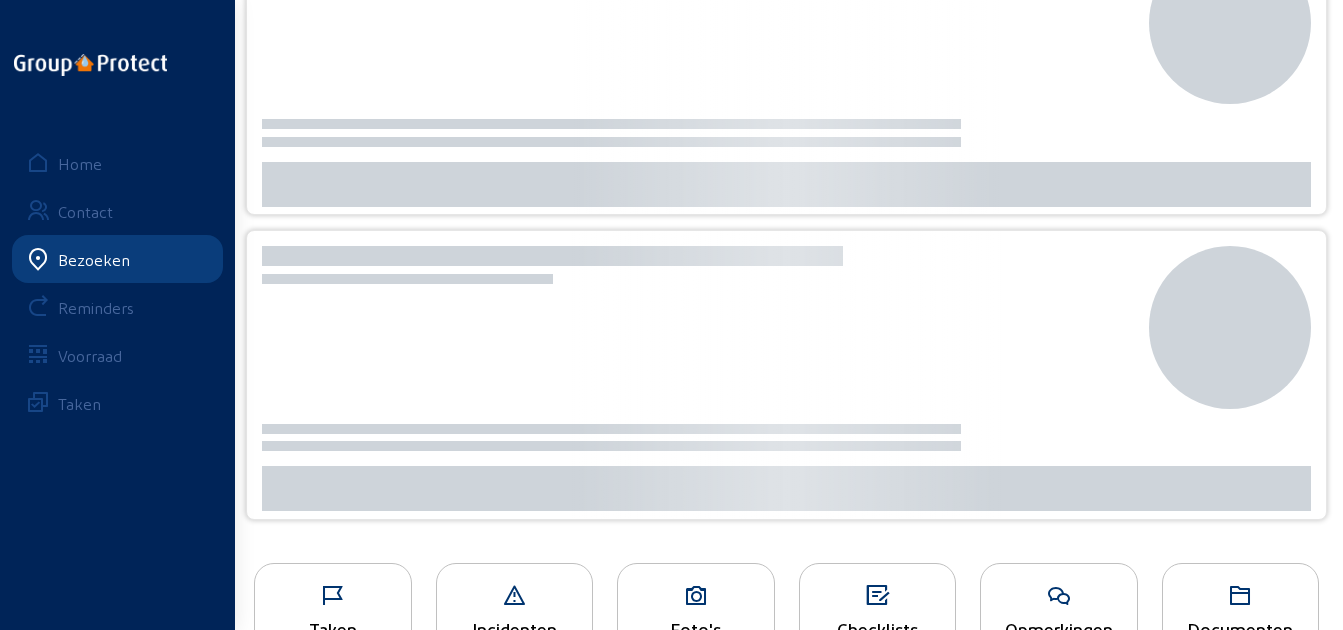 scroll, scrollTop: 0, scrollLeft: 0, axis: both 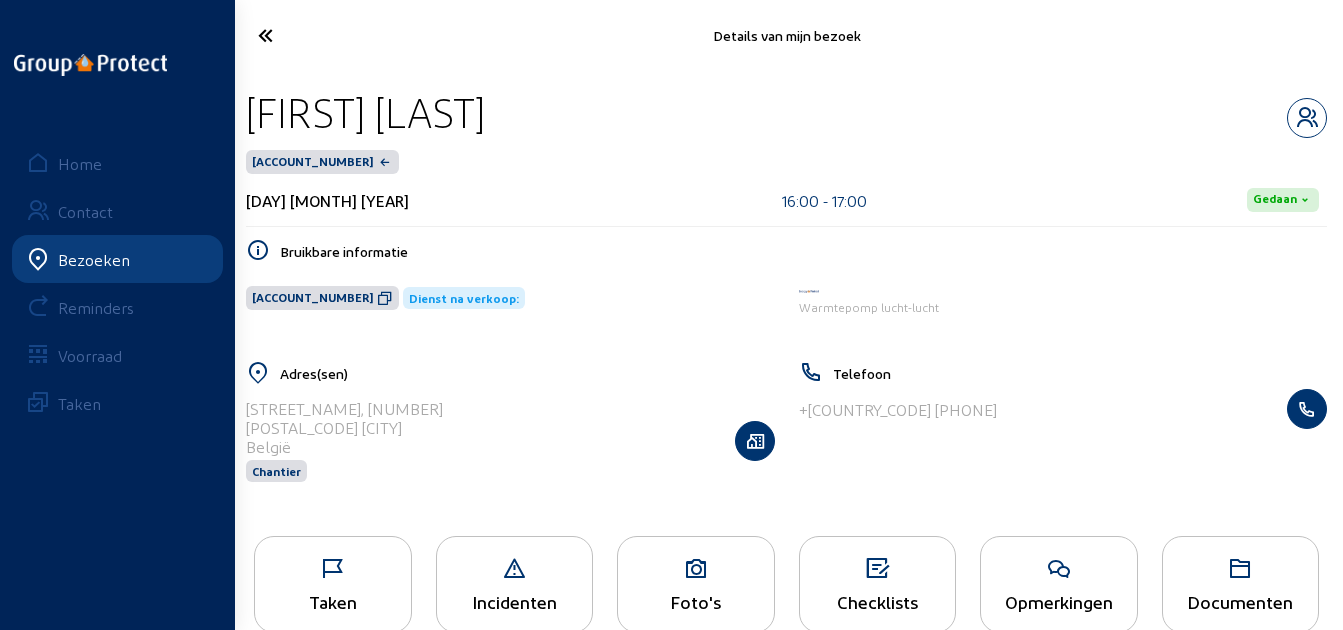 drag, startPoint x: 547, startPoint y: 126, endPoint x: 239, endPoint y: 127, distance: 308.00162 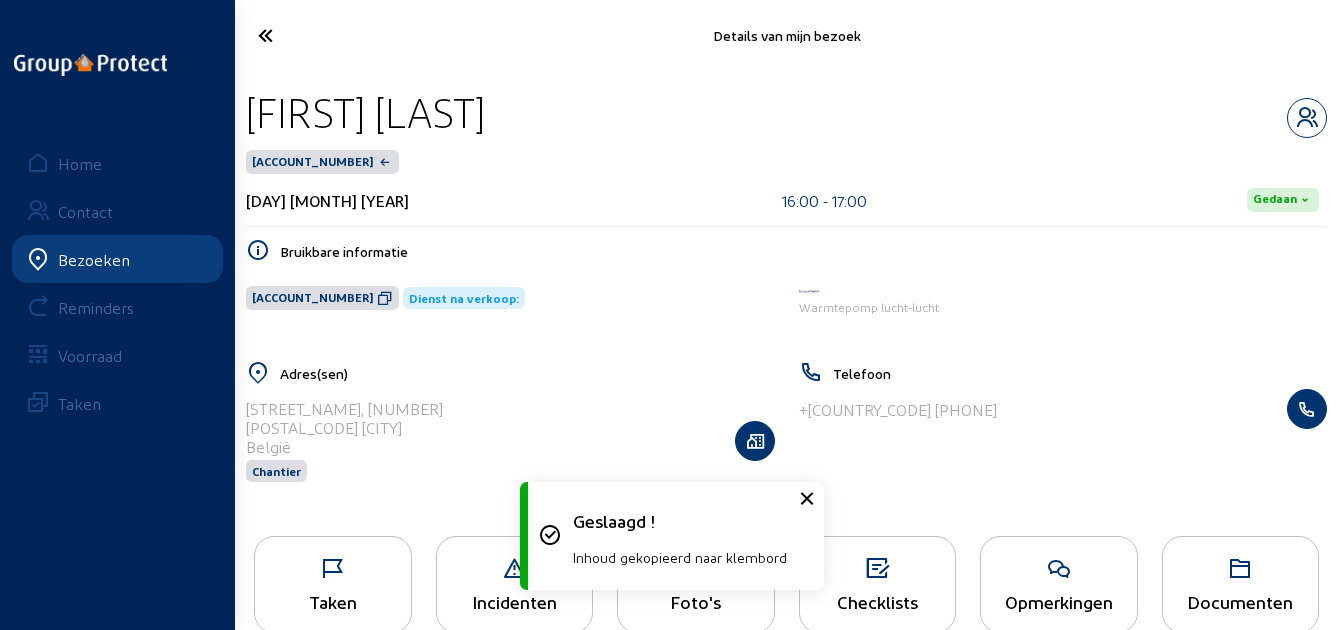 click 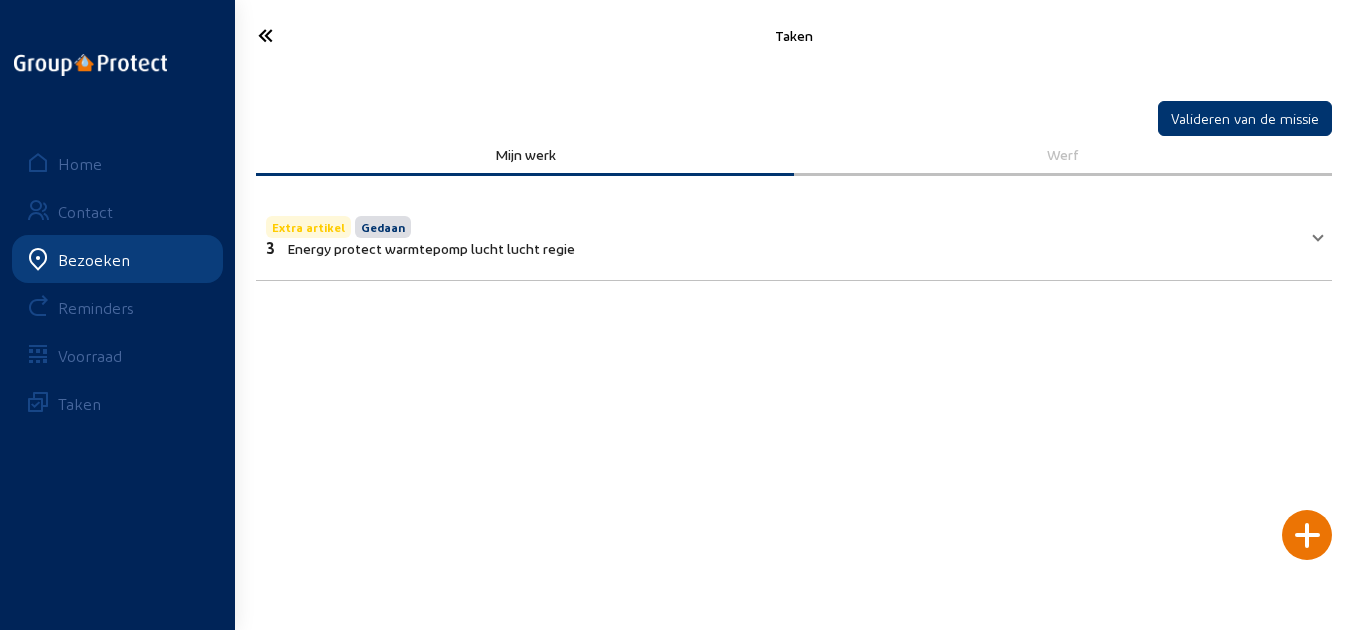 click on "Extra artikel Gedaan 3 Energy protect warmtepomp lucht lucht regie" at bounding box center (794, 234) 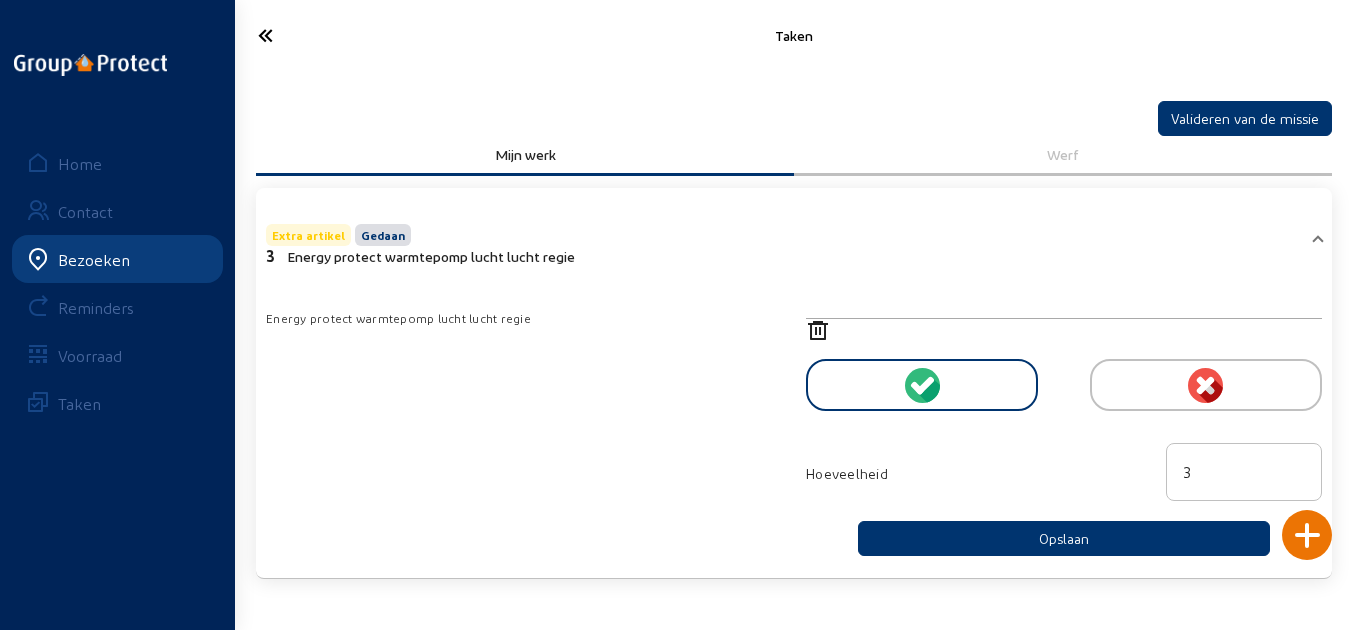 drag, startPoint x: 283, startPoint y: 28, endPoint x: 303, endPoint y: 46, distance: 26.907248 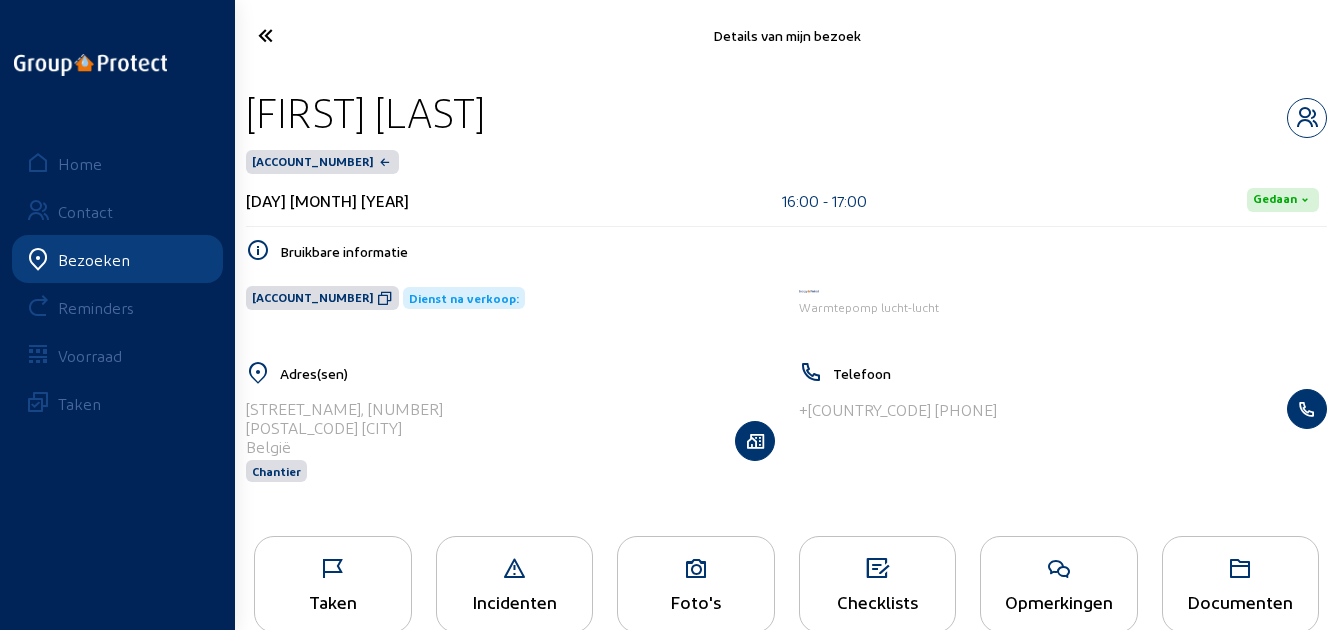 click 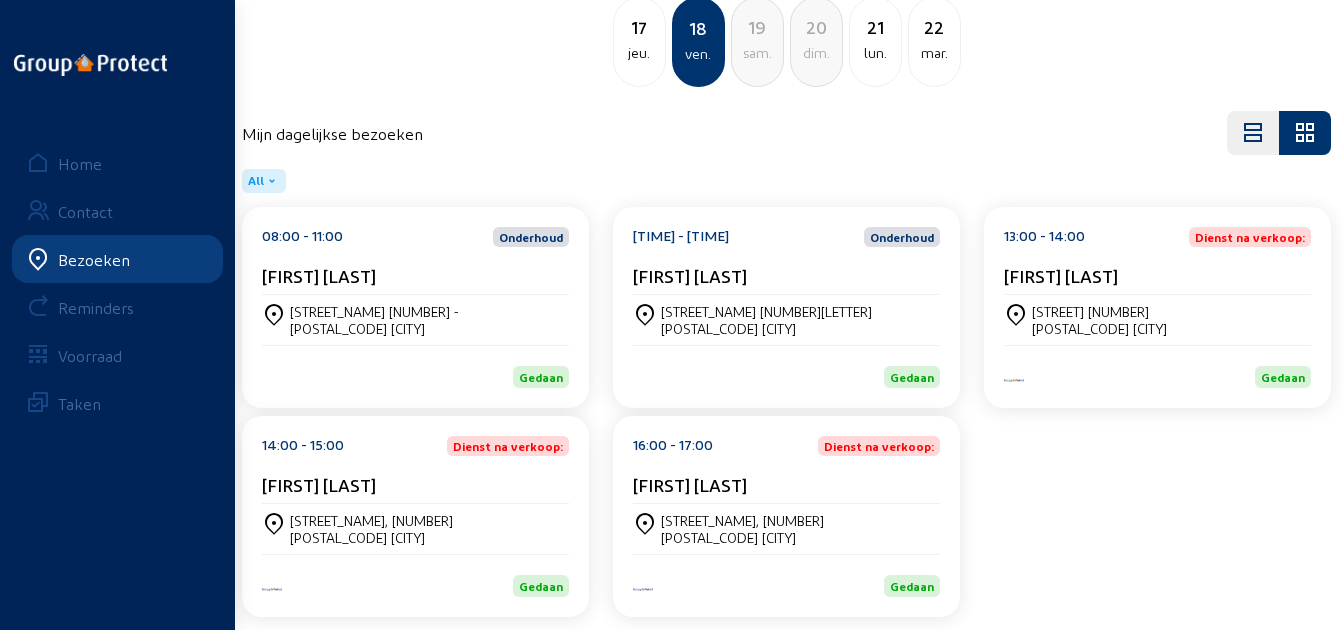 scroll, scrollTop: 161, scrollLeft: 0, axis: vertical 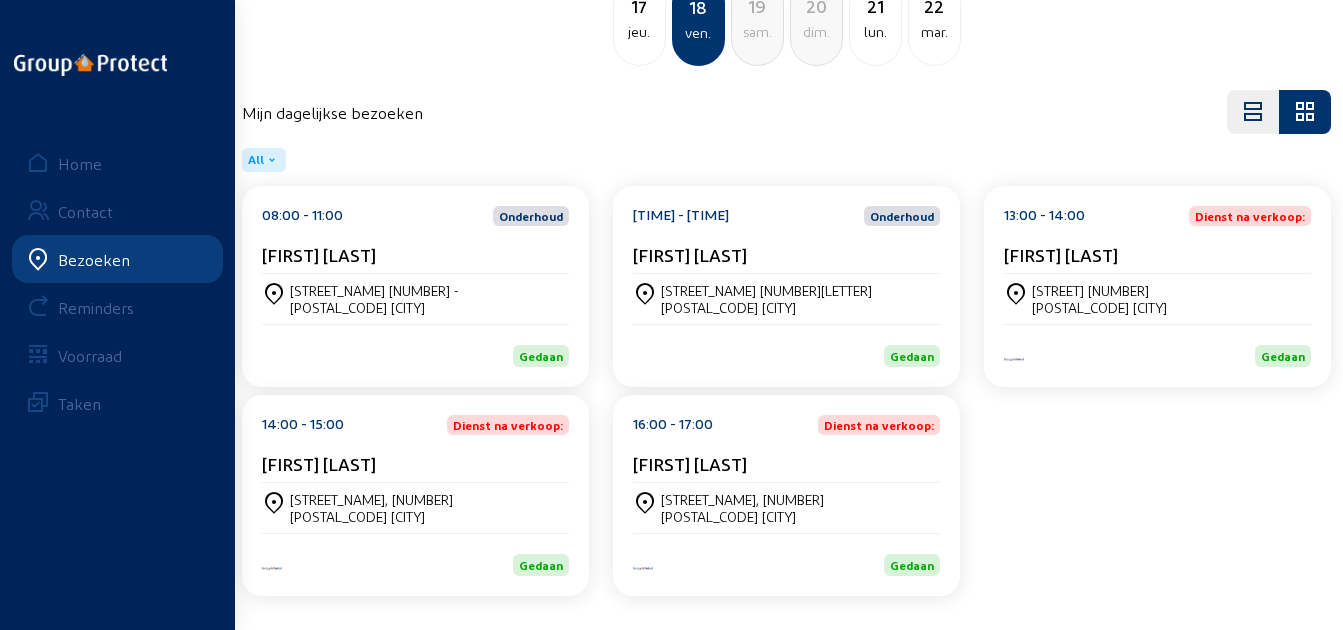 click on "lun." 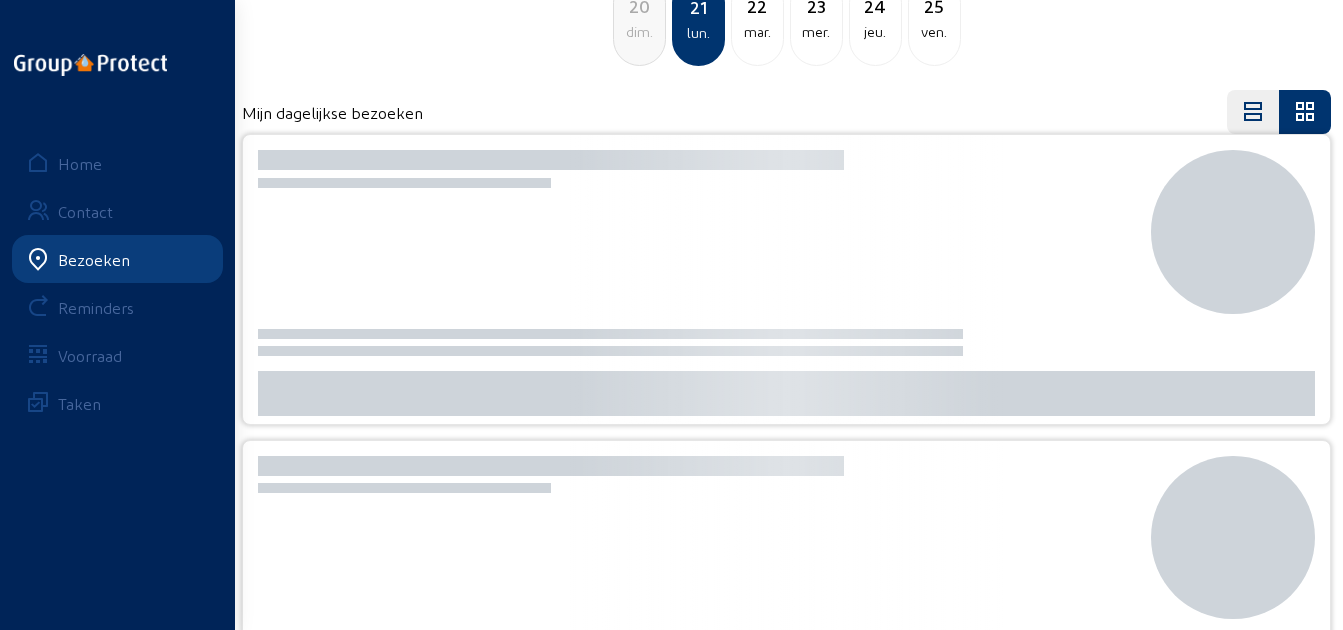 scroll, scrollTop: 0, scrollLeft: 0, axis: both 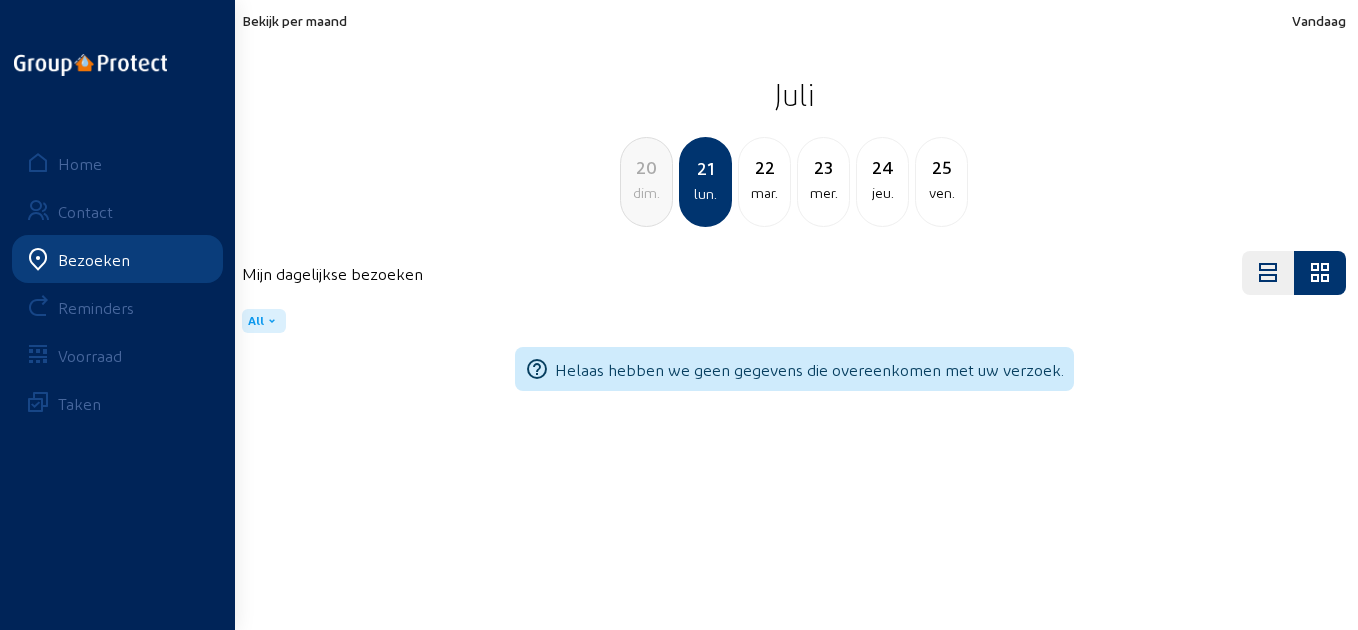 click on "mar." 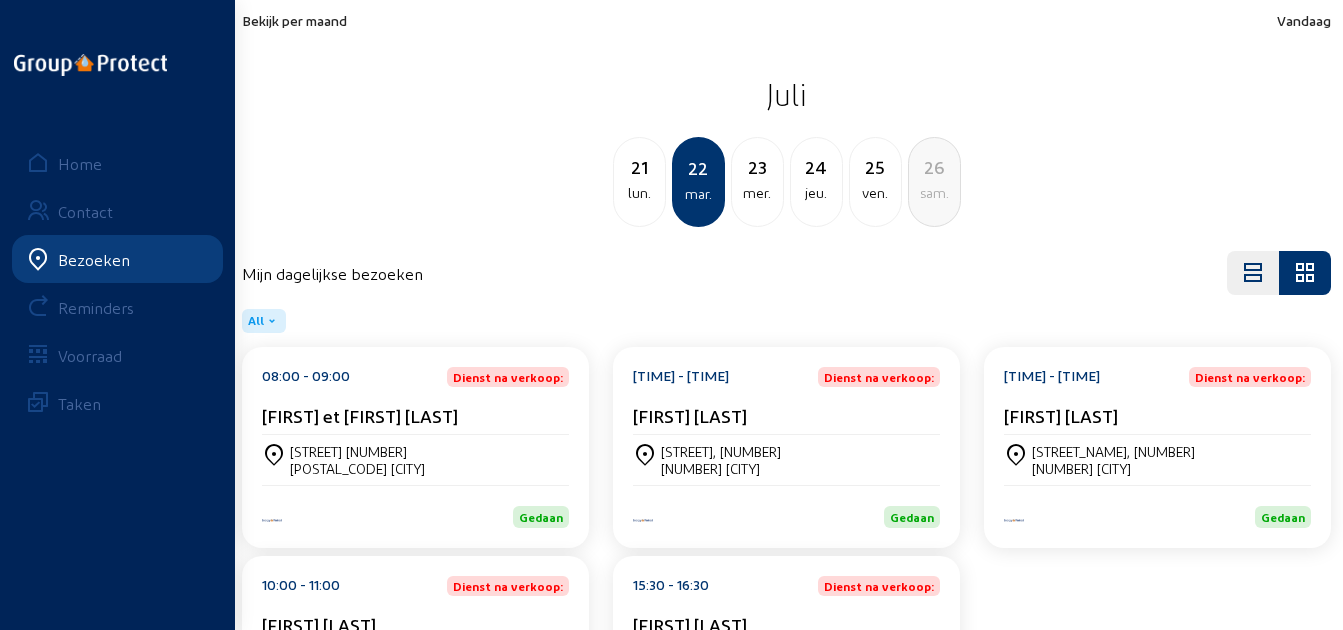 click on "[FIRST] et [FIRST] [LAST]" 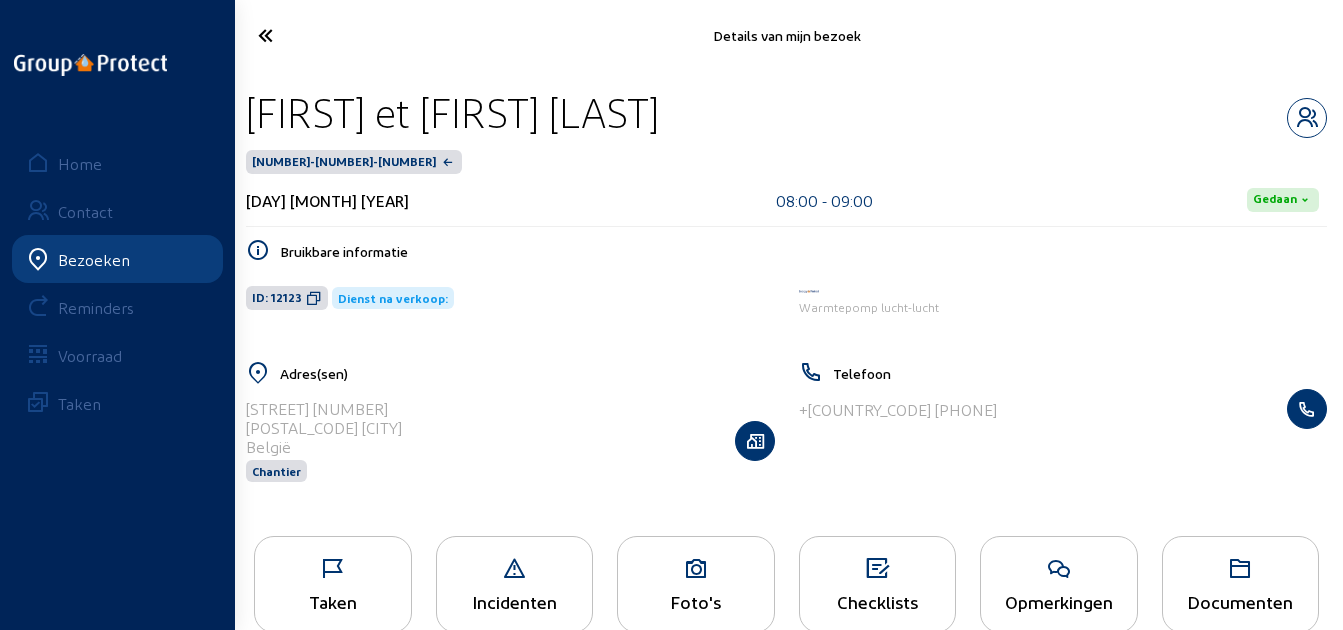drag, startPoint x: 1014, startPoint y: 121, endPoint x: 253, endPoint y: 110, distance: 761.07947 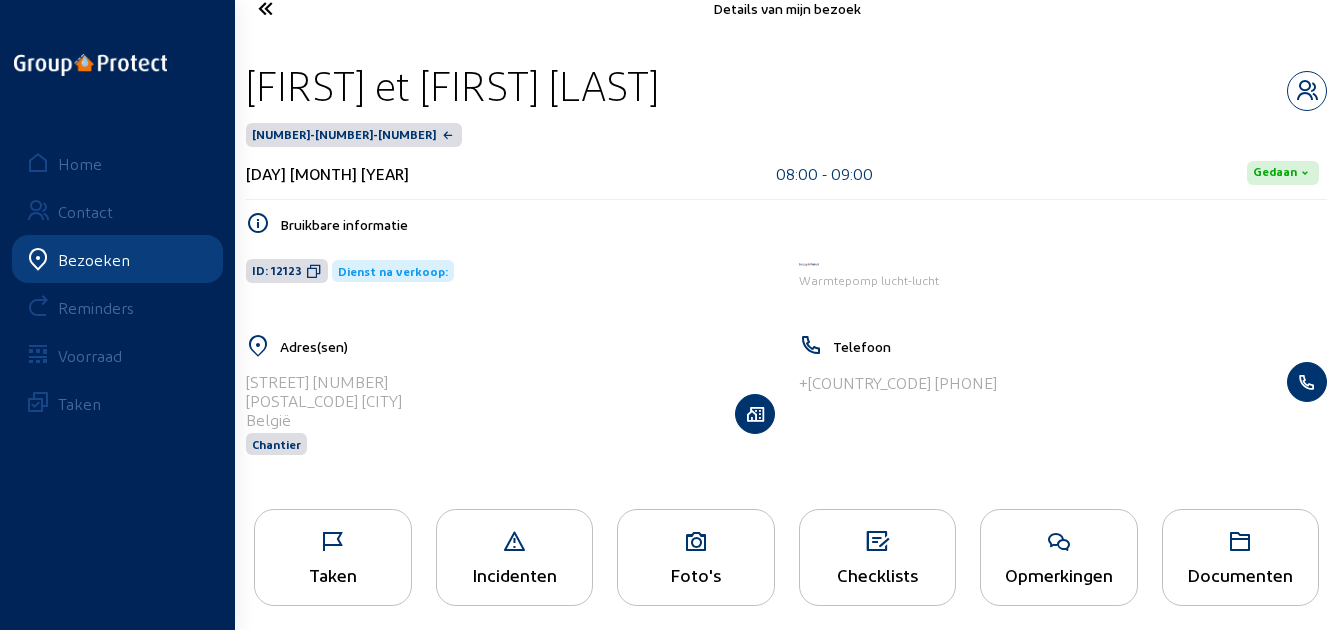 scroll, scrollTop: 41, scrollLeft: 0, axis: vertical 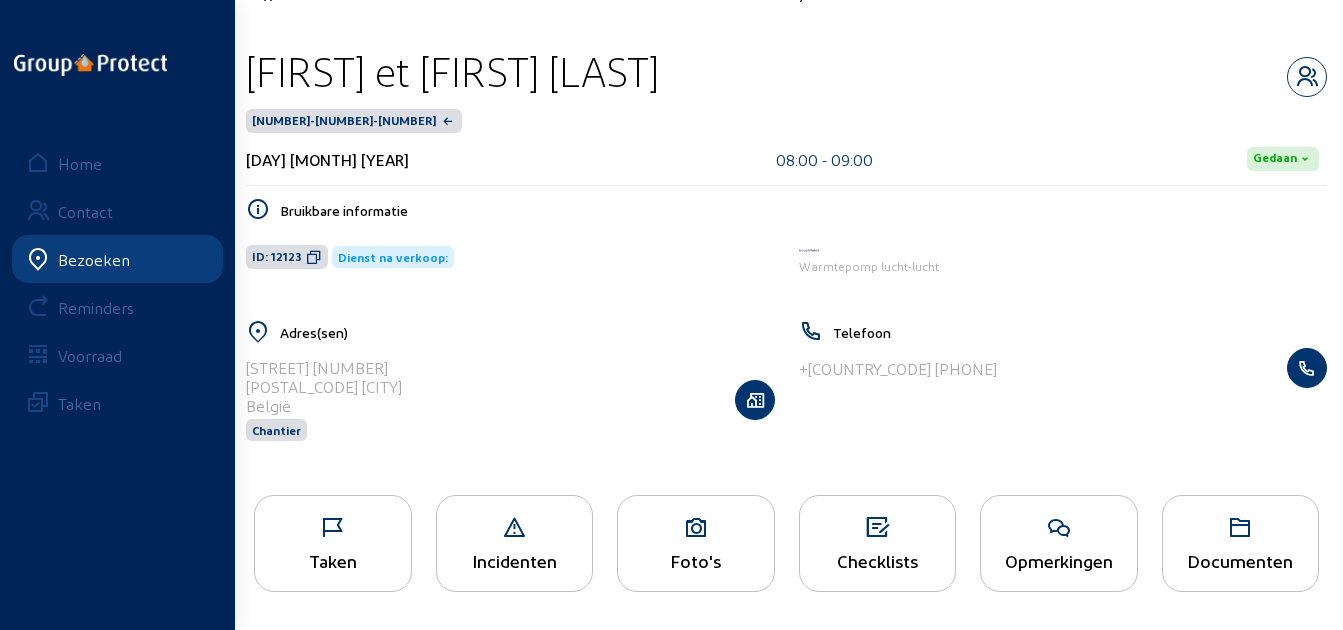 click 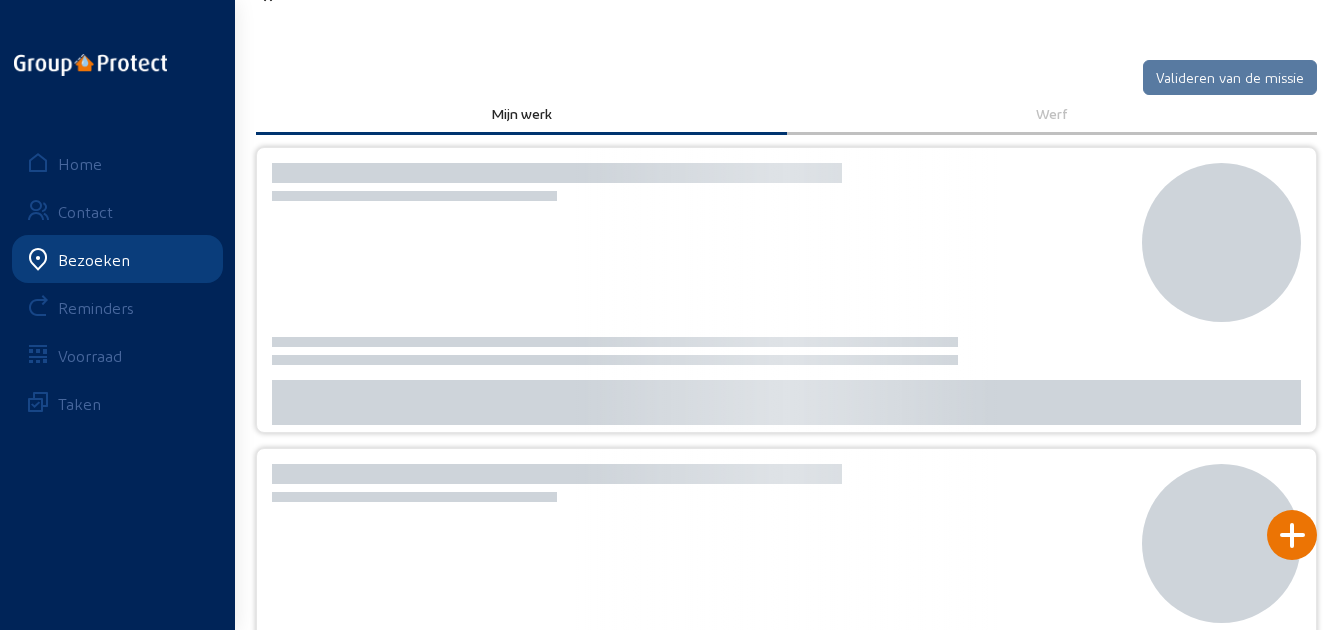 scroll, scrollTop: 0, scrollLeft: 0, axis: both 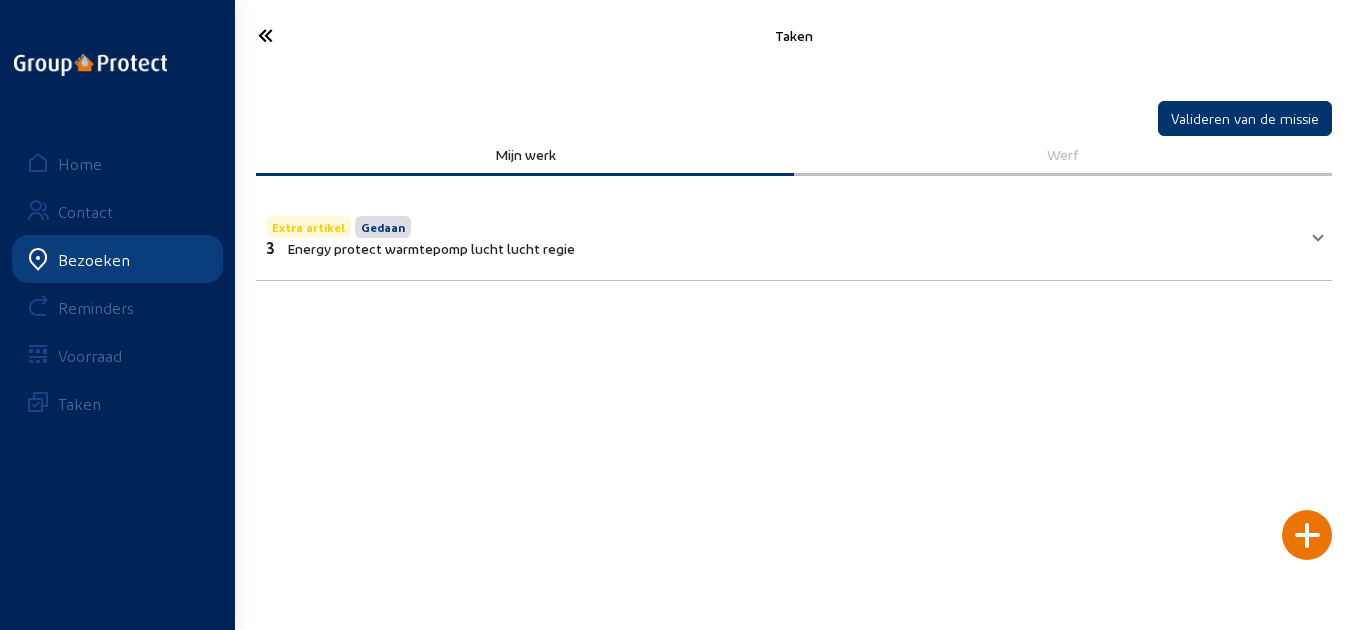 click on "Extra artikel Gedaan 3 Energy protect warmtepomp lucht lucht regie" at bounding box center (794, 234) 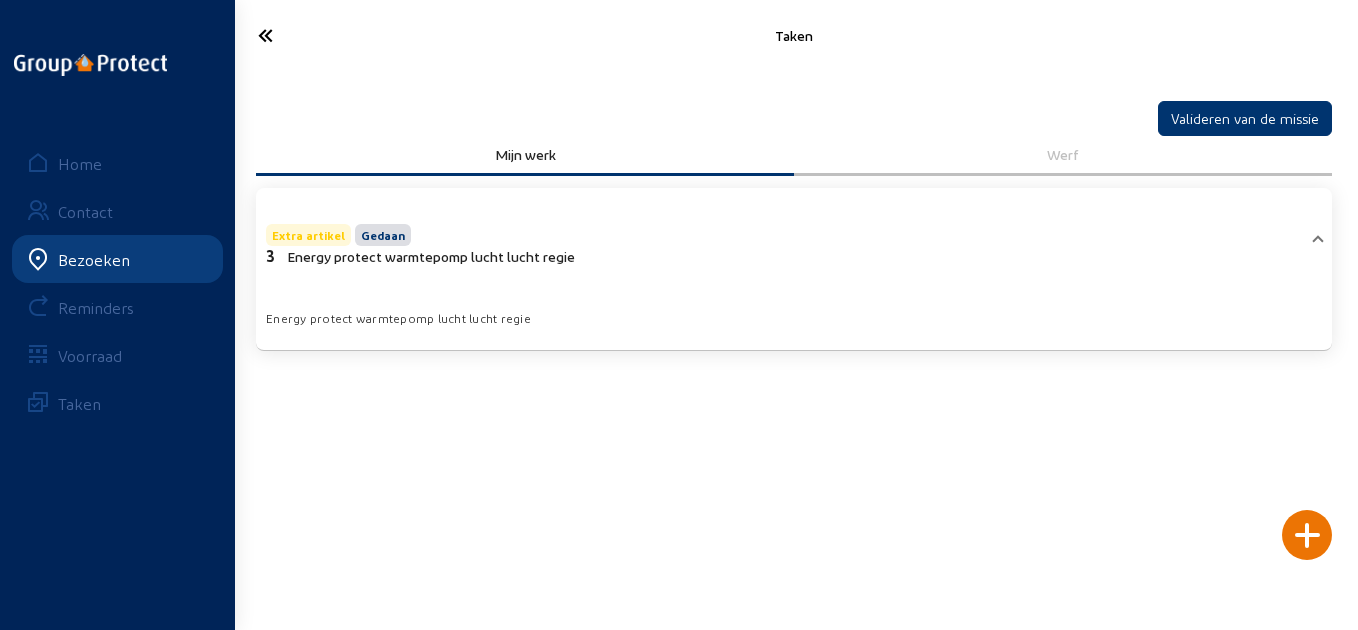 click on "Energy protect warmtepomp lucht lucht regie" at bounding box center [794, 311] 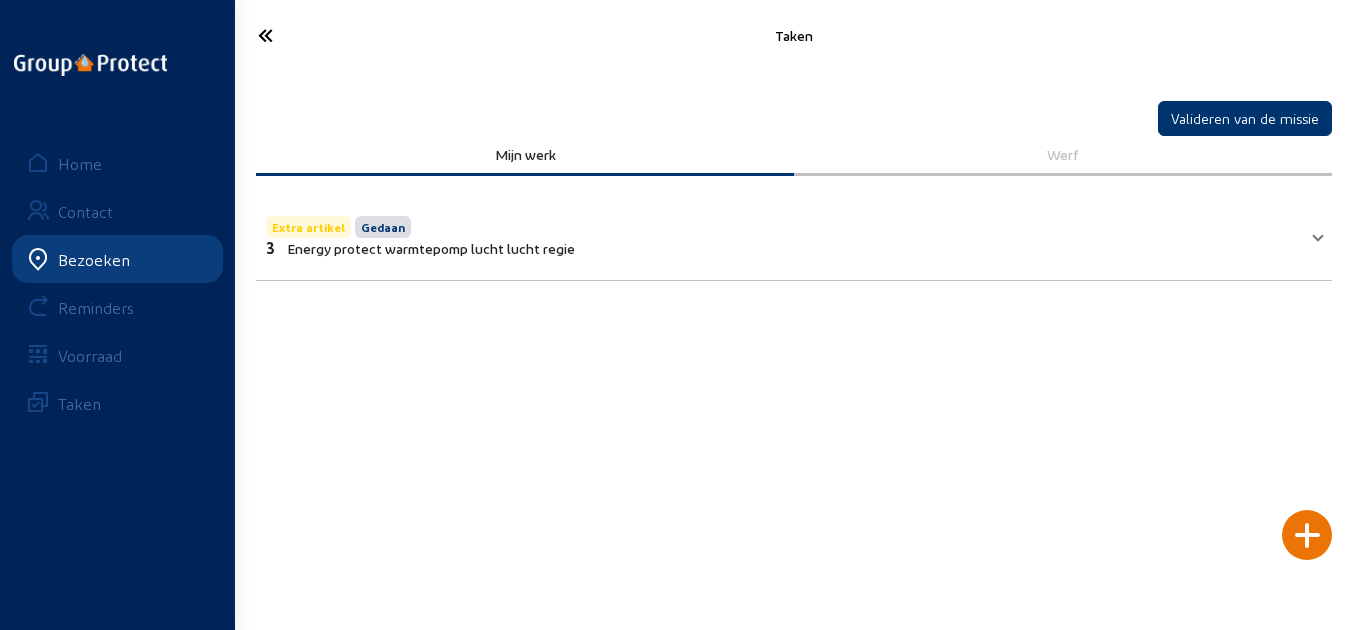 click on "Extra artikel Gedaan 3 Energy protect warmtepomp lucht lucht regie" at bounding box center [794, 234] 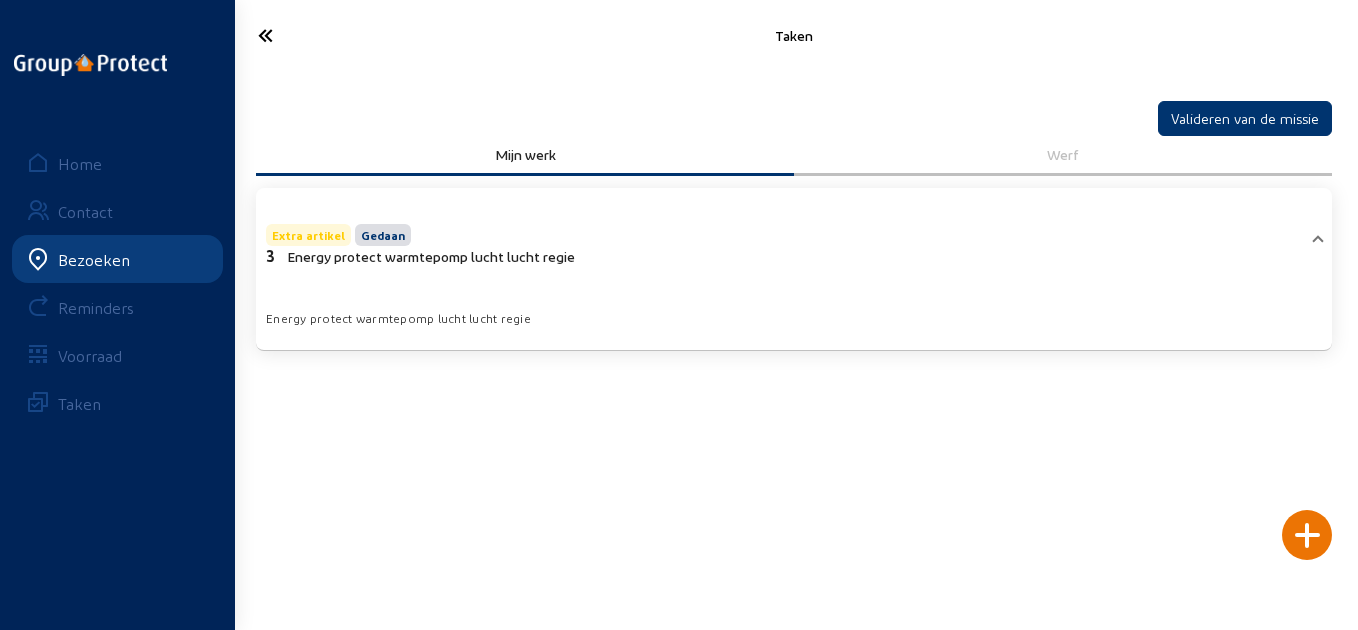 click 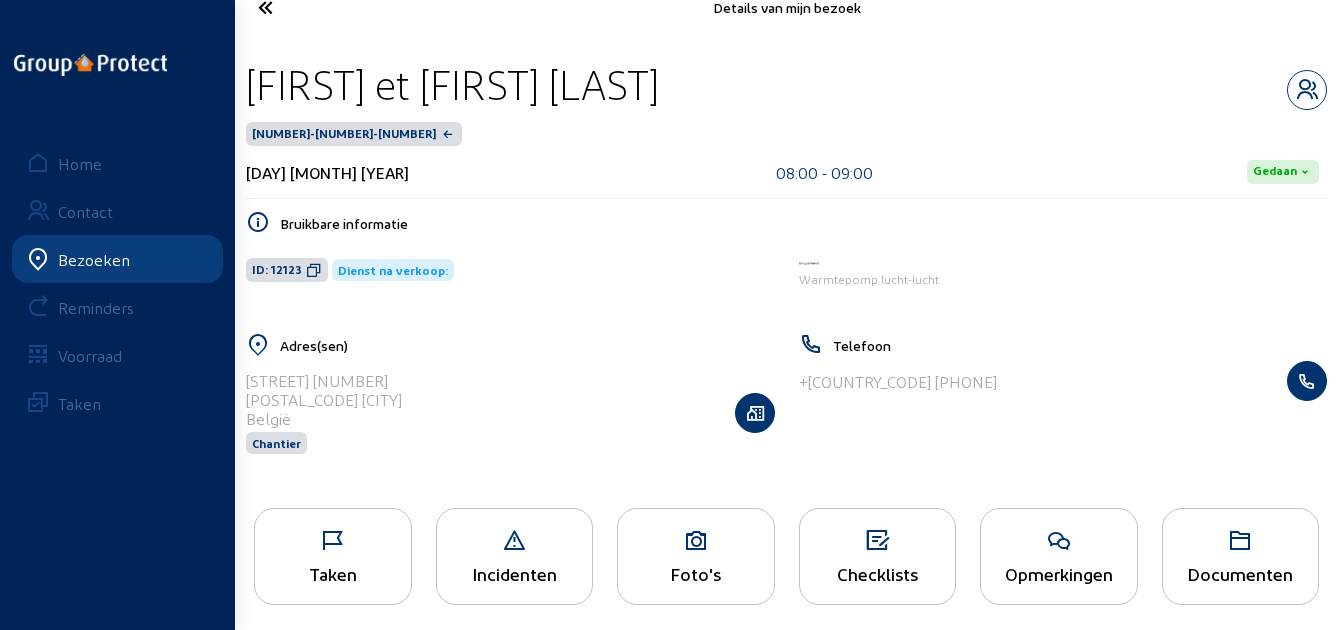 scroll, scrollTop: 41, scrollLeft: 0, axis: vertical 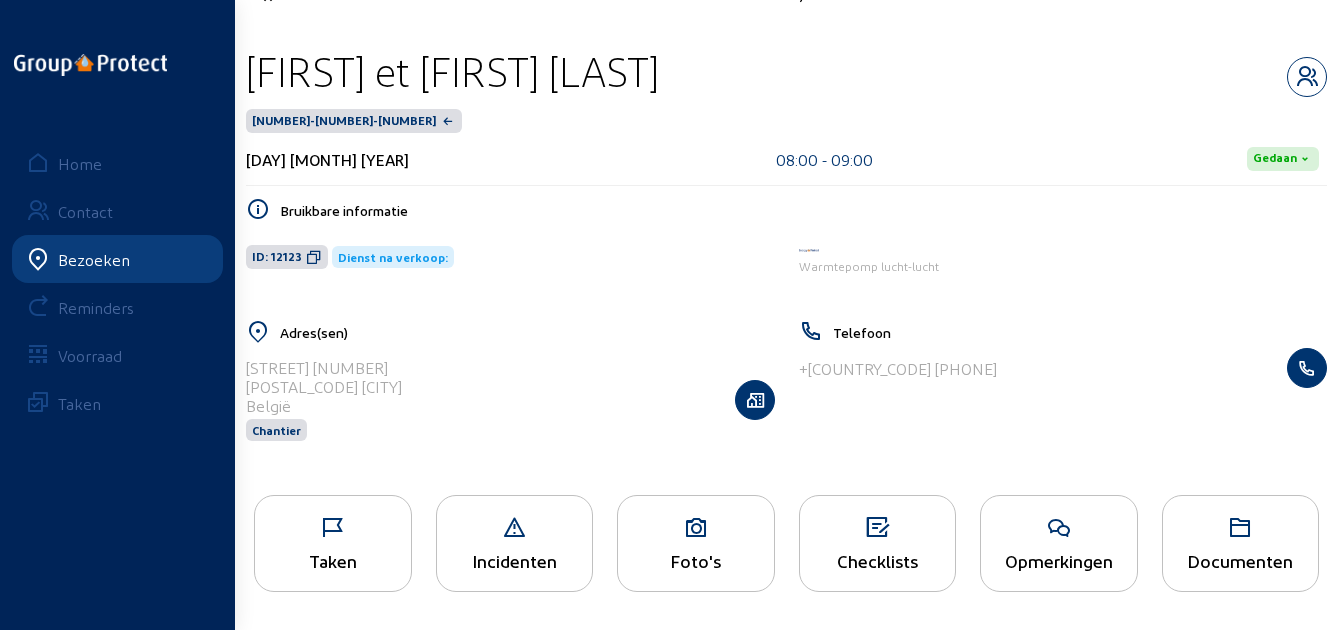 click 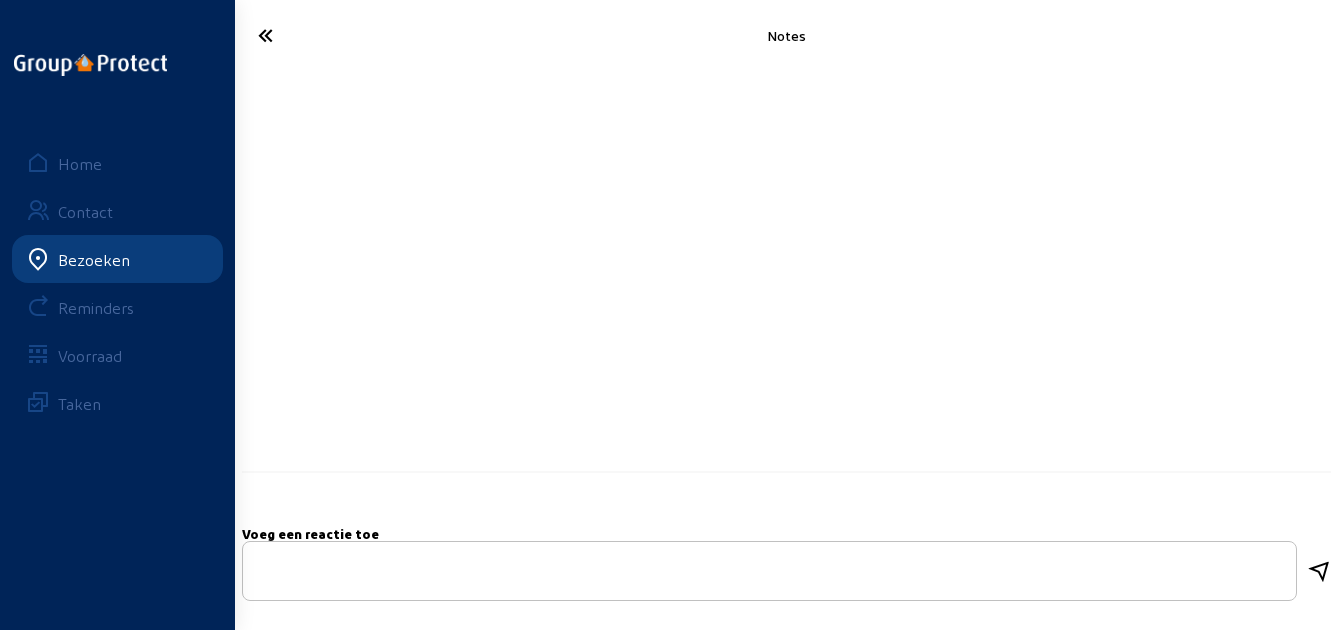 scroll, scrollTop: 0, scrollLeft: 0, axis: both 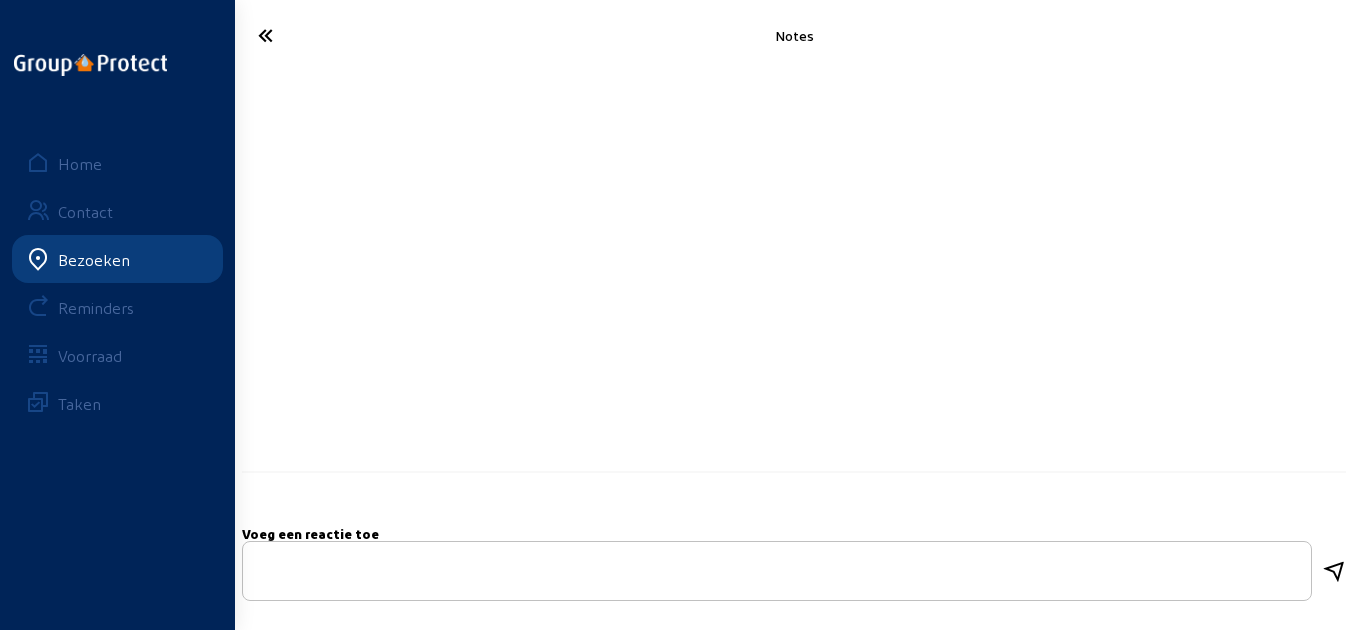 click 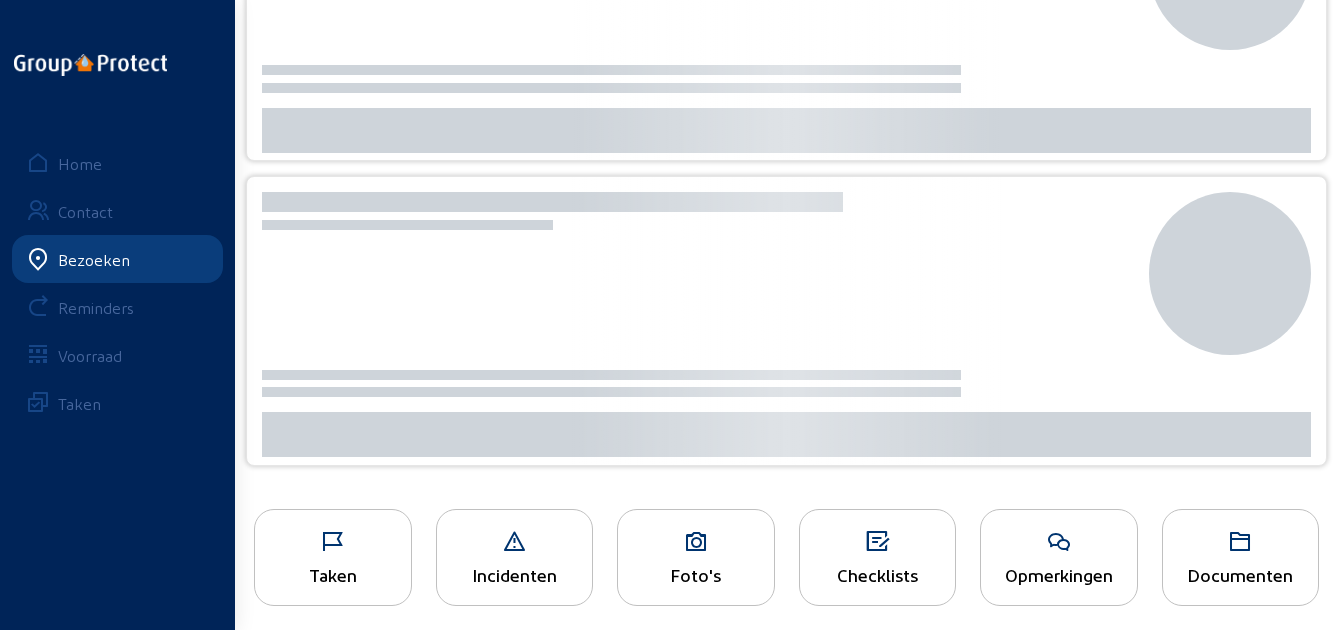 scroll, scrollTop: 230, scrollLeft: 0, axis: vertical 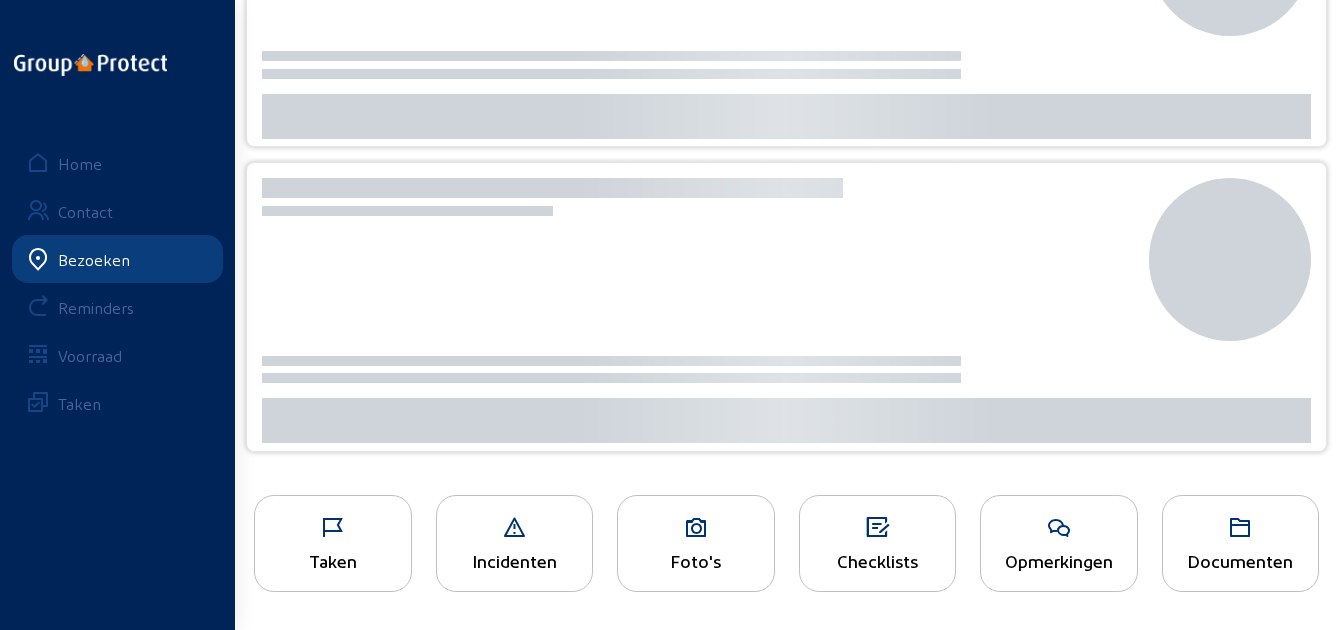 click 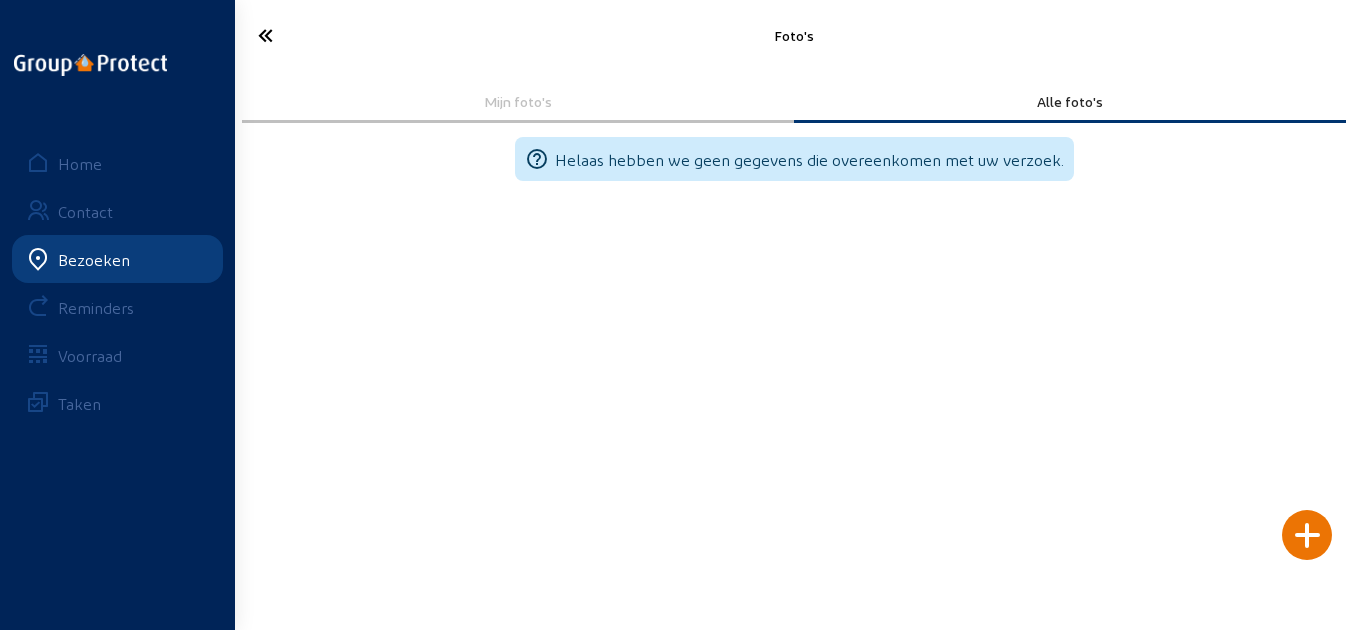 click 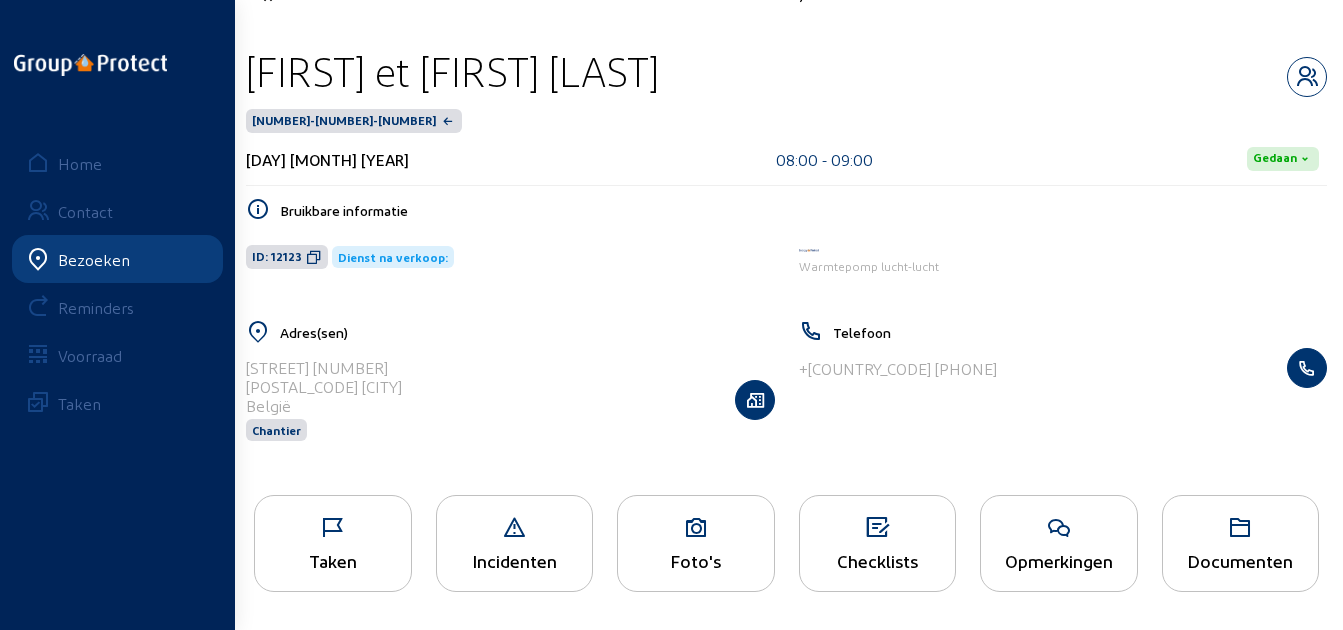 scroll, scrollTop: 0, scrollLeft: 0, axis: both 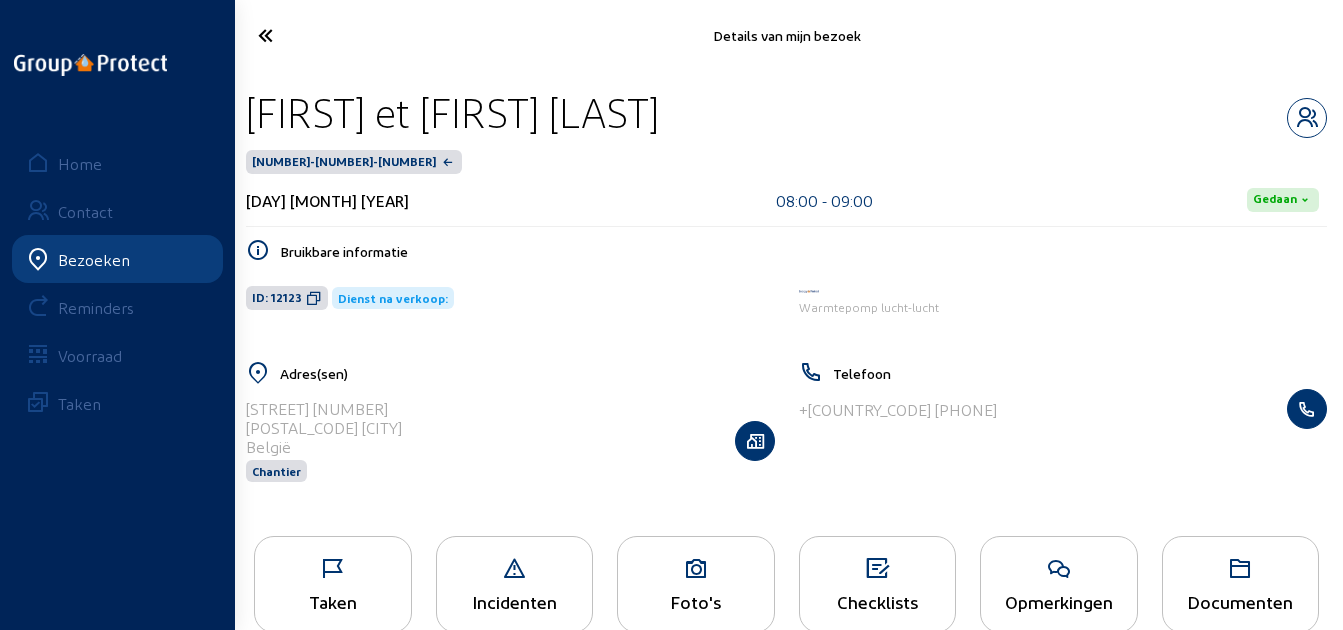 click on "Foto's" 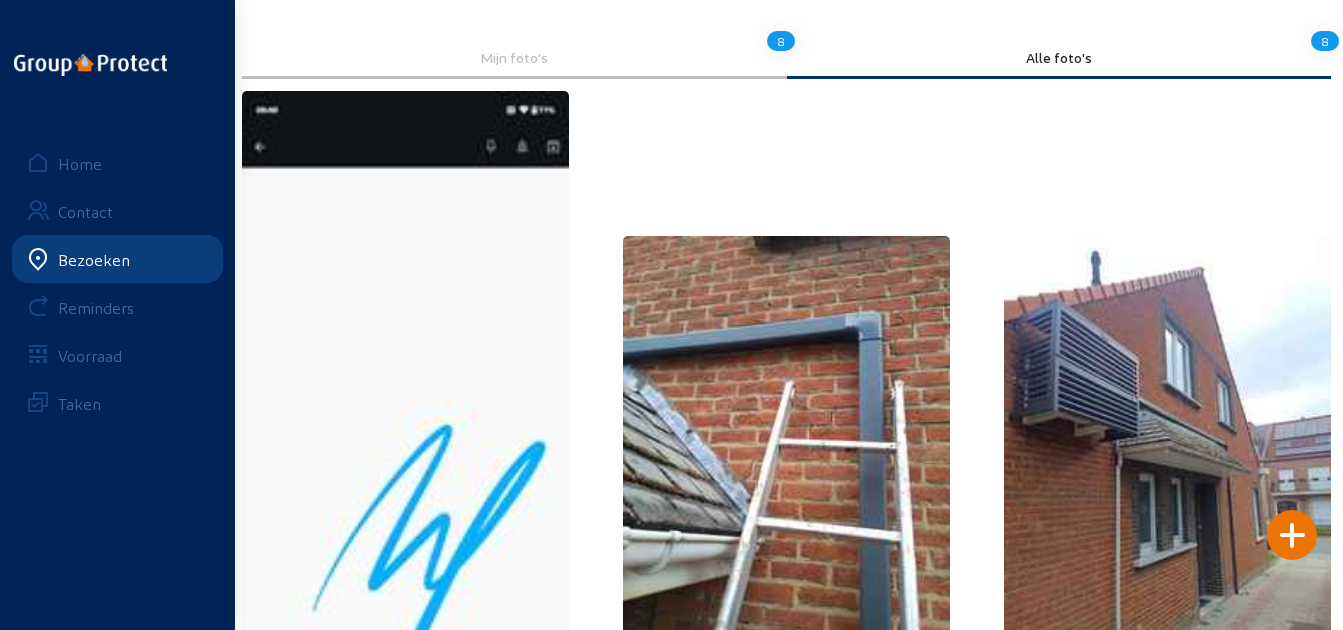 scroll, scrollTop: 0, scrollLeft: 0, axis: both 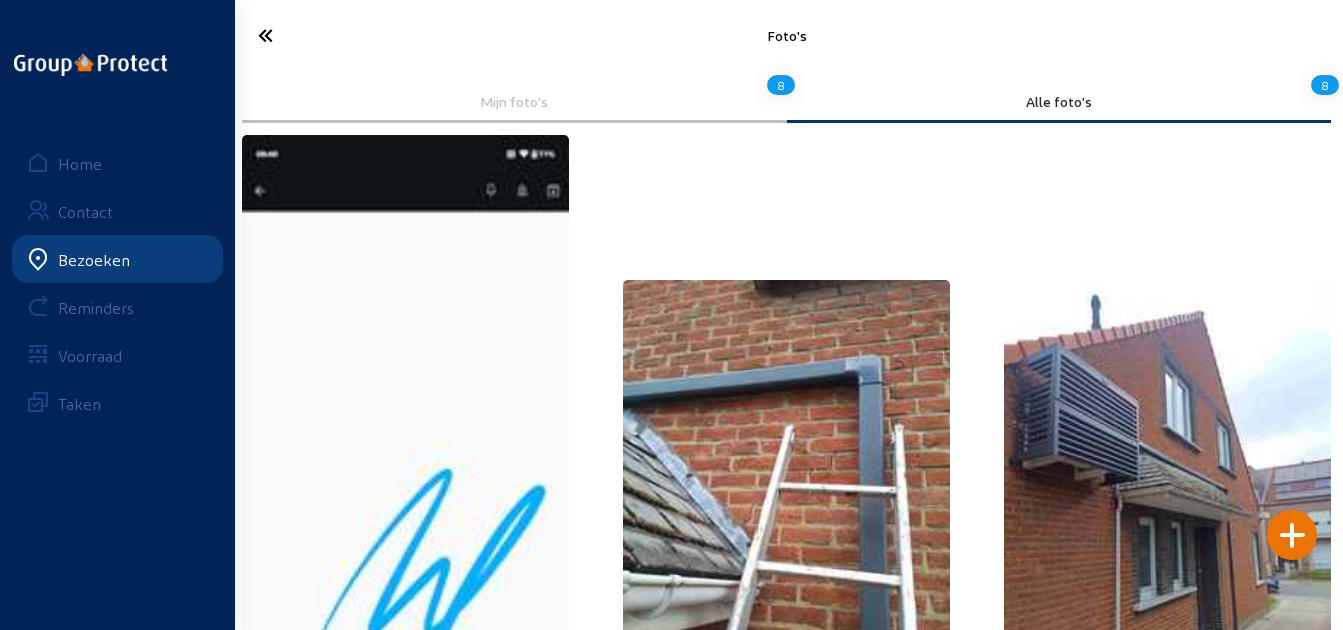 click 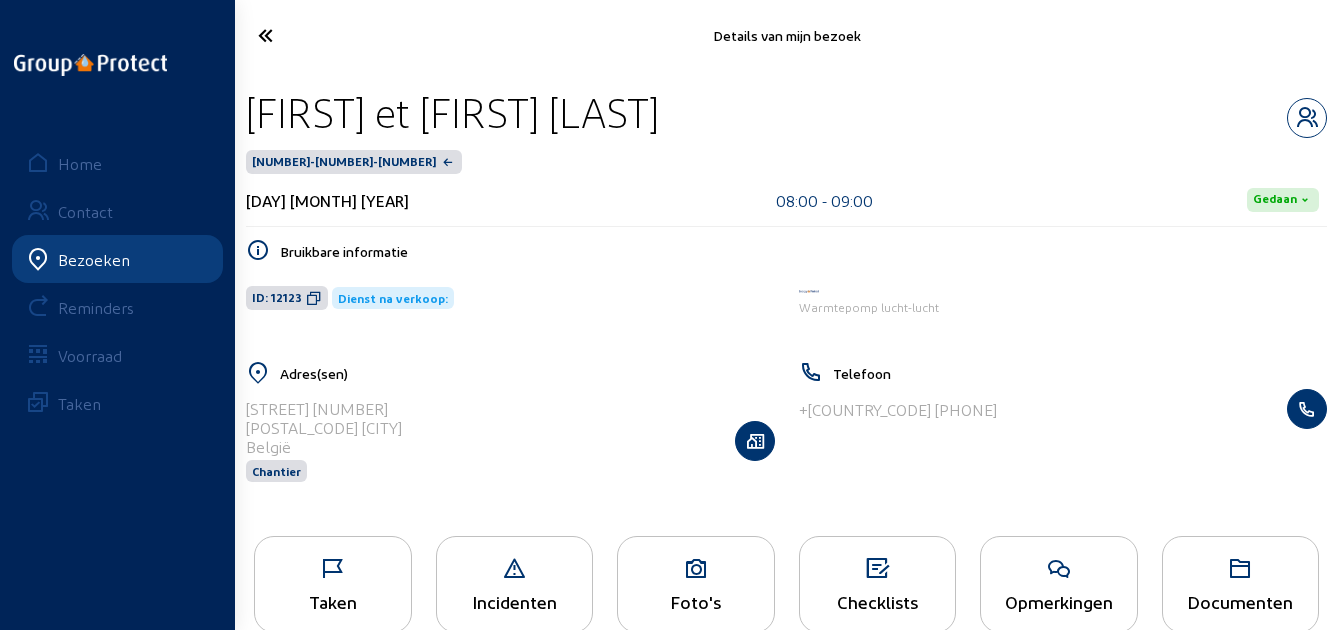click on "Taken" 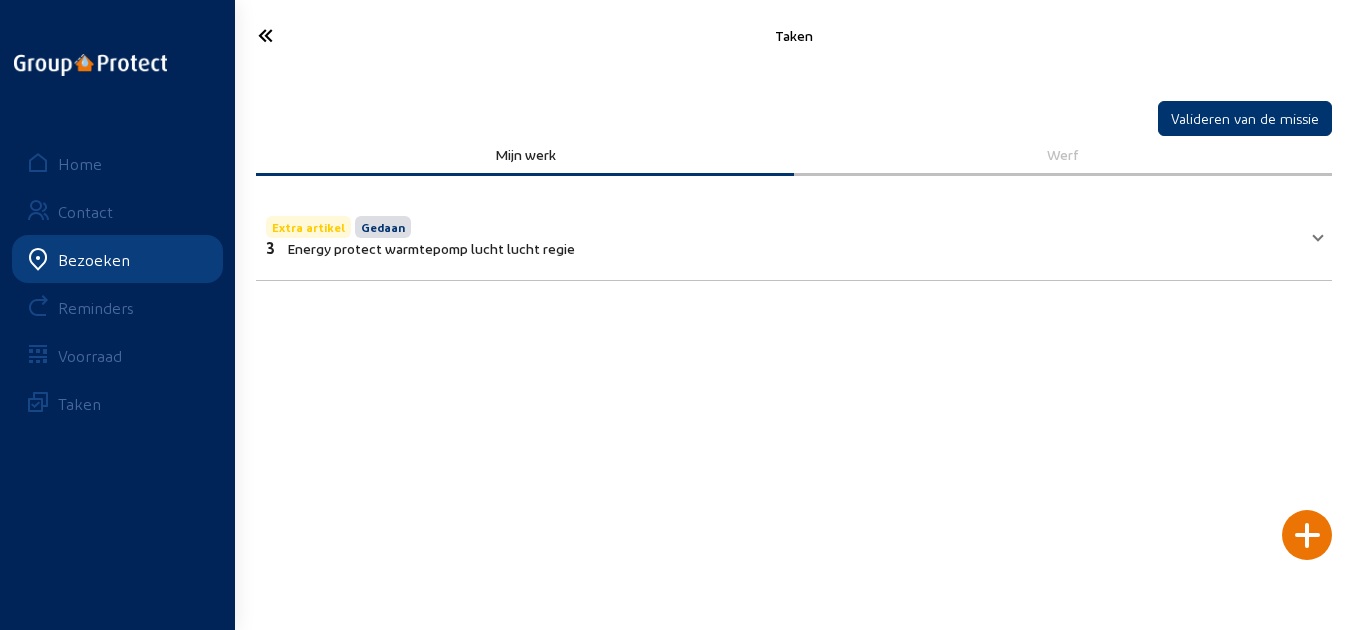 click on "Extra artikel Gedaan 3 Energy protect warmtepomp lucht lucht regie" at bounding box center [782, 234] 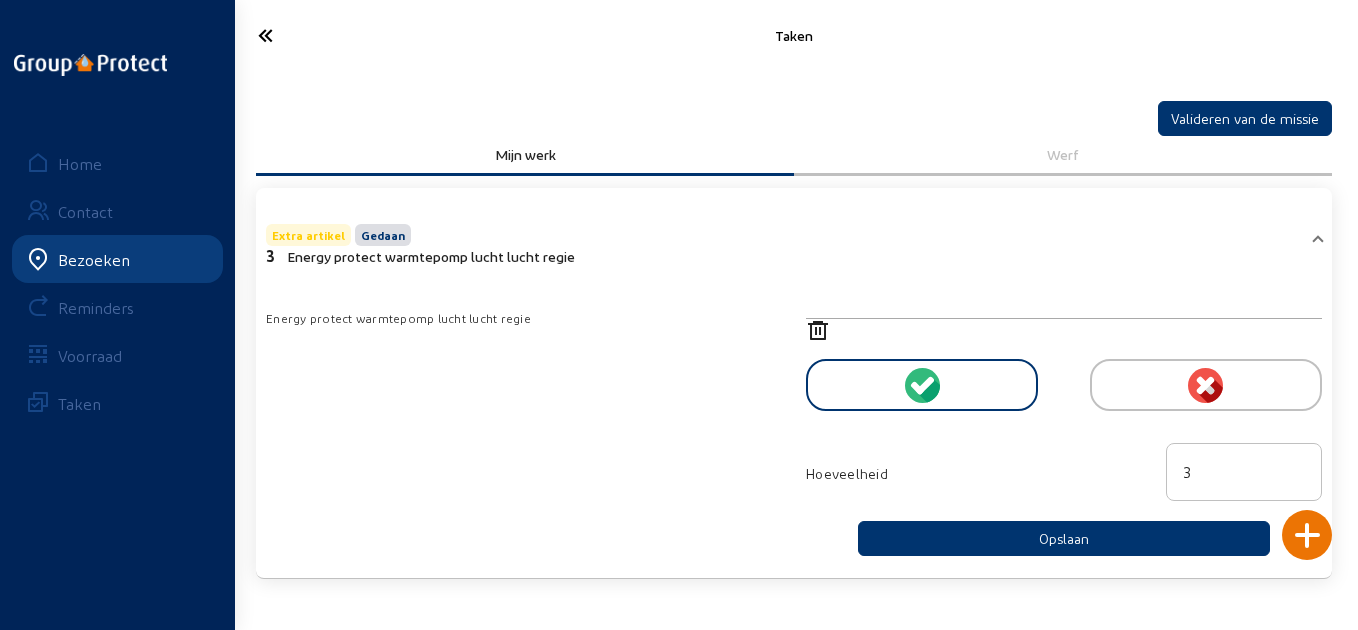 click 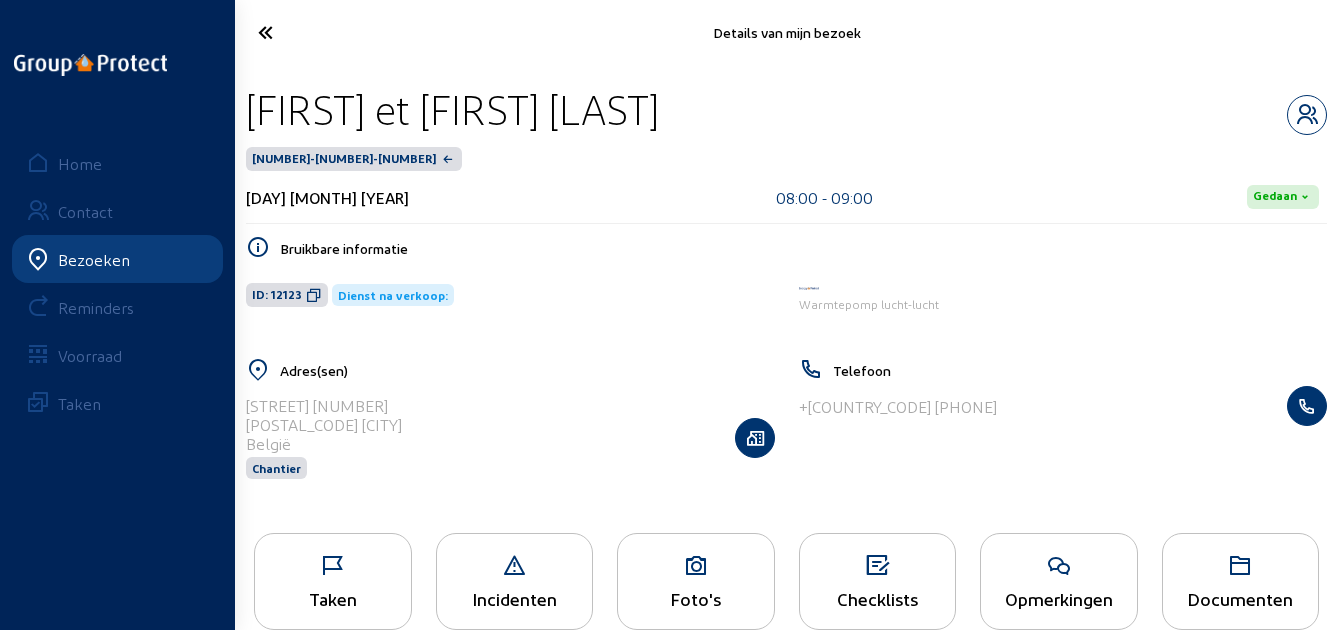 scroll, scrollTop: 0, scrollLeft: 0, axis: both 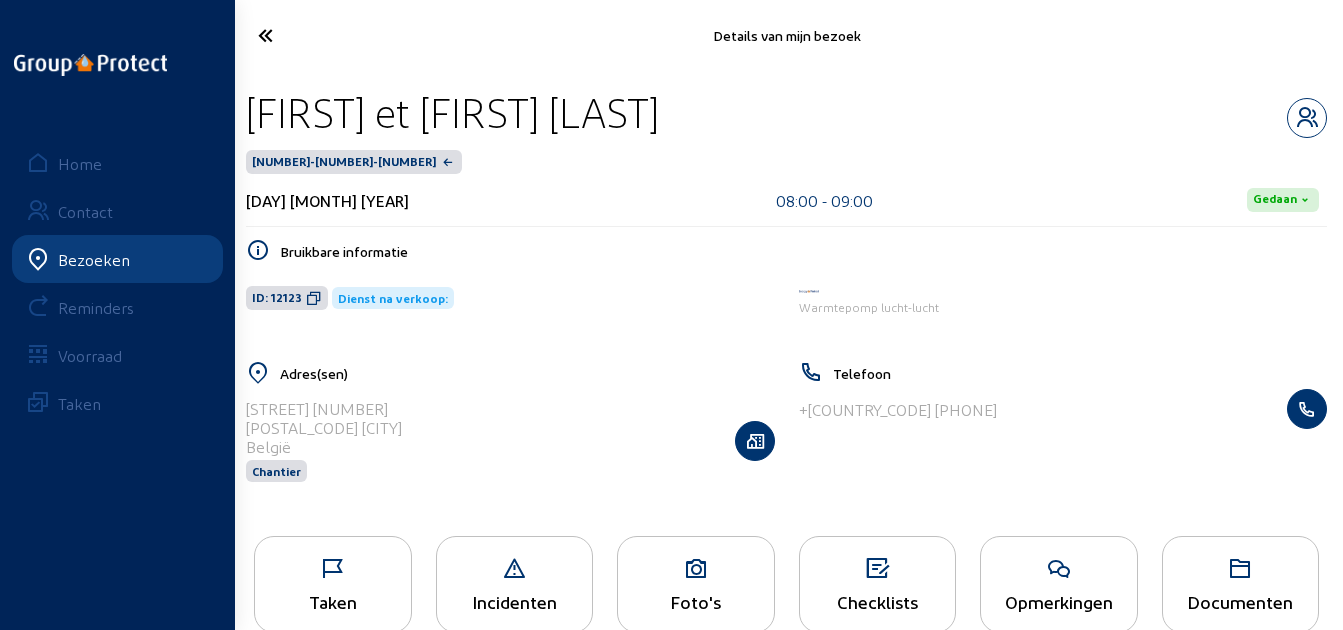 drag, startPoint x: 267, startPoint y: 37, endPoint x: 300, endPoint y: 47, distance: 34.48188 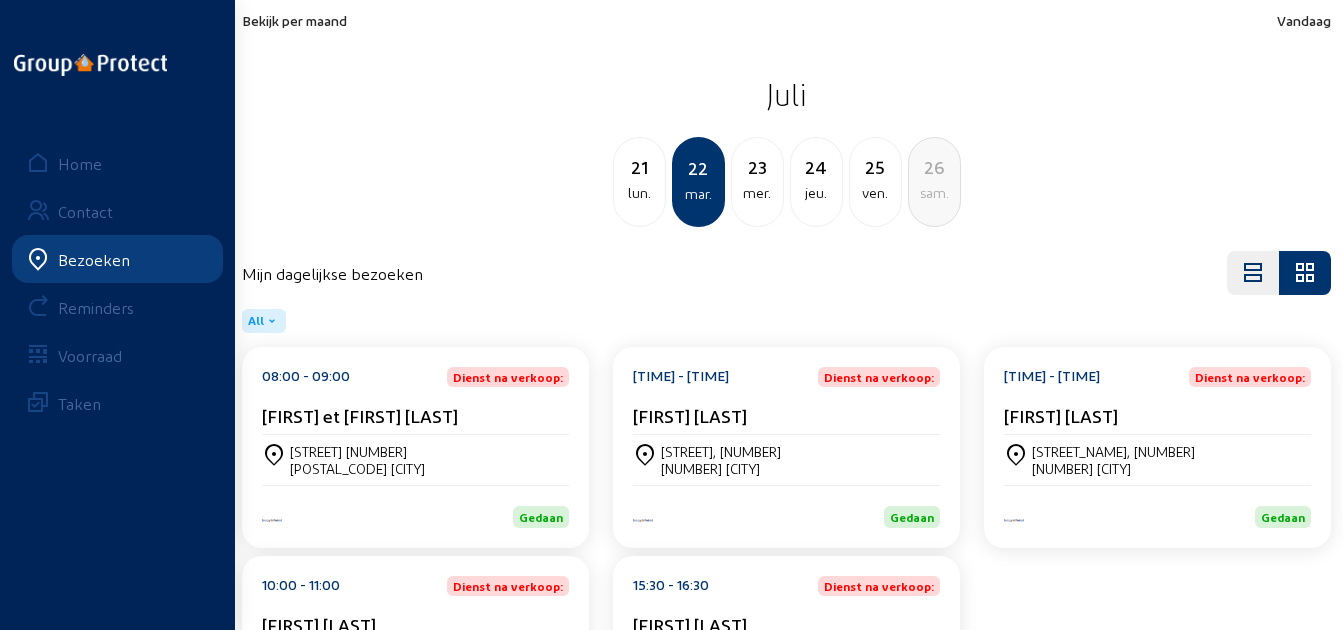 scroll, scrollTop: 100, scrollLeft: 0, axis: vertical 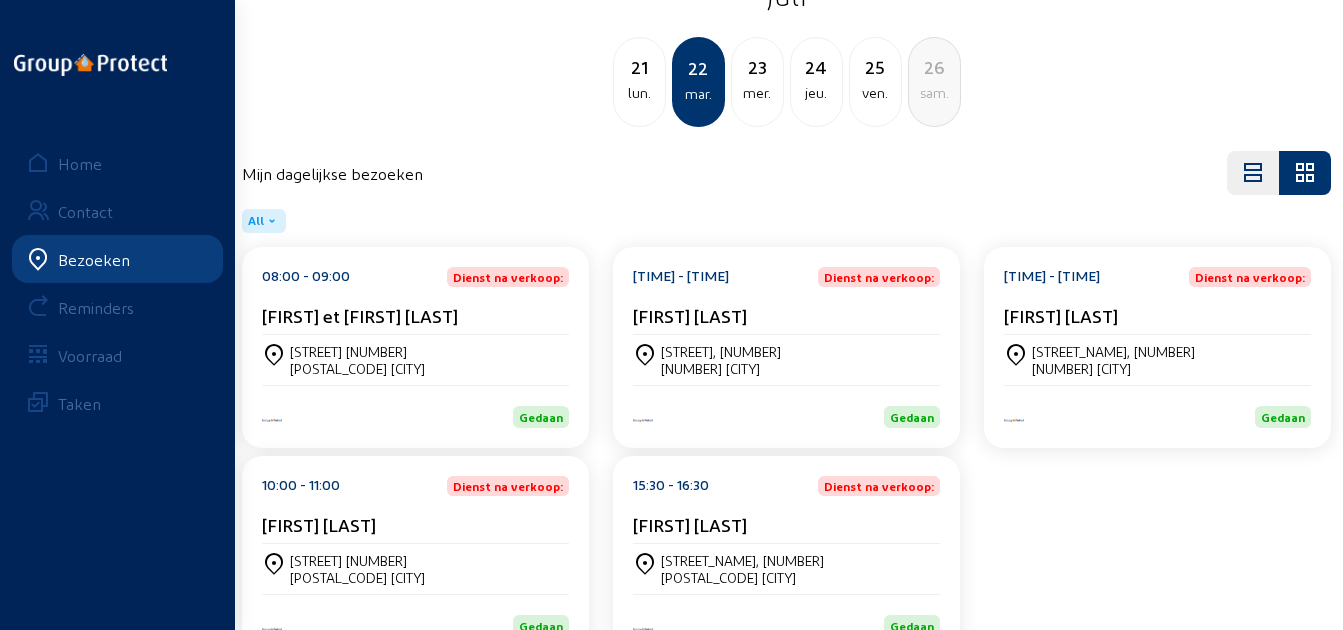 click on "[STREET], [NUMBER]" 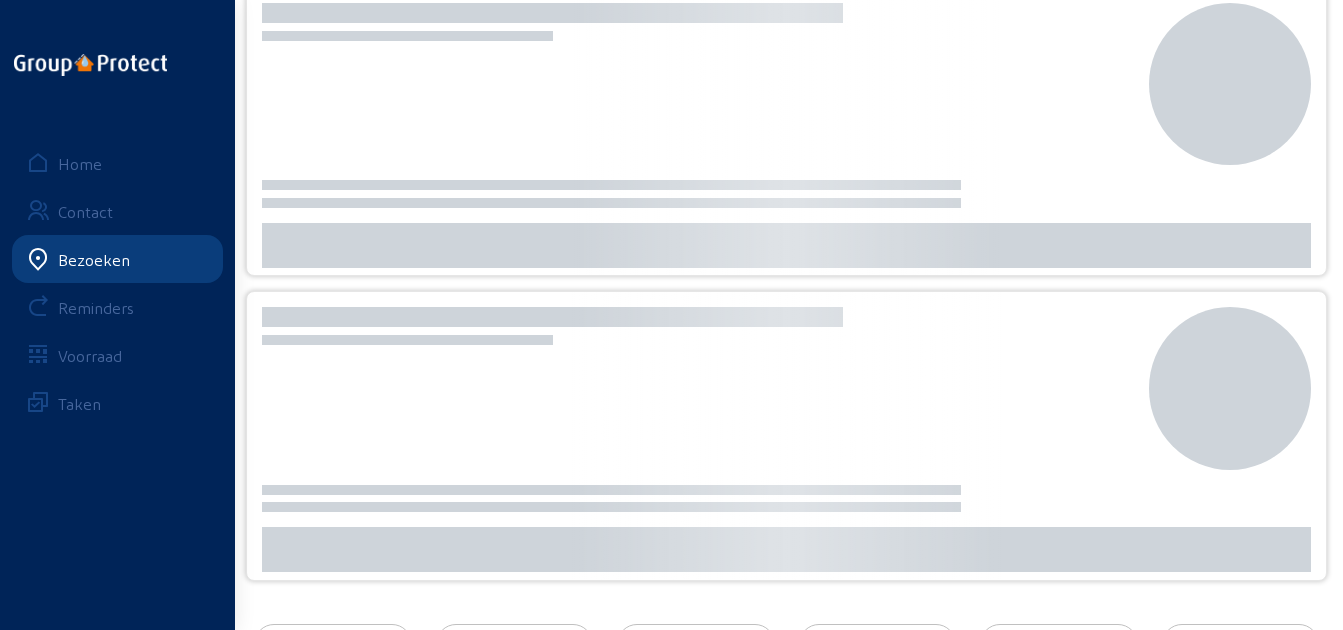 scroll, scrollTop: 0, scrollLeft: 0, axis: both 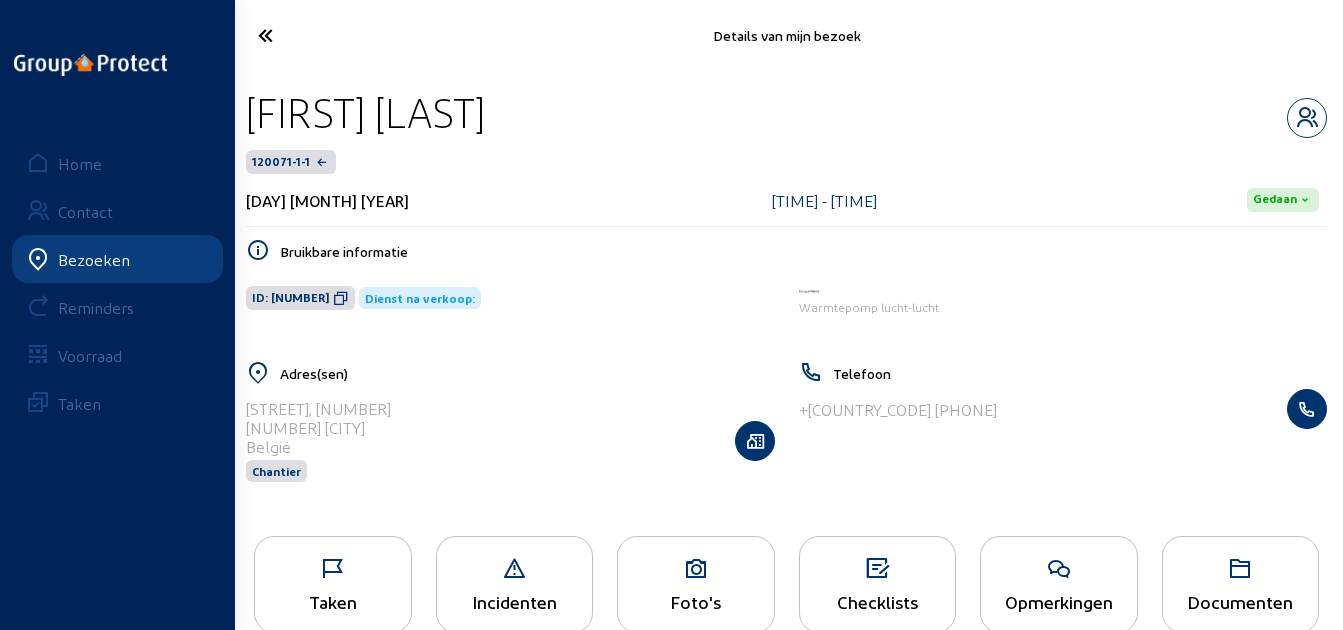 drag, startPoint x: 566, startPoint y: 123, endPoint x: 252, endPoint y: 116, distance: 314.078 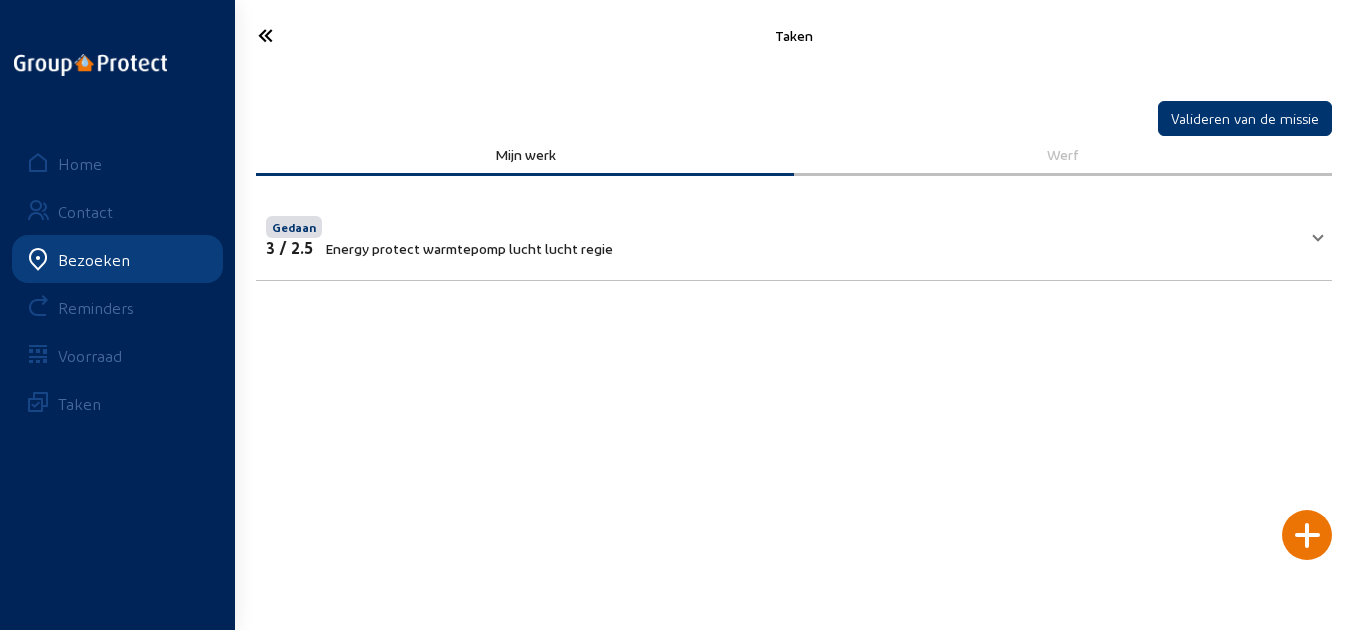 click on "Gedaan 3 / 2.5 Energy protect warmtepomp lucht lucht regie" at bounding box center (782, 234) 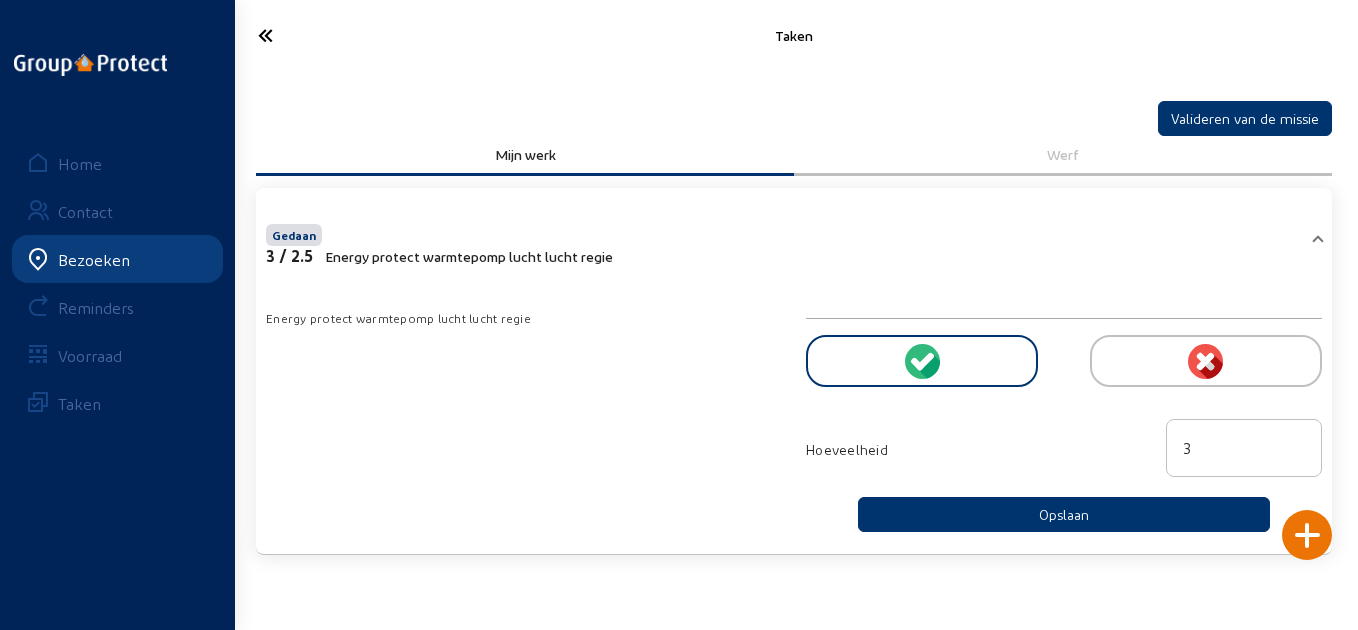 click 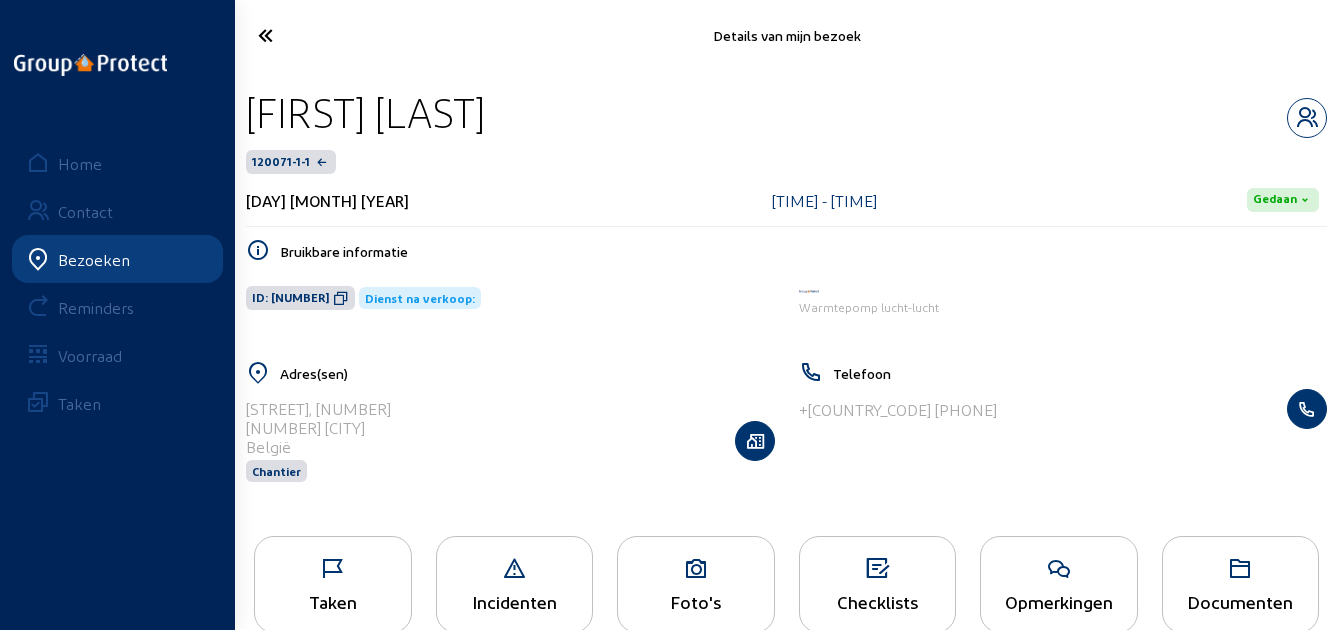 click 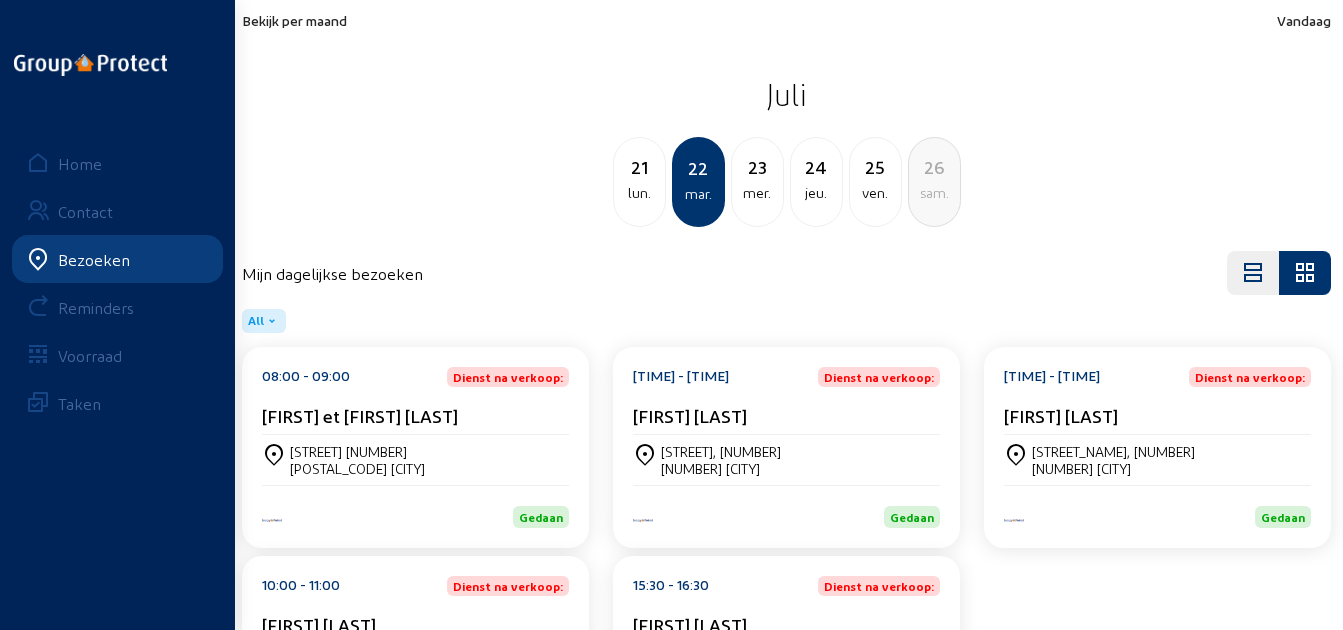 scroll, scrollTop: 100, scrollLeft: 0, axis: vertical 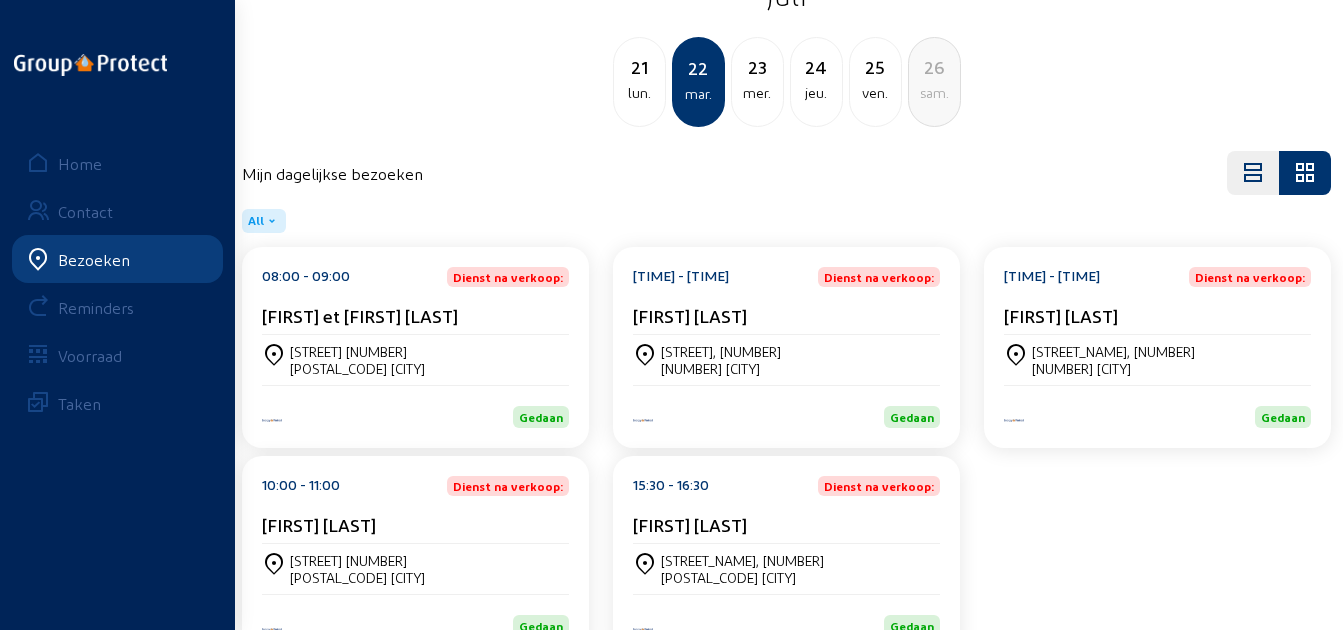 click on "[TIME] - [TIME] Dienst na verkoop: [FIRST] [LAST]" 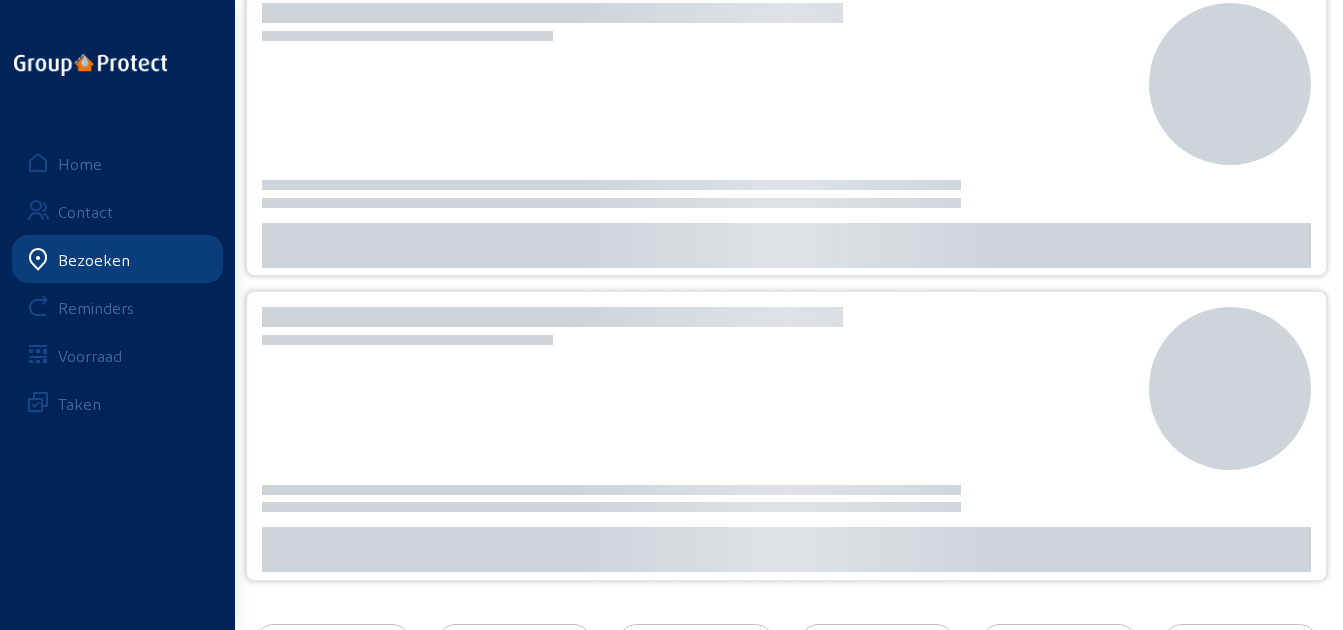 scroll, scrollTop: 0, scrollLeft: 0, axis: both 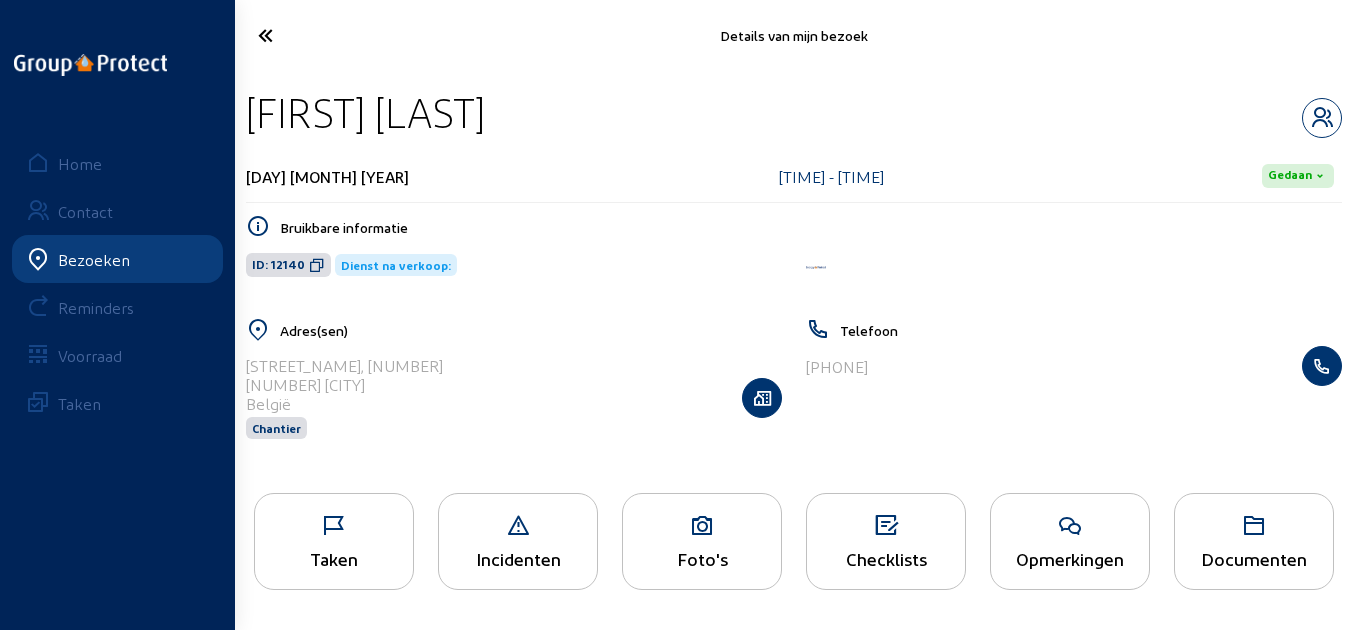 drag, startPoint x: 547, startPoint y: 107, endPoint x: 254, endPoint y: 104, distance: 293.01535 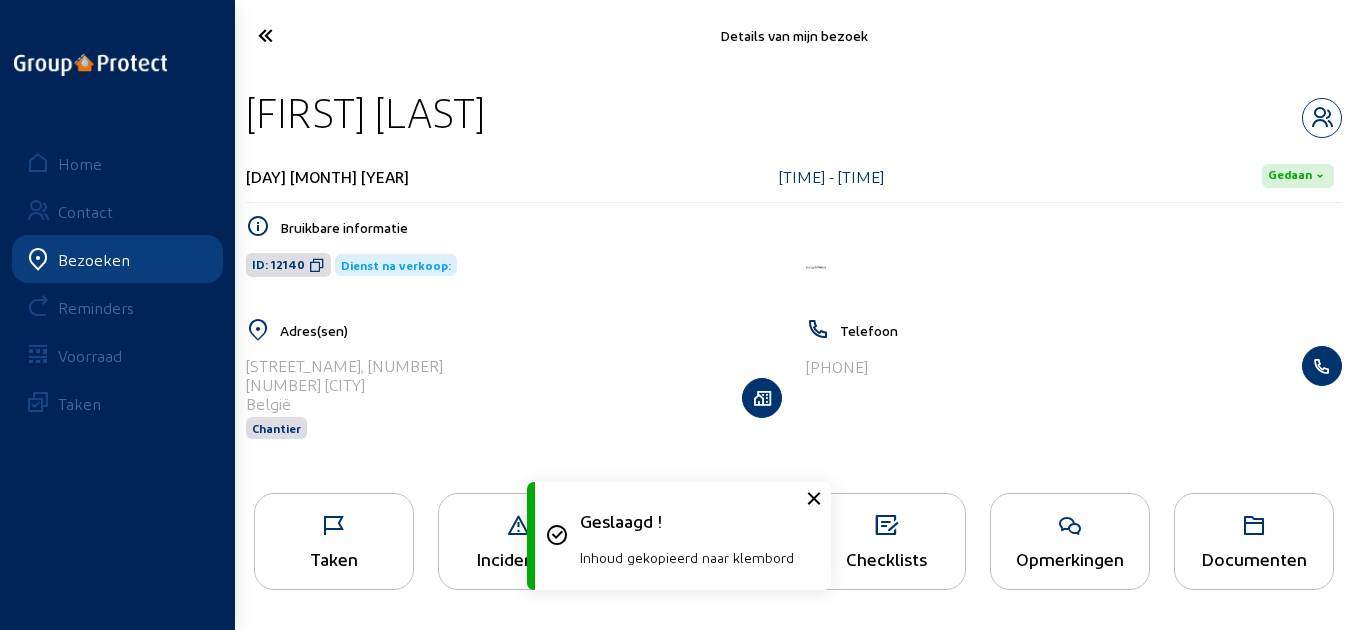 click 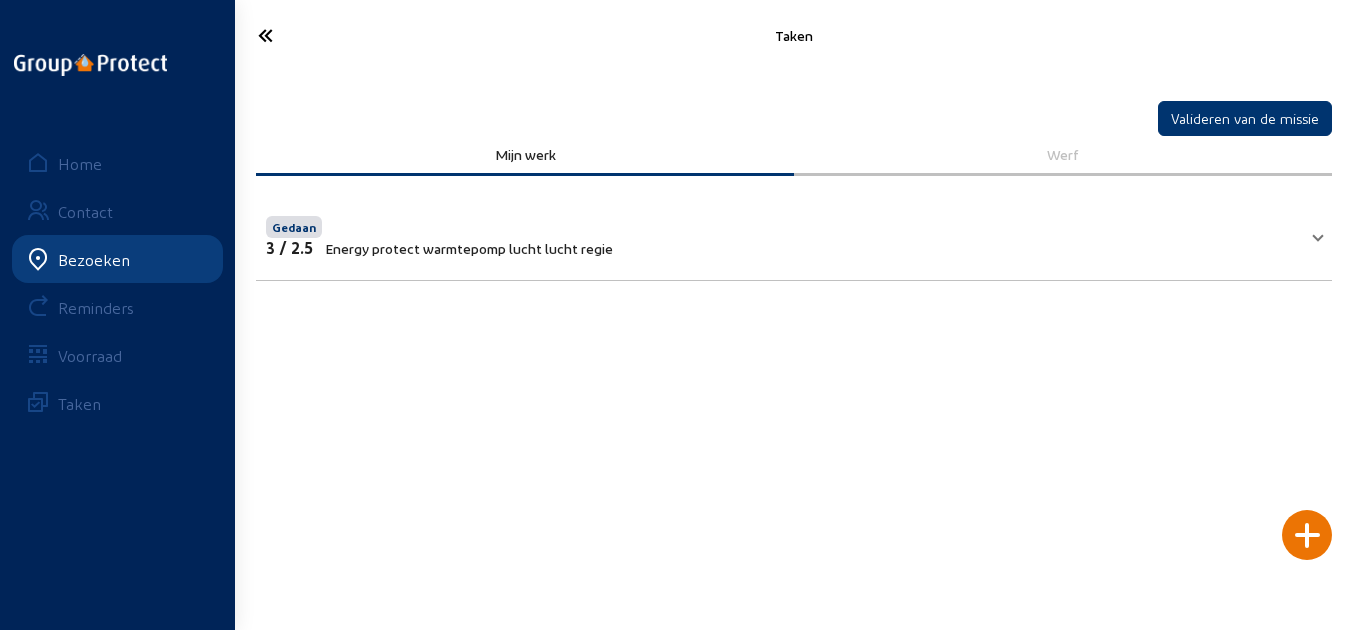 click on "Gedaan 3 / 2.5 Energy protect warmtepomp lucht lucht regie" at bounding box center [782, 234] 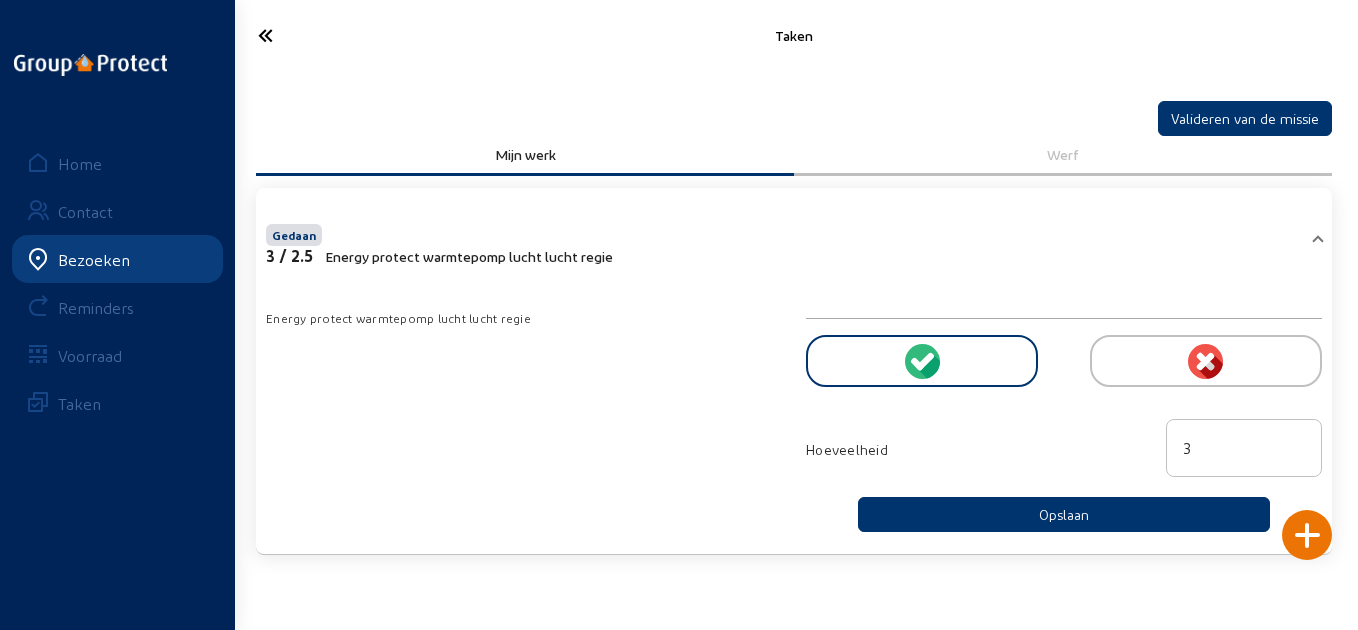 click 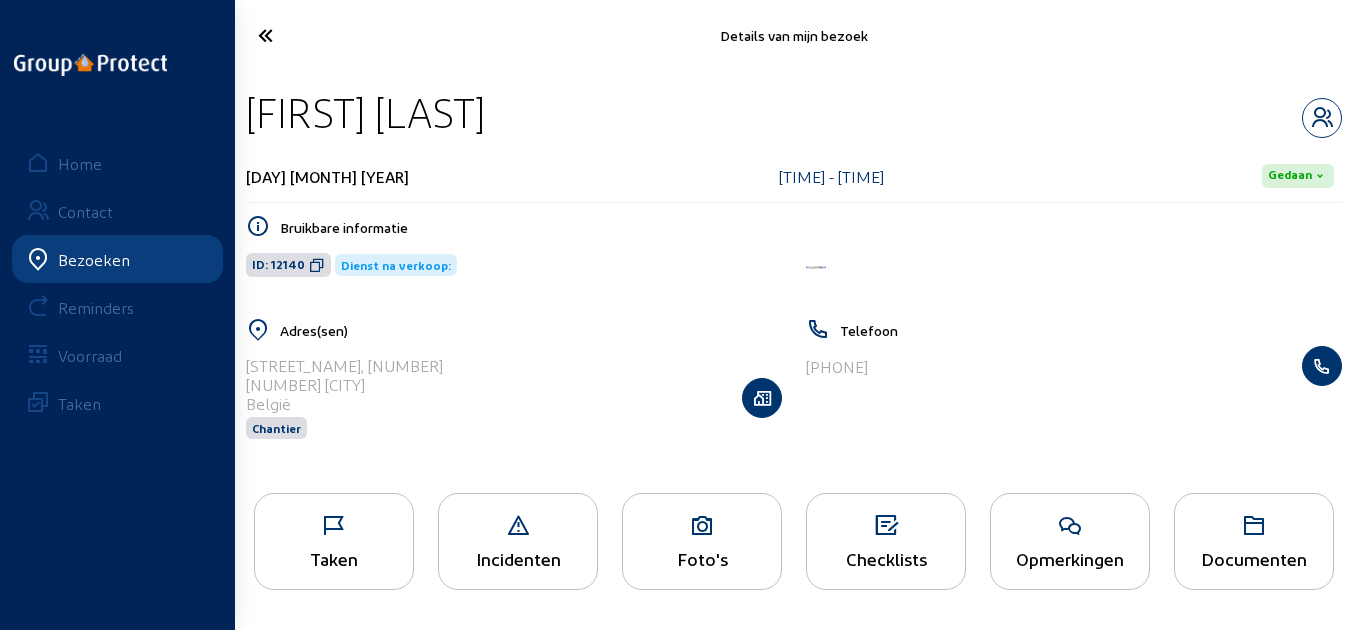 click on "Opmerkingen" 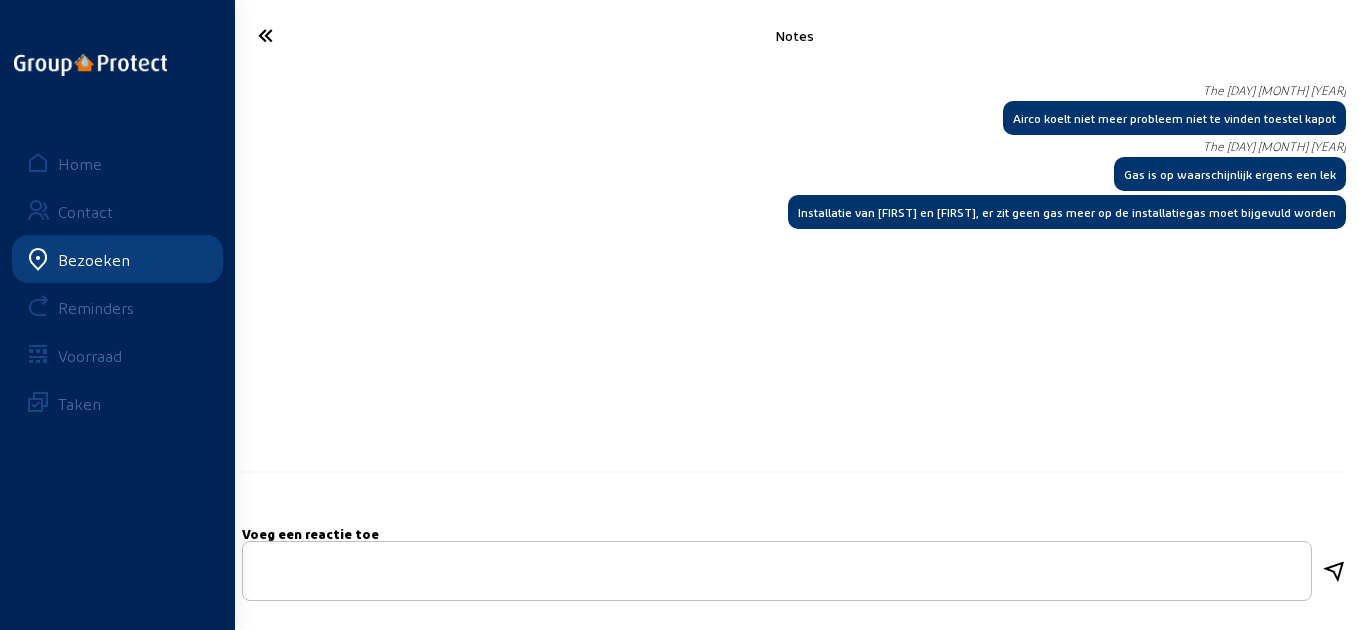 click 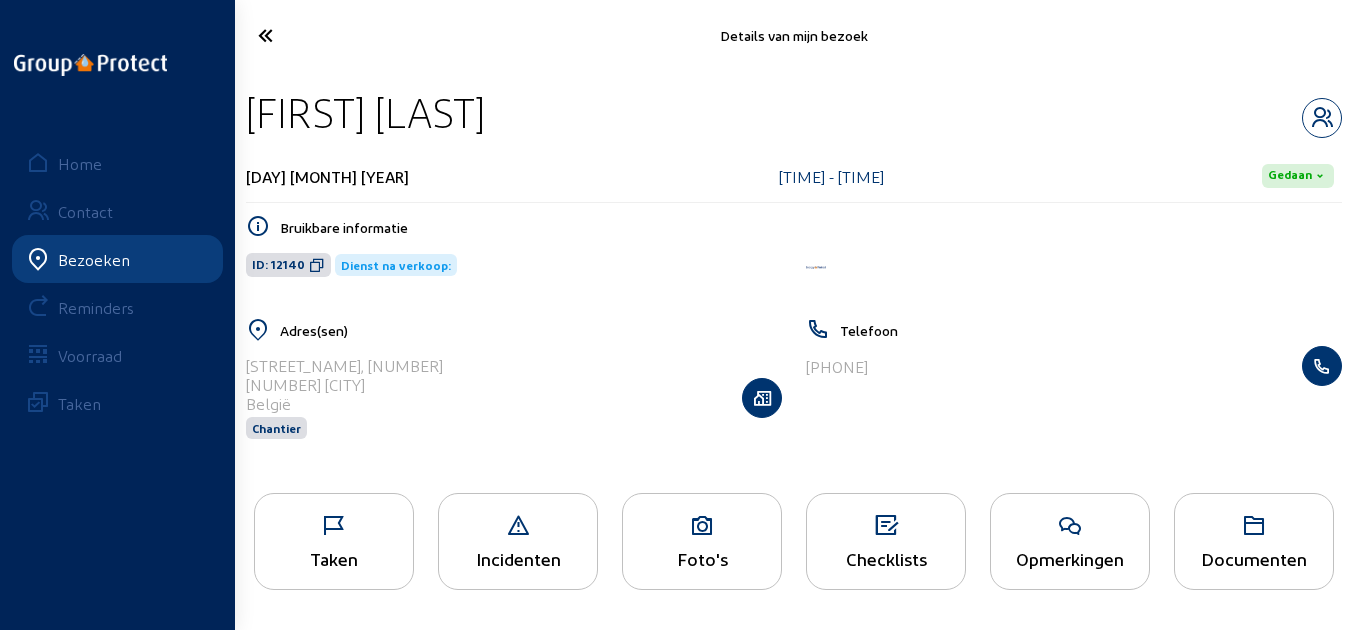 click on "Taken" 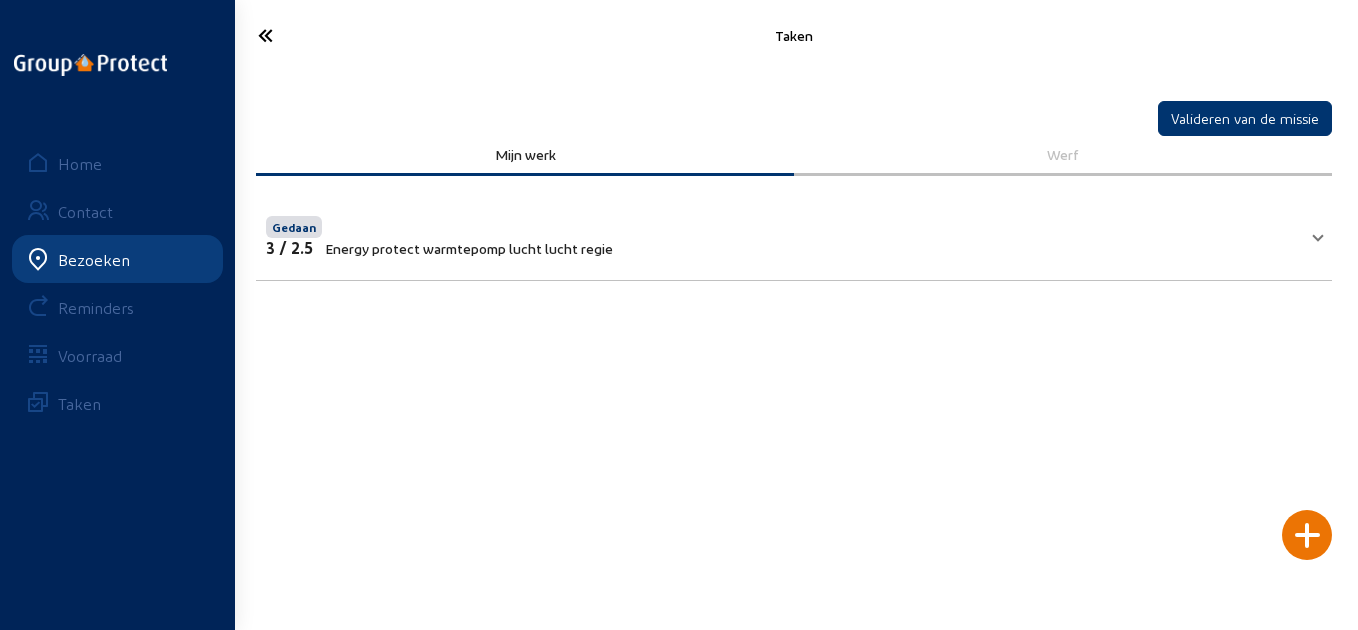 click on "Gedaan 3 / 2.5 Energy protect warmtepomp lucht lucht regie" at bounding box center (782, 234) 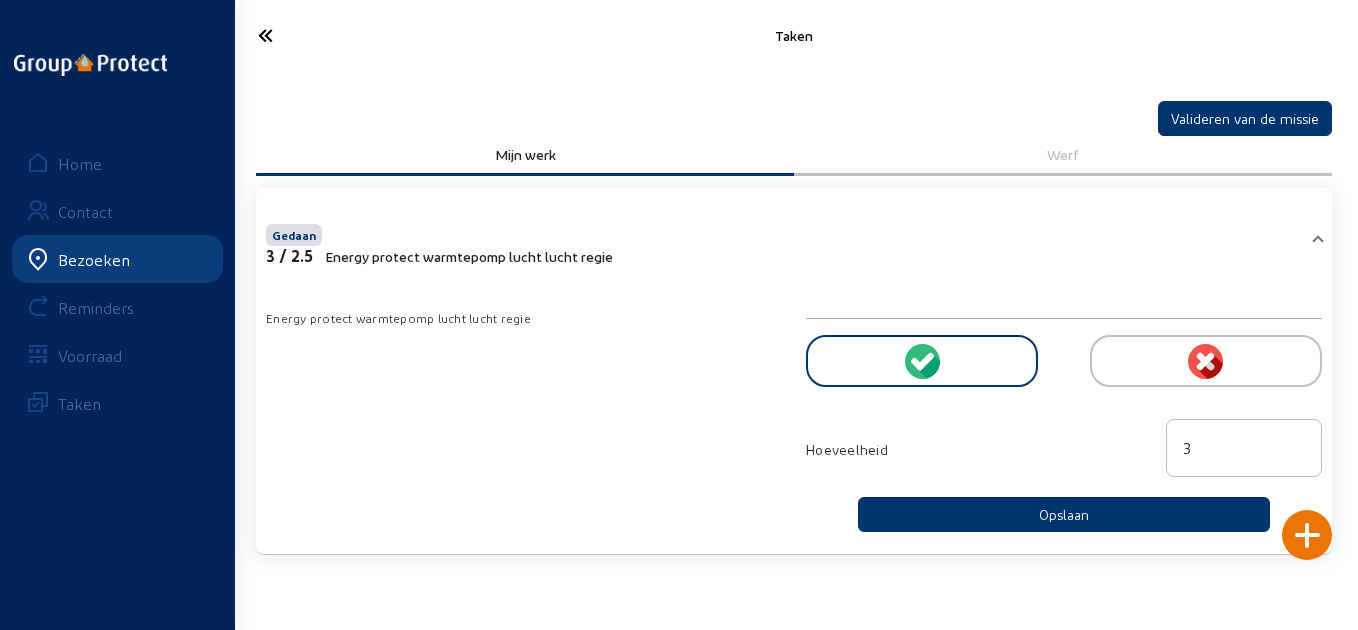 click 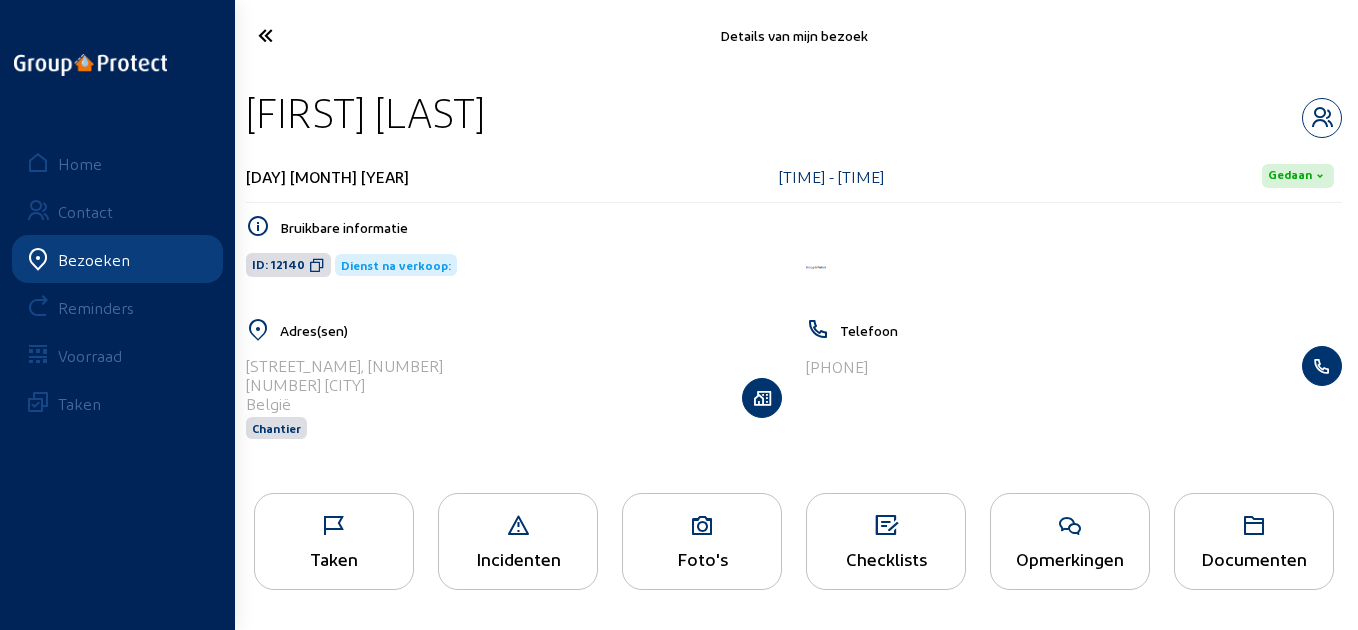 click 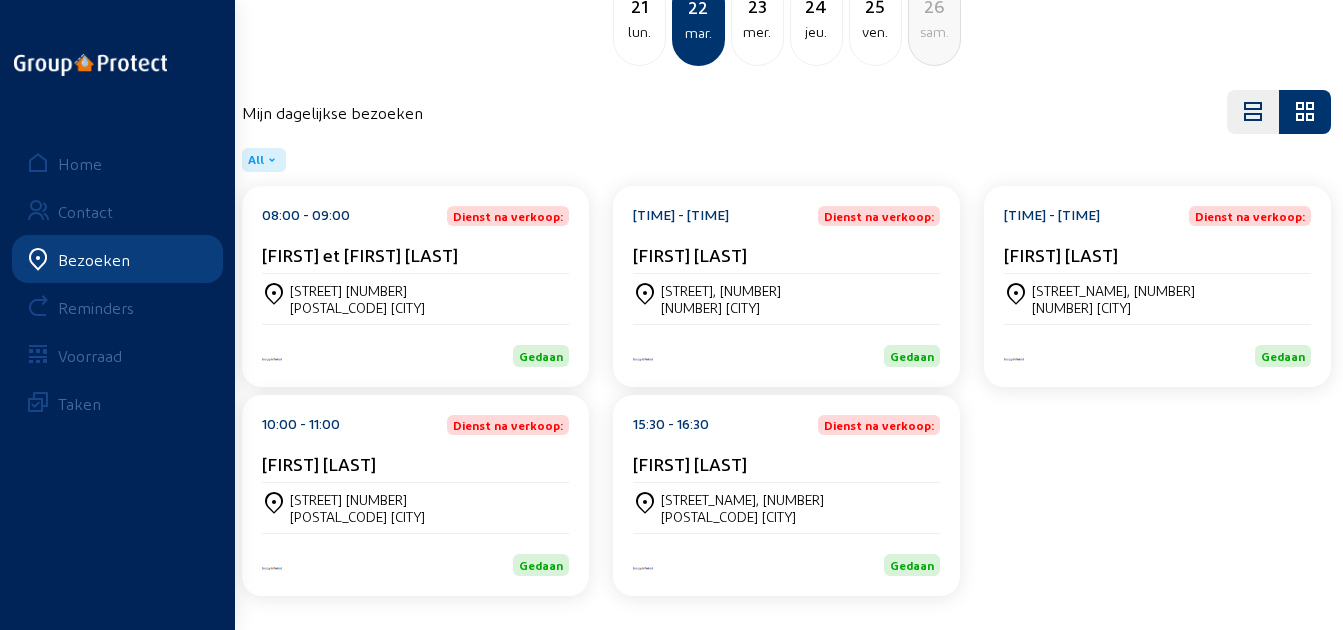 scroll, scrollTop: 182, scrollLeft: 0, axis: vertical 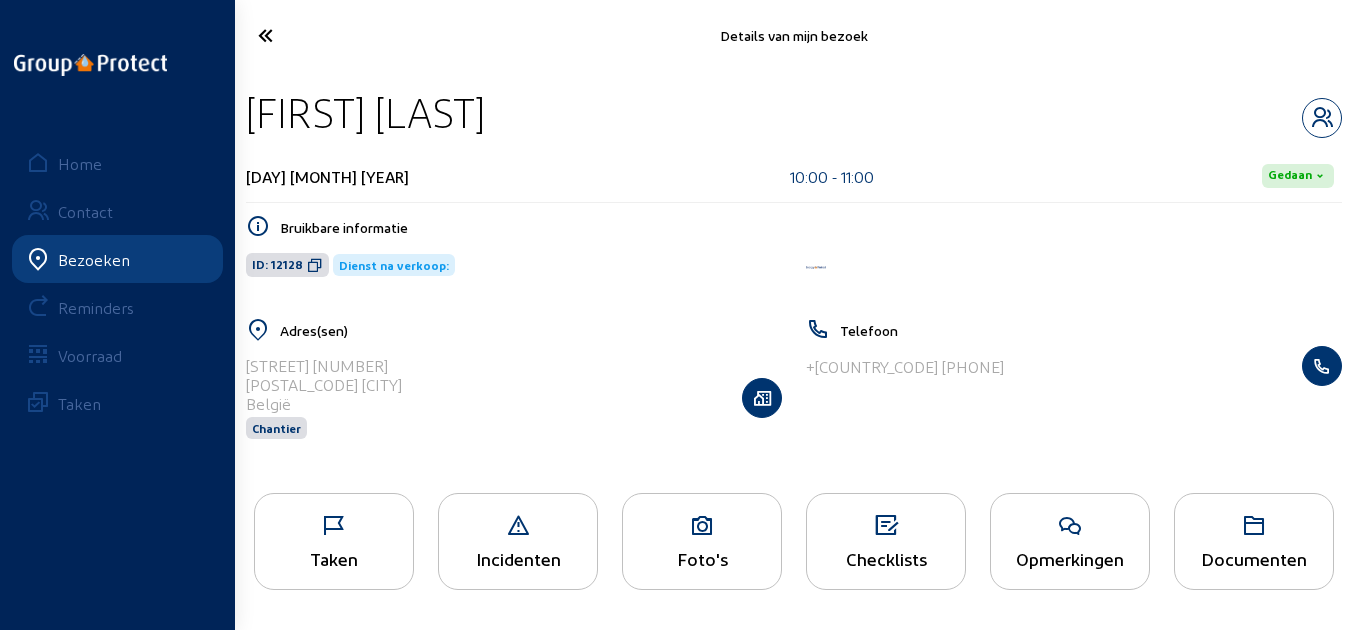drag, startPoint x: 632, startPoint y: 116, endPoint x: 247, endPoint y: 126, distance: 385.12985 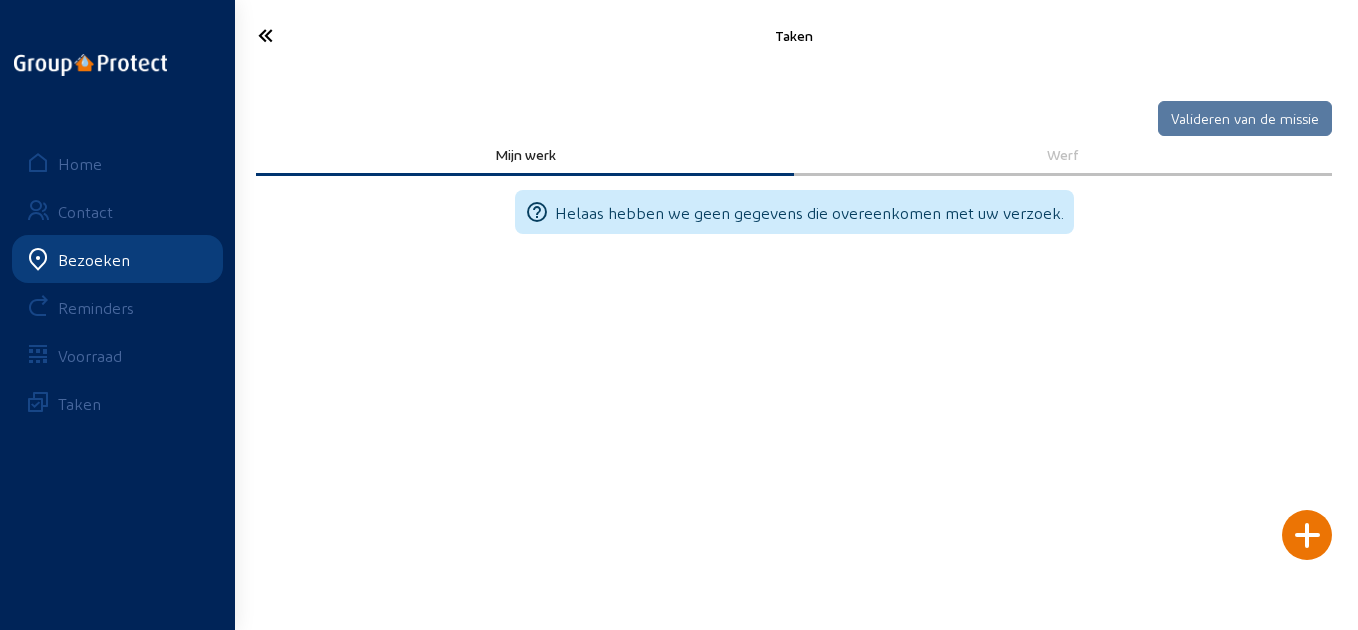 click 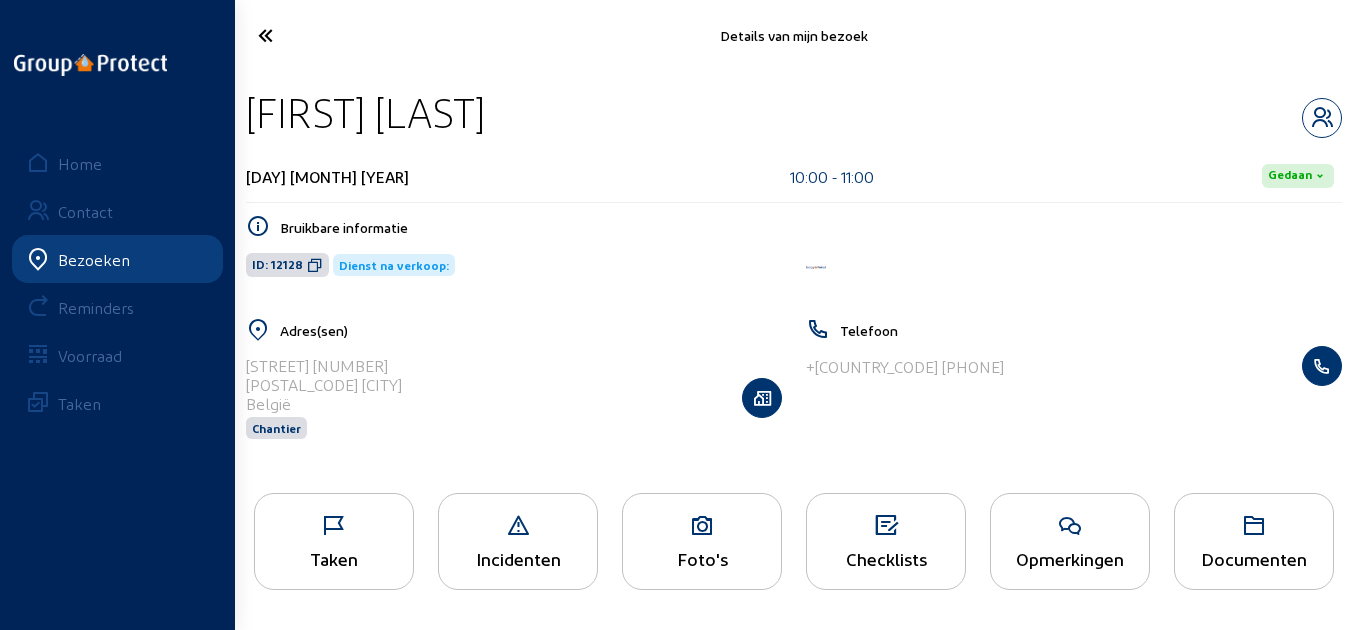 click 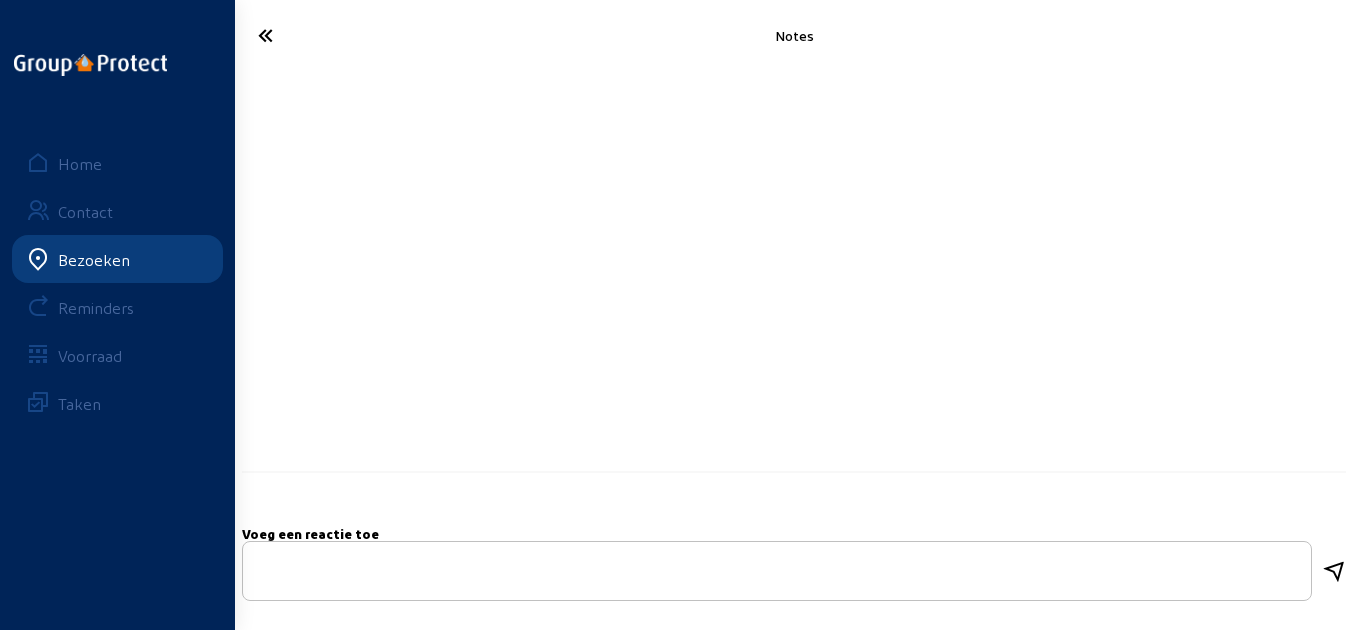 click 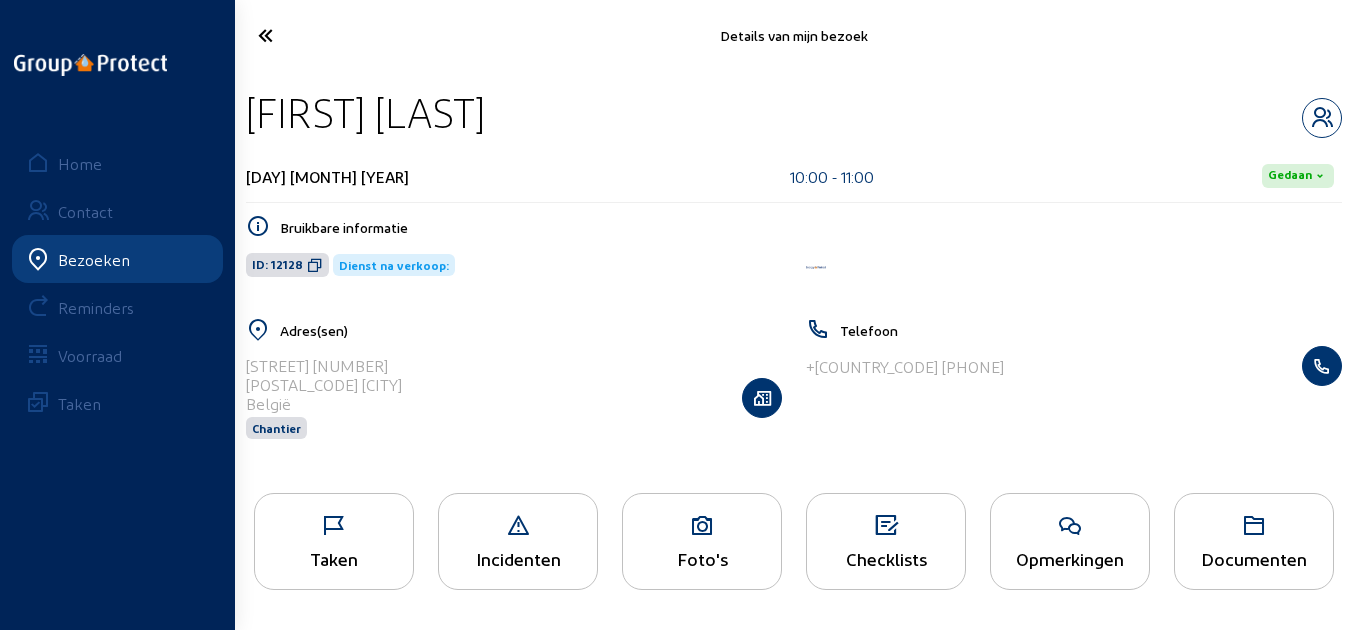 click 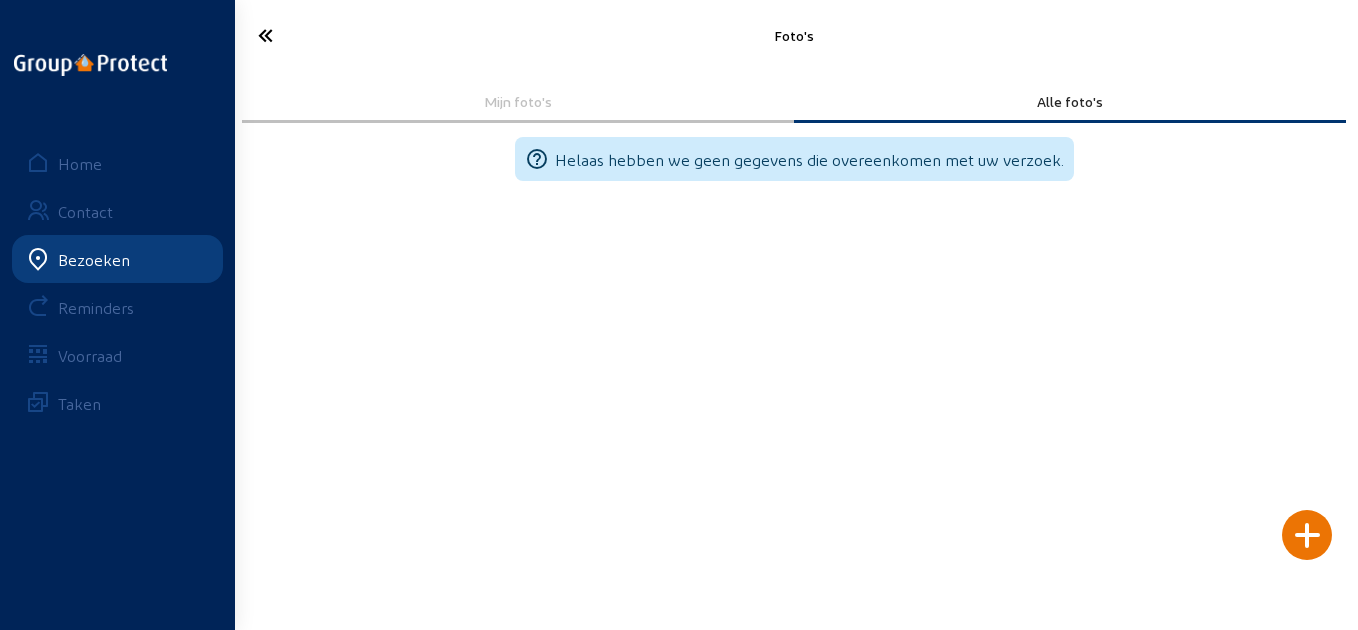 click 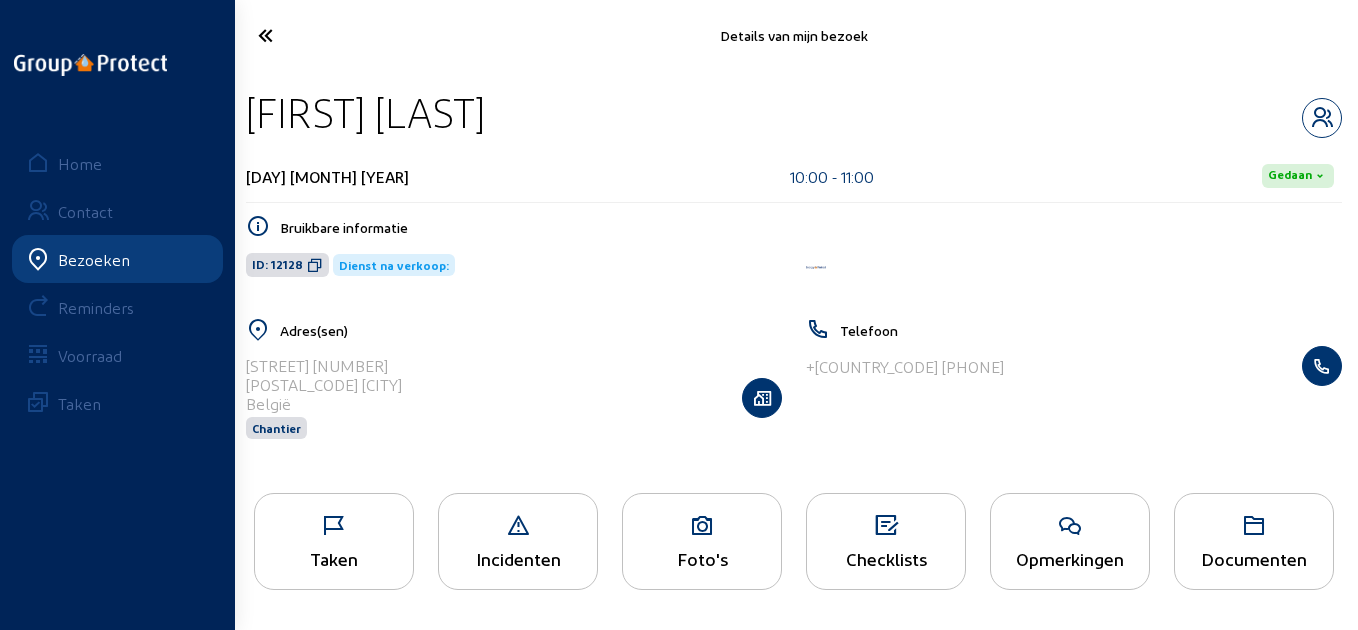 click 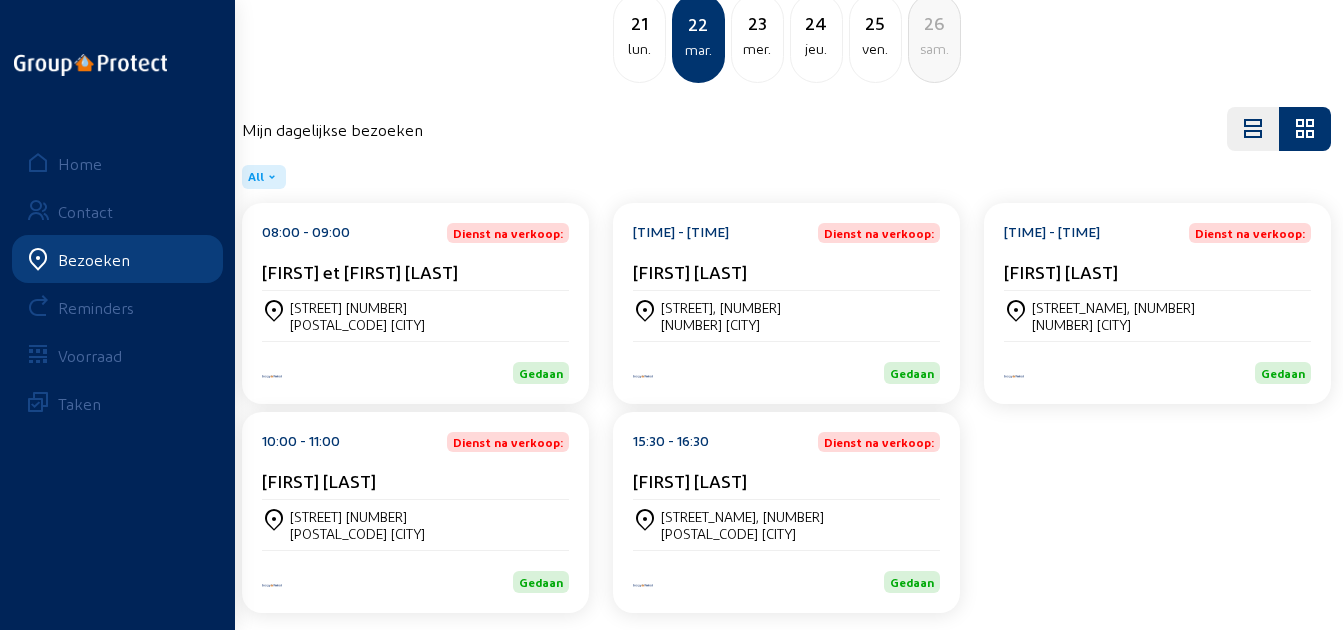 scroll, scrollTop: 182, scrollLeft: 0, axis: vertical 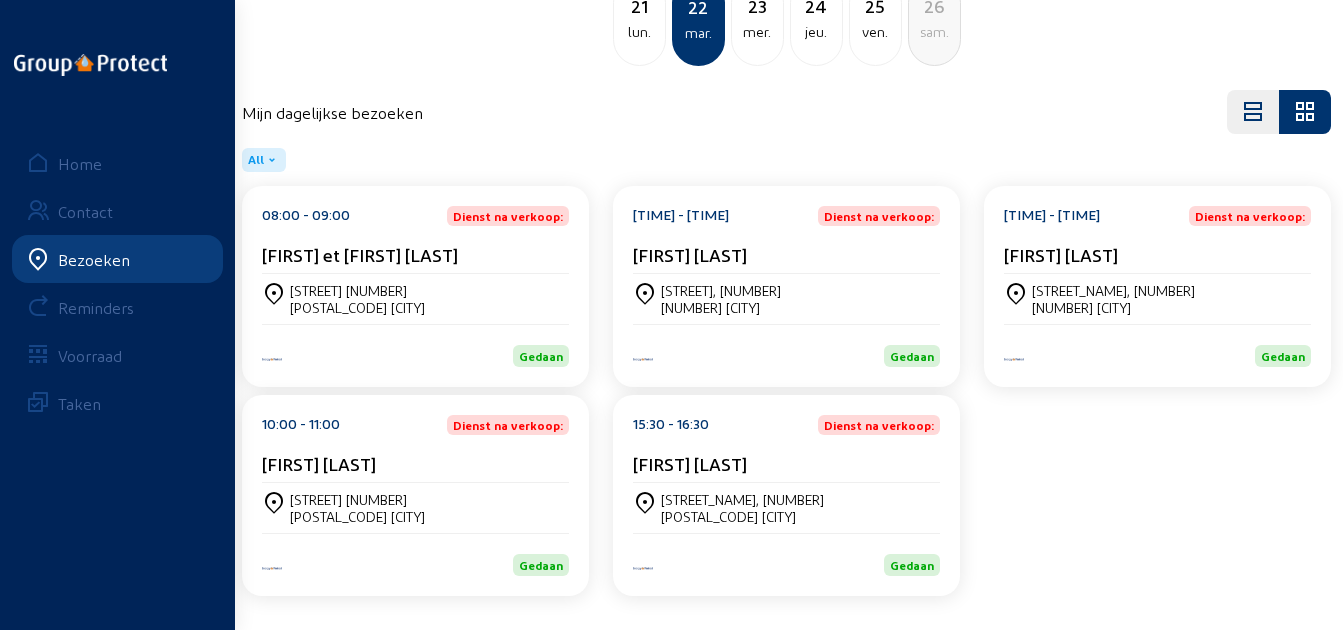 click on "[FIRST] [LAST]" 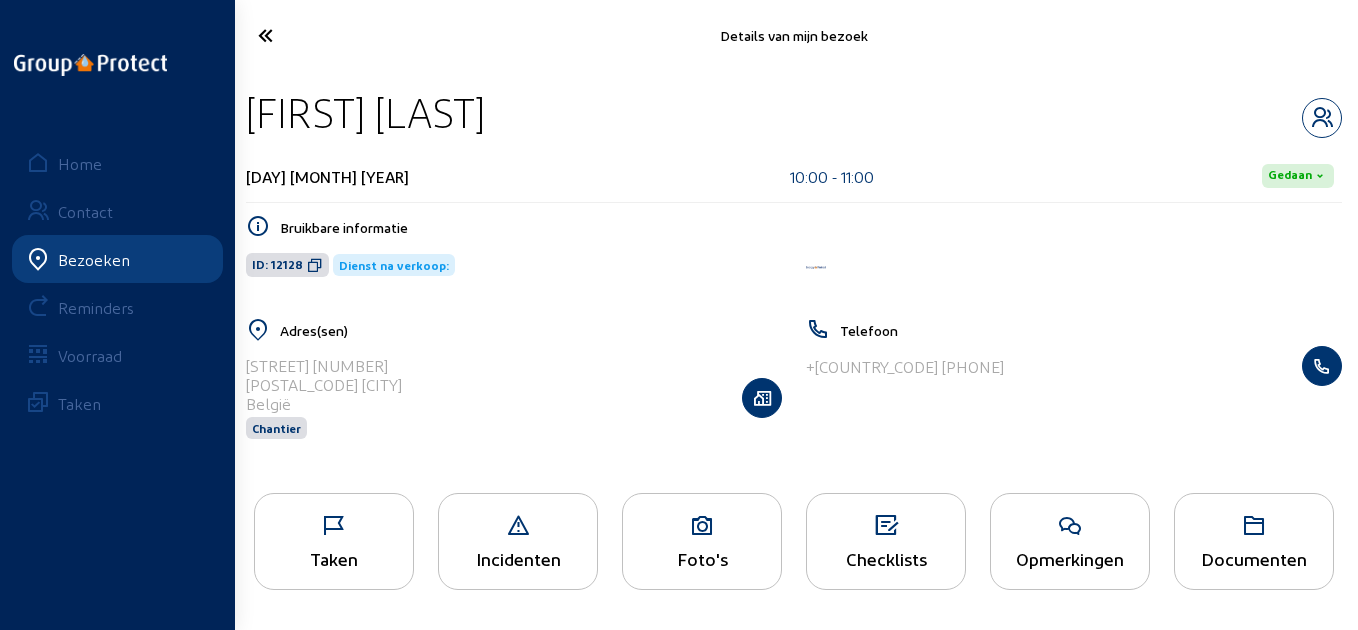click on "Taken" 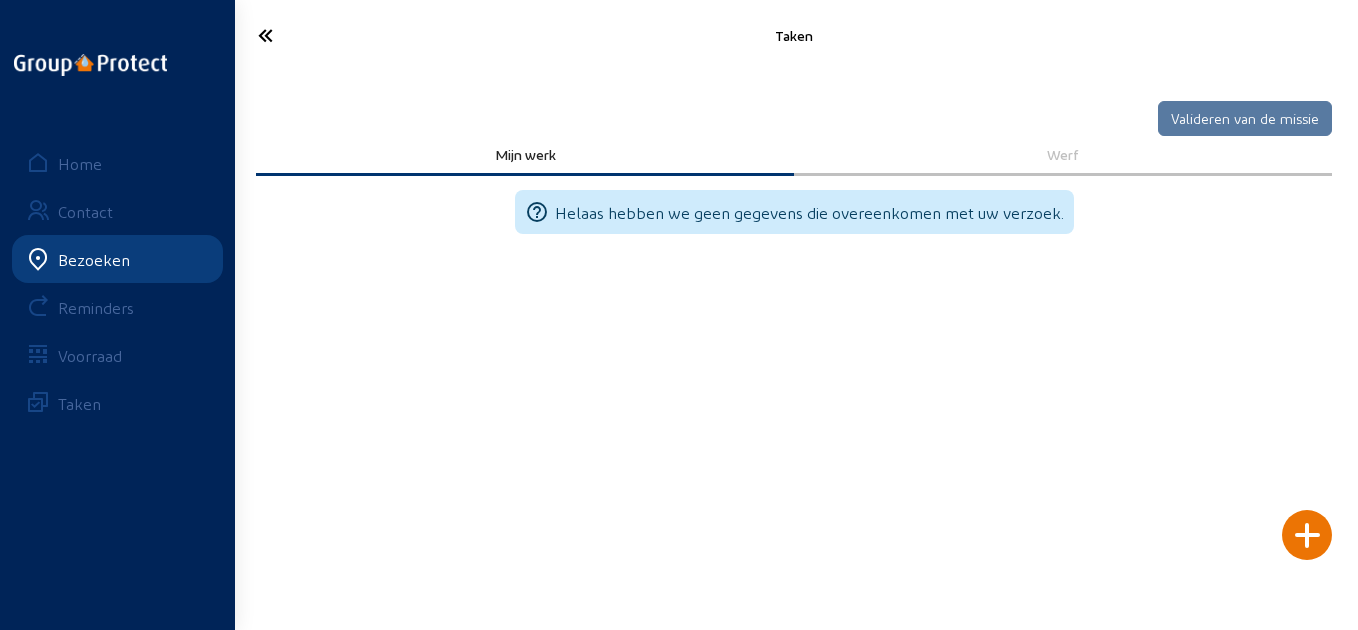 click 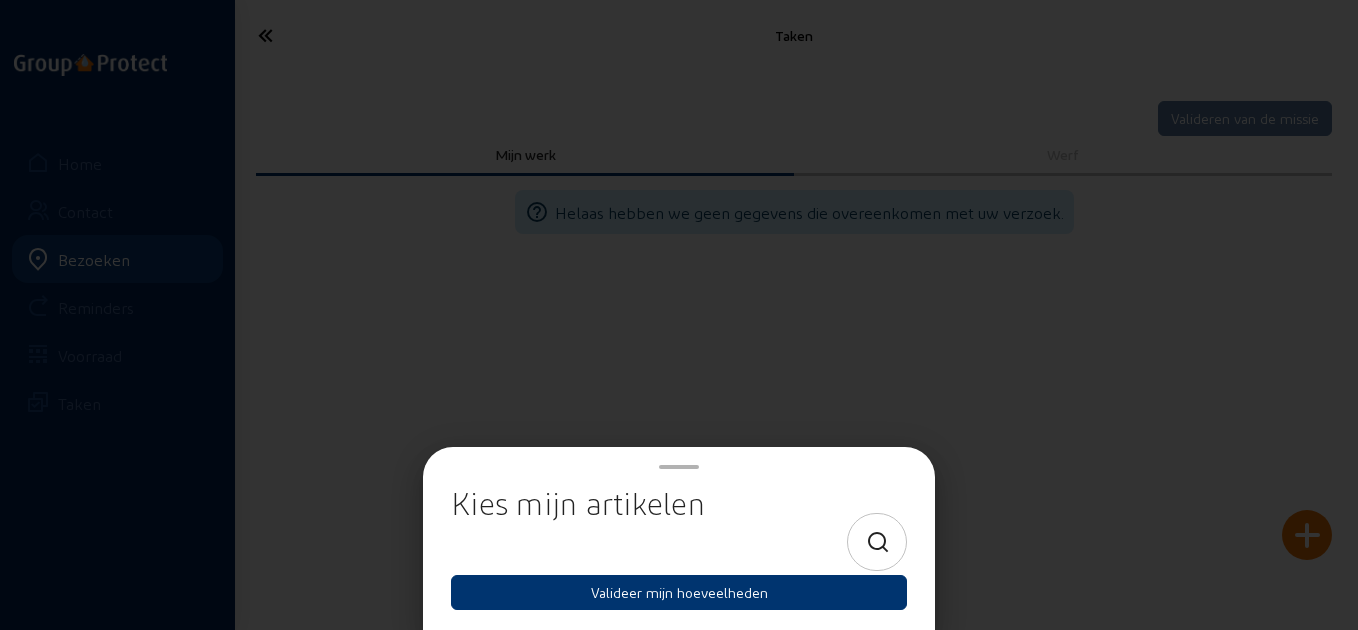click 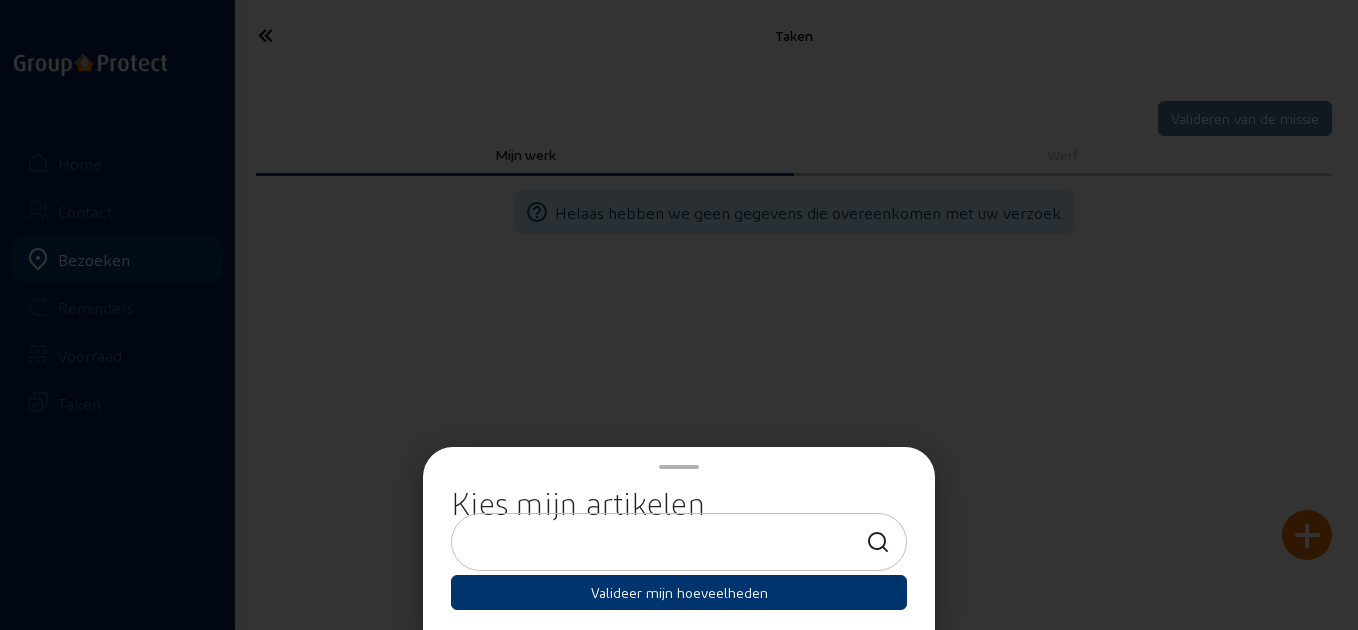 click at bounding box center [661, 542] 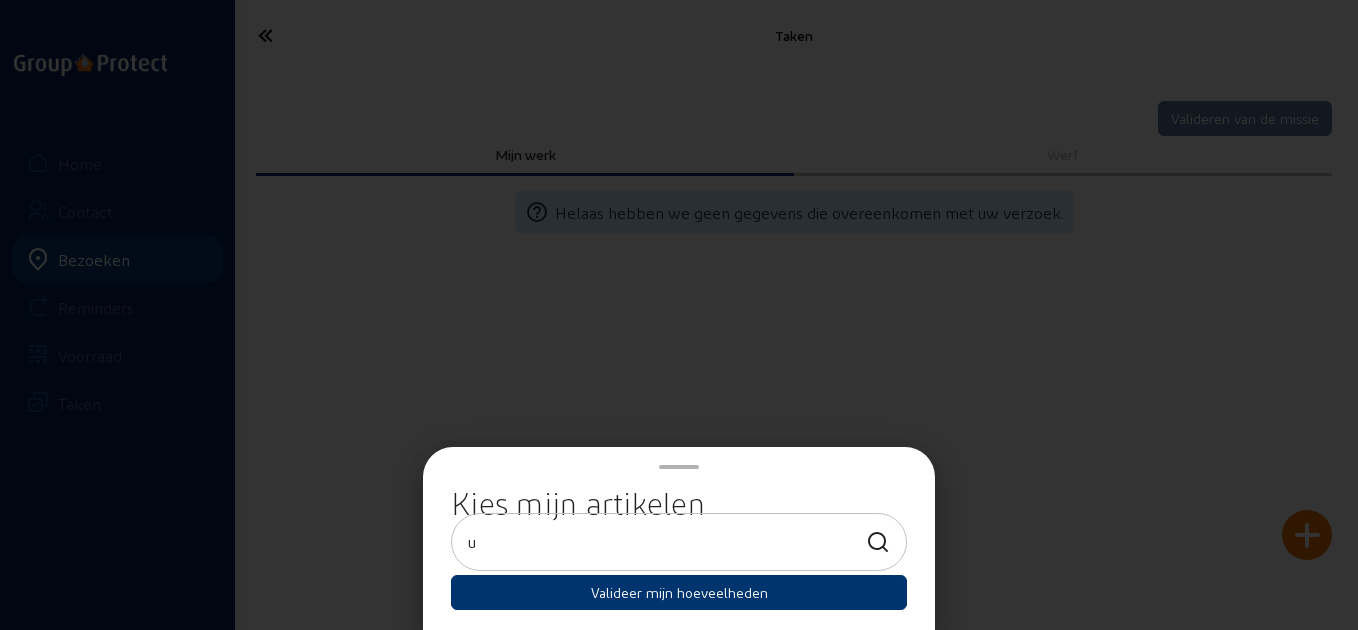 type on "u" 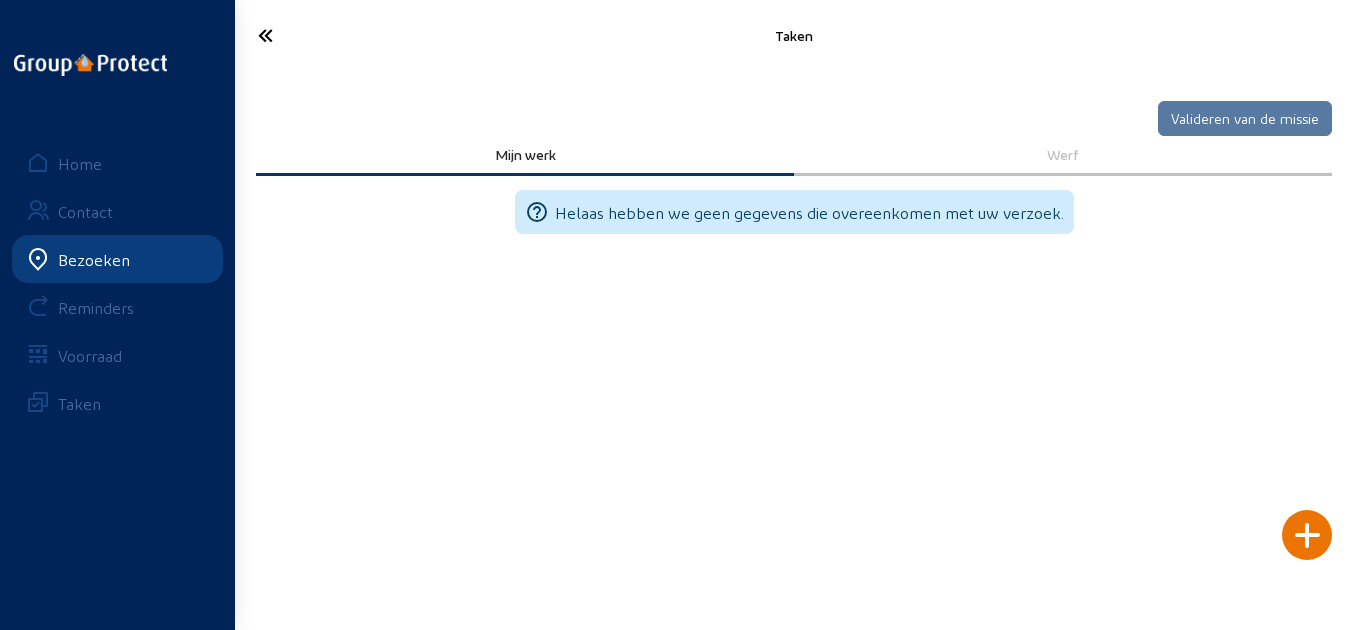 click on "Valideren van de missie" 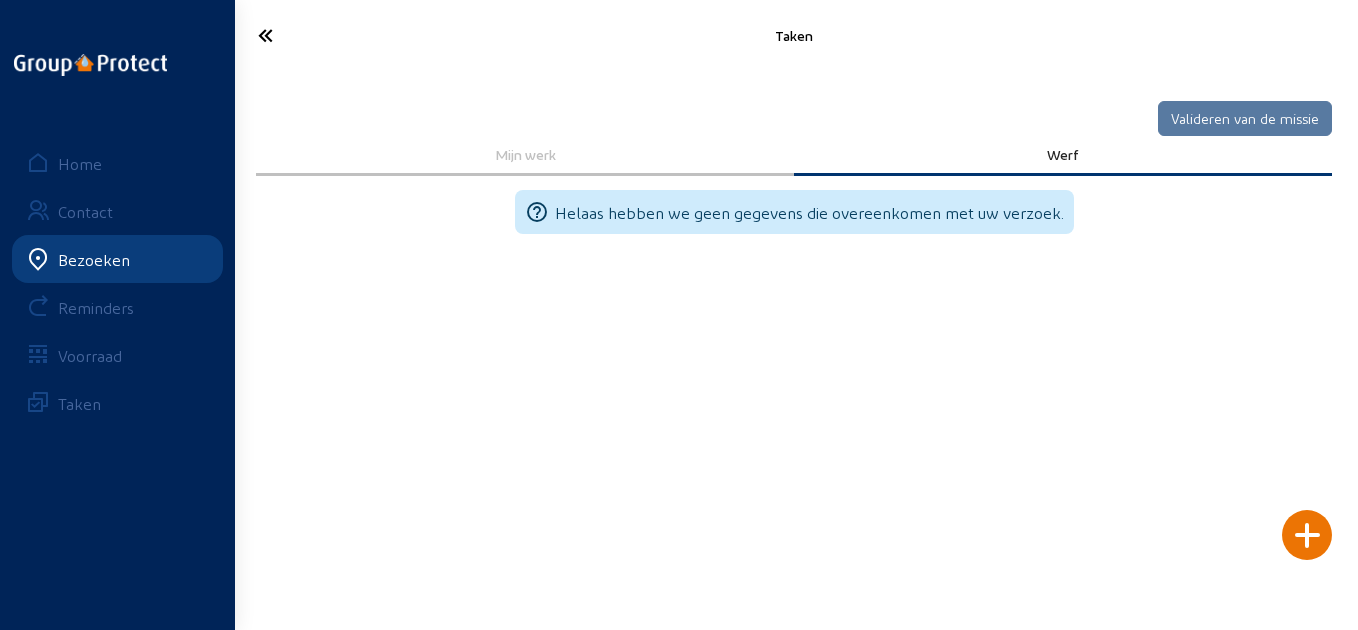 click on "Mijn werk" 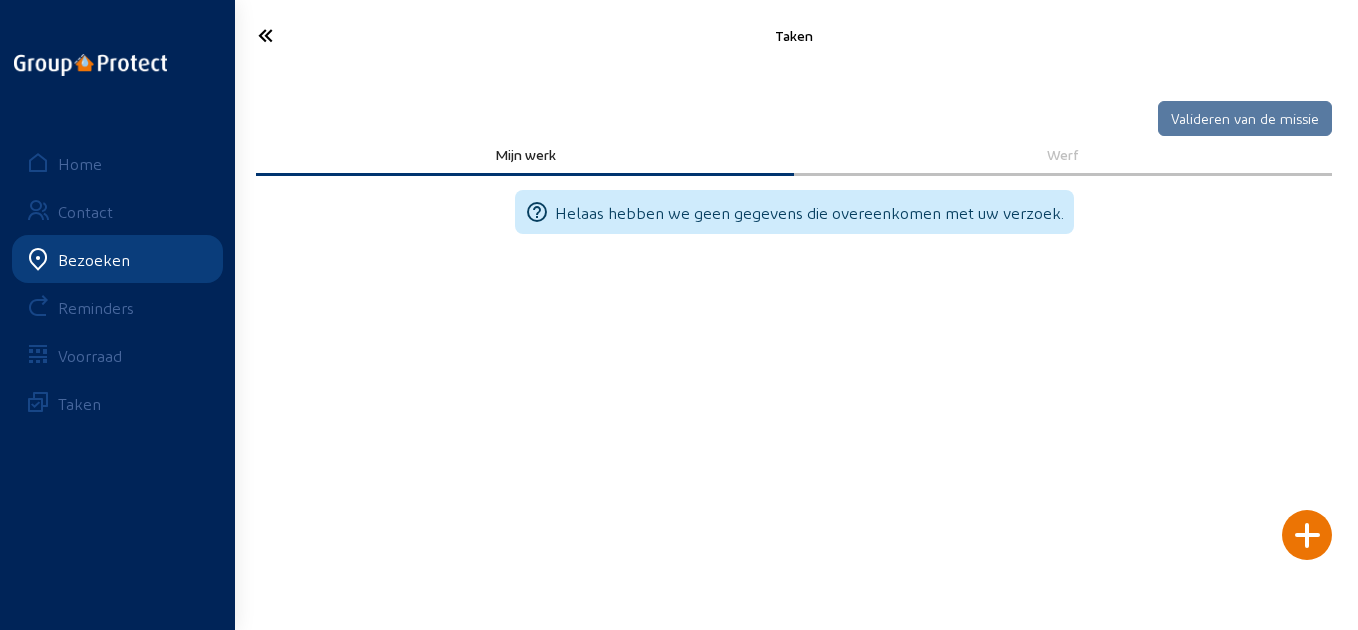 click 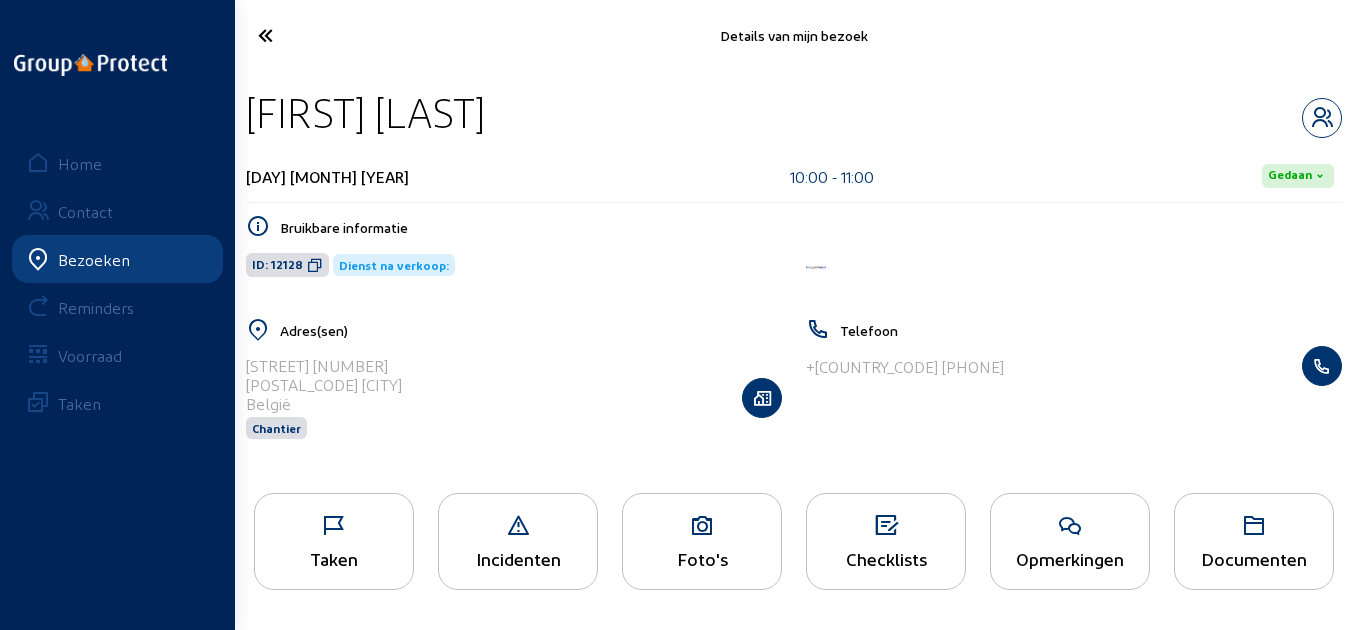 drag, startPoint x: 669, startPoint y: 118, endPoint x: 247, endPoint y: 108, distance: 422.11847 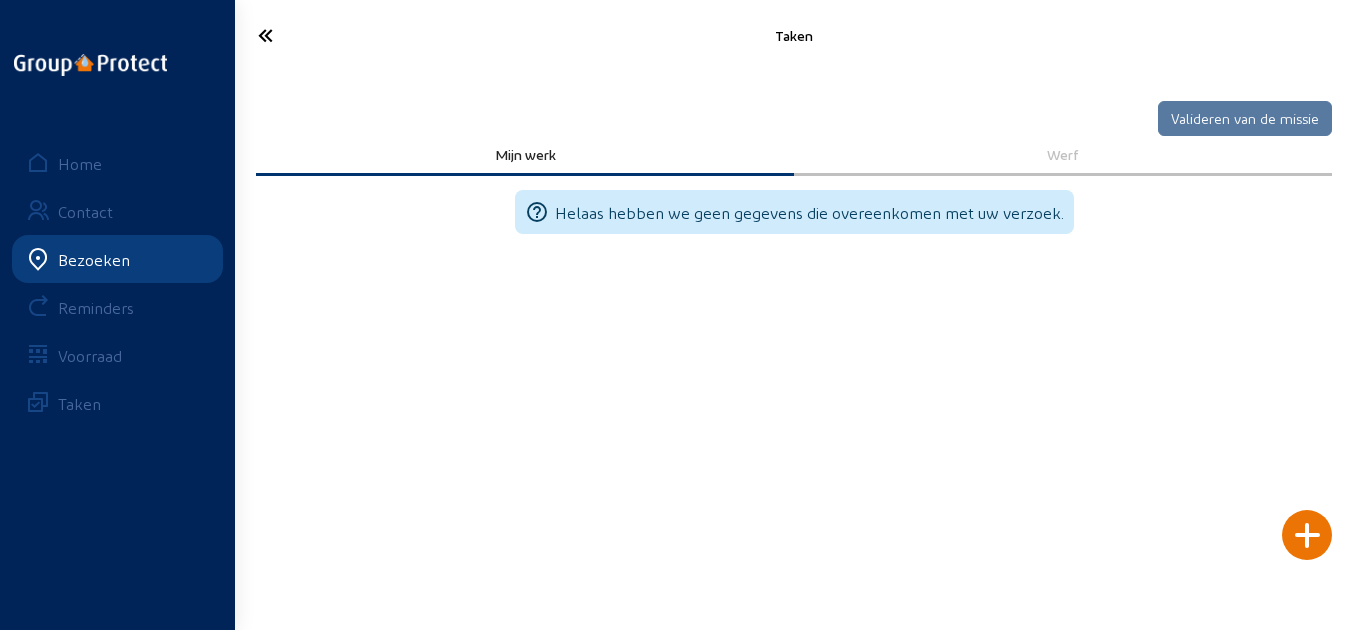 click 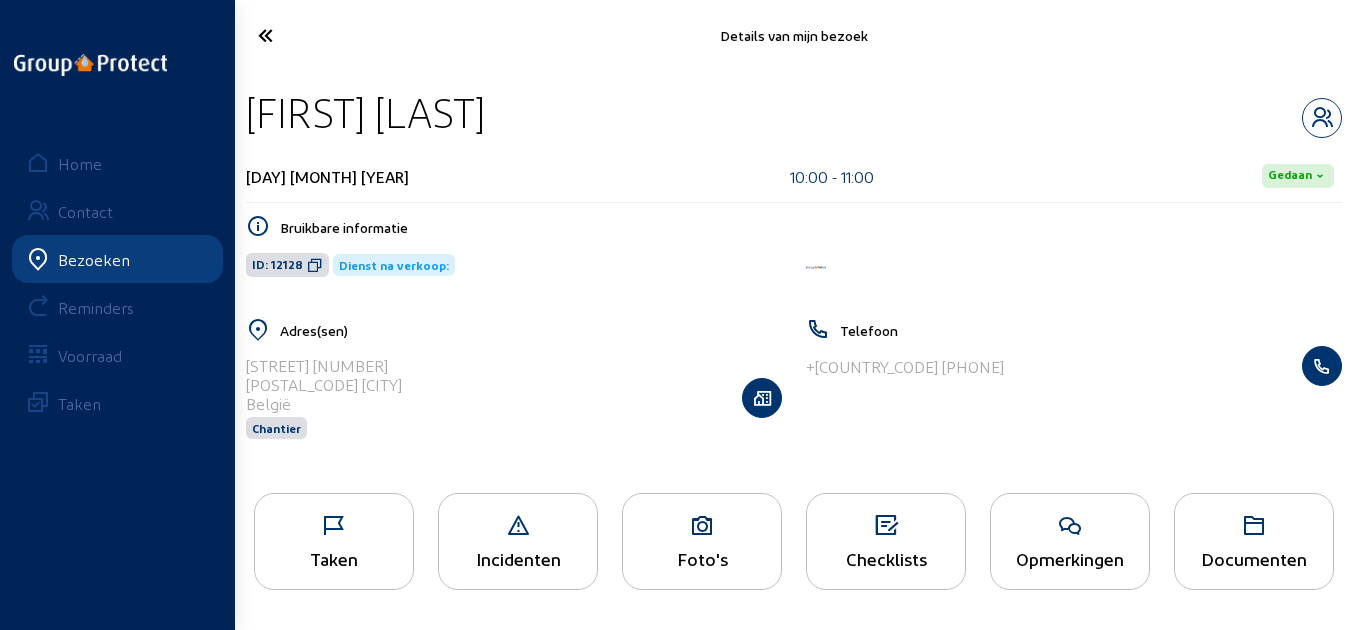 click 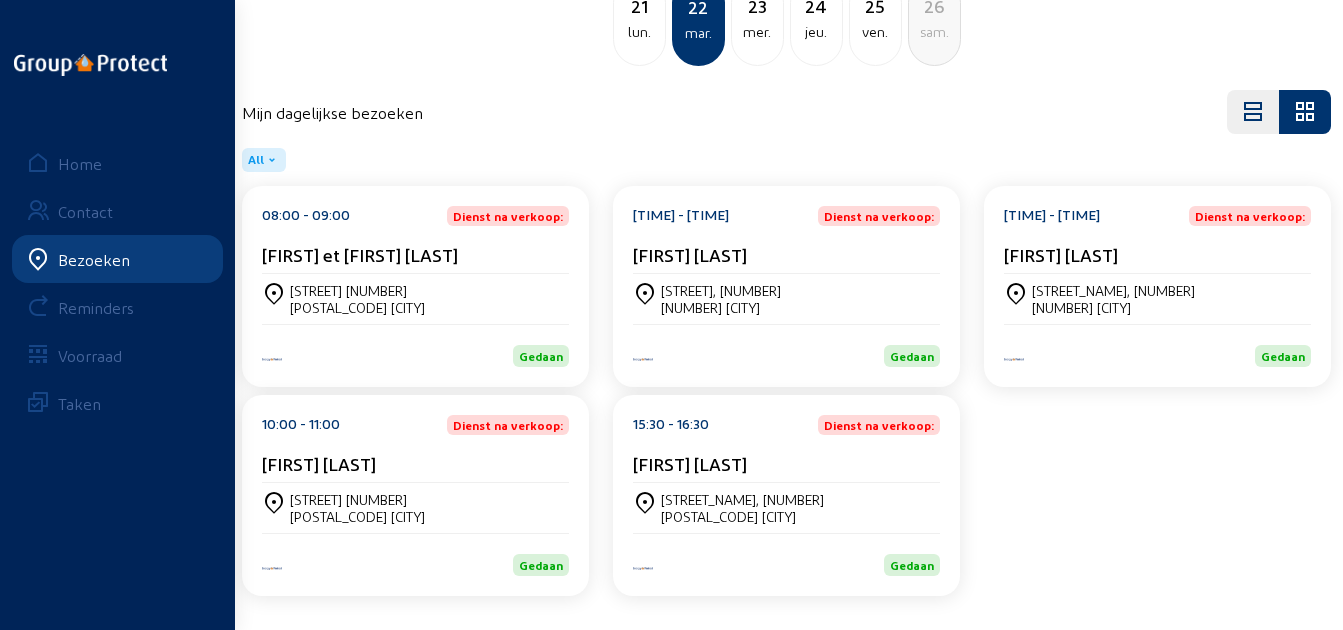 scroll, scrollTop: 182, scrollLeft: 0, axis: vertical 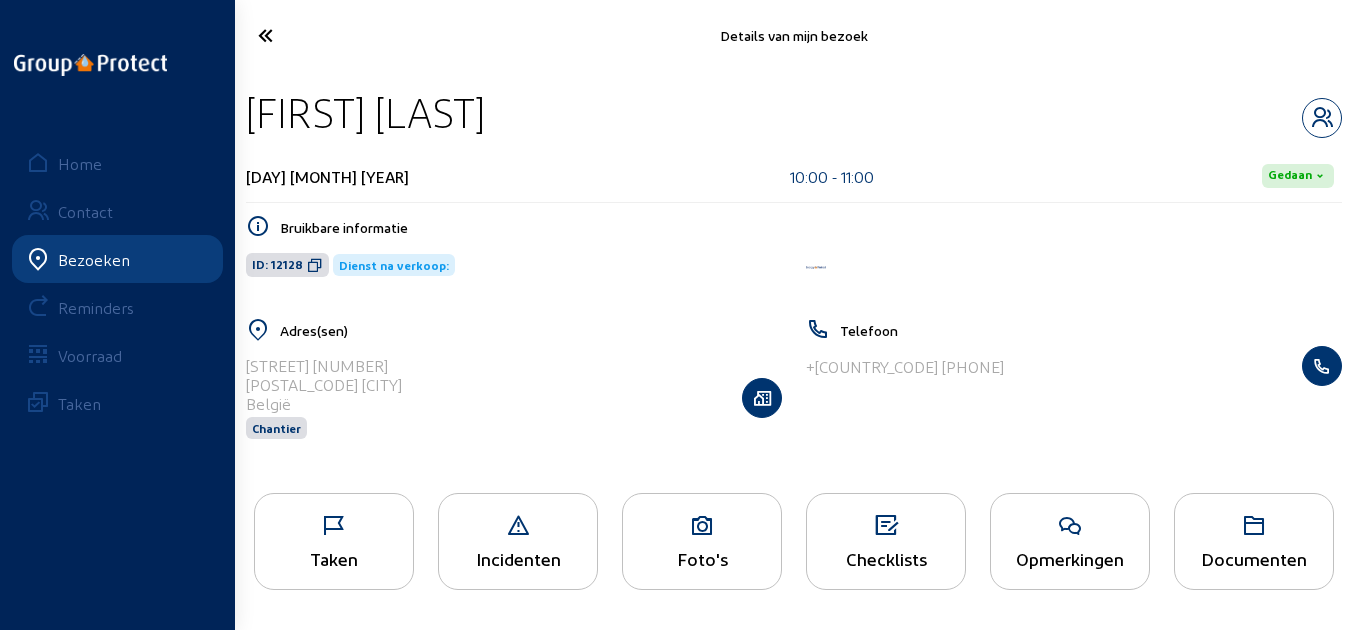 drag, startPoint x: 635, startPoint y: 116, endPoint x: 248, endPoint y: 110, distance: 387.0465 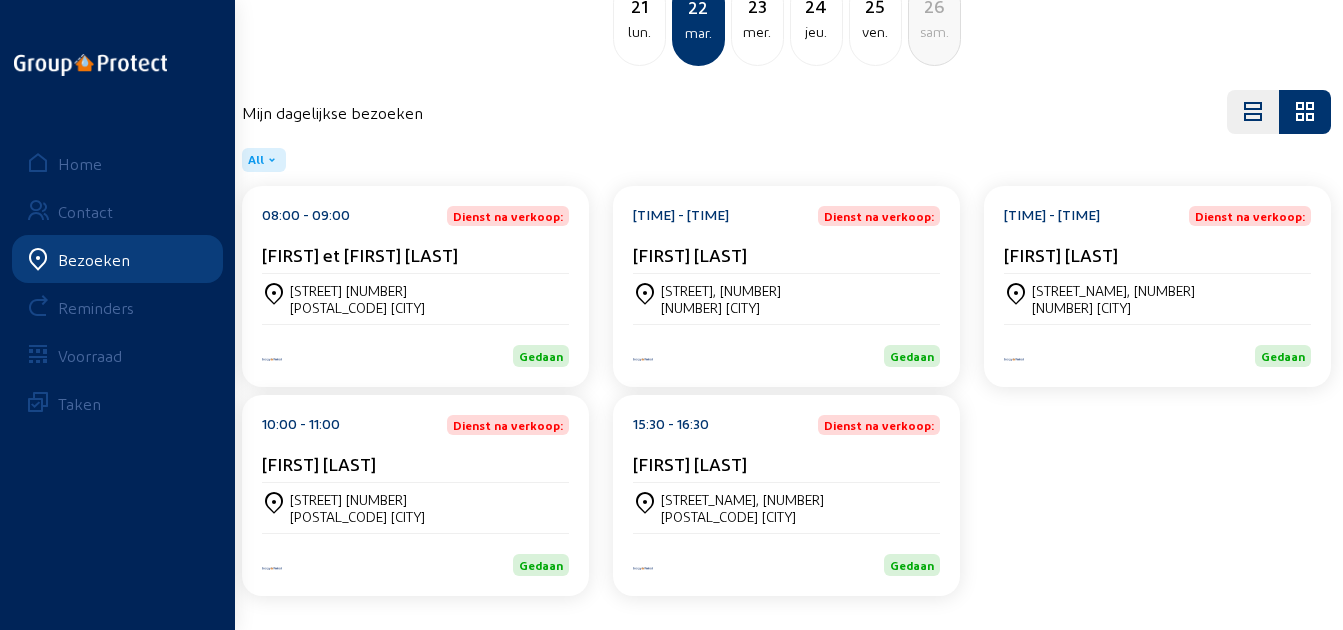 scroll, scrollTop: 182, scrollLeft: 0, axis: vertical 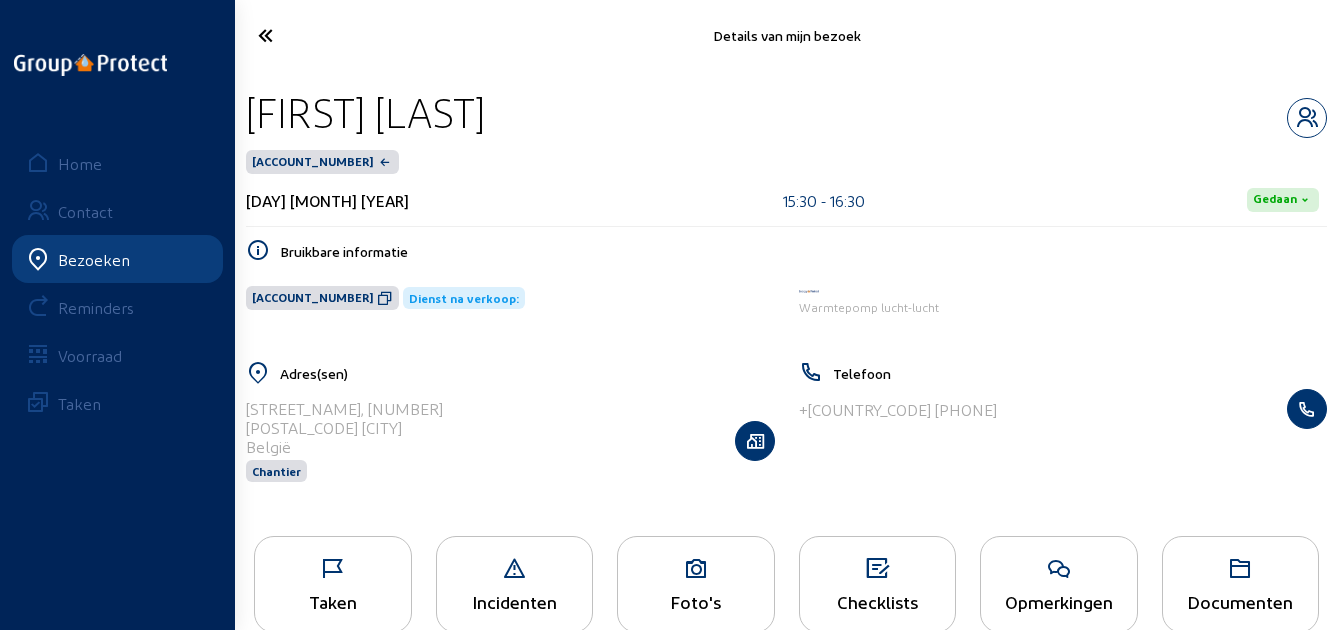 drag, startPoint x: 601, startPoint y: 116, endPoint x: 244, endPoint y: 109, distance: 357.06863 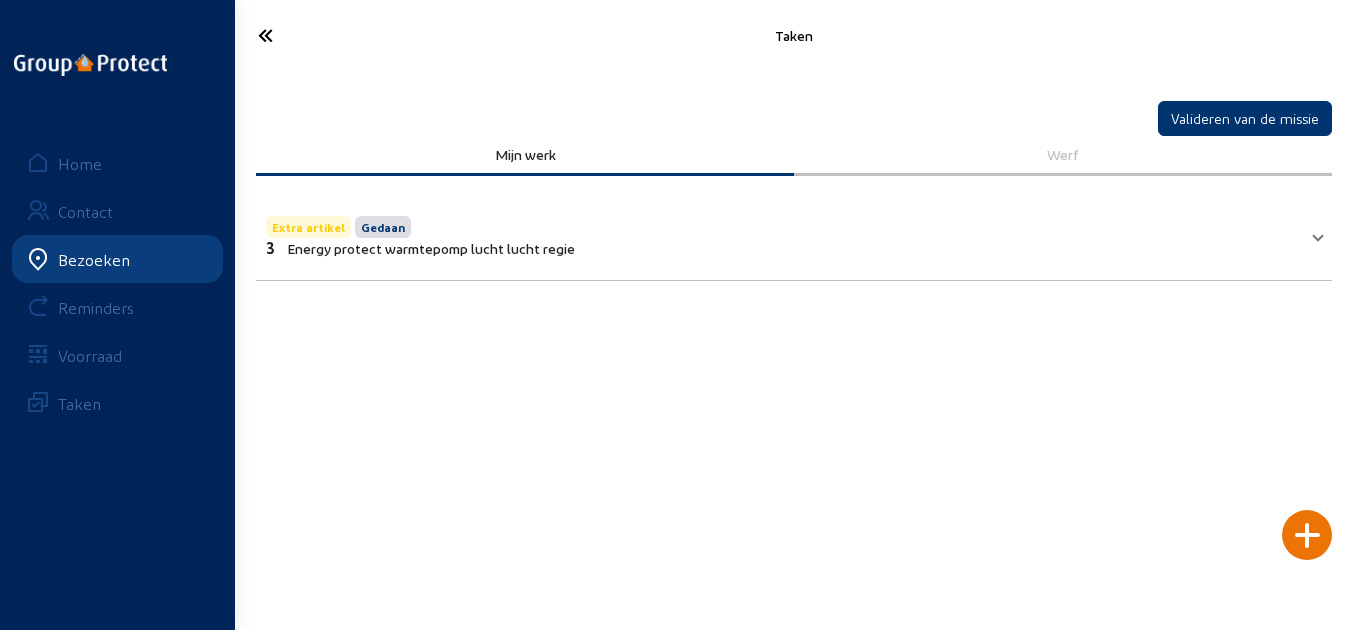click on "3 Energy protect warmtepomp lucht lucht regie" at bounding box center (420, 247) 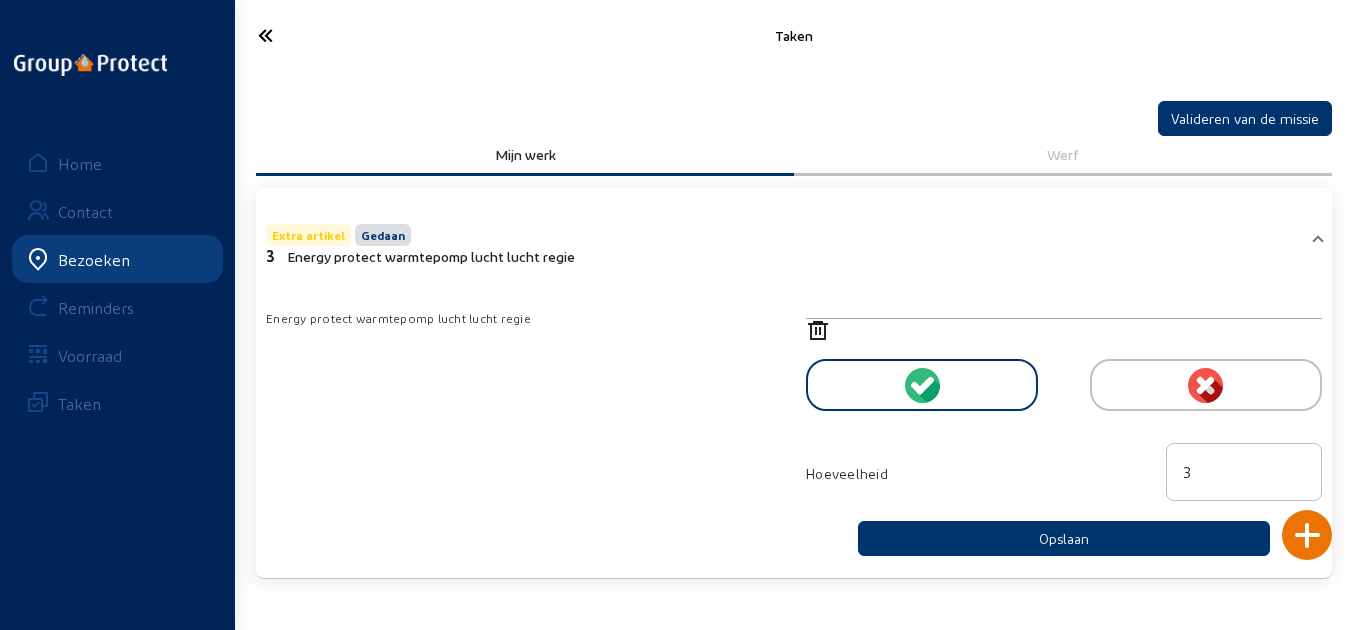 click 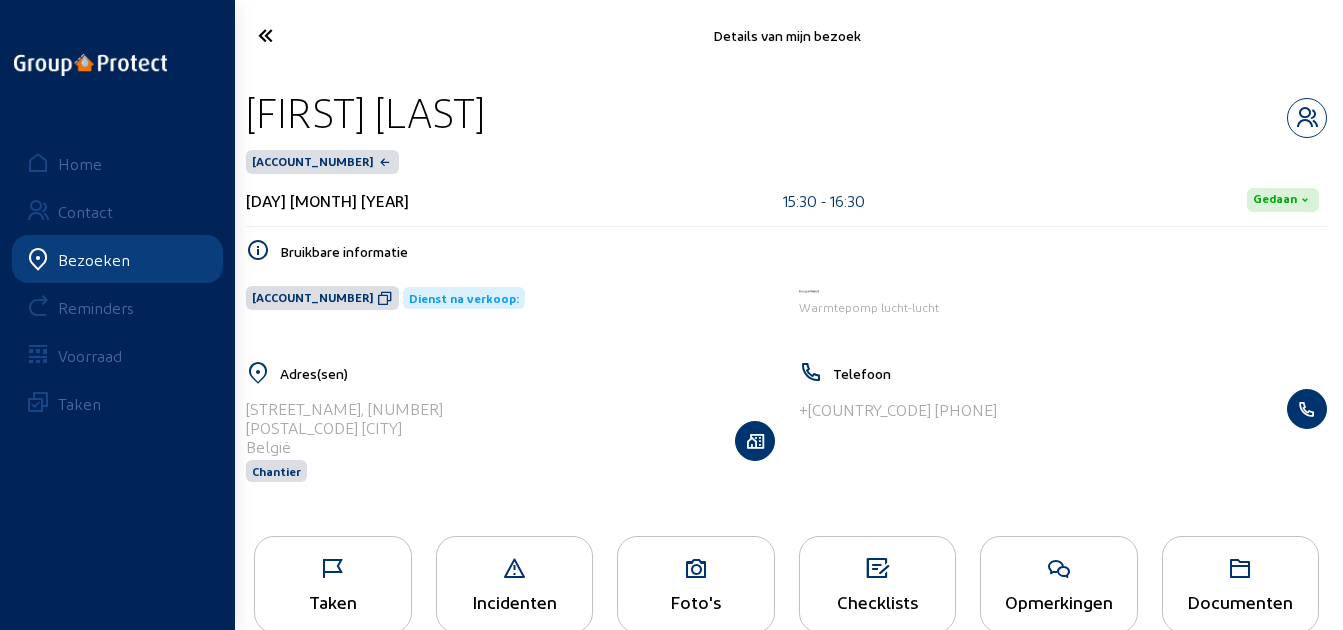 click 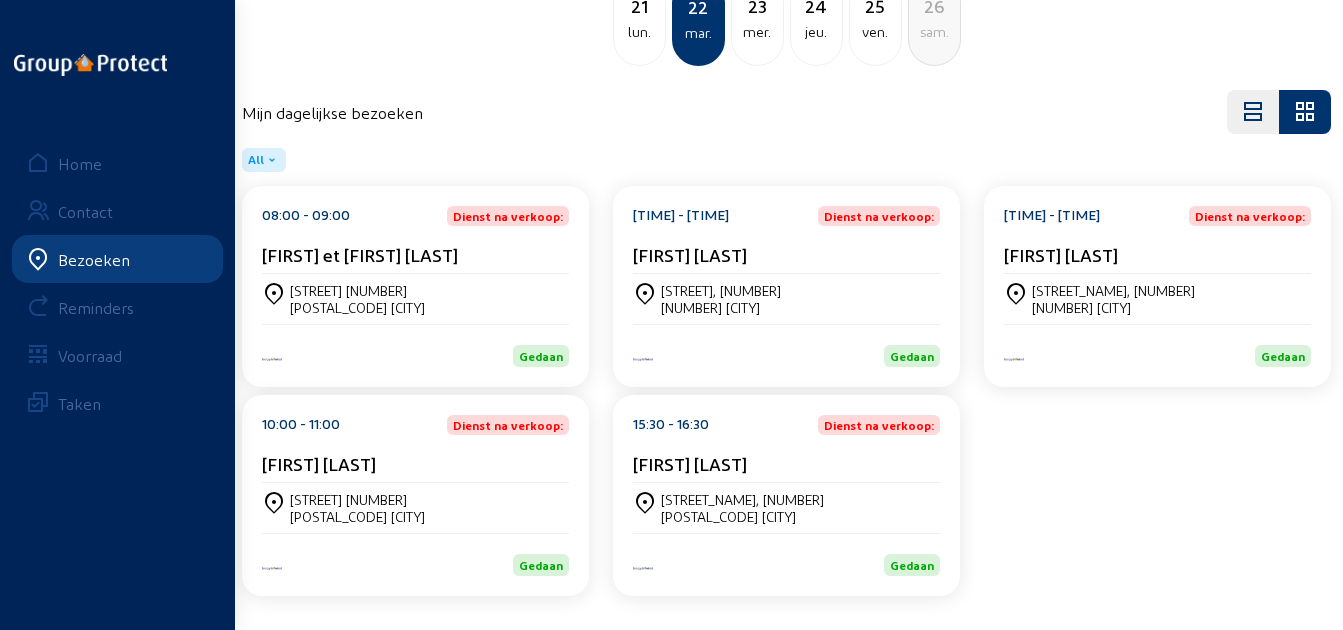scroll, scrollTop: 182, scrollLeft: 0, axis: vertical 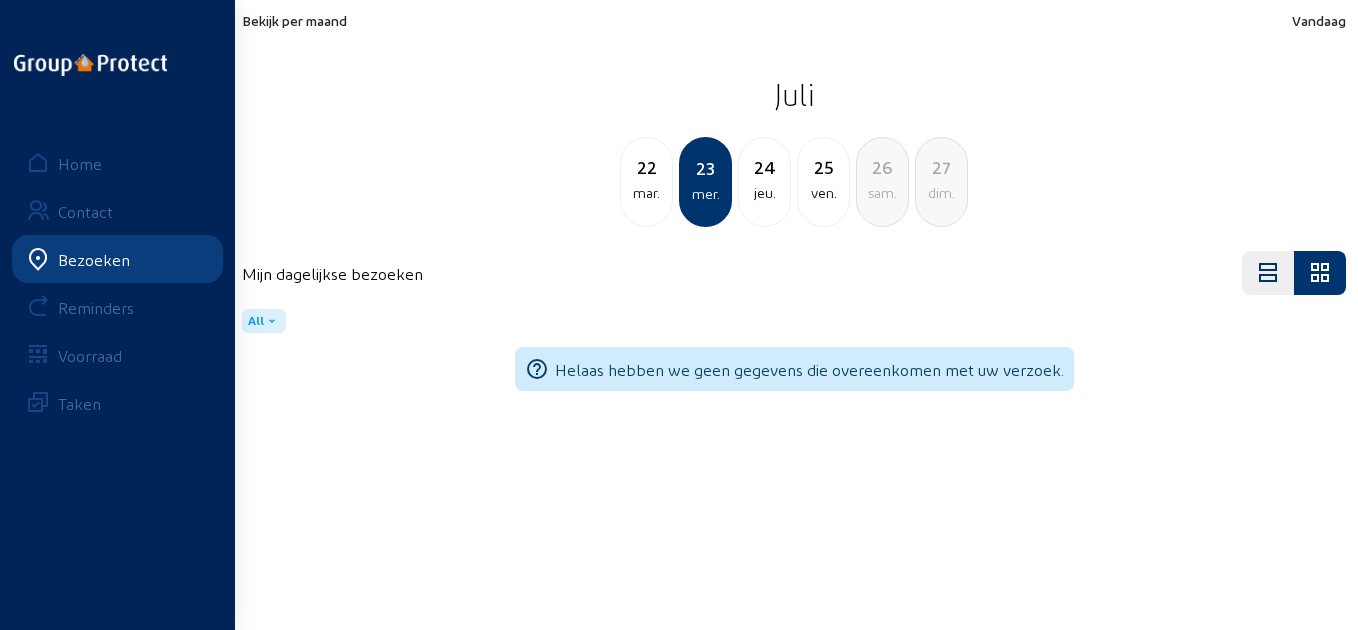 click on "24" 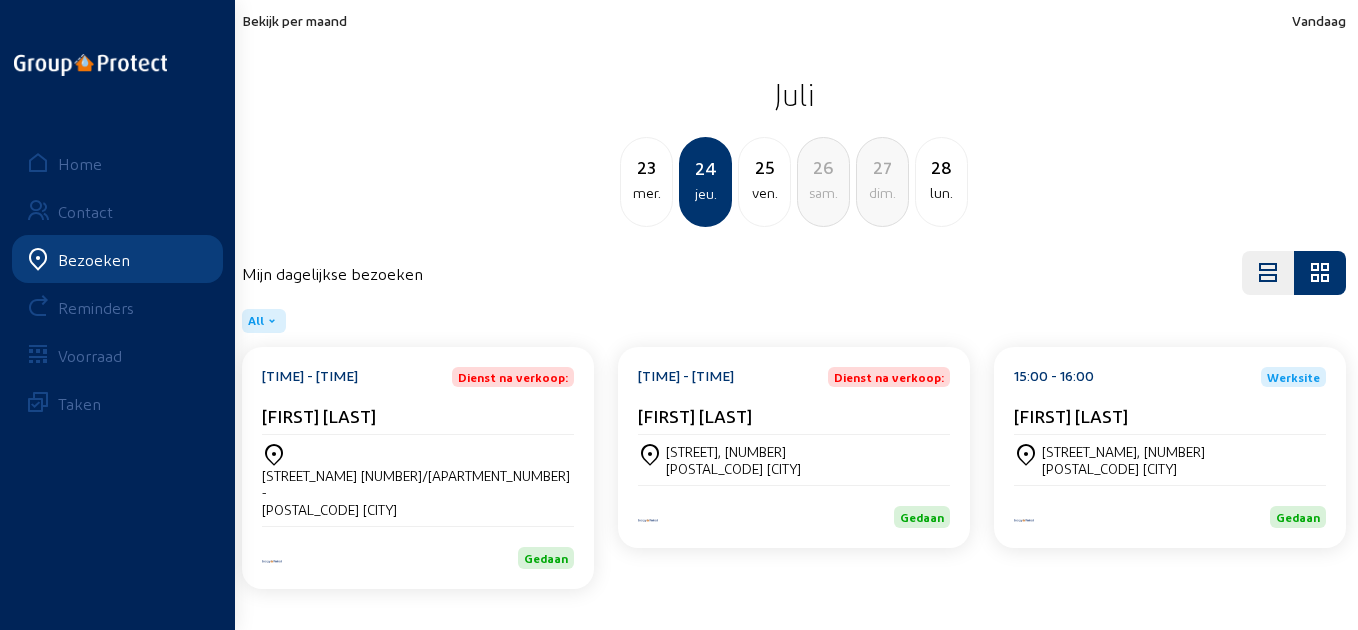 click on "[TIME] - [TIME] Dienst na verkoop: [FIRST] [LAST]" 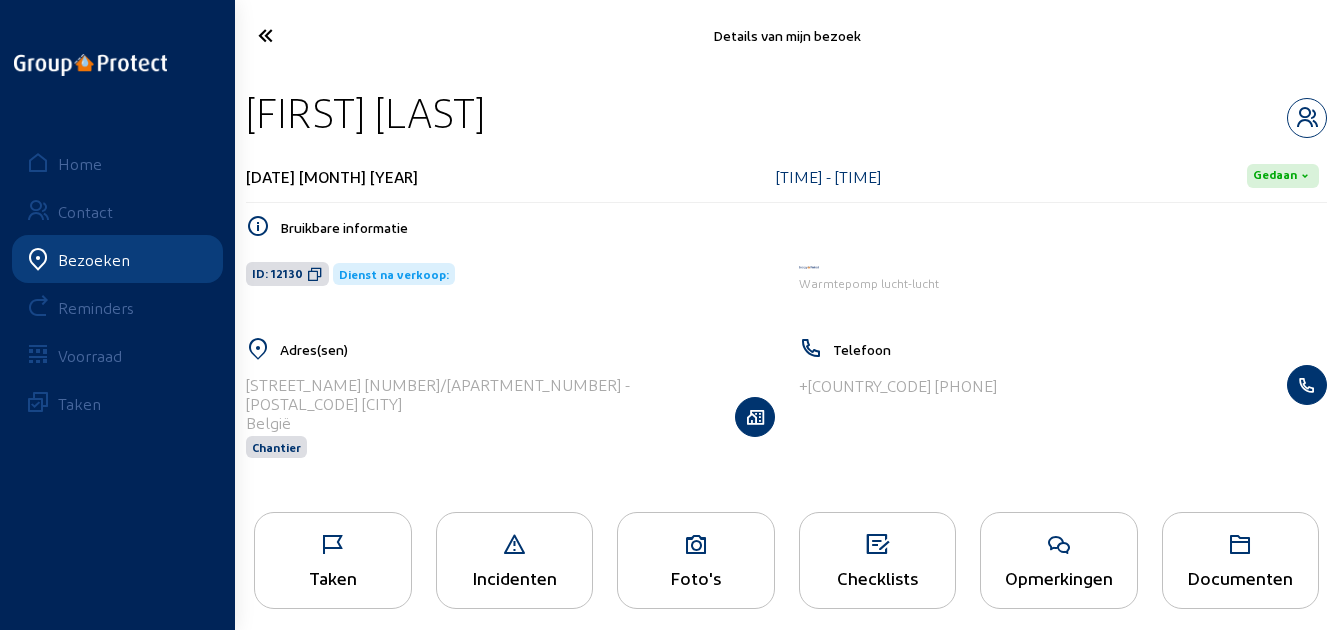 drag, startPoint x: 519, startPoint y: 116, endPoint x: 244, endPoint y: 116, distance: 275 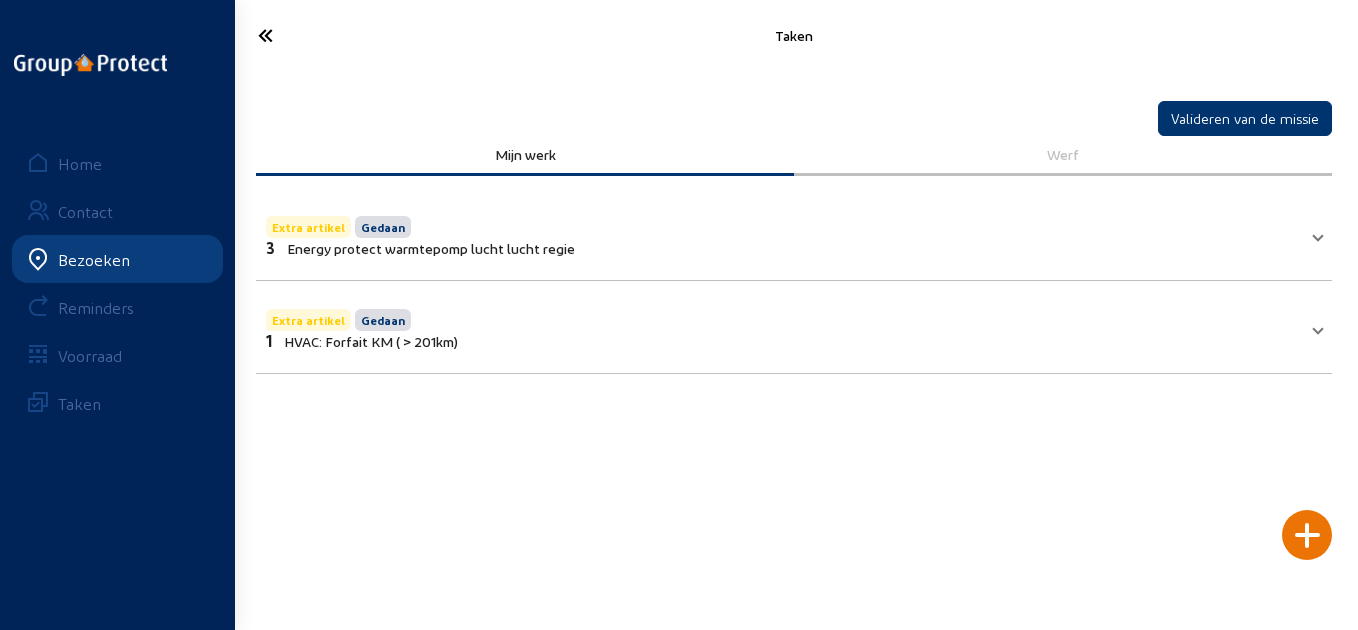 click on "Energy protect warmtepomp lucht lucht regie" at bounding box center [431, 248] 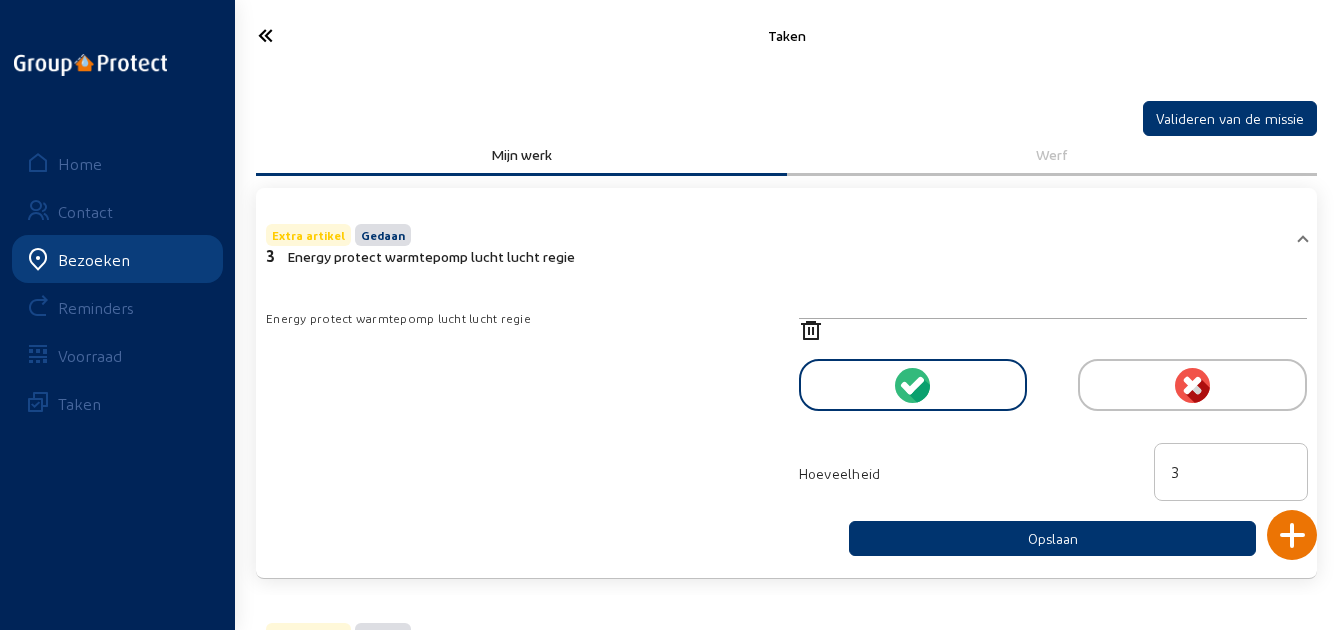 click on "Energy protect warmtepomp lucht lucht regie" at bounding box center [431, 256] 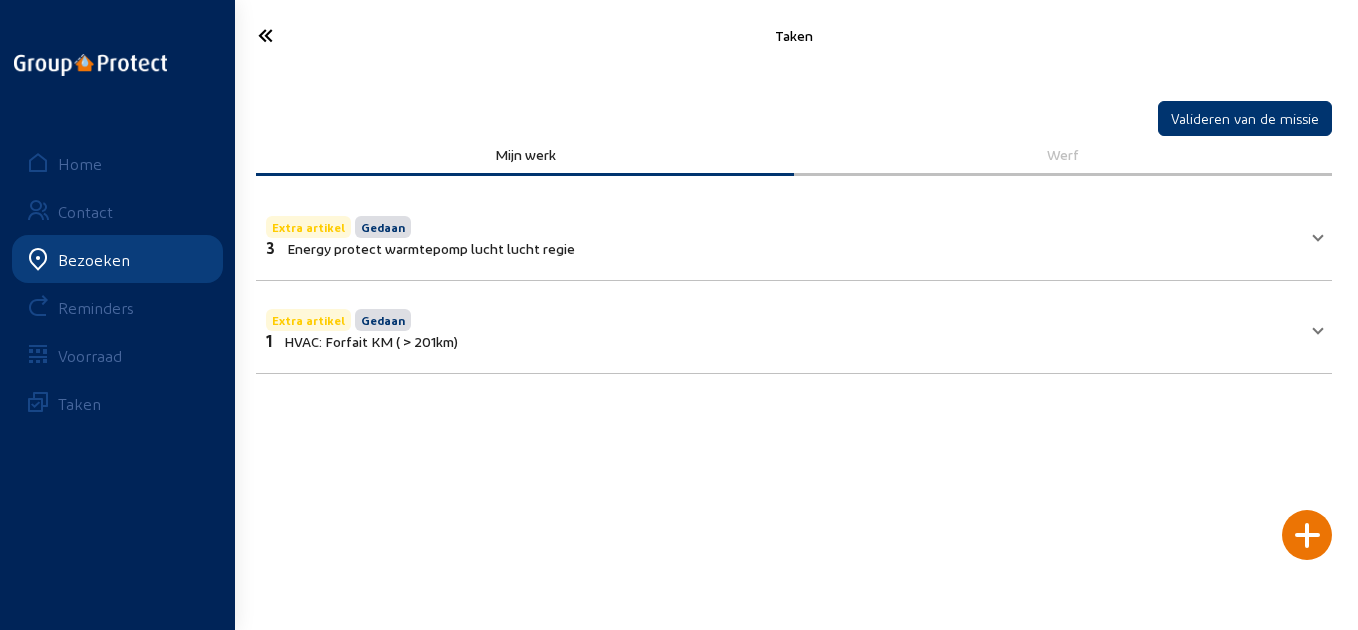 click on "Taken" 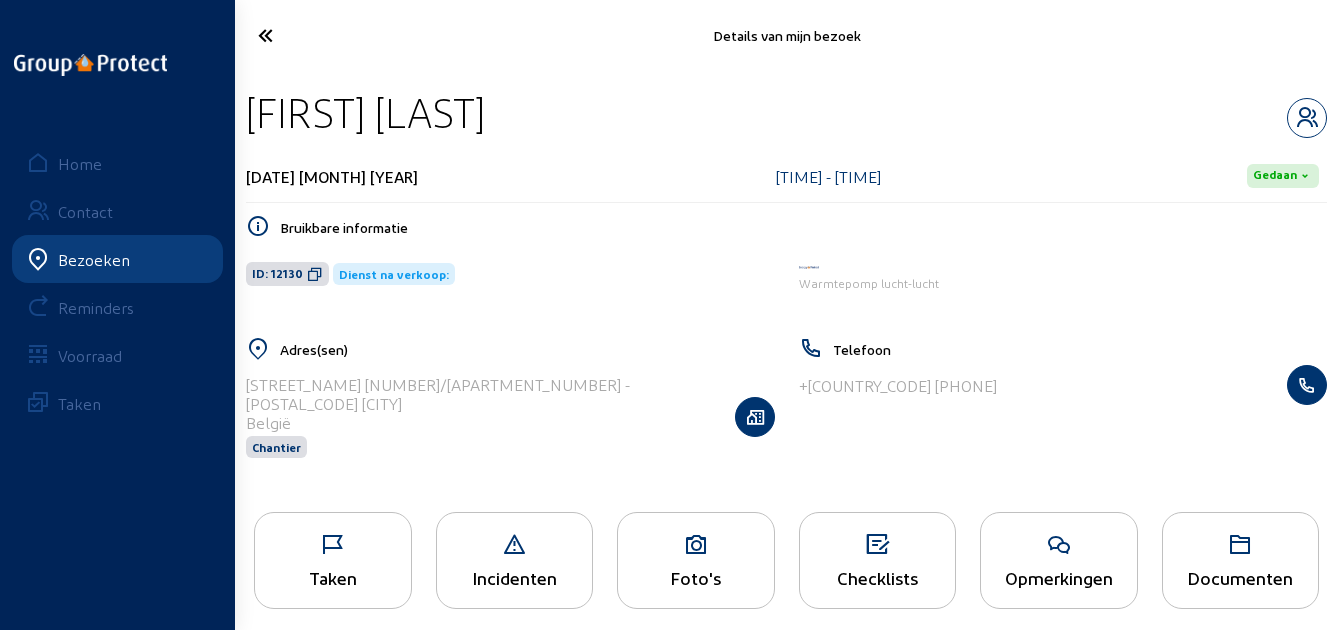 click 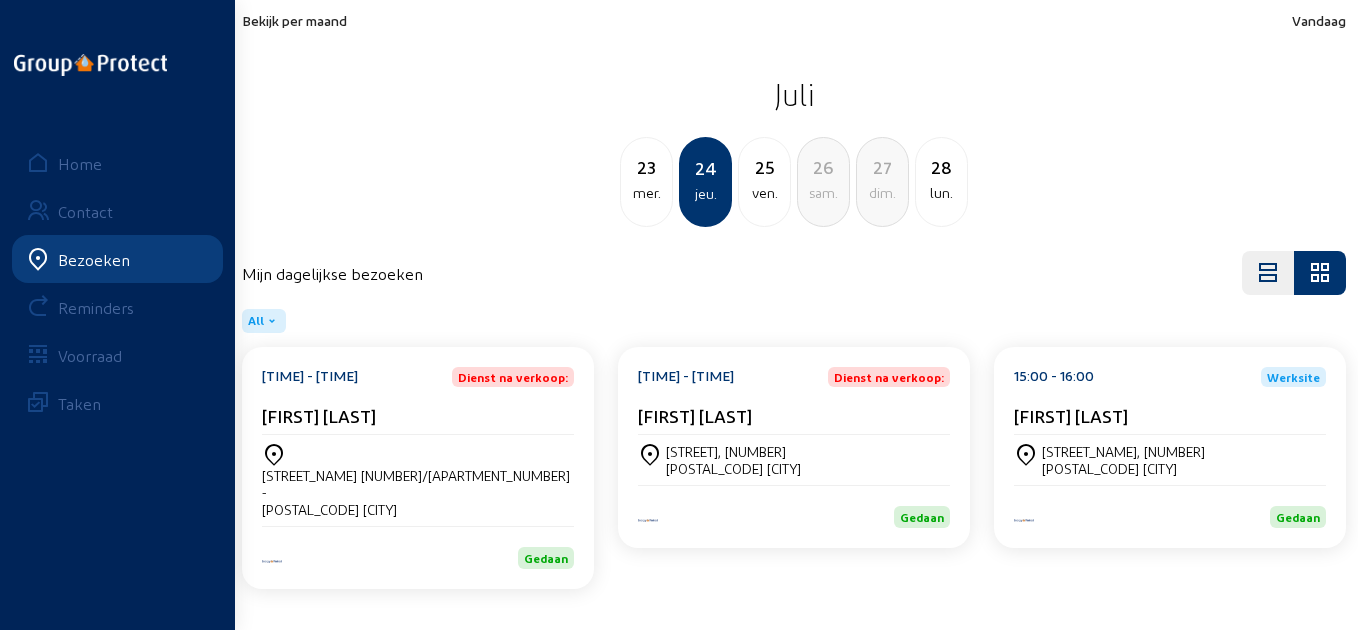 click on "[TIME] - [TIME] Dienst na verkoop: [FIRST] [LAST]" 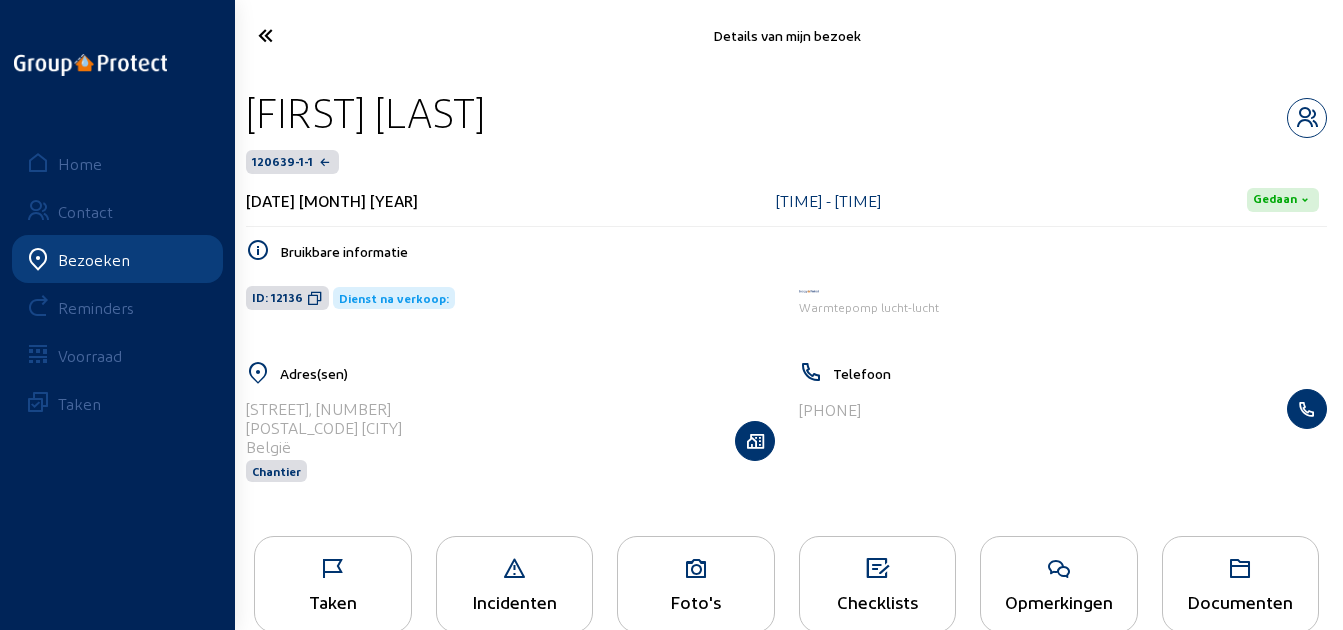 drag, startPoint x: 526, startPoint y: 121, endPoint x: 250, endPoint y: 116, distance: 276.0453 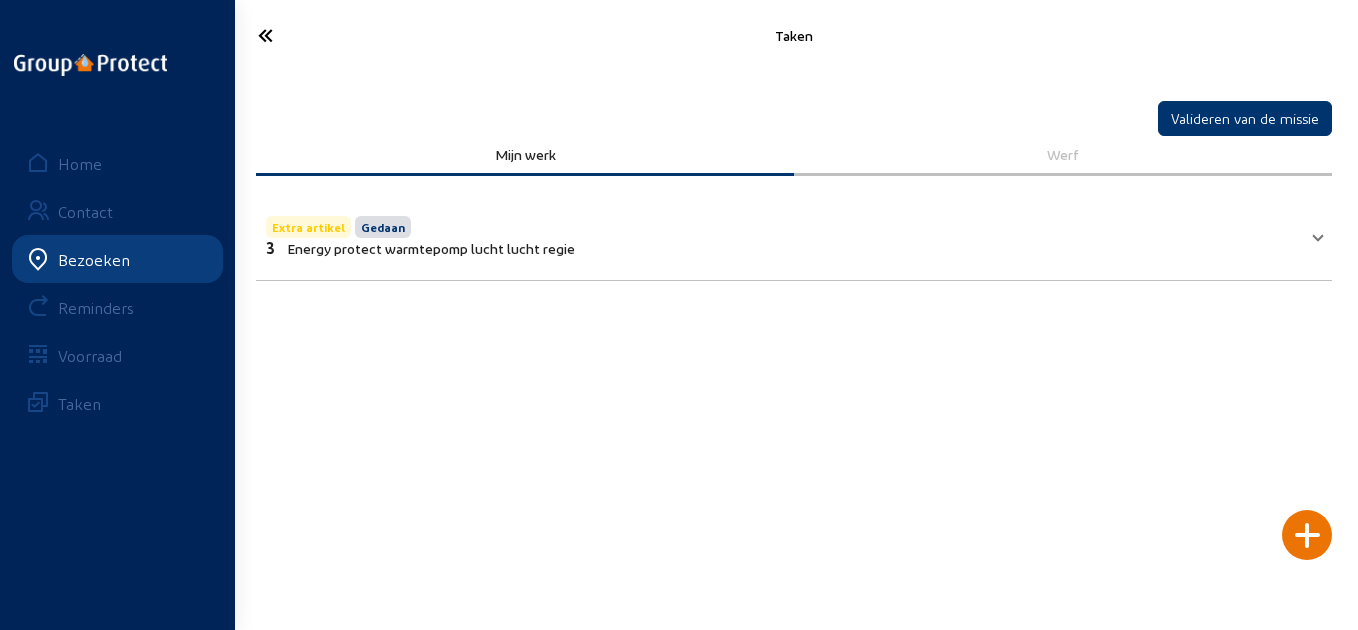click on "Extra artikel Gedaan 3 Energy protect warmtepomp lucht lucht regie" at bounding box center [794, 234] 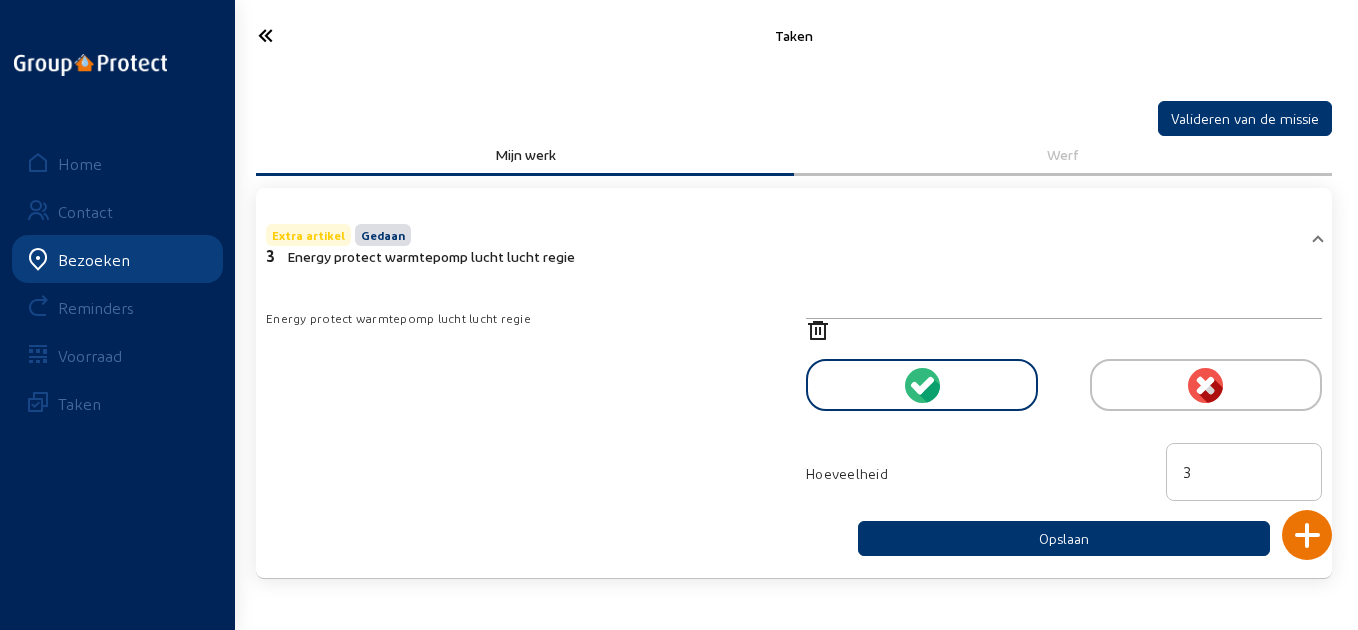 click 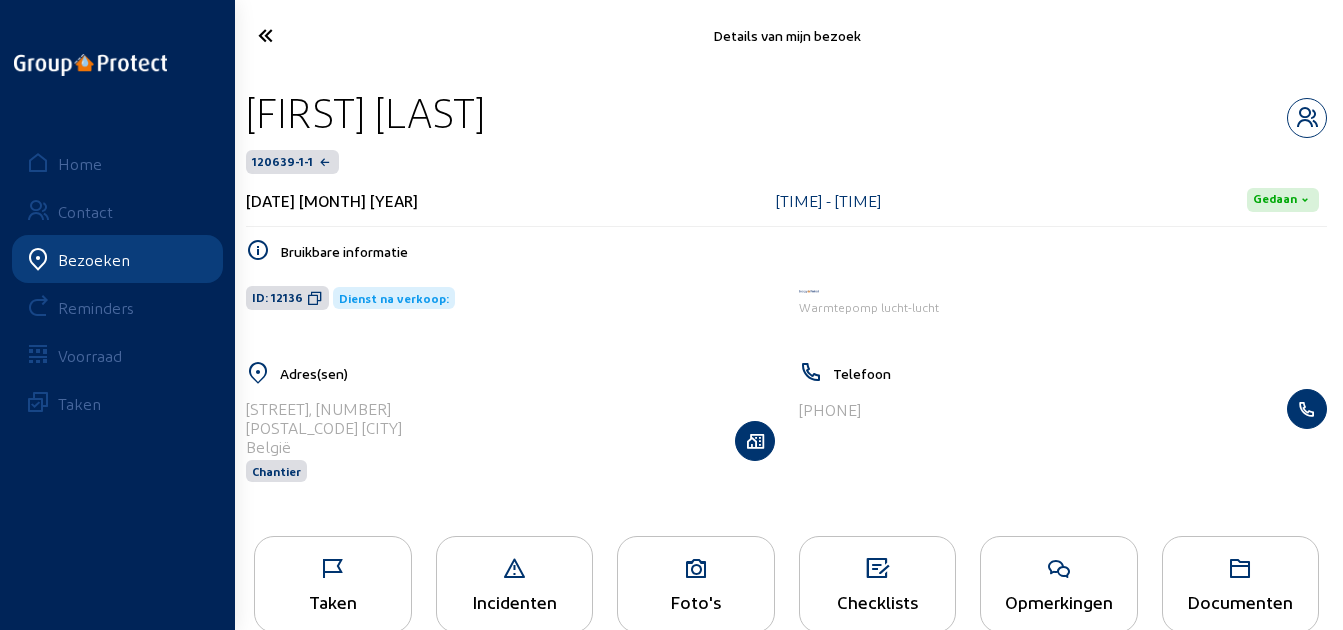 click 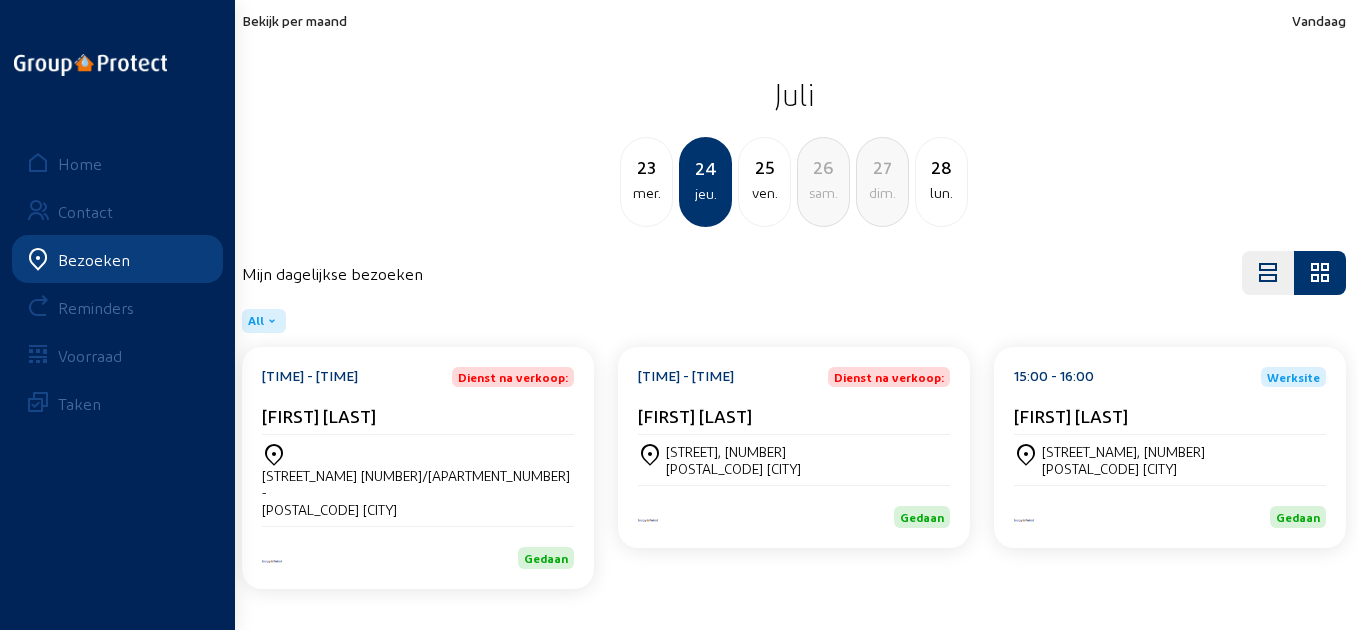 click on "[STREET], [NUMBER] [POSTAL_CODE] [CITY]" 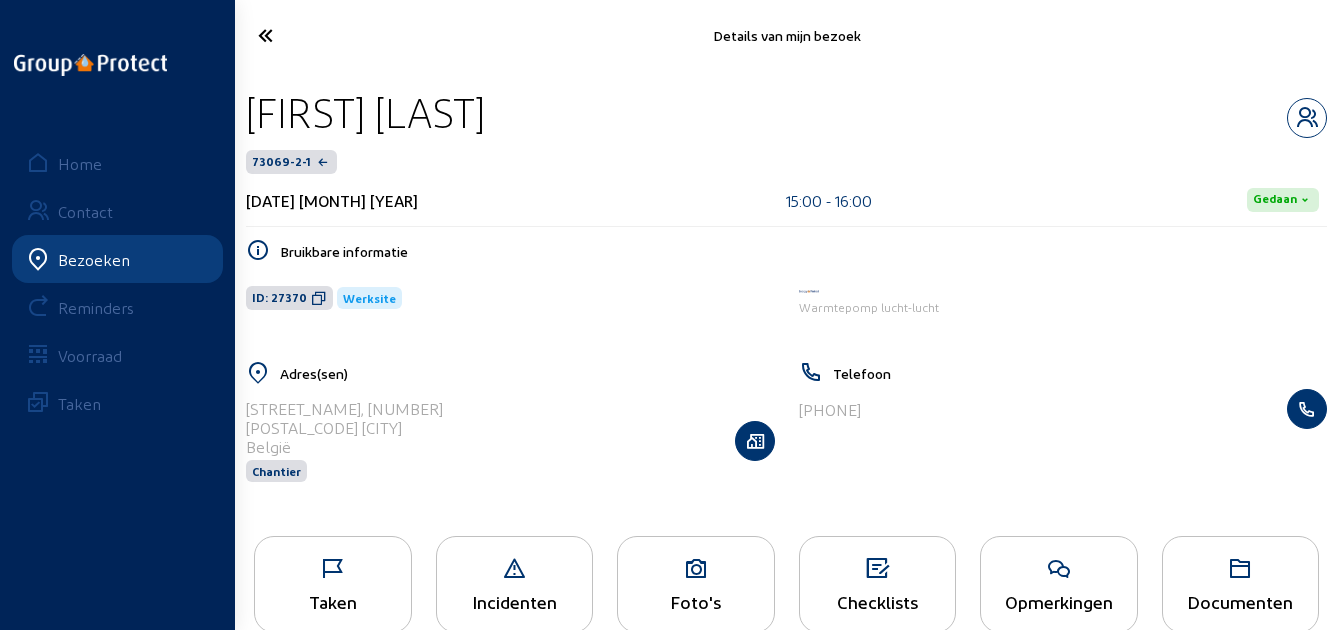 drag, startPoint x: 608, startPoint y: 115, endPoint x: 254, endPoint y: 104, distance: 354.17087 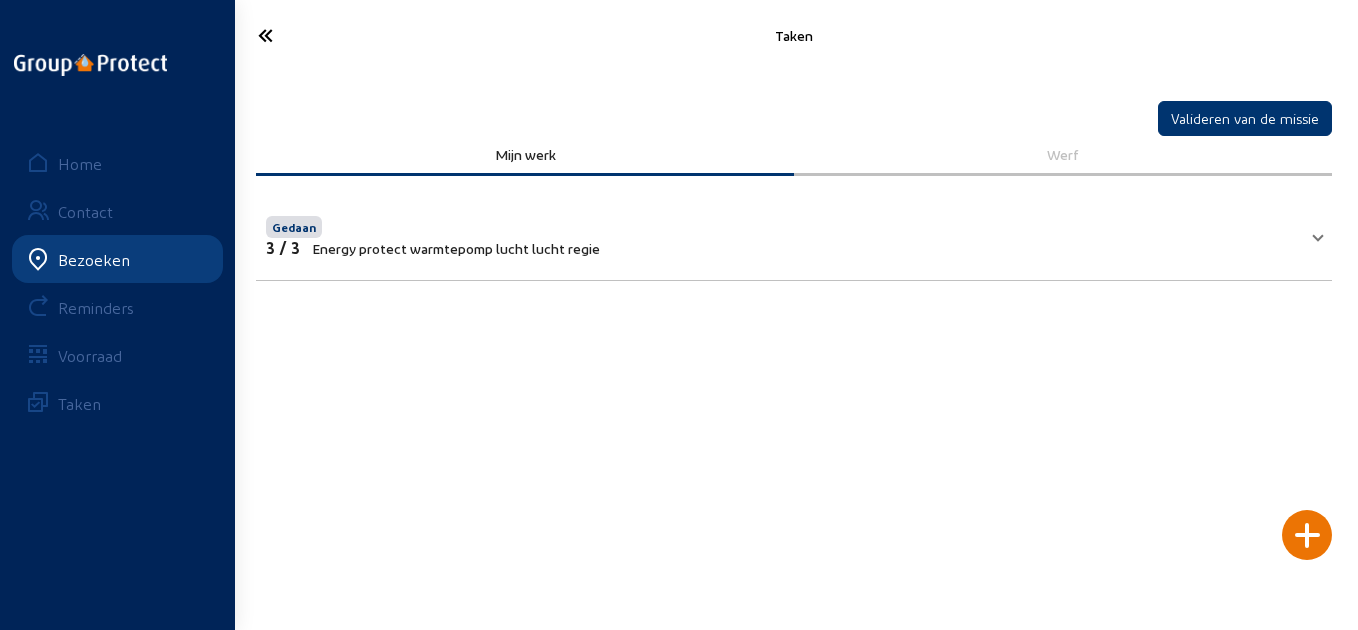 click on "Gedaan" at bounding box center [433, 225] 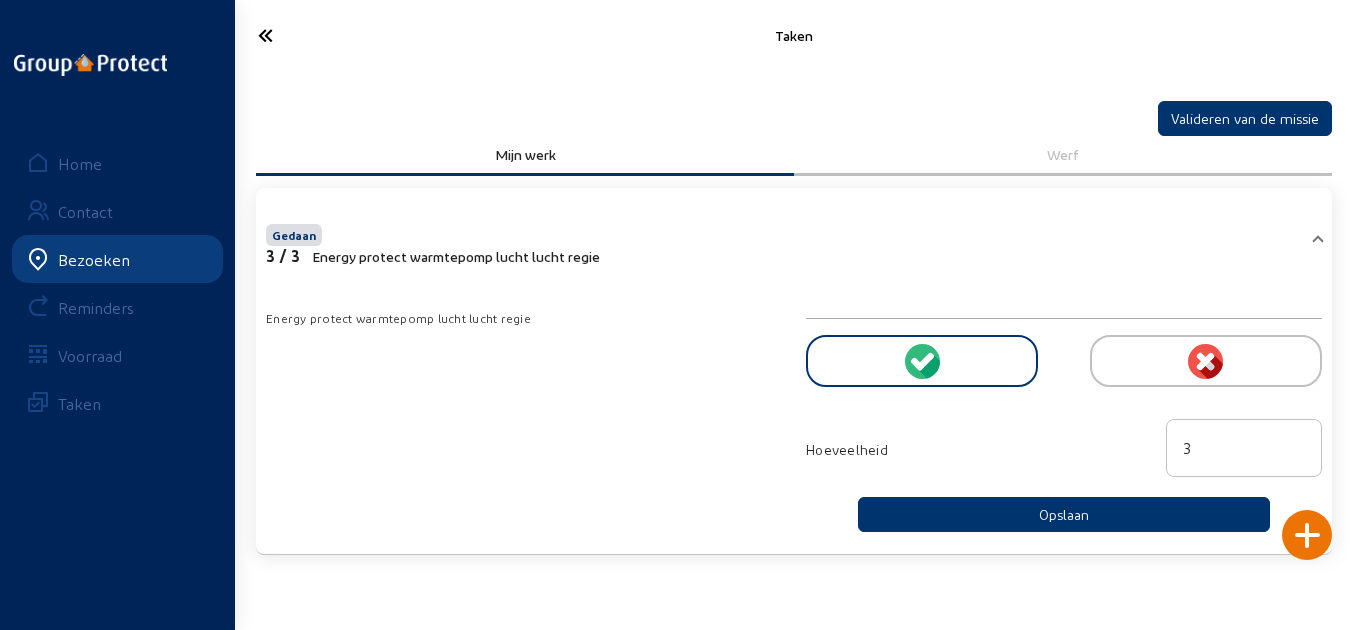 click on "Taken" 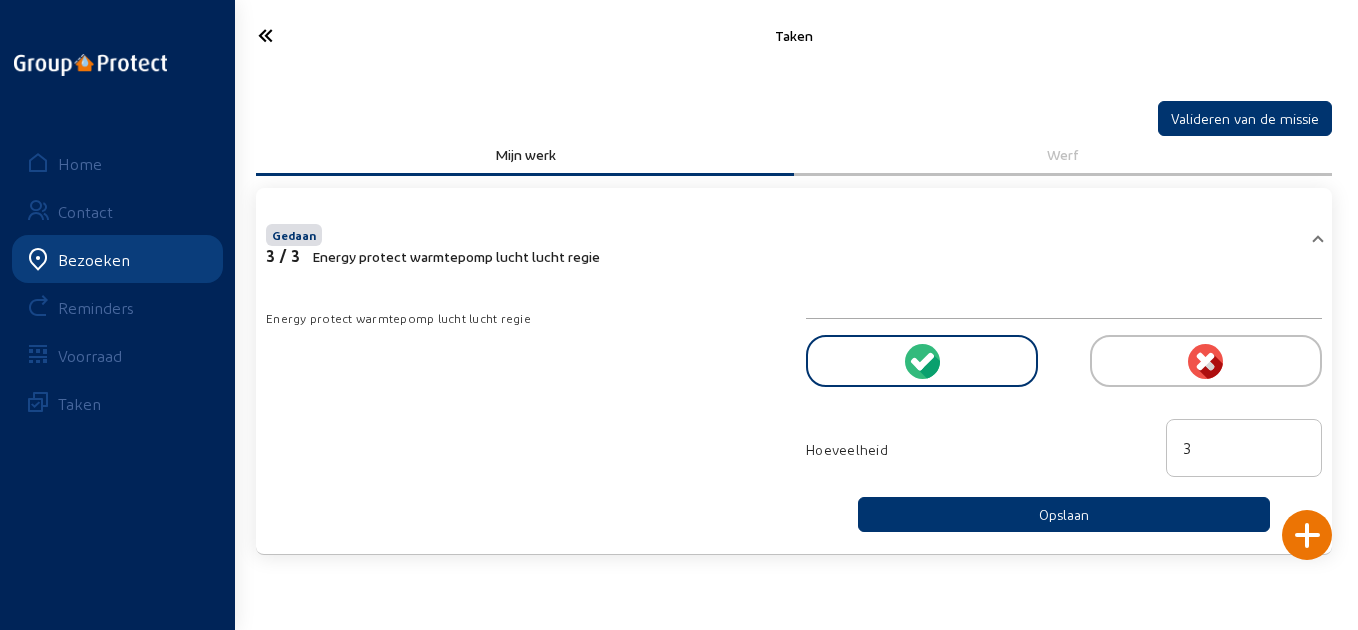click 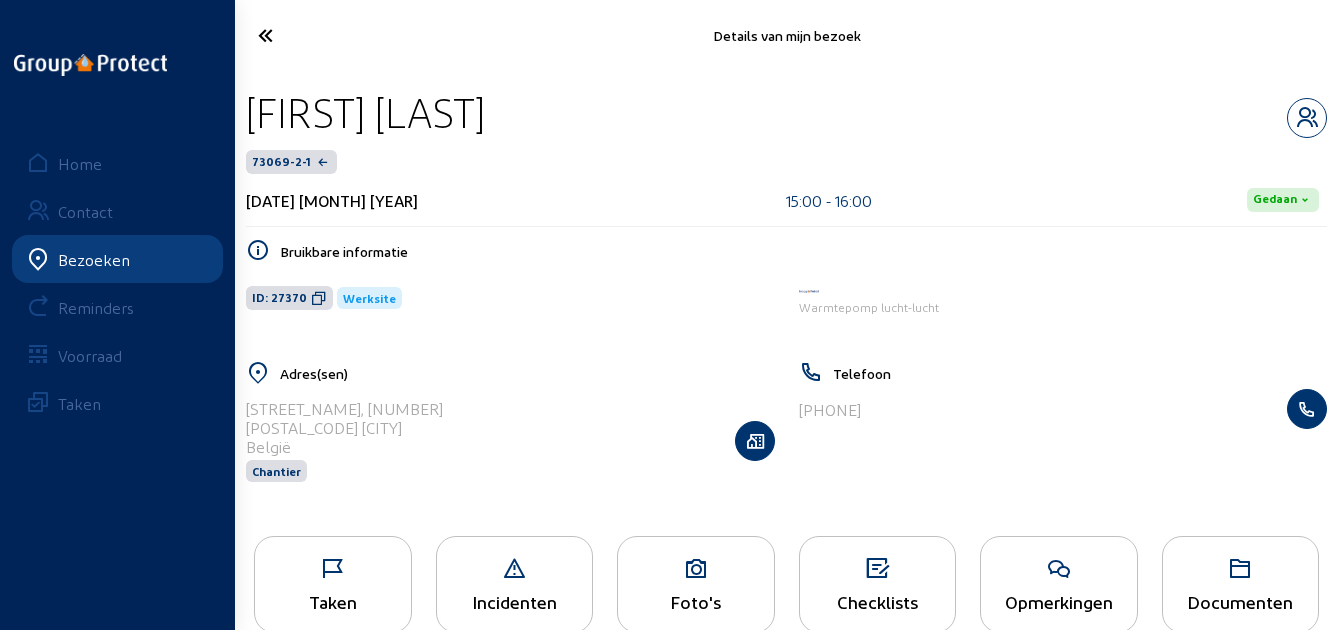 click 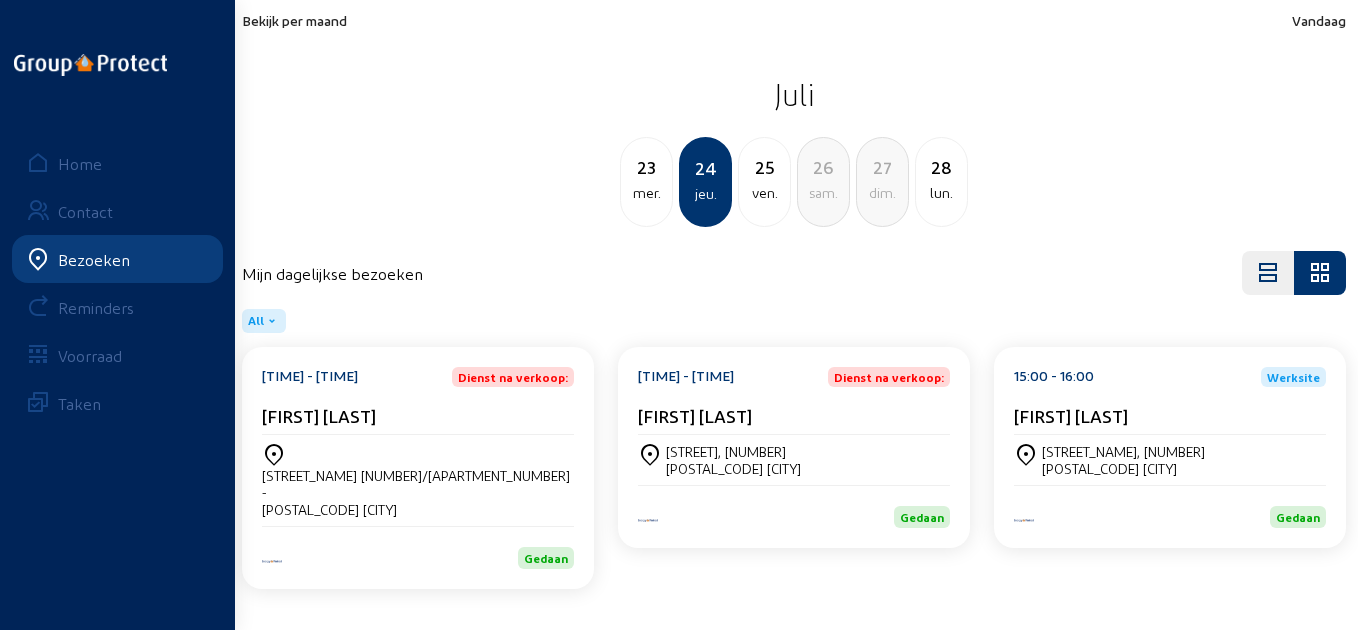 click on "ven." 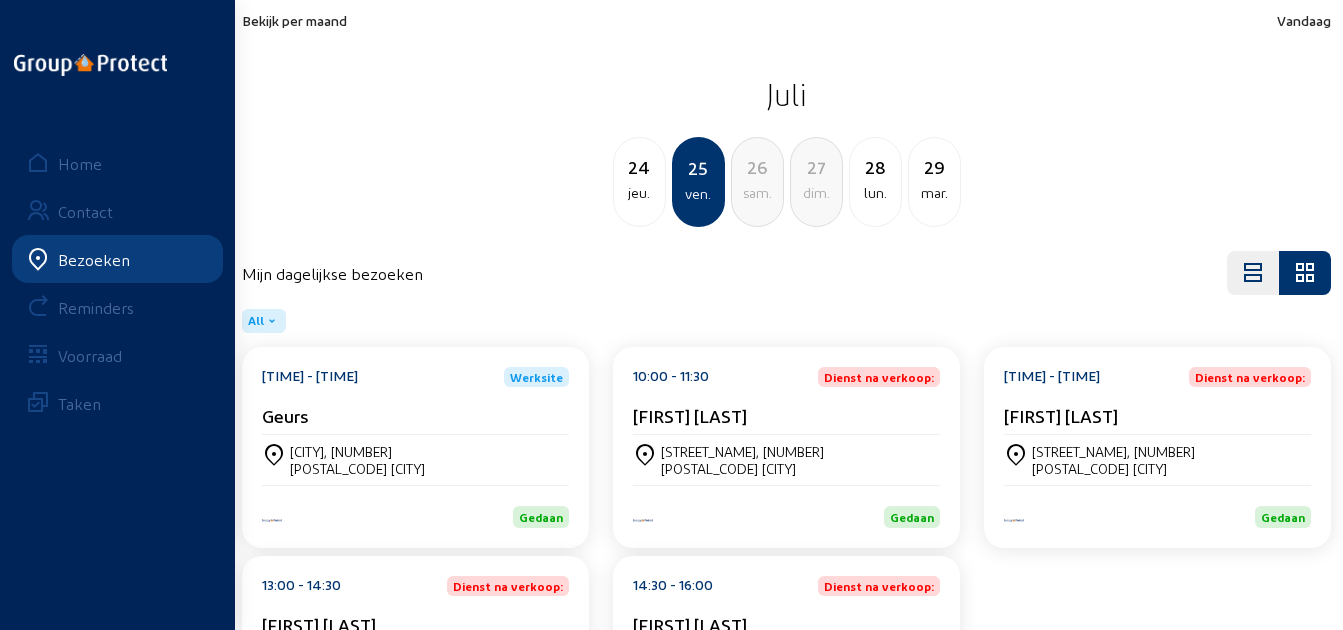 click on "Geurs" 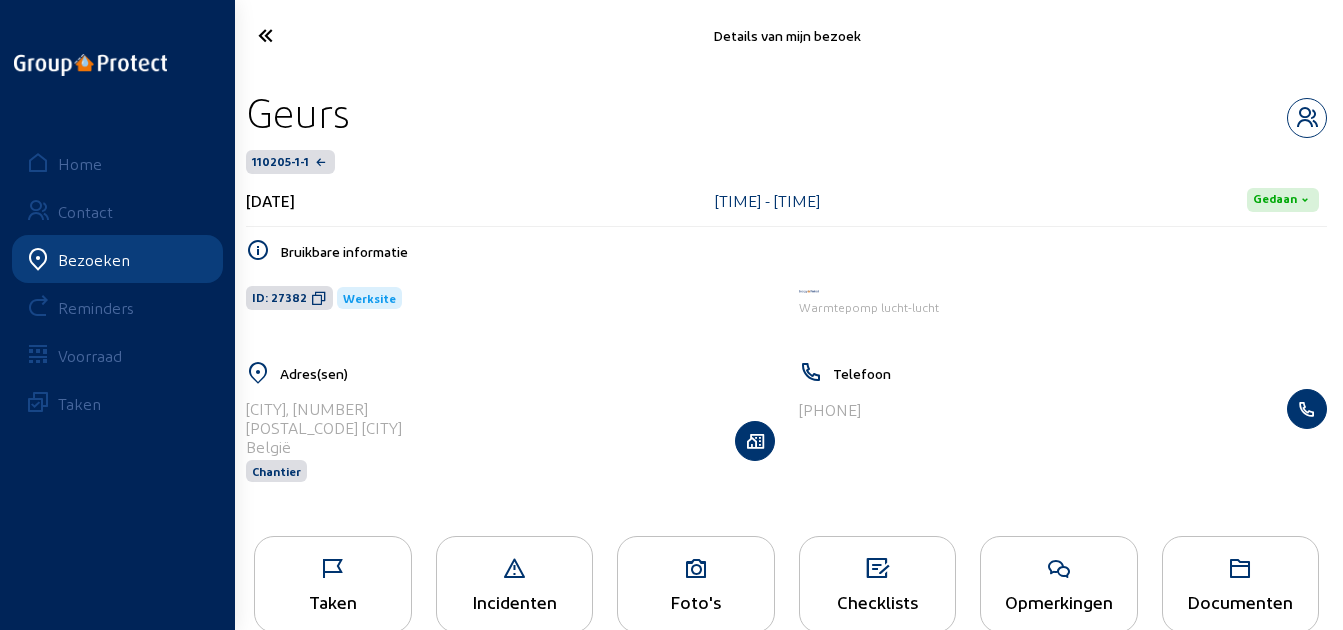 drag, startPoint x: 398, startPoint y: 106, endPoint x: 242, endPoint y: 100, distance: 156.11534 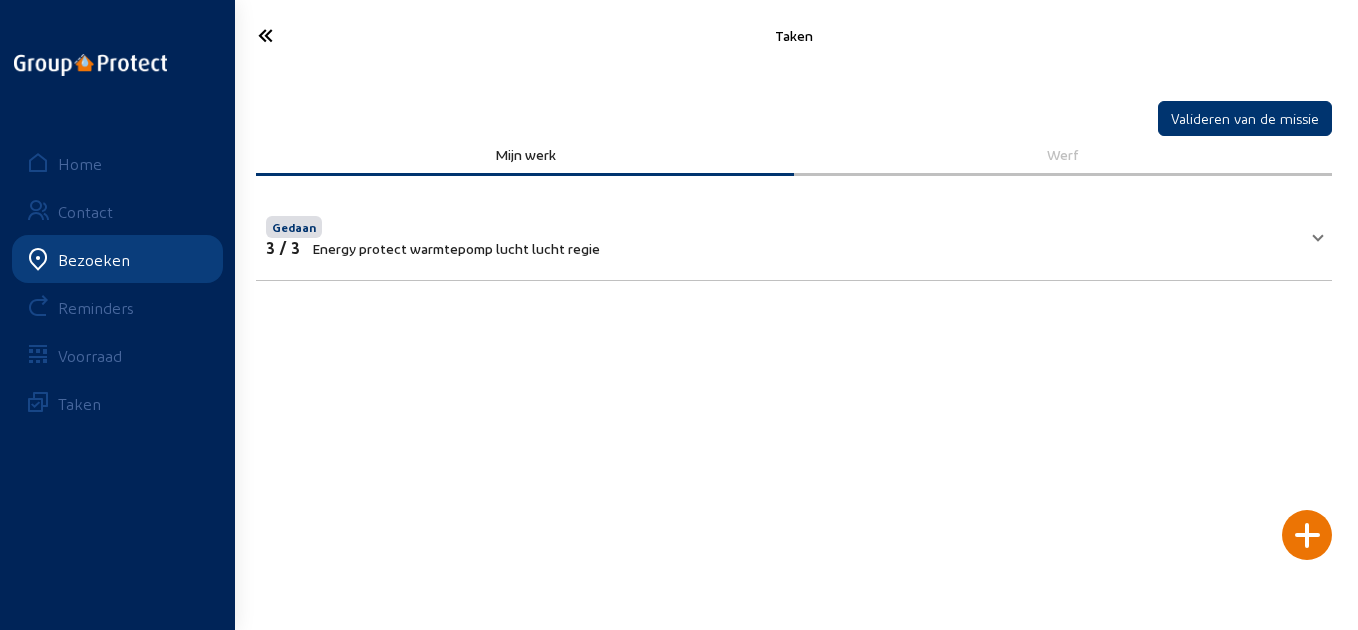 click on "Gedaan 3 / 3 Energy protect warmtepomp lucht lucht regie Energy protect warmtepomp lucht lucht regie Hoeveelheid 3 Opslaan" 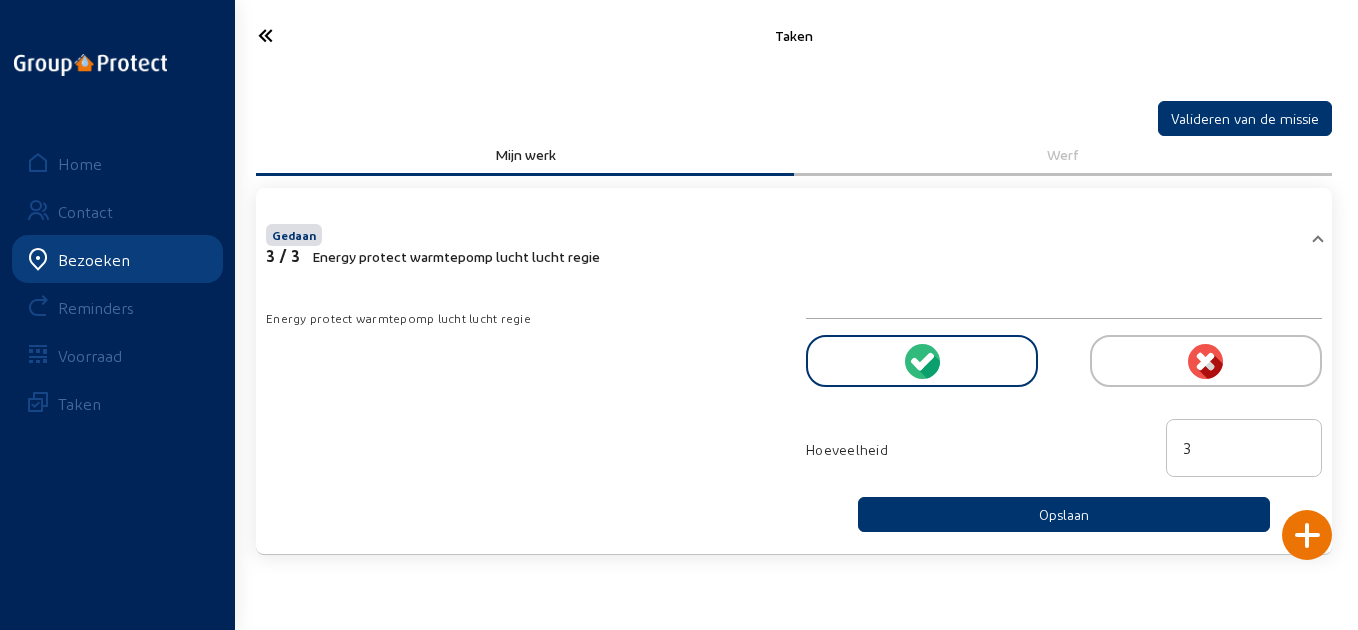 type 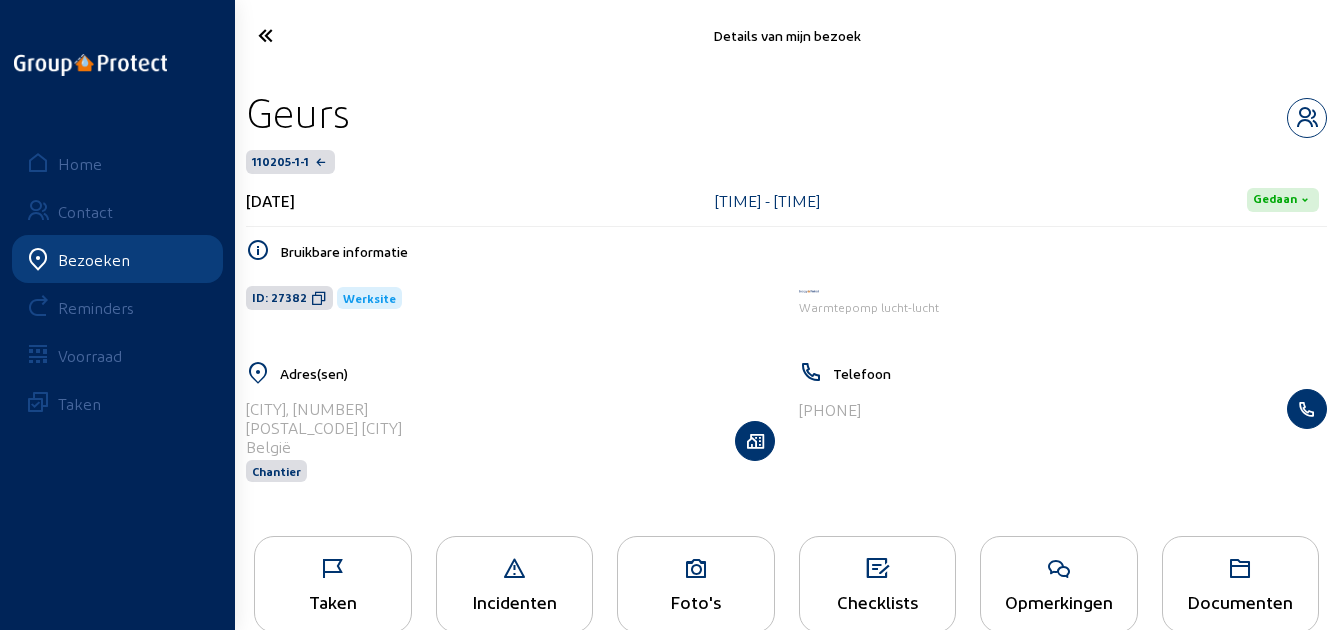 click on "Taken" 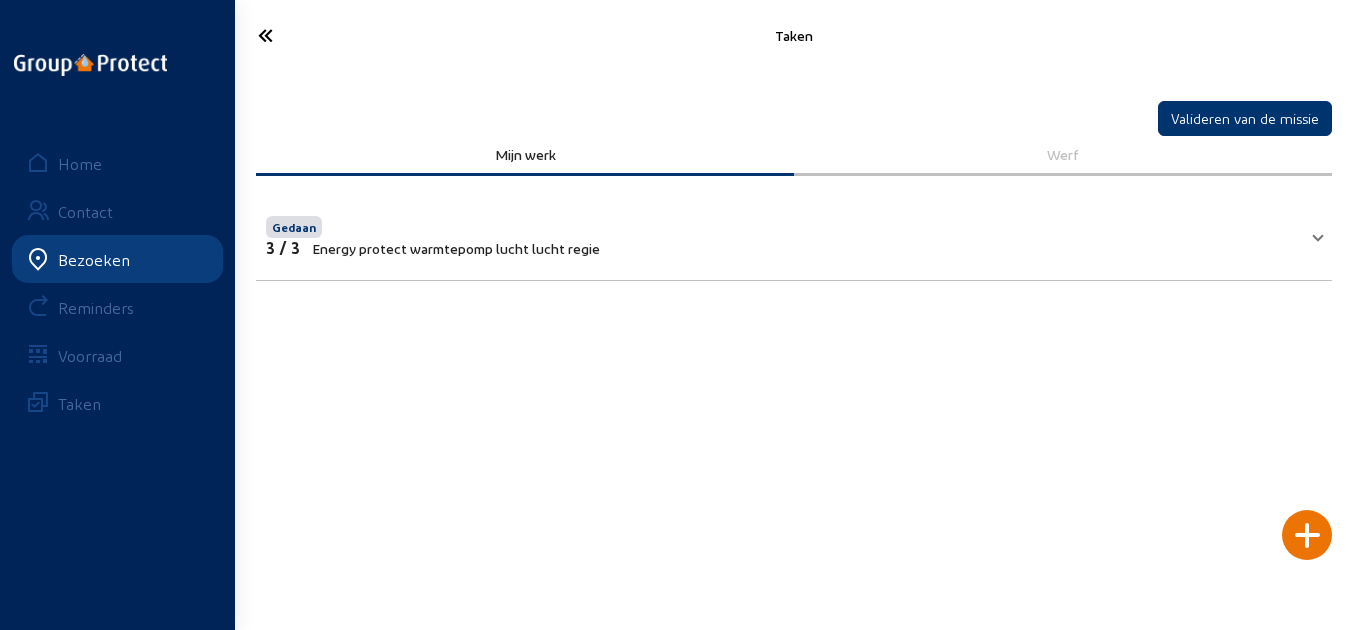 click on "Valideren van de missie   Mijn werk   Werf  Gedaan 3 / 3 Energy protect warmtepomp lucht lucht regie Energy protect warmtepomp lucht lucht regie       Hoeveelheid 3  Opslaan" 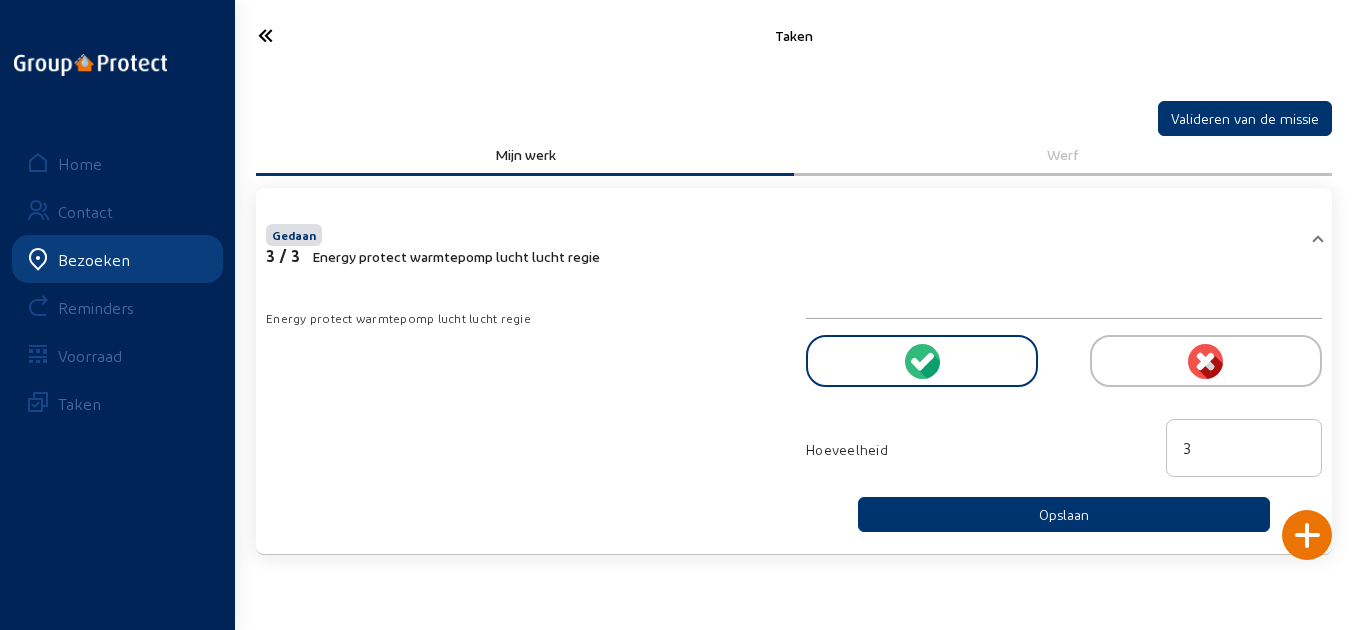 click 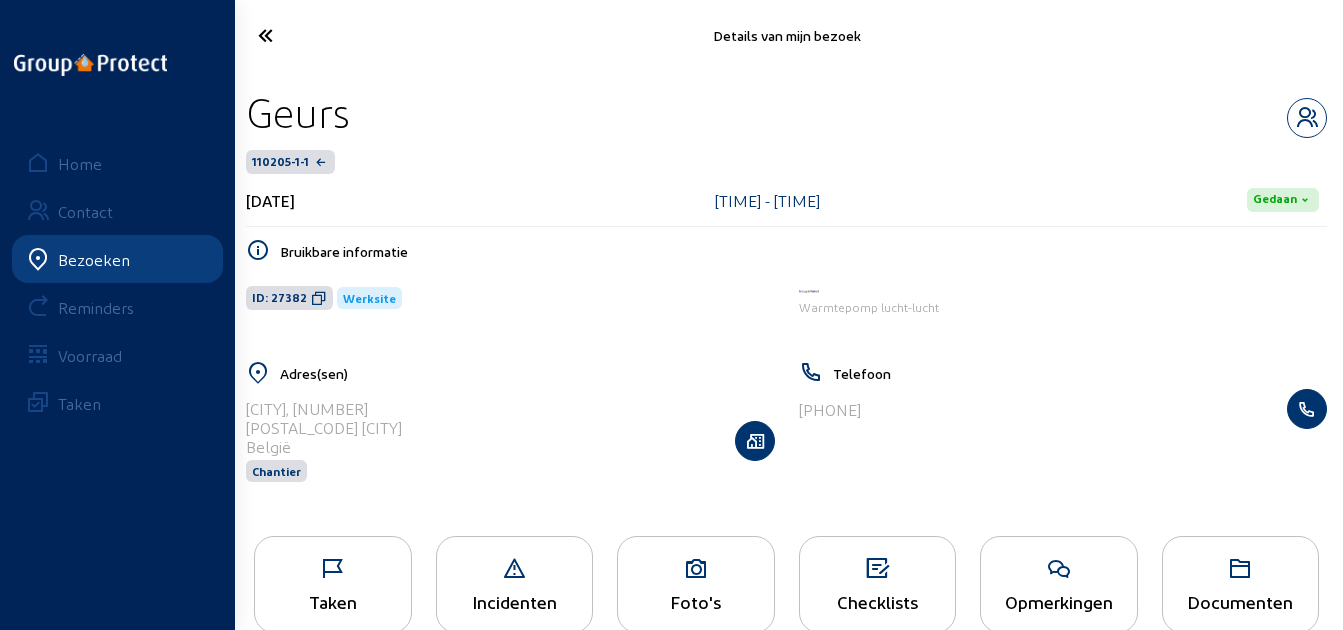 click 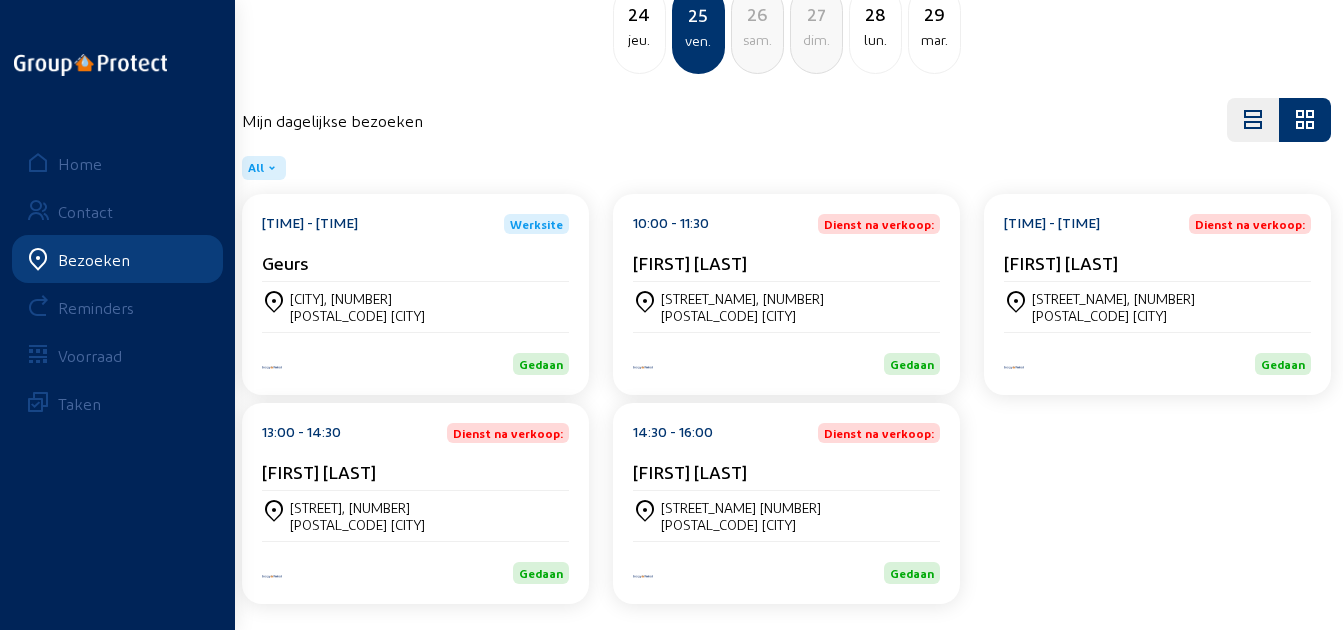 scroll, scrollTop: 161, scrollLeft: 0, axis: vertical 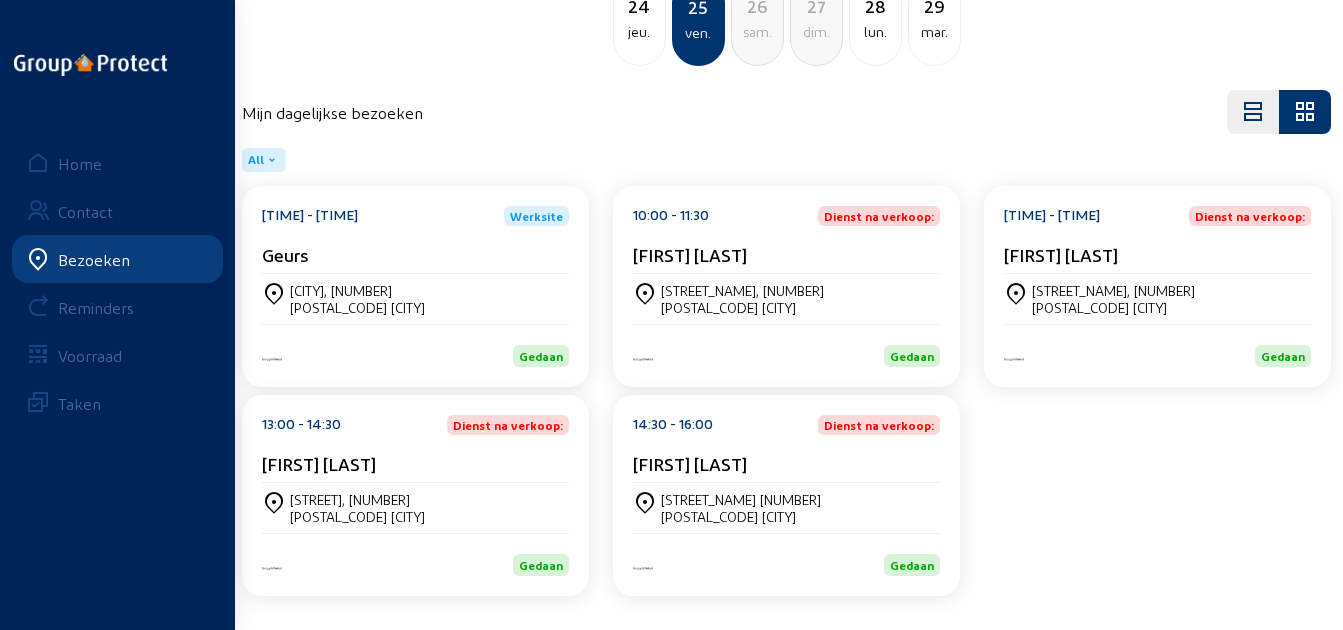 click on "[TIME] - [TIME] Dienst na verkoop:" 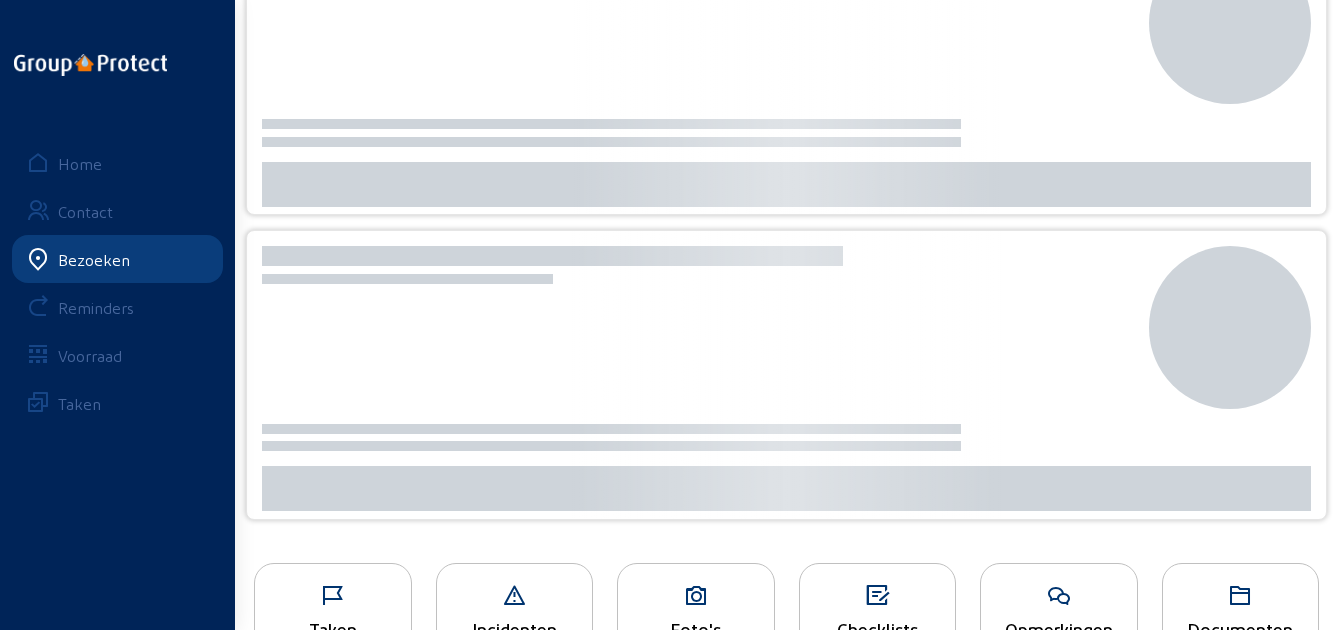 scroll, scrollTop: 0, scrollLeft: 0, axis: both 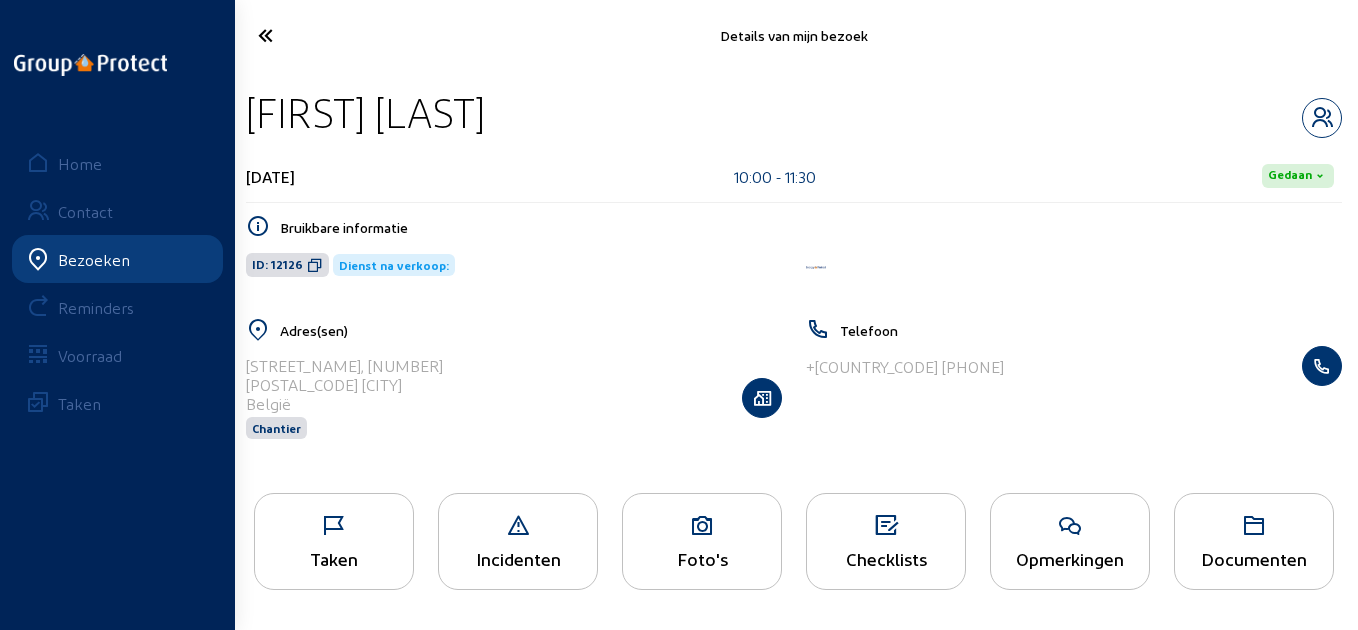 drag, startPoint x: 518, startPoint y: 105, endPoint x: 255, endPoint y: 123, distance: 263.61526 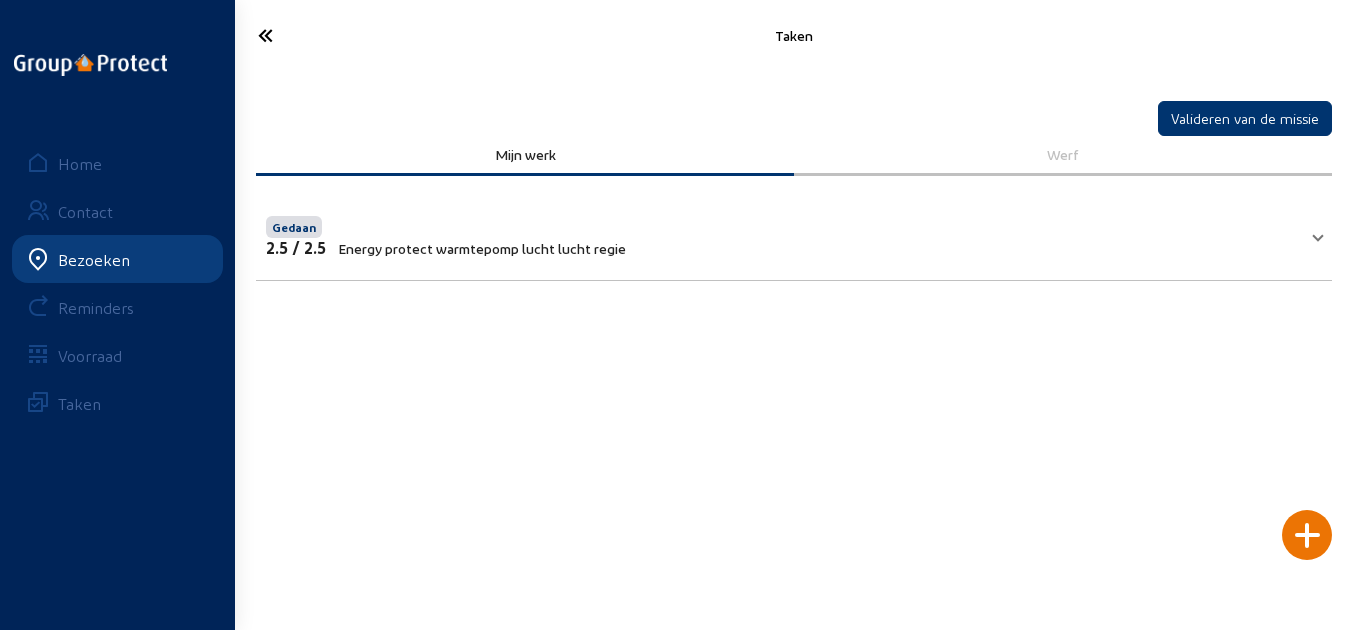 click on "Gedaan 2 / 2.5 Energy protect warmtepomp lucht lucht regie Energy protect warmtepomp lucht lucht regie       Hoeveelheid 2.5  Opslaan" 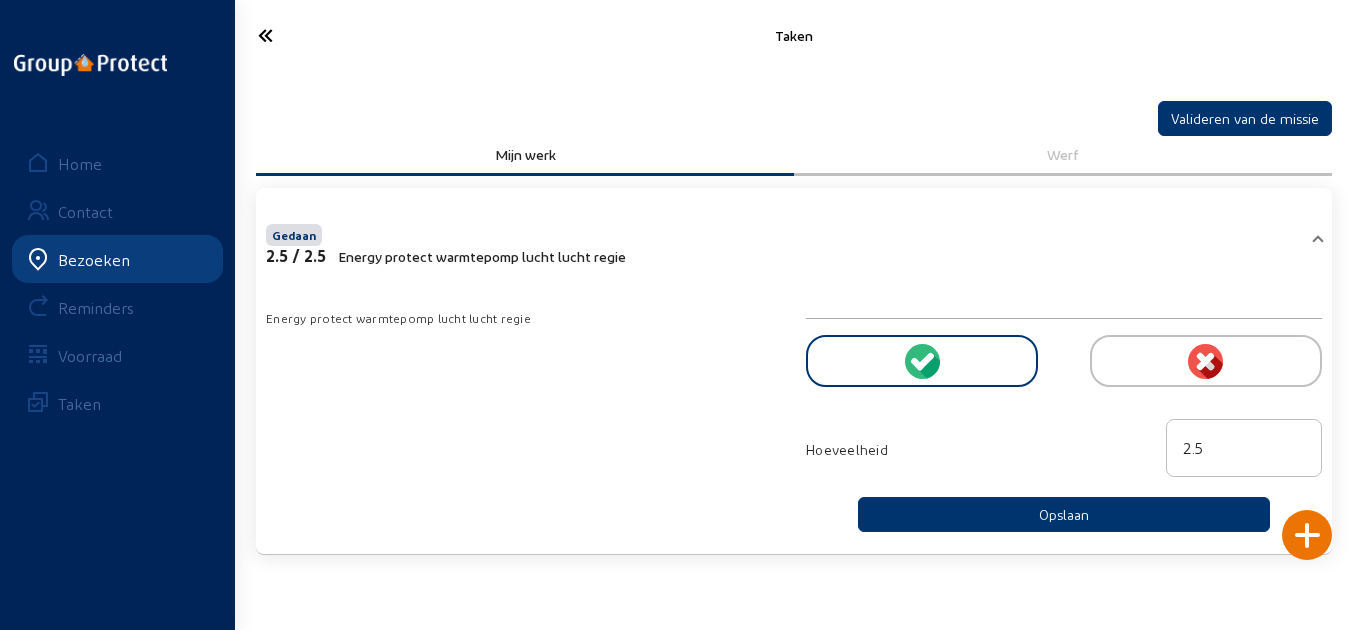 drag, startPoint x: 1245, startPoint y: 443, endPoint x: 1148, endPoint y: 450, distance: 97.25225 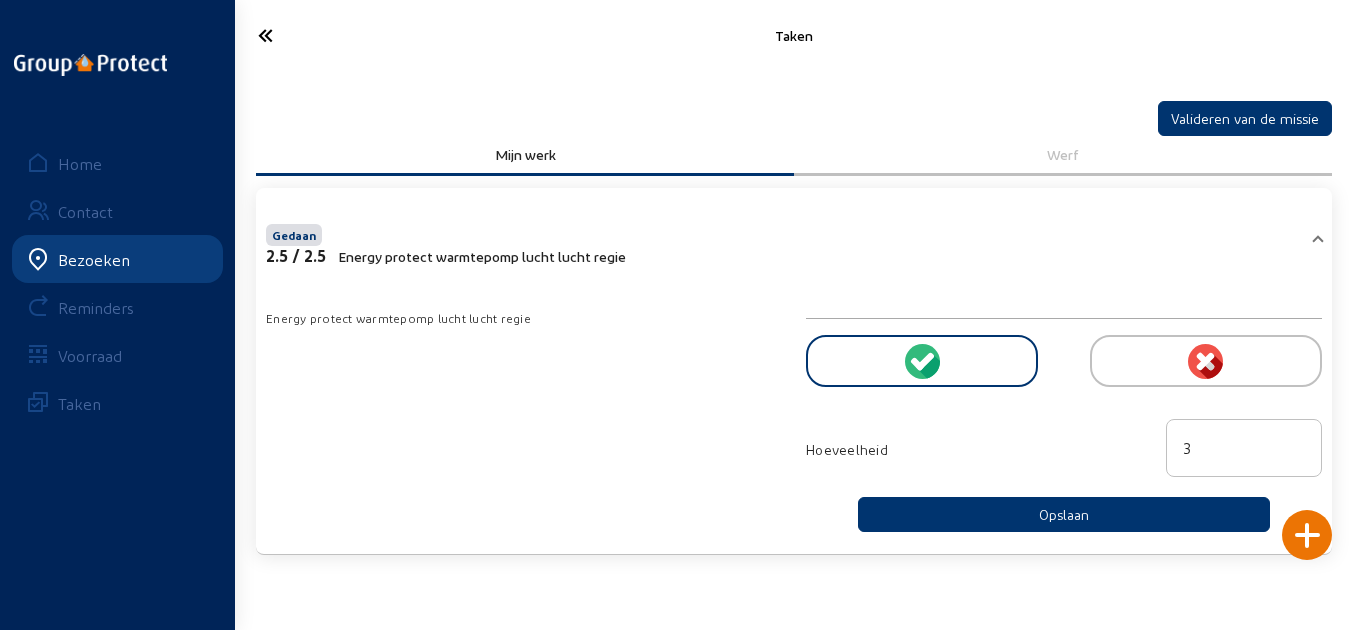 type on "3" 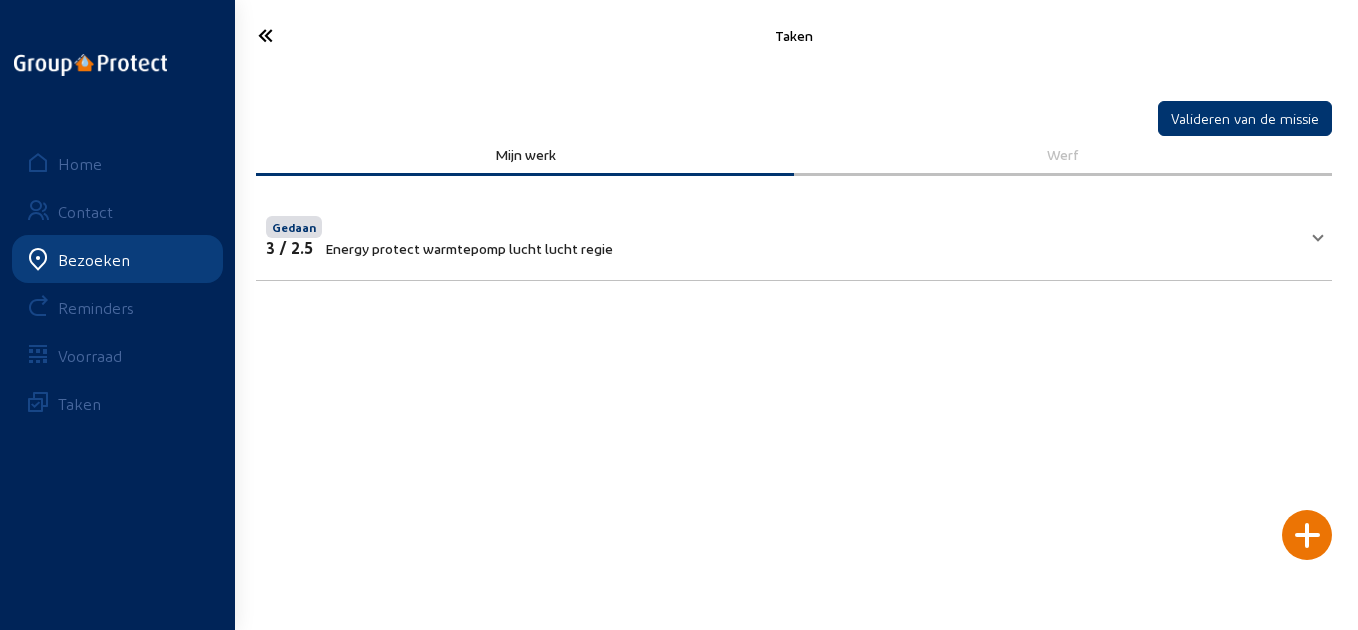 click 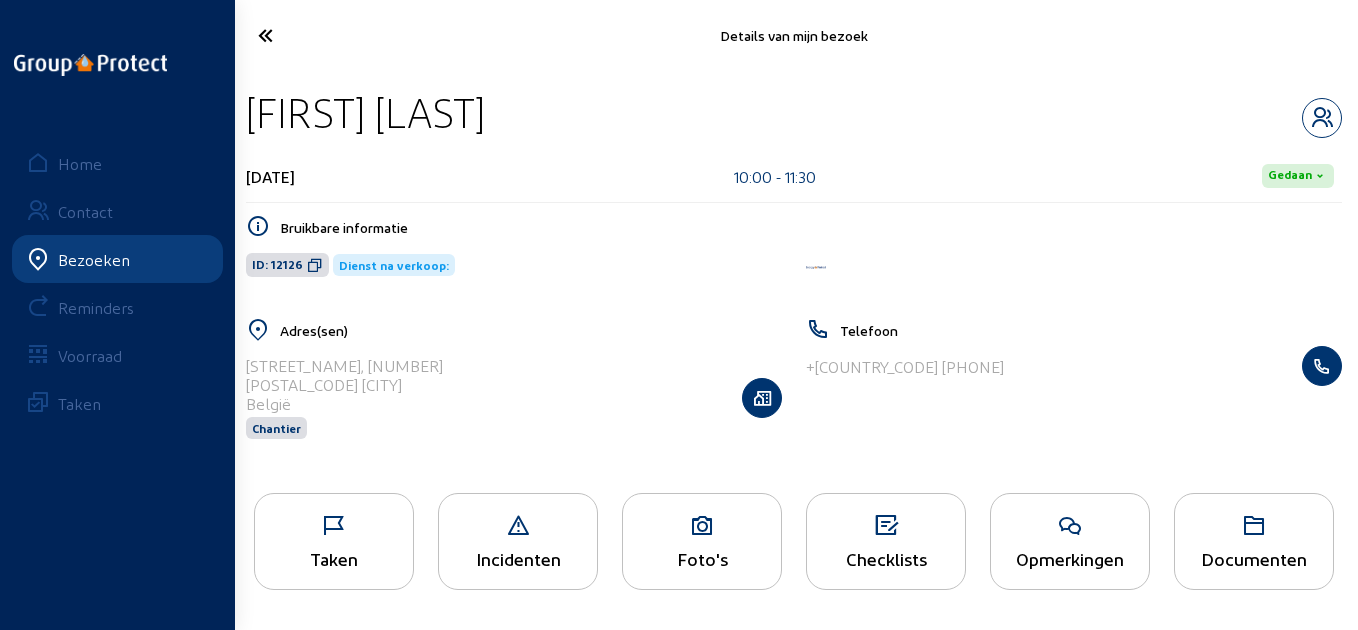 click 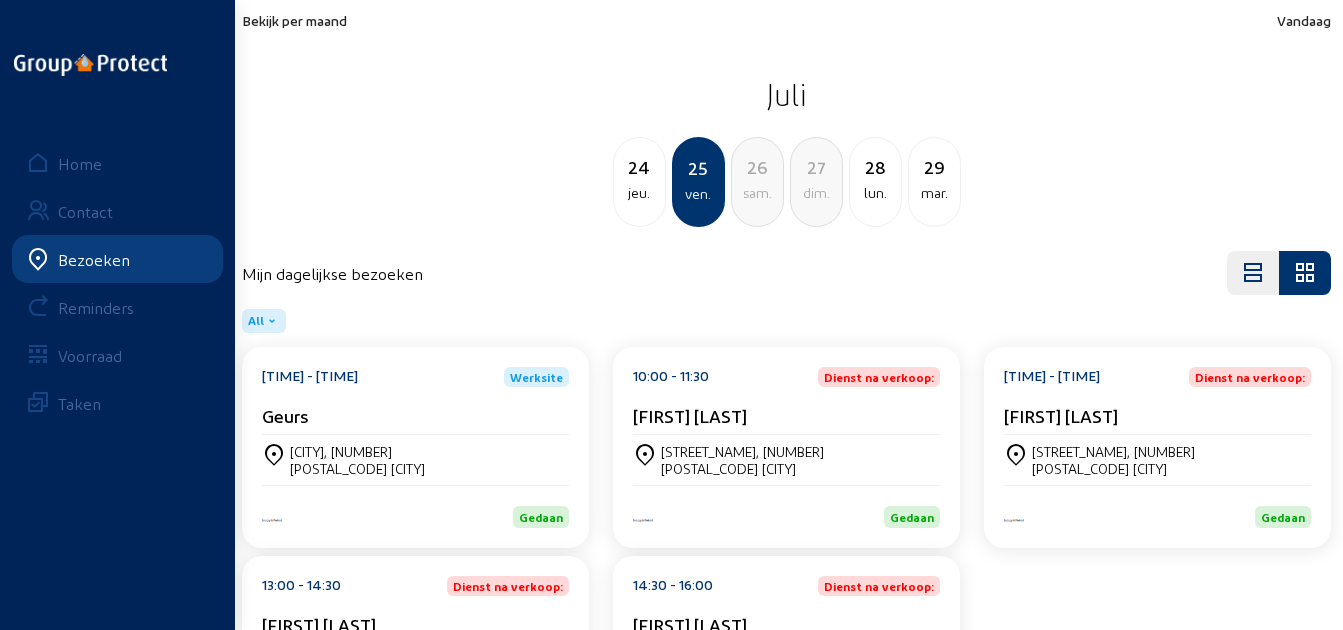 scroll, scrollTop: 161, scrollLeft: 0, axis: vertical 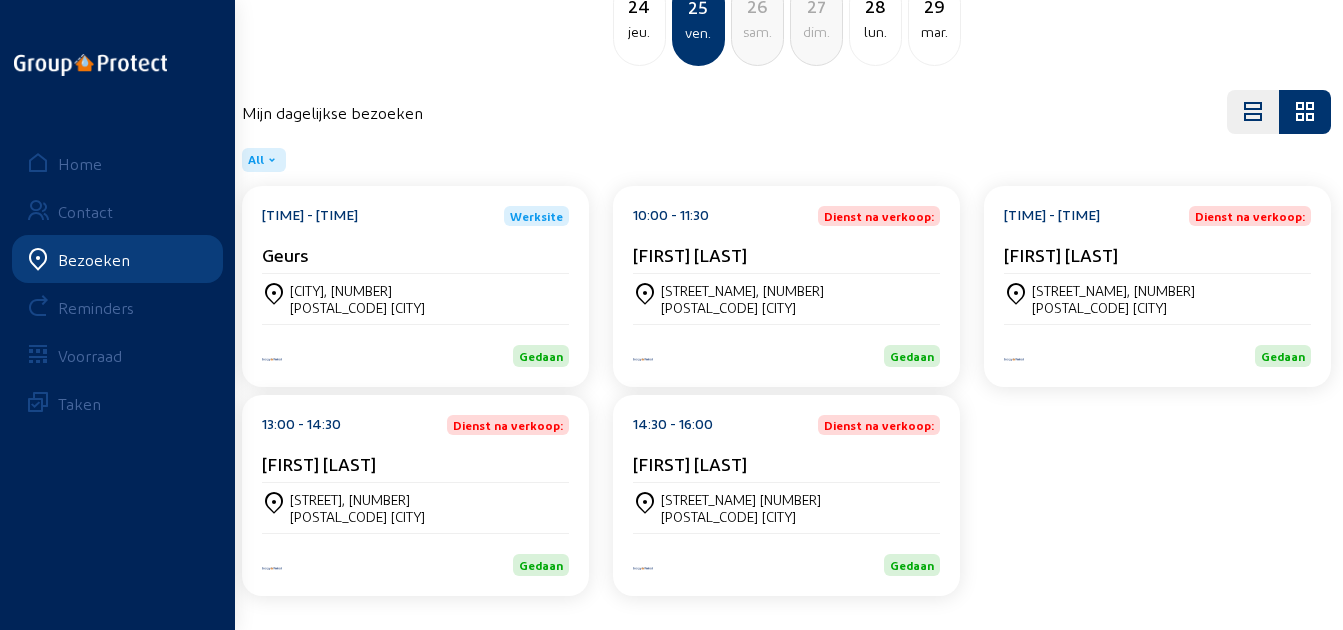 click on "[FIRST] [LAST]" 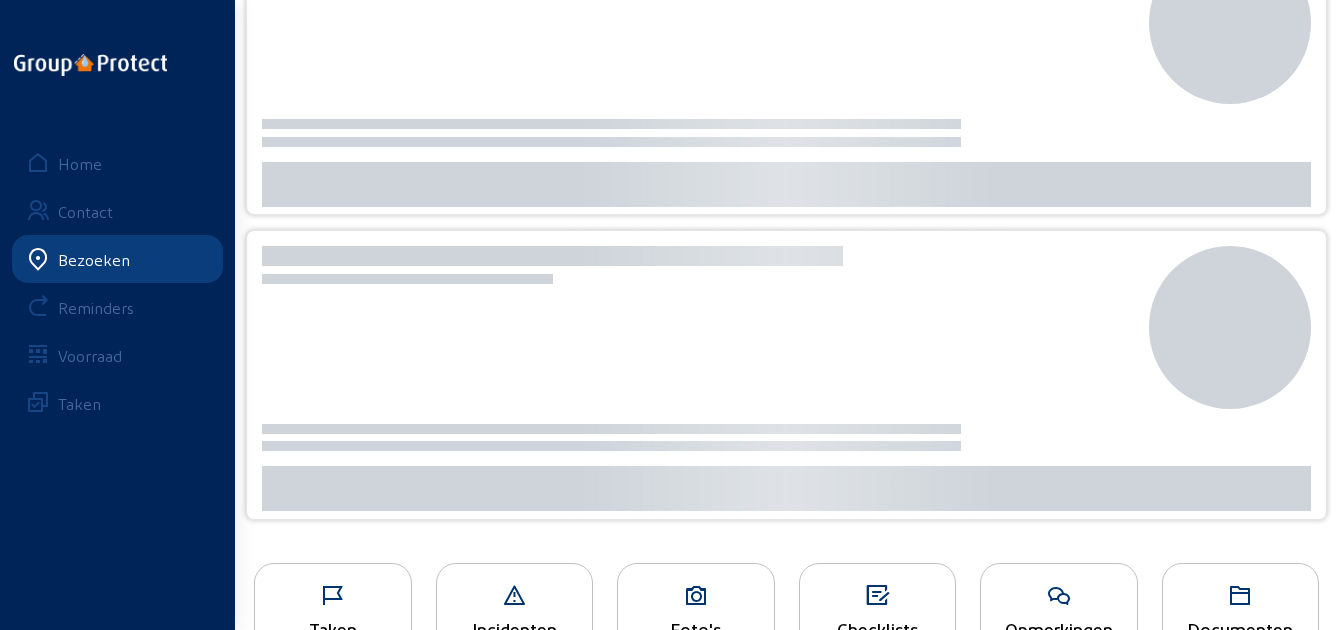 scroll, scrollTop: 0, scrollLeft: 0, axis: both 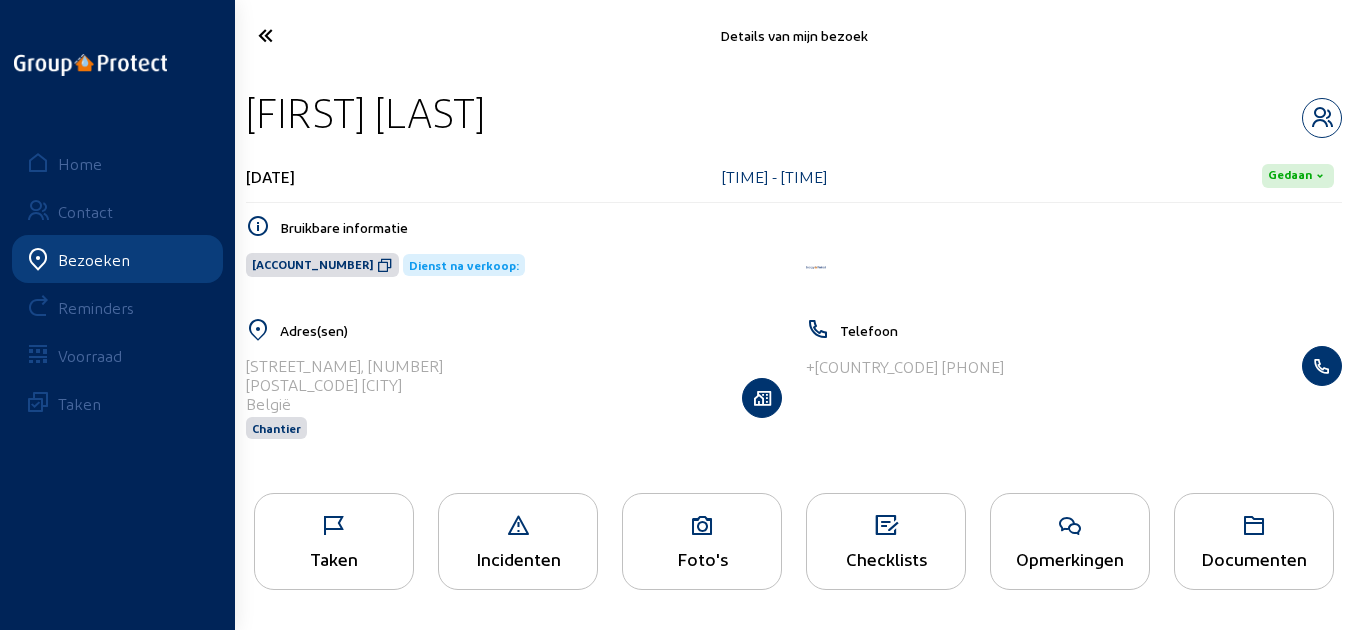 drag, startPoint x: 620, startPoint y: 121, endPoint x: 260, endPoint y: 135, distance: 360.27213 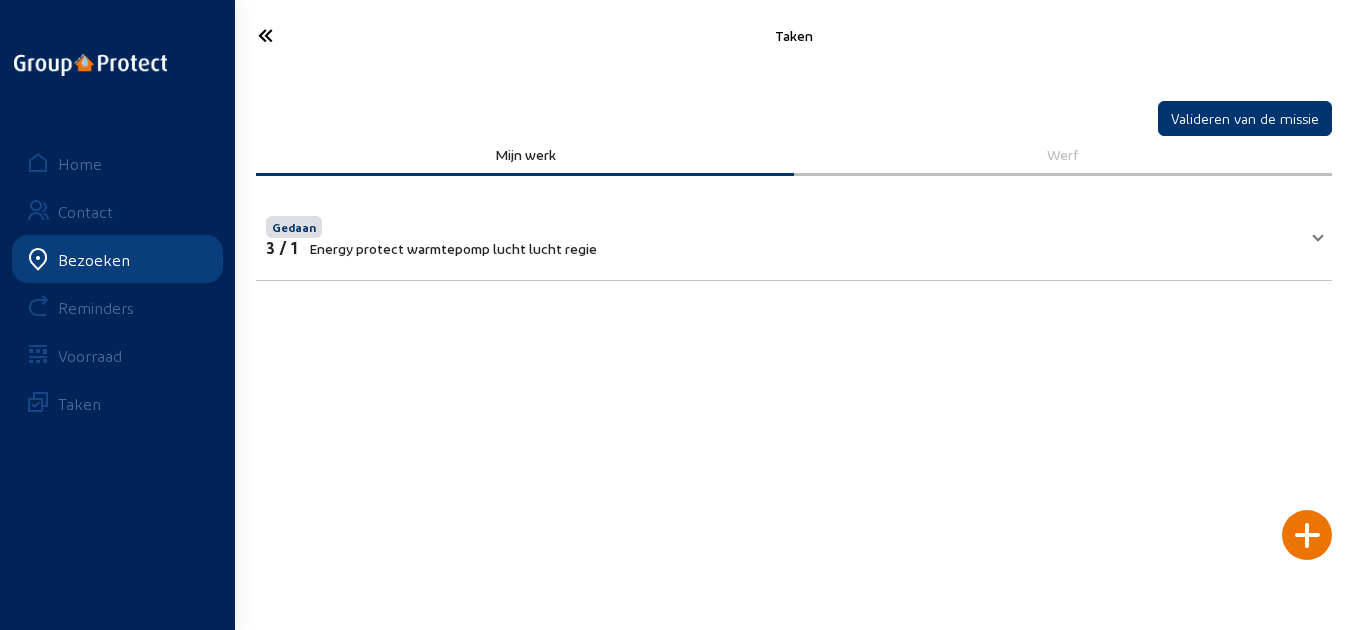 click on "Gedaan 3 / 1 Energy protect warmtepomp lucht lucht regie" at bounding box center (782, 234) 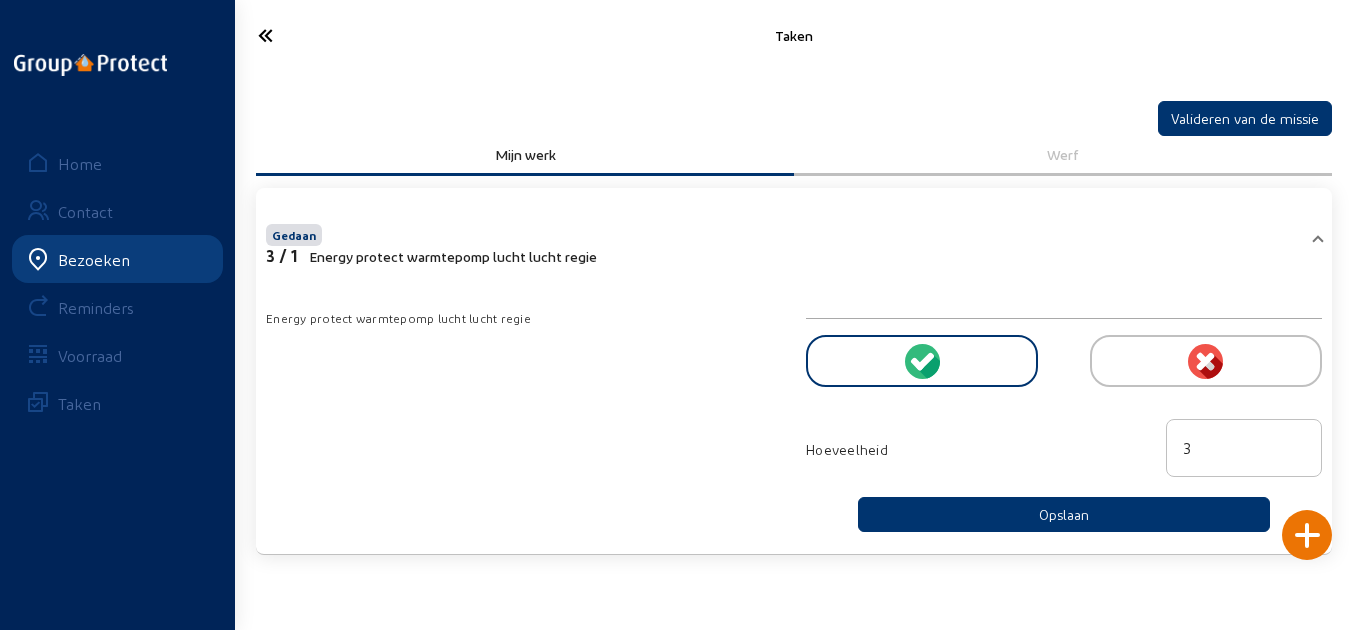 click 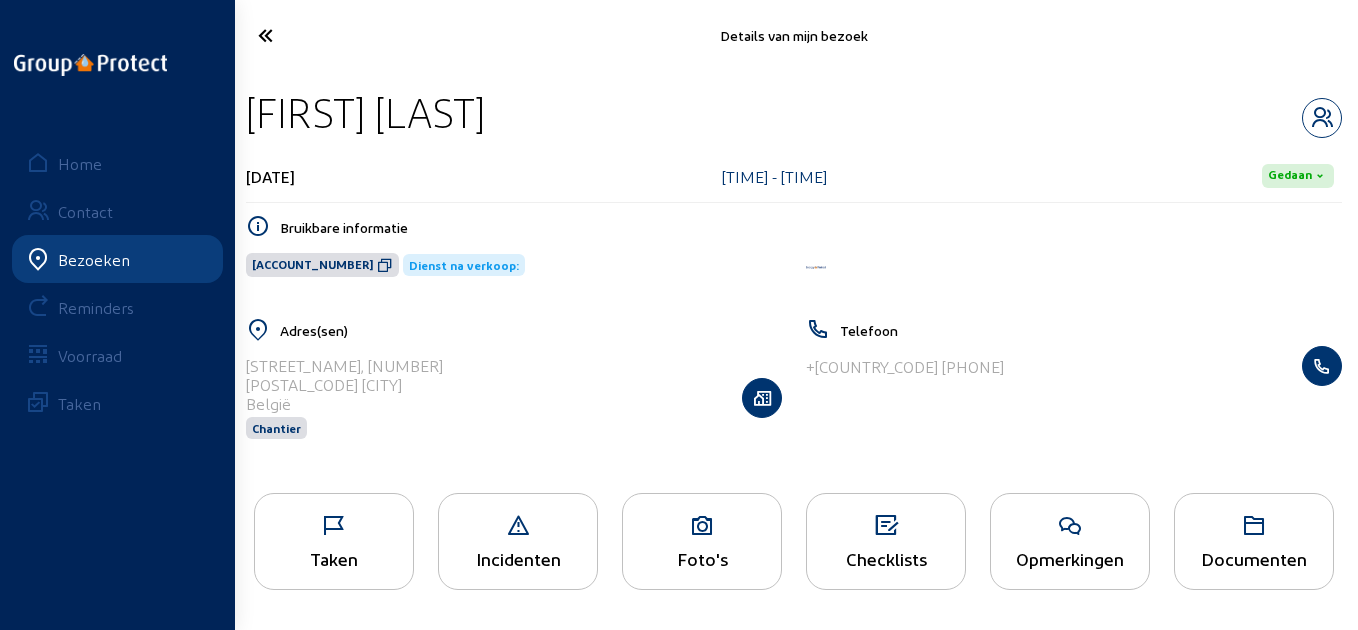 click 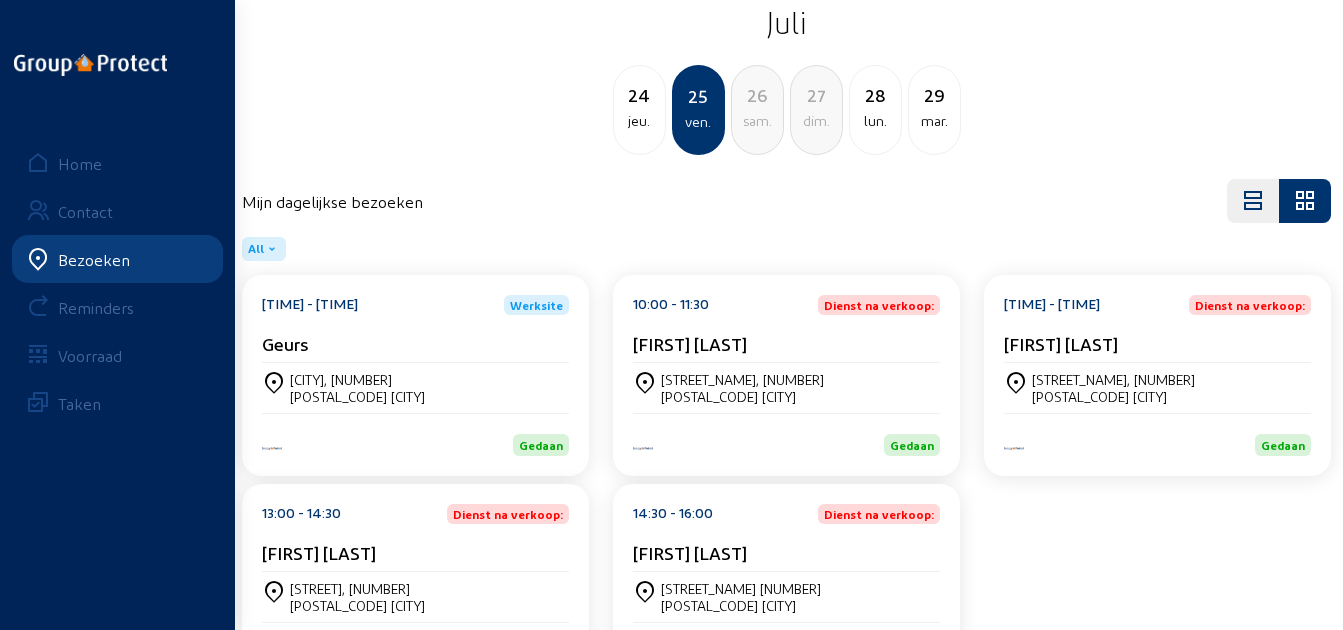 scroll, scrollTop: 161, scrollLeft: 0, axis: vertical 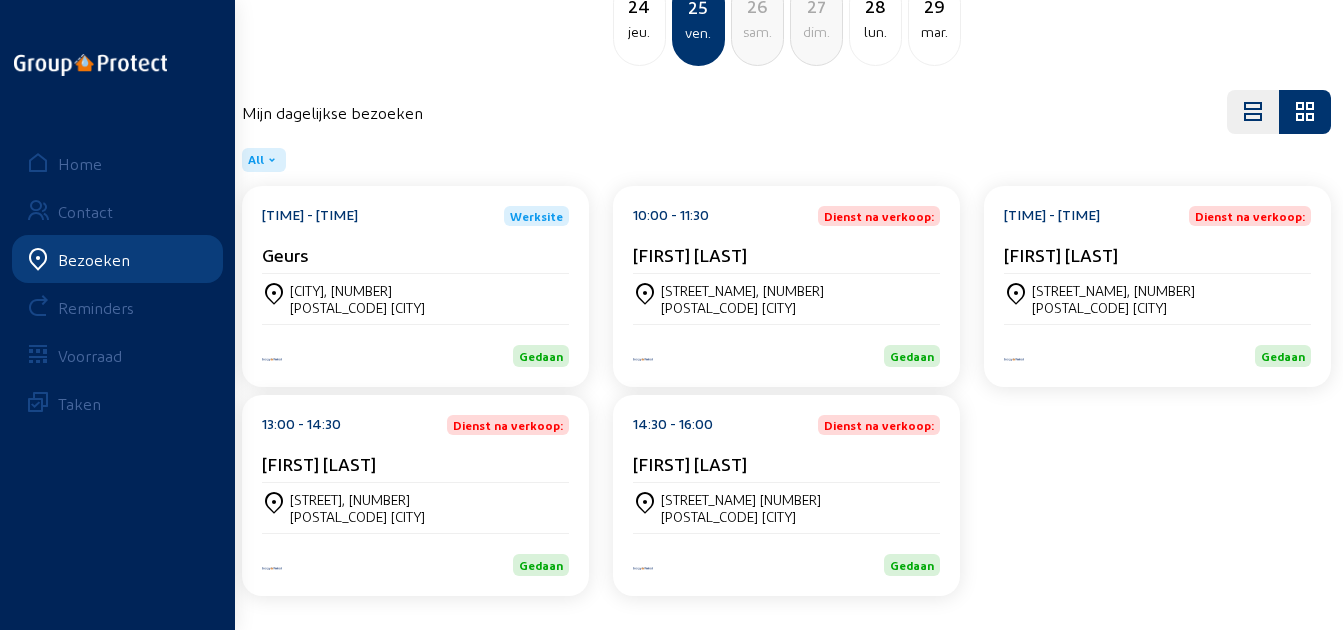 click on "13:00 - 14:30  Dienst na verkoop:" 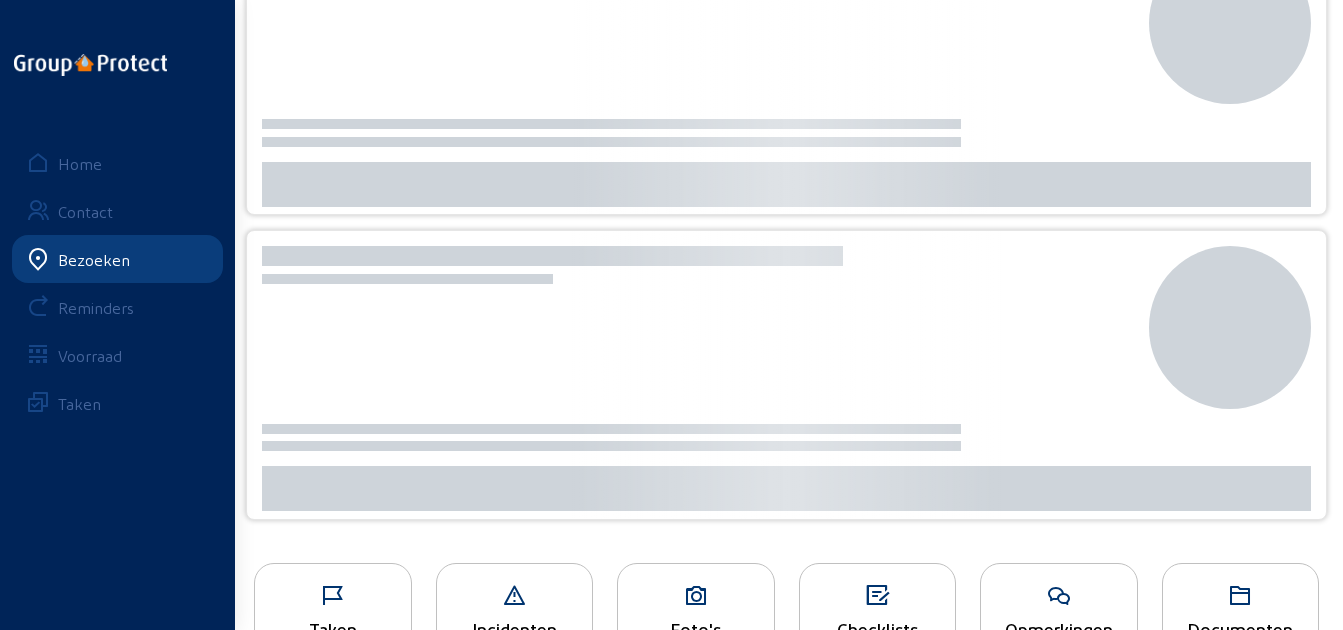 scroll, scrollTop: 0, scrollLeft: 0, axis: both 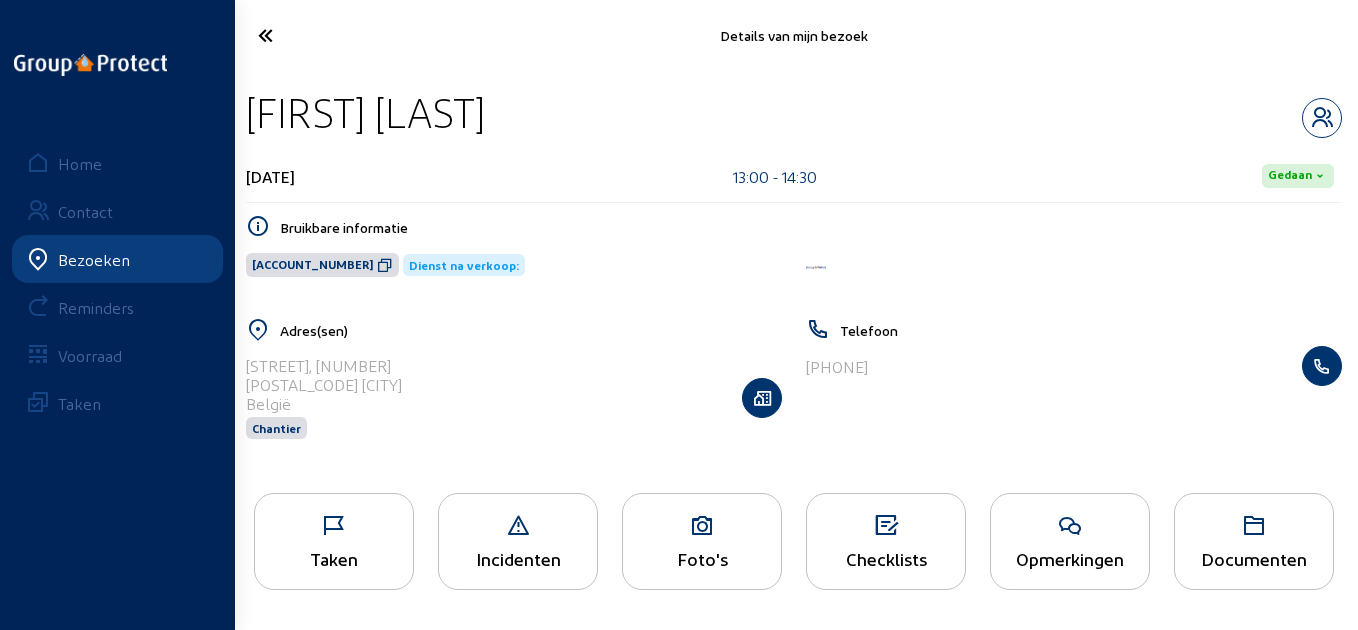 drag, startPoint x: 521, startPoint y: 110, endPoint x: 245, endPoint y: 109, distance: 276.0018 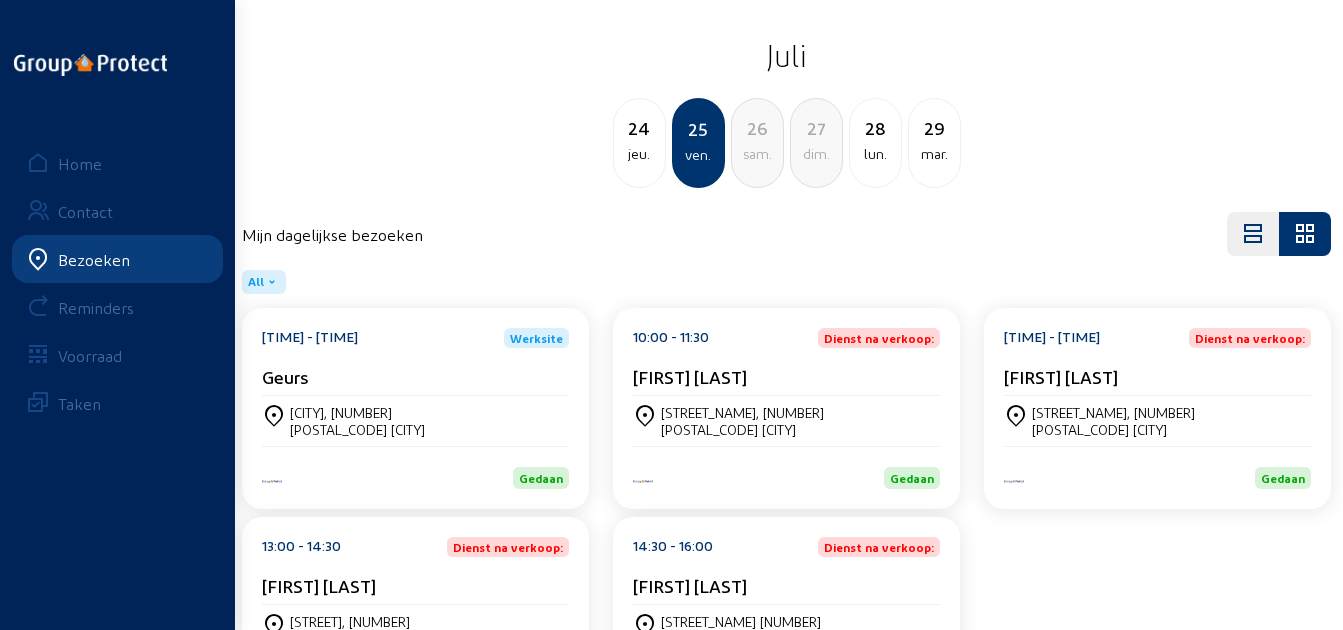 scroll, scrollTop: 100, scrollLeft: 0, axis: vertical 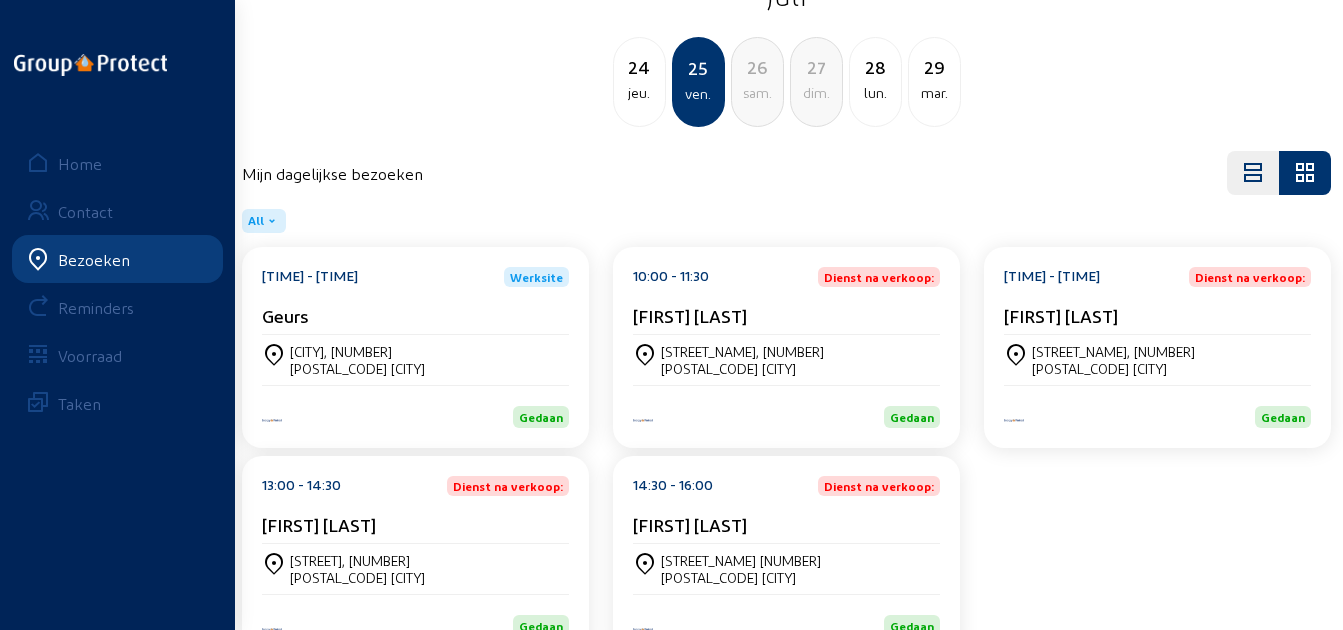click on "[TIME] - [TIME] Dienst na verkoop: [FIRST] [LAST]" 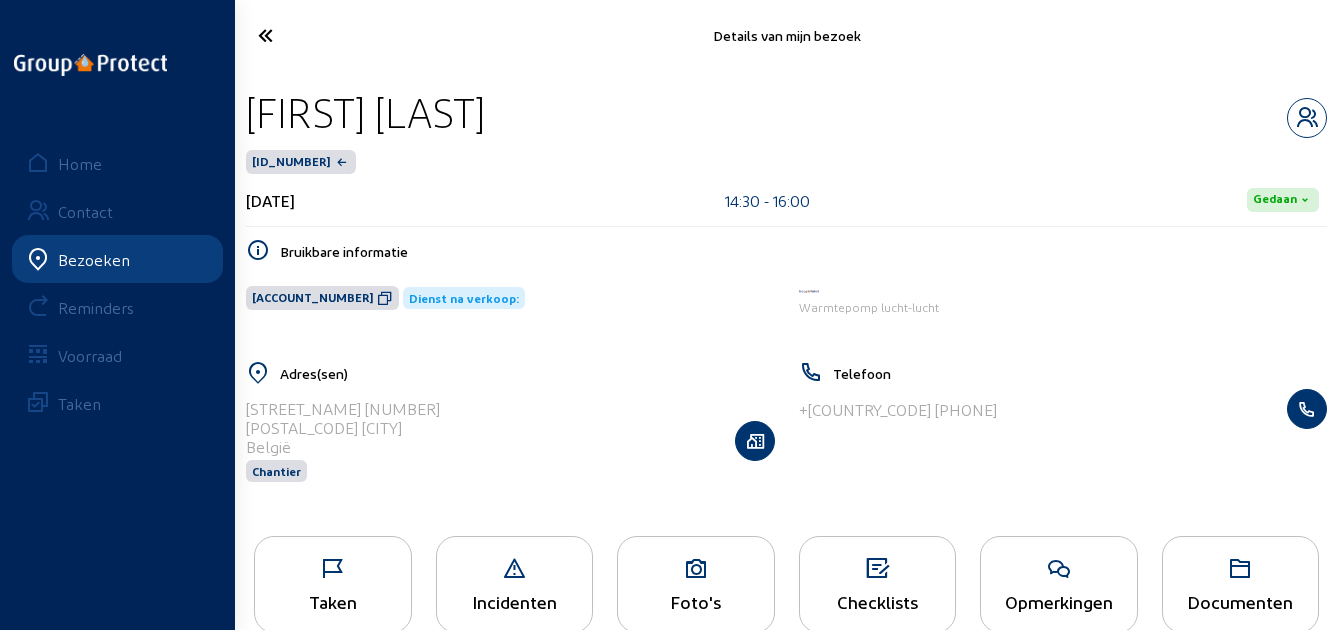 drag, startPoint x: 657, startPoint y: 126, endPoint x: 251, endPoint y: 111, distance: 406.277 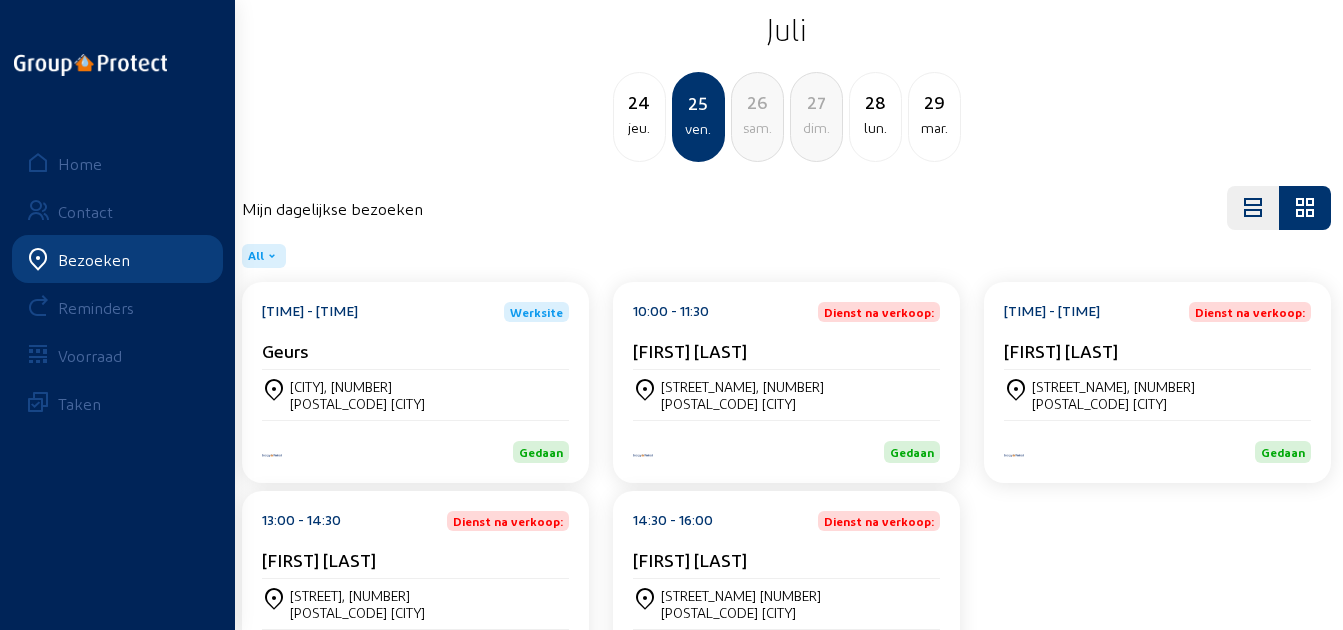 scroll, scrollTop: 161, scrollLeft: 0, axis: vertical 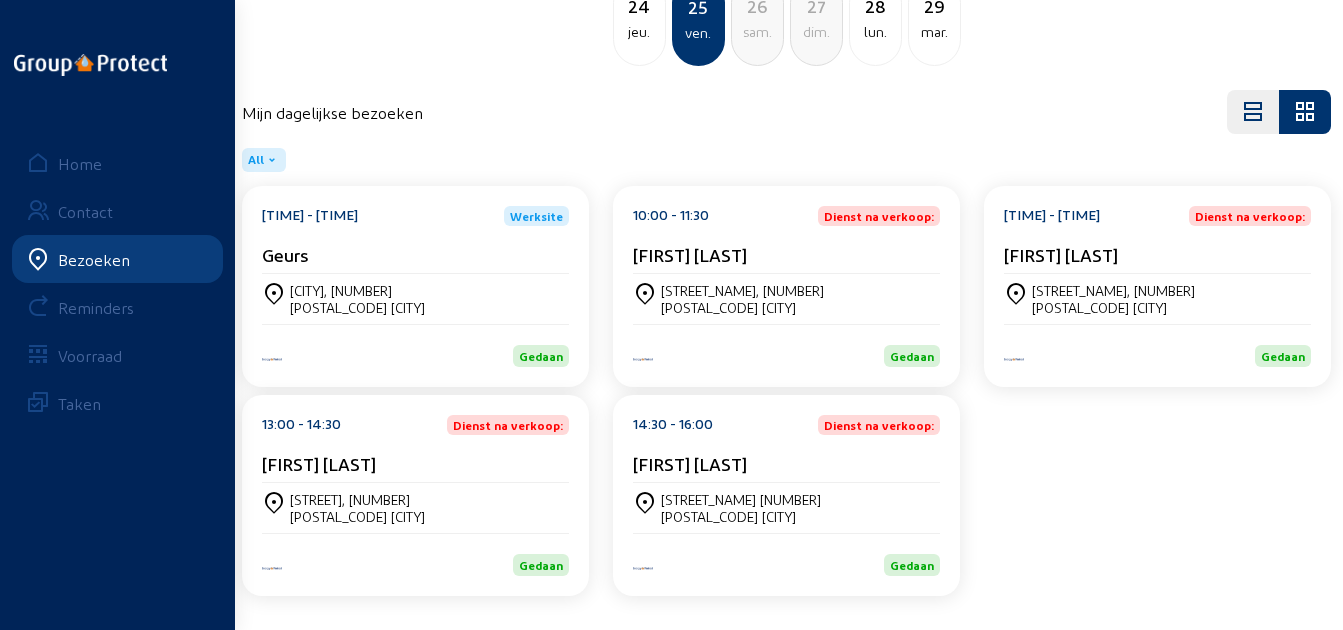 click on "28 lun." 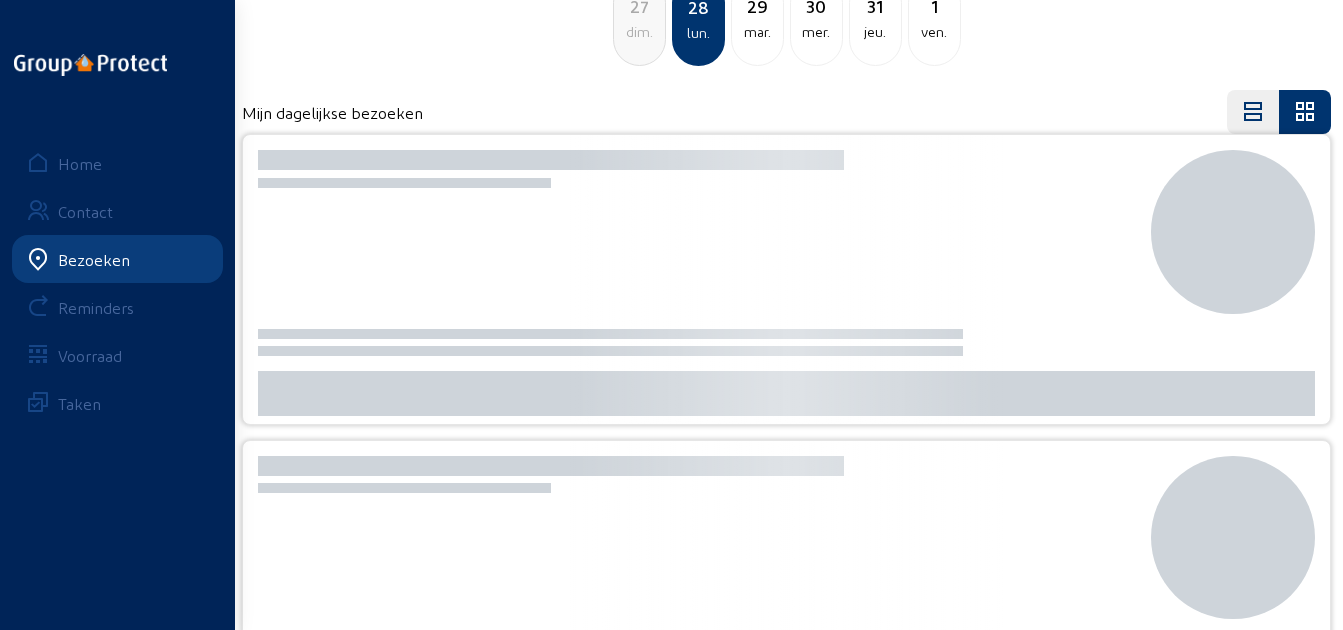 scroll, scrollTop: 0, scrollLeft: 0, axis: both 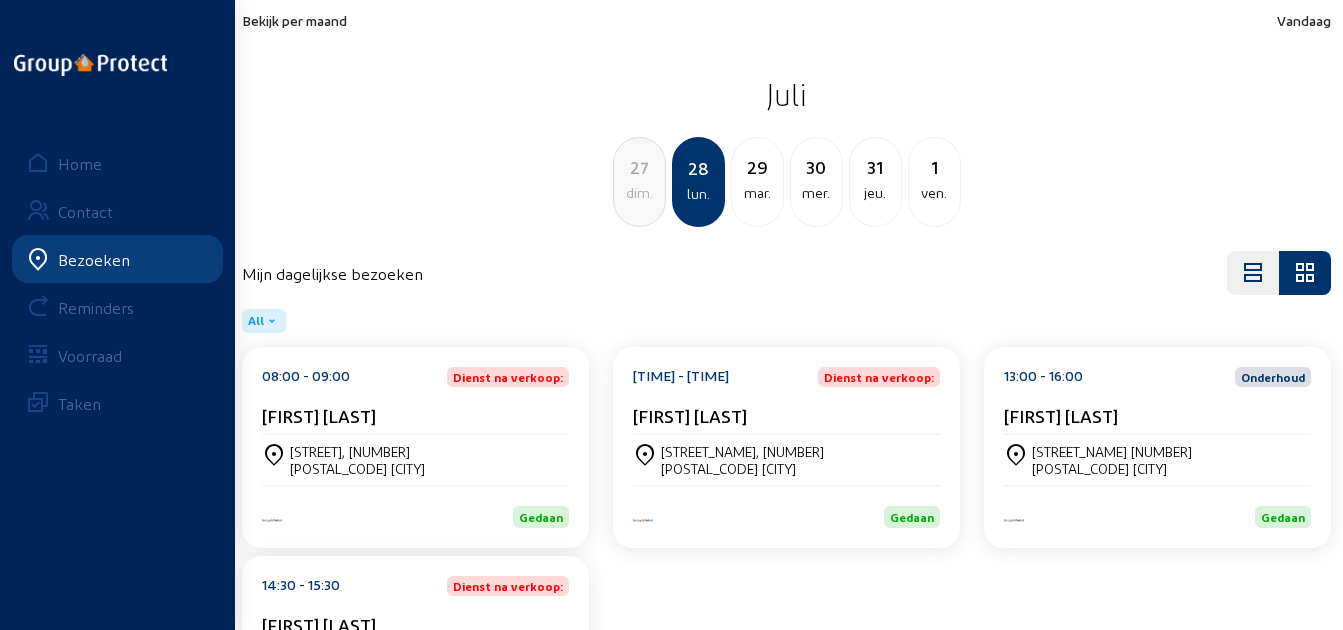 click on "08:00 - 09:00" 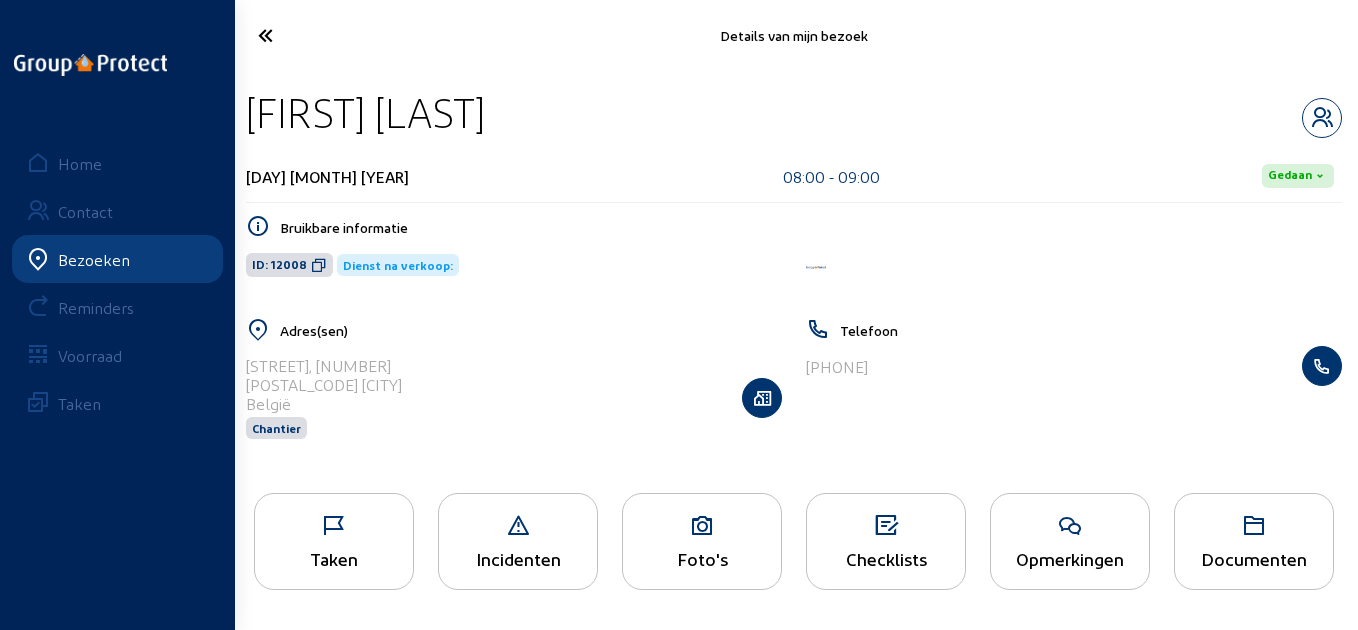 drag, startPoint x: 475, startPoint y: 107, endPoint x: 252, endPoint y: 119, distance: 223.32263 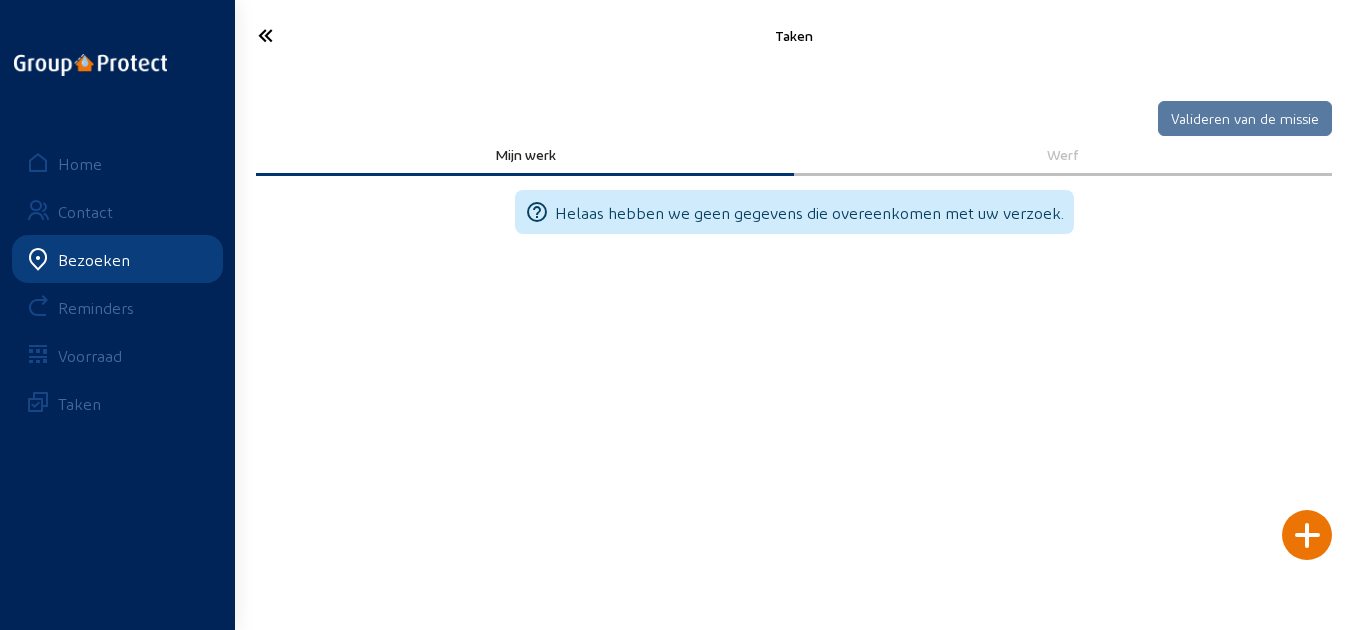 click 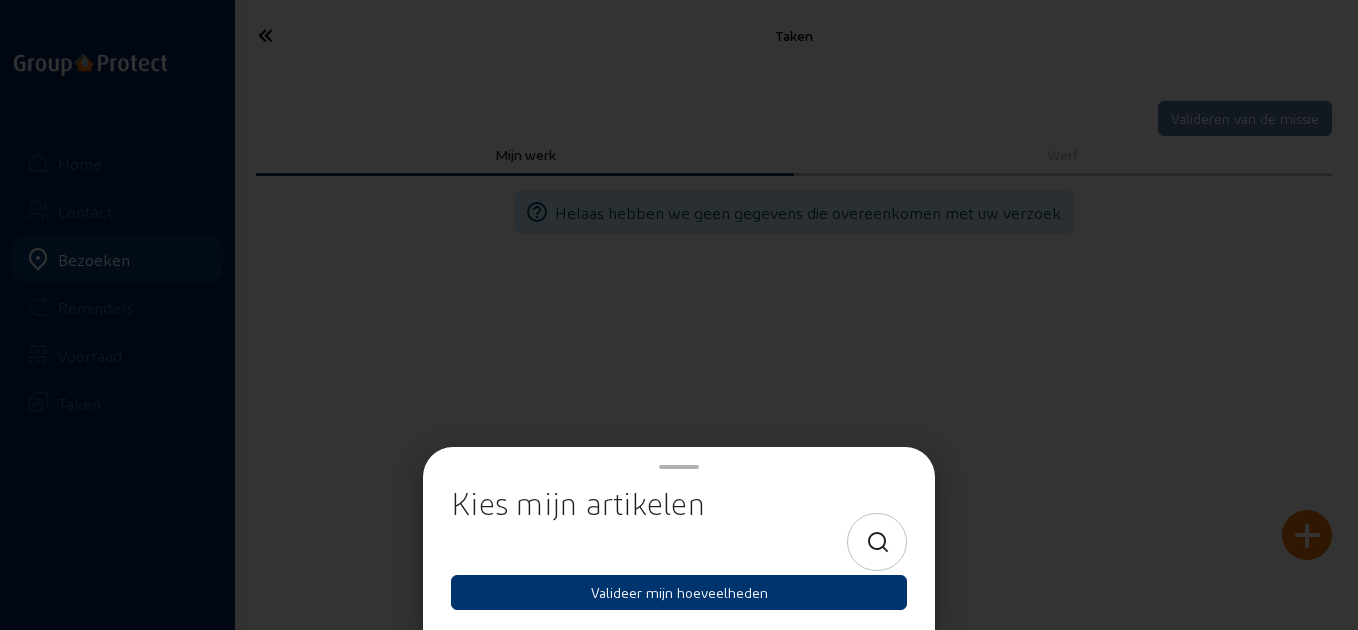 click 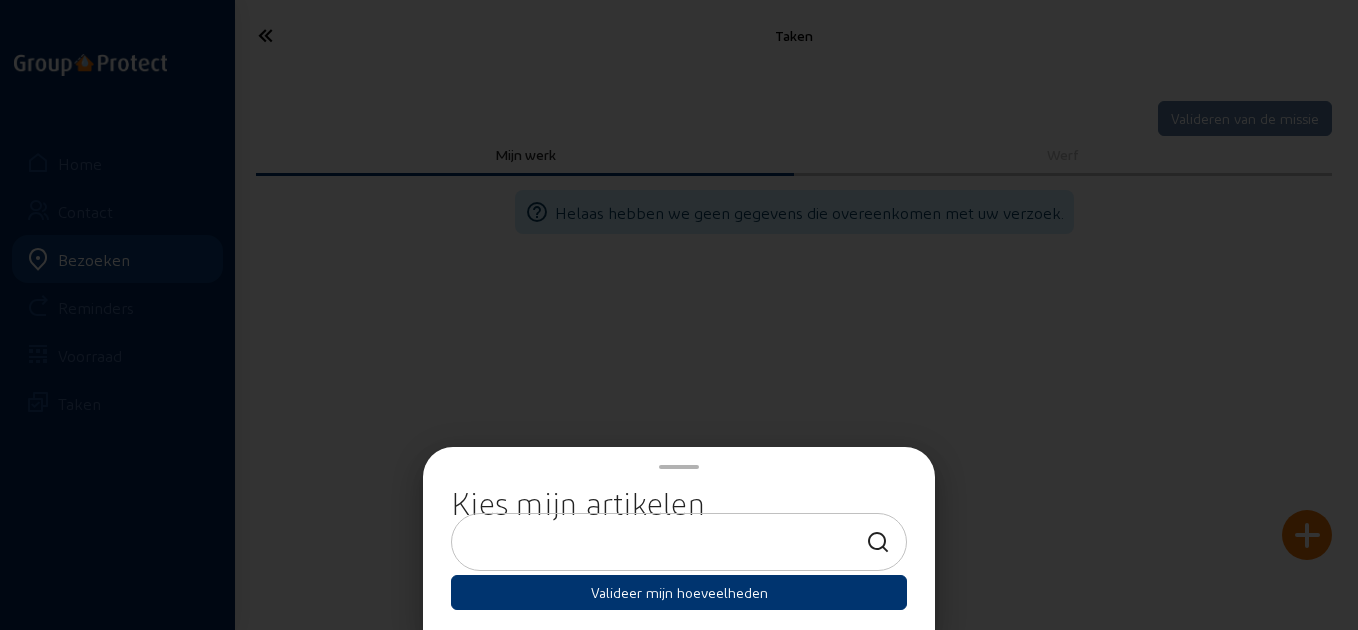 click 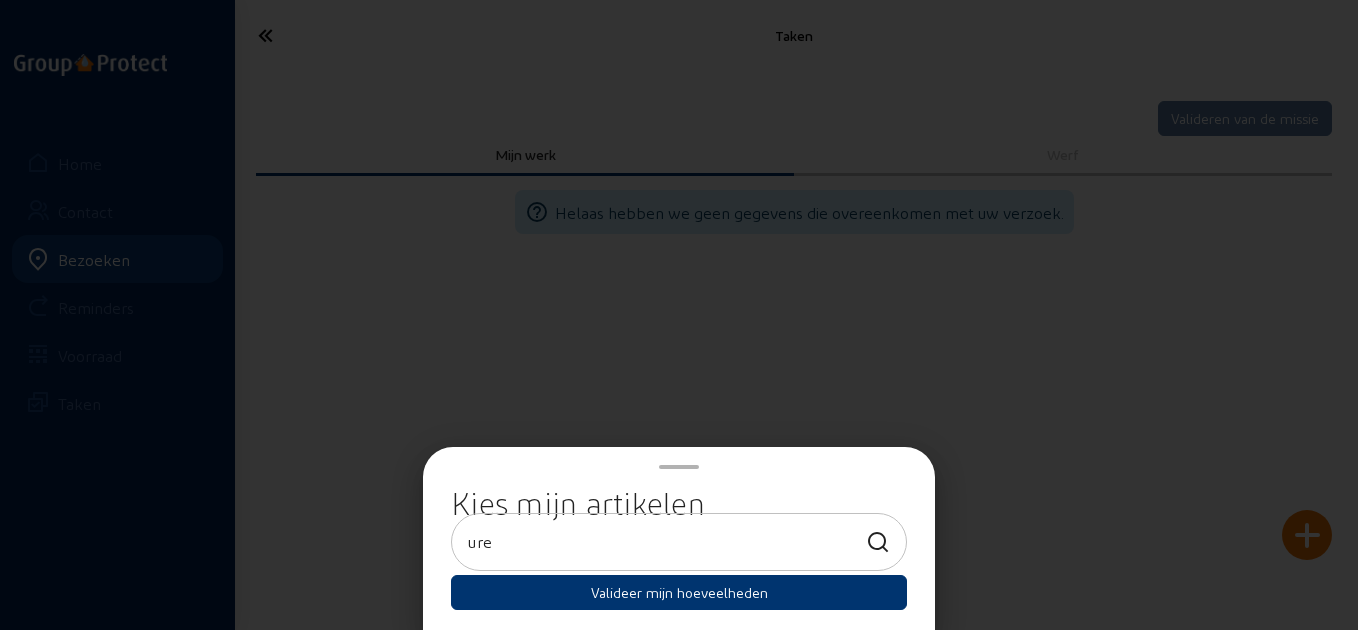 type on "ure" 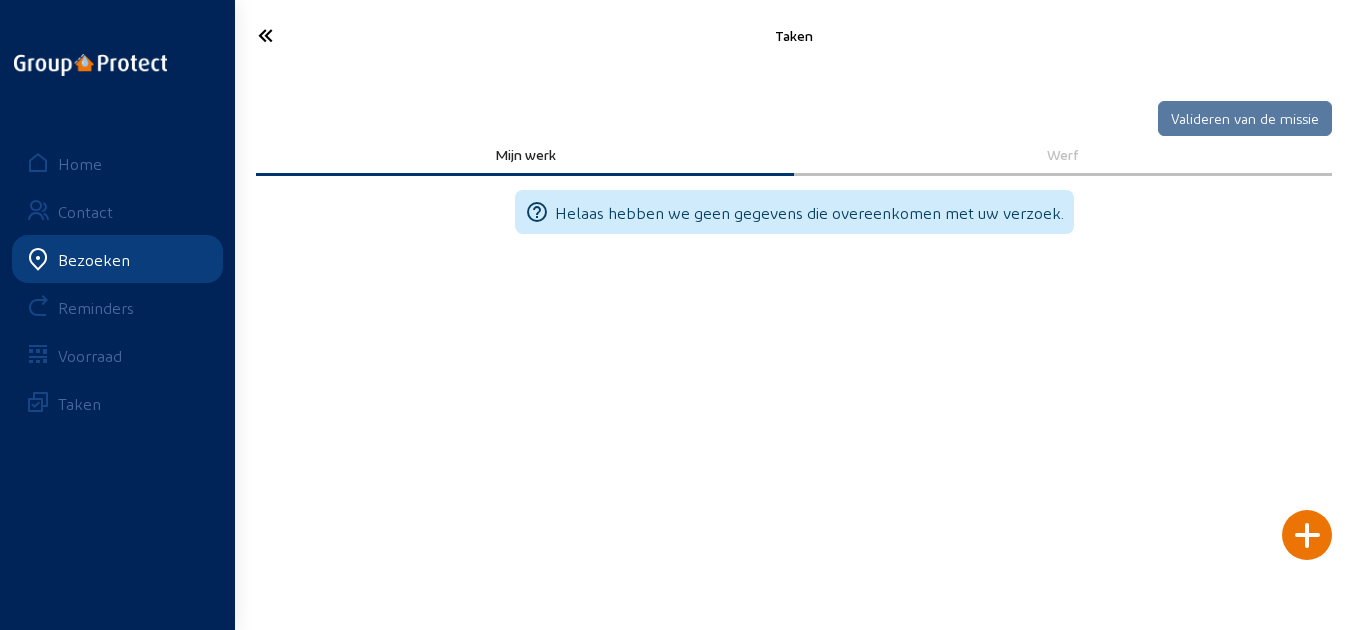 click 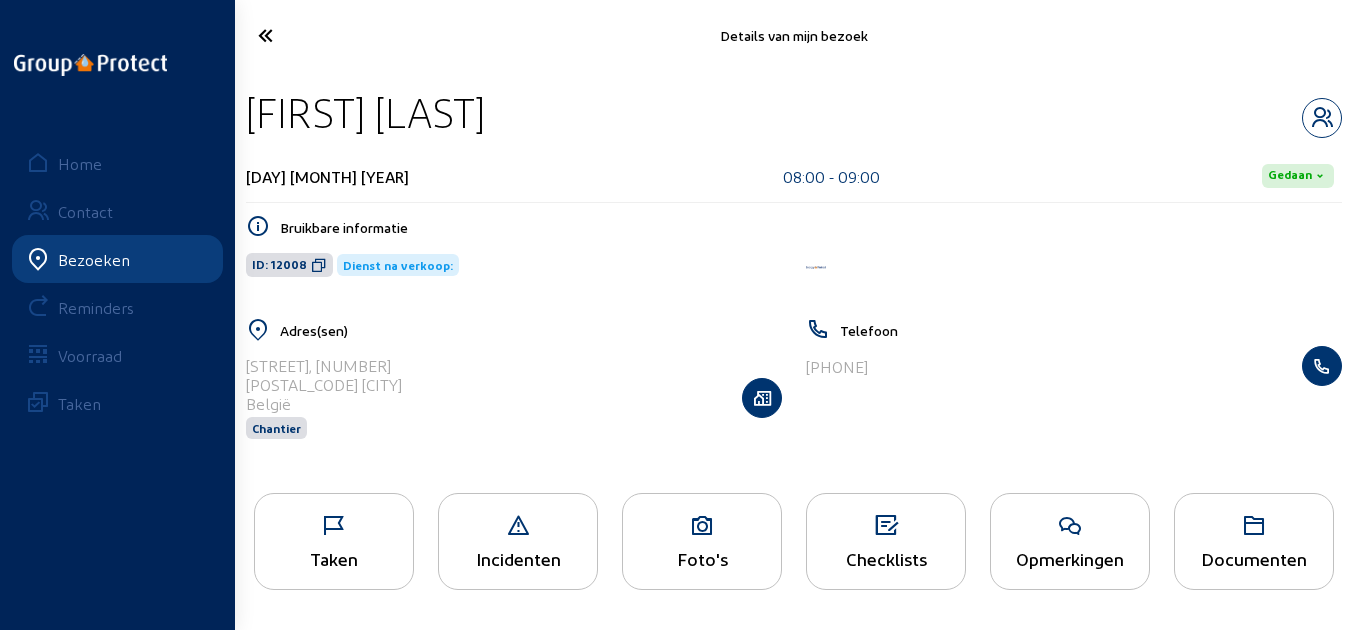 click 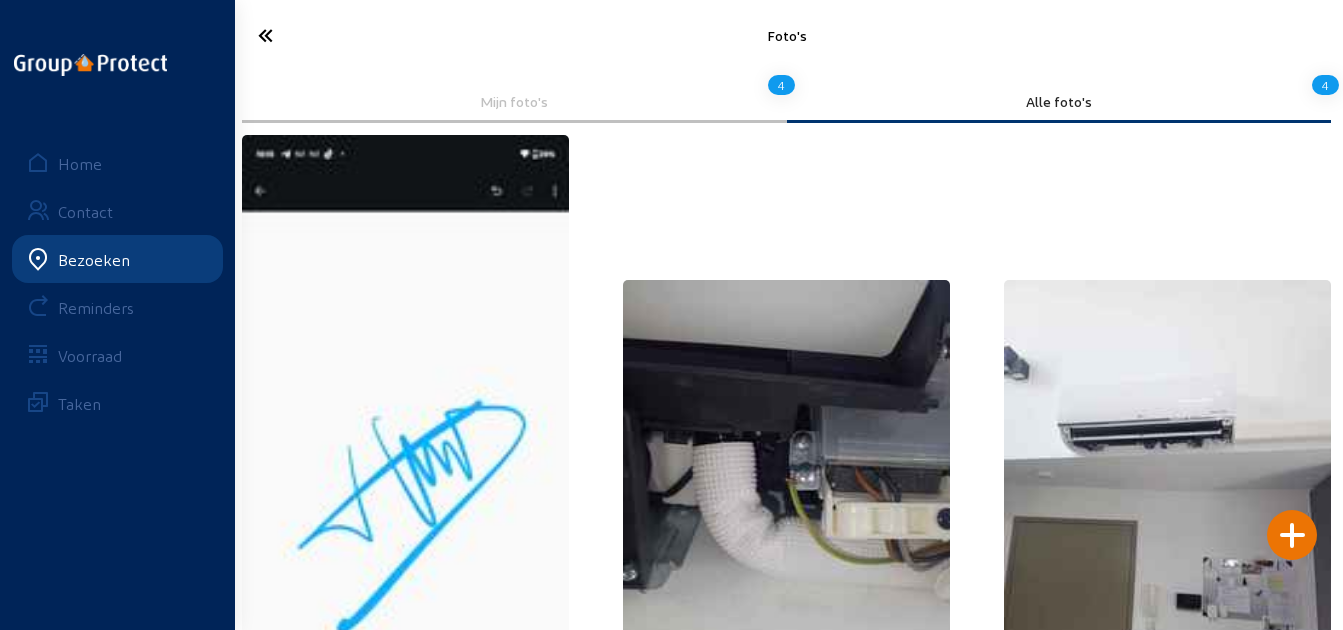 click 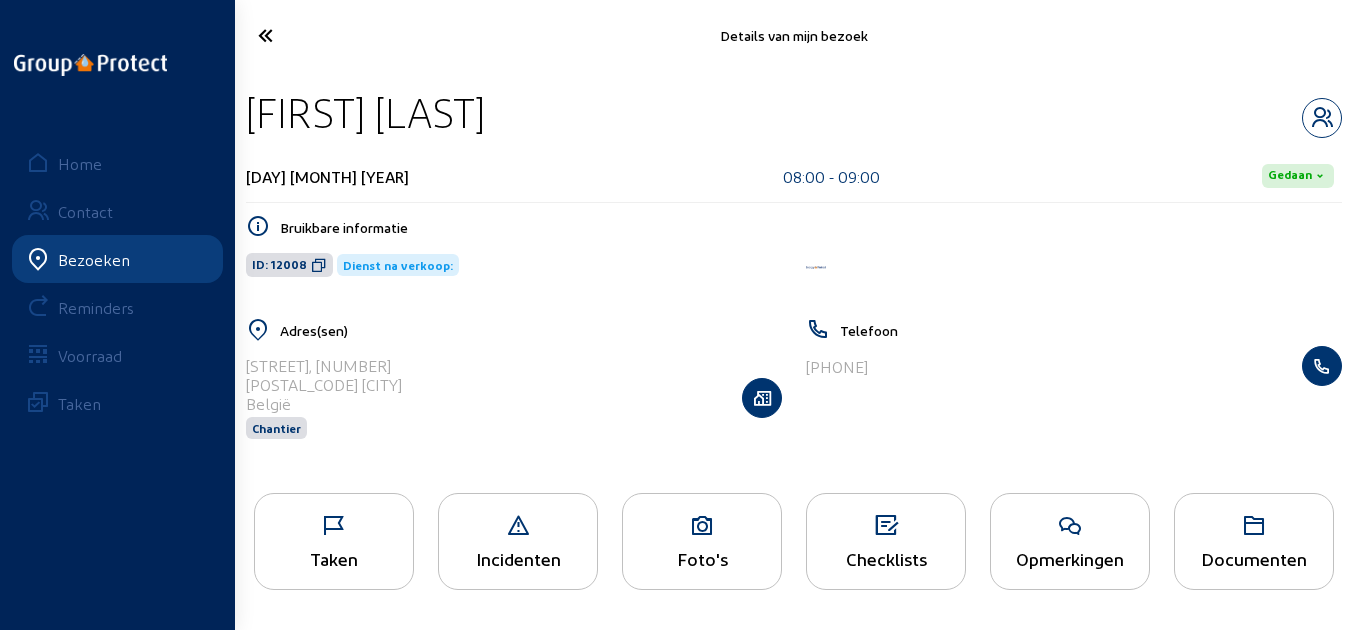 click 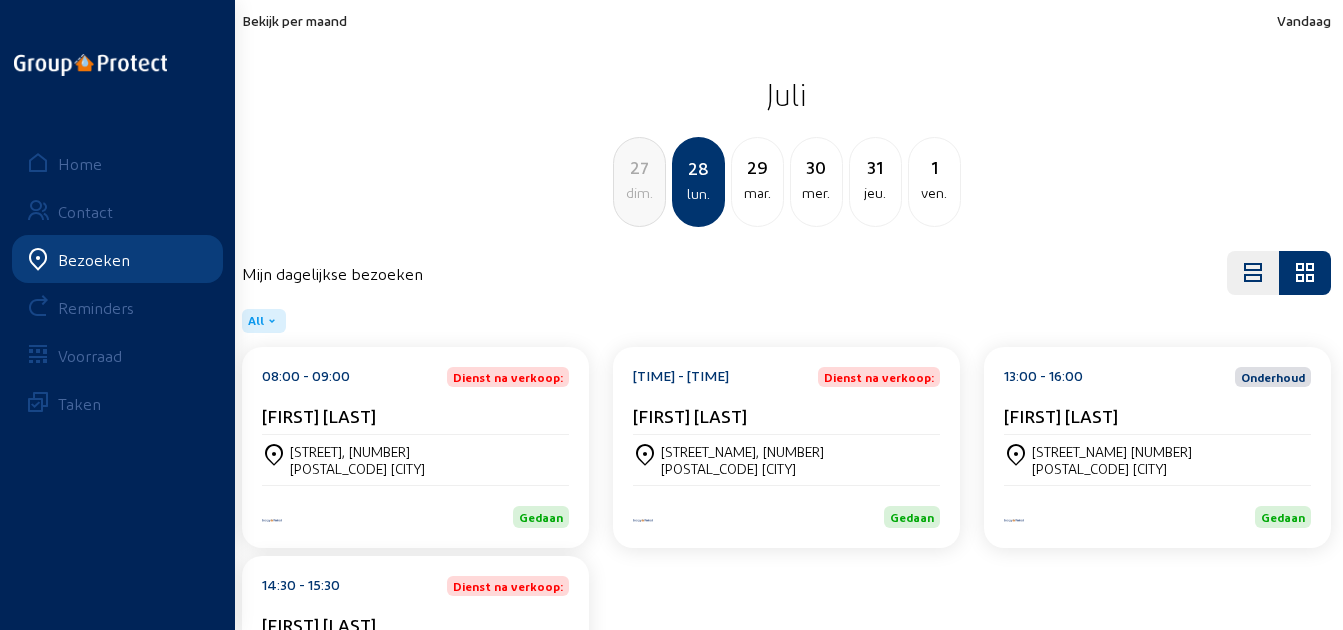 click on "[TIME] - [TIME] Dienst na verkoop: [FIRST] [LAST]" 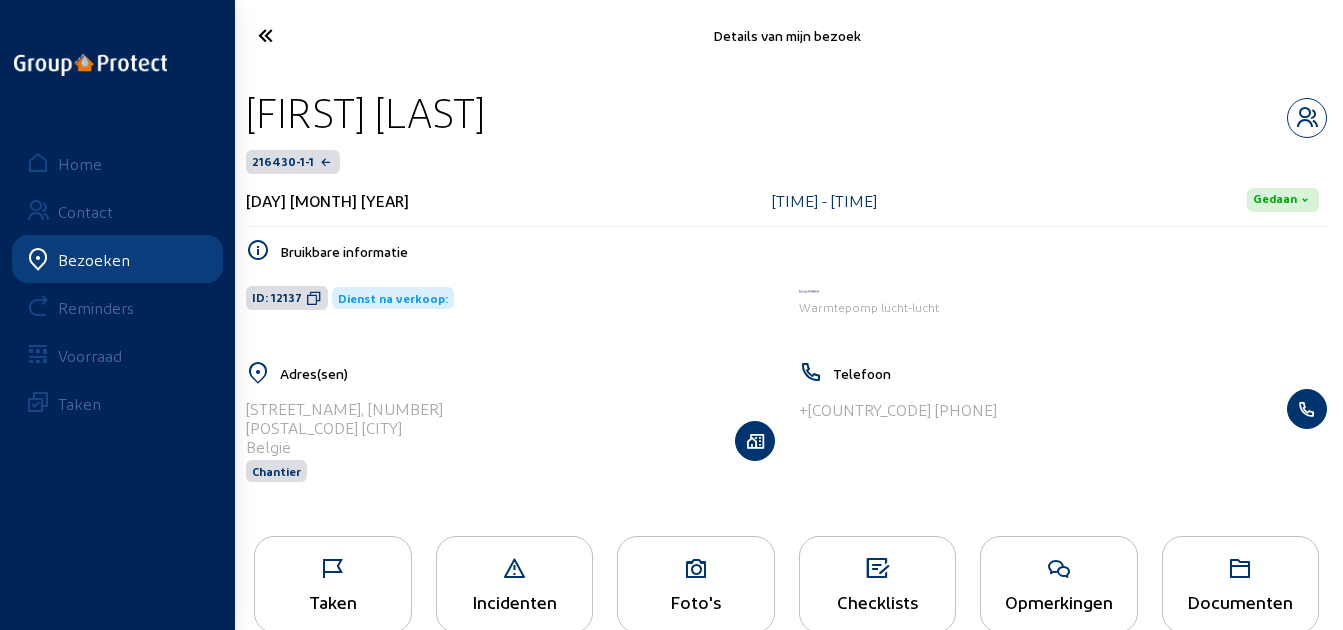 drag, startPoint x: 482, startPoint y: 114, endPoint x: 253, endPoint y: 116, distance: 229.00873 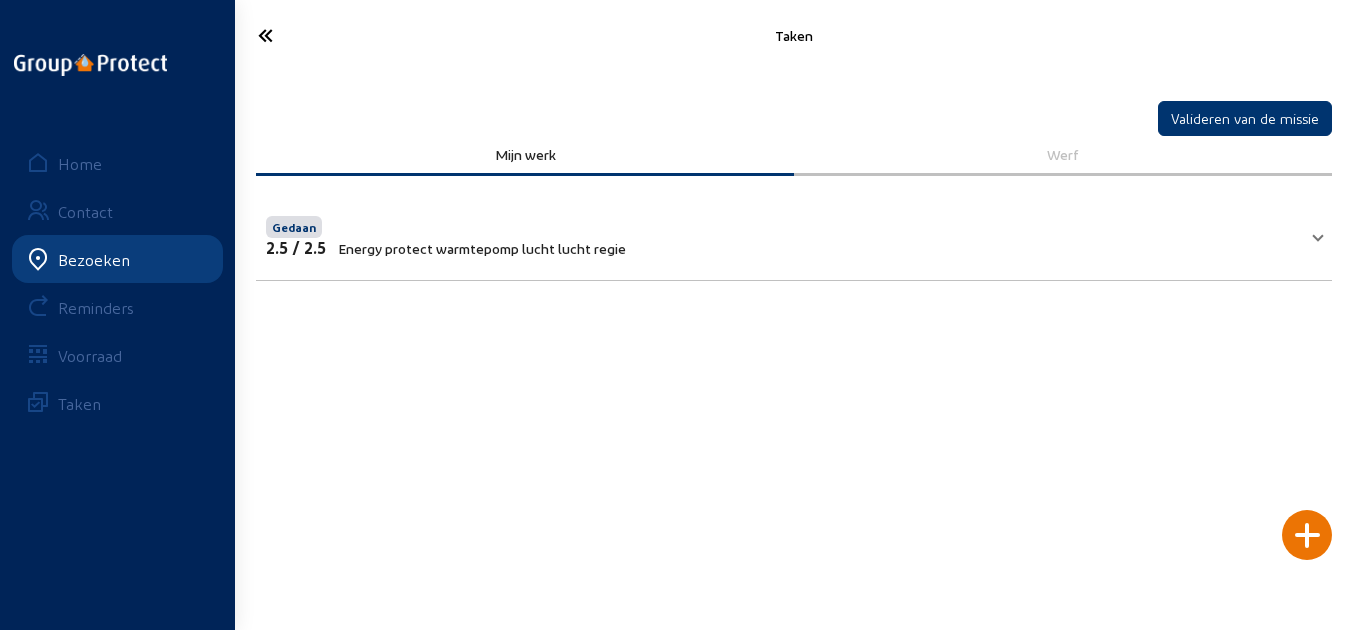 click on "Energy protect warmtepomp lucht lucht regie" at bounding box center (482, 248) 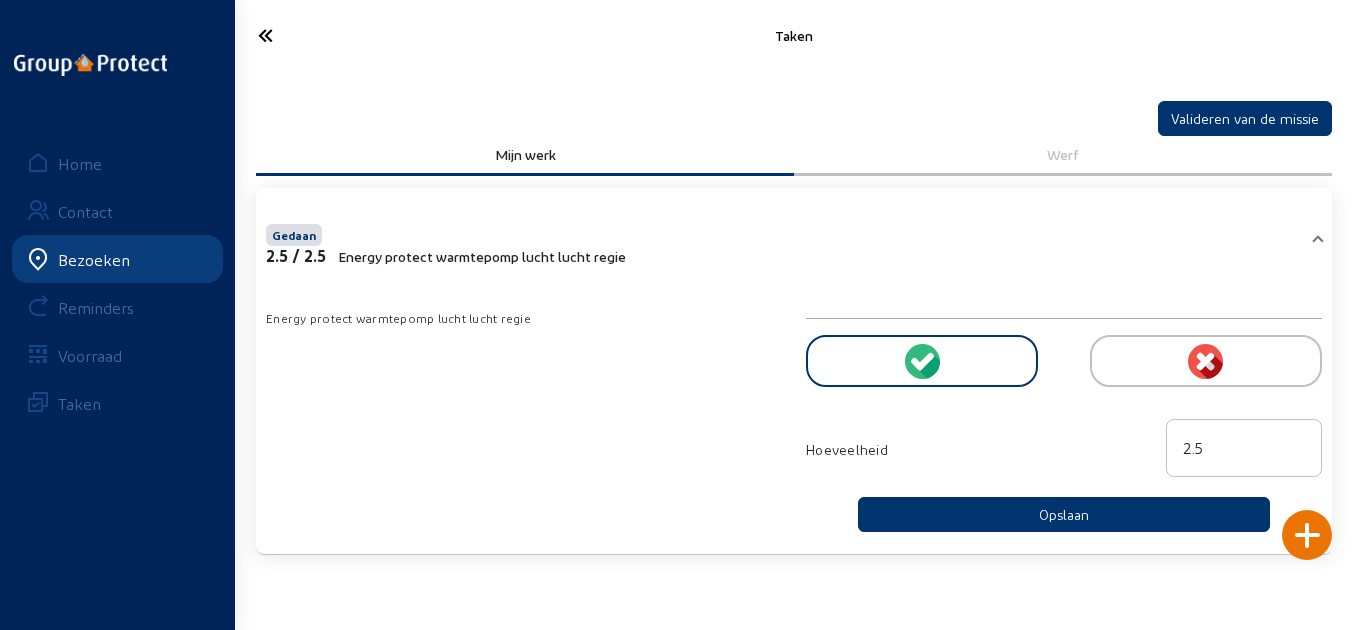 click 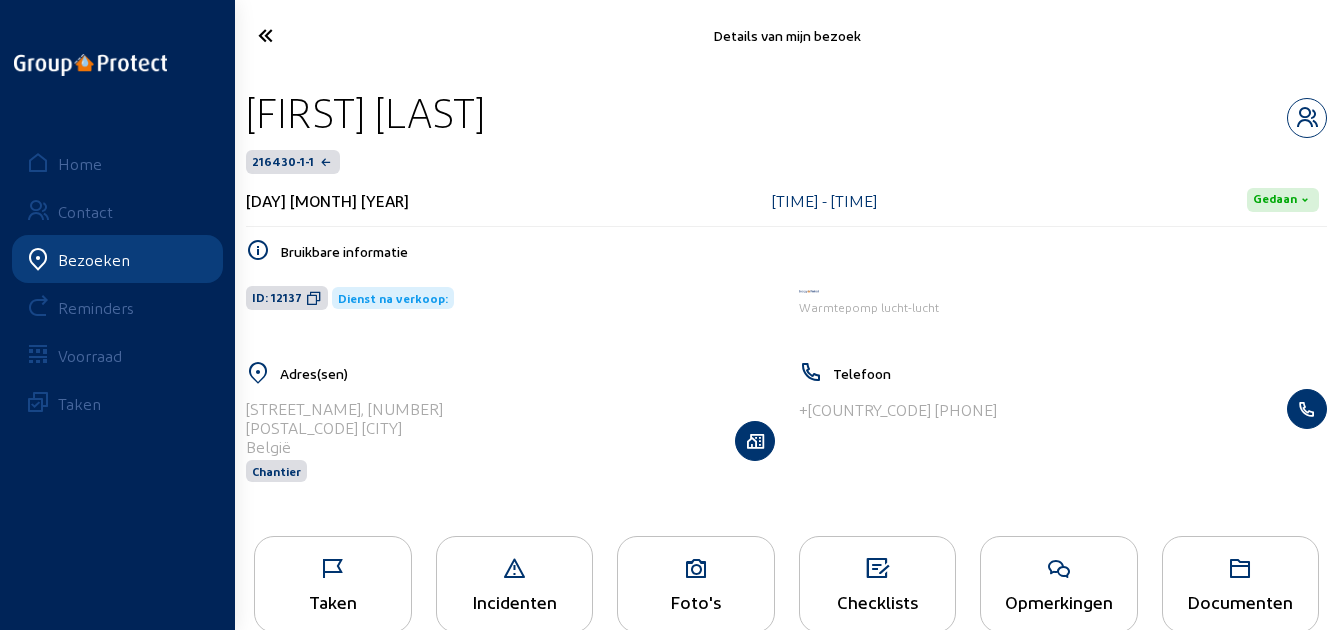 click 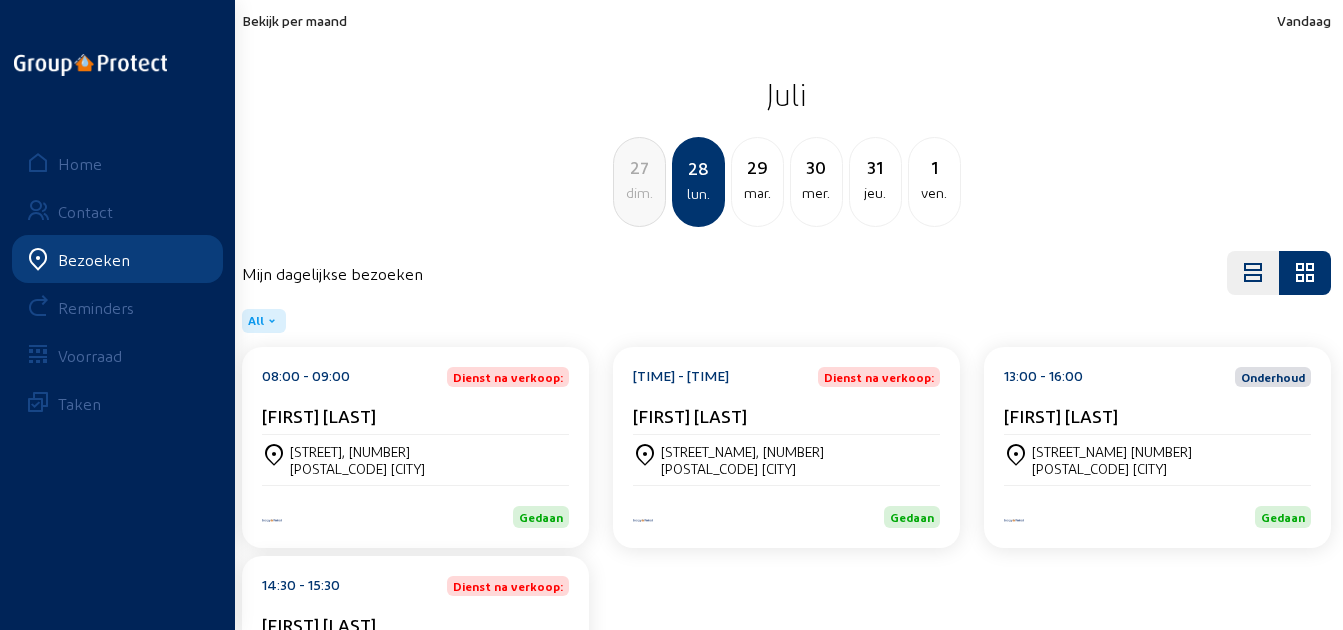 click on "[FIRST] [LAST]" 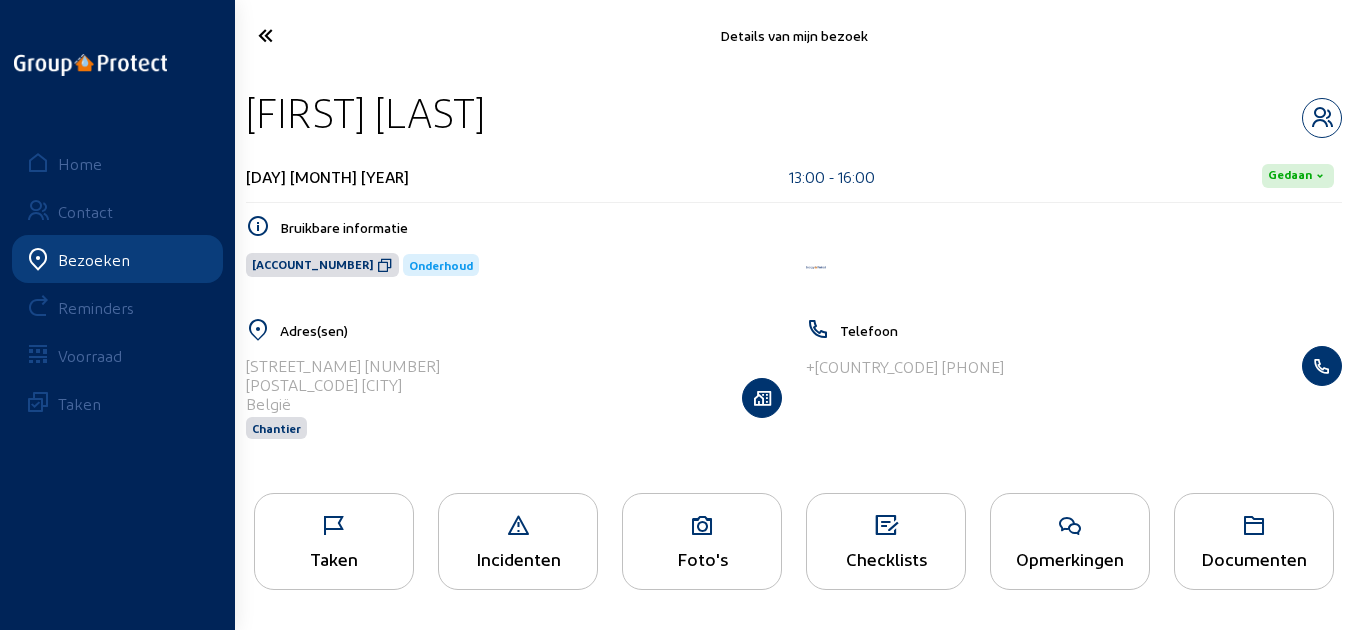drag, startPoint x: 570, startPoint y: 106, endPoint x: 257, endPoint y: 105, distance: 313.0016 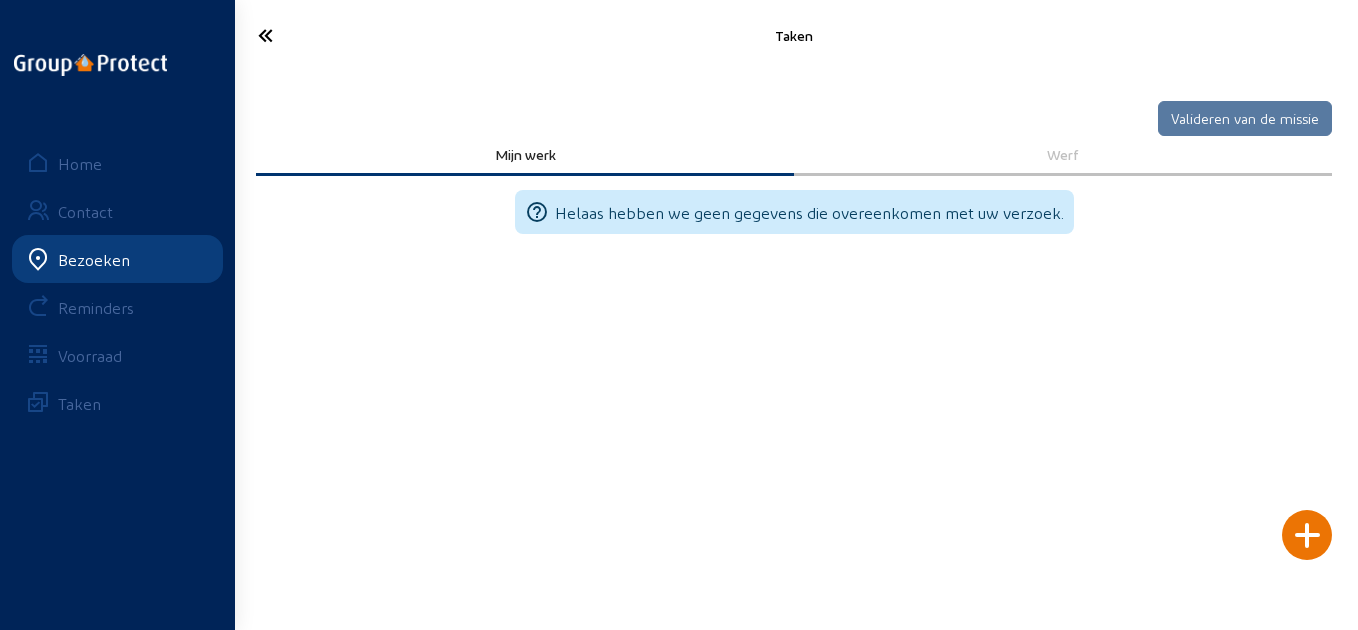 click 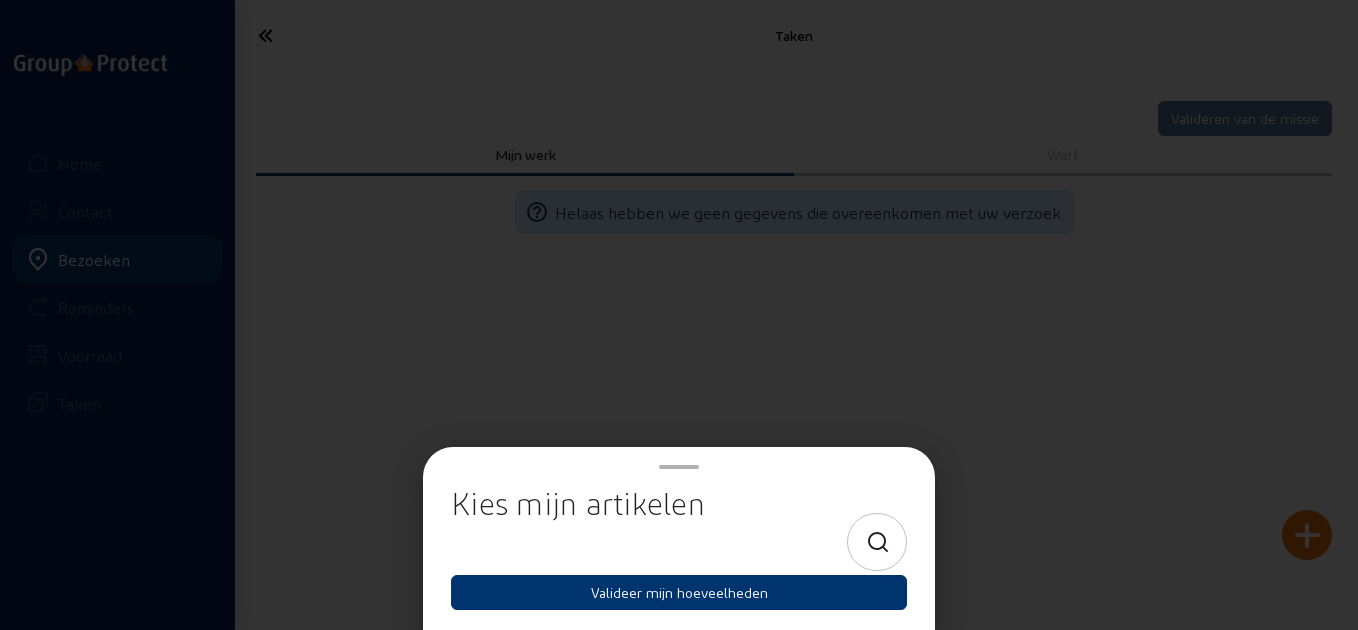 click 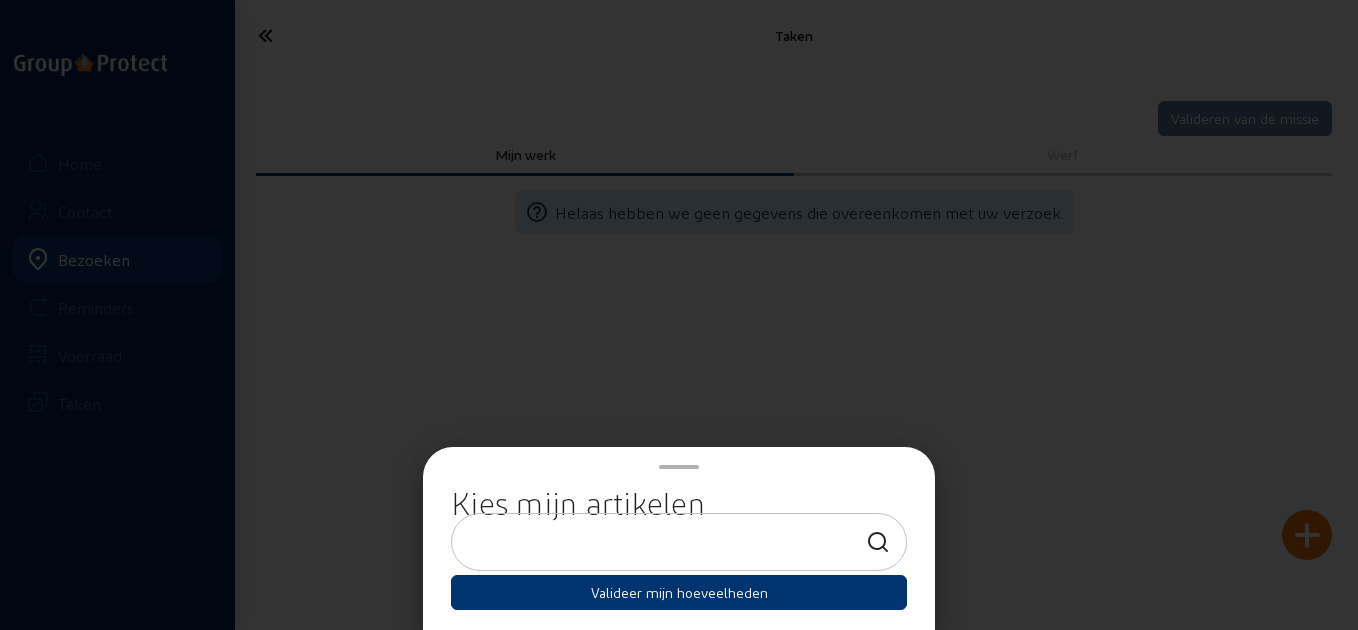 click at bounding box center [661, 542] 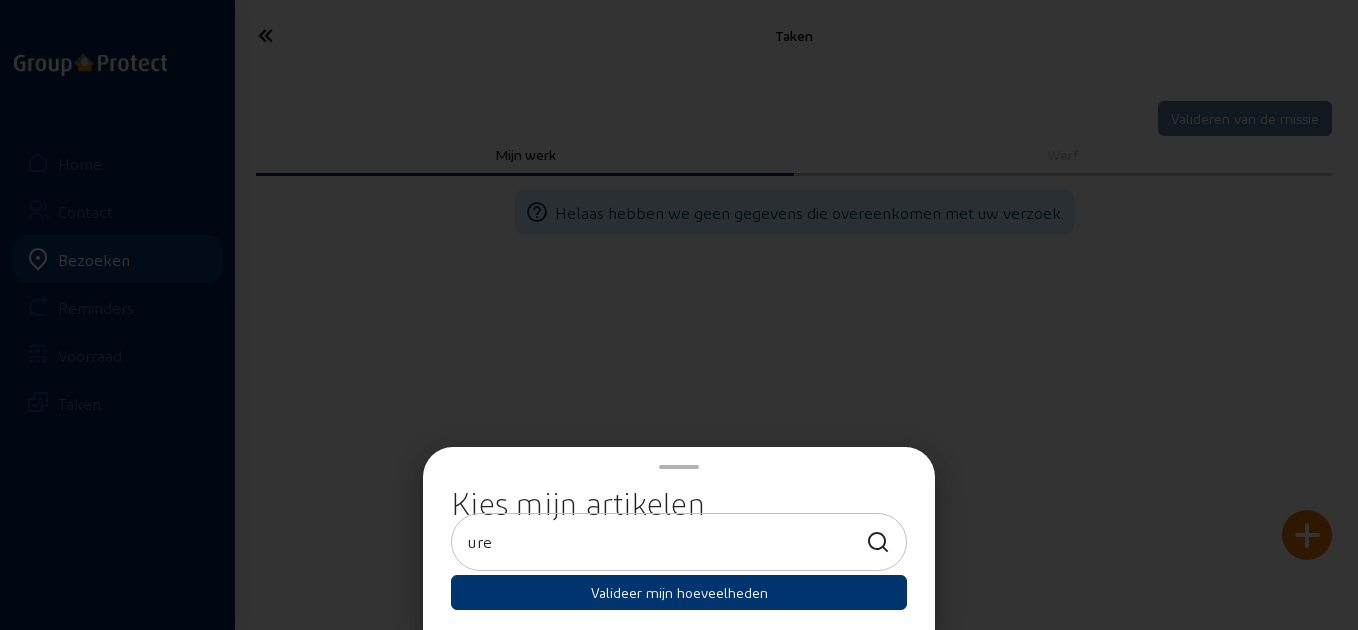 type on "ure" 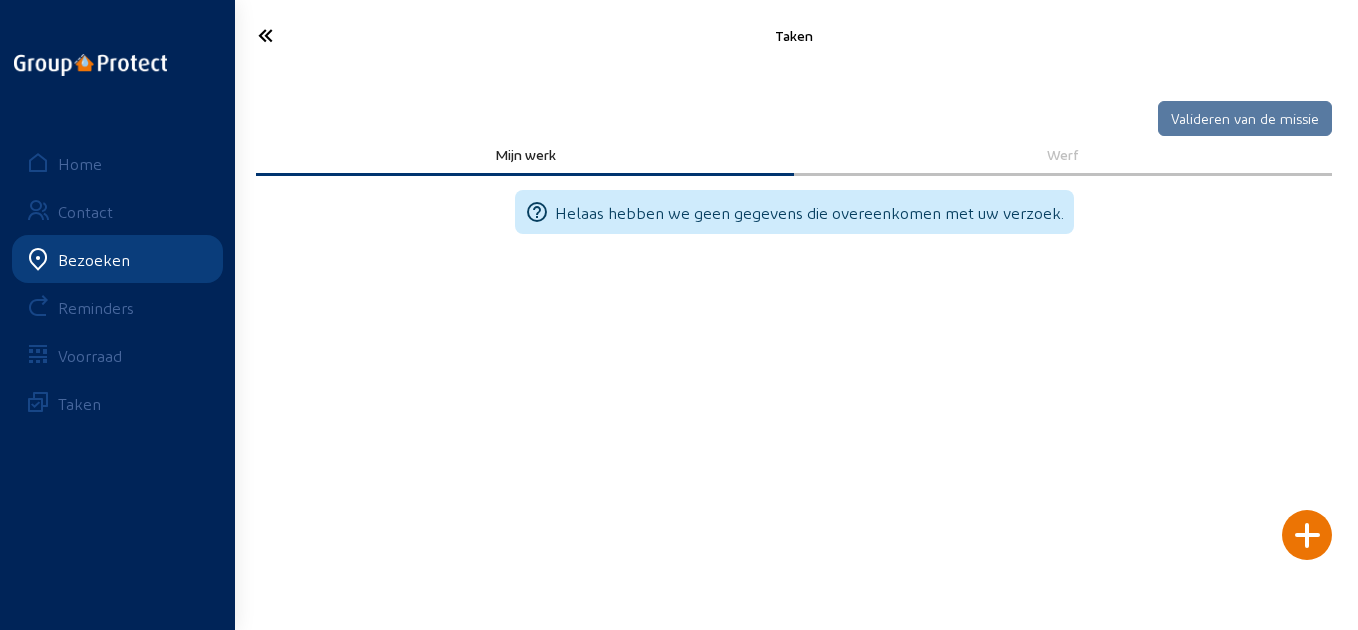 click 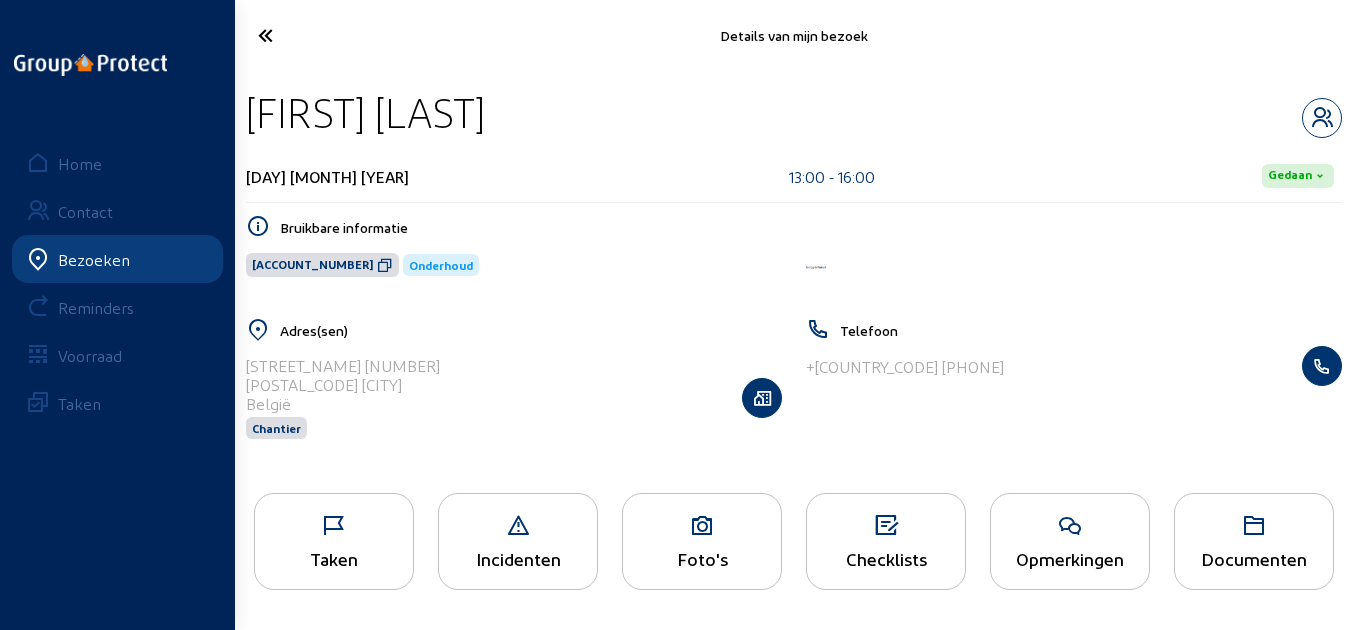 click 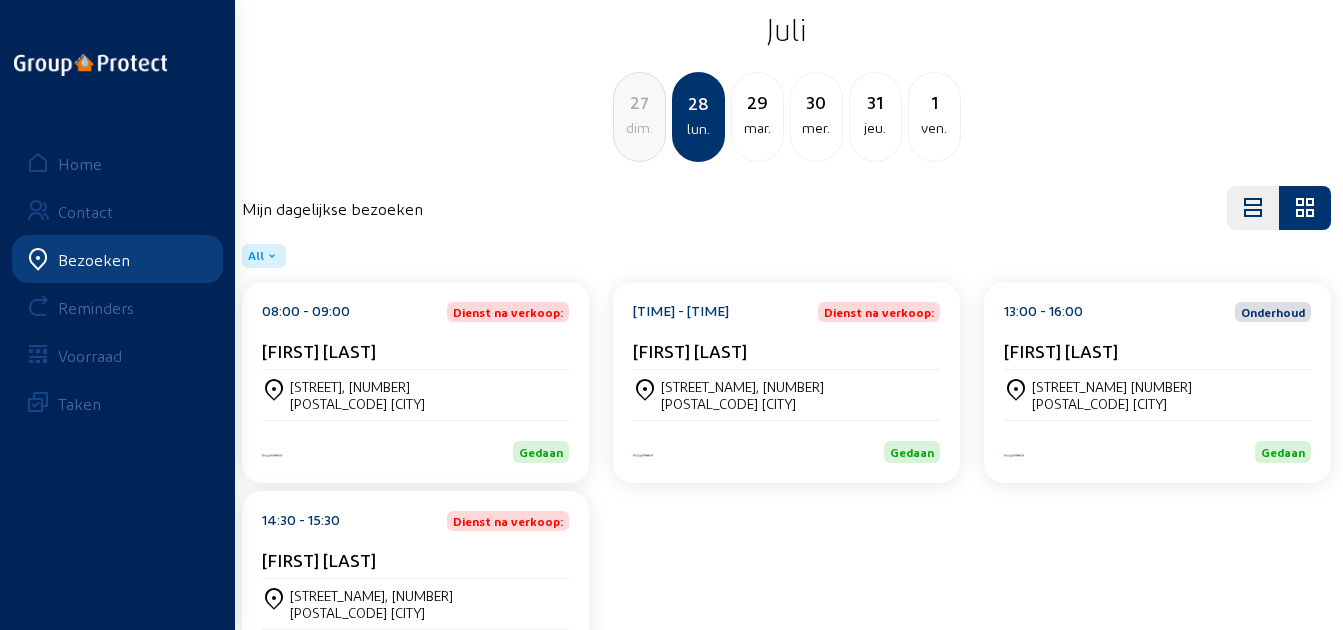 scroll, scrollTop: 100, scrollLeft: 0, axis: vertical 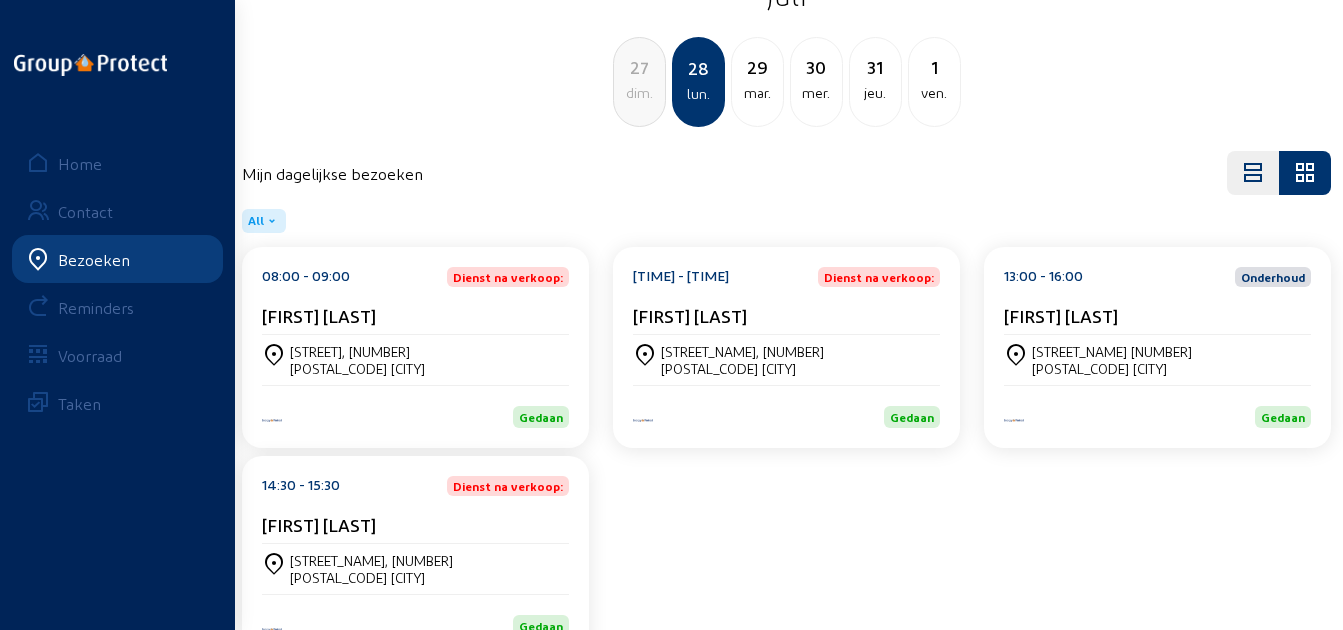 click on "[TIME] - [TIME] Dienst na verkoop: [FIRST] [LAST]" 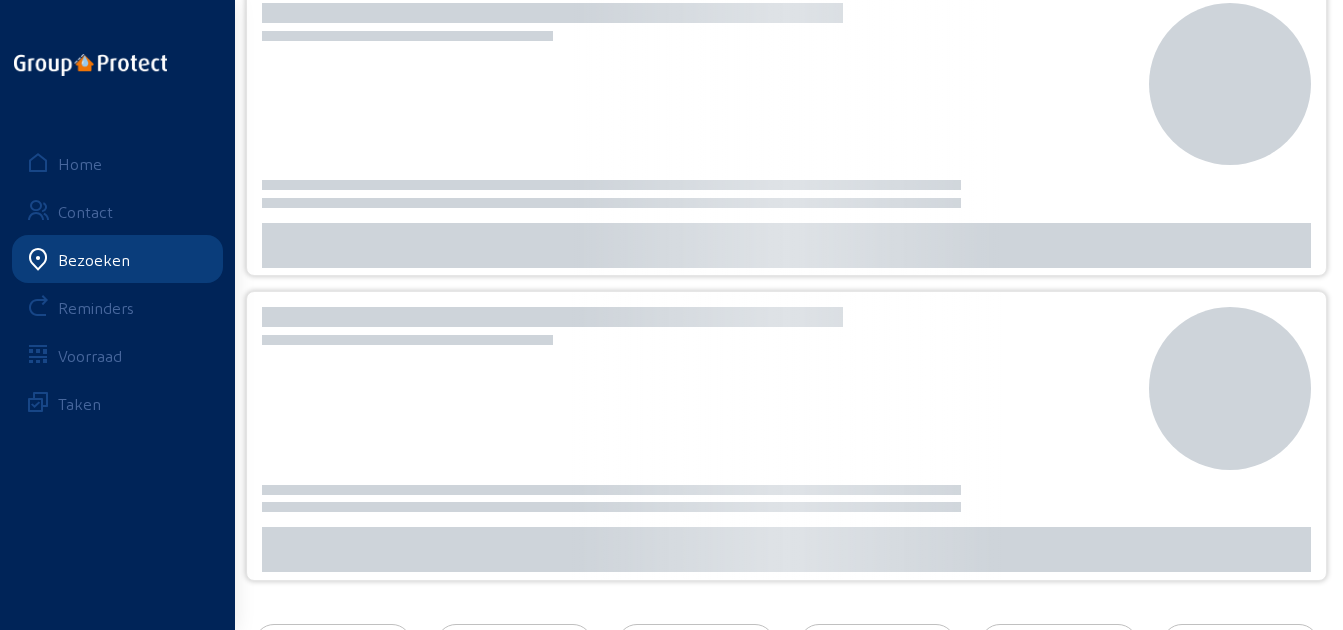 scroll, scrollTop: 0, scrollLeft: 0, axis: both 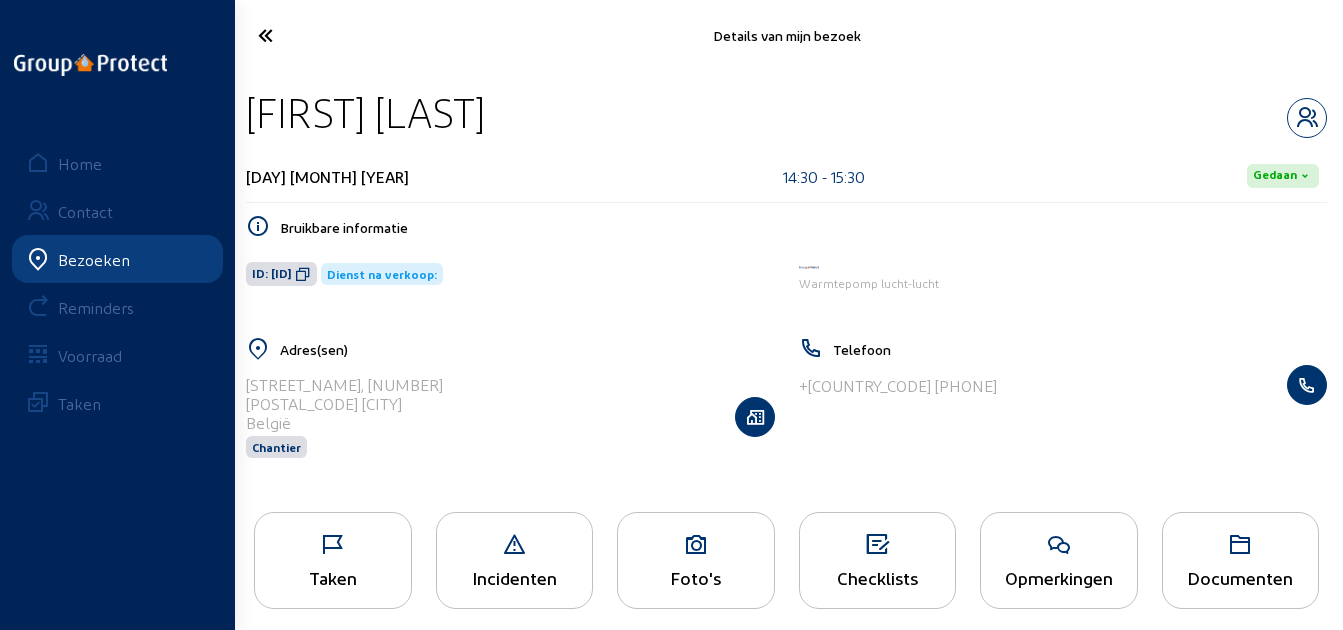 drag, startPoint x: 523, startPoint y: 117, endPoint x: 245, endPoint y: 118, distance: 278.0018 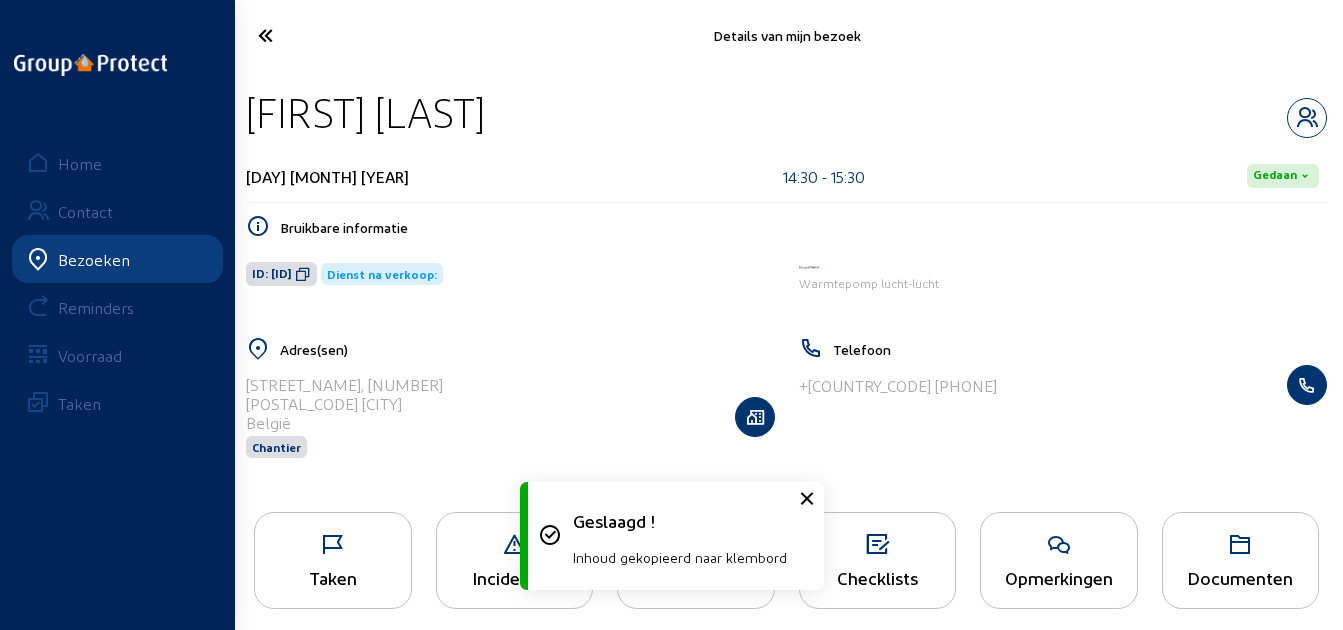 click 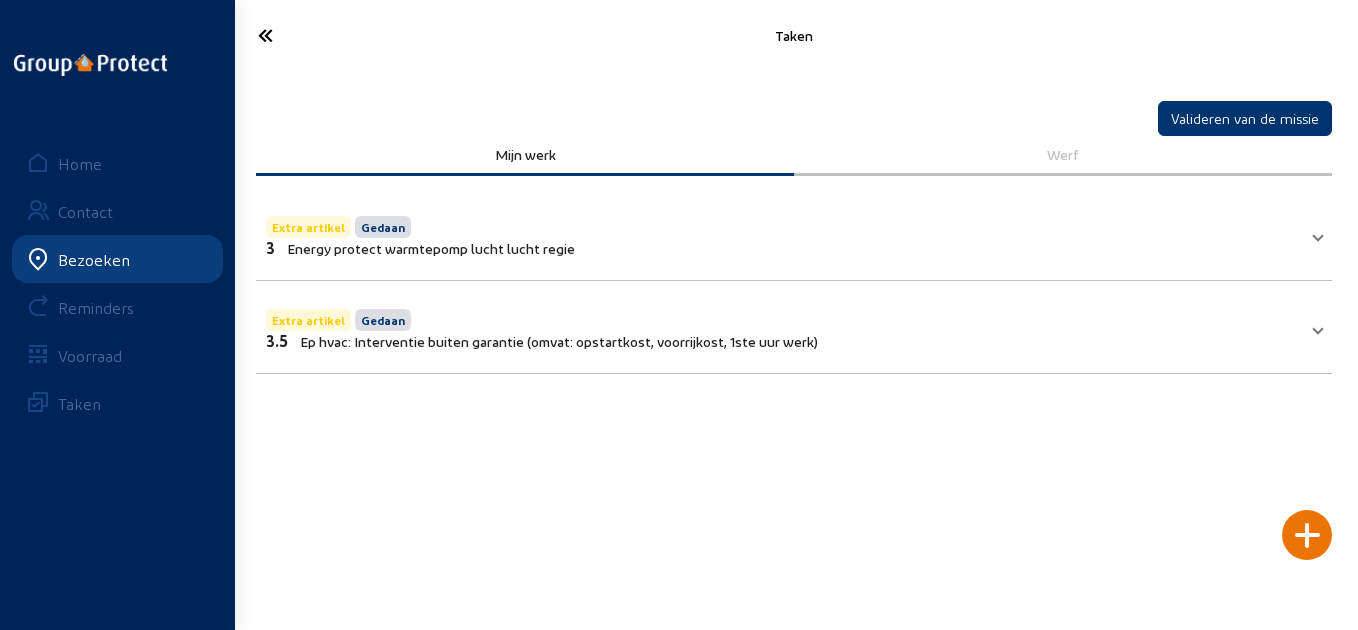 click on "Energy protect warmtepomp lucht lucht regie" at bounding box center [431, 248] 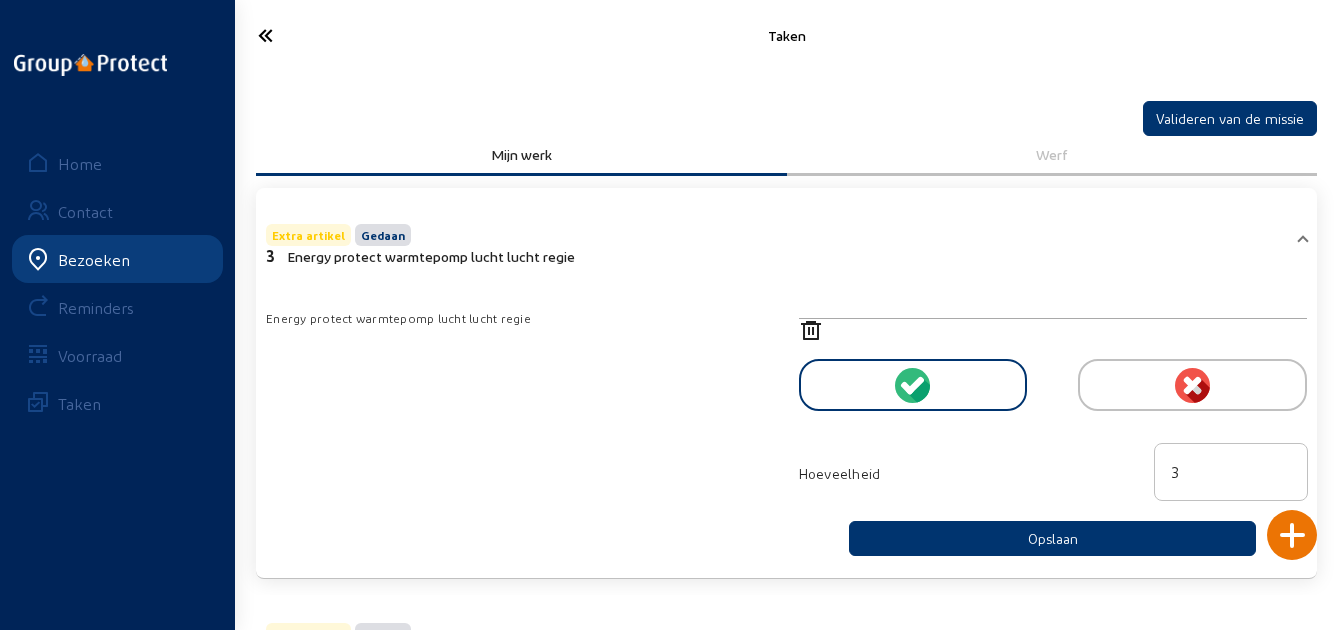 click on "3 Energy protect warmtepomp lucht lucht regie" at bounding box center (420, 255) 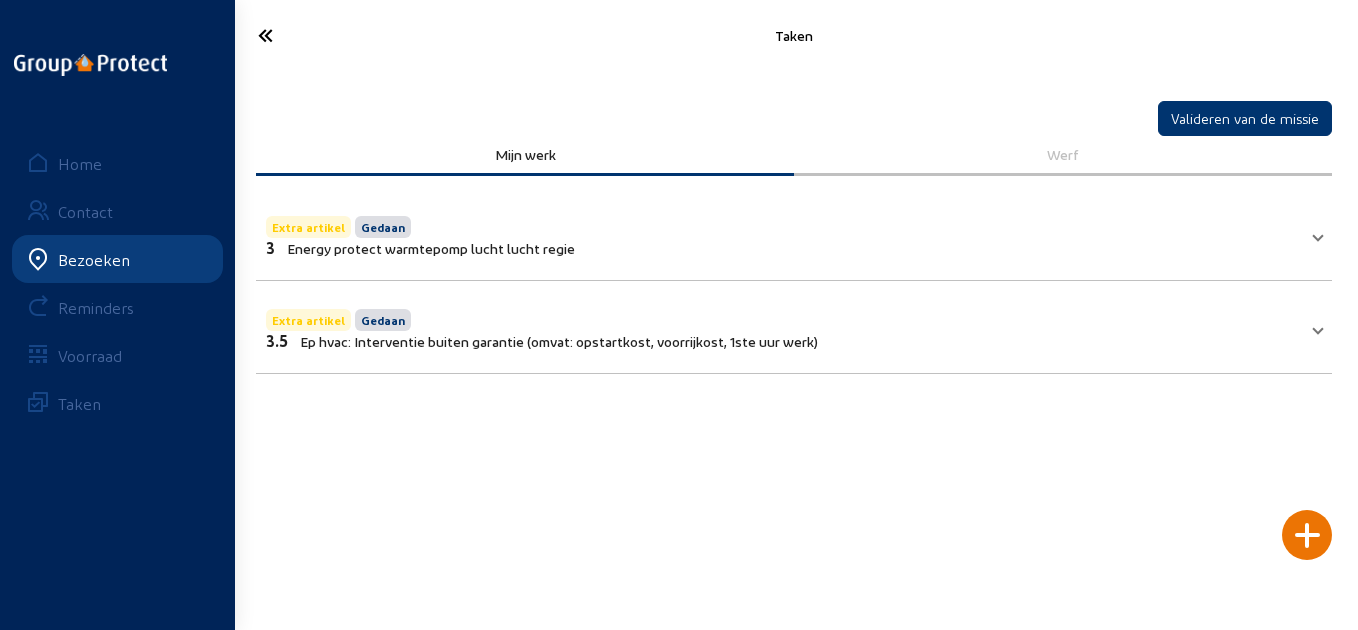 click on "Extra artikel Gedaan" at bounding box center [542, 318] 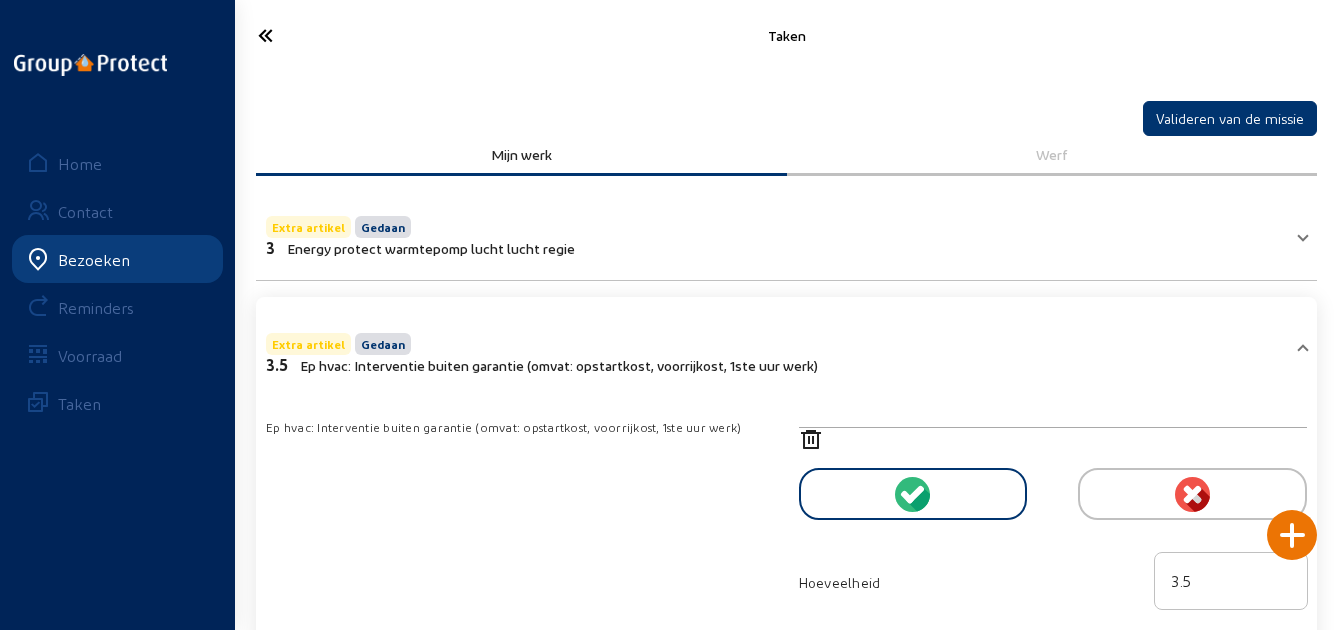 click on "Extra artikel Gedaan 3 Energy protect warmtepomp lucht lucht regie" at bounding box center (774, 234) 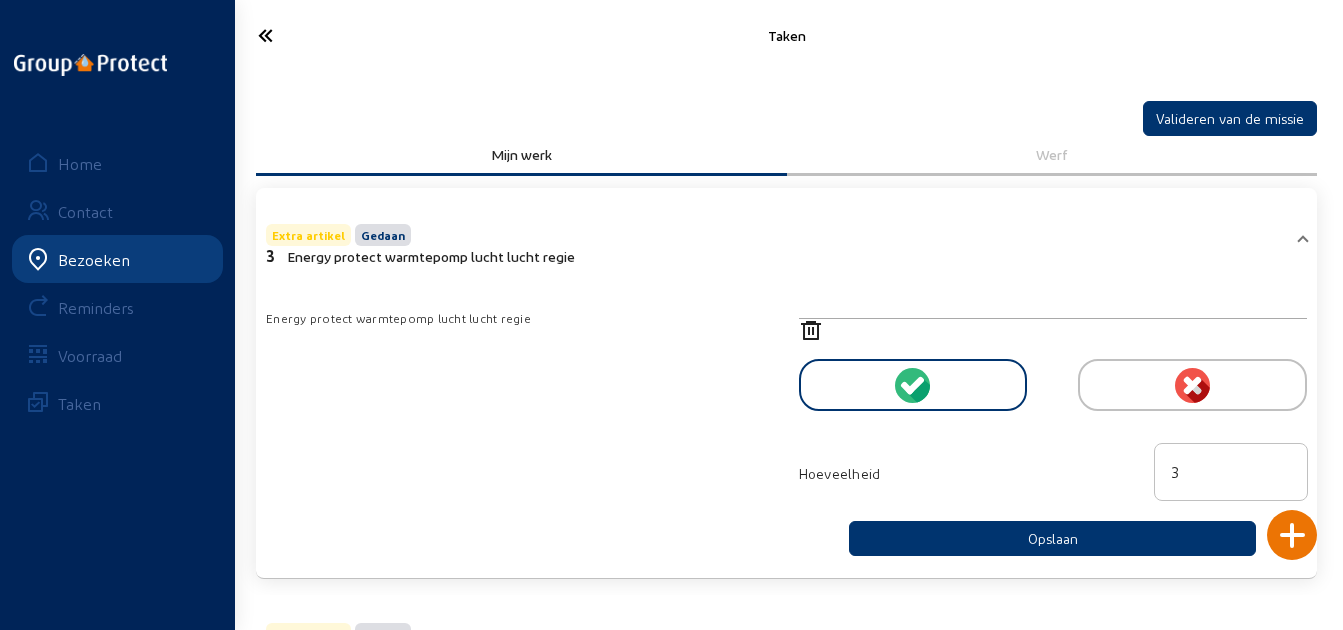click 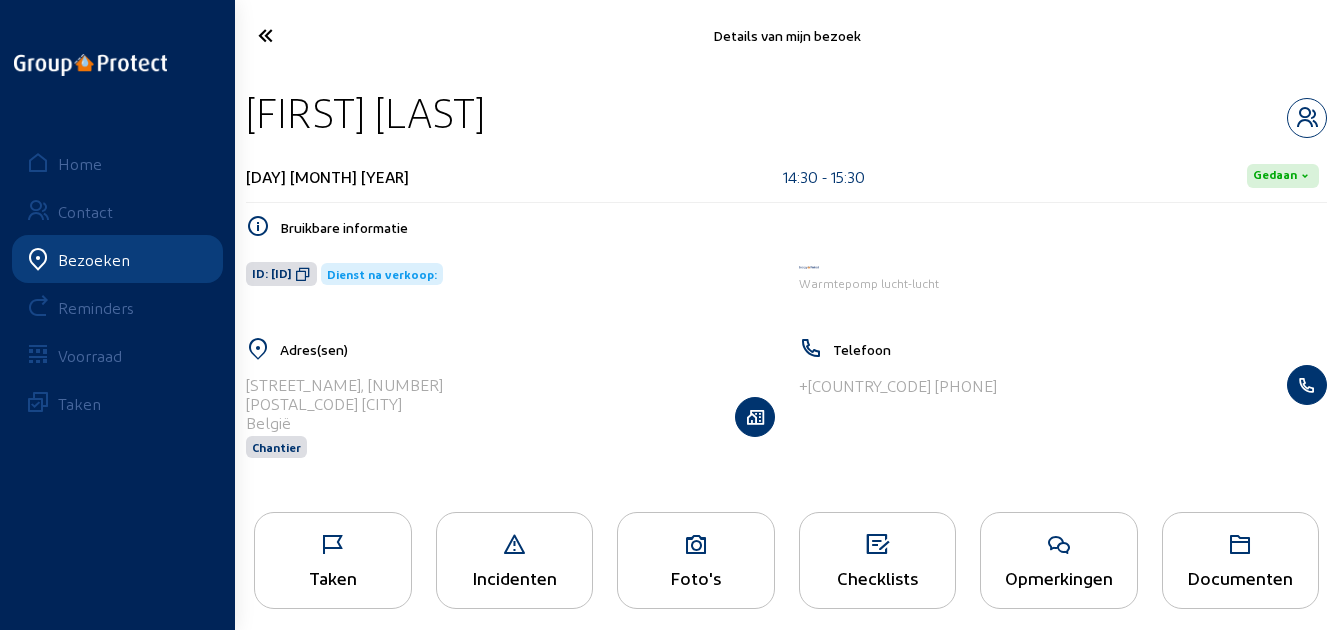 click on "Foto's" 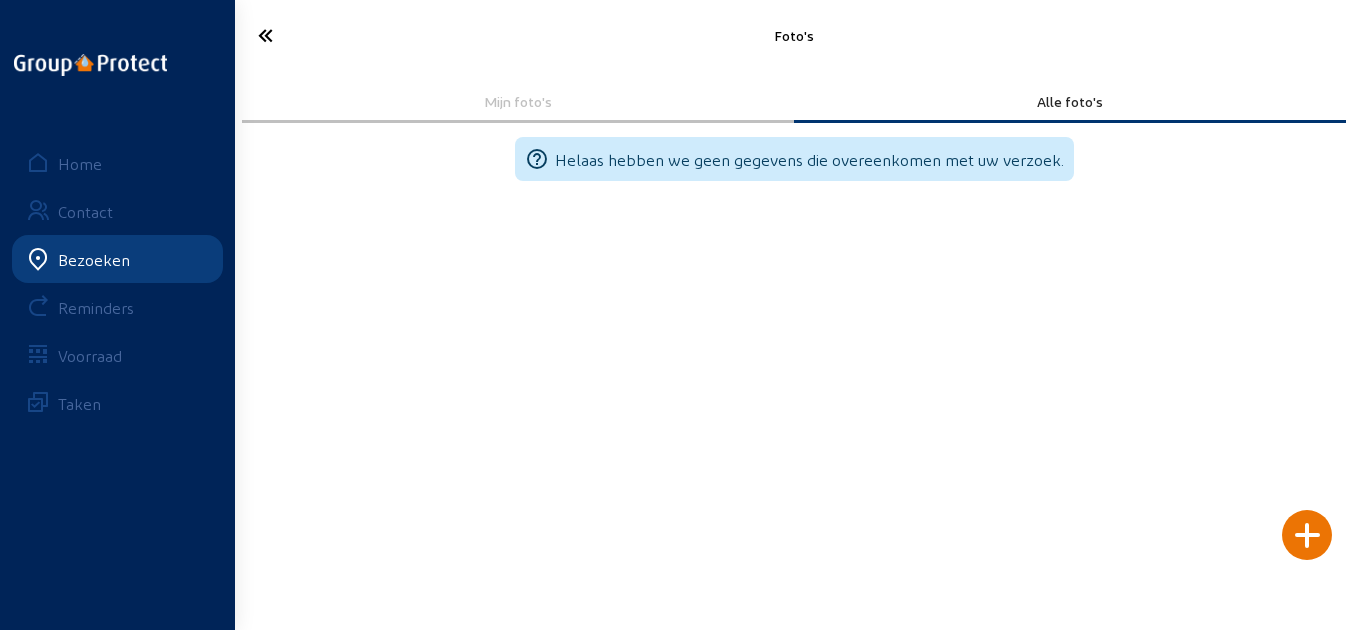 click 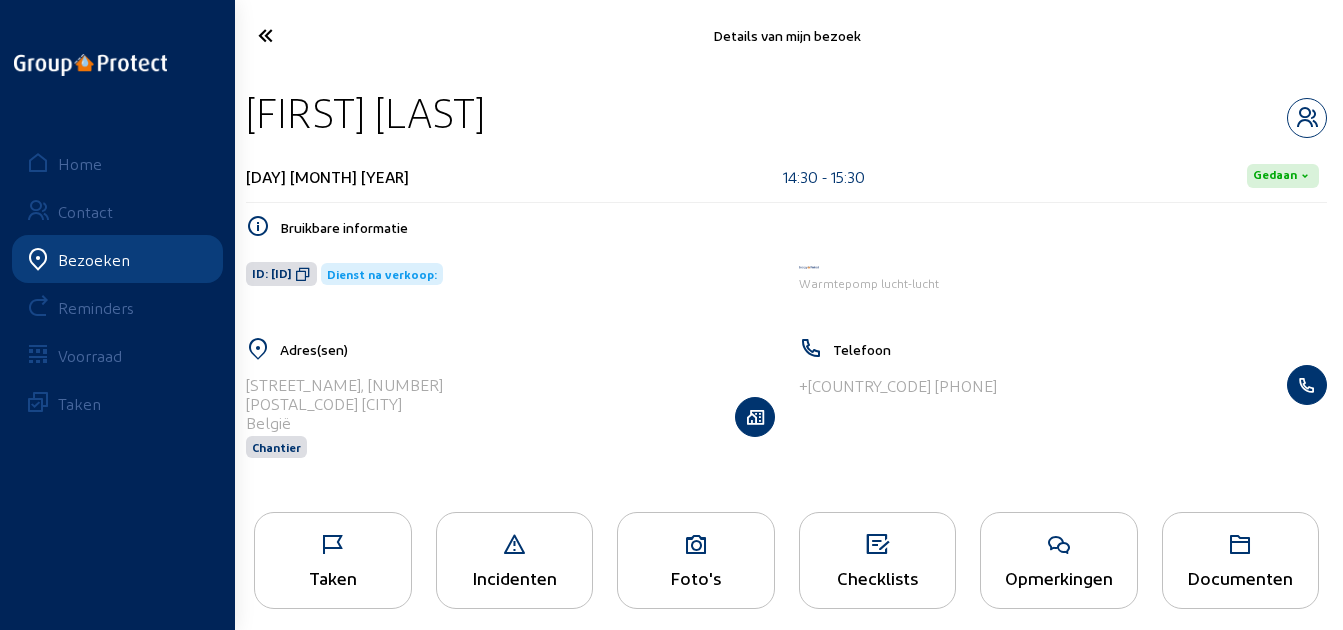 click 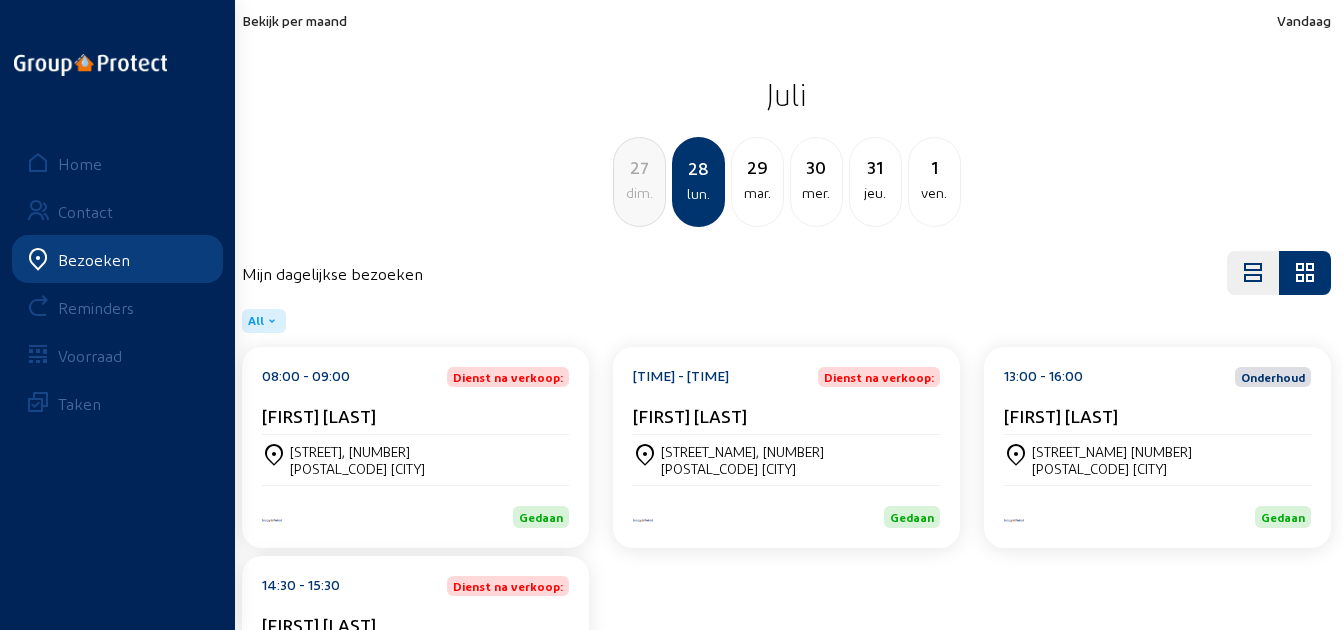 click on "29" 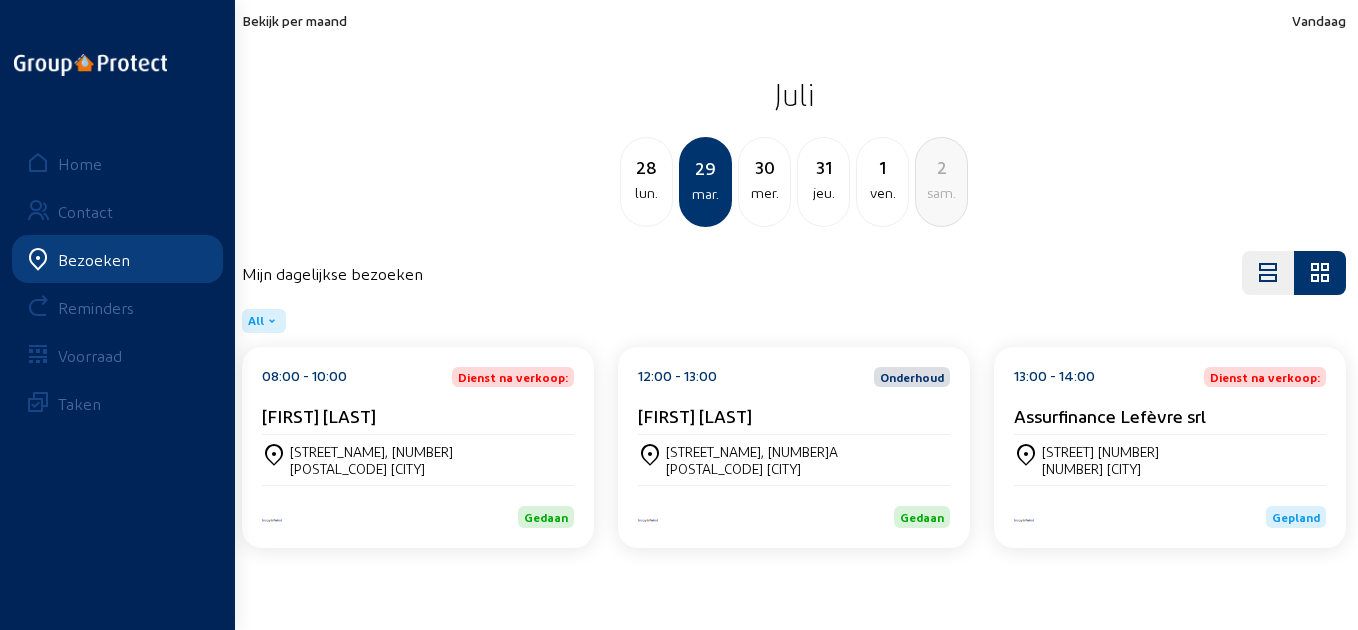 click on "[FIRST] [LAST]" 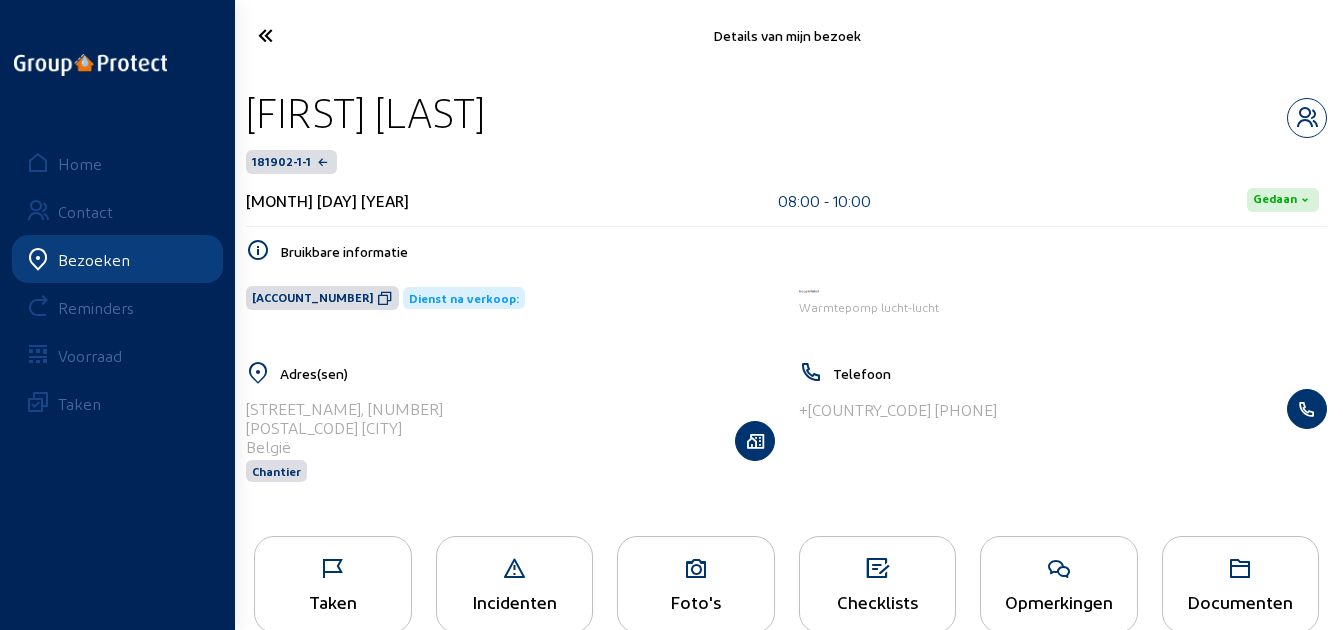 drag, startPoint x: 517, startPoint y: 115, endPoint x: 251, endPoint y: 127, distance: 266.27054 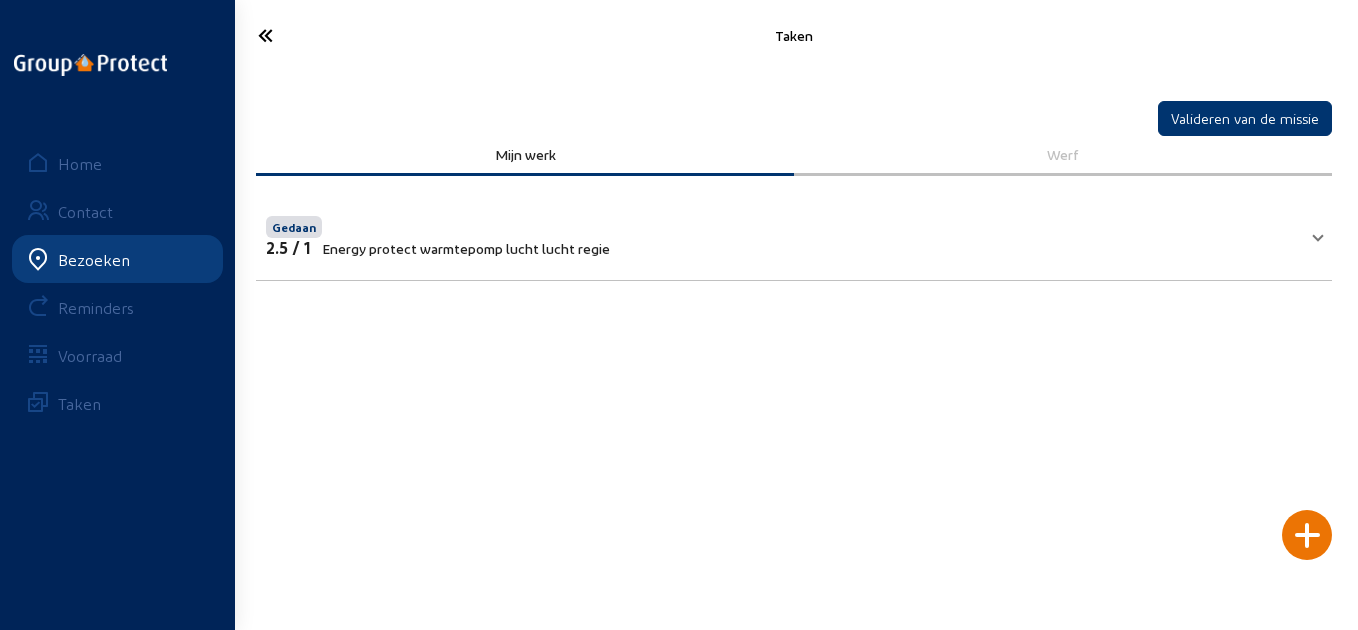 click on "Gedaan 2.5 / 1 Energy protect warmtepomp lucht lucht regie" at bounding box center [782, 234] 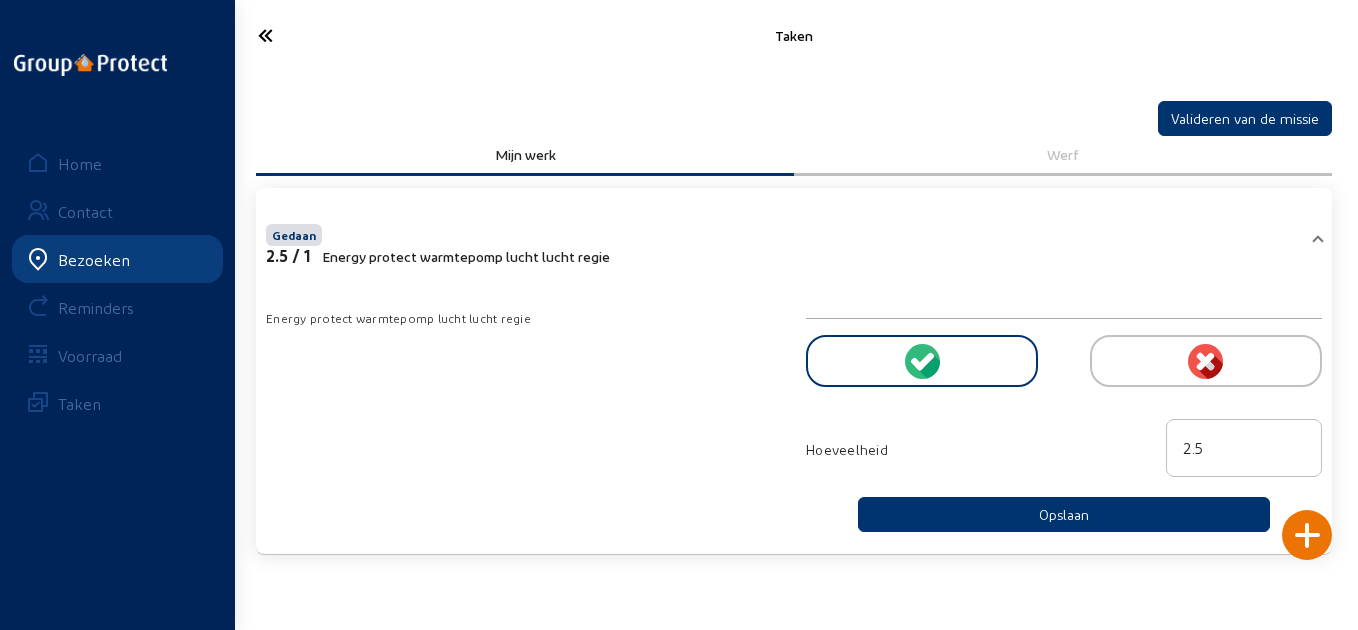 click 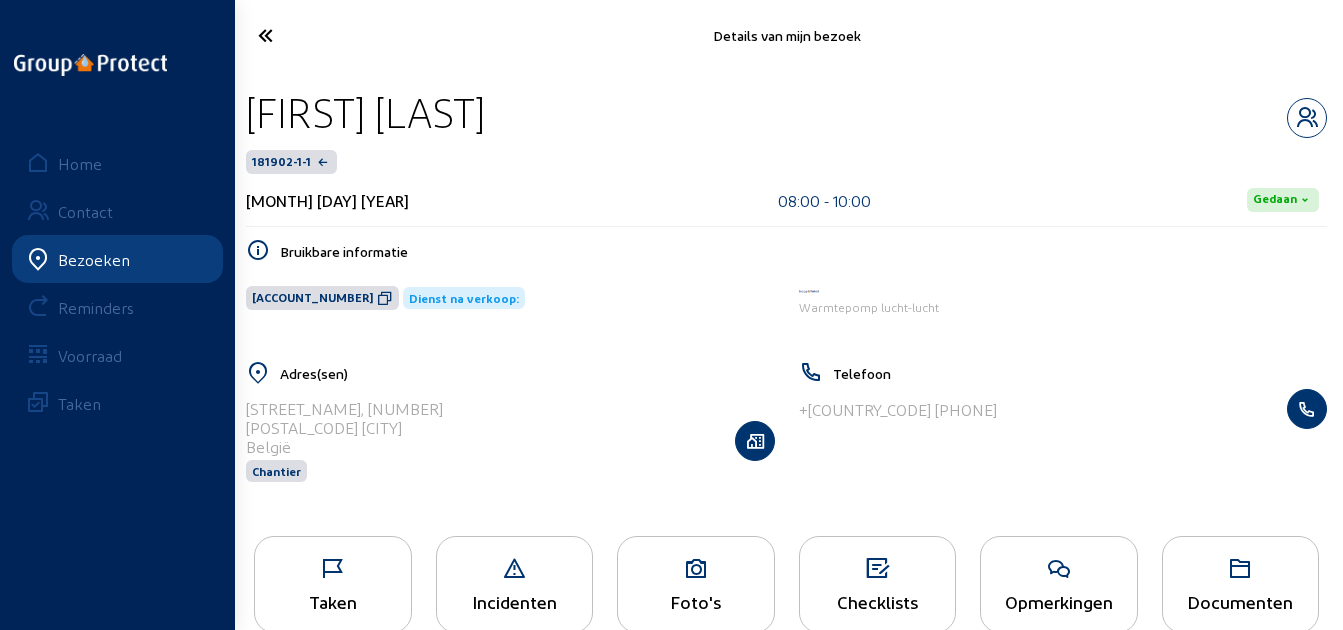 click 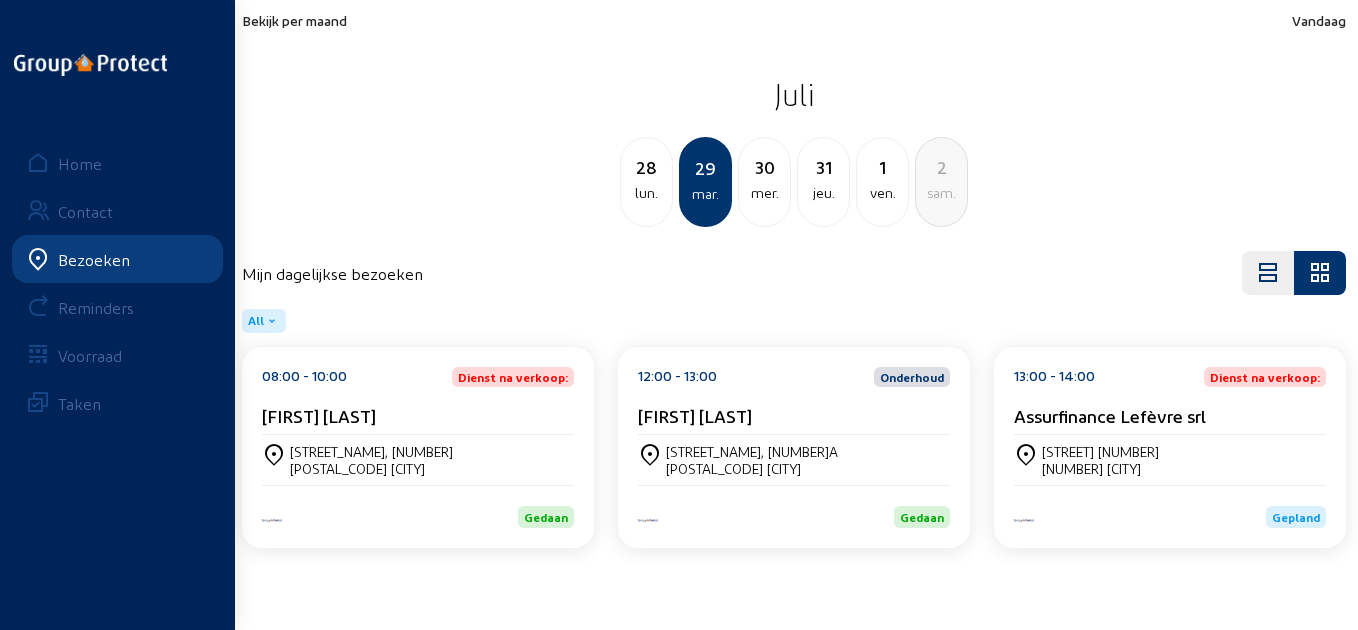click on "[TIME] - [TIME]  Onderhoud [FIRST] [LAST]" 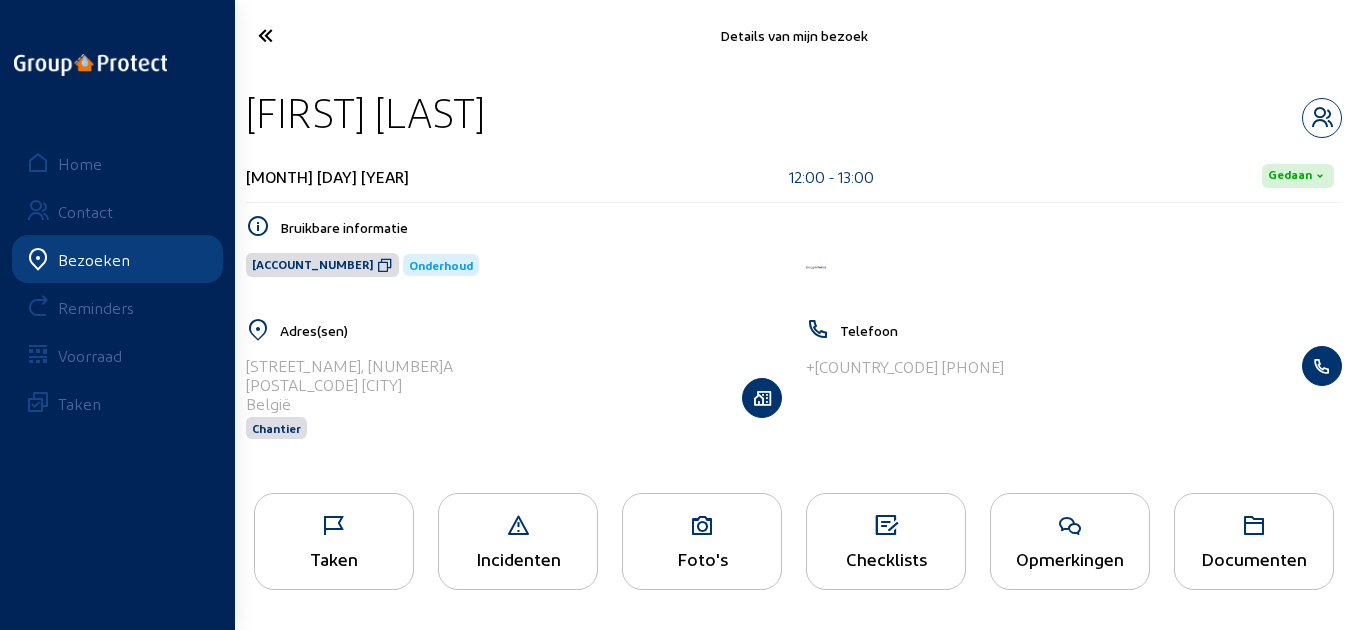drag, startPoint x: 485, startPoint y: 119, endPoint x: 243, endPoint y: 118, distance: 242.00206 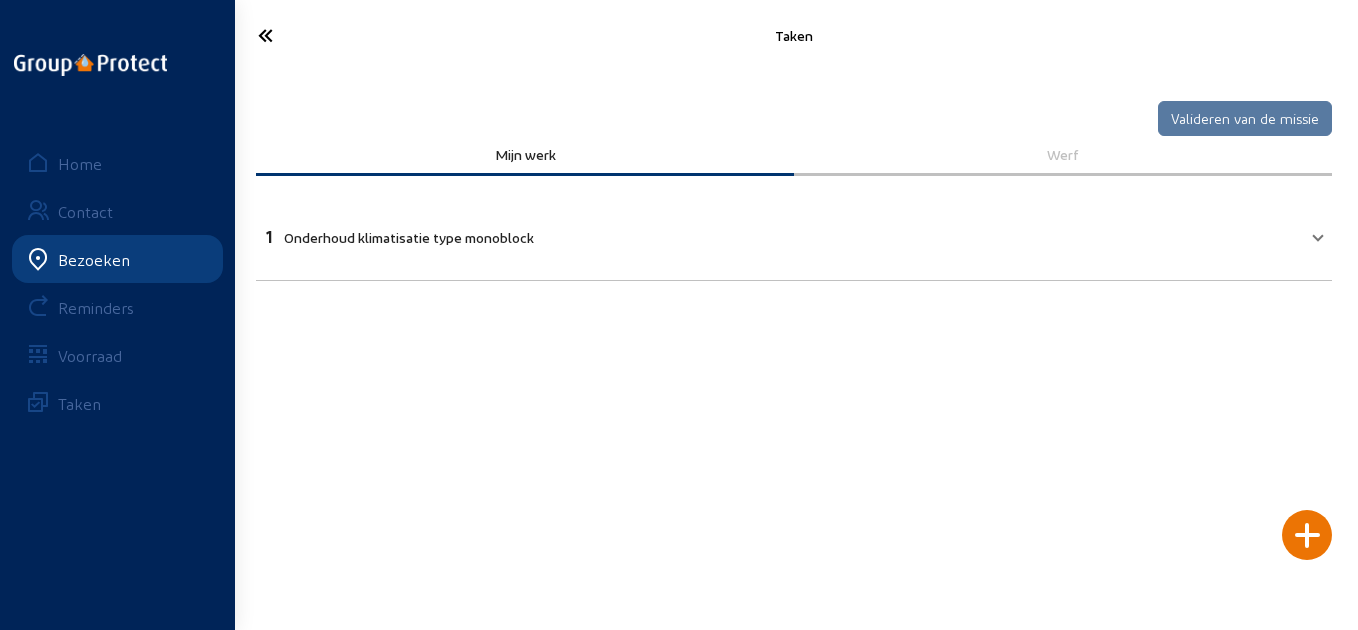 click on "1 Onderhoud klimatisatie type monoblock" at bounding box center [782, 234] 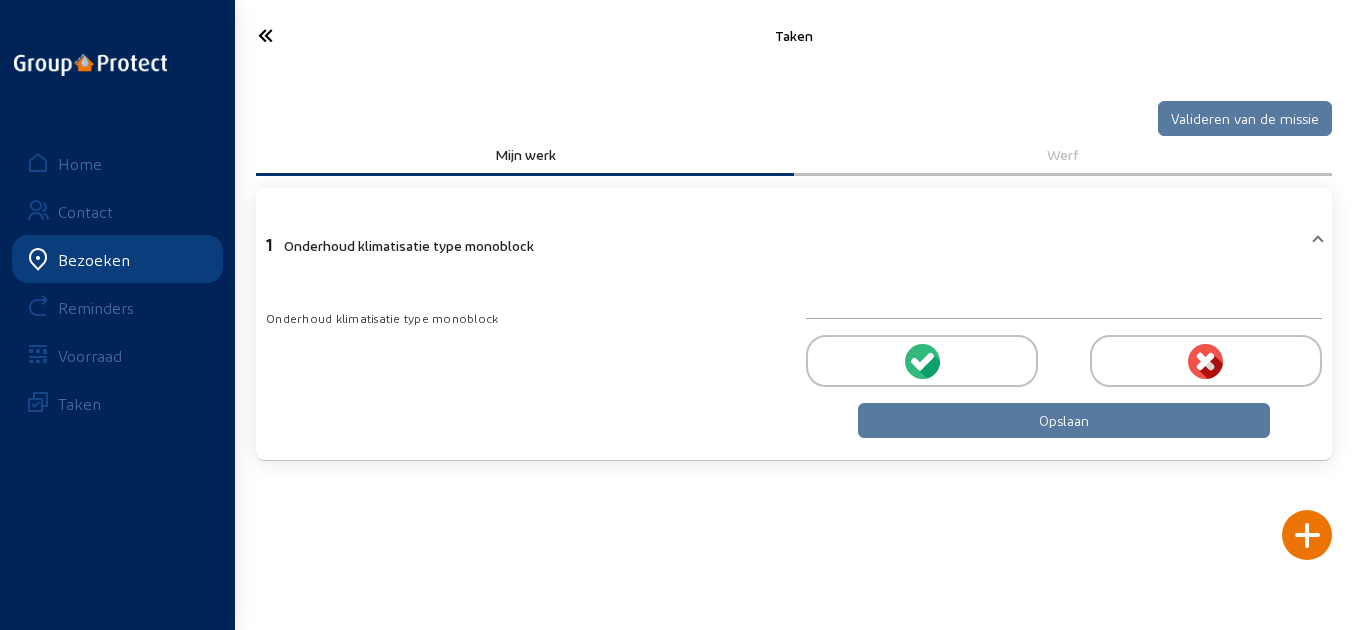 type 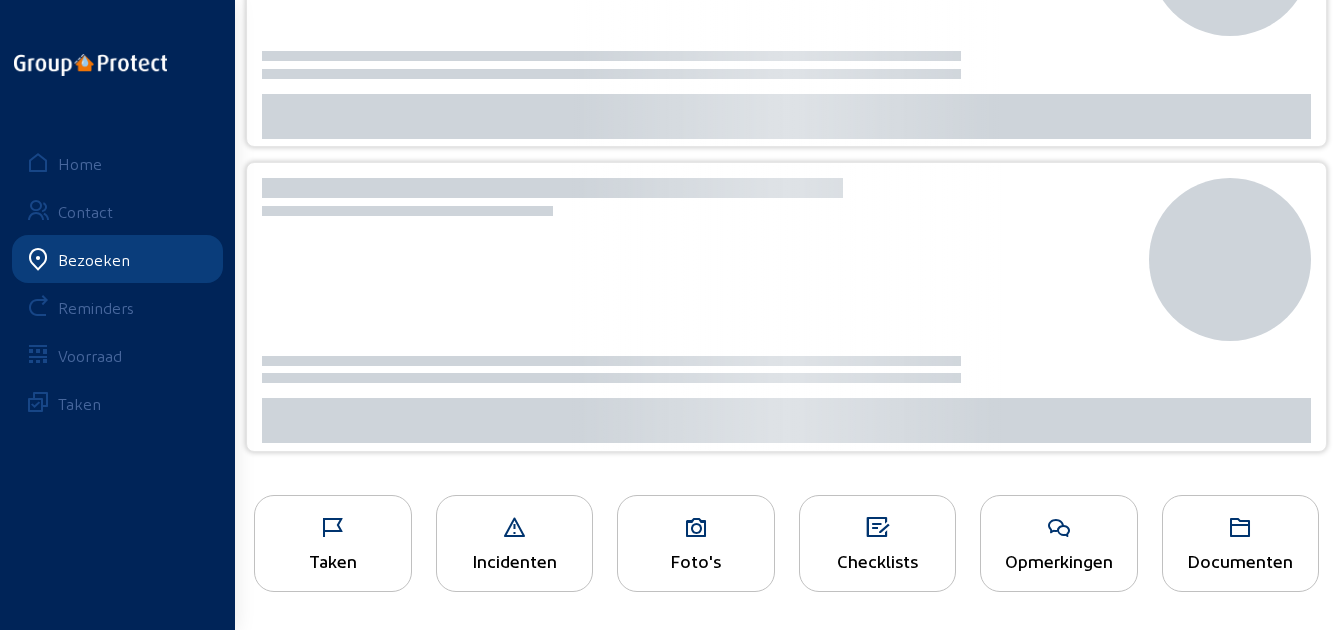 scroll, scrollTop: 0, scrollLeft: 0, axis: both 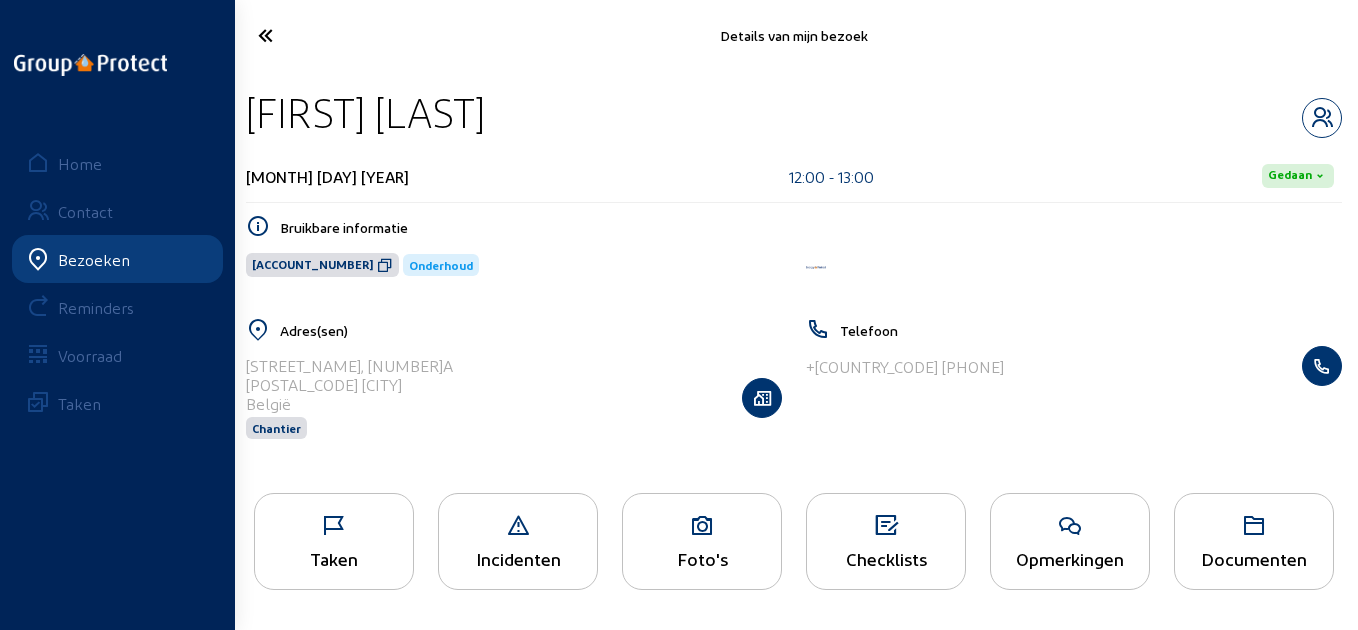 click 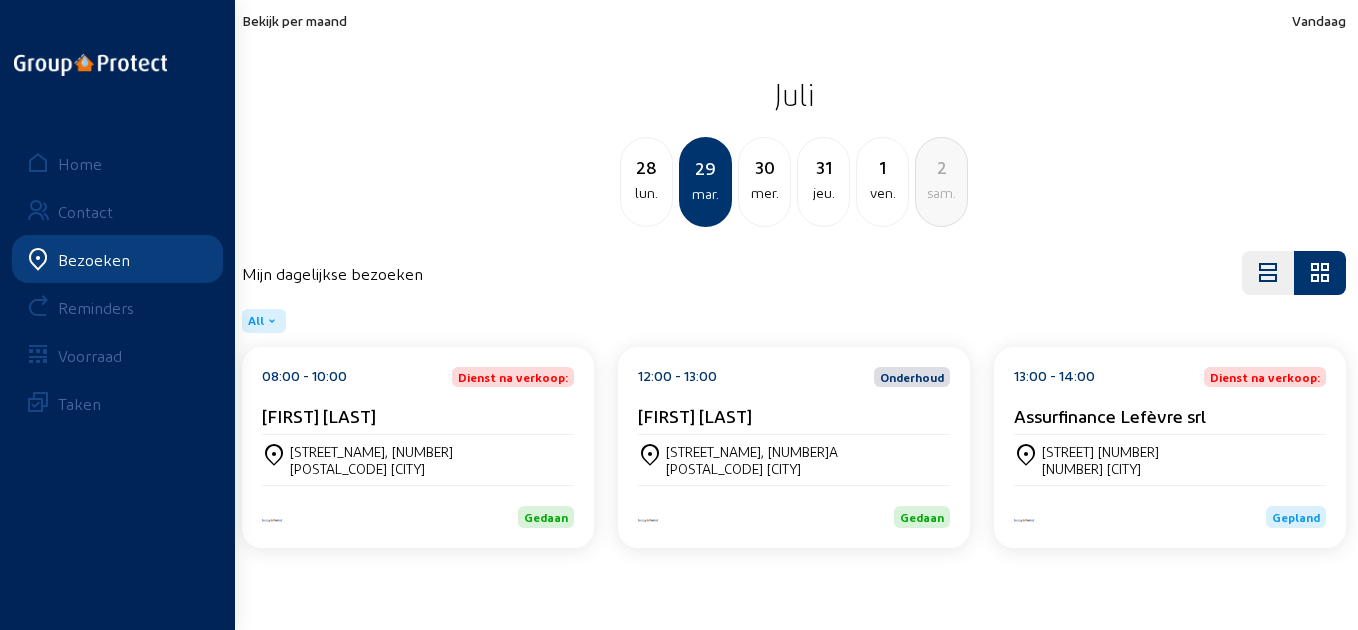 click on "Dienst na verkoop:" 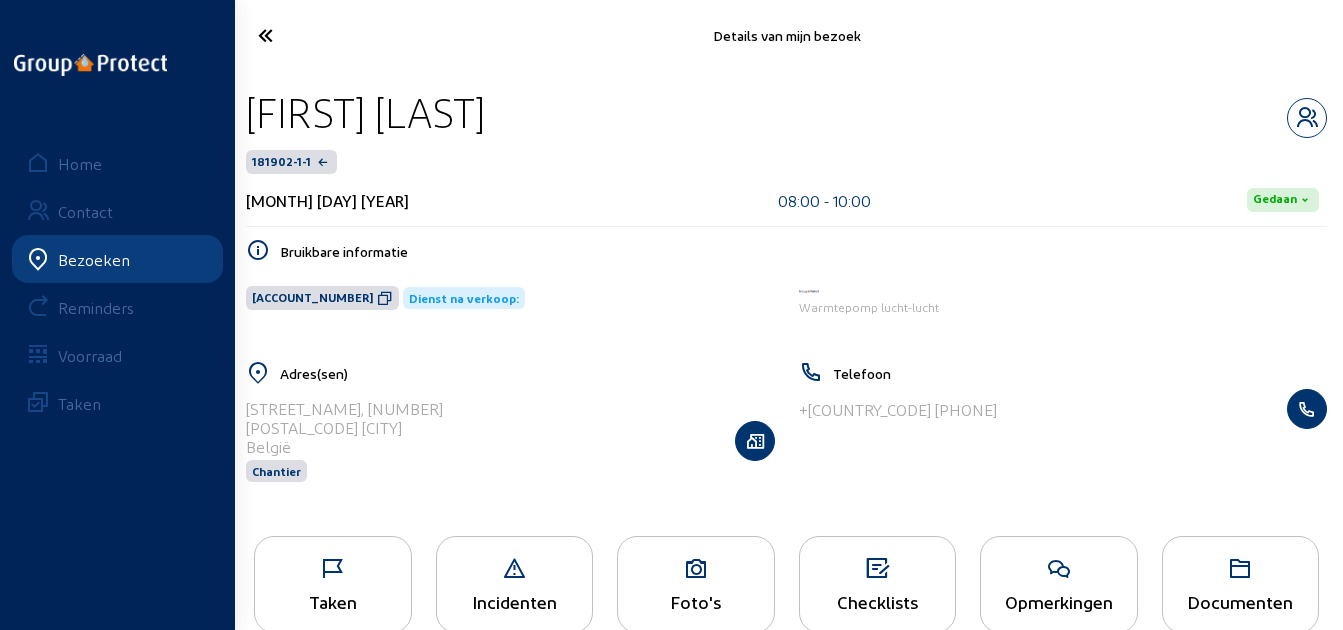 click on "Taken" 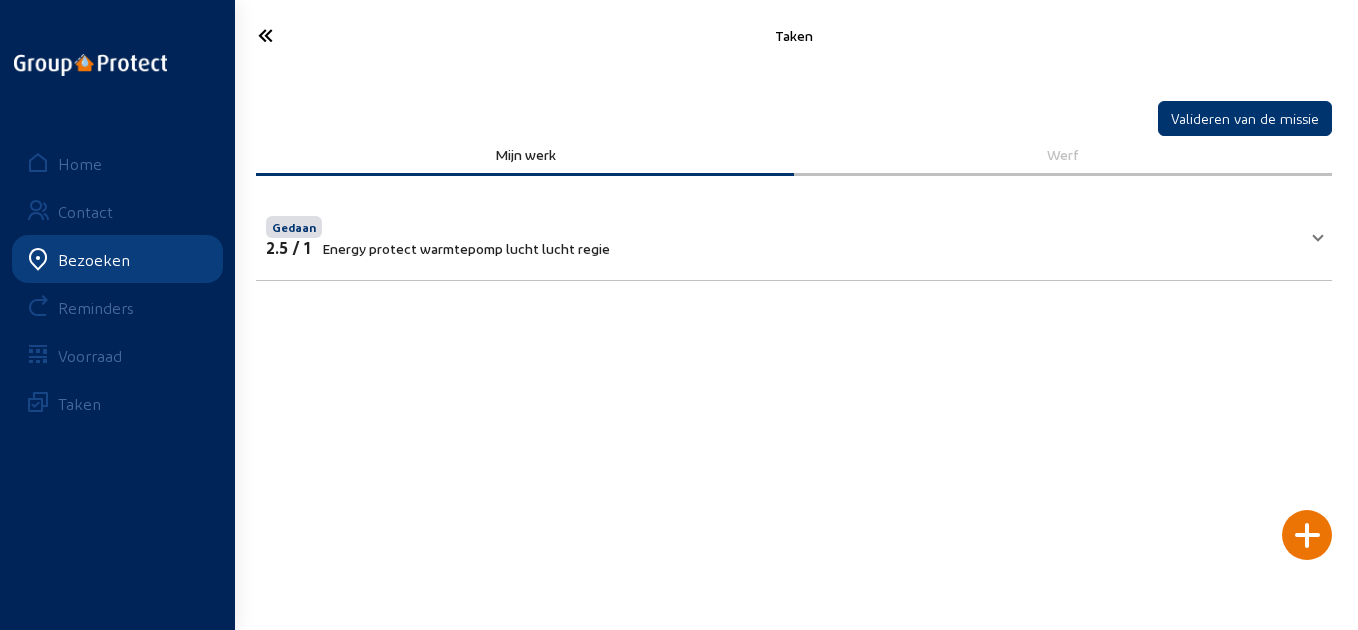 click 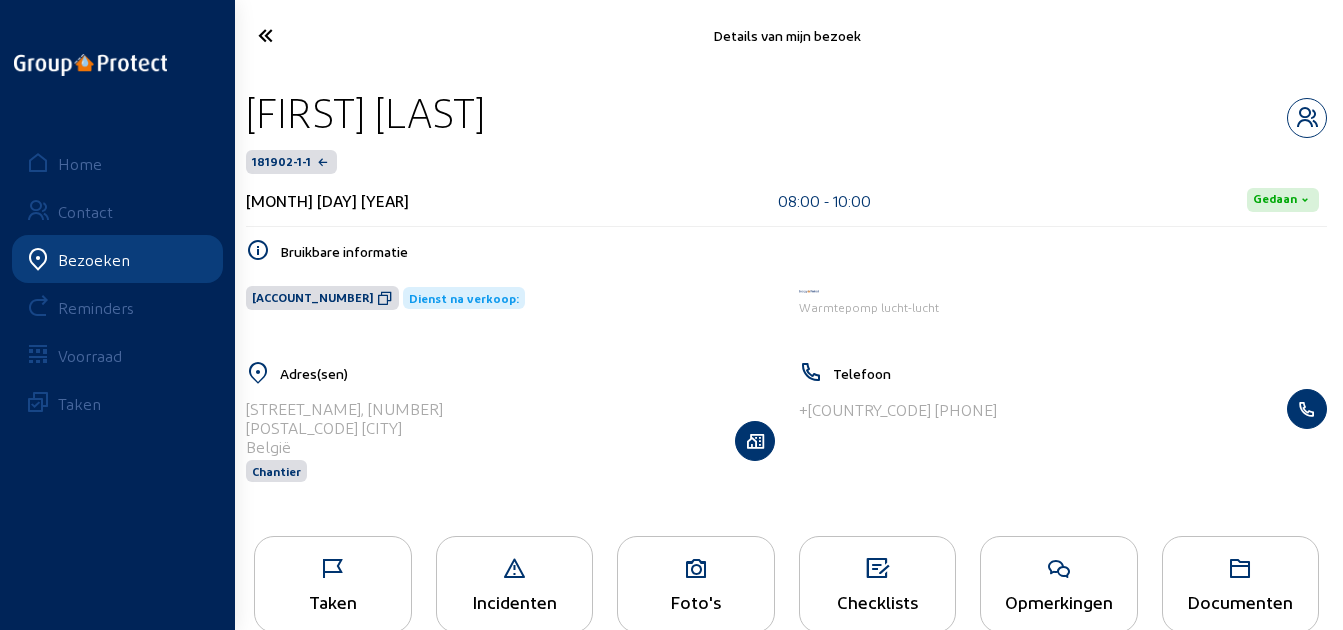 click 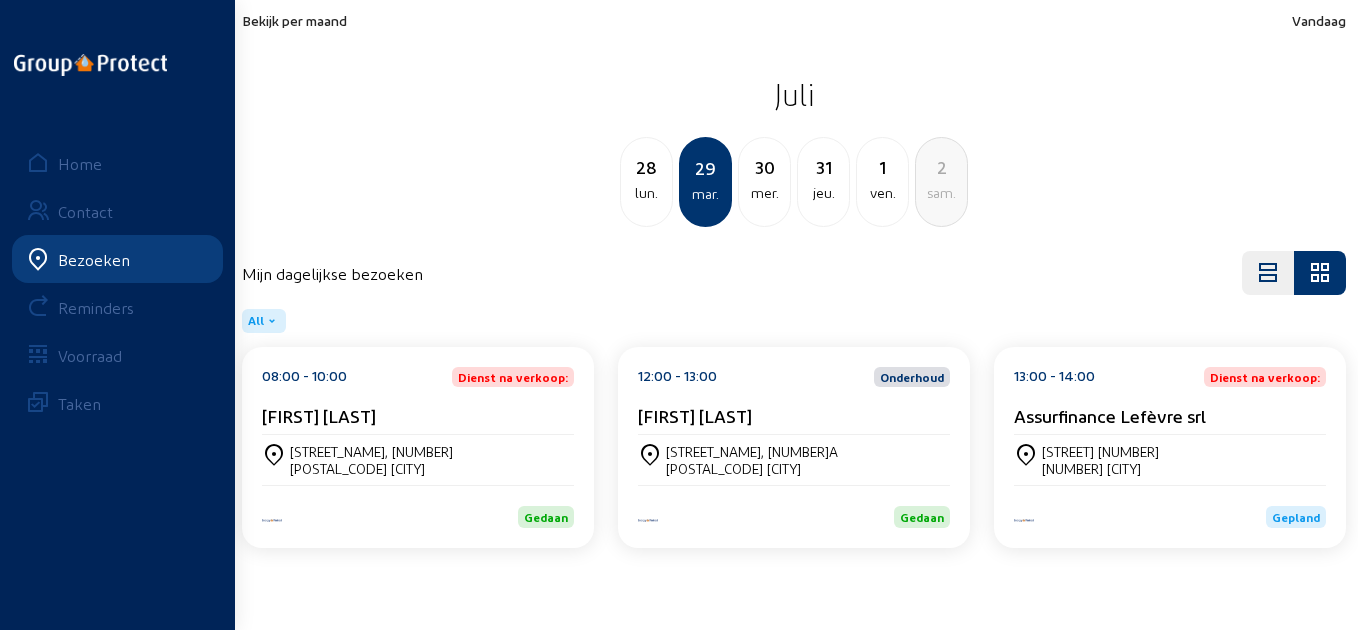 click on "Assurfinance Lefèvre srl" 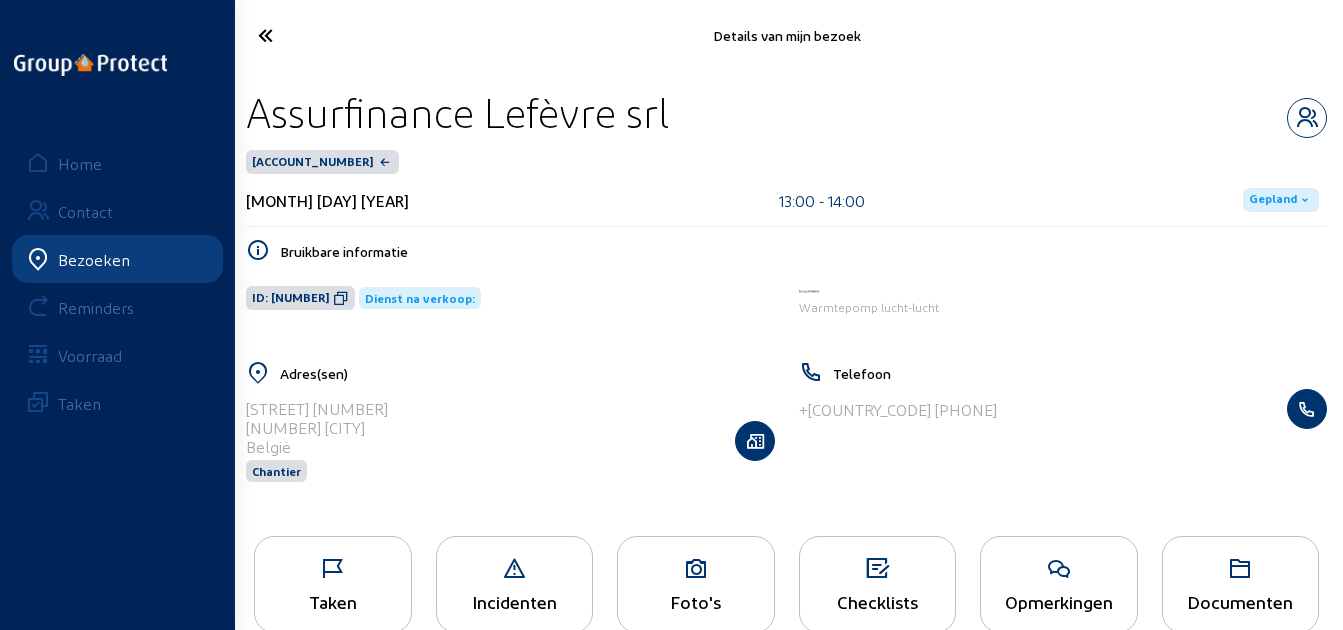 drag, startPoint x: 697, startPoint y: 97, endPoint x: 244, endPoint y: 95, distance: 453.00443 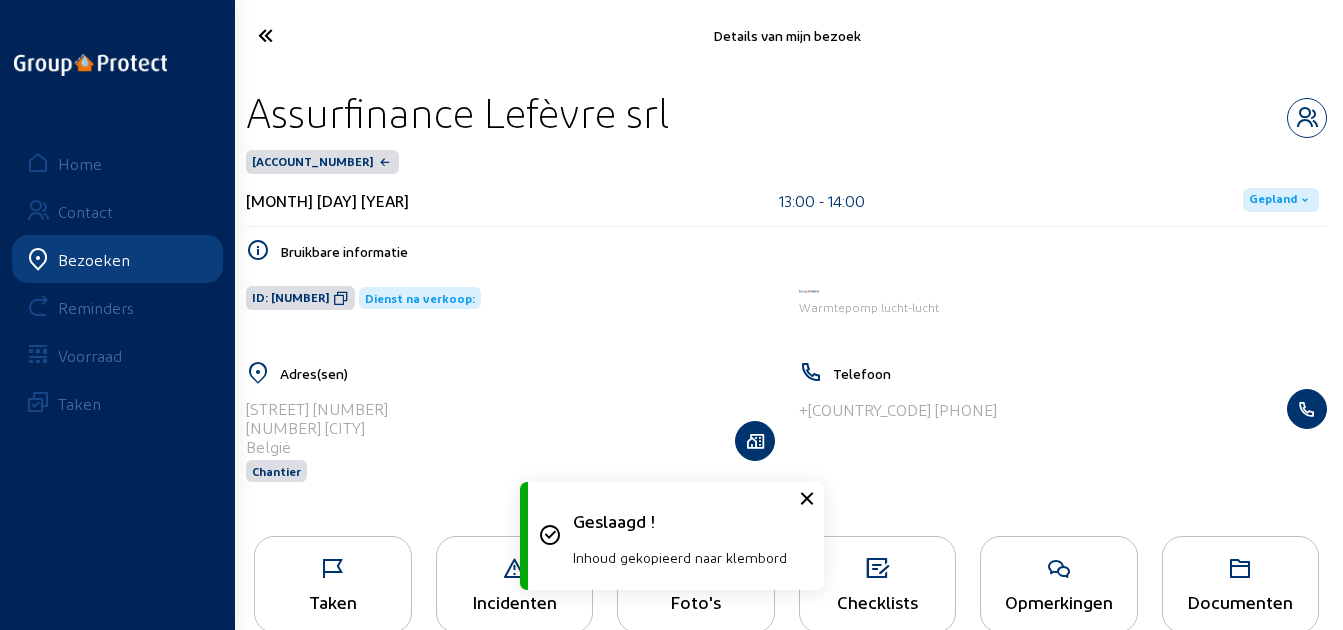 click 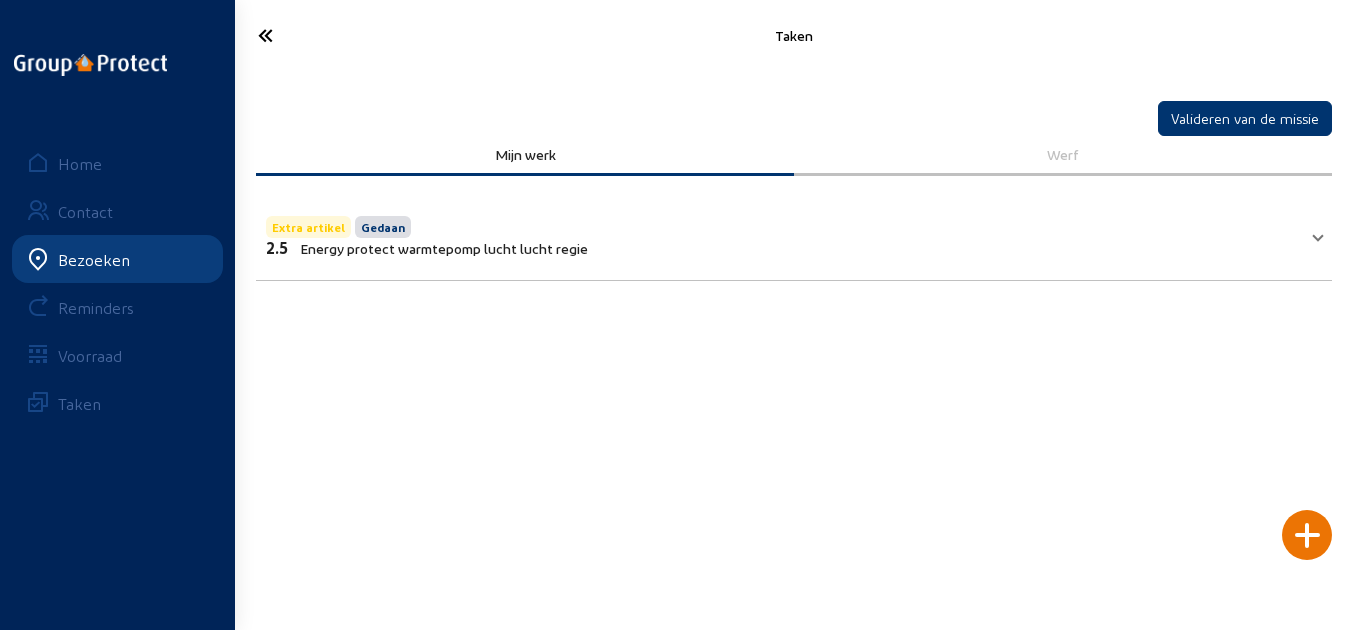 click on "Extra artikel Gedaan 2.5 Energy protect warmtepomp lucht lucht regie" at bounding box center (782, 234) 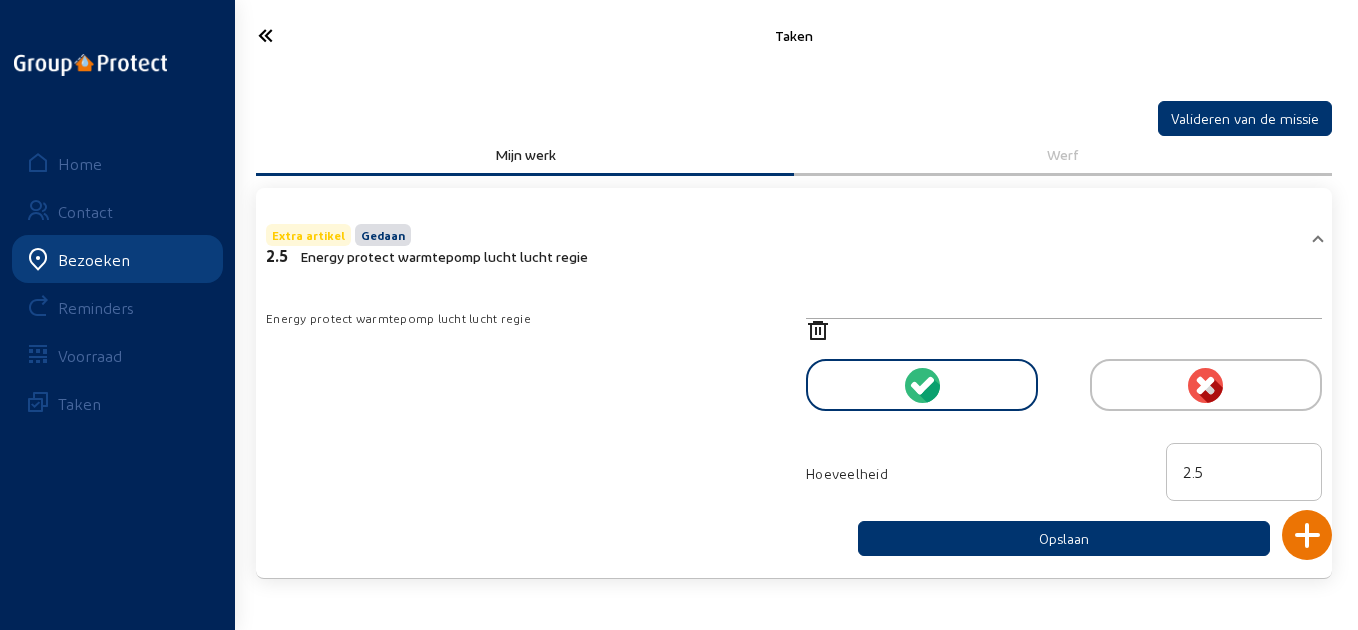 click 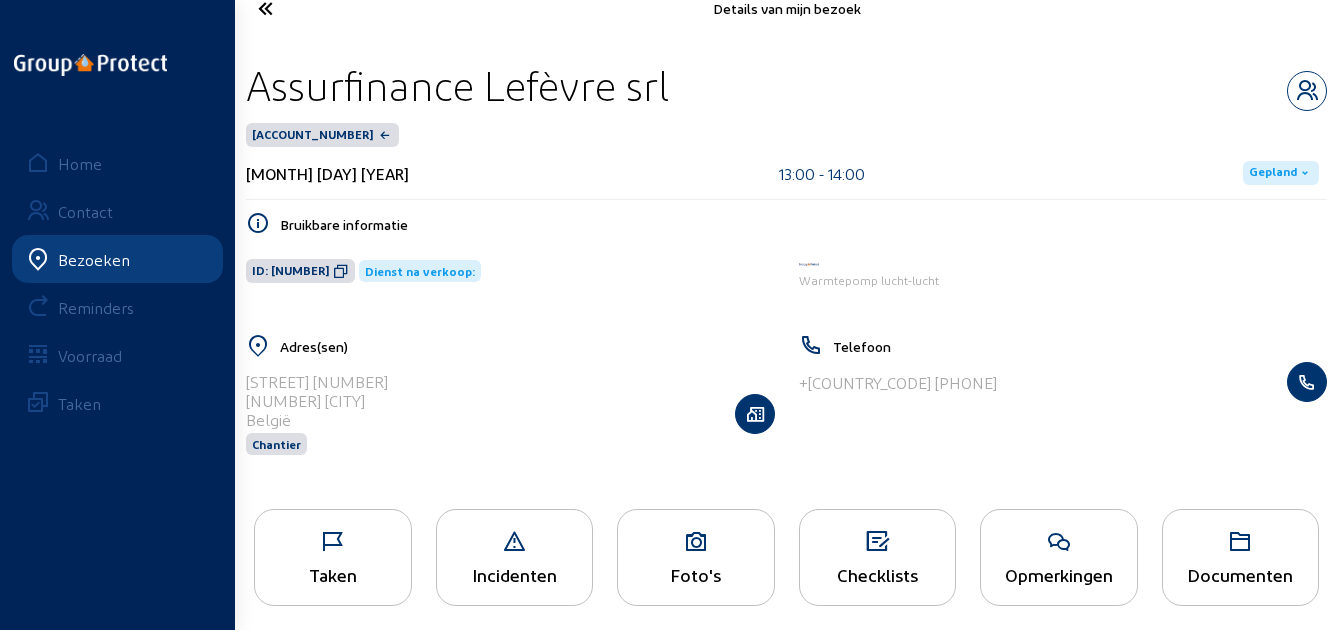scroll, scrollTop: 41, scrollLeft: 0, axis: vertical 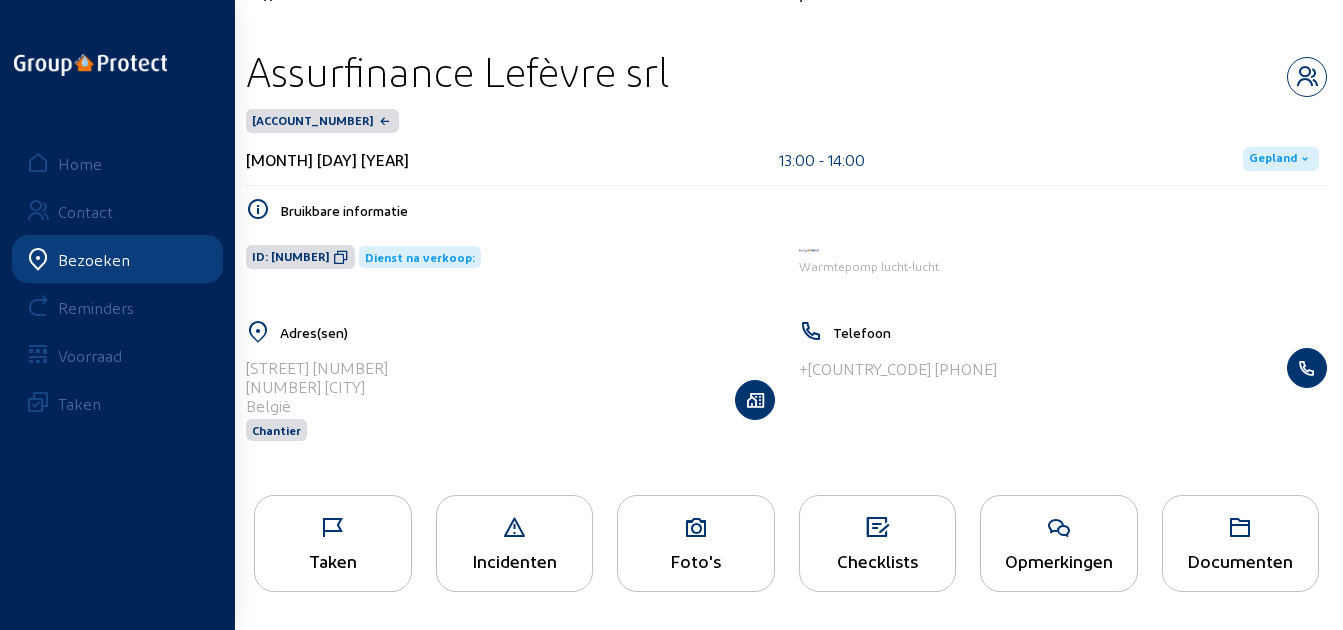 click on "Taken" 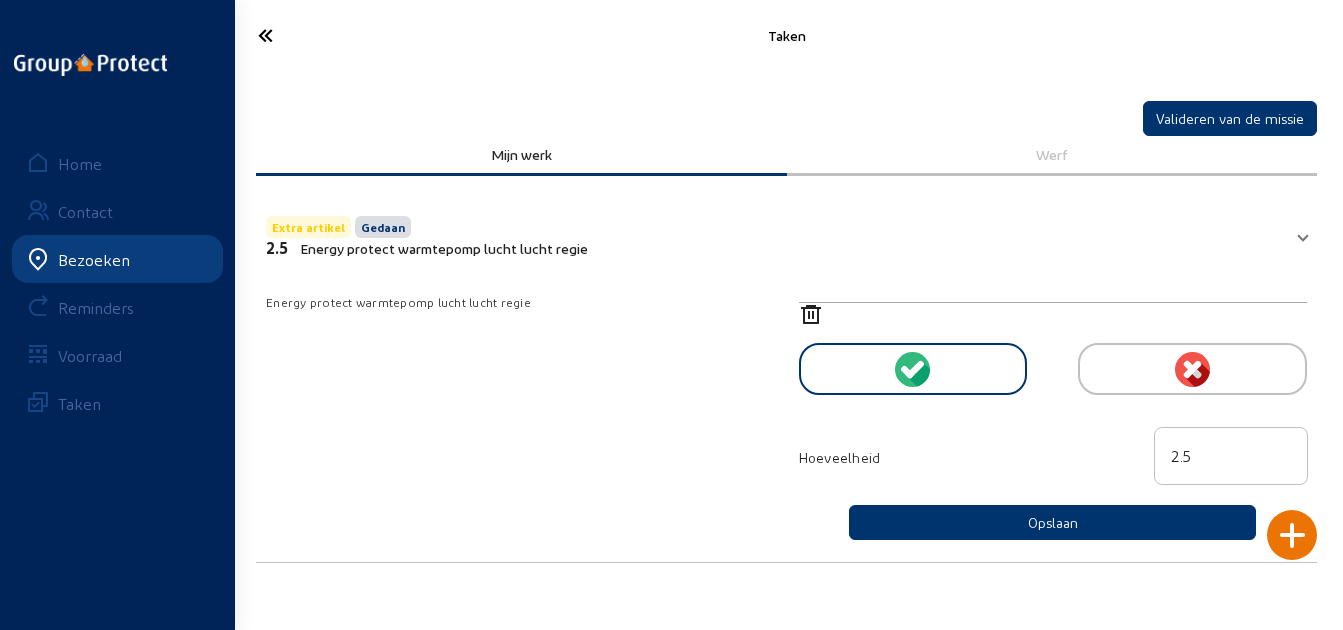 scroll, scrollTop: 0, scrollLeft: 0, axis: both 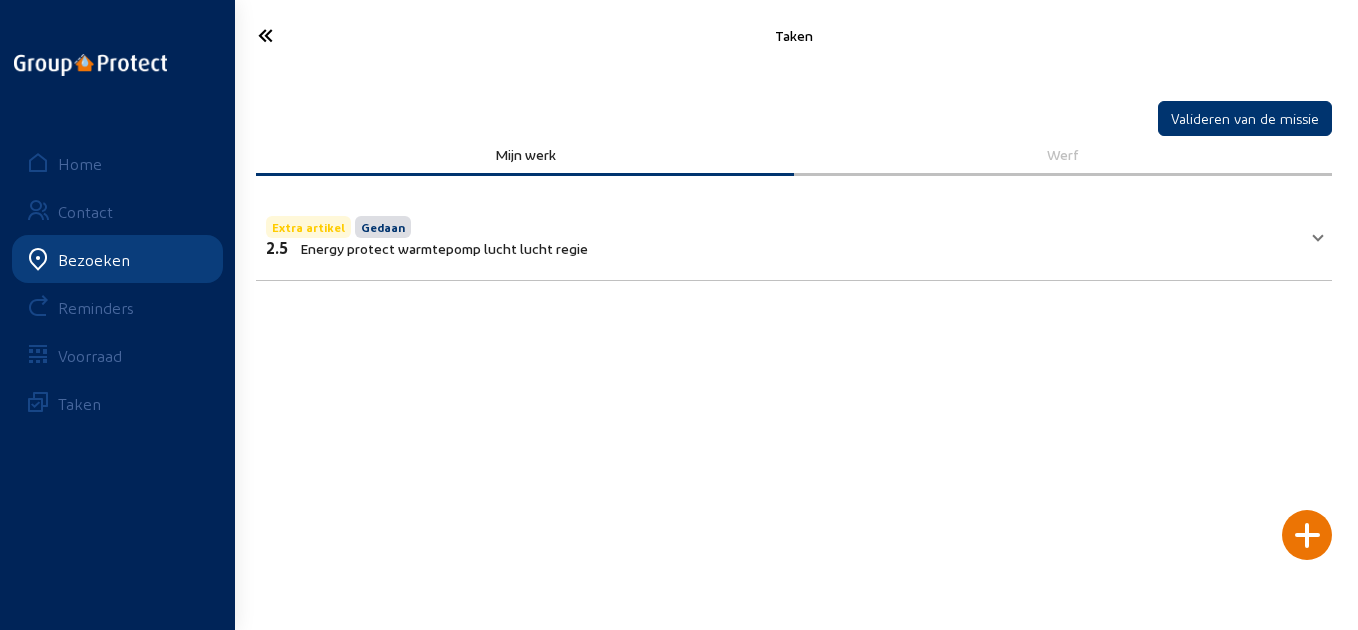 click on "Extra artikel Gedaan 2.5 Energy protect warmtepomp lucht lucht regie" at bounding box center (794, 234) 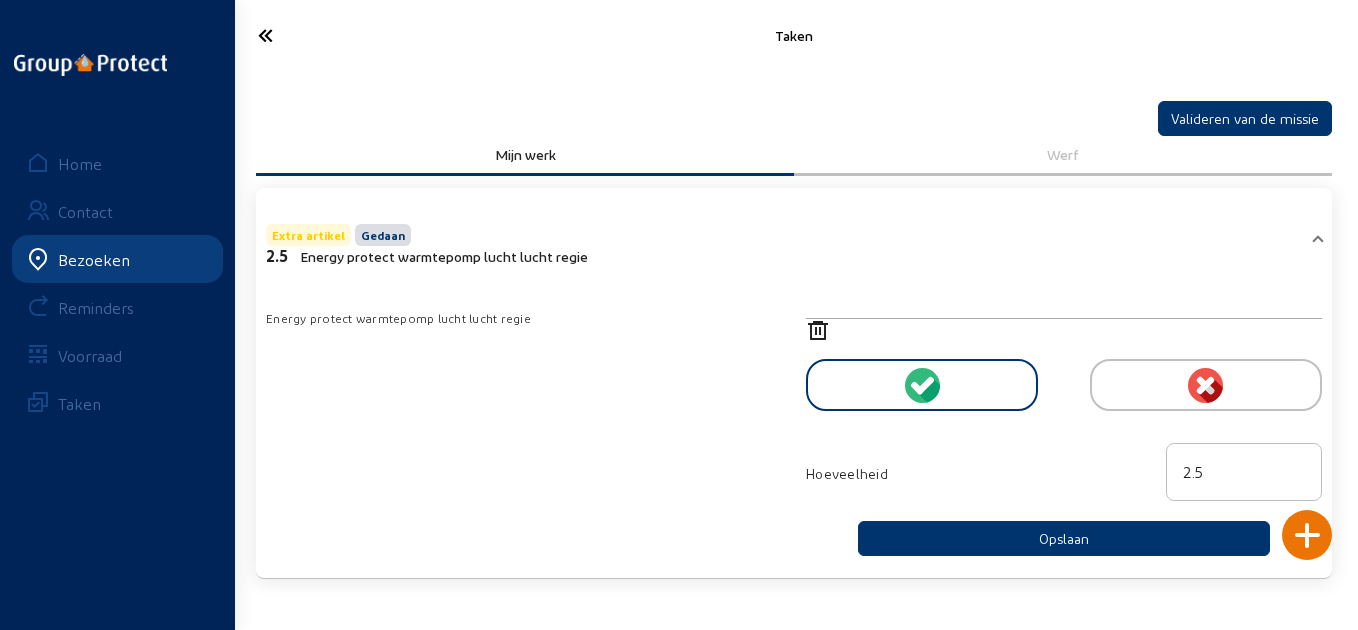 click 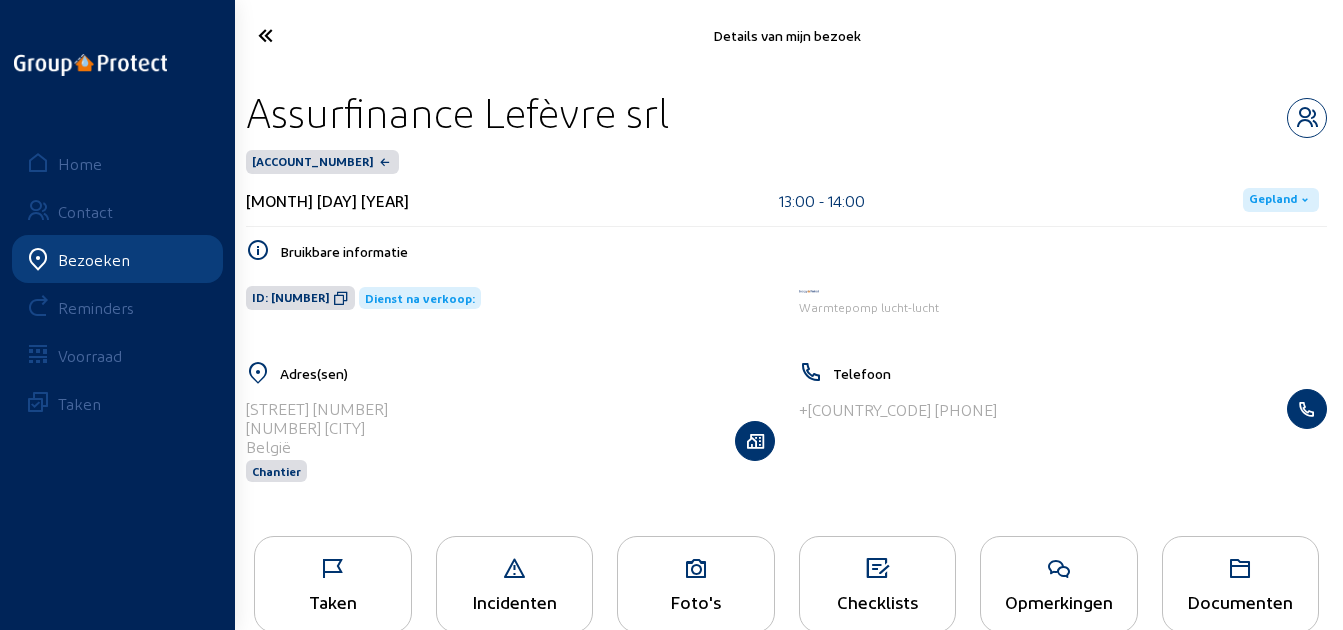 click 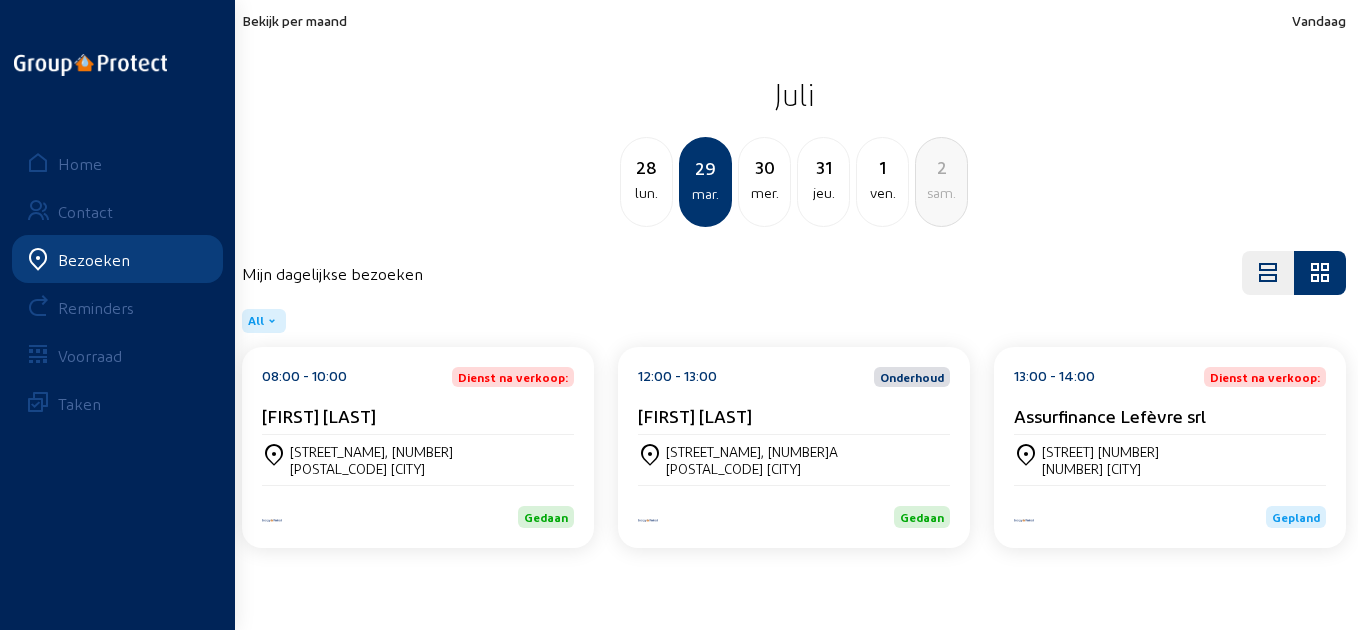 click on "mer." 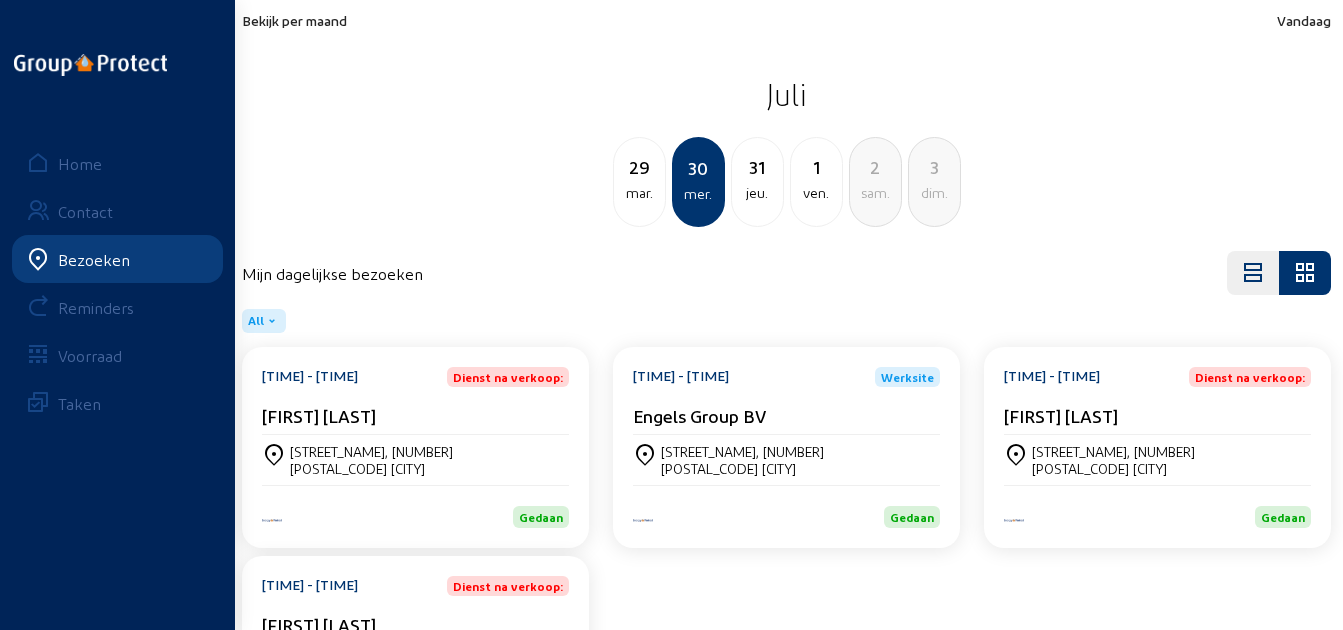 click on "[FIRST] [LAST]" 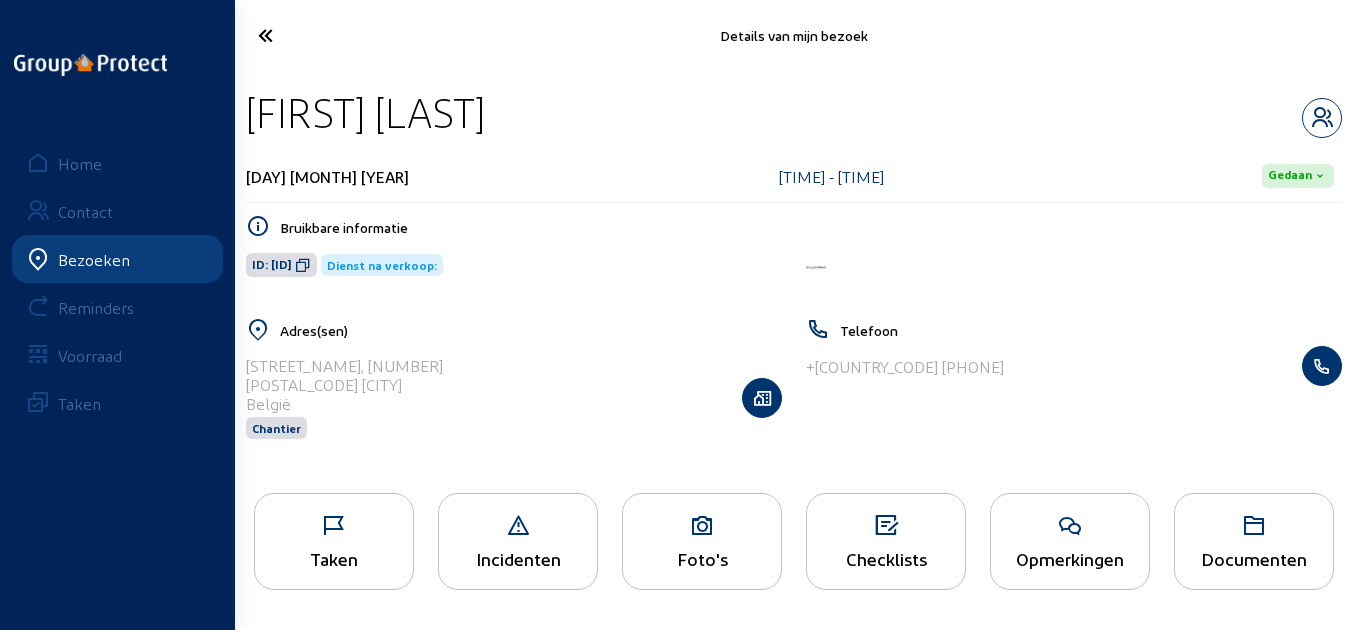 drag, startPoint x: 537, startPoint y: 114, endPoint x: 239, endPoint y: 118, distance: 298.02686 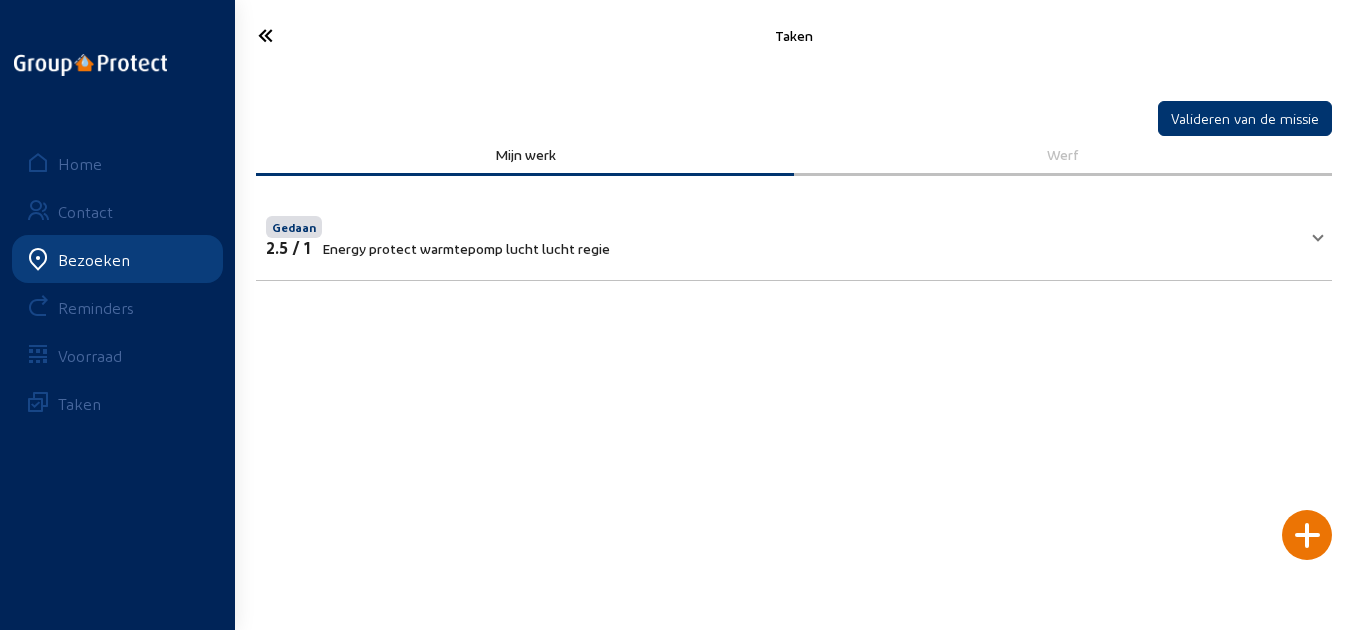type 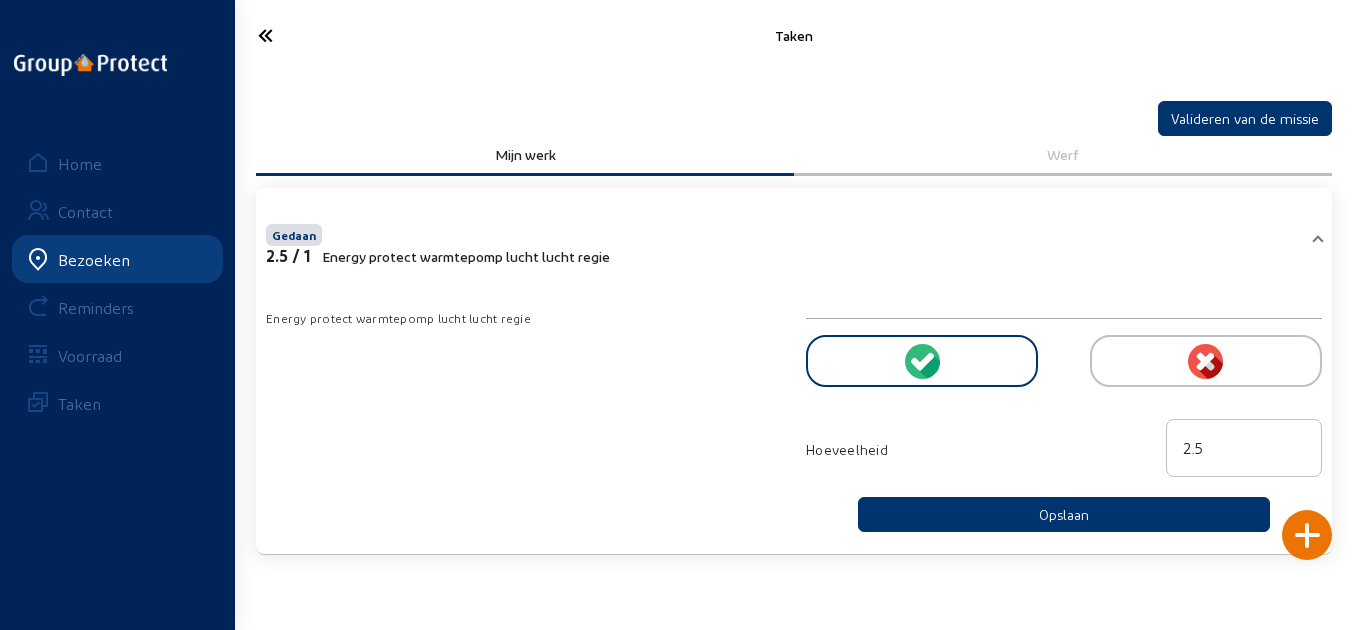 click 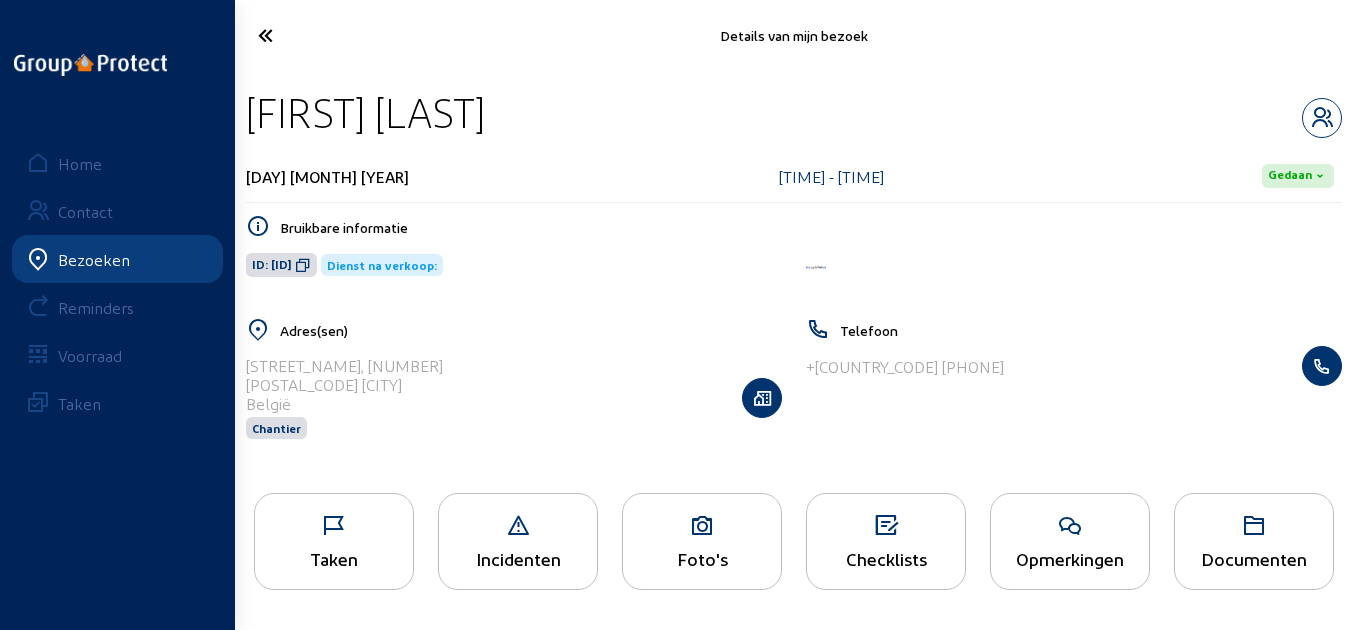 click 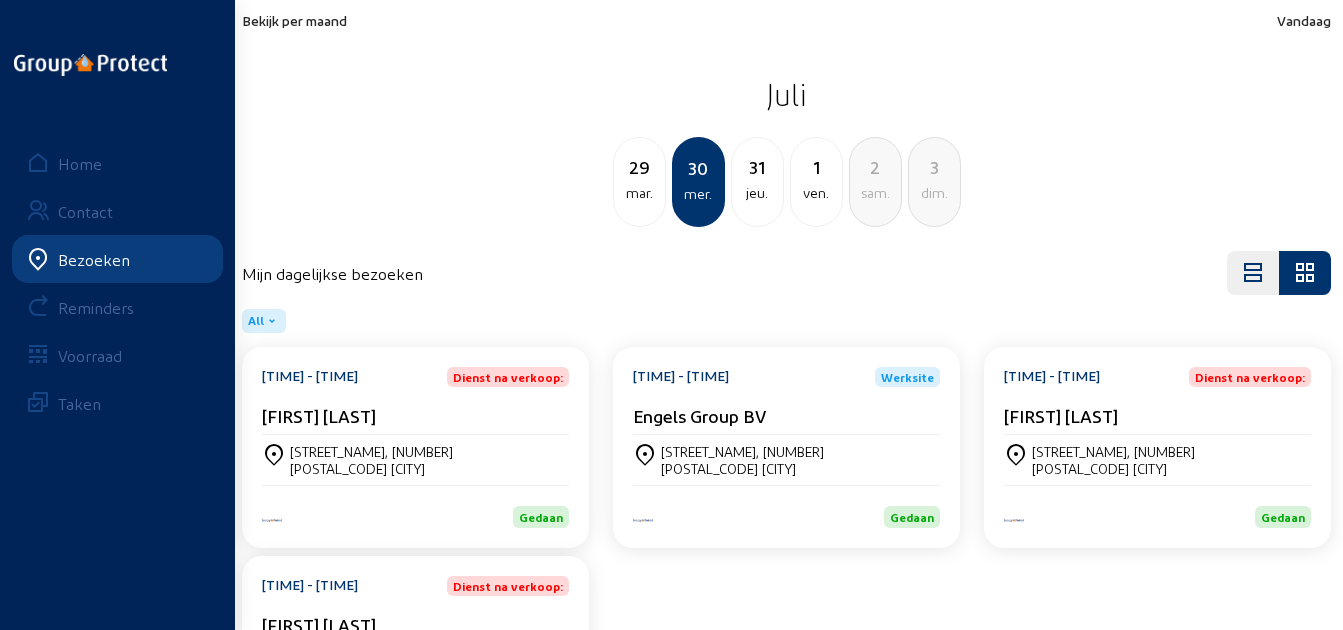 click on "Engels Group BV" 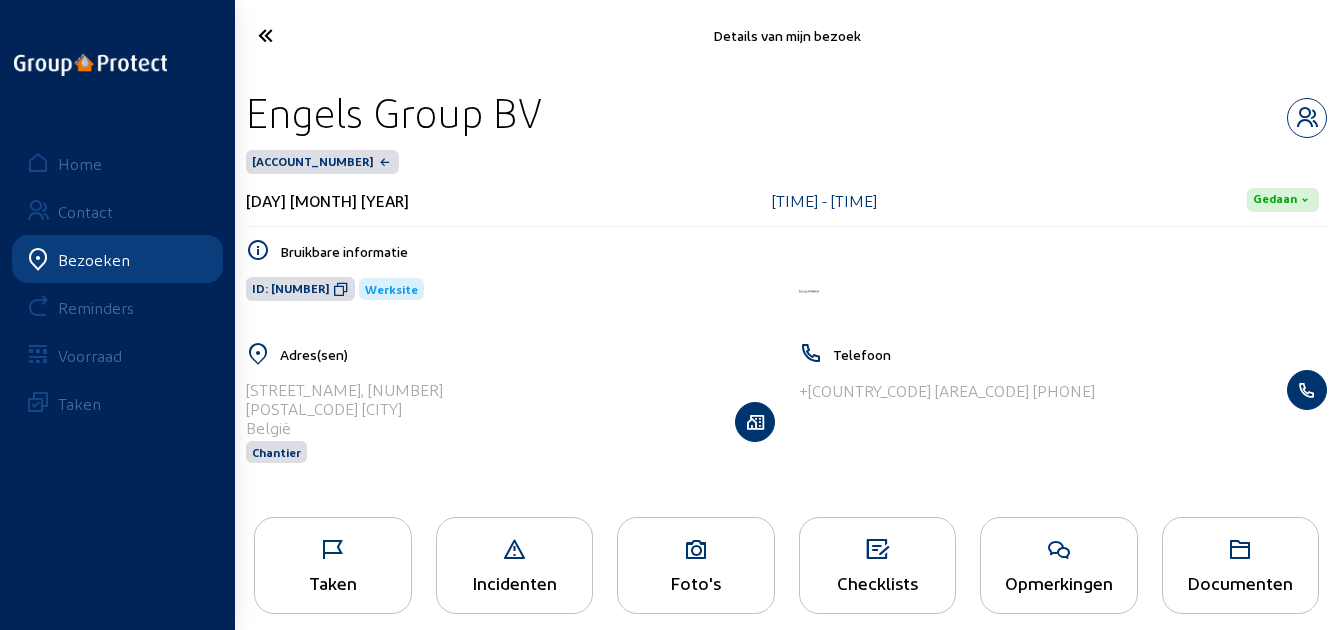 drag, startPoint x: 609, startPoint y: 112, endPoint x: 247, endPoint y: 113, distance: 362.00137 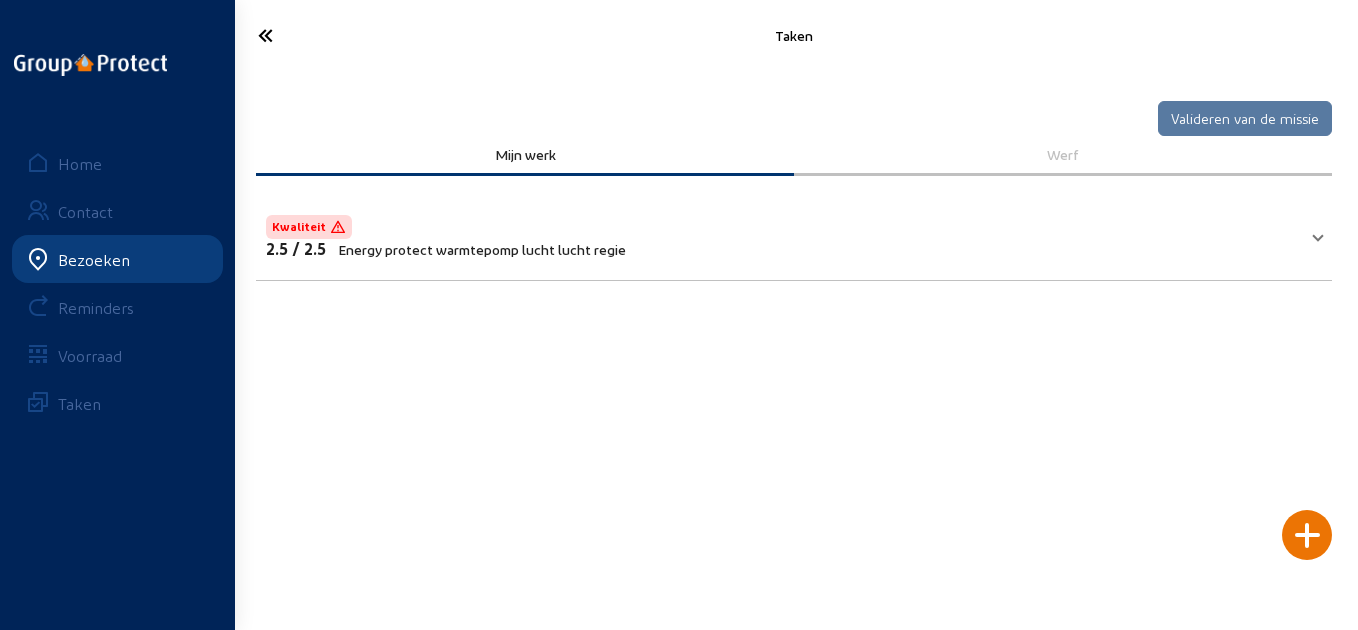 click on "Kwaliteit 2.5 / 2.5 Energy protect warmtepomp lucht lucht regie" at bounding box center (782, 234) 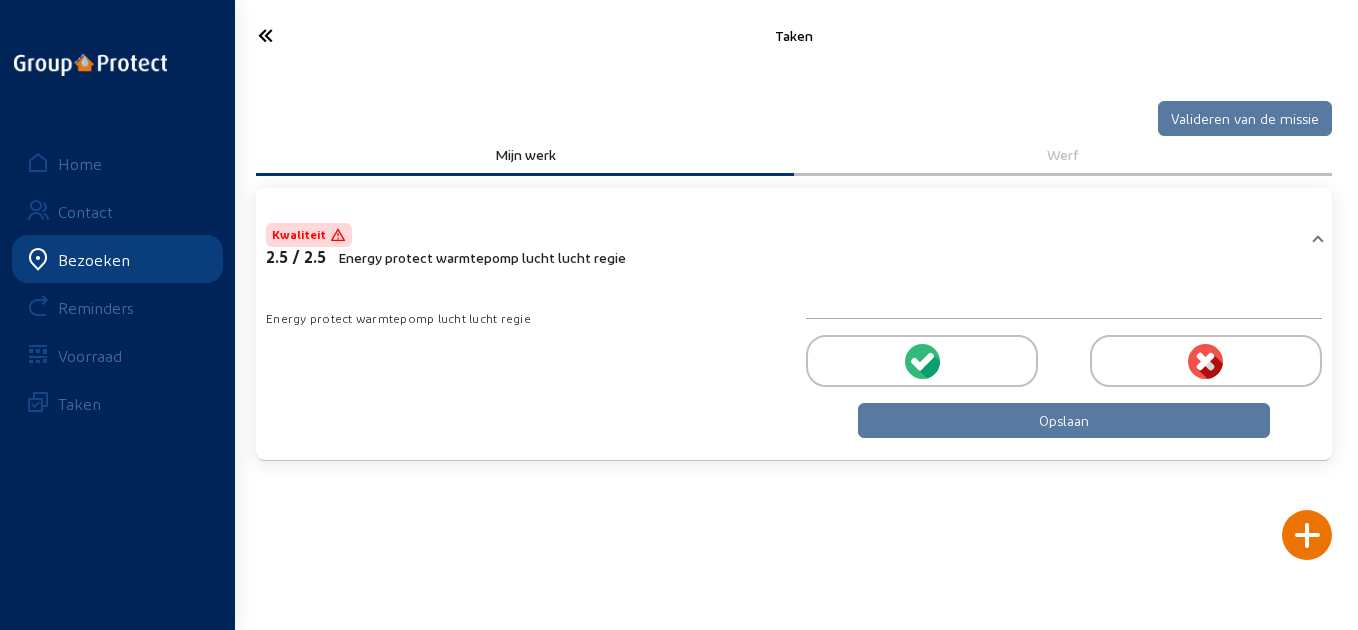 click on "Opslaan" at bounding box center (1064, 420) 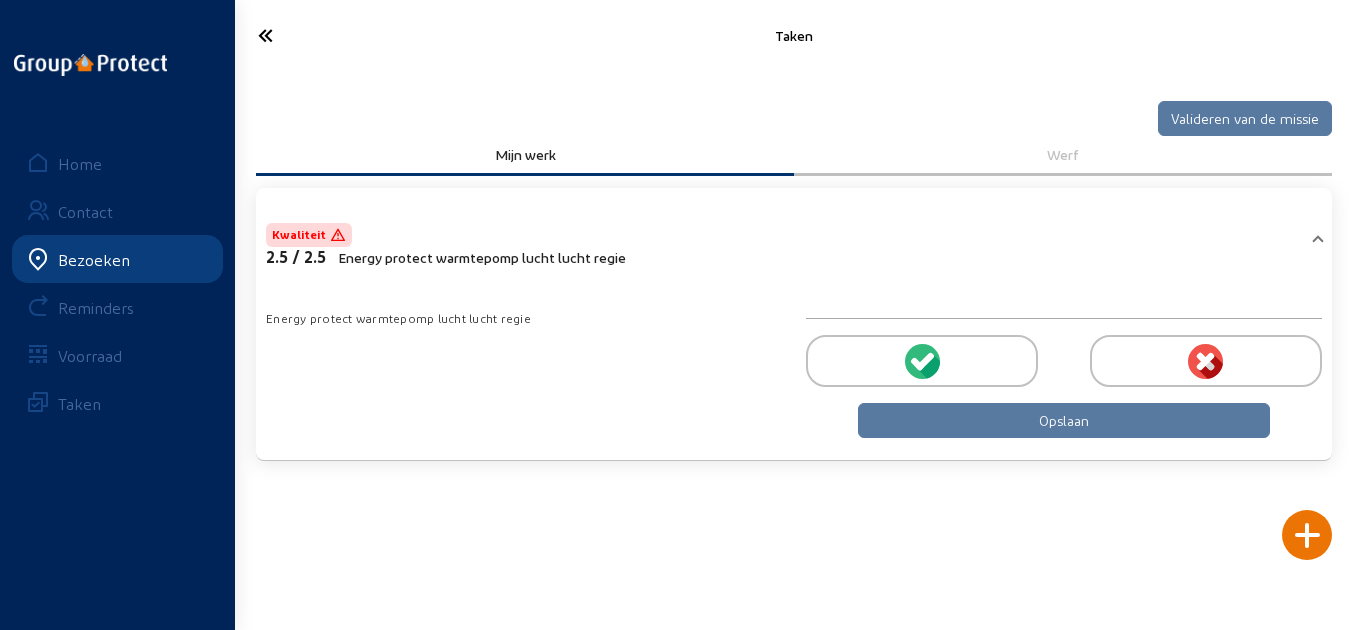click at bounding box center [922, 361] 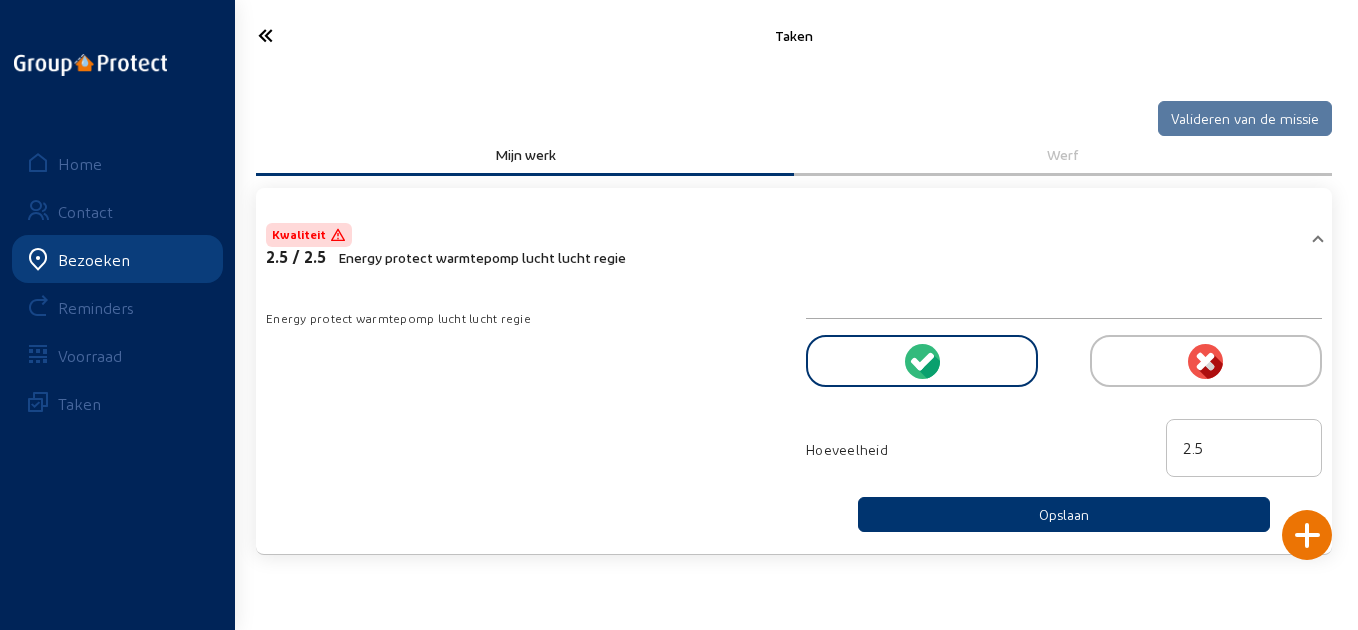 click on "Energy protect warmtepomp lucht lucht regie       Hoeveelheid 2.5  Opslaan" at bounding box center [794, 413] 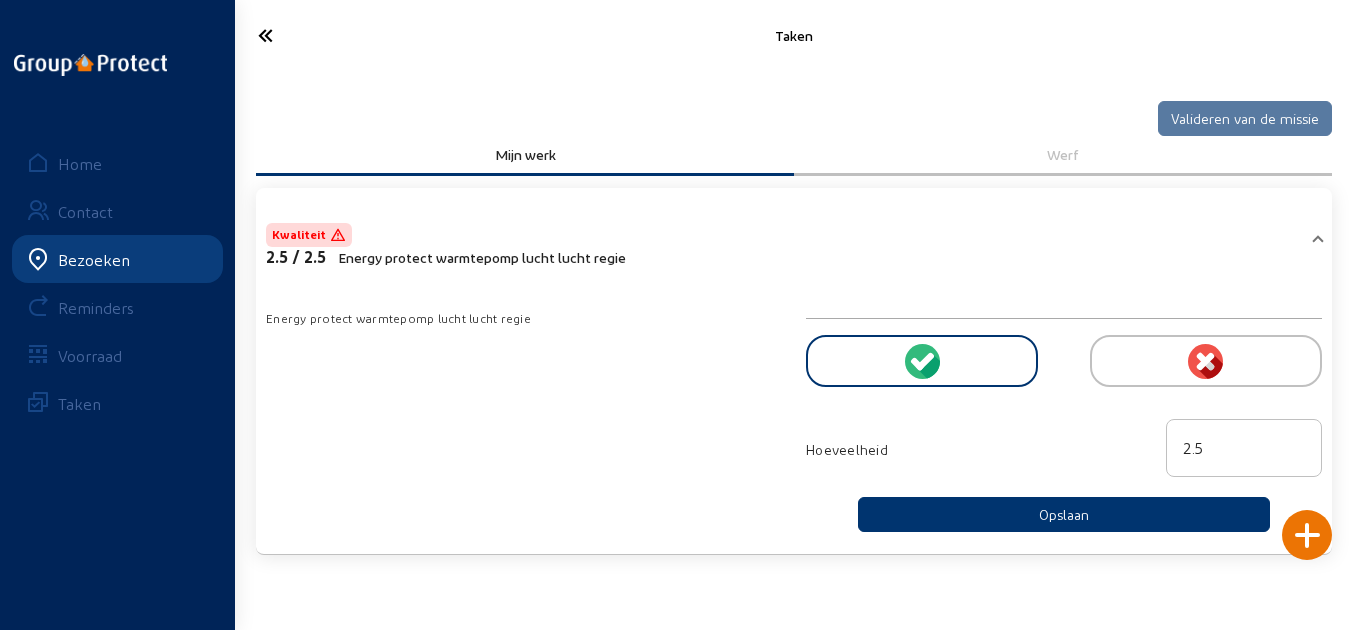 click 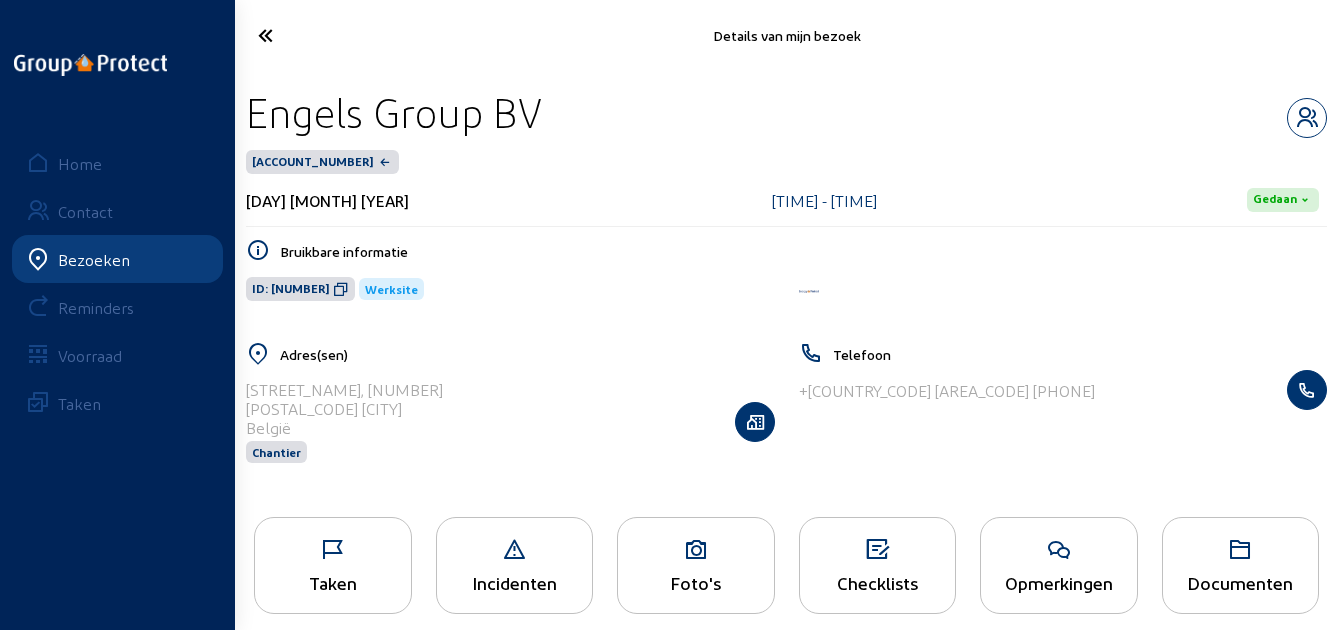 click 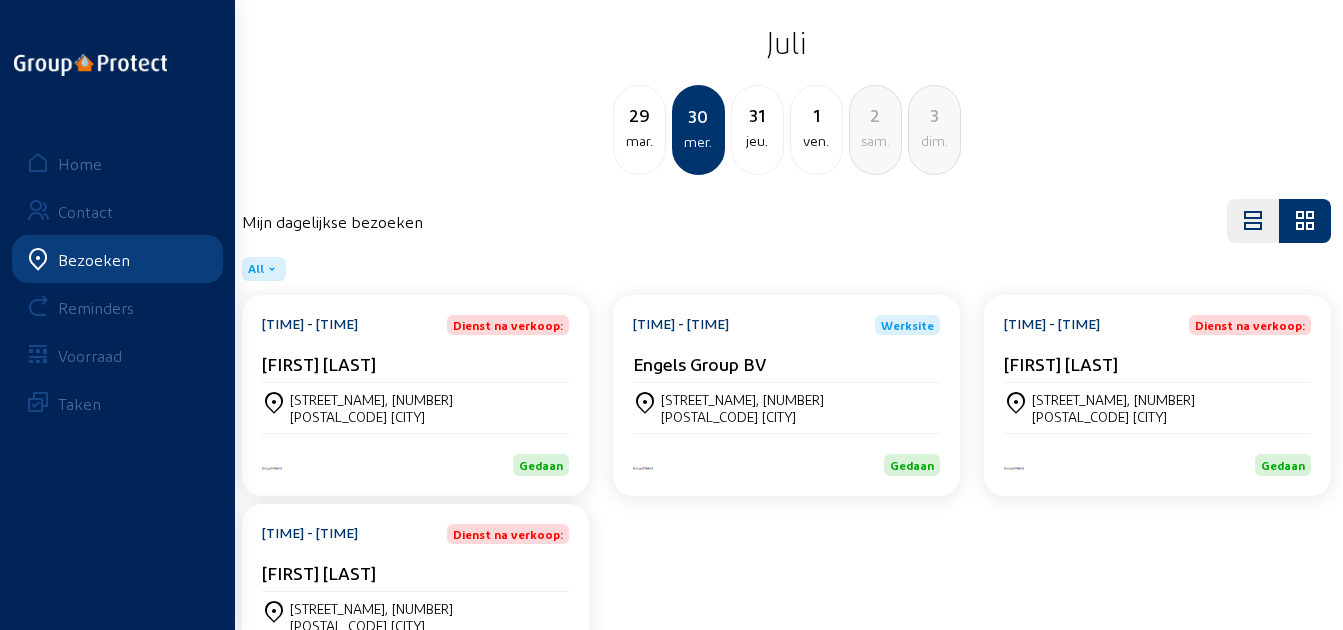 scroll, scrollTop: 100, scrollLeft: 0, axis: vertical 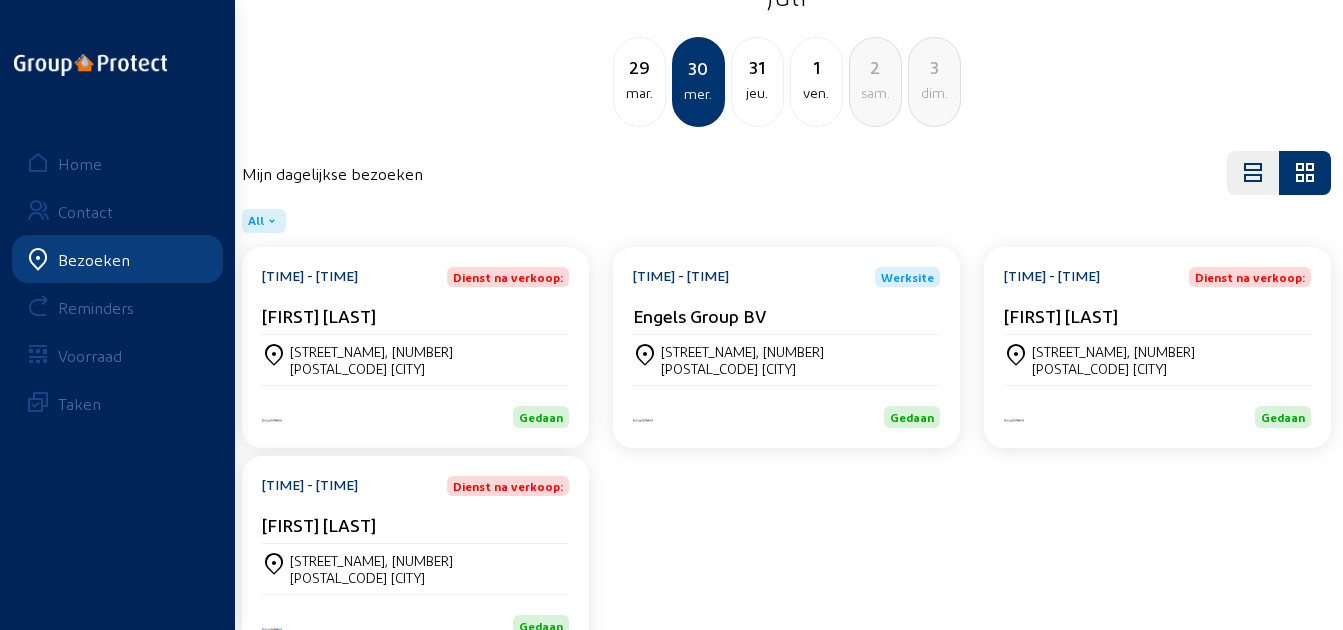 click on "[TIME] - [TIME] Dienst na verkoop: [FIRST] [LAST]" 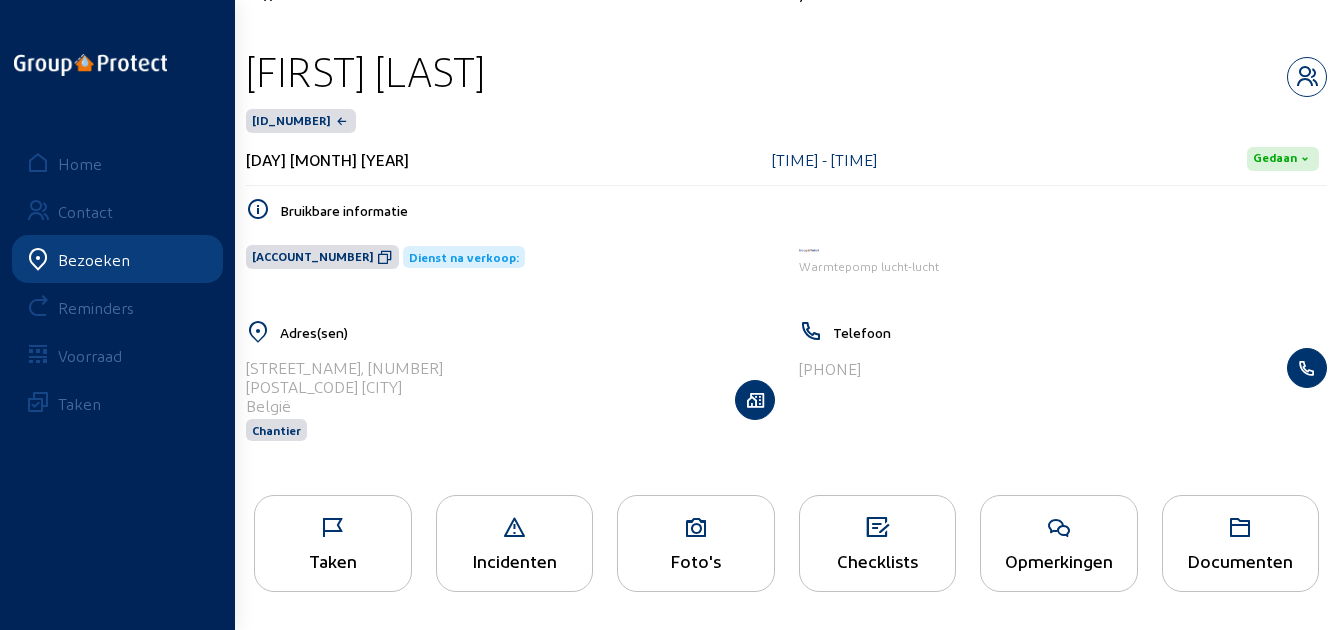 scroll, scrollTop: 0, scrollLeft: 0, axis: both 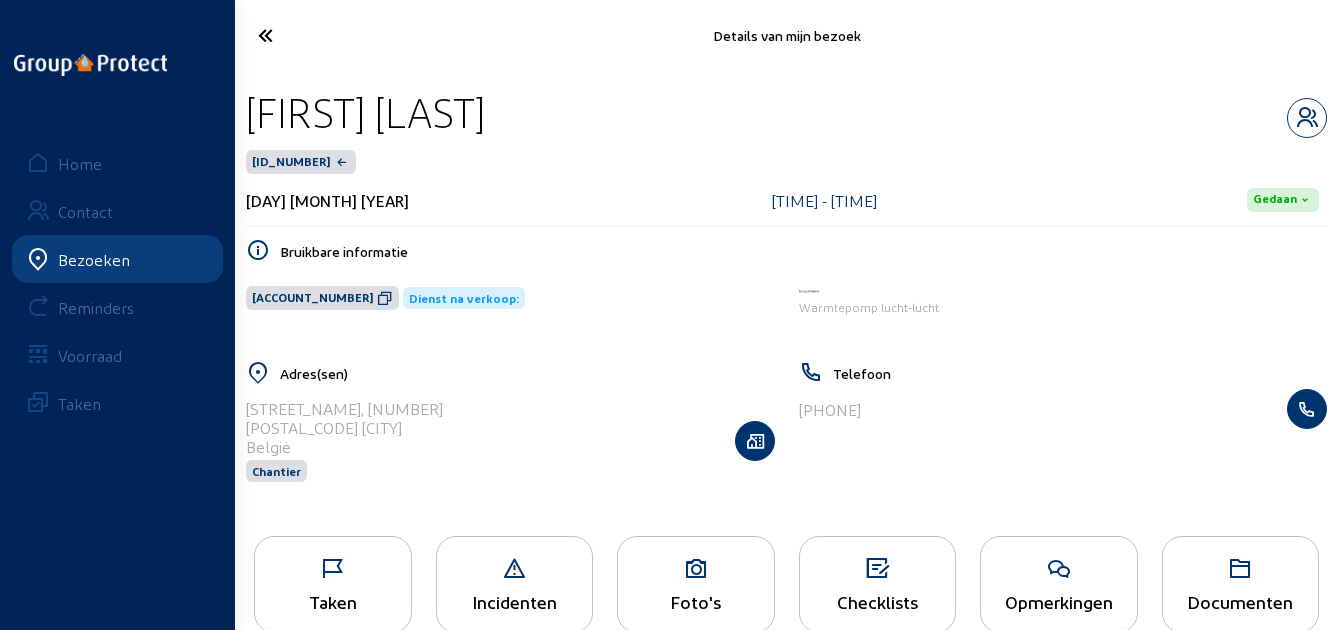 drag, startPoint x: 666, startPoint y: 109, endPoint x: 251, endPoint y: 125, distance: 415.30832 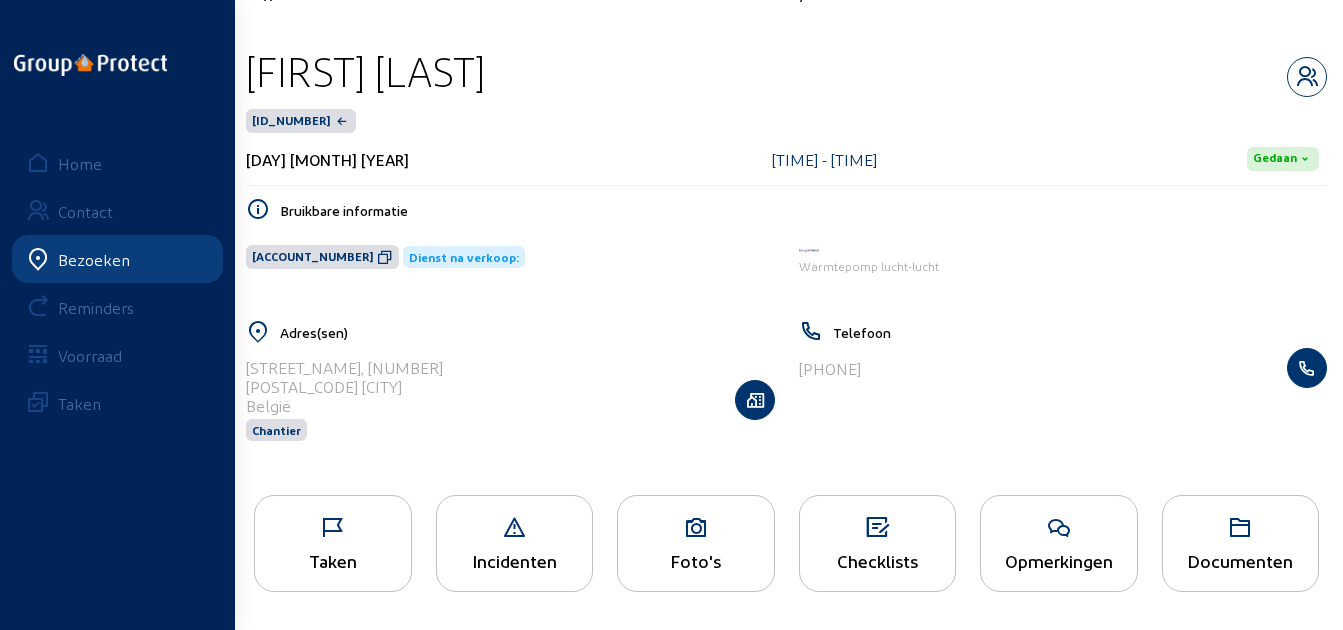 click 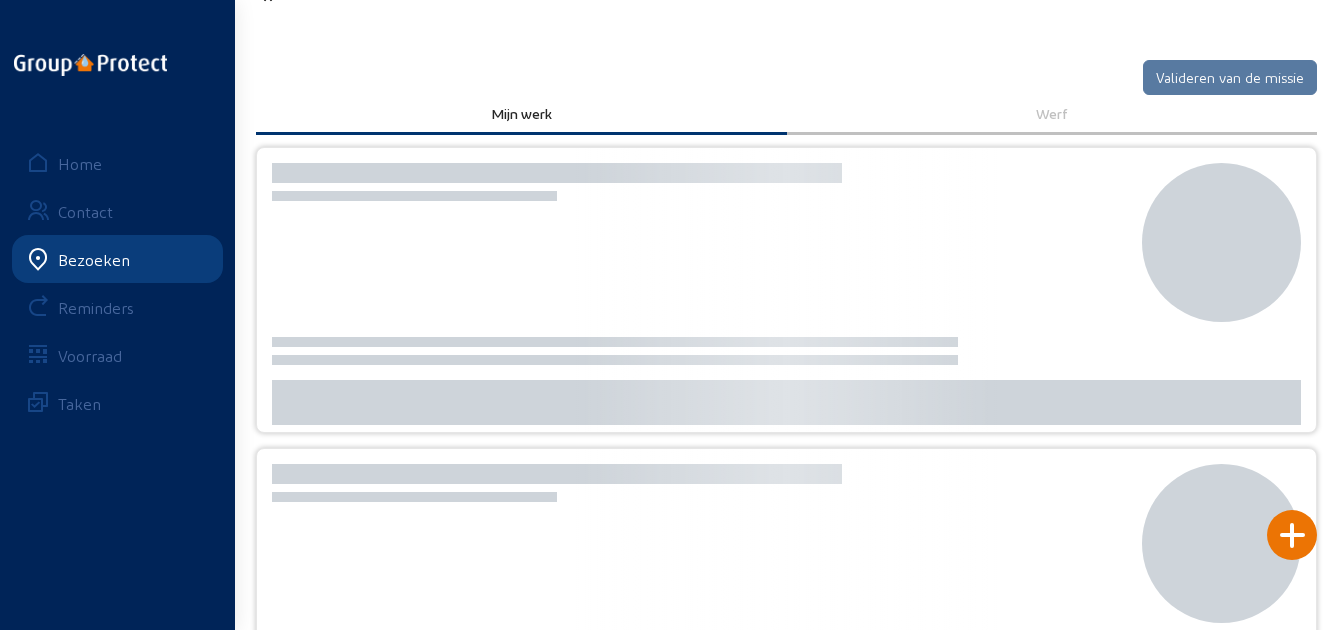 scroll, scrollTop: 0, scrollLeft: 0, axis: both 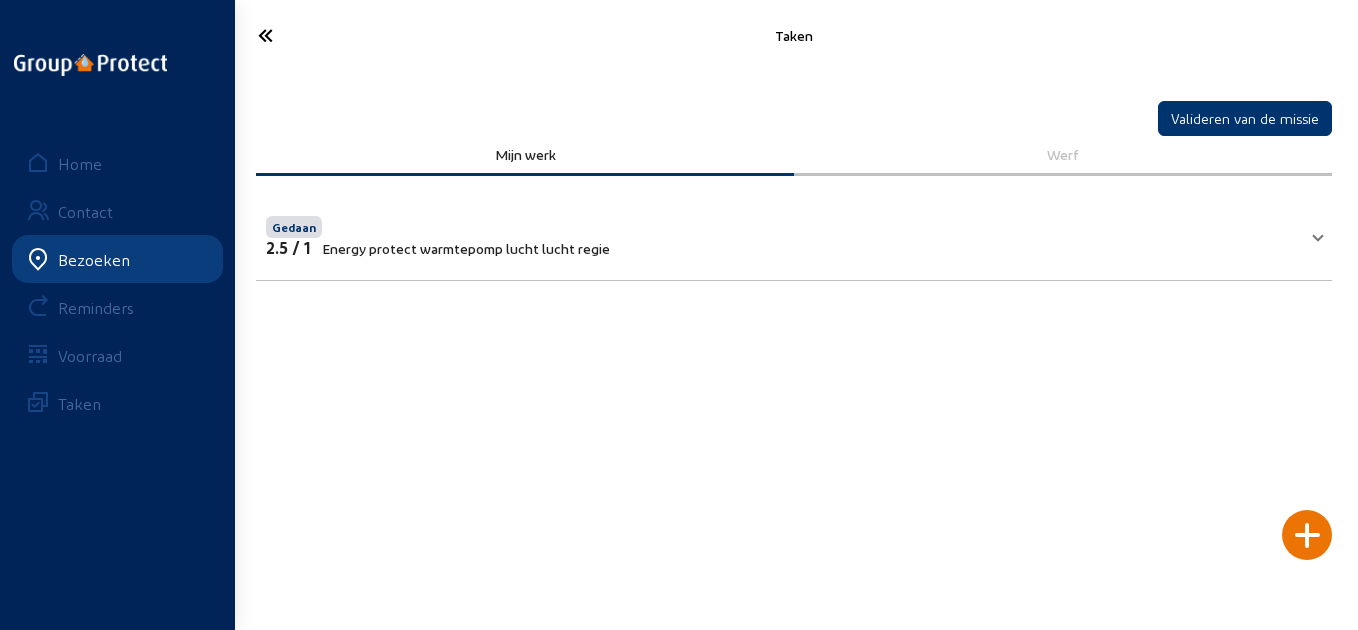 click on "Energy protect warmtepomp lucht lucht regie" at bounding box center [466, 248] 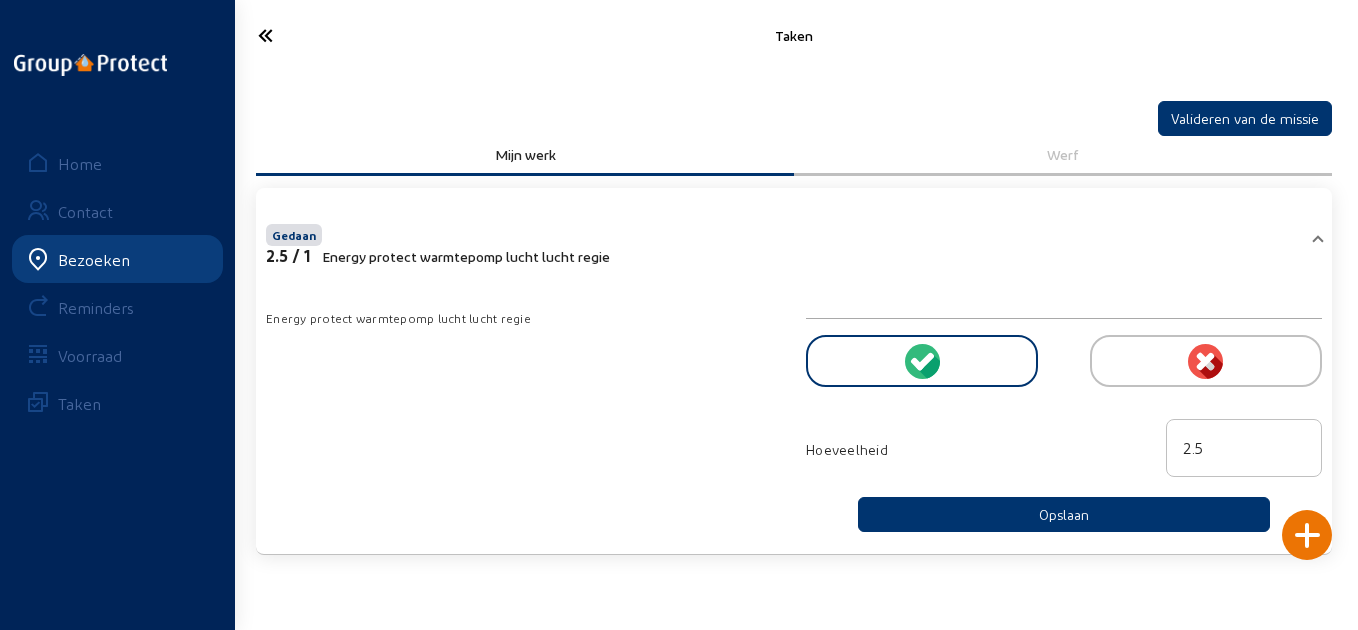 click 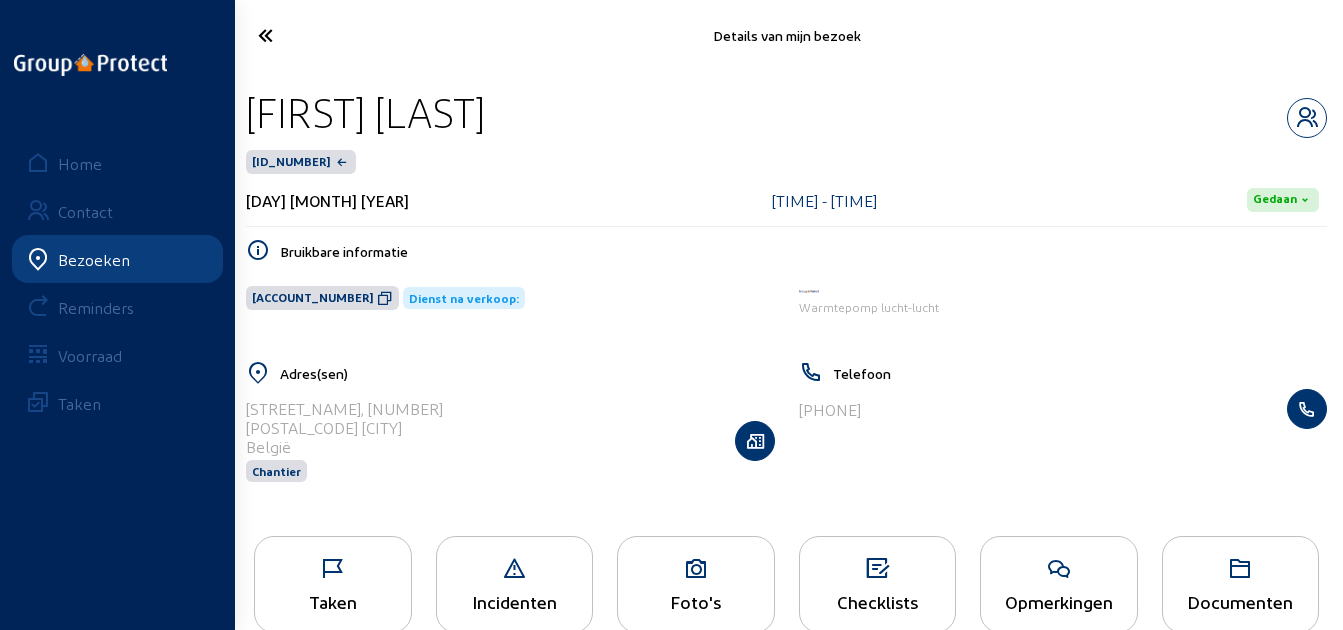 click 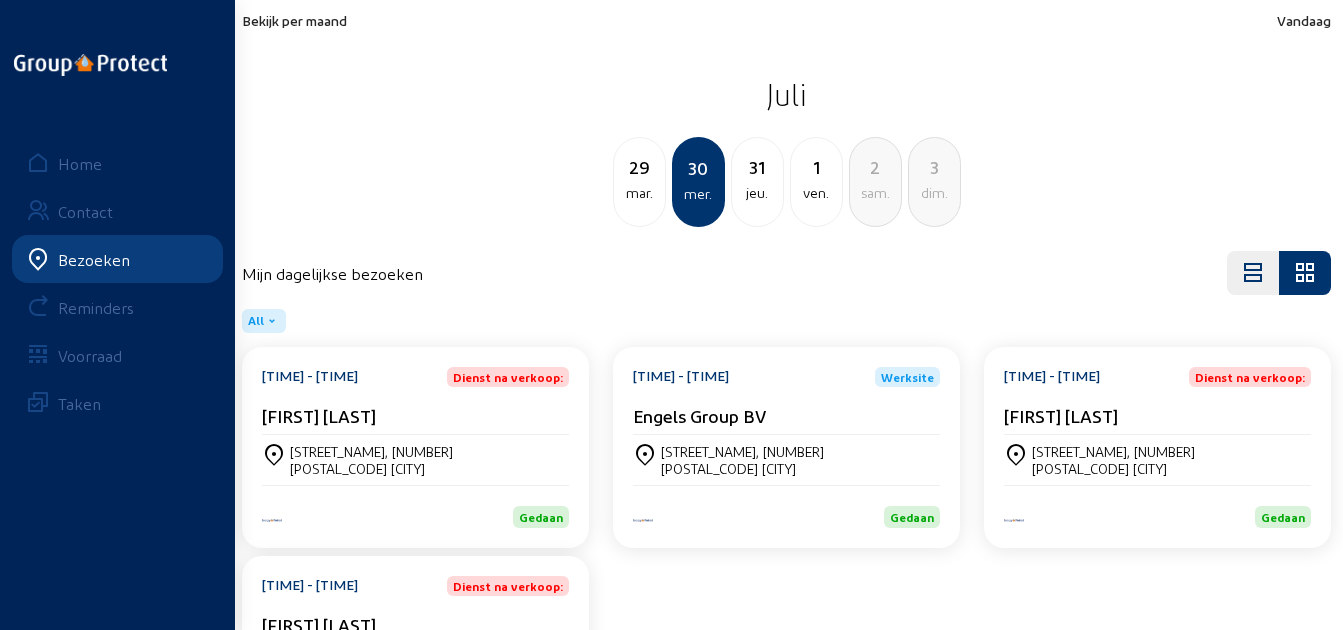 scroll, scrollTop: 161, scrollLeft: 0, axis: vertical 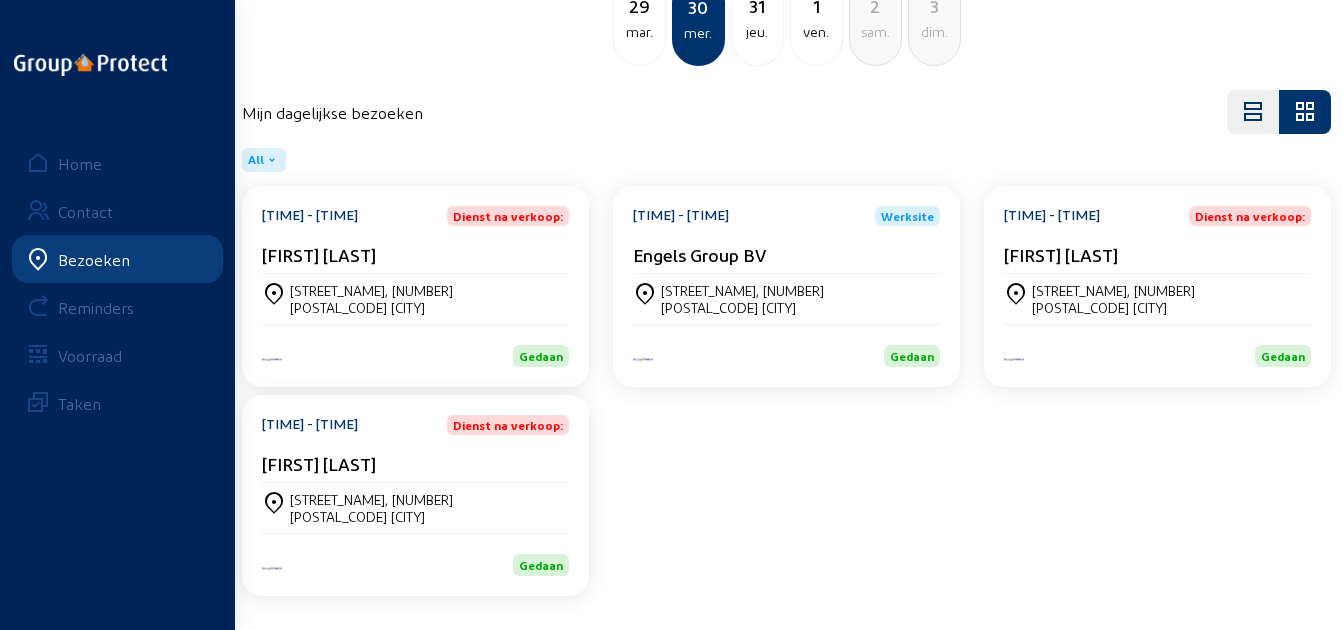 click on "[FIRST] [LAST]" 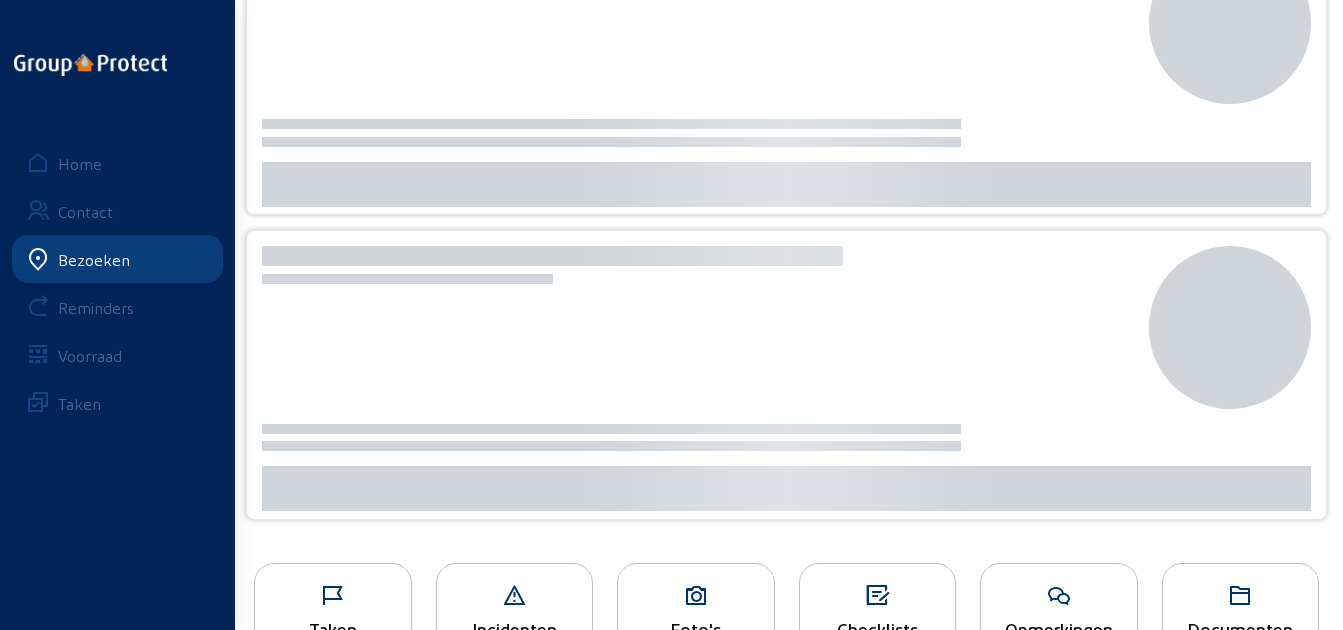 scroll, scrollTop: 0, scrollLeft: 0, axis: both 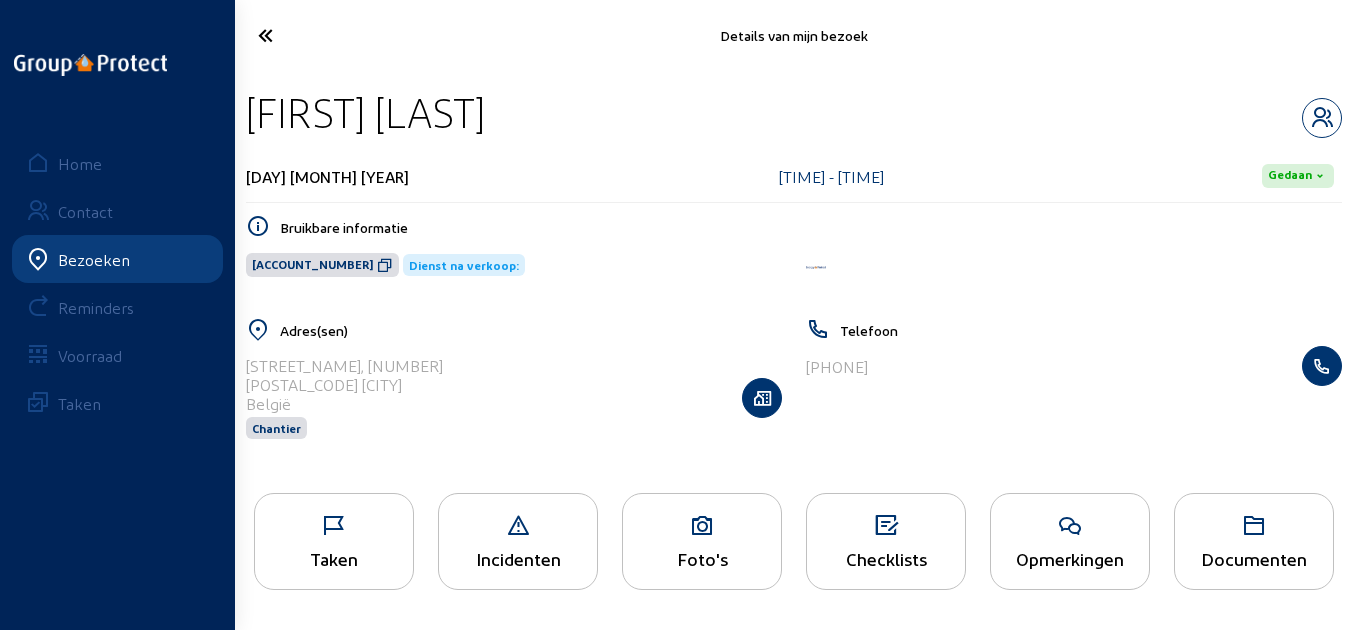drag, startPoint x: 482, startPoint y: 106, endPoint x: 250, endPoint y: 107, distance: 232.00215 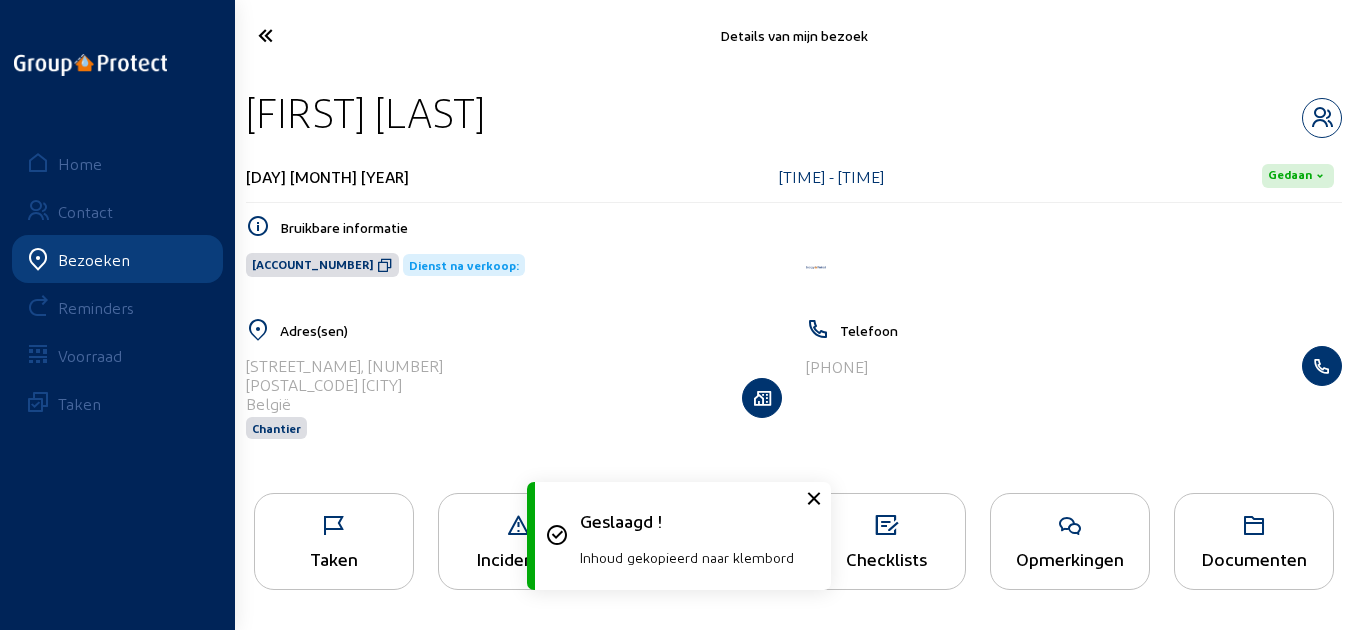 click 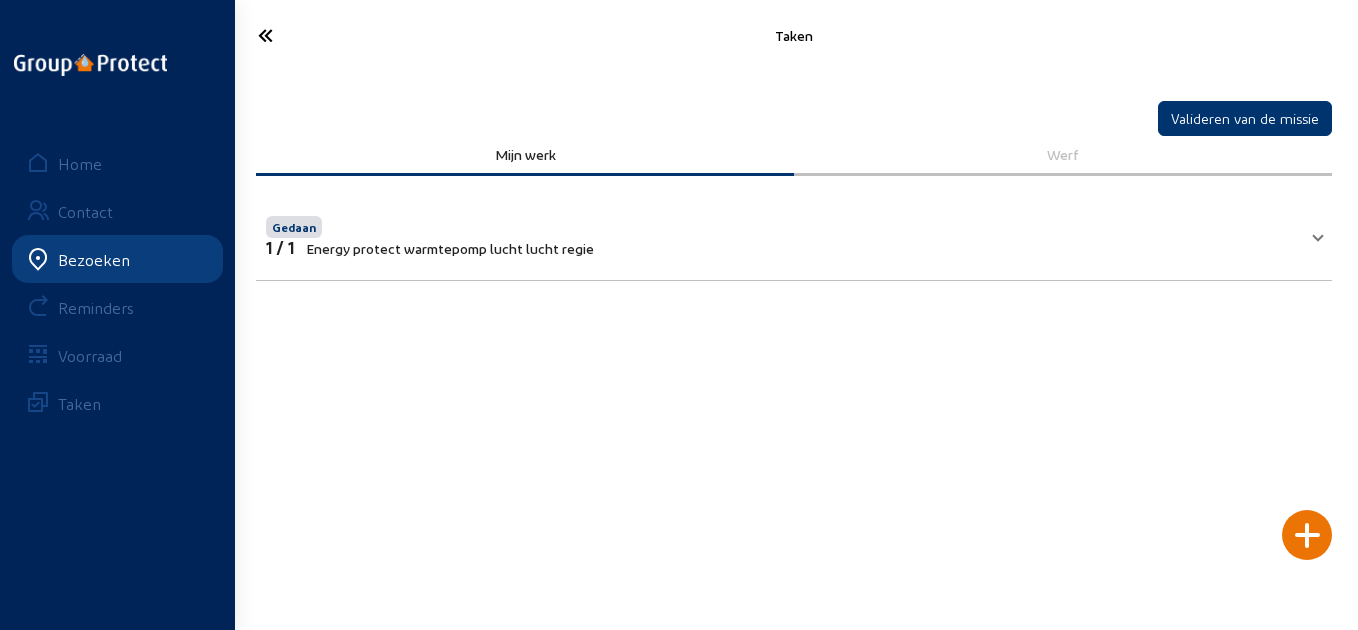 click on "Gedaan 1 / 1 Energy protect warmtepomp lucht lucht regie" at bounding box center [782, 234] 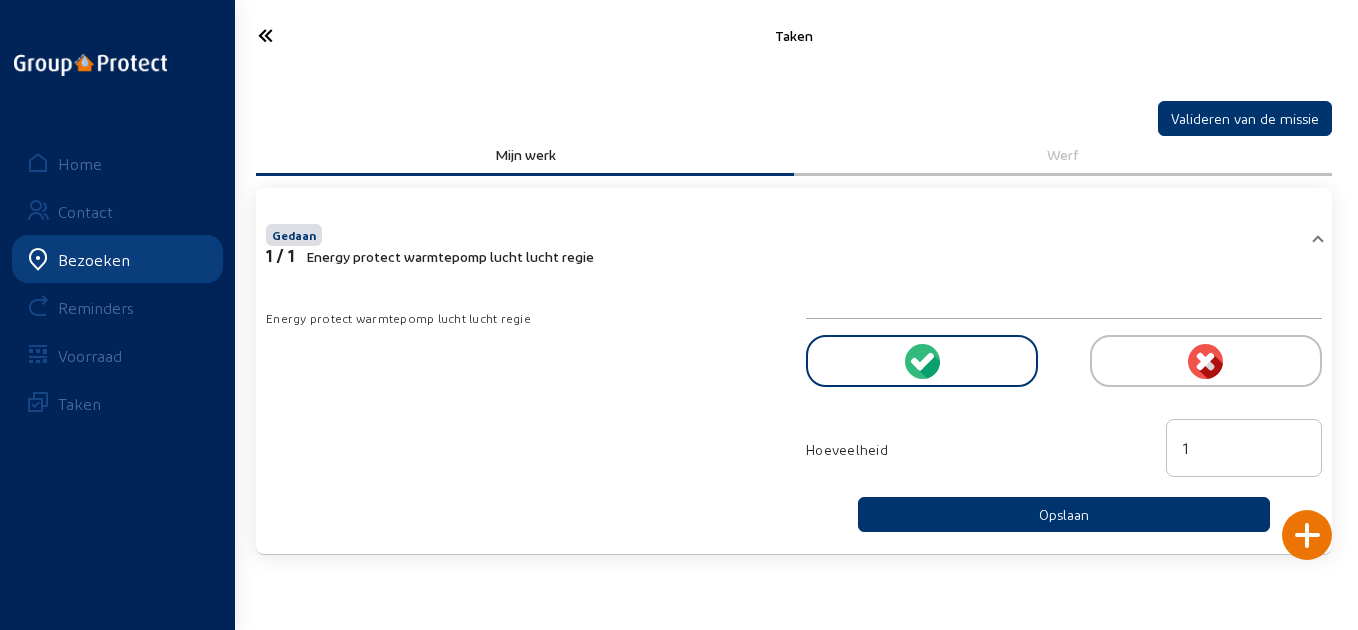 drag, startPoint x: 1258, startPoint y: 445, endPoint x: 1109, endPoint y: 452, distance: 149.16434 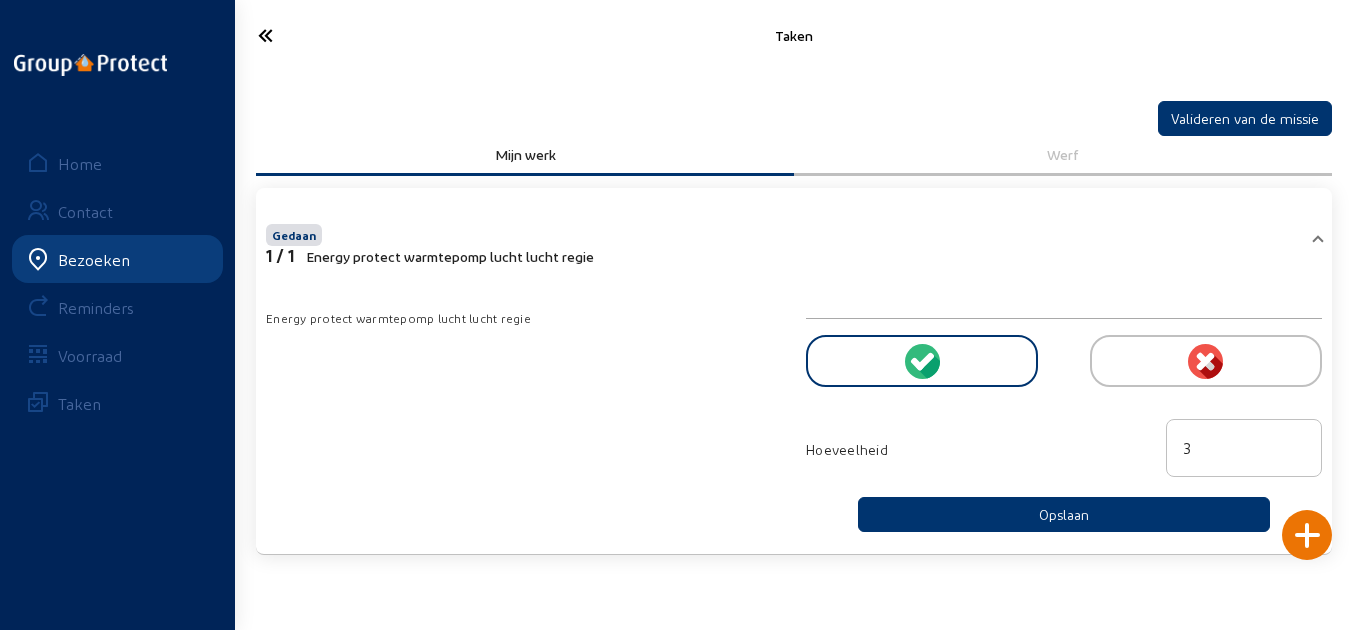 type on "3" 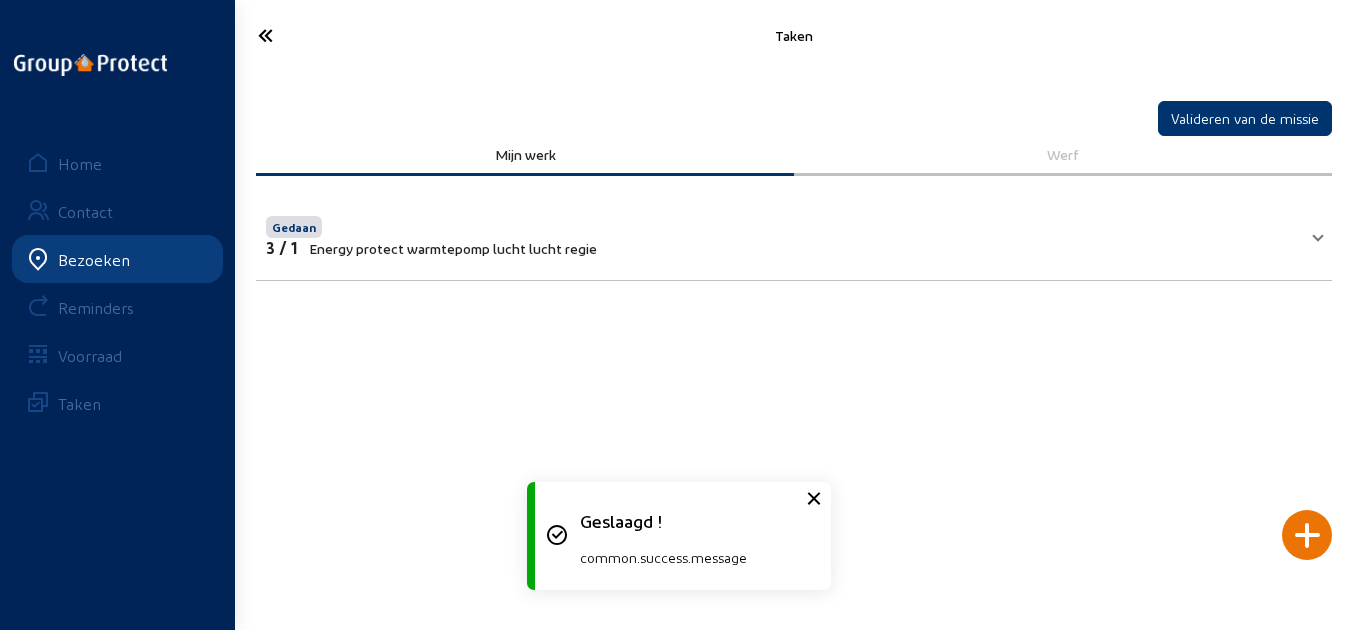 click 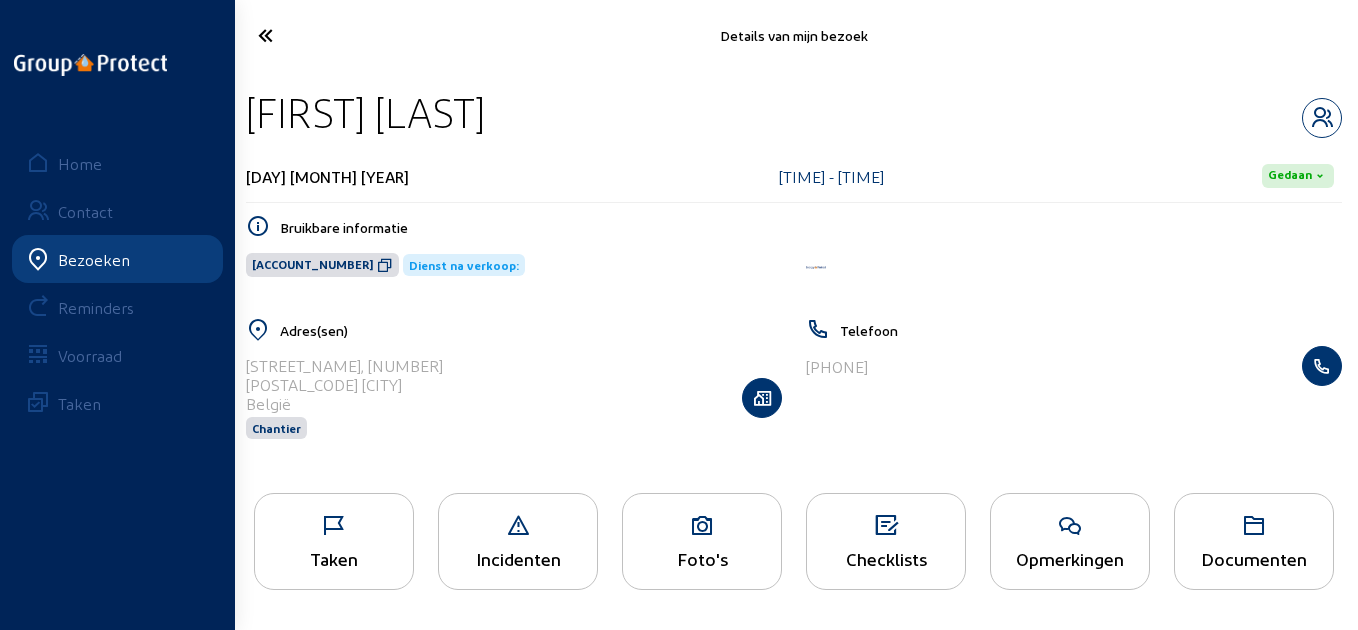 click 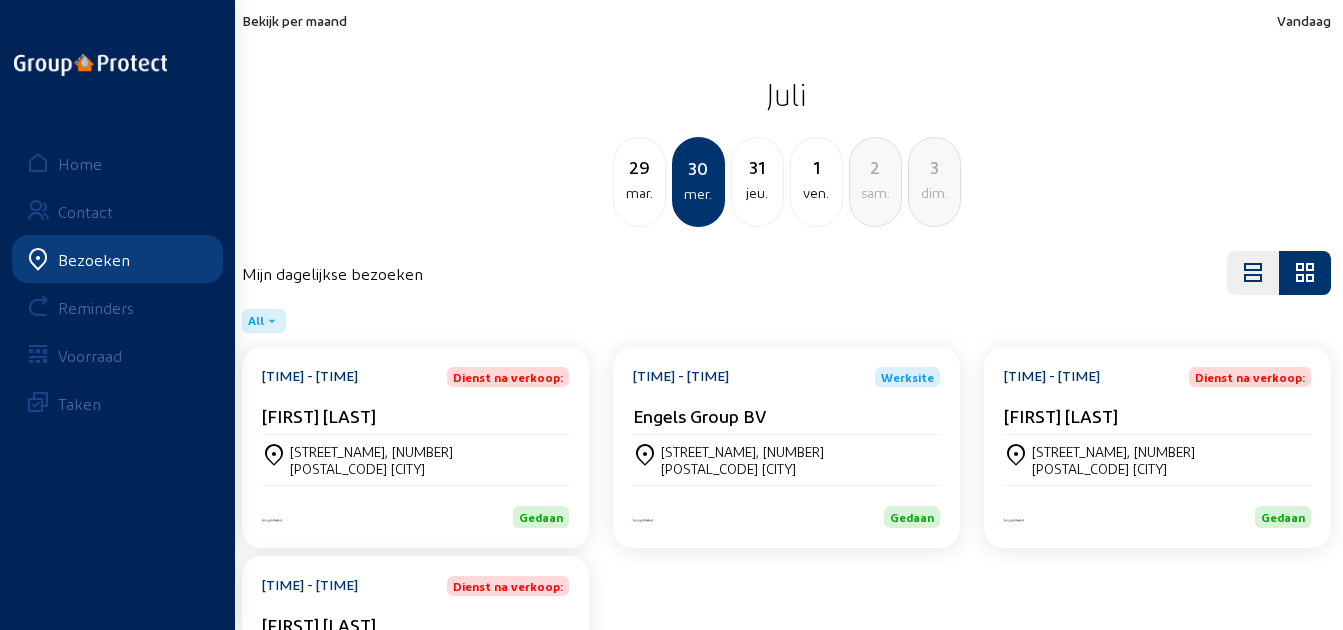 click on "jeu." 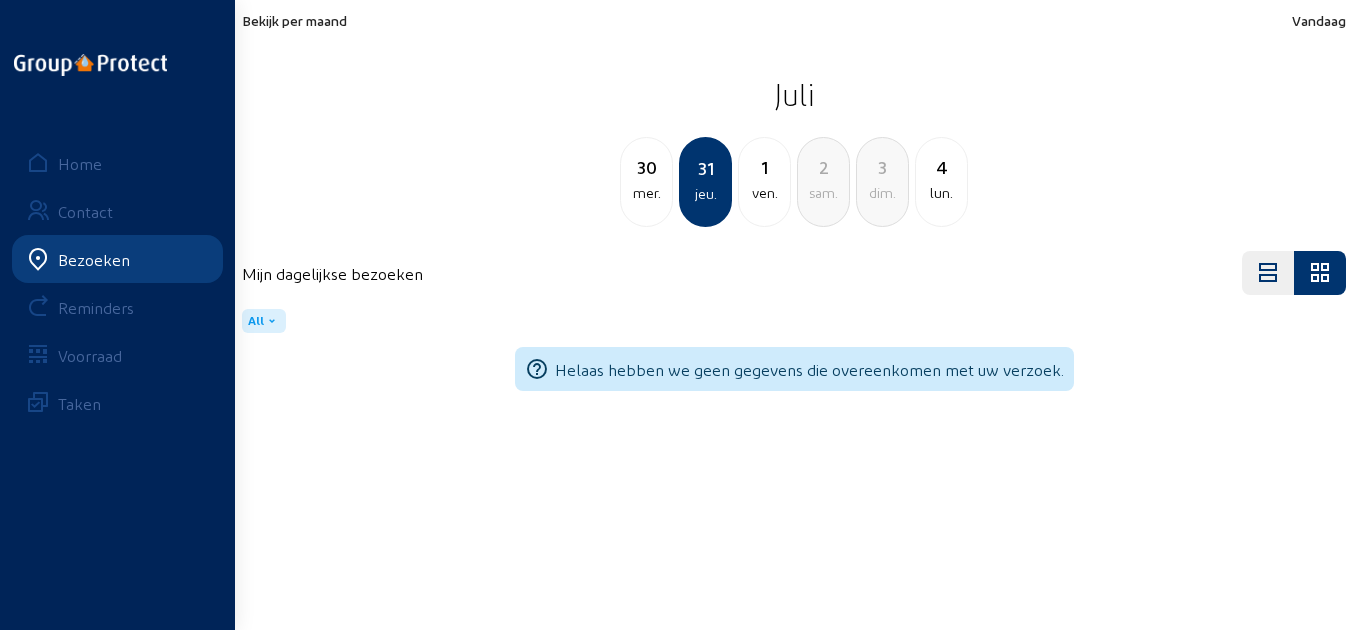 click on "ven." 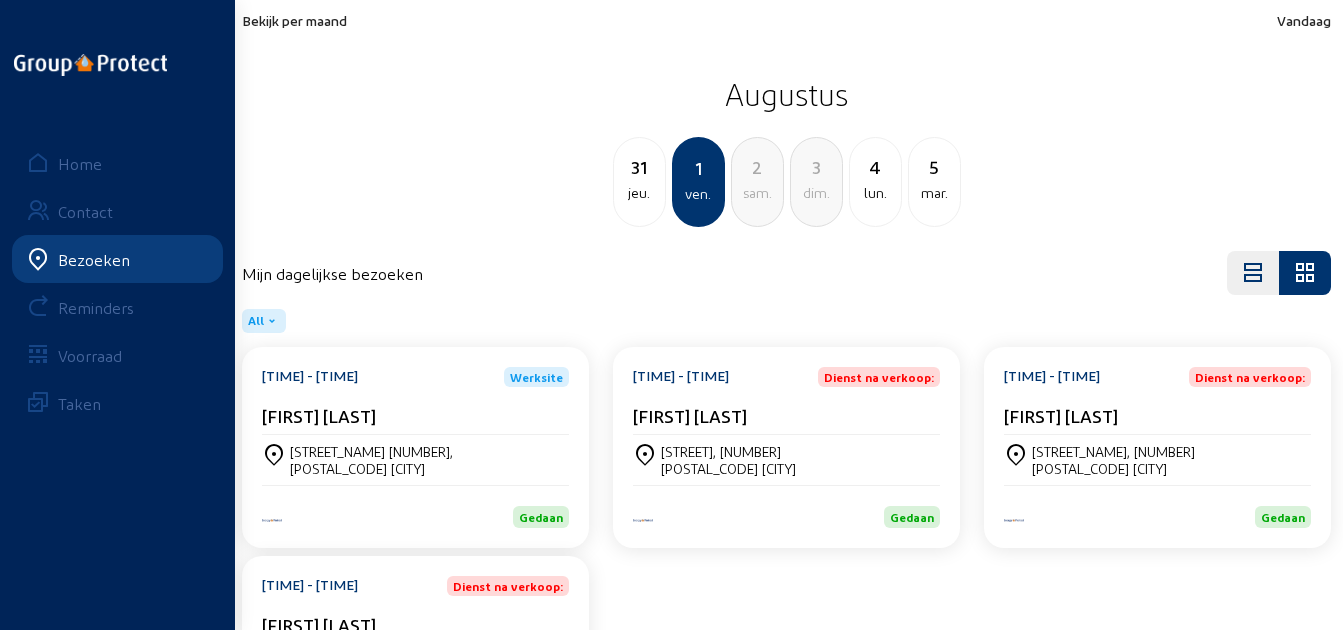 click on "[STREET_NAME] [NUMBER]," 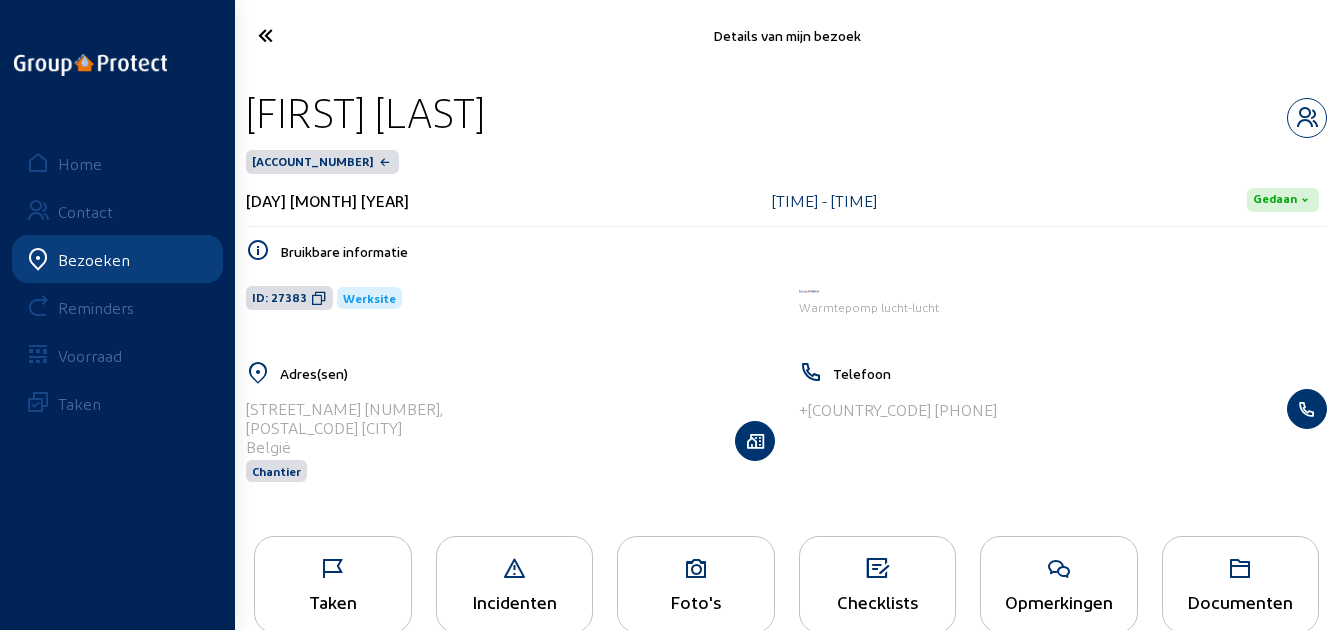 drag, startPoint x: 599, startPoint y: 126, endPoint x: 252, endPoint y: 131, distance: 347.036 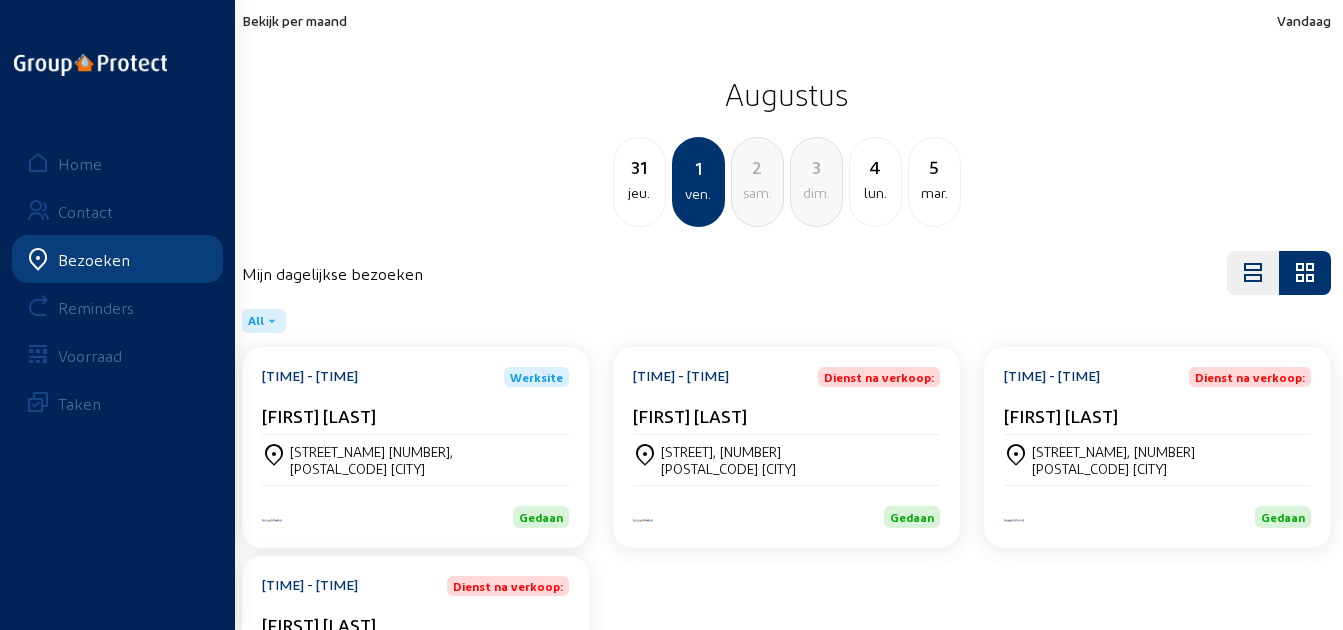 click on "[FIRST] [LAST]" 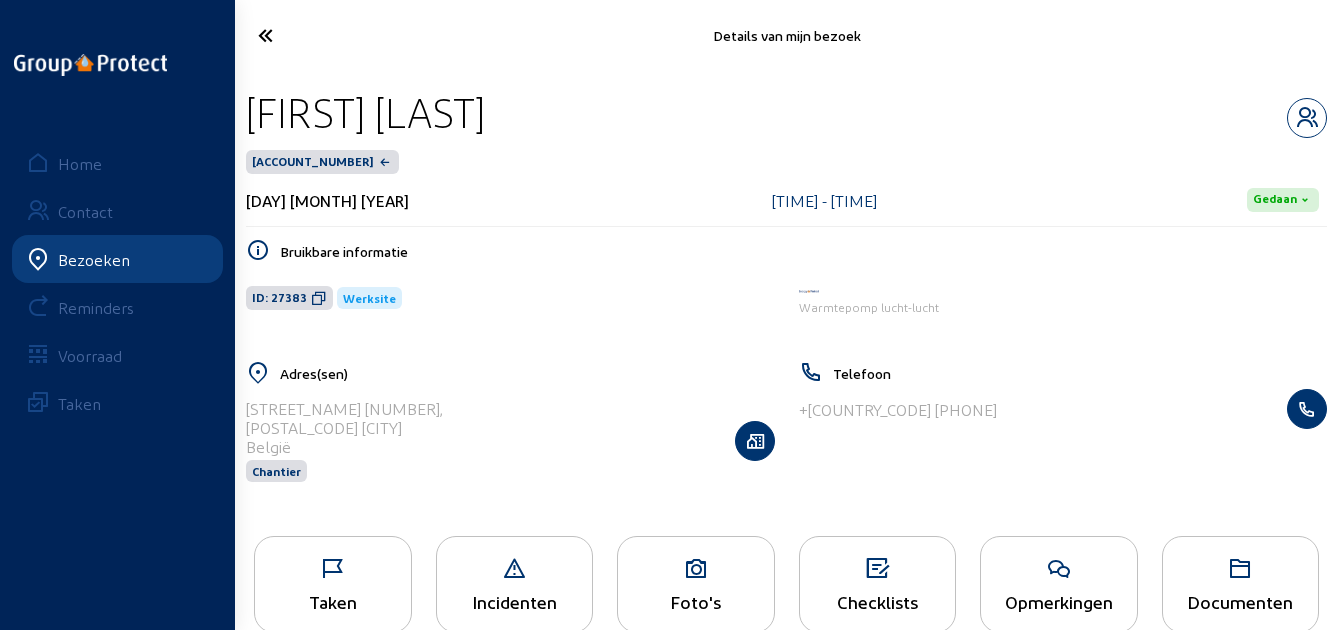 click 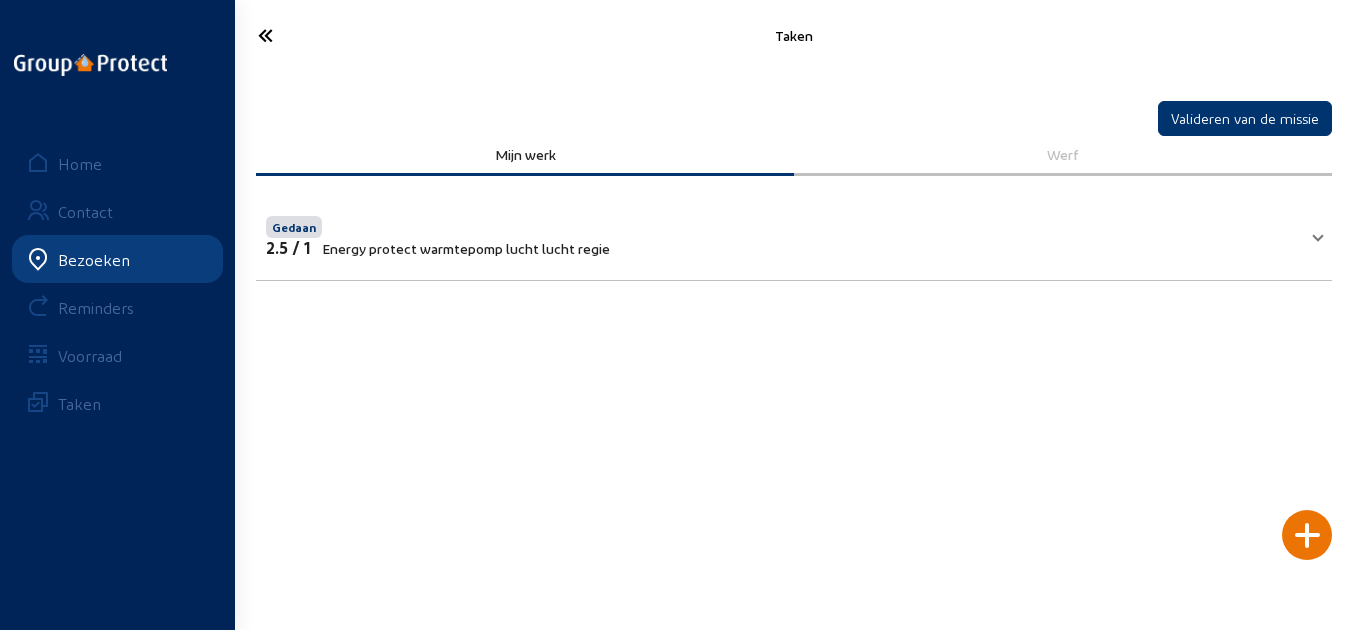 click on "Gedaan 2.5 / 1 Energy protect warmtepomp lucht lucht regie" at bounding box center (782, 234) 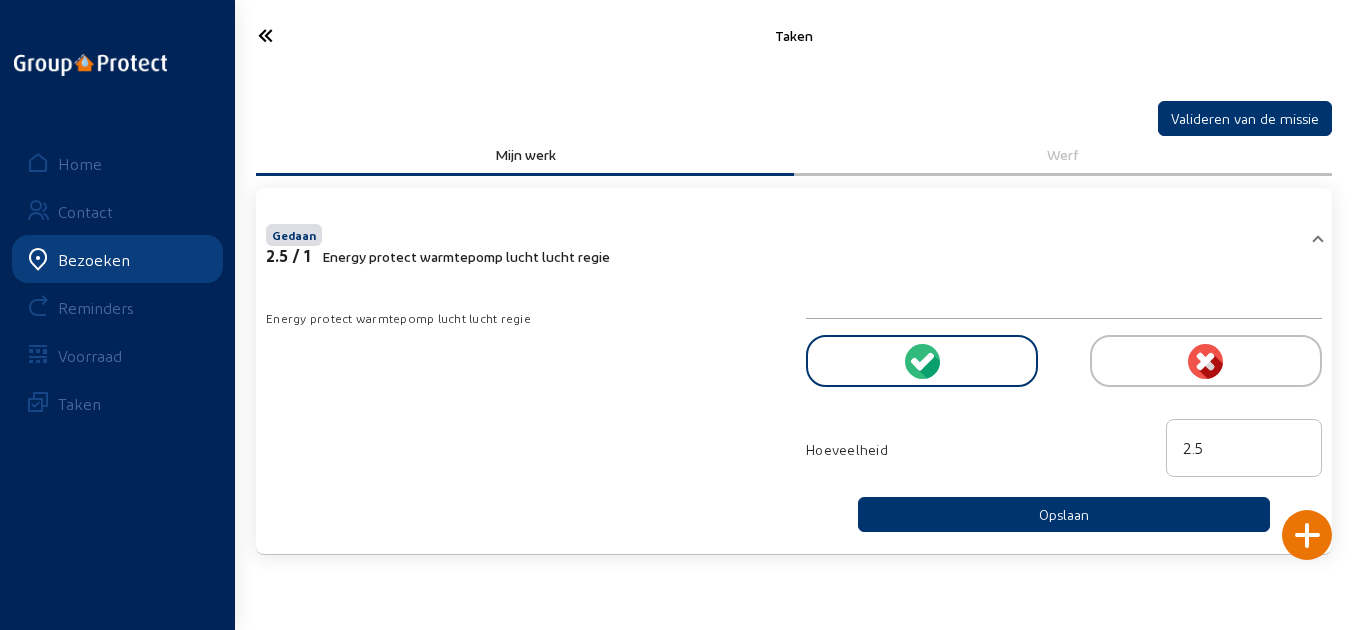 click 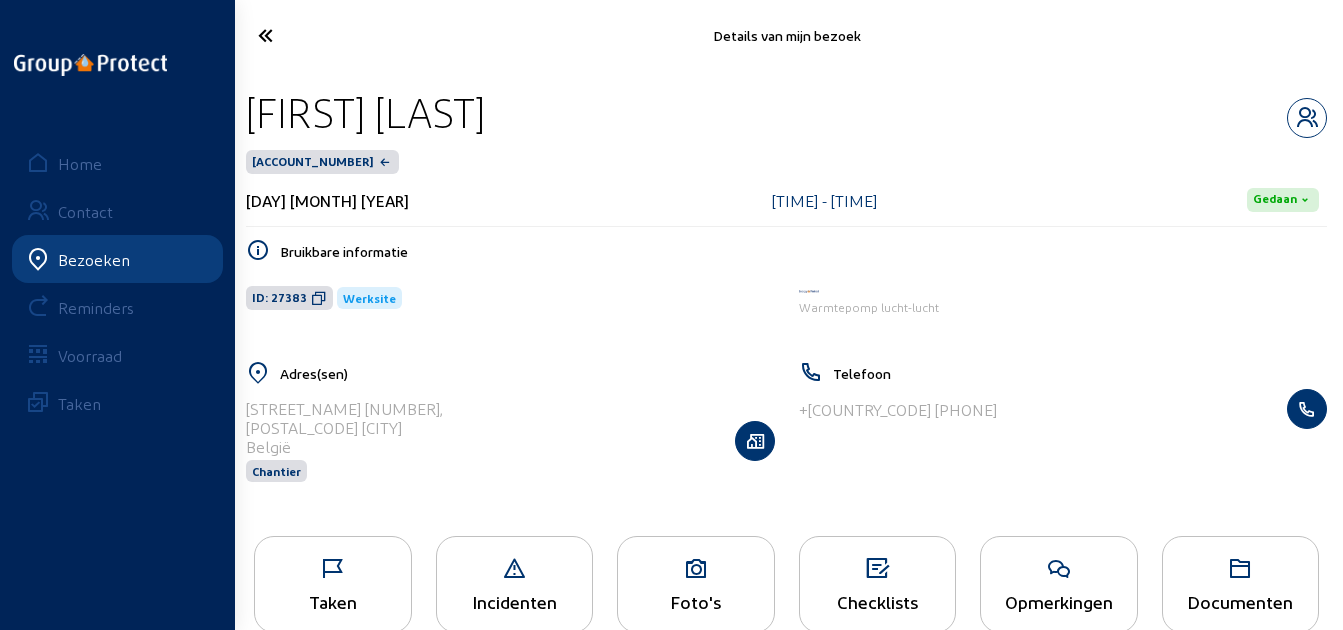 click 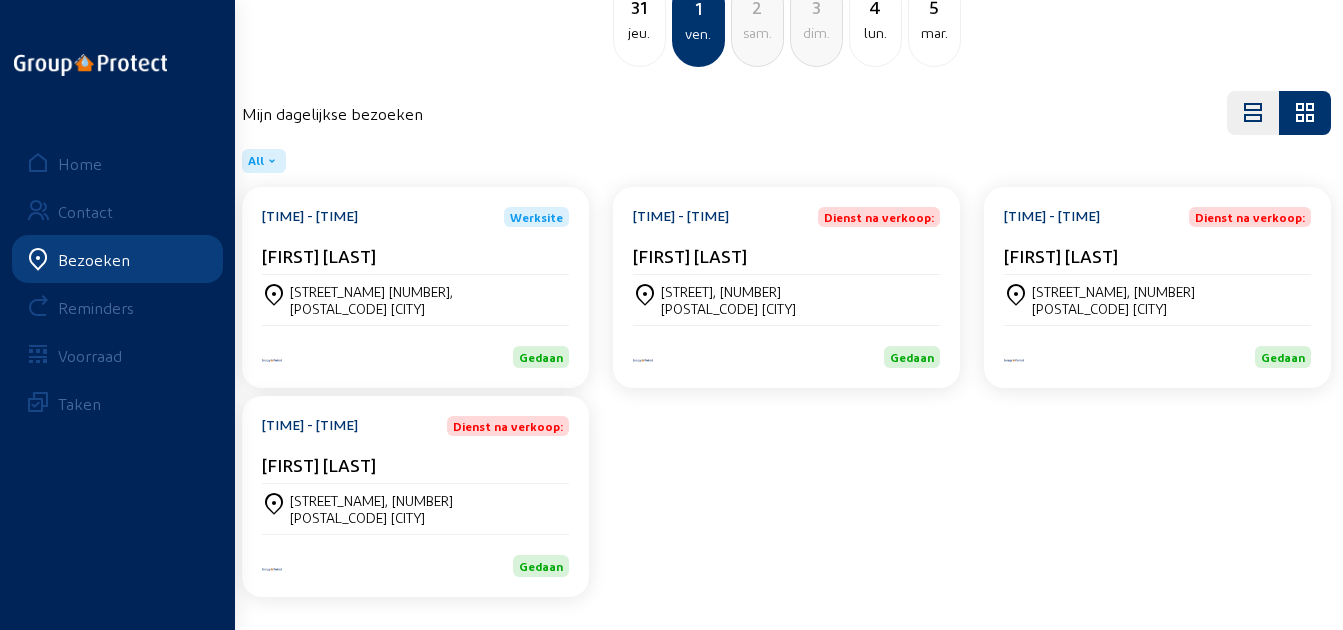 scroll, scrollTop: 161, scrollLeft: 0, axis: vertical 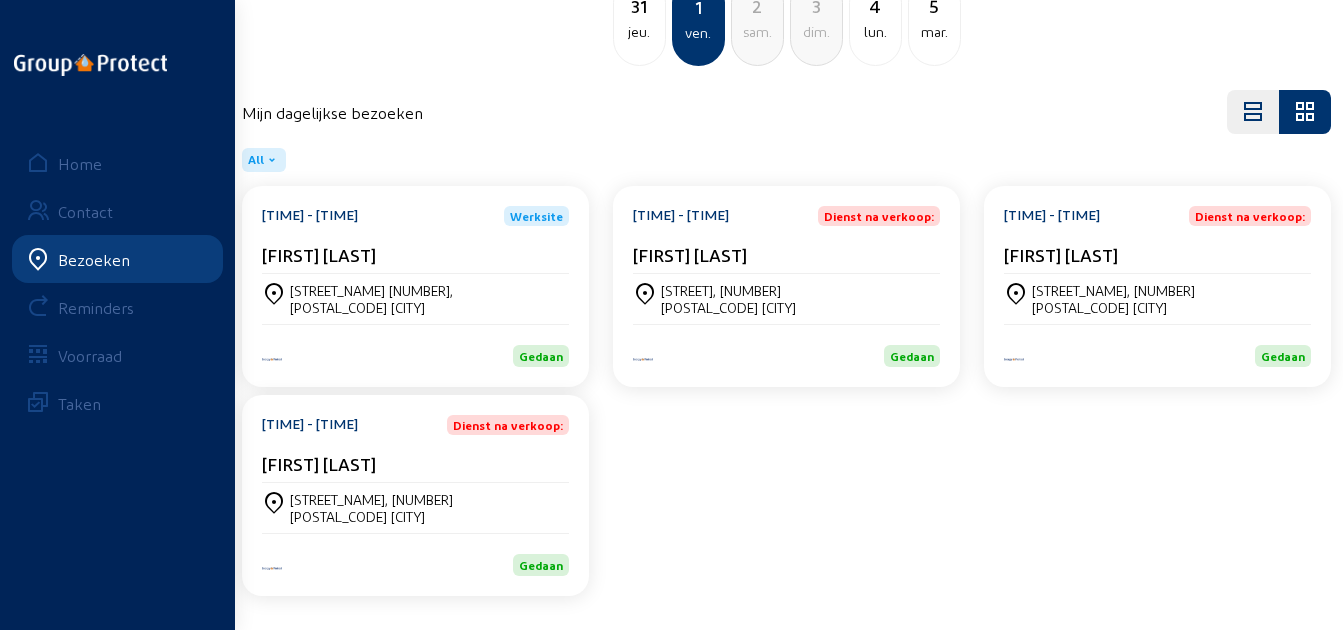 click on "[TIME] - [TIME]  Dienst na verkoop:" 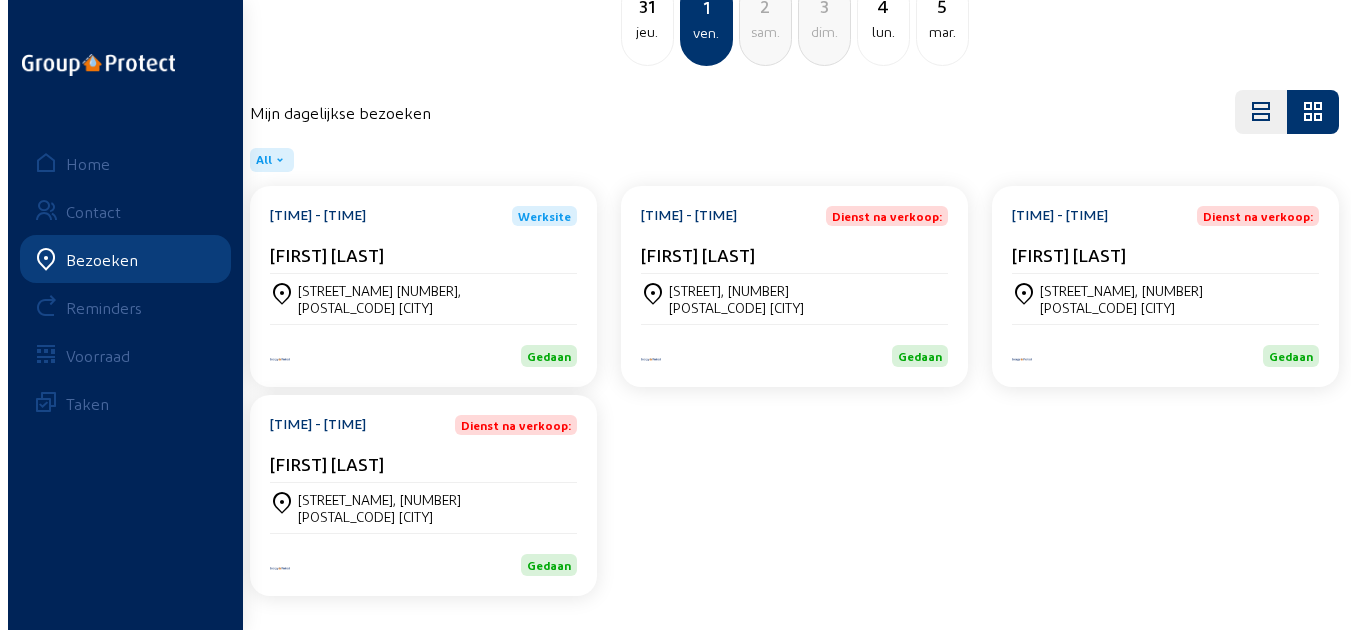 scroll, scrollTop: 0, scrollLeft: 0, axis: both 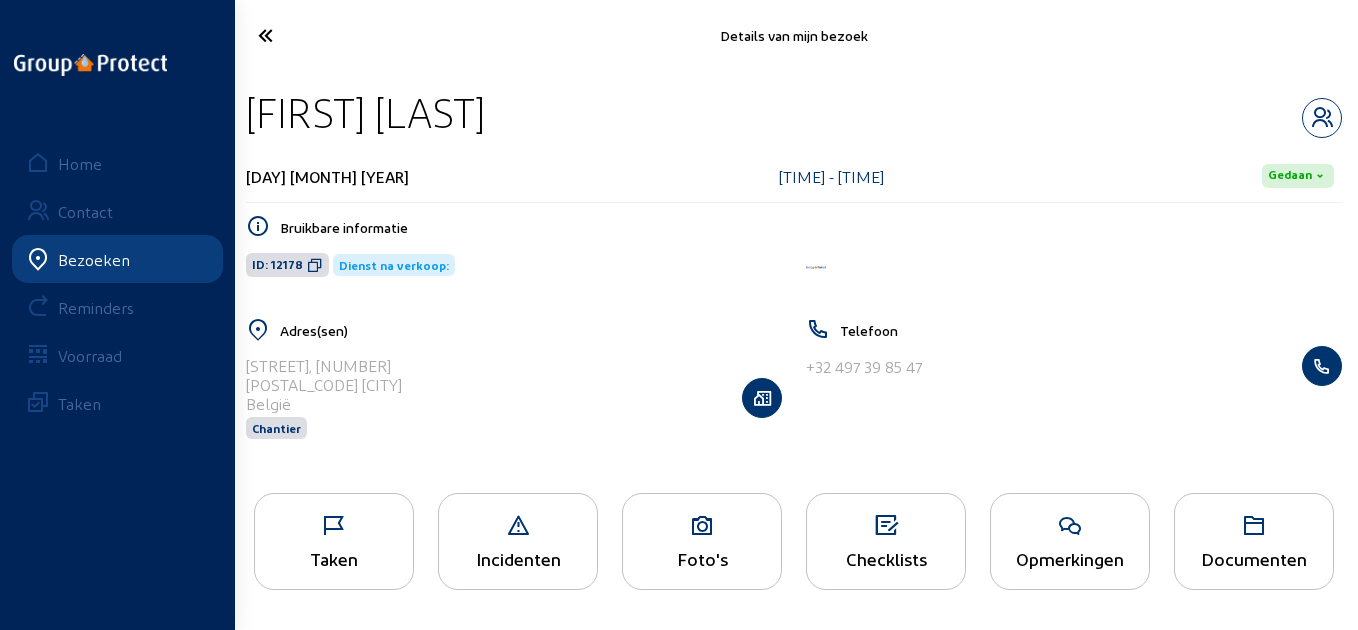 drag, startPoint x: 570, startPoint y: 116, endPoint x: 257, endPoint y: 104, distance: 313.22995 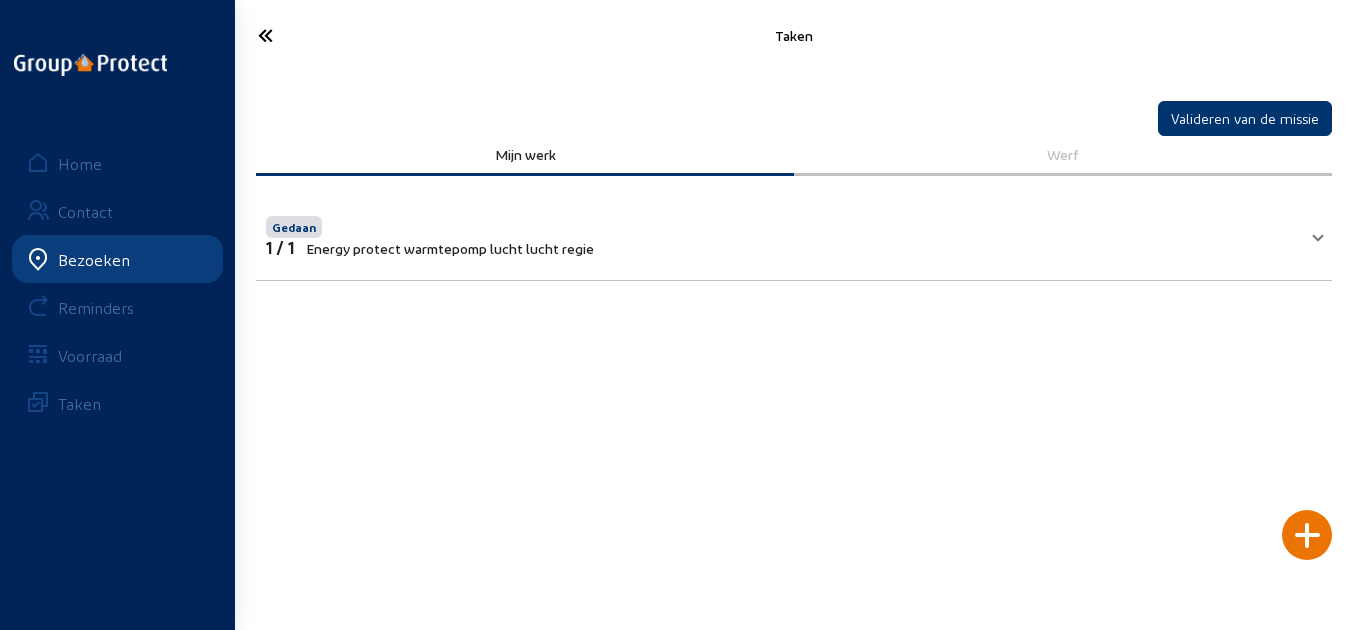 click on "Gedaan 1 / 1 Energy protect warmtepomp lucht lucht regie" at bounding box center [794, 234] 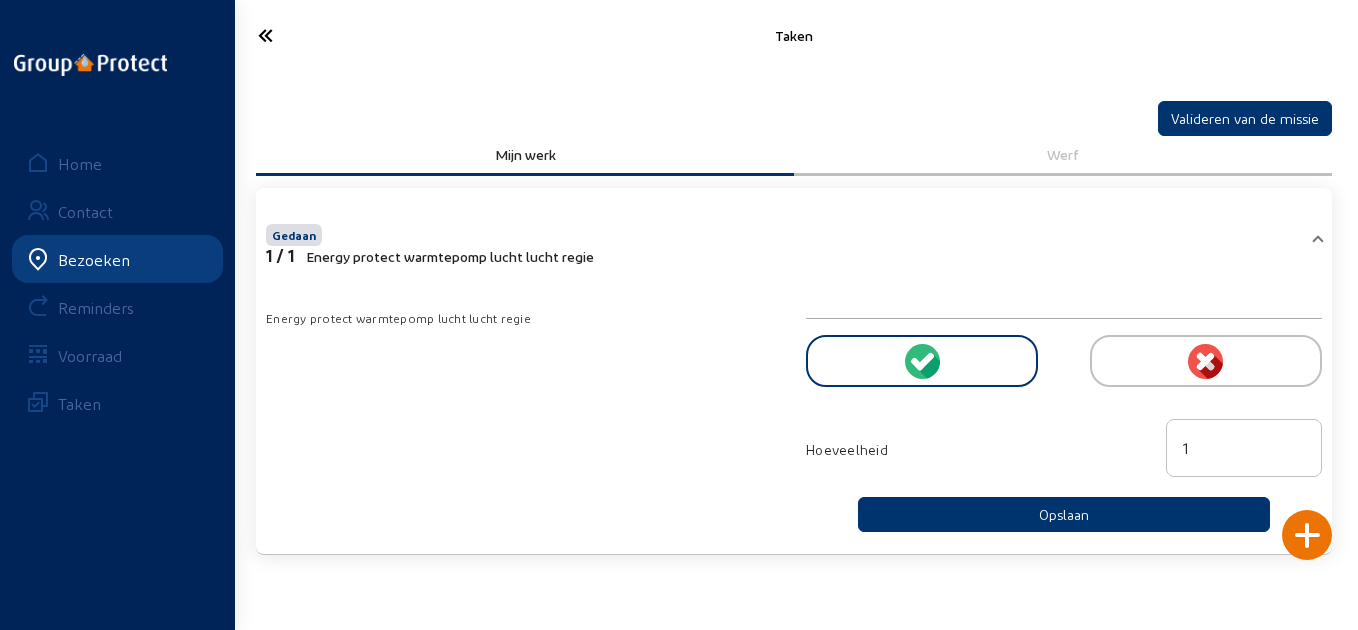 drag, startPoint x: 1251, startPoint y: 451, endPoint x: 1122, endPoint y: 448, distance: 129.03488 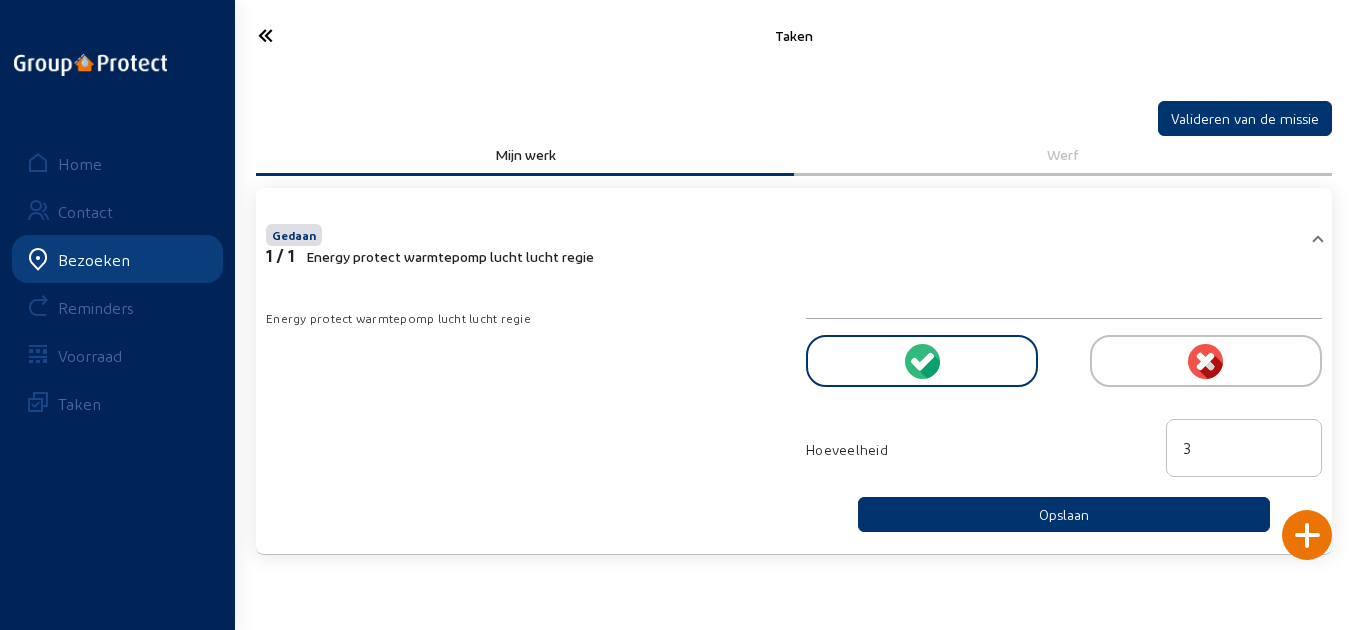 type on "3" 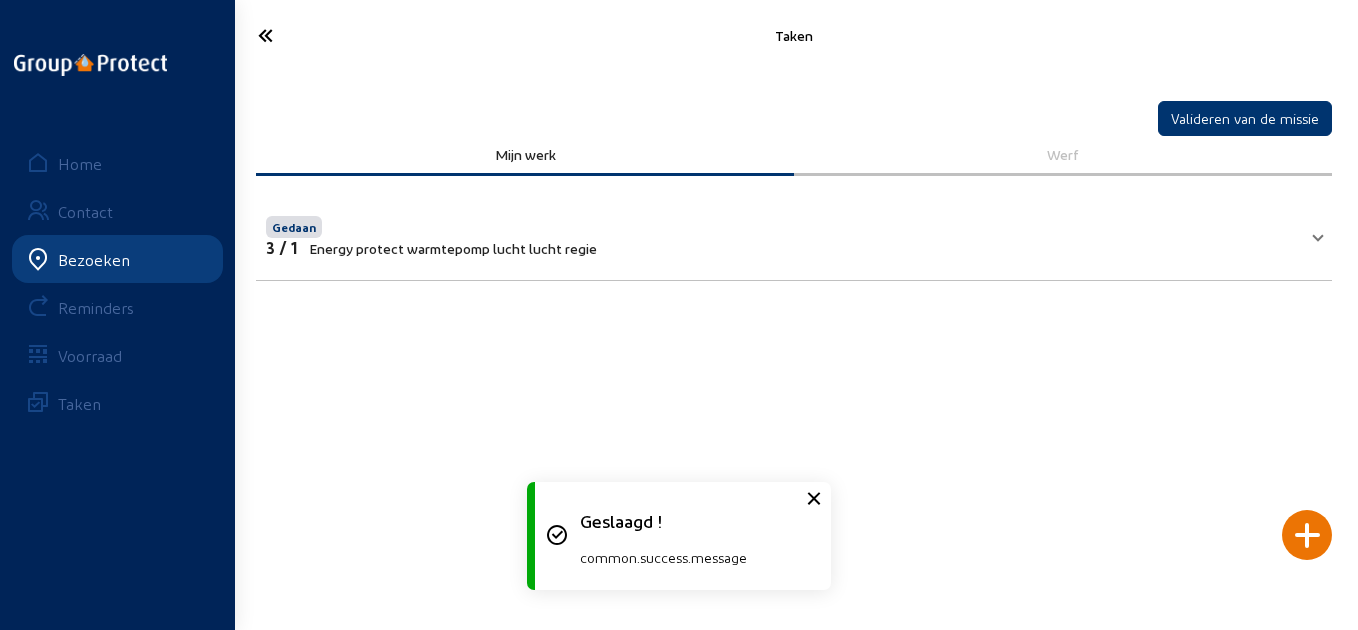 click 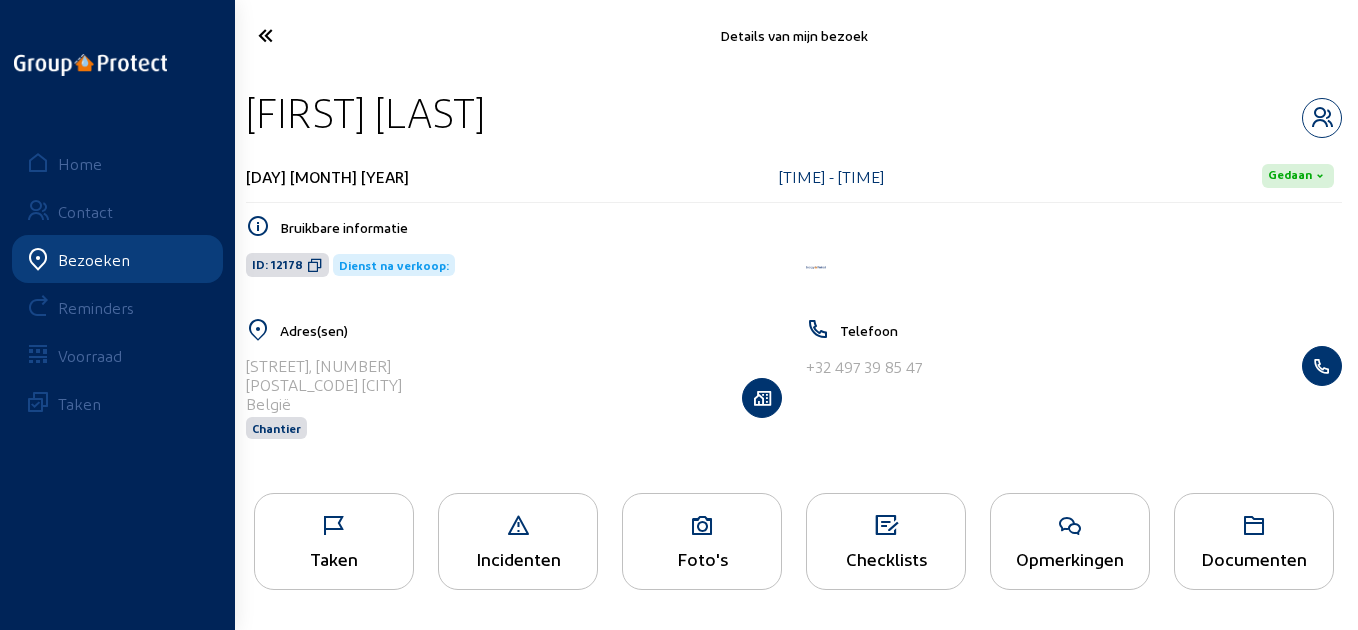 click 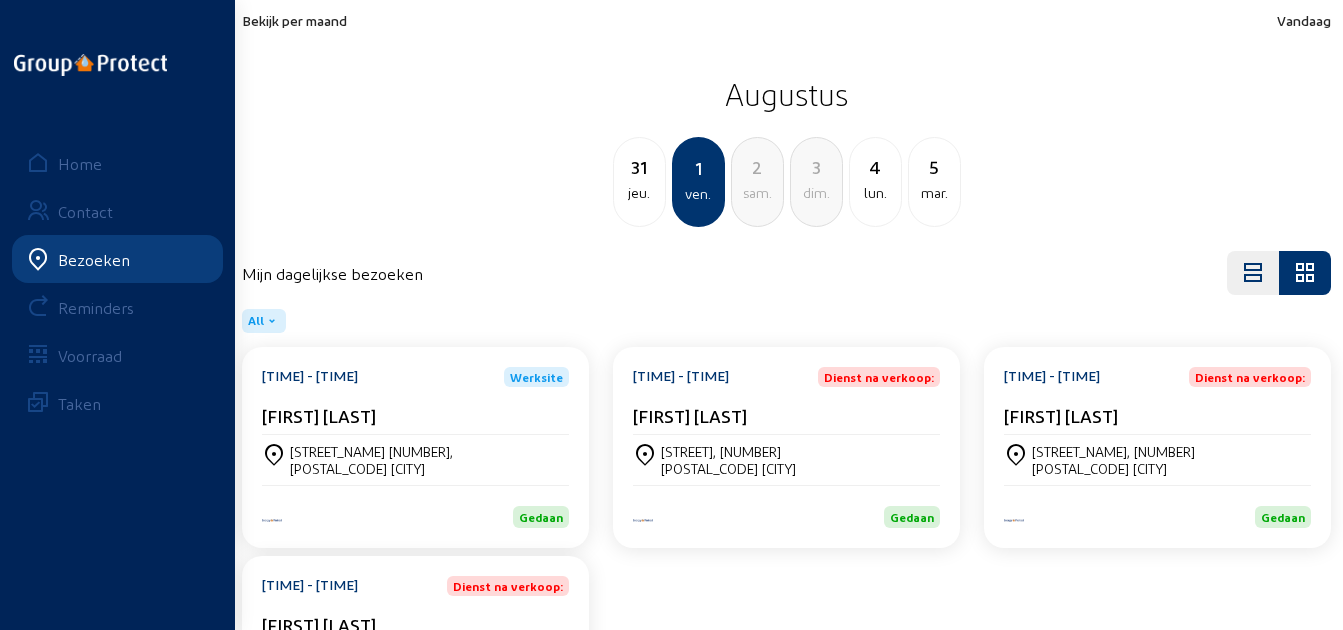 click on "[FIRST] [LAST]" 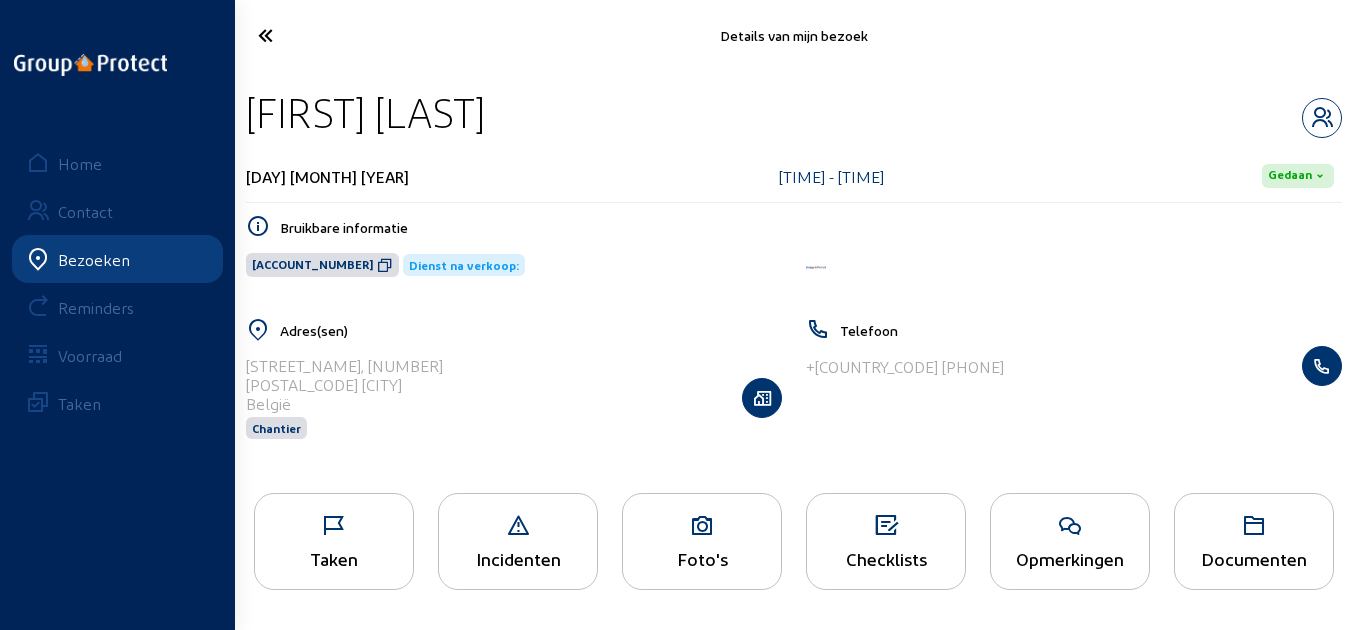 drag, startPoint x: 476, startPoint y: 108, endPoint x: 254, endPoint y: 116, distance: 222.1441 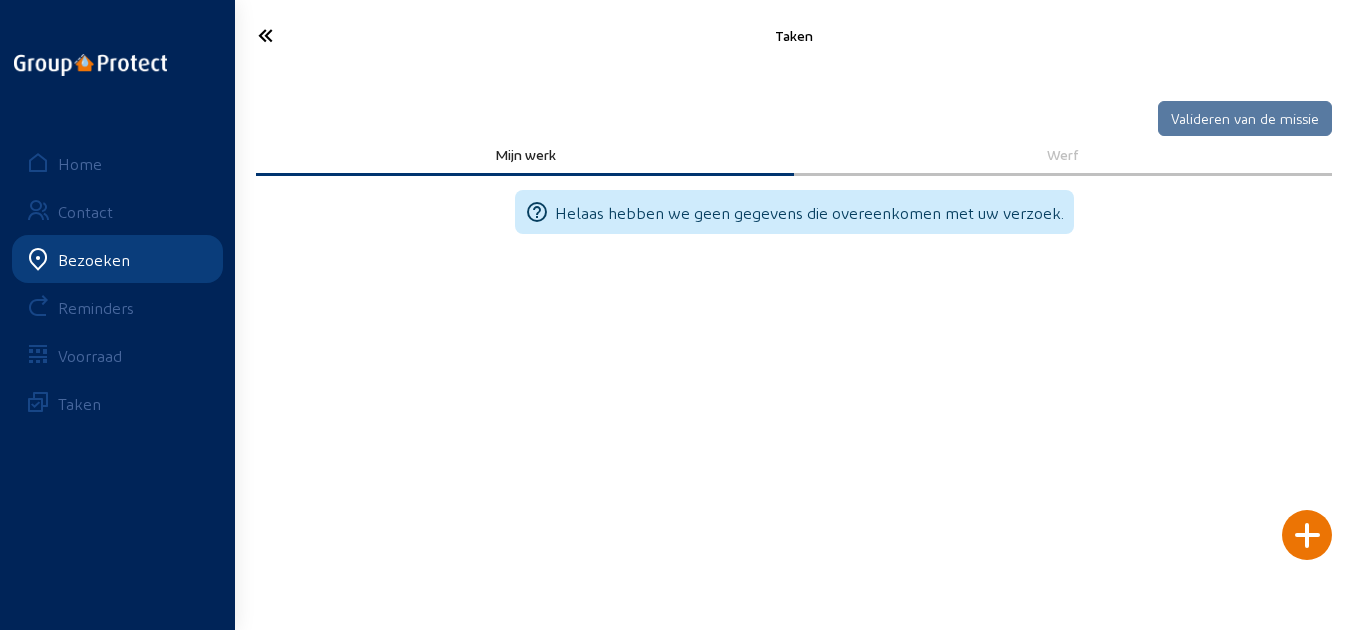 click on "Taken Valideren van de missie Mijn werk Werf help_outline Helaas hebben we geen gegevens die overeenkomen met uw verzoek. Home Contact Bezoeken Reminders Voorraad Taken" at bounding box center (679, 315) 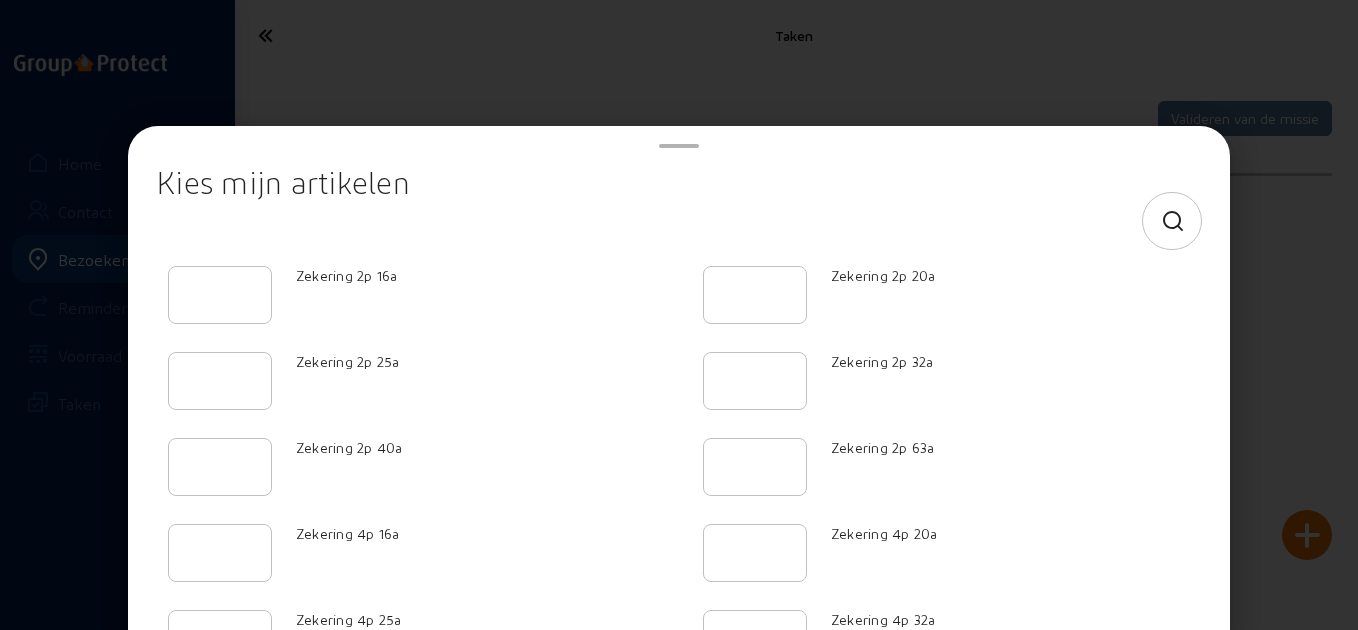click 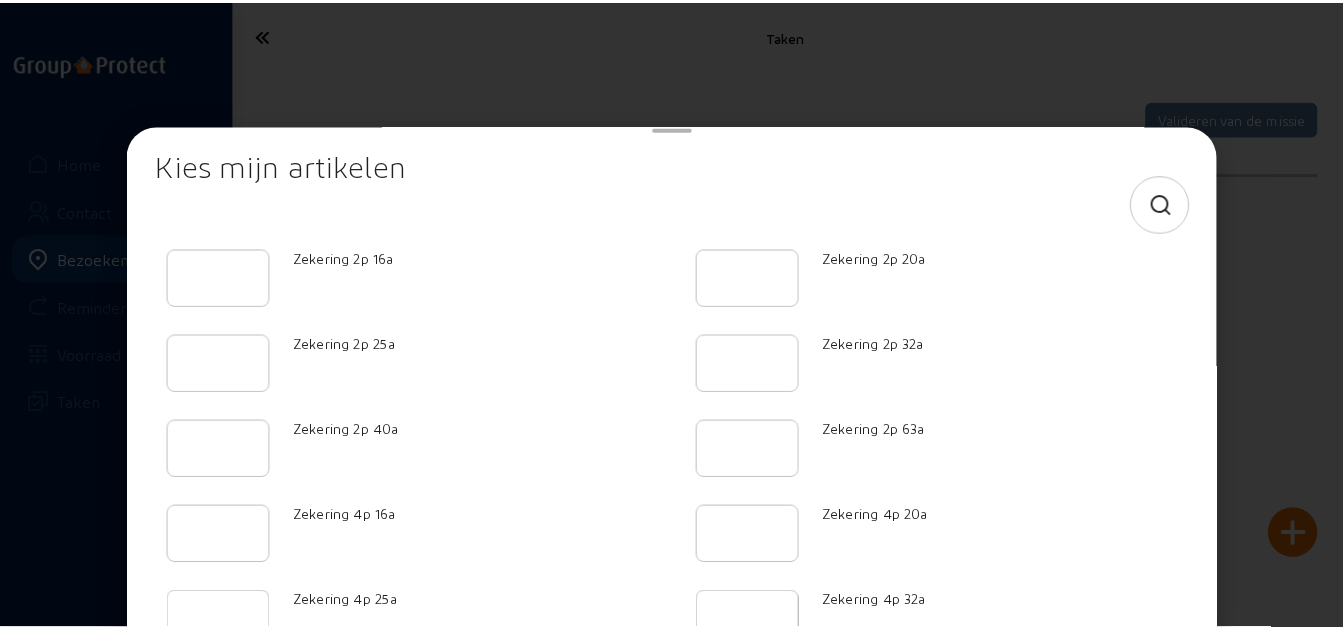 scroll, scrollTop: 0, scrollLeft: 0, axis: both 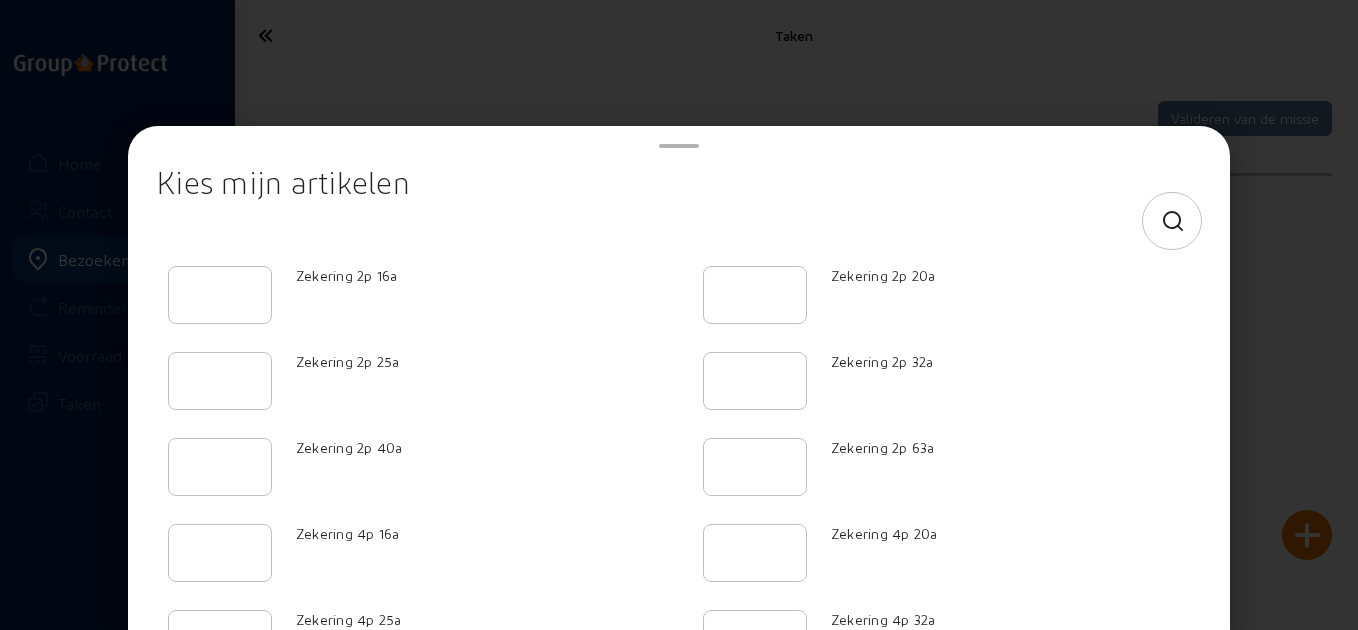 click 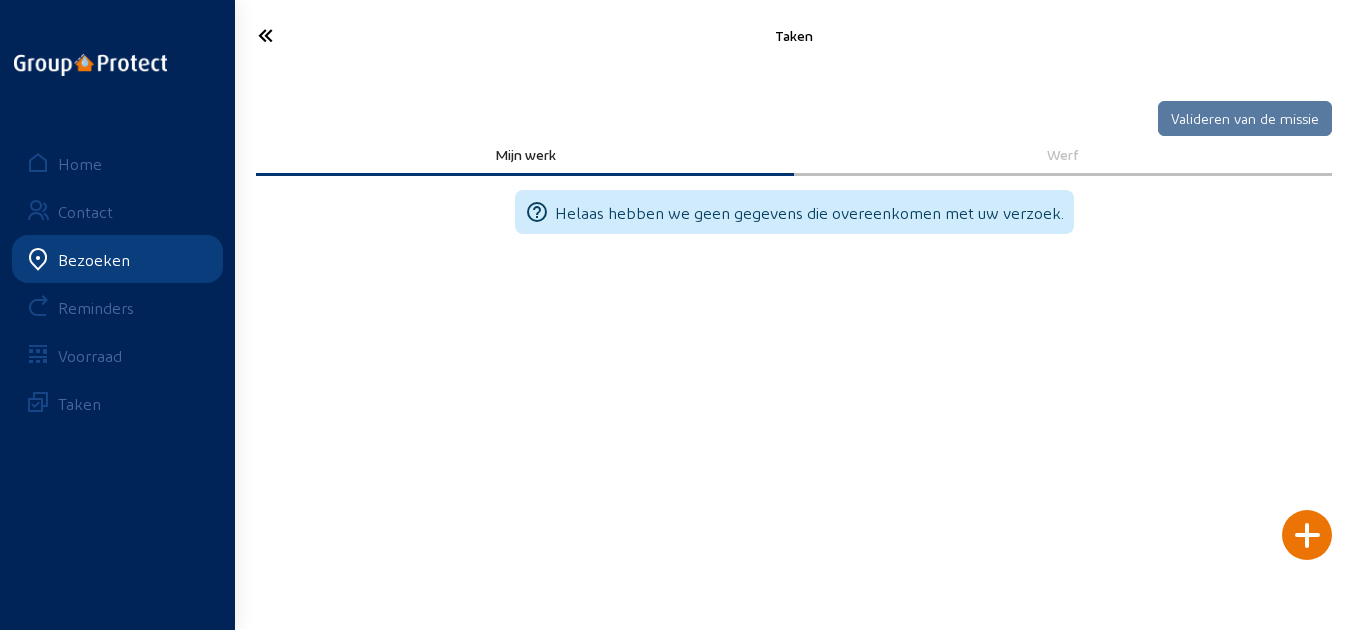 click 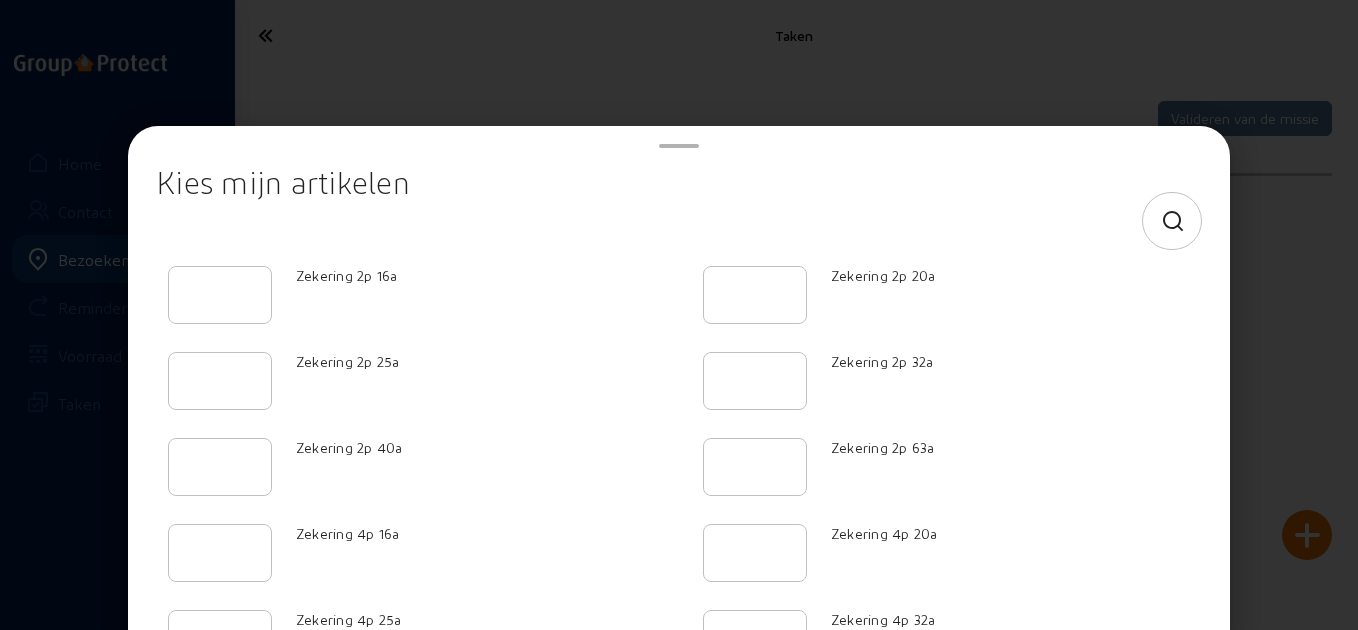 click on "Zekering 4p 20a" 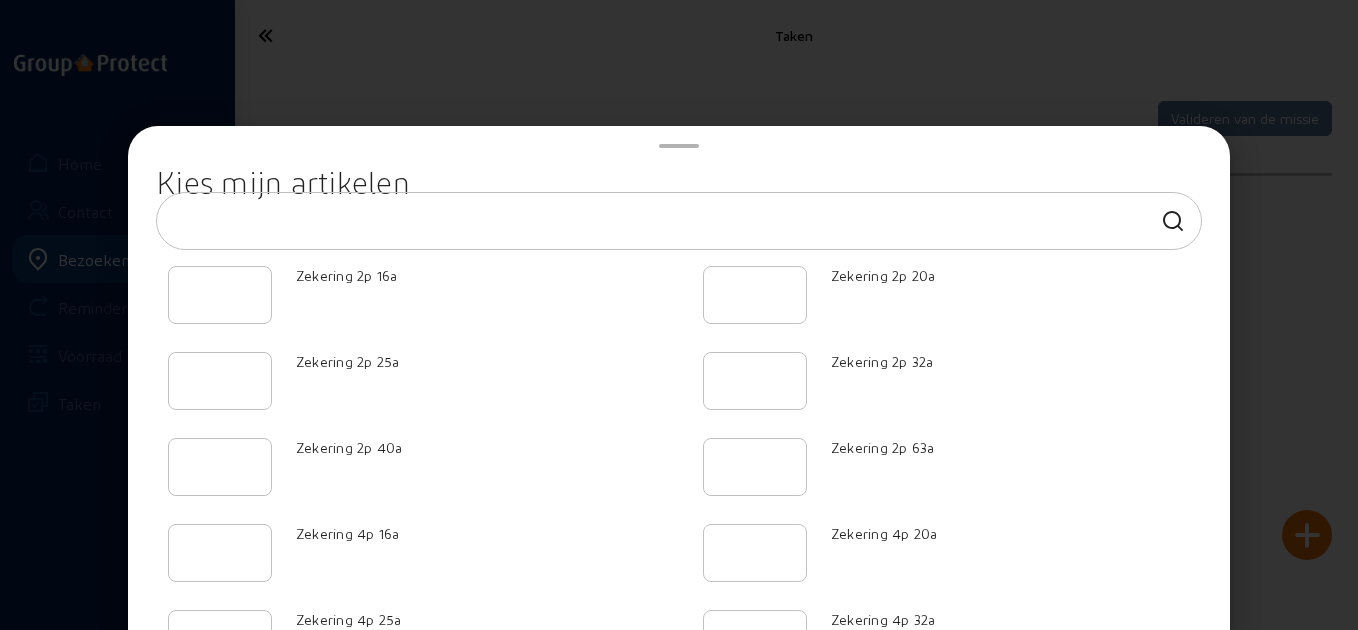 click 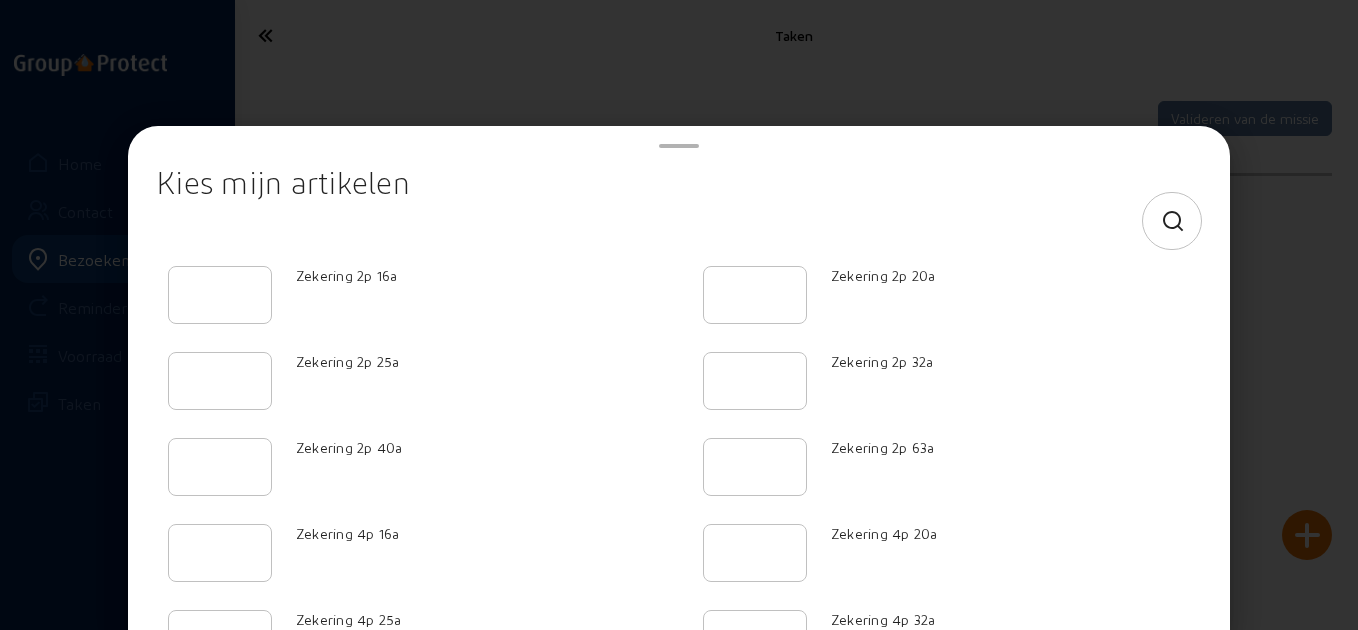 click 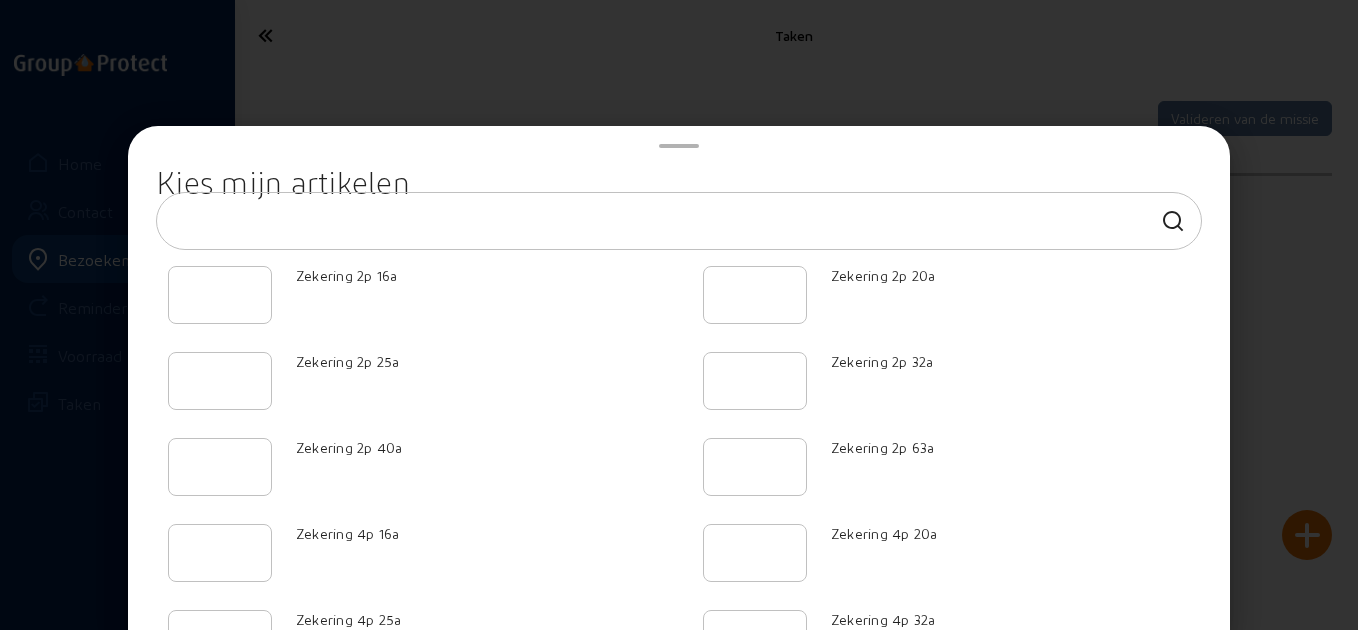 click 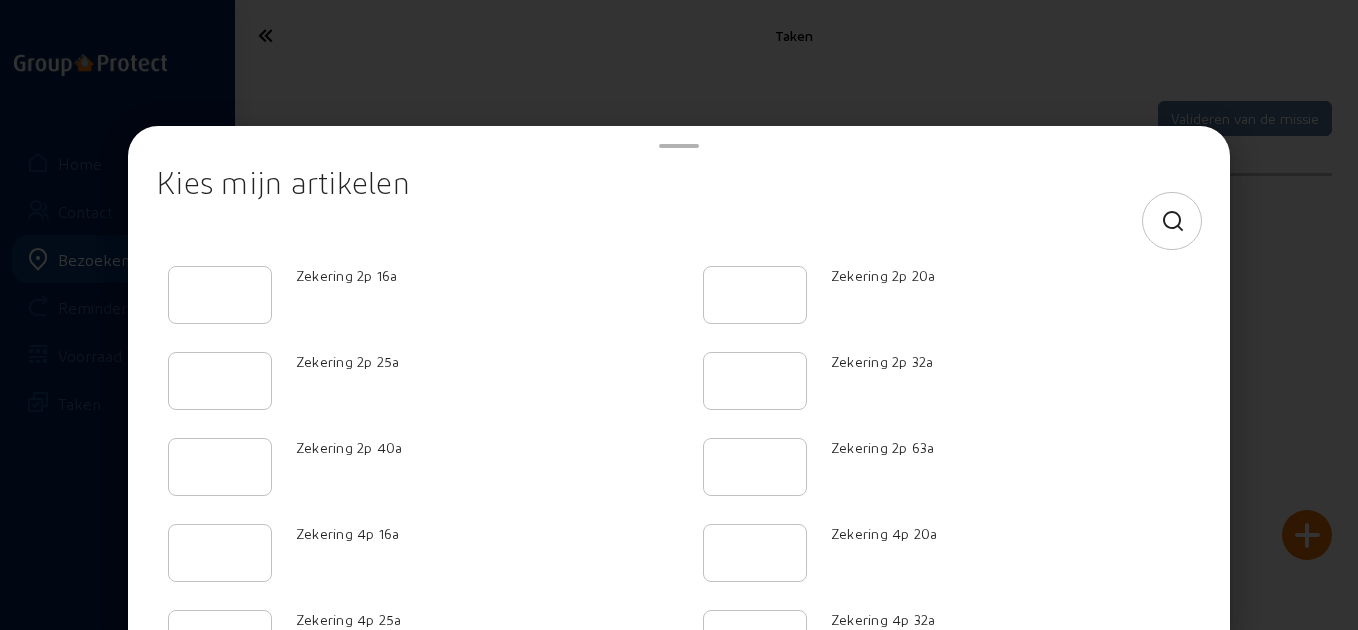 click 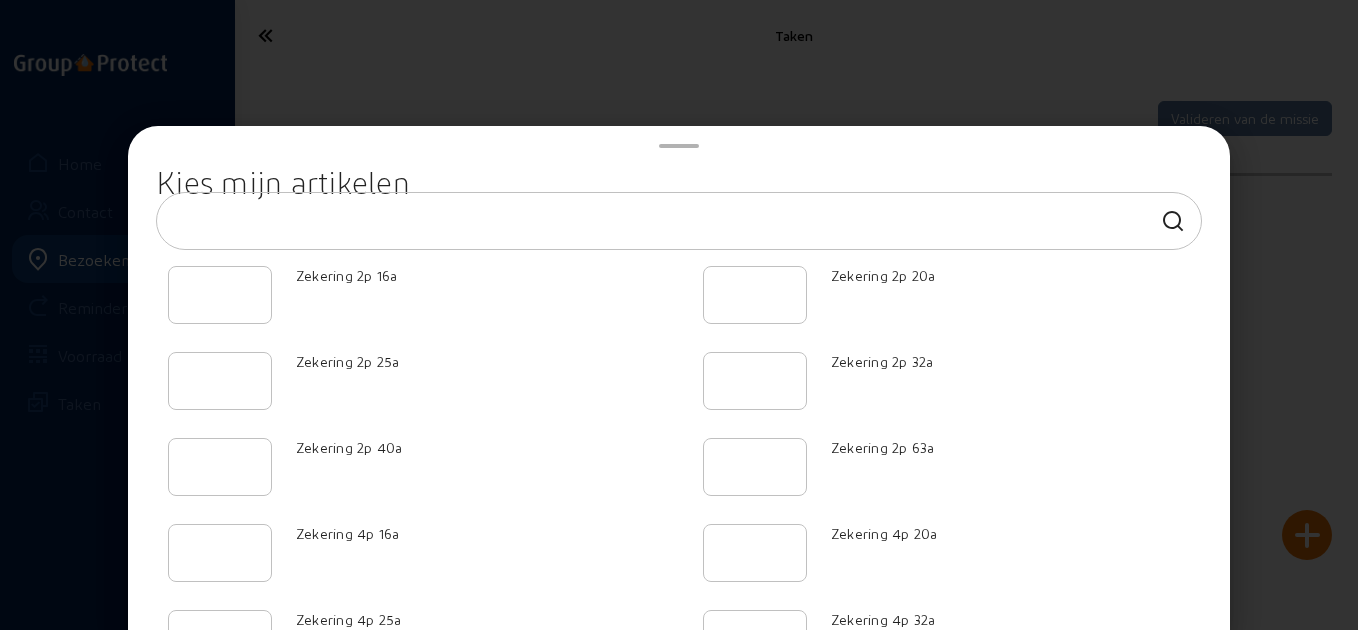 click at bounding box center (661, 221) 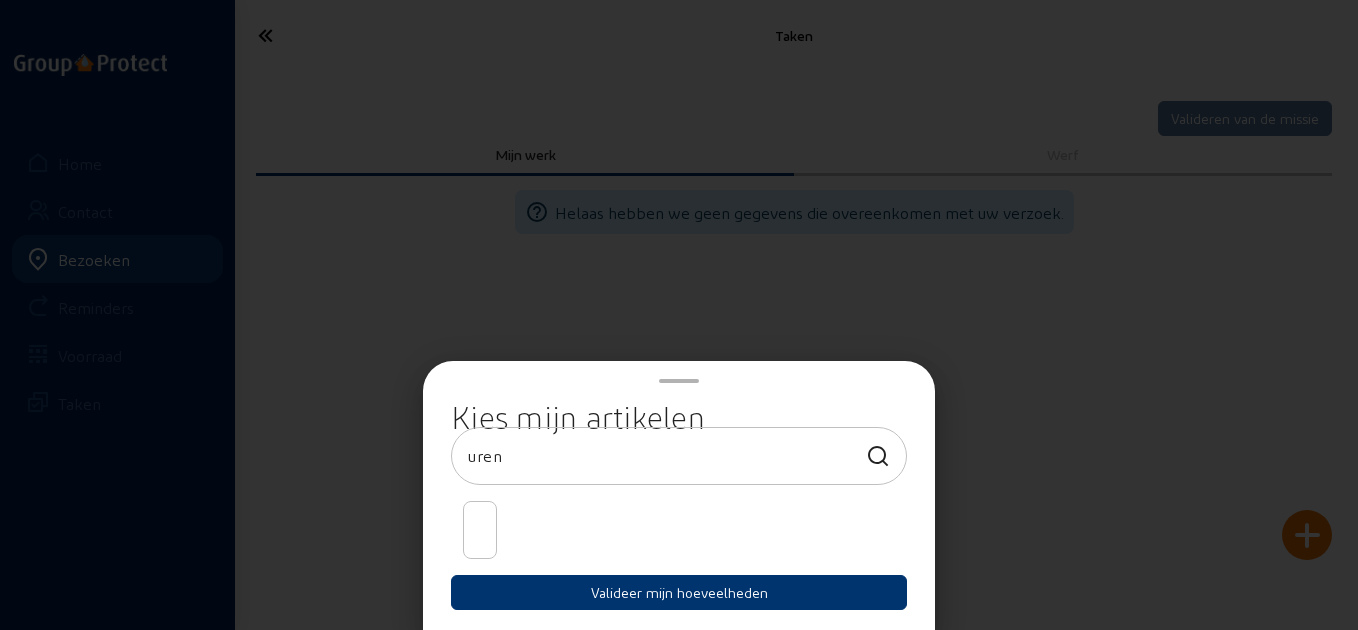 type on "uren" 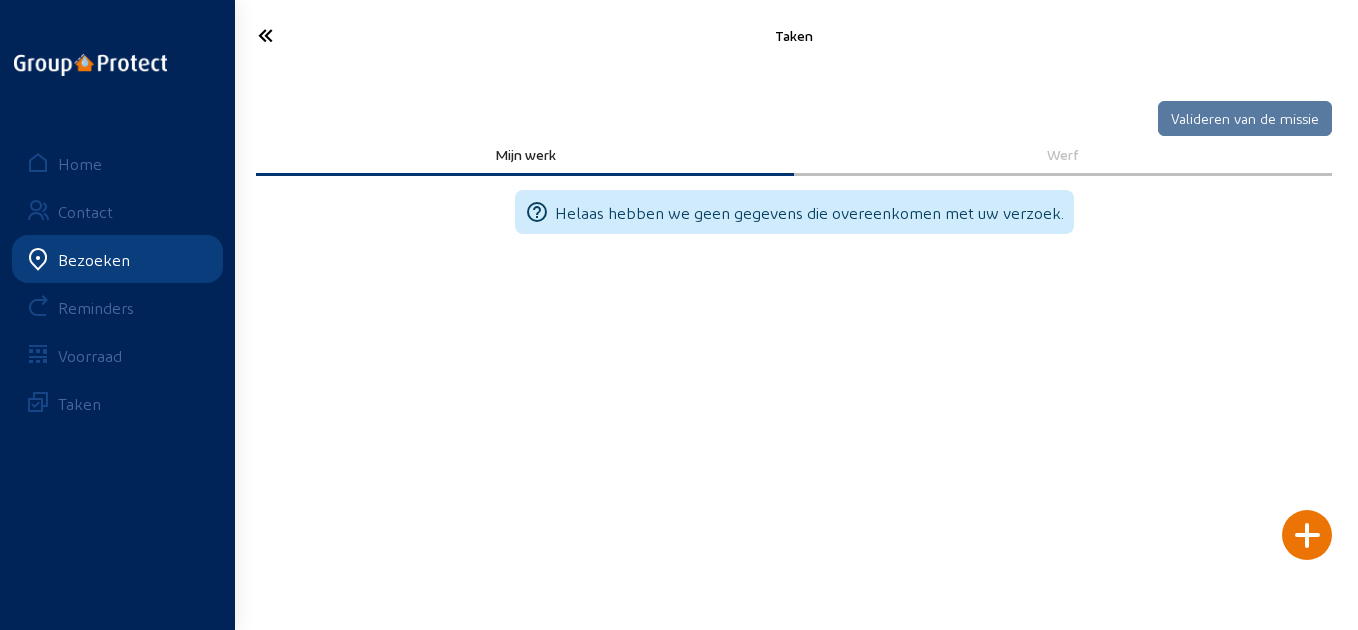 click 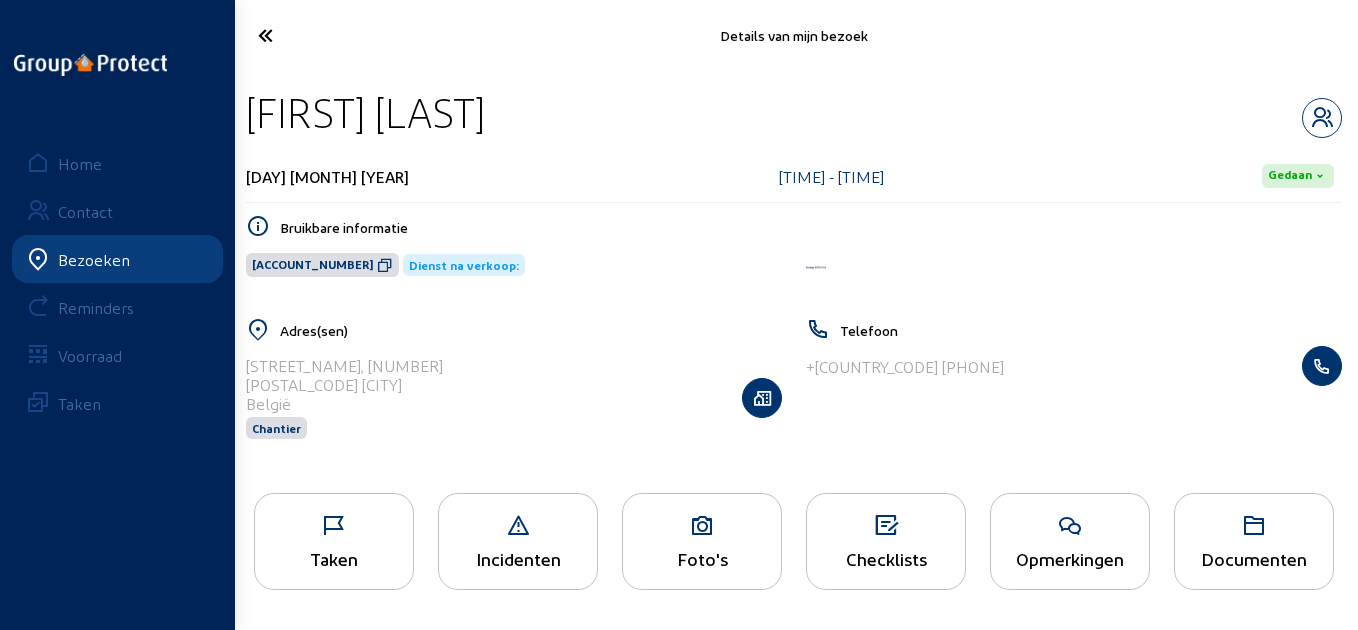 click 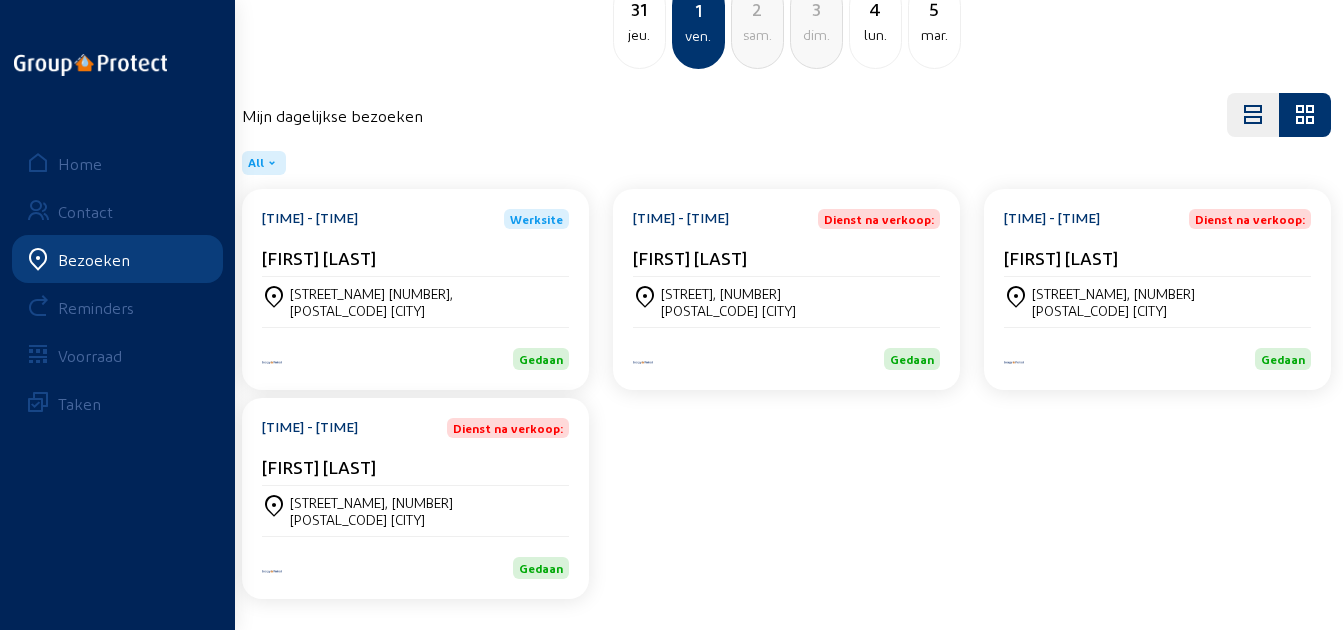 scroll, scrollTop: 161, scrollLeft: 0, axis: vertical 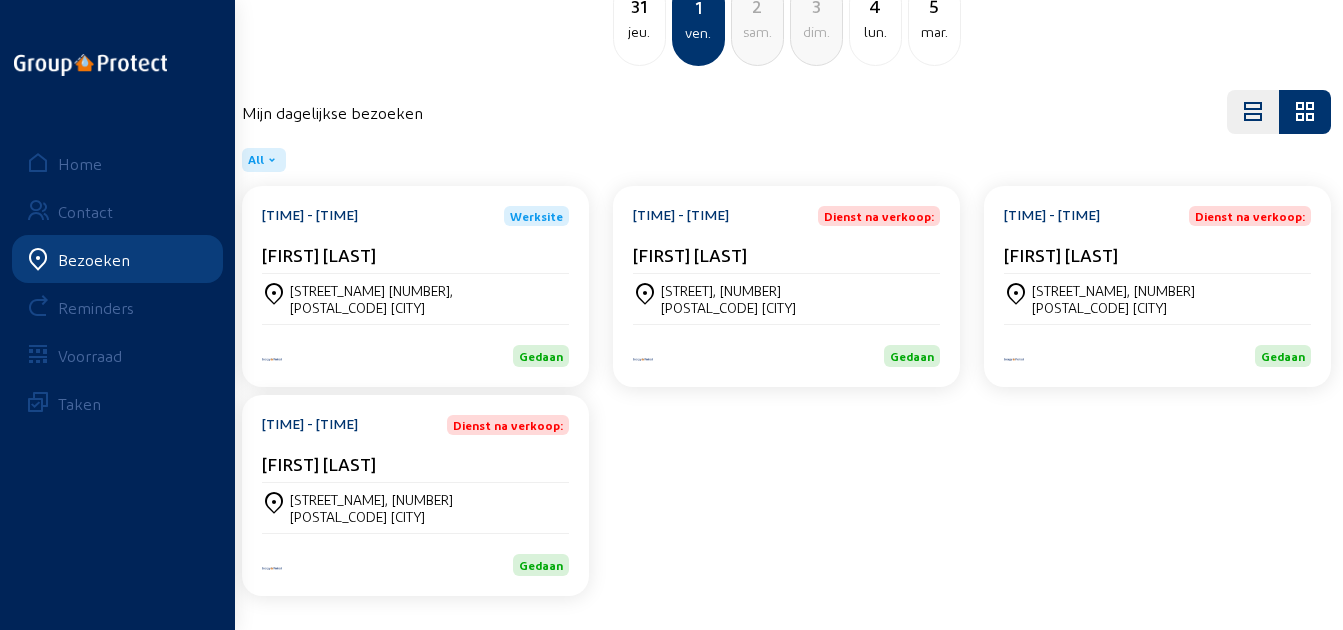 click on "[TIME] - [TIME] Dienst na verkoop: [FIRST] [LAST]" 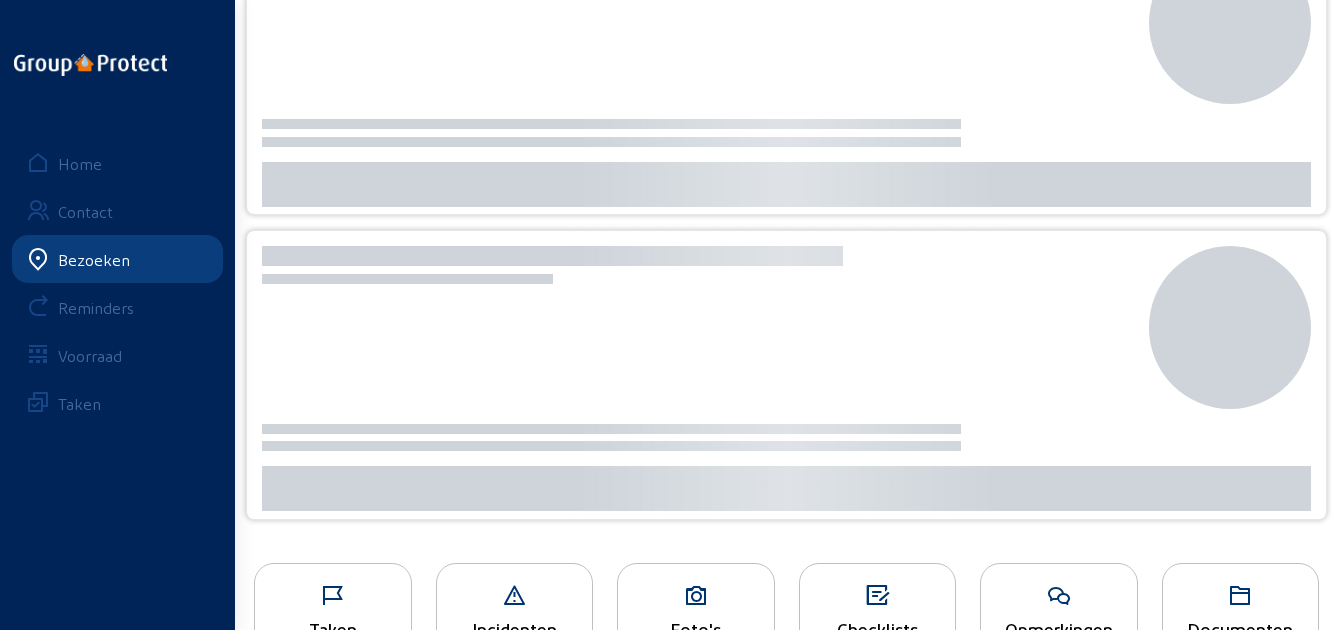 scroll, scrollTop: 0, scrollLeft: 0, axis: both 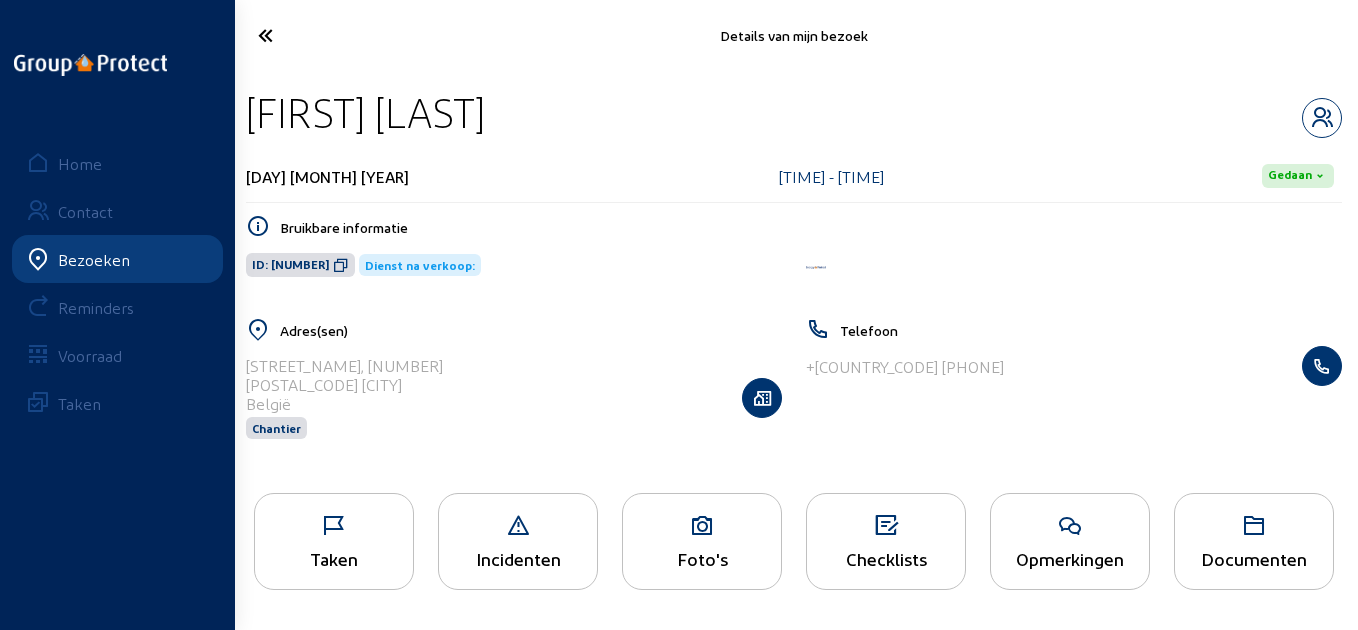 drag, startPoint x: 423, startPoint y: 106, endPoint x: 253, endPoint y: 104, distance: 170.01176 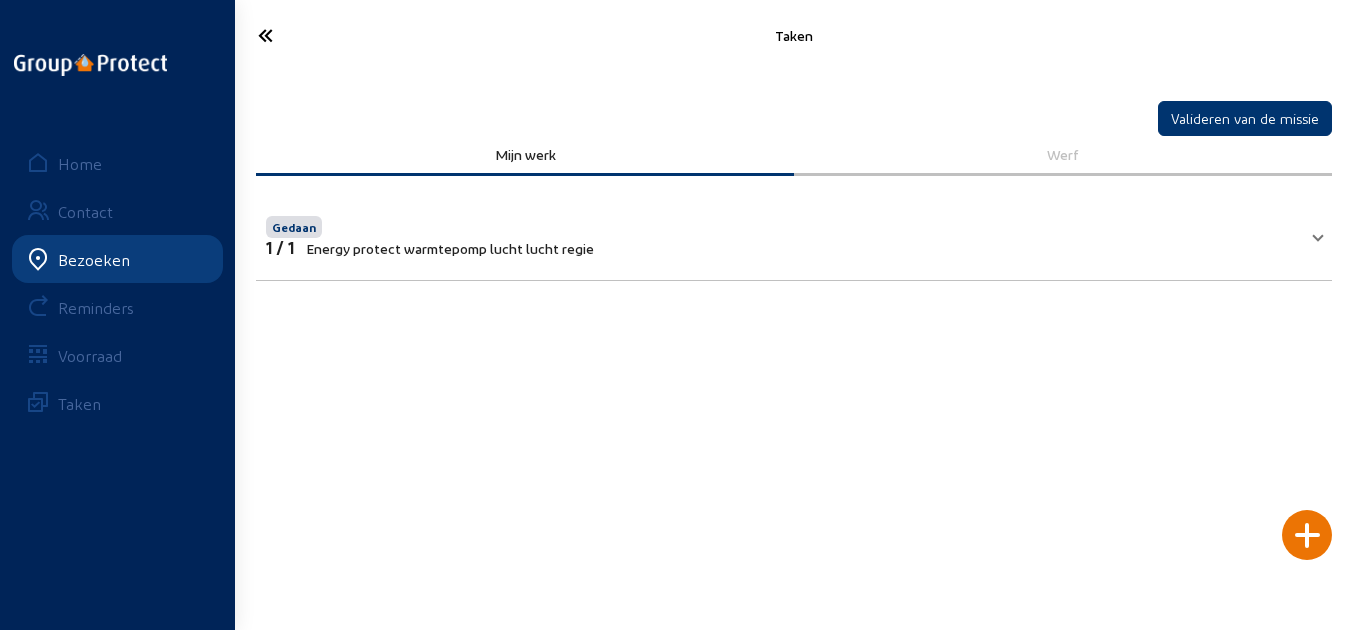 click on "Gedaan 1 / 1 Energy protect warmtepomp lucht lucht regie" at bounding box center (794, 234) 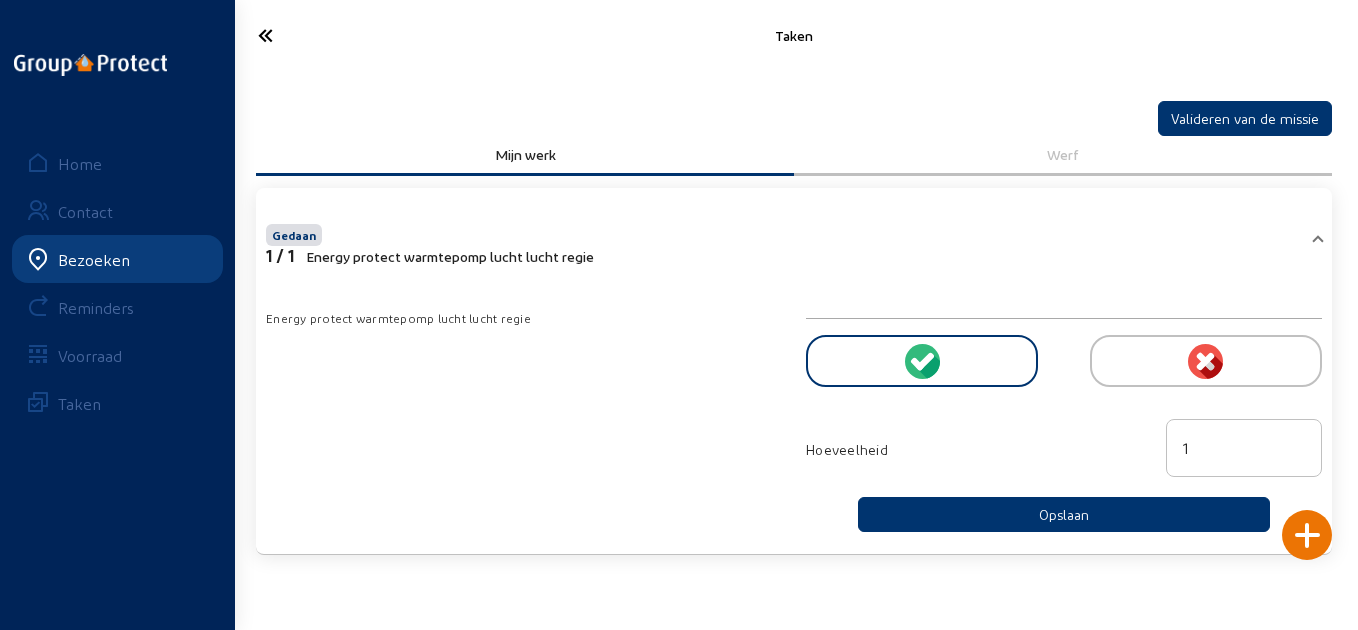 click on "1" at bounding box center [1244, 448] 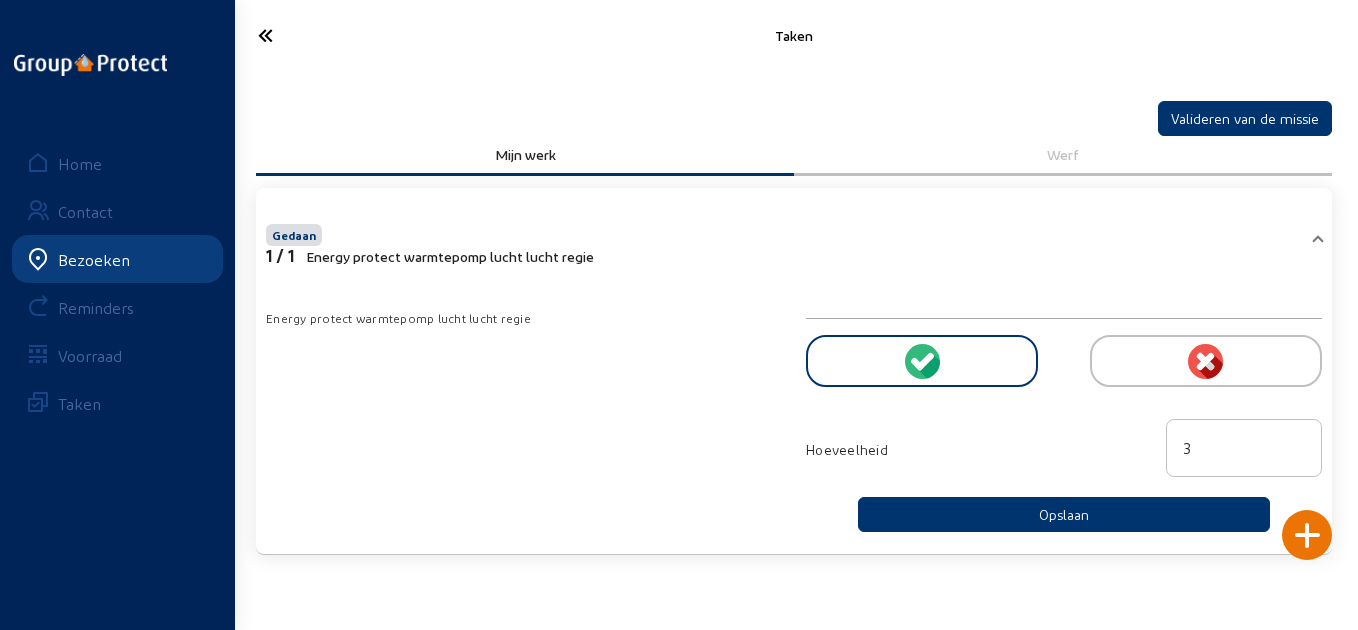 type on "3" 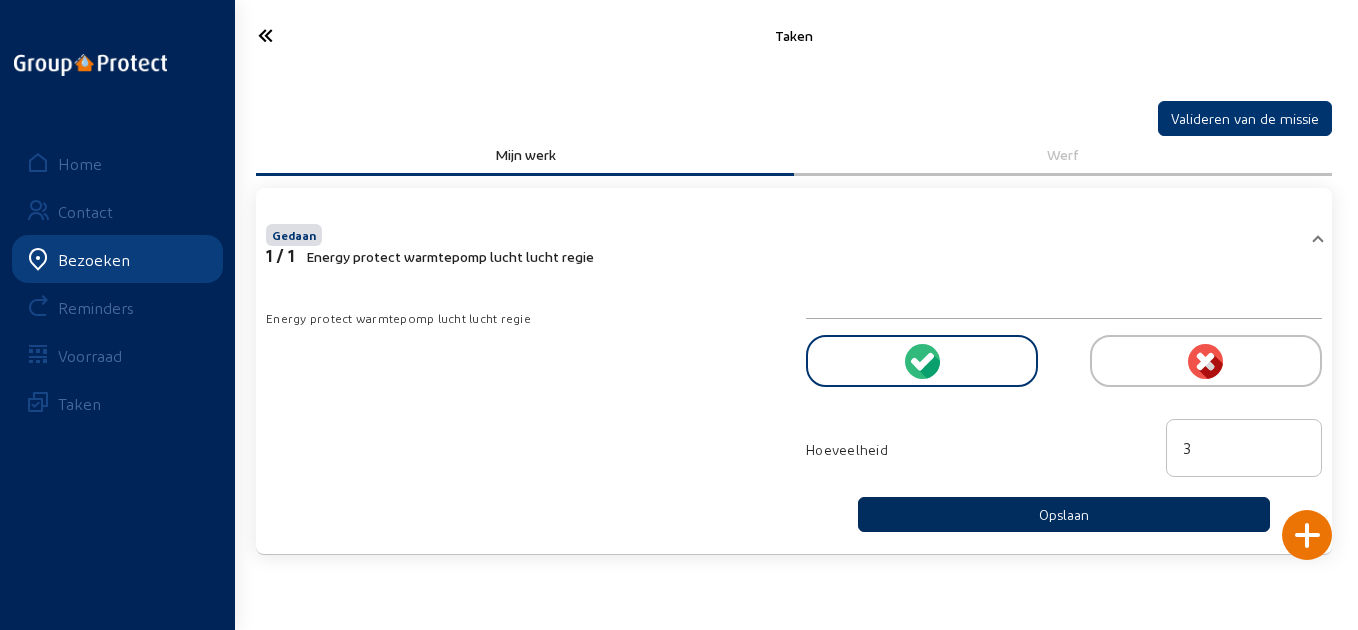 click on "Hoeveelheid 3  Opslaan" at bounding box center (1064, 425) 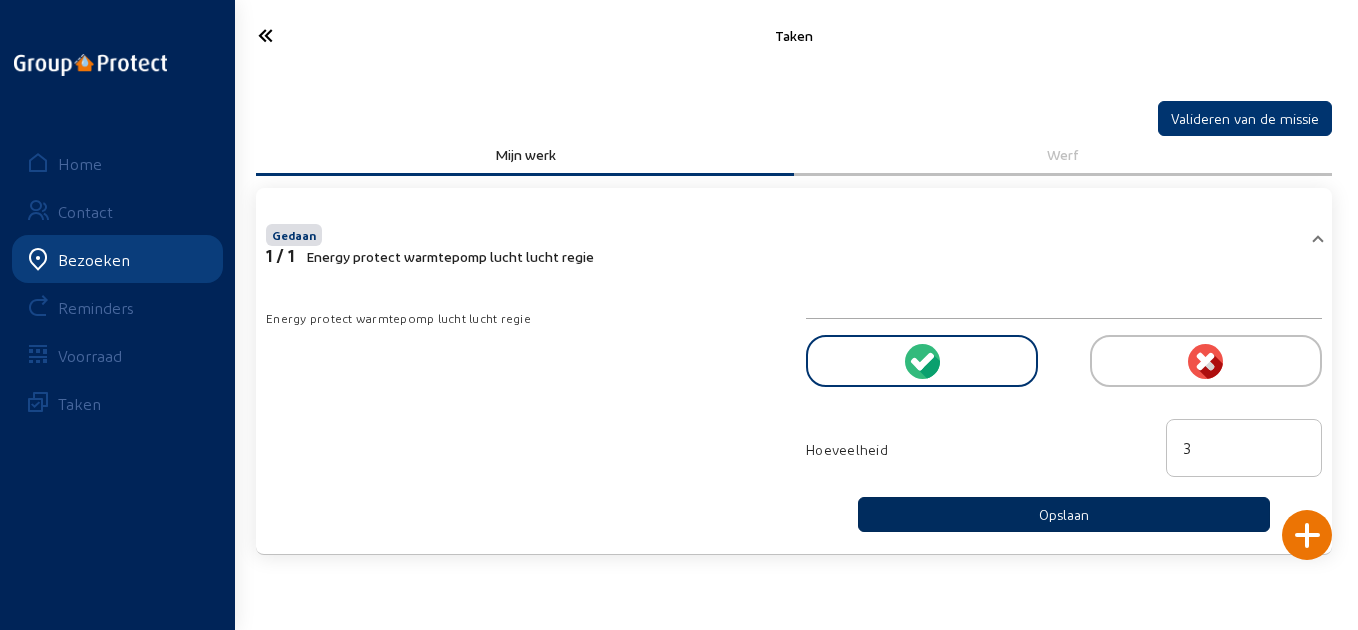 drag, startPoint x: 1092, startPoint y: 497, endPoint x: 1085, endPoint y: 511, distance: 15.652476 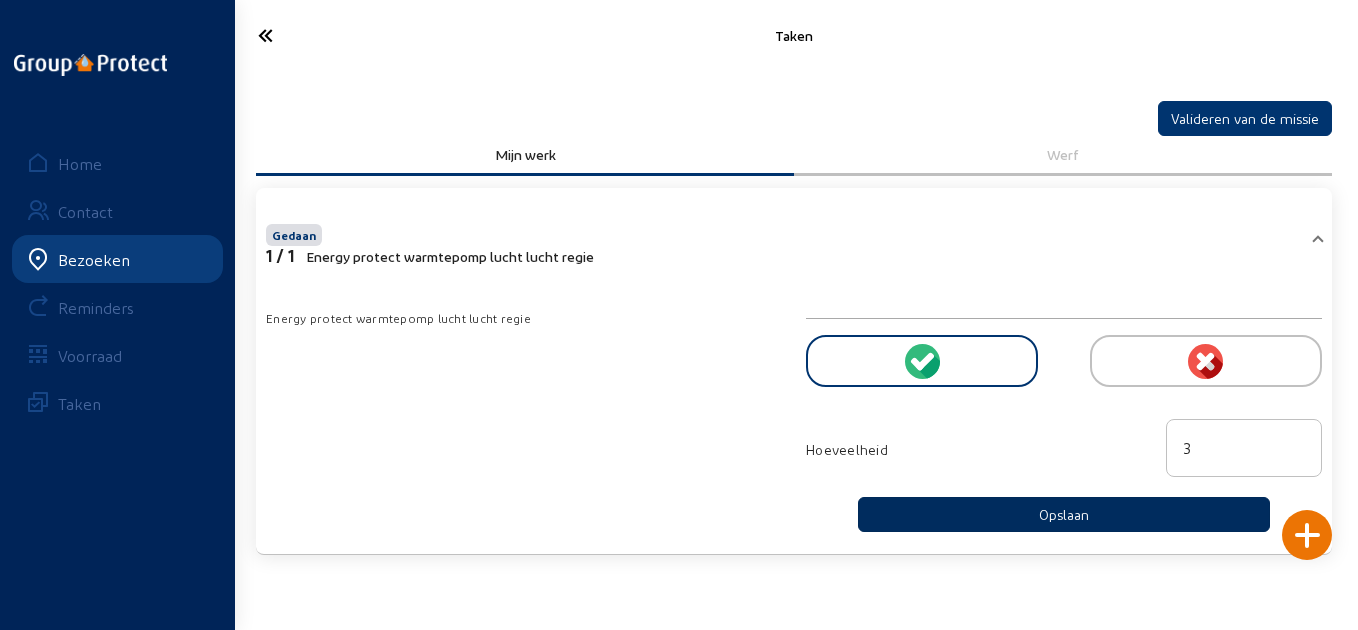 click on "Opslaan" at bounding box center (1064, 514) 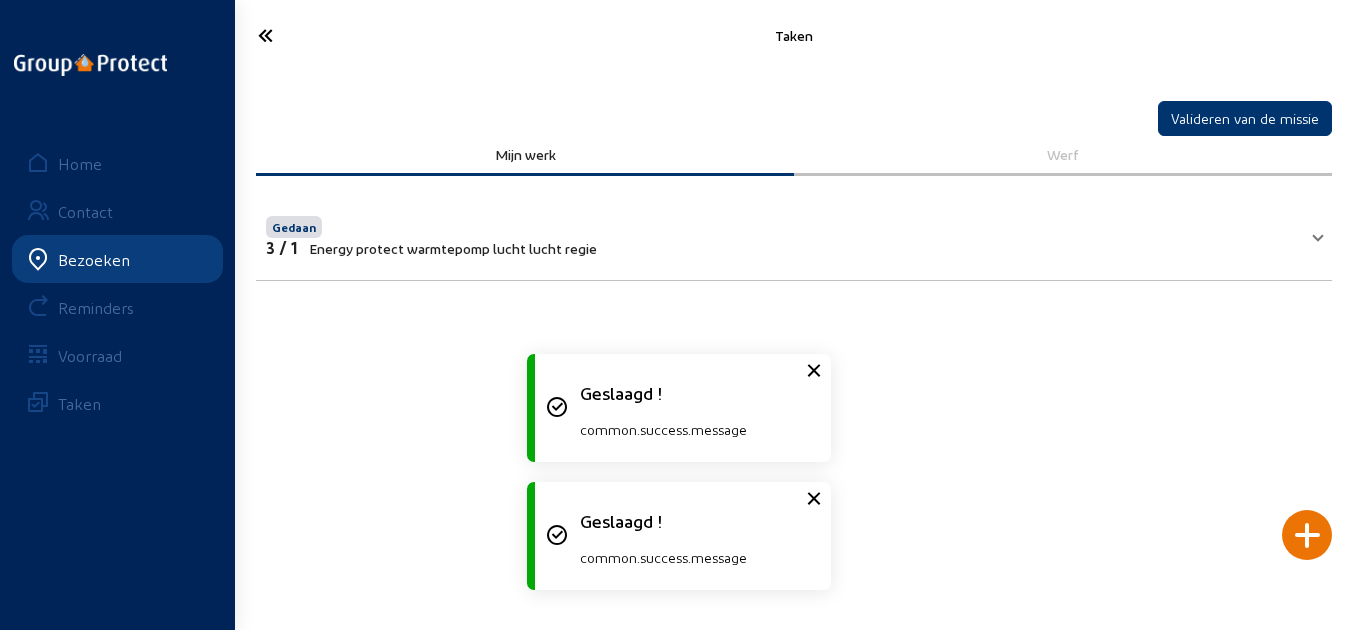 click 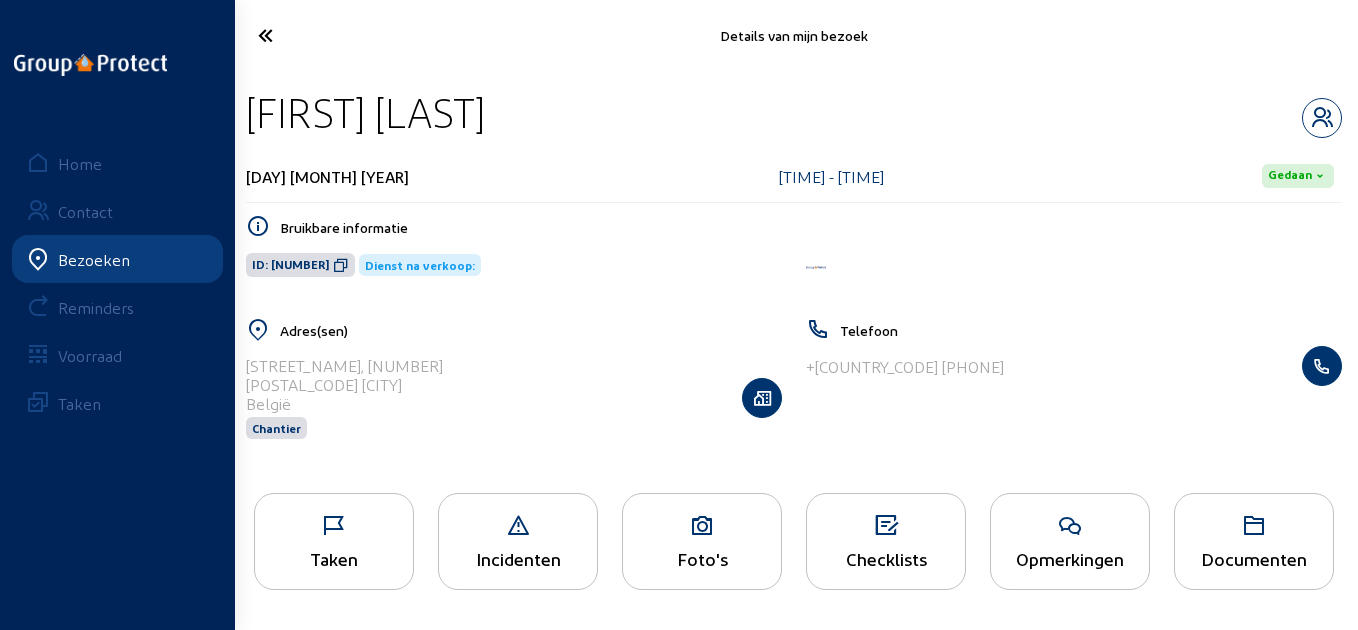 click 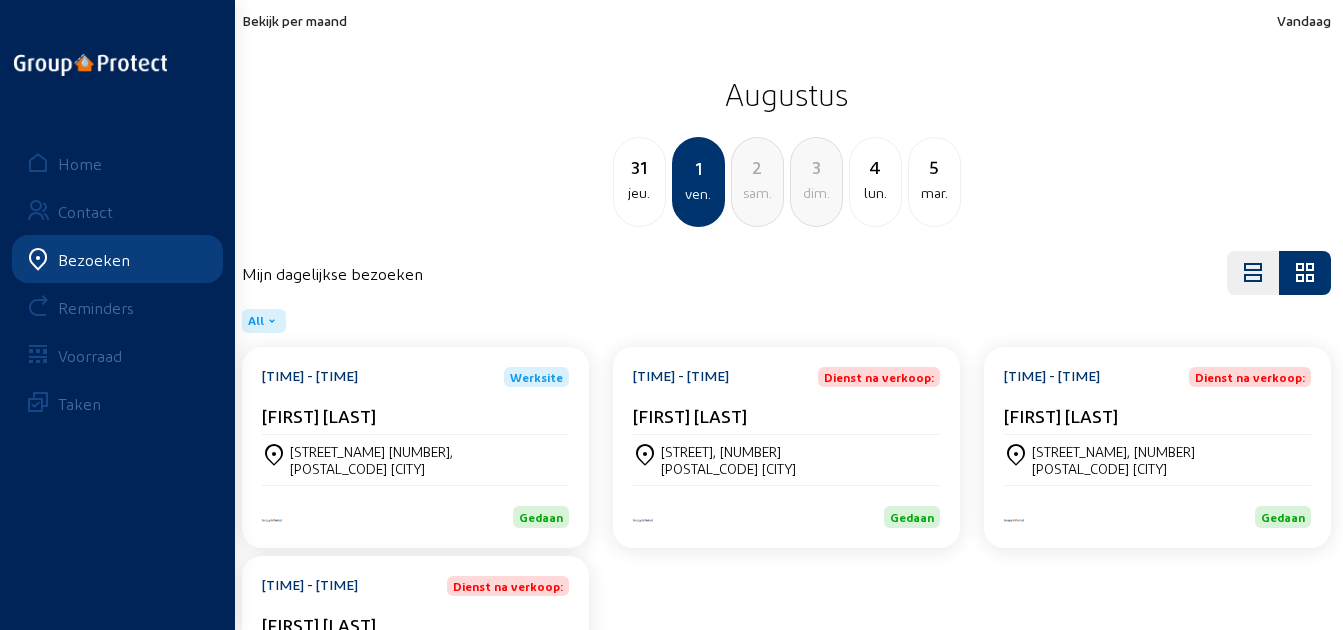 click on "lun." 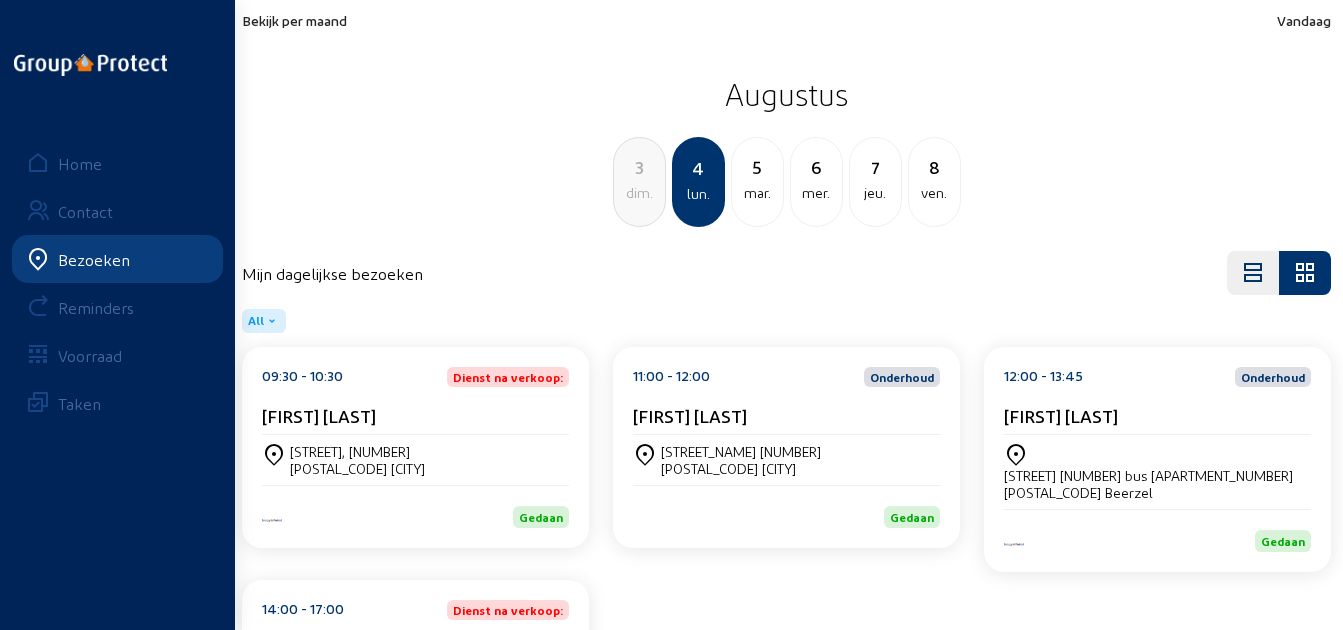 click on "[TIME] - [TIME] Dienst na verkoop: [FIRST] [LAST]" 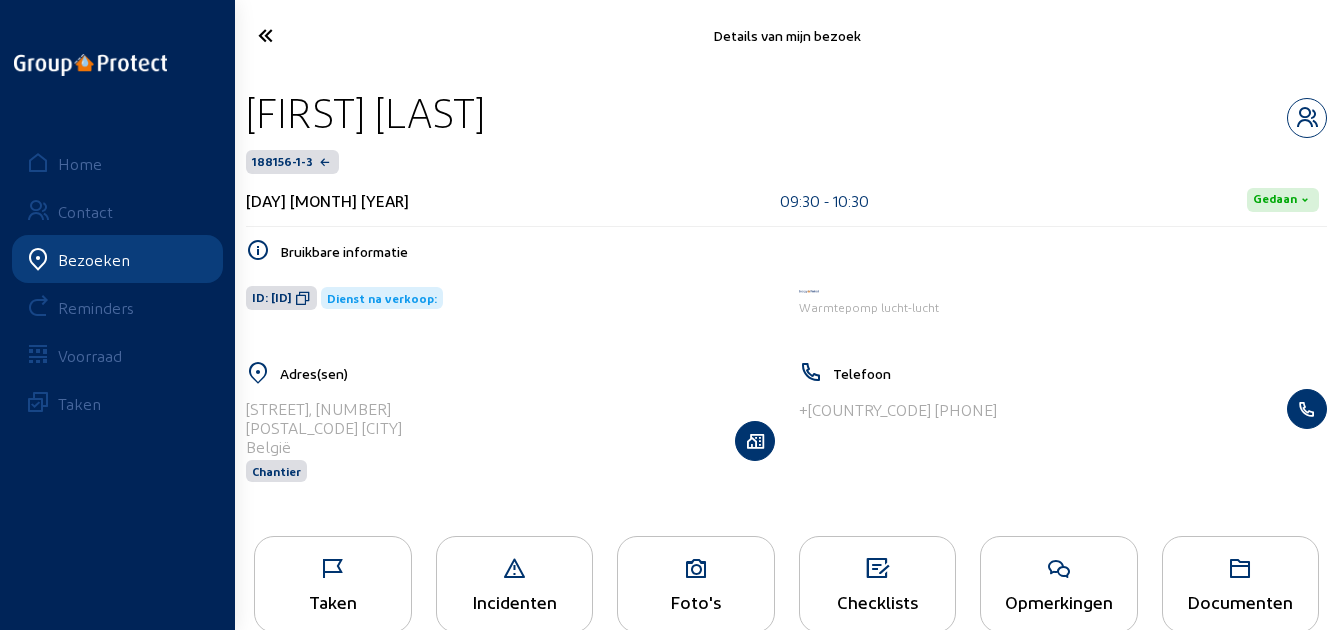 drag, startPoint x: 667, startPoint y: 113, endPoint x: 246, endPoint y: 100, distance: 421.20065 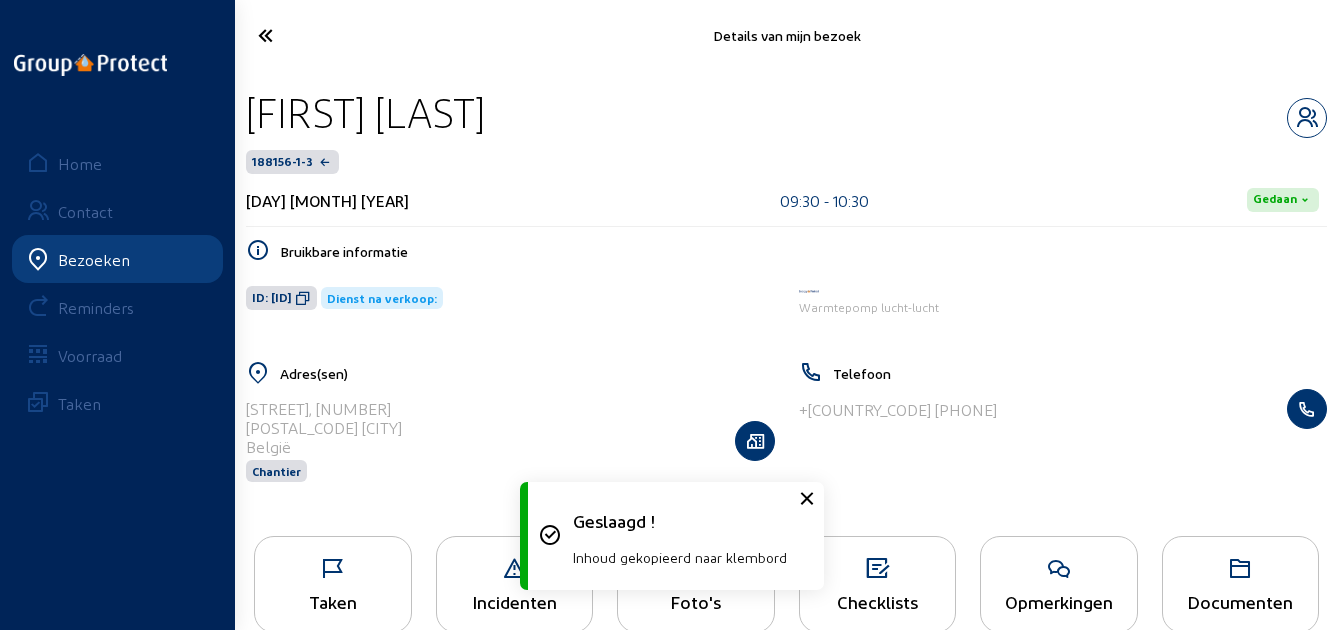 click 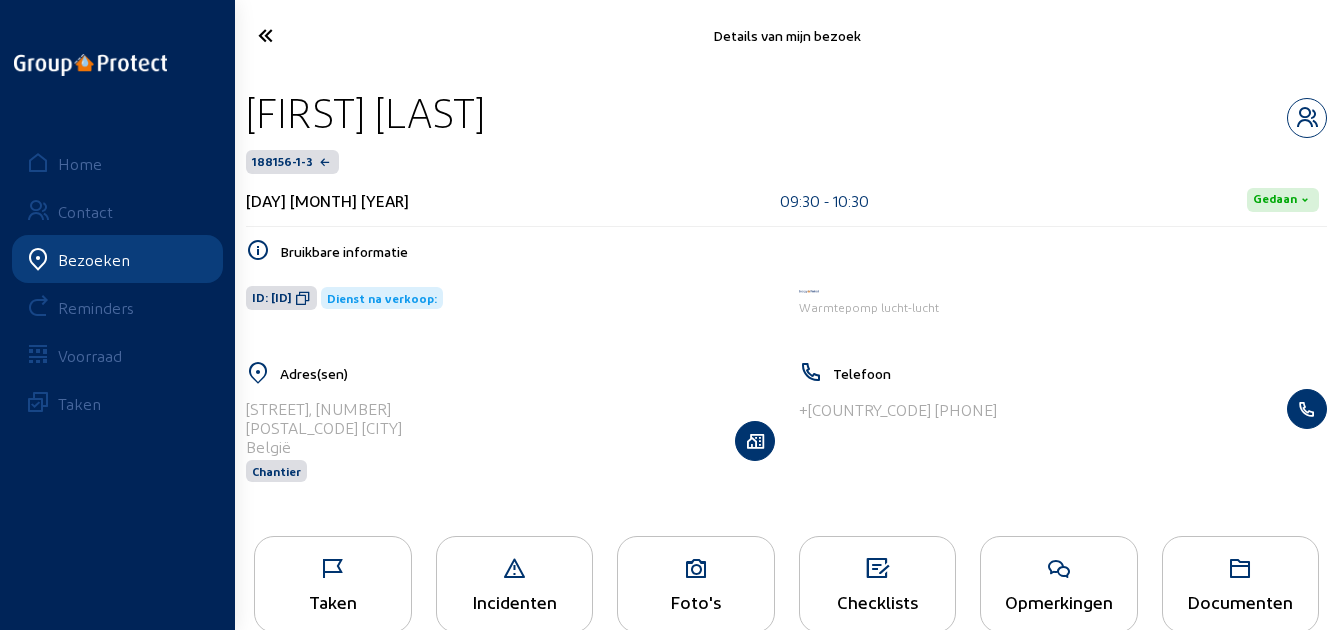 click on "Taken" 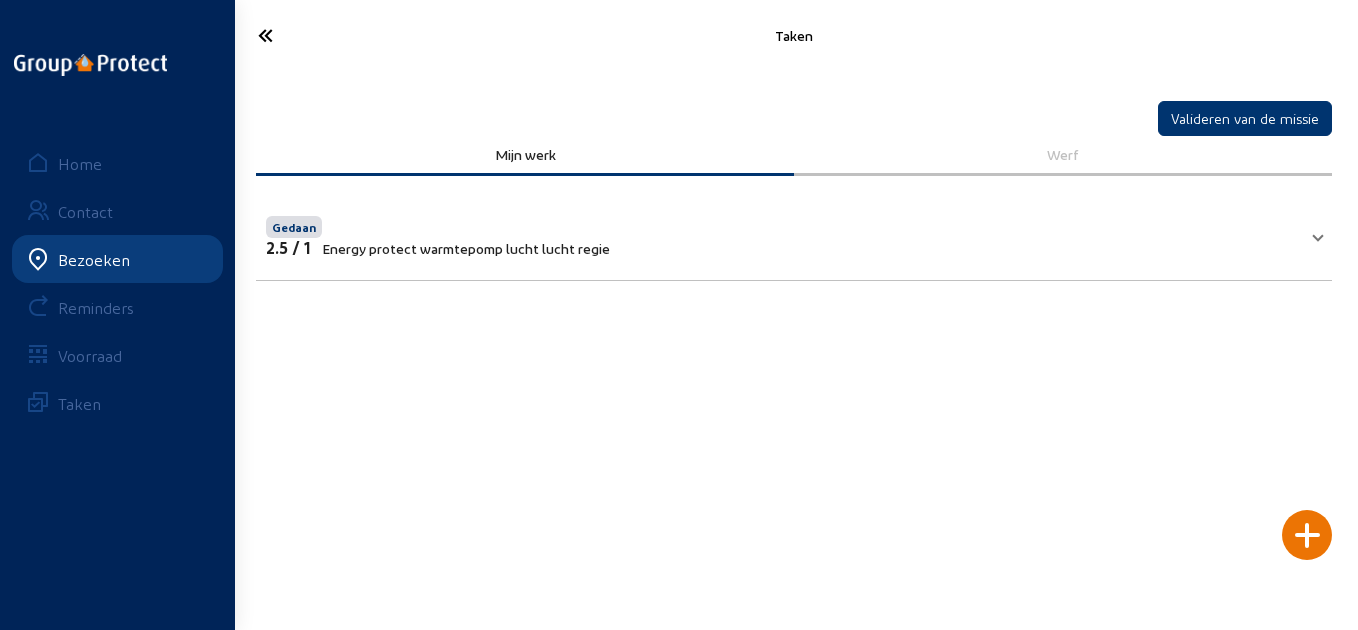 click on "Gedaan 2.5 / 1 Energy protect warmtepomp lucht lucht regie" at bounding box center [782, 234] 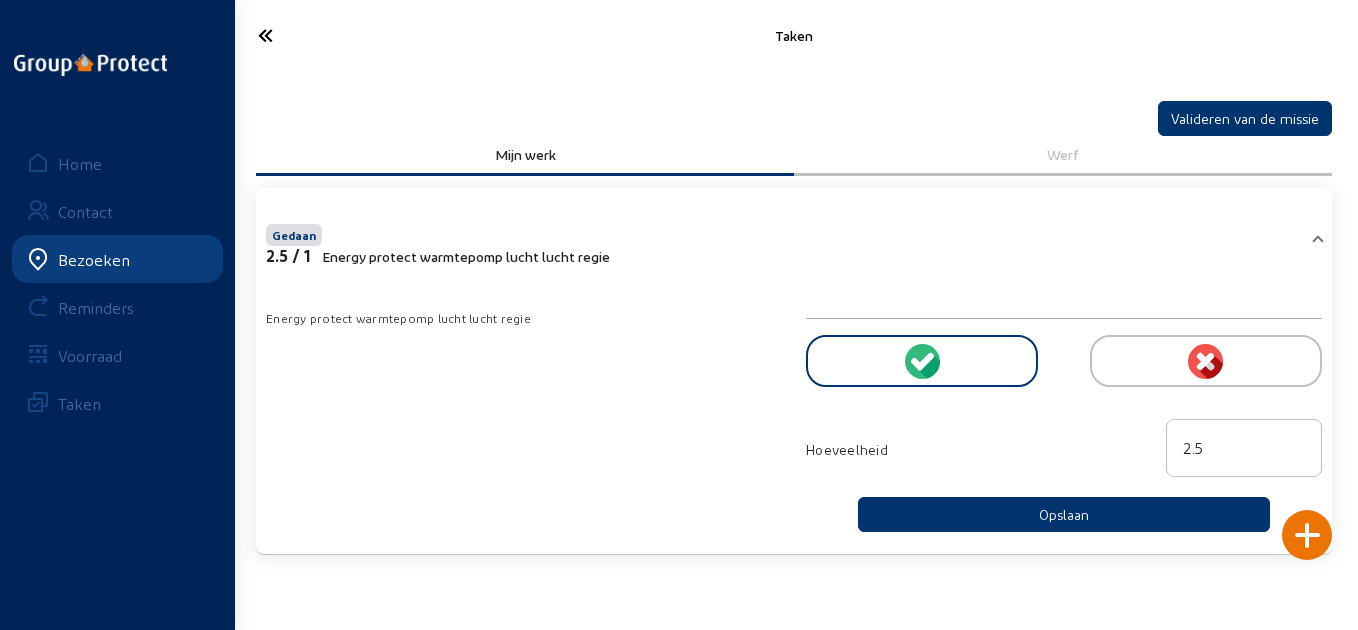 click 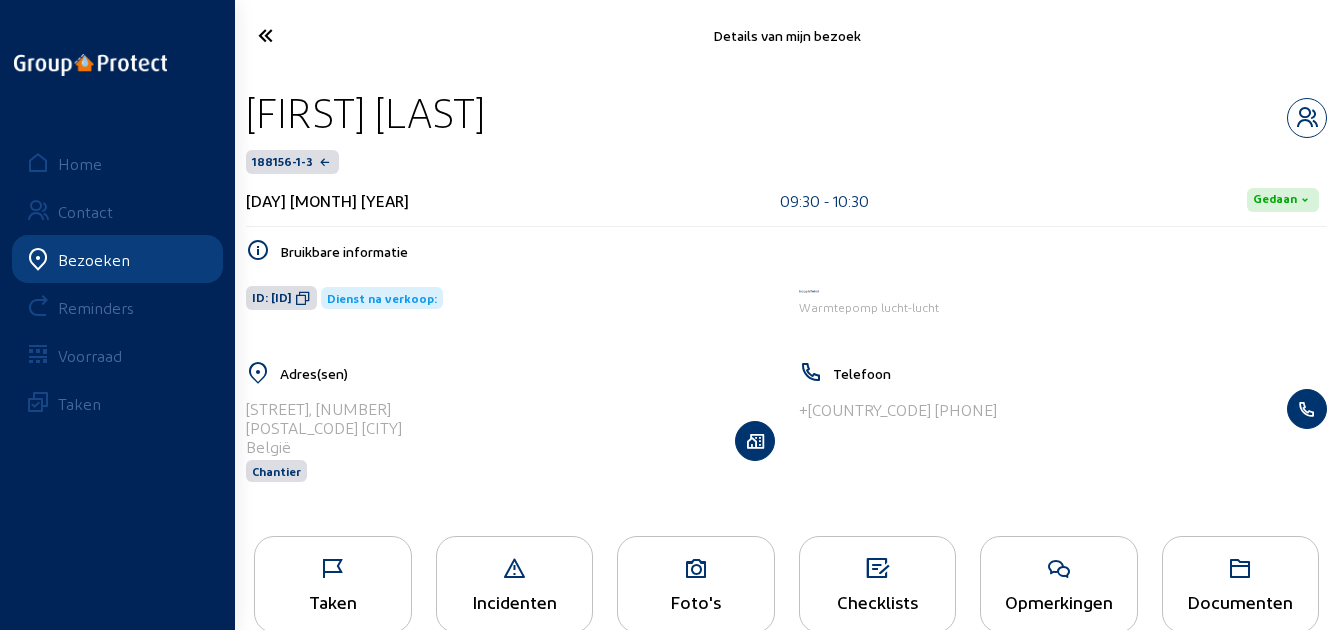 click 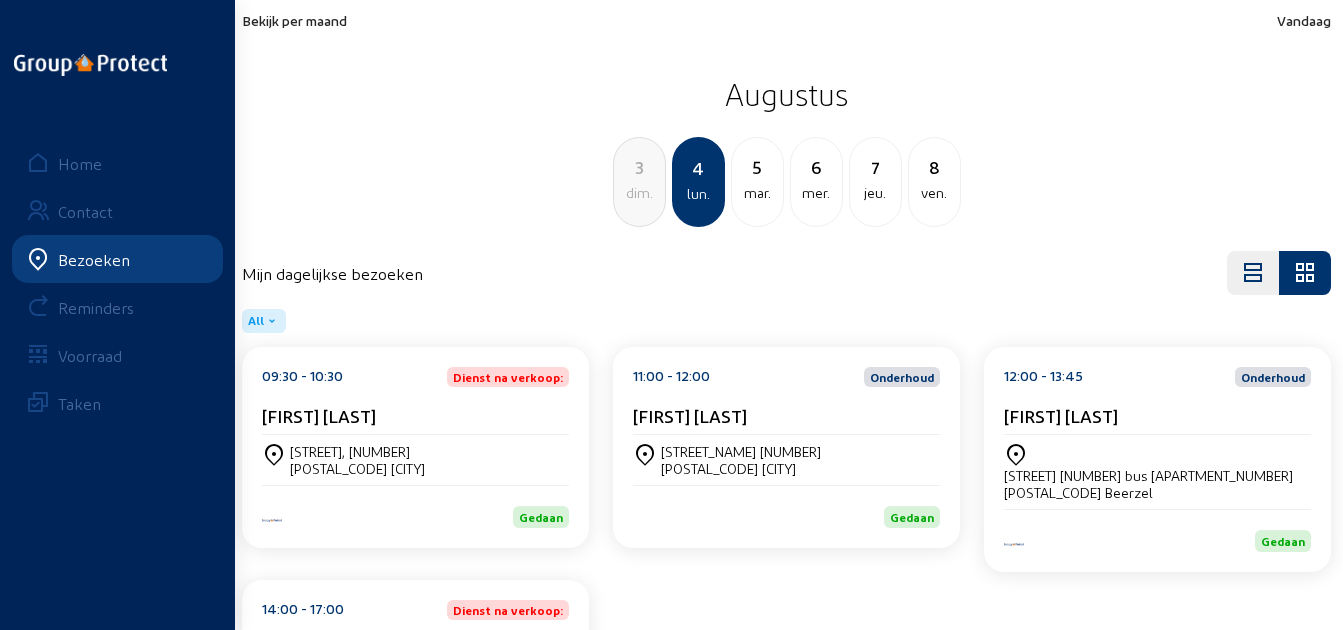 click on "[TIME] - [TIME]  Onderhoud [FIRST] [LAST]" 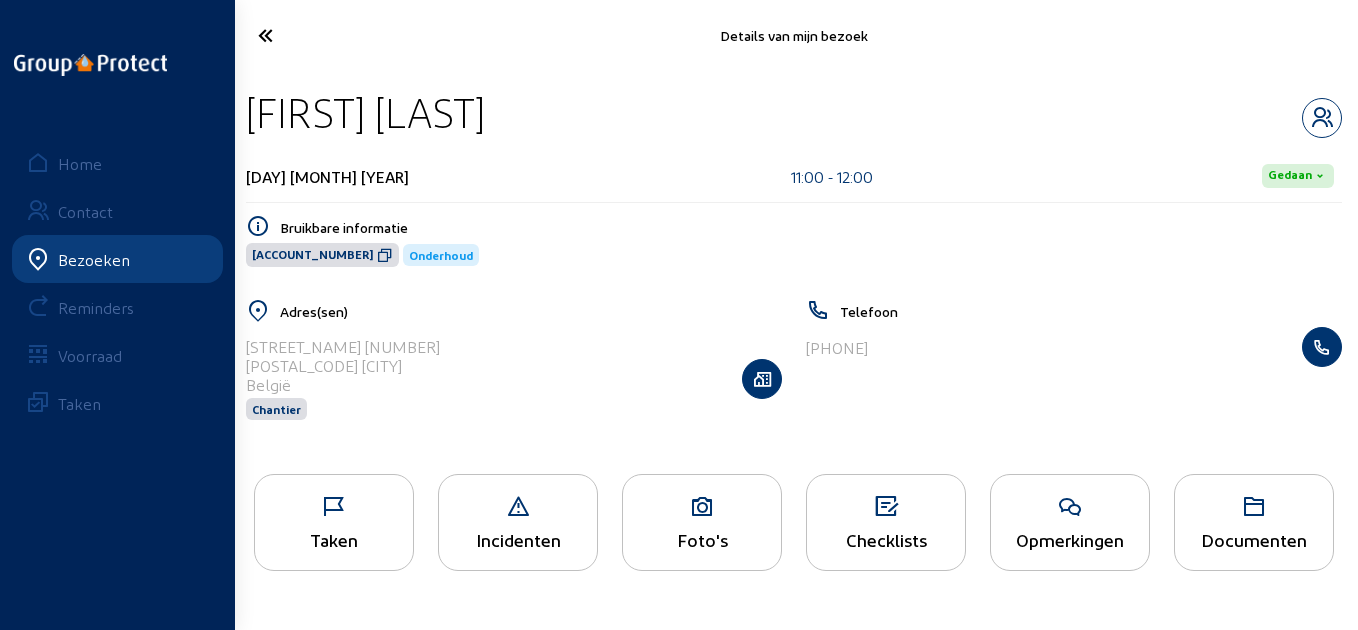 drag, startPoint x: 616, startPoint y: 116, endPoint x: 245, endPoint y: 122, distance: 371.04852 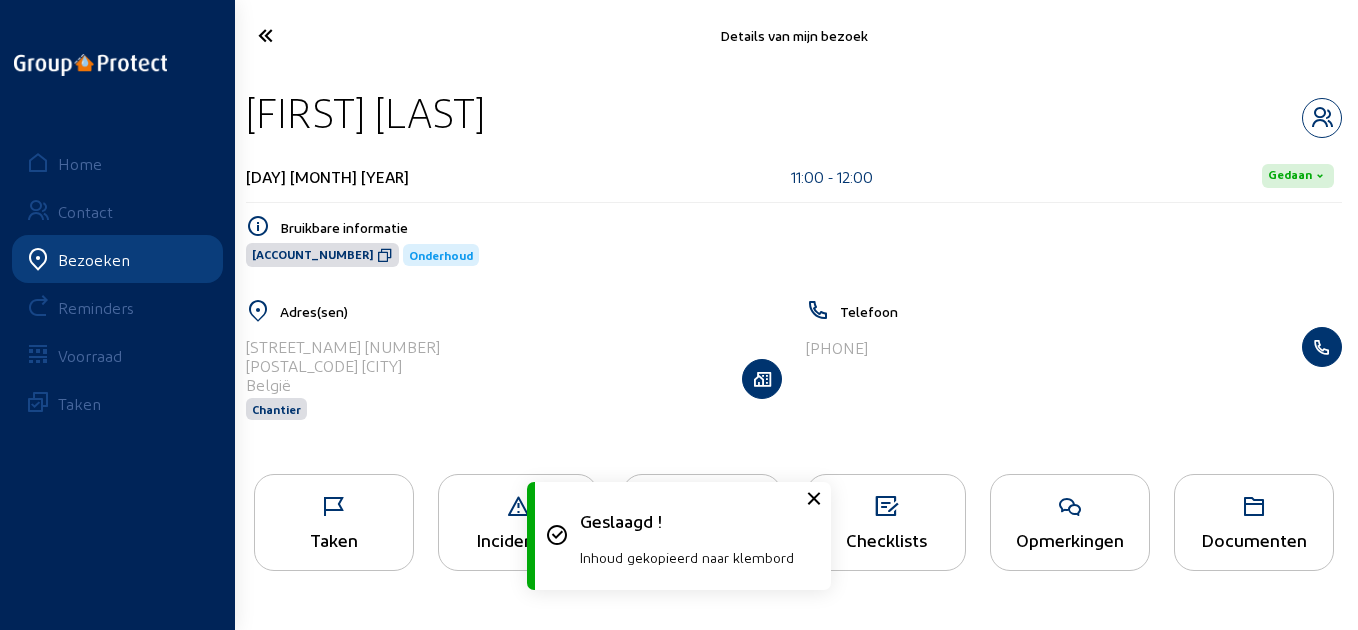 click 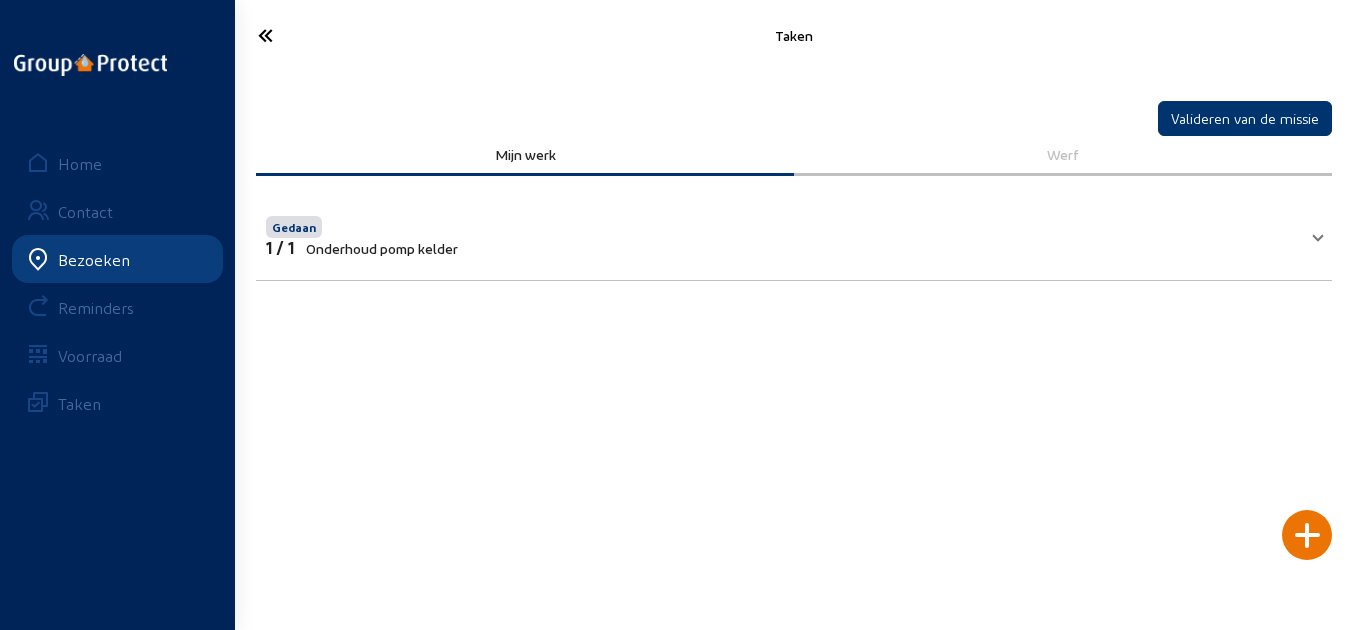 click 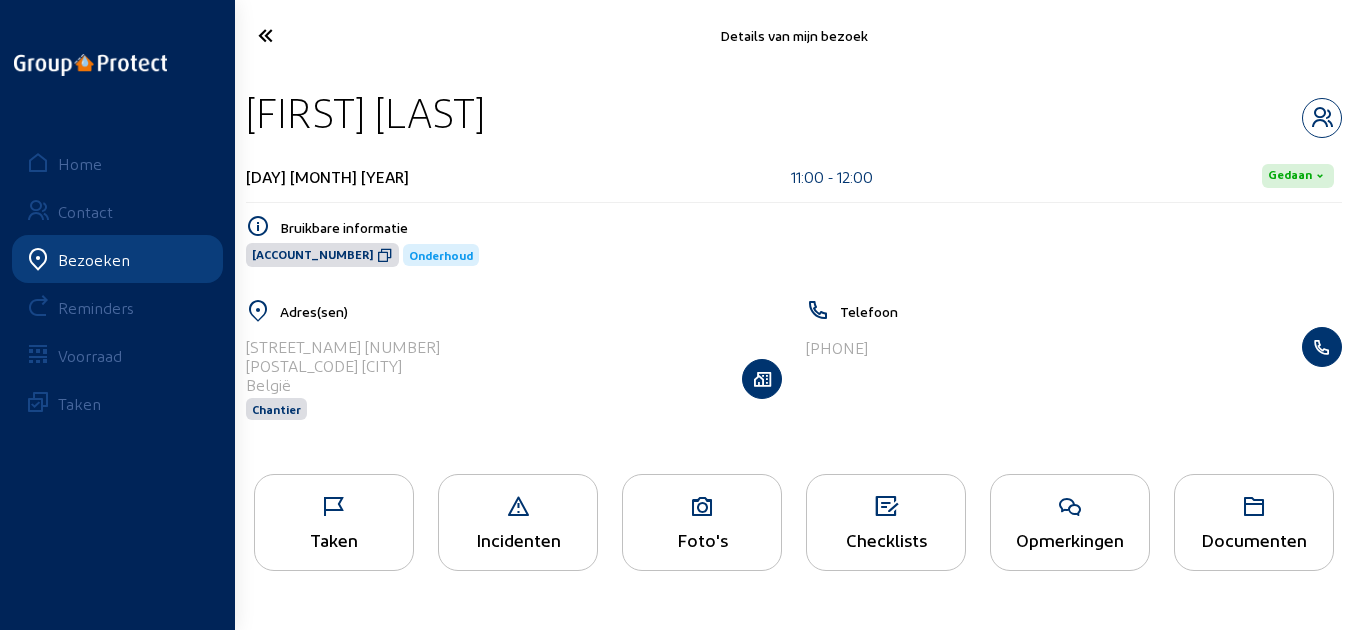 click 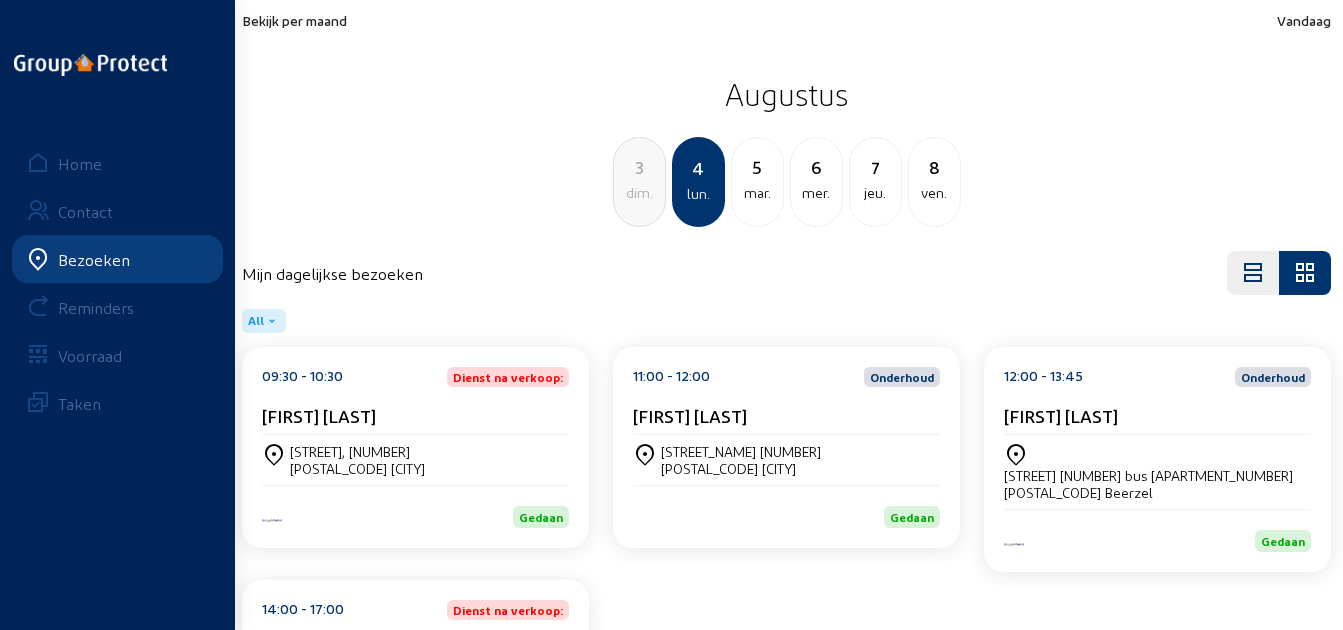 click on "[TIME] - [TIME] Onderhoud [FIRST] [LAST]" 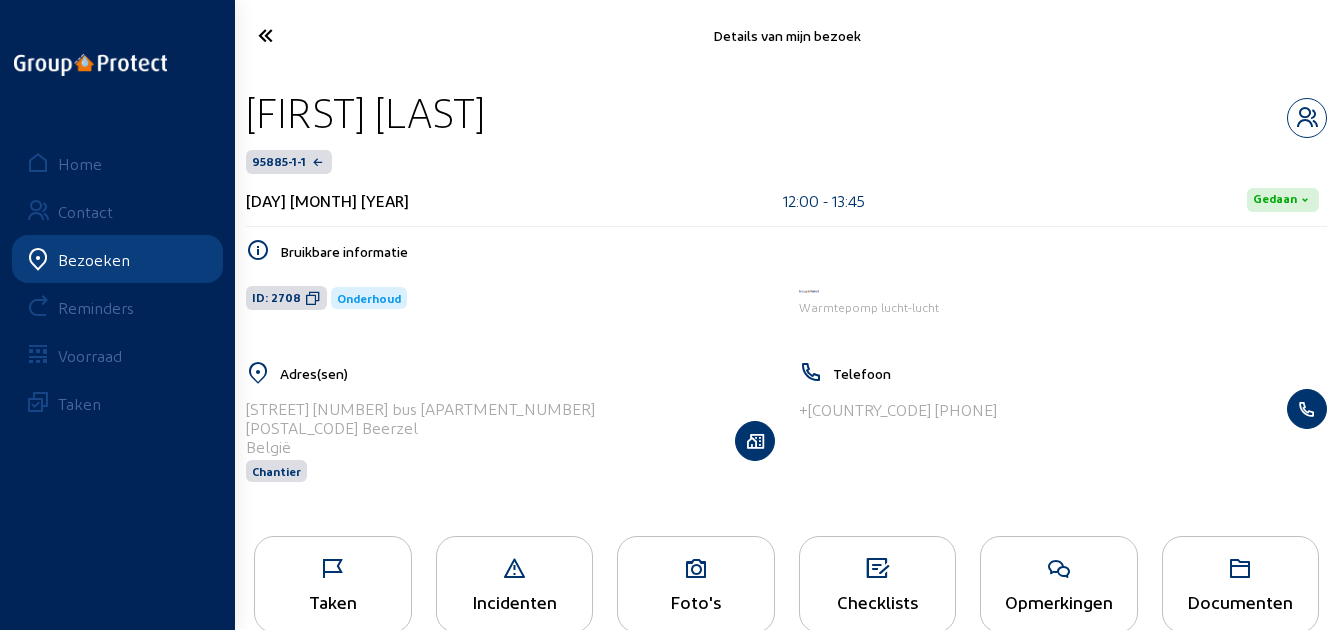 drag, startPoint x: 672, startPoint y: 124, endPoint x: 244, endPoint y: 121, distance: 428.01053 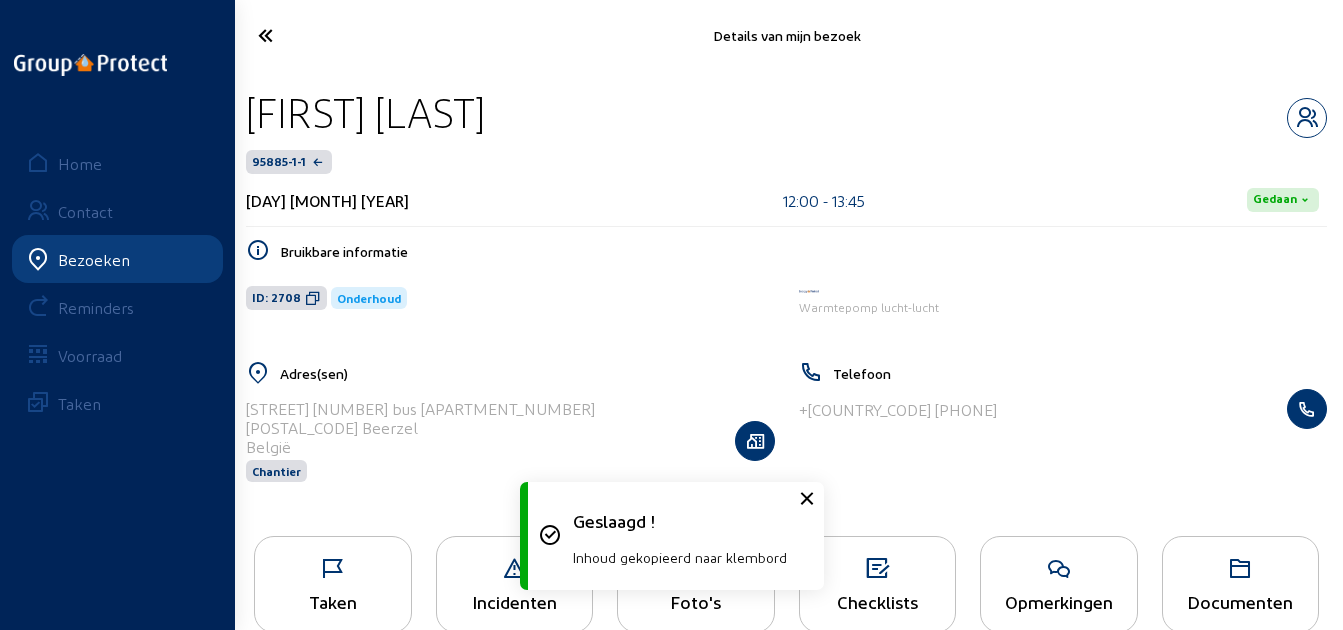 click on "Taken" 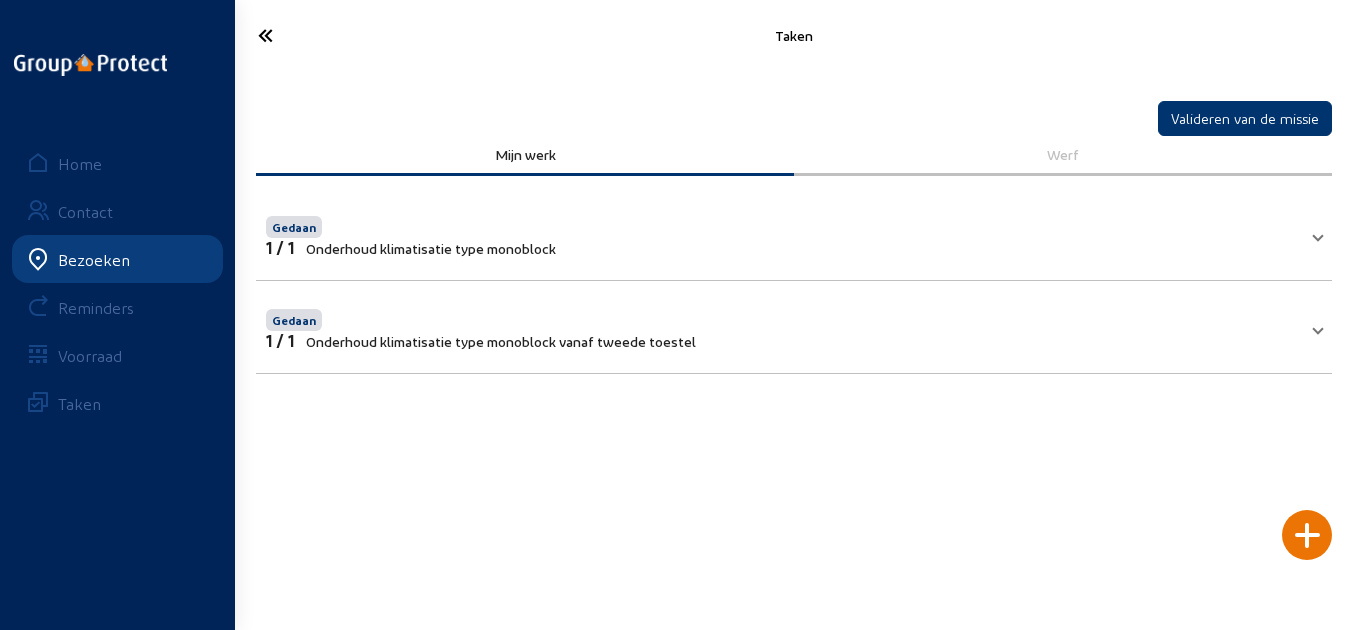 click on "Onderhoud klimatisatie type monoblock vanaf tweede toestel" at bounding box center (501, 341) 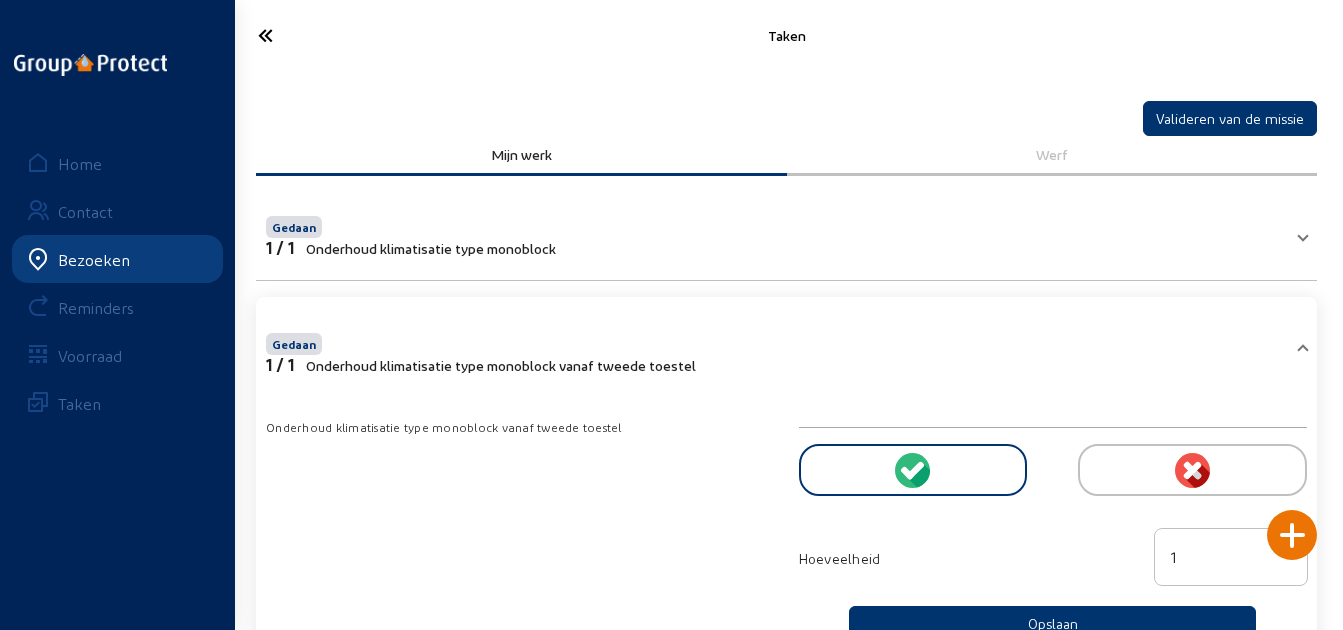 click 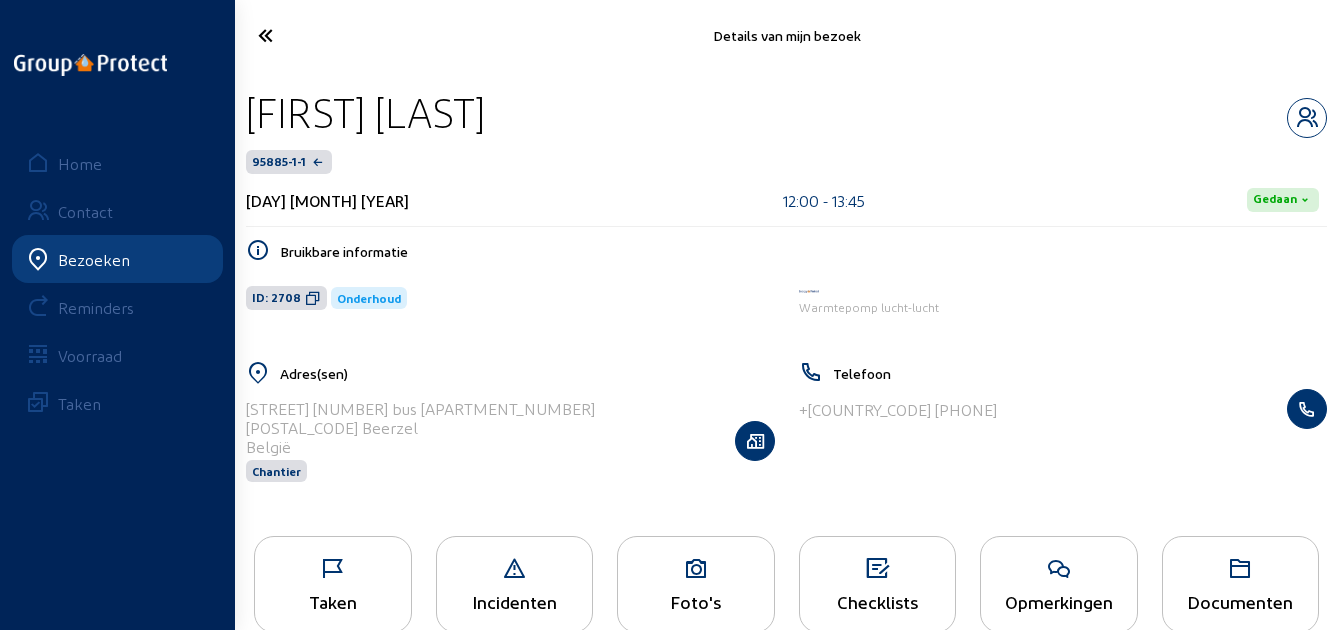click 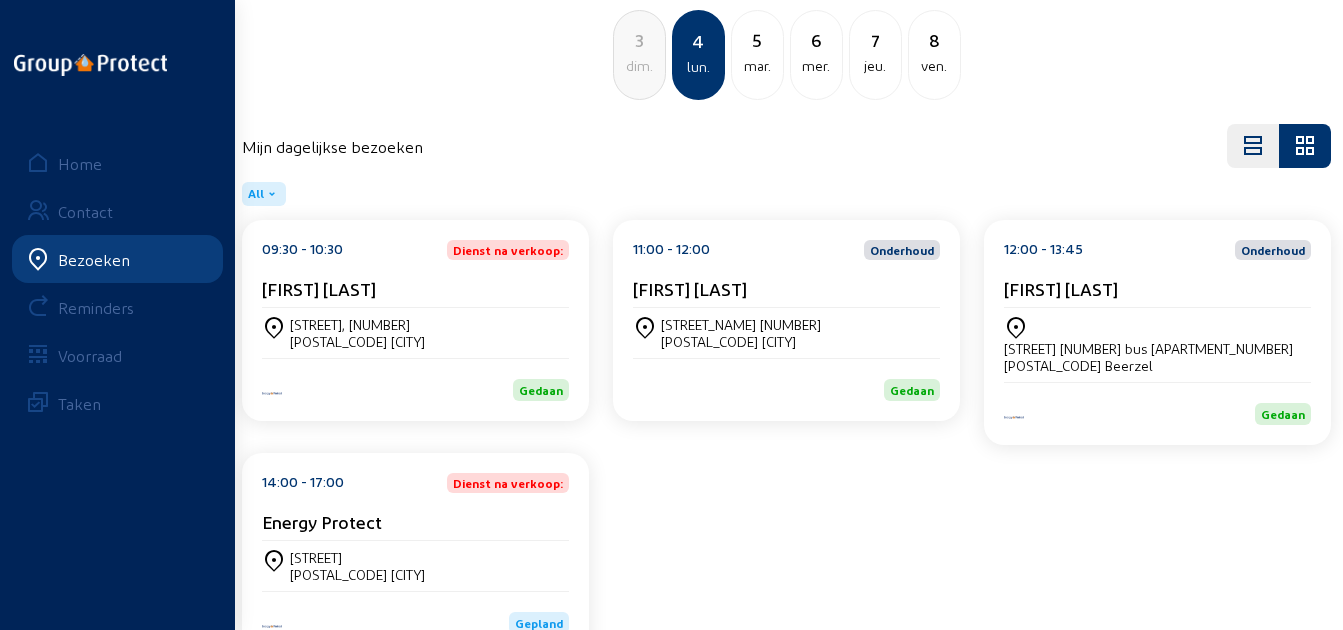 scroll, scrollTop: 161, scrollLeft: 0, axis: vertical 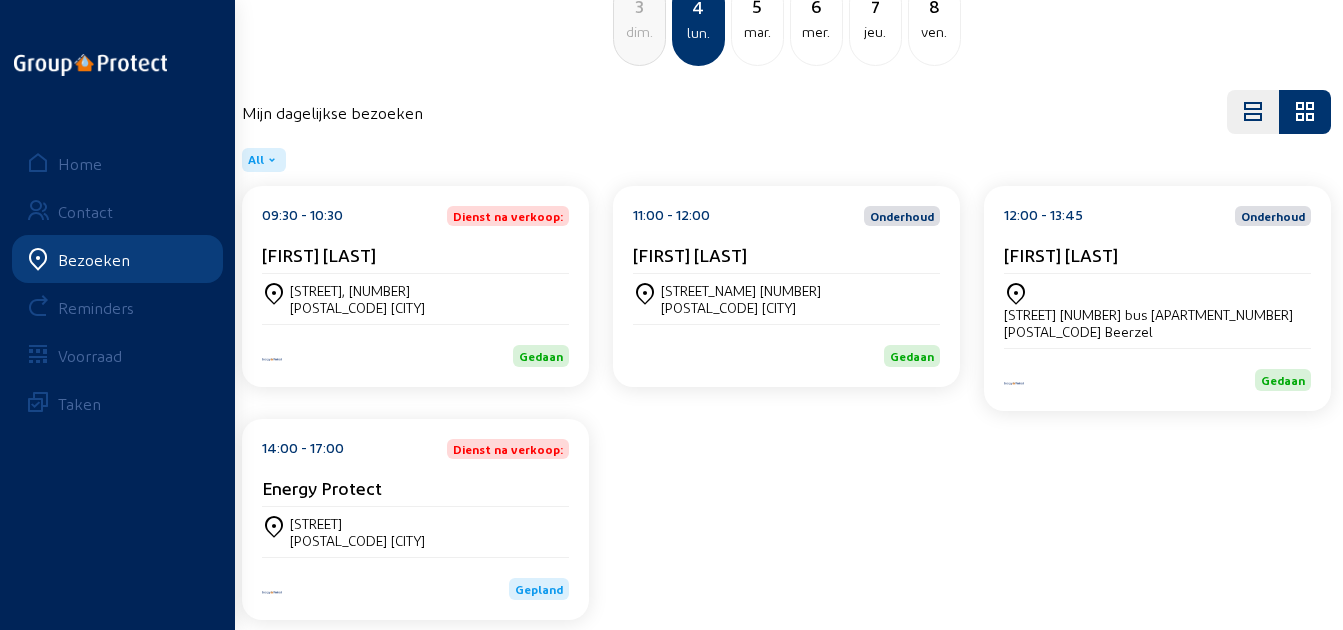 click on "[TIME] - [TIME] Dienst na verkoop: Energy Protect" 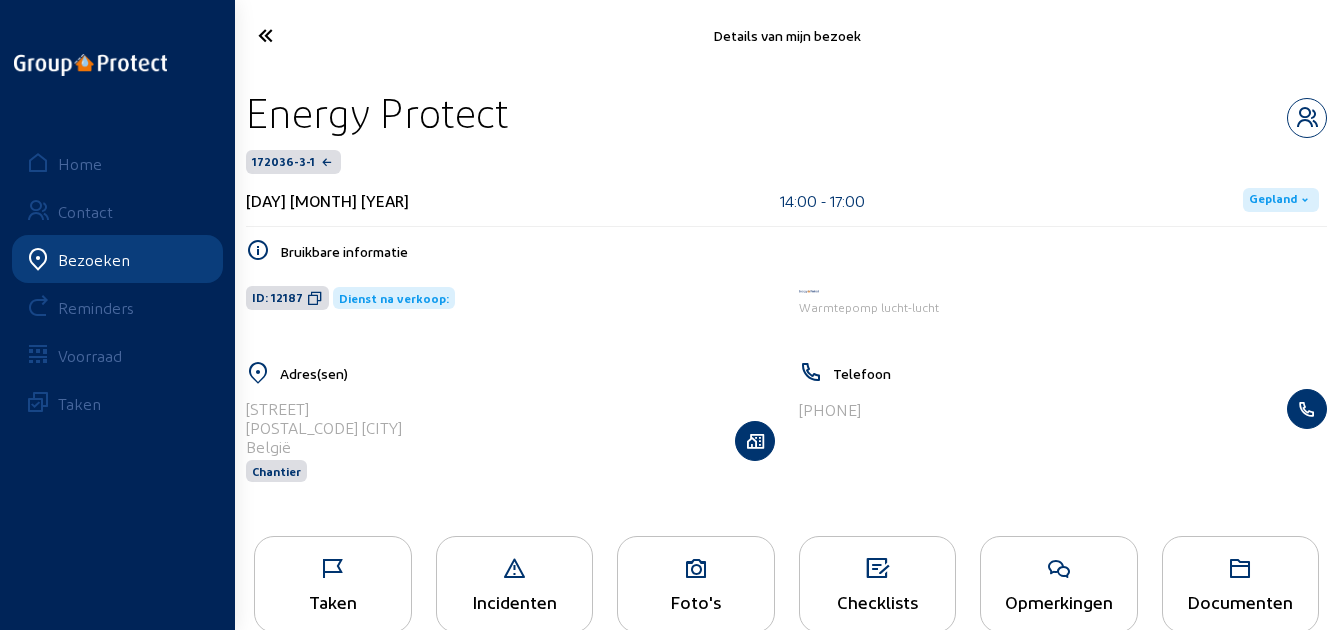 scroll, scrollTop: 41, scrollLeft: 0, axis: vertical 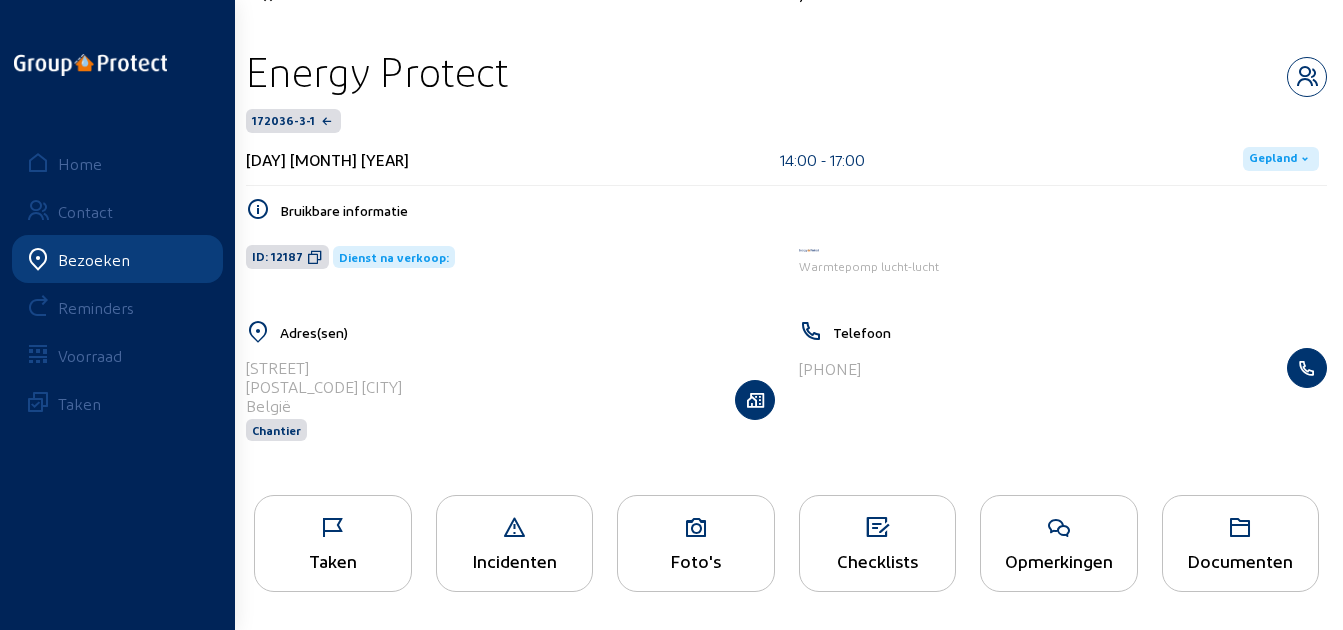 click on "Taken" 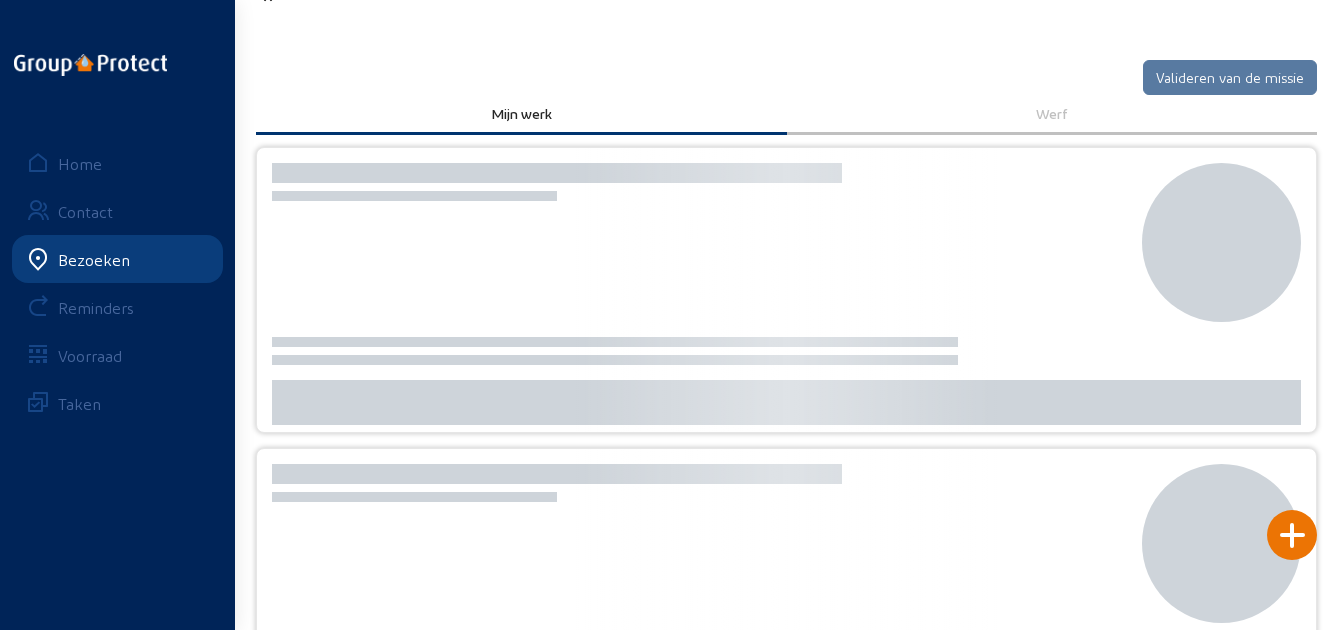 scroll, scrollTop: 0, scrollLeft: 0, axis: both 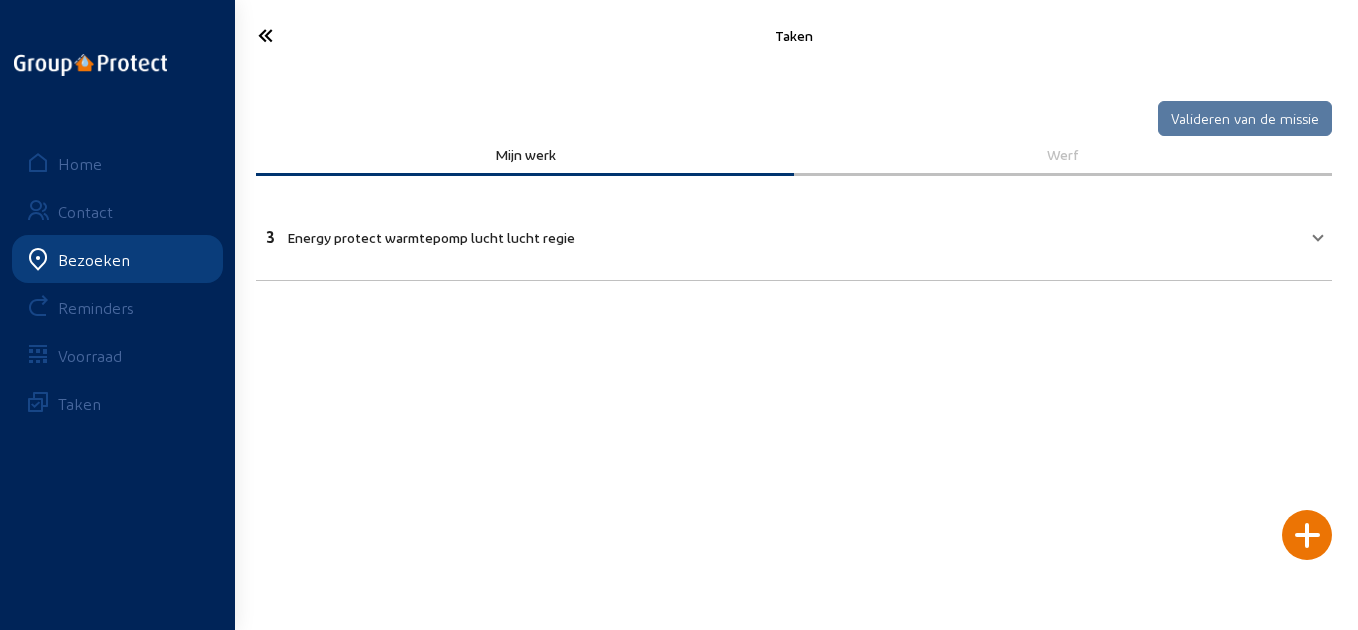 click on "3 Energy protect warmtepomp lucht lucht regie" at bounding box center [794, 234] 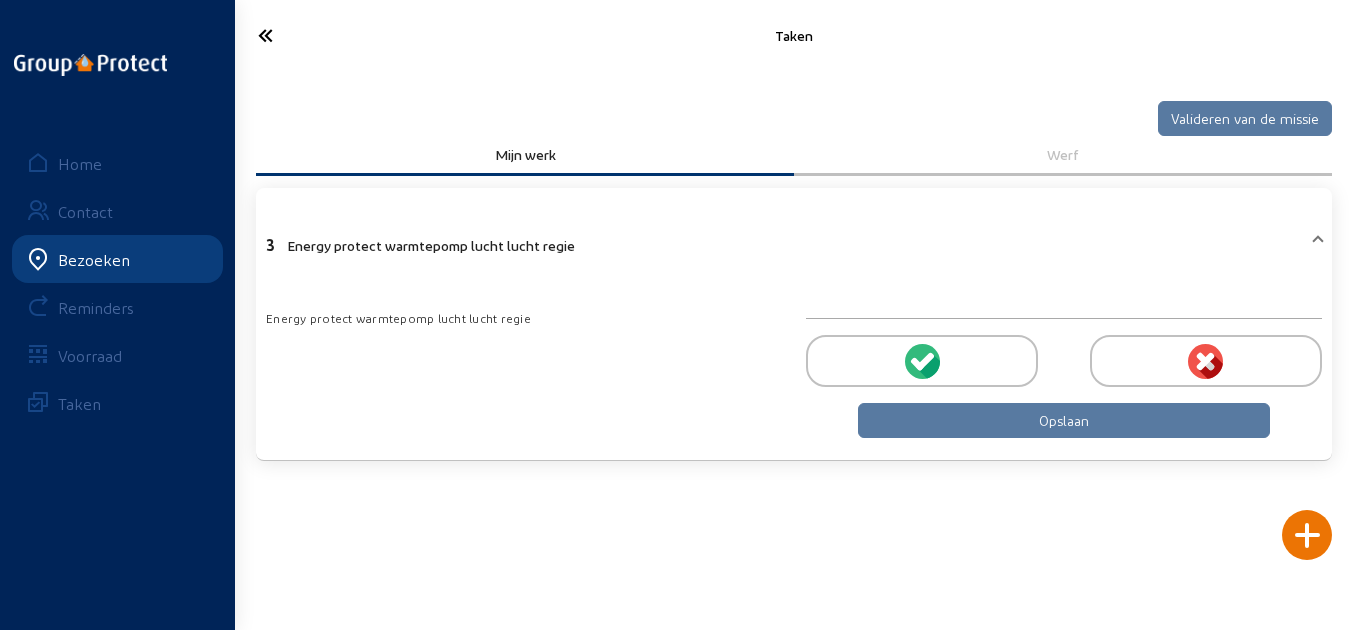 click on "Opslaan" at bounding box center (1064, 420) 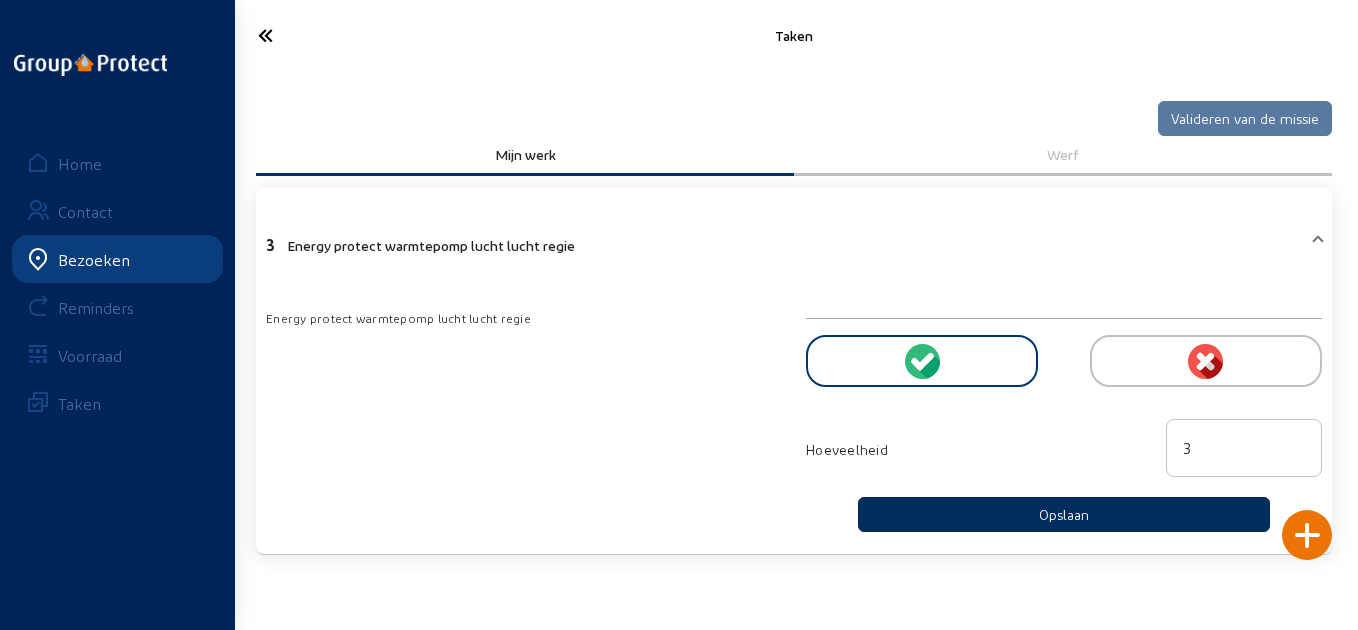click on "Opslaan" at bounding box center [1064, 514] 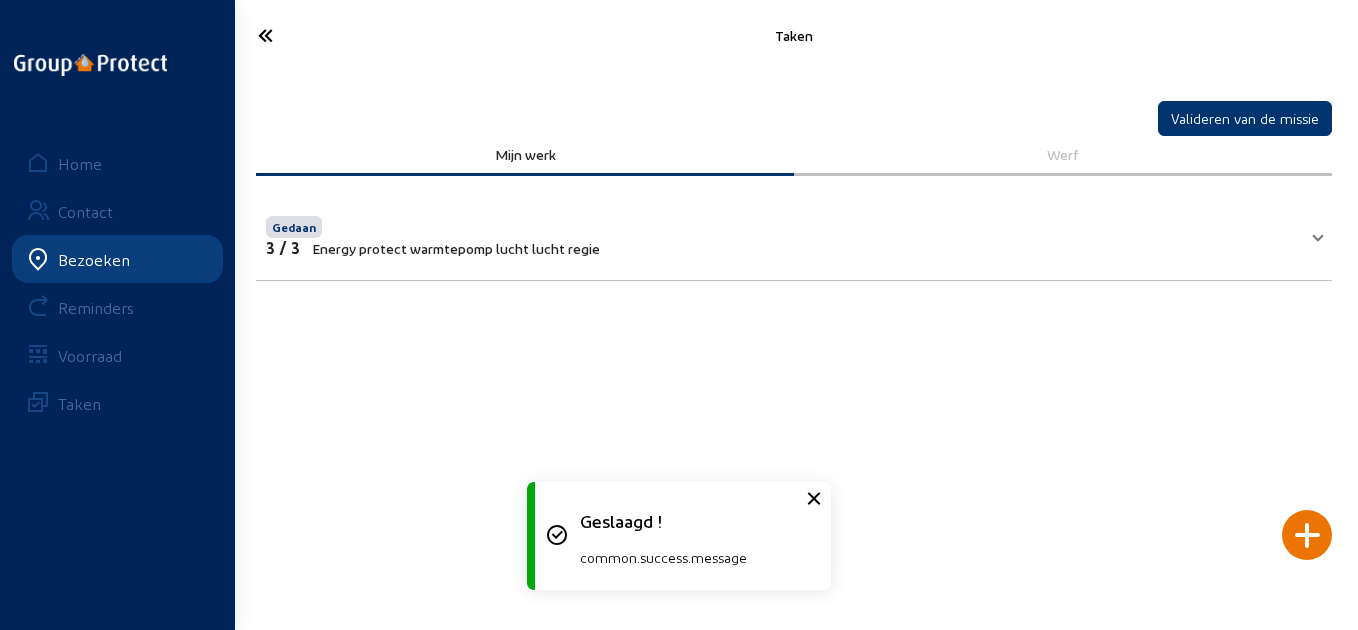 click 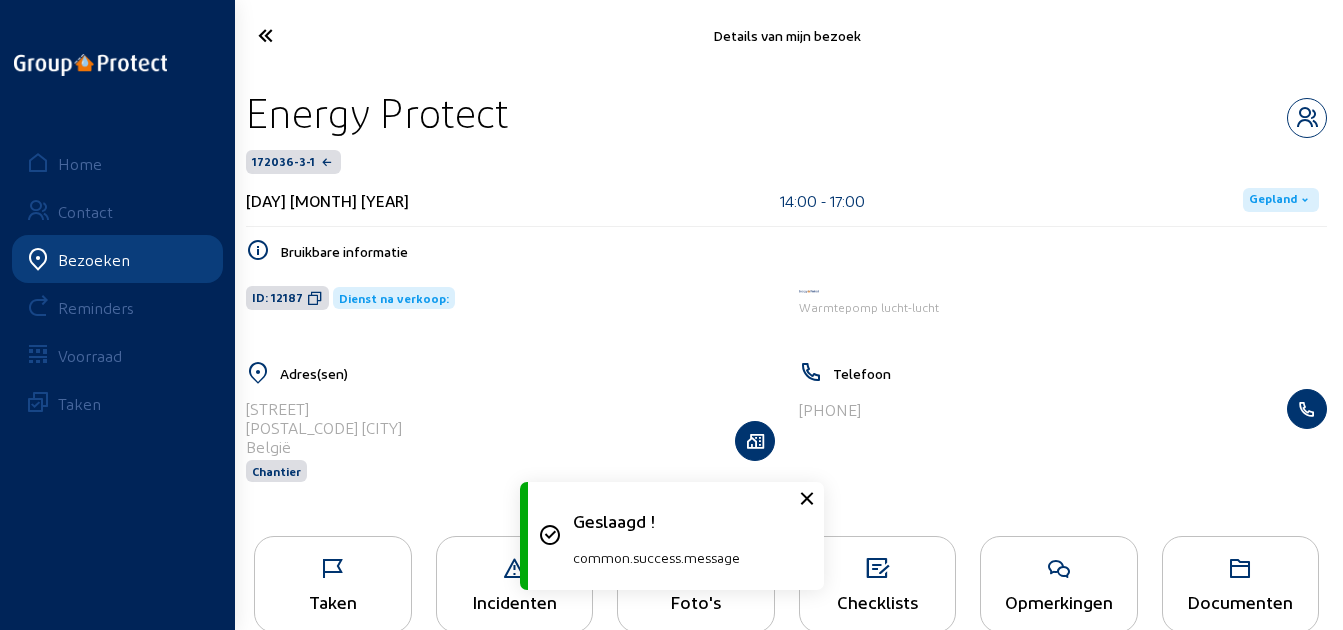 click 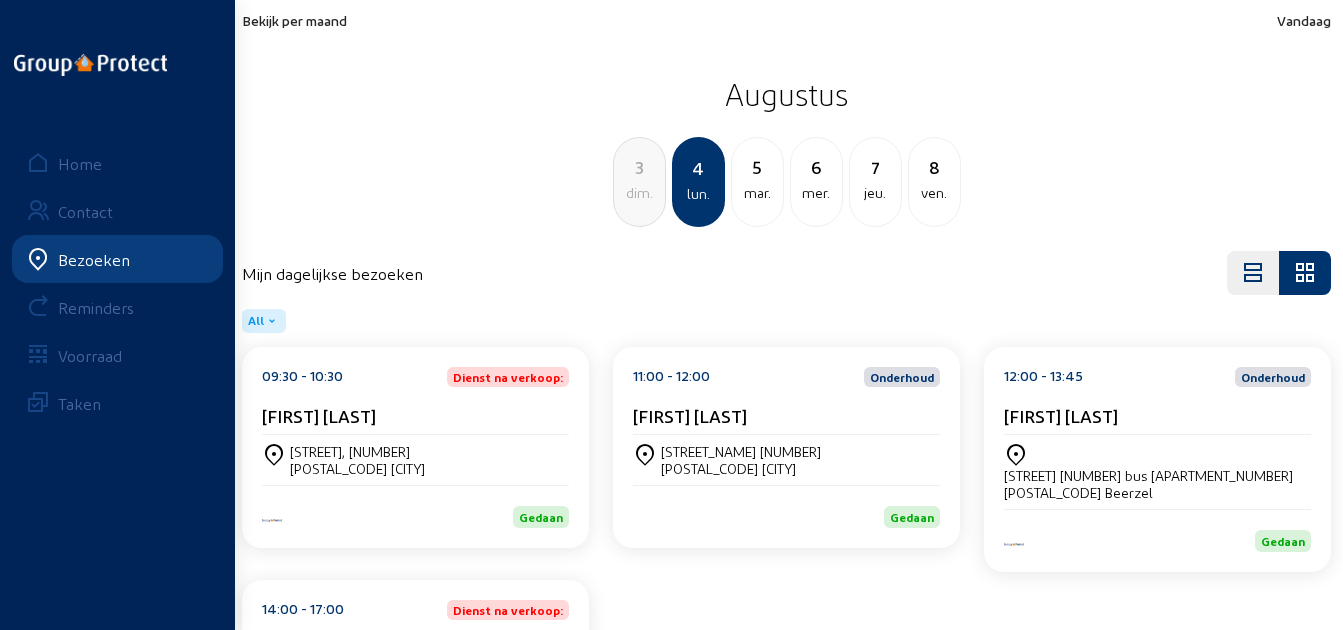 click on "[TIME] - [TIME] Dienst na verkoop: Energy Protect" 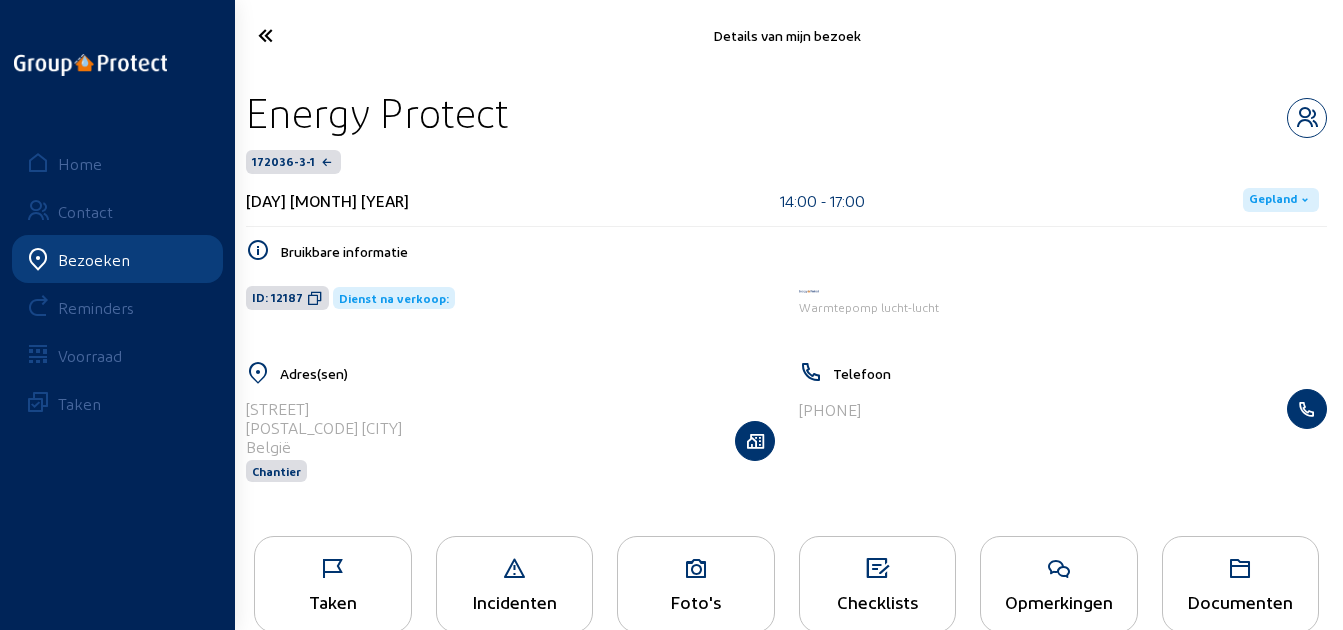 drag, startPoint x: 556, startPoint y: 115, endPoint x: 252, endPoint y: 103, distance: 304.23676 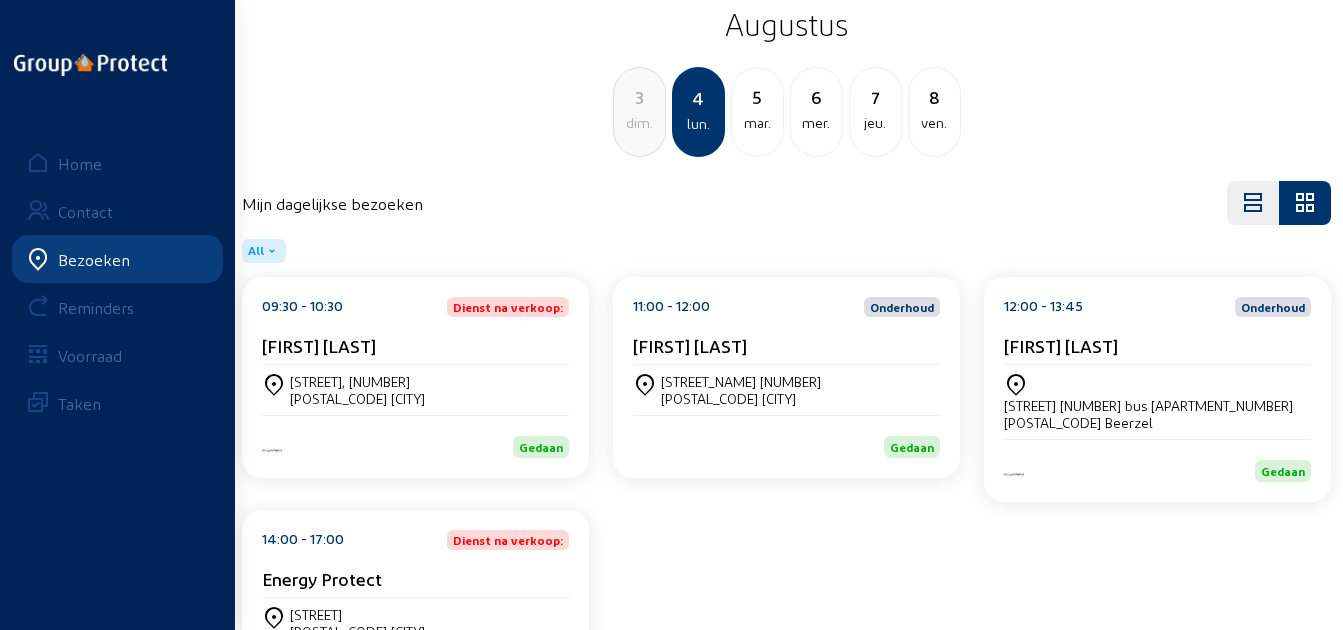 scroll, scrollTop: 100, scrollLeft: 0, axis: vertical 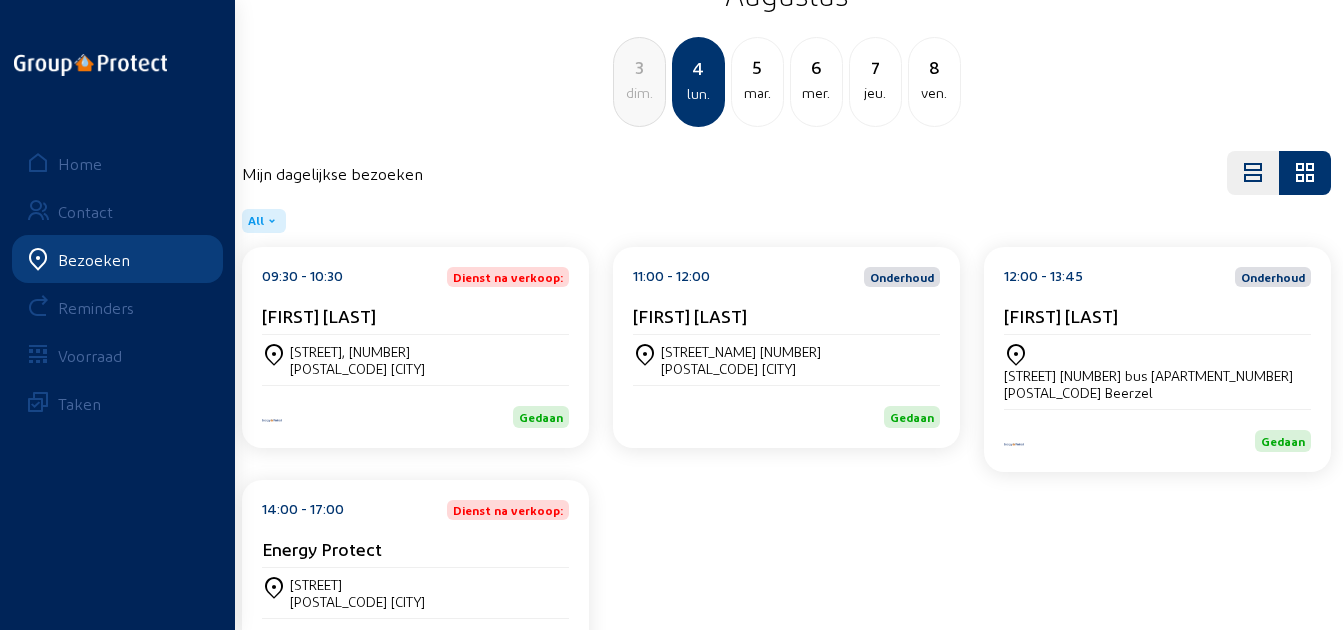 click on "[DAY] [MONTH]" 